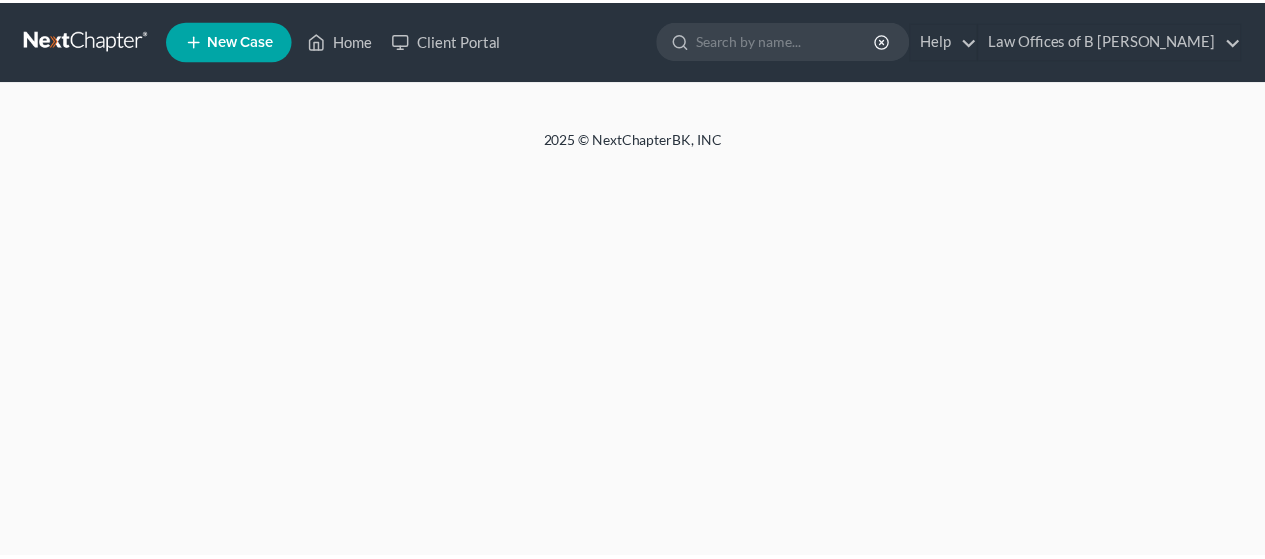 scroll, scrollTop: 0, scrollLeft: 0, axis: both 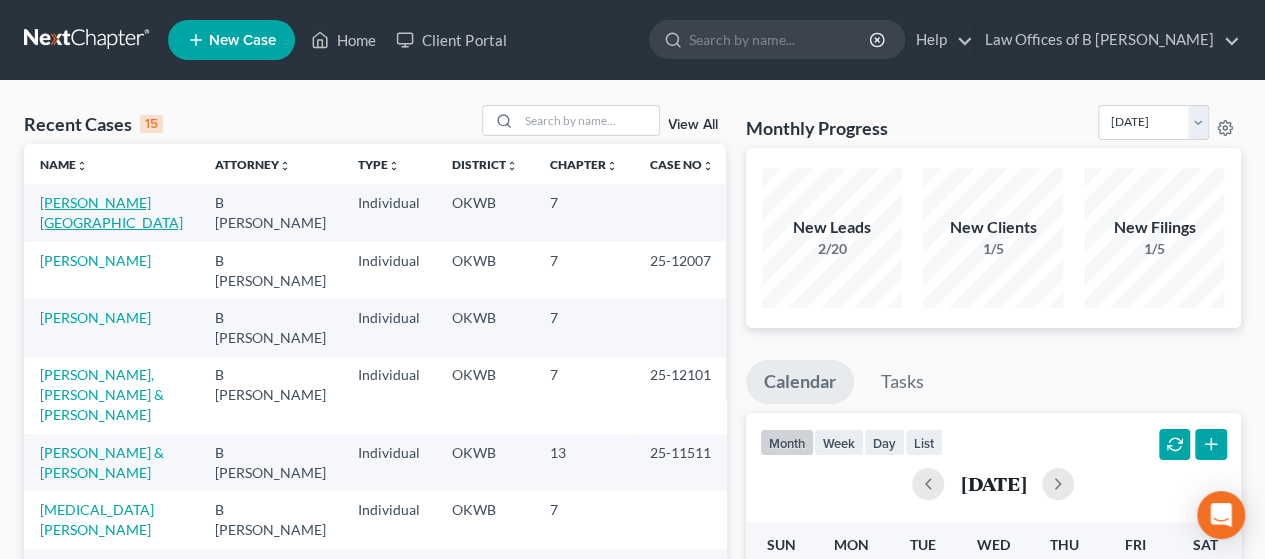 click on "[PERSON_NAME][GEOGRAPHIC_DATA]" at bounding box center (111, 212) 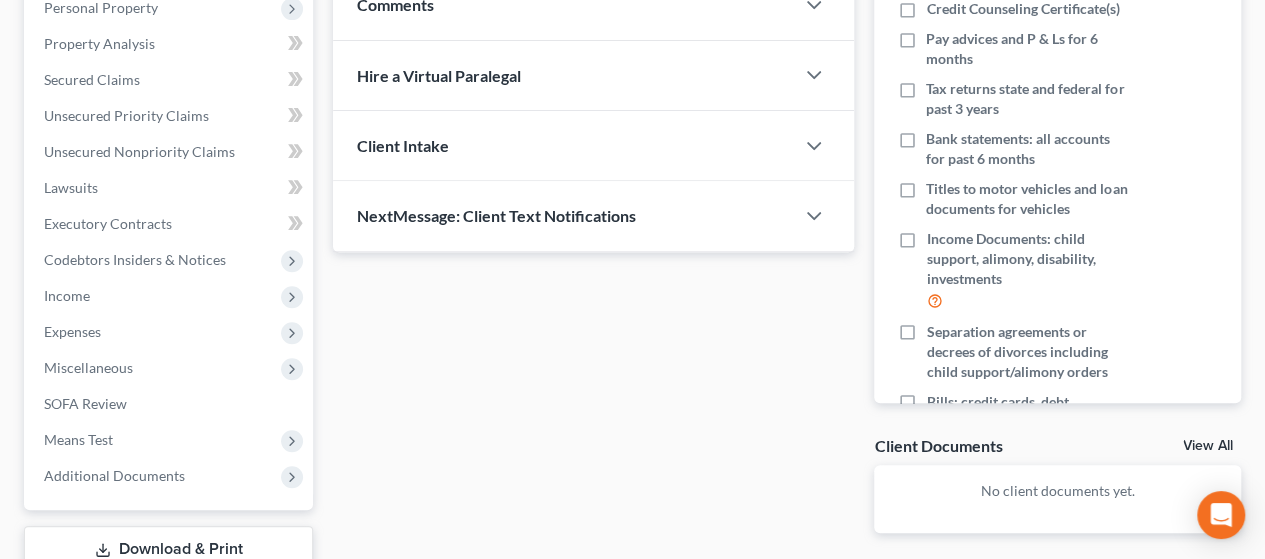 scroll, scrollTop: 375, scrollLeft: 0, axis: vertical 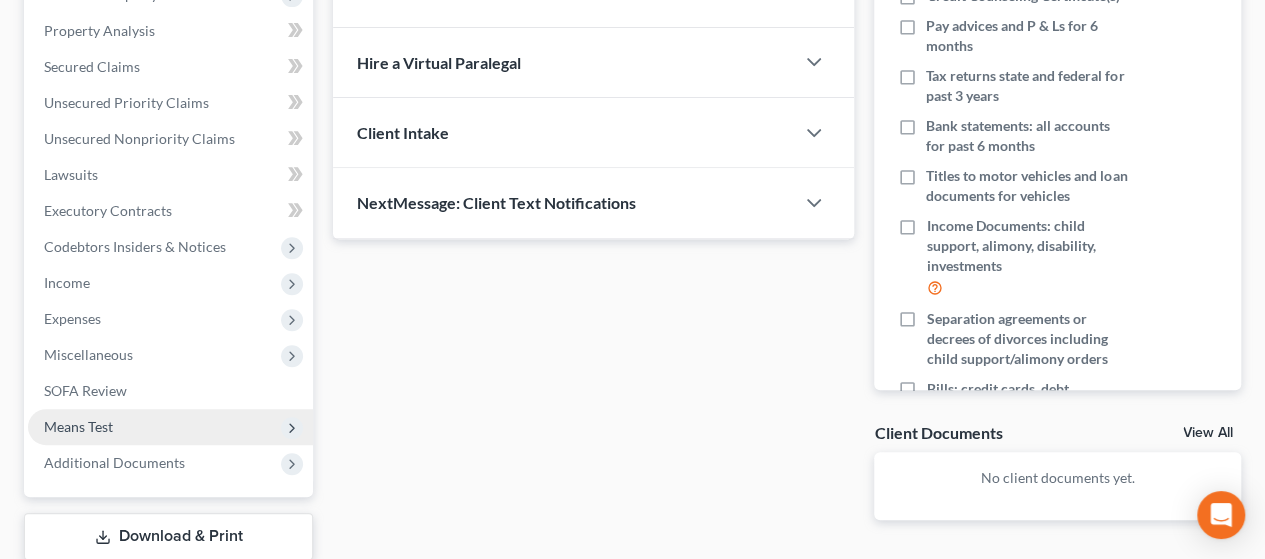 click on "Means Test" at bounding box center [170, 427] 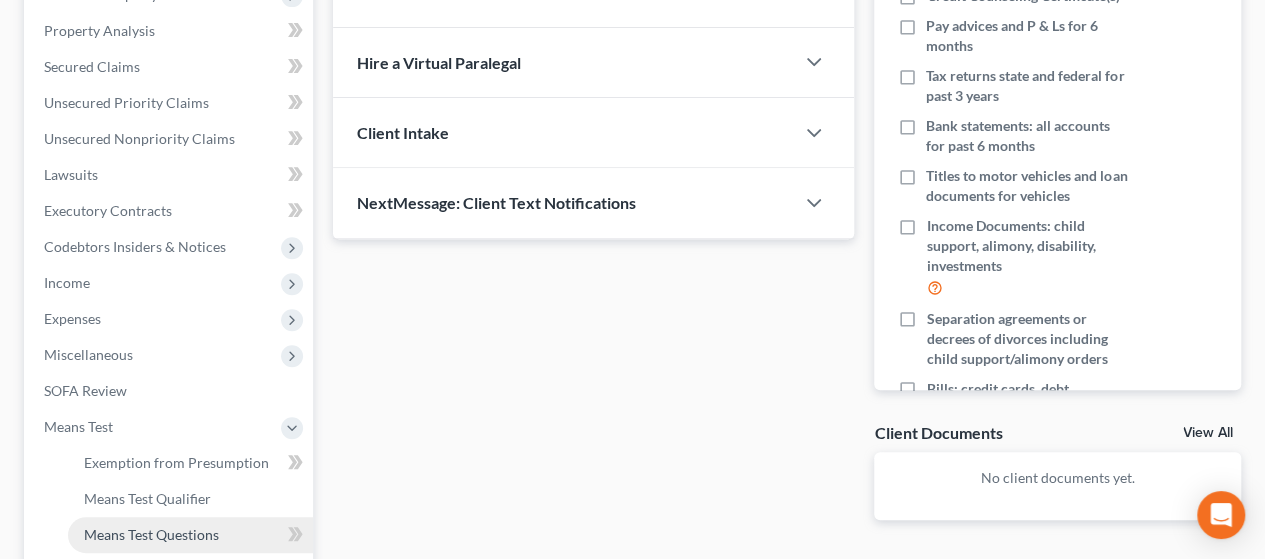 click on "Means Test Questions" at bounding box center (151, 534) 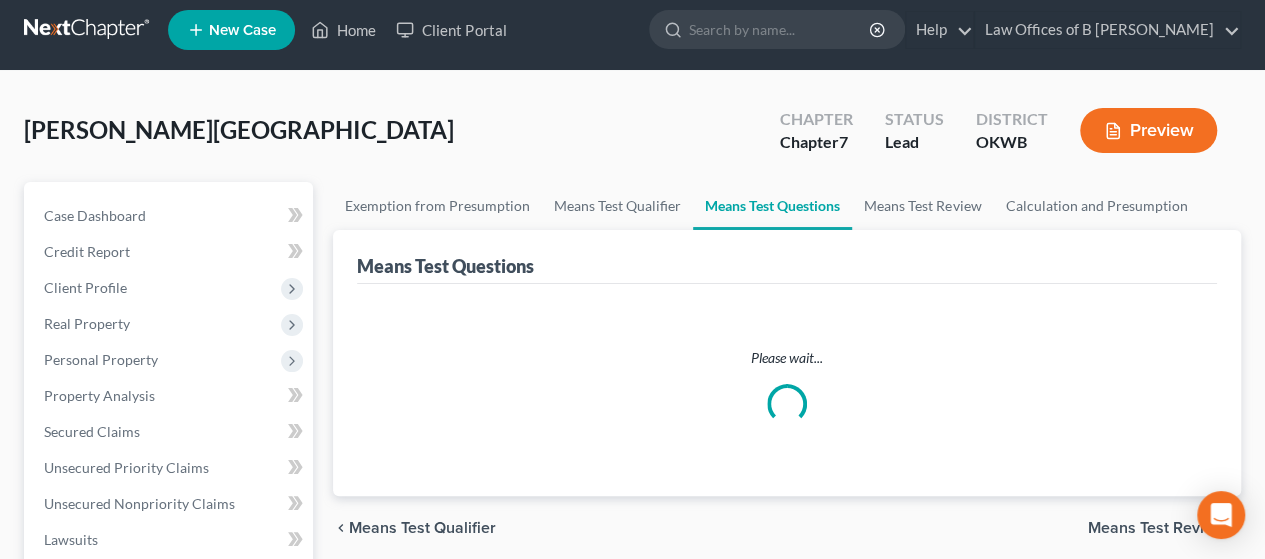 scroll, scrollTop: 0, scrollLeft: 0, axis: both 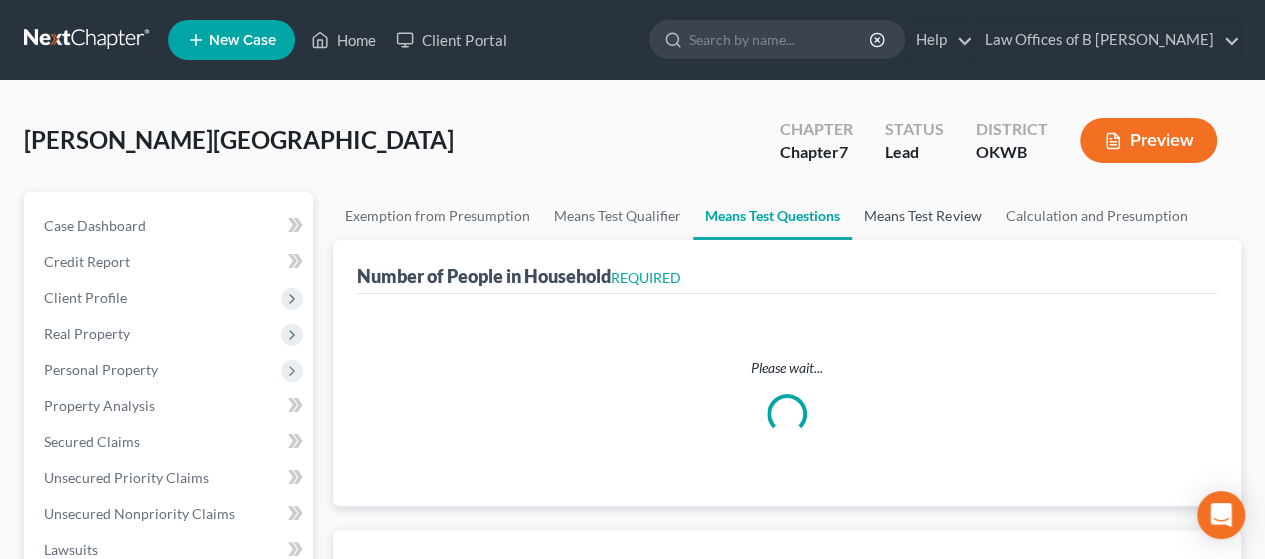 select on "1" 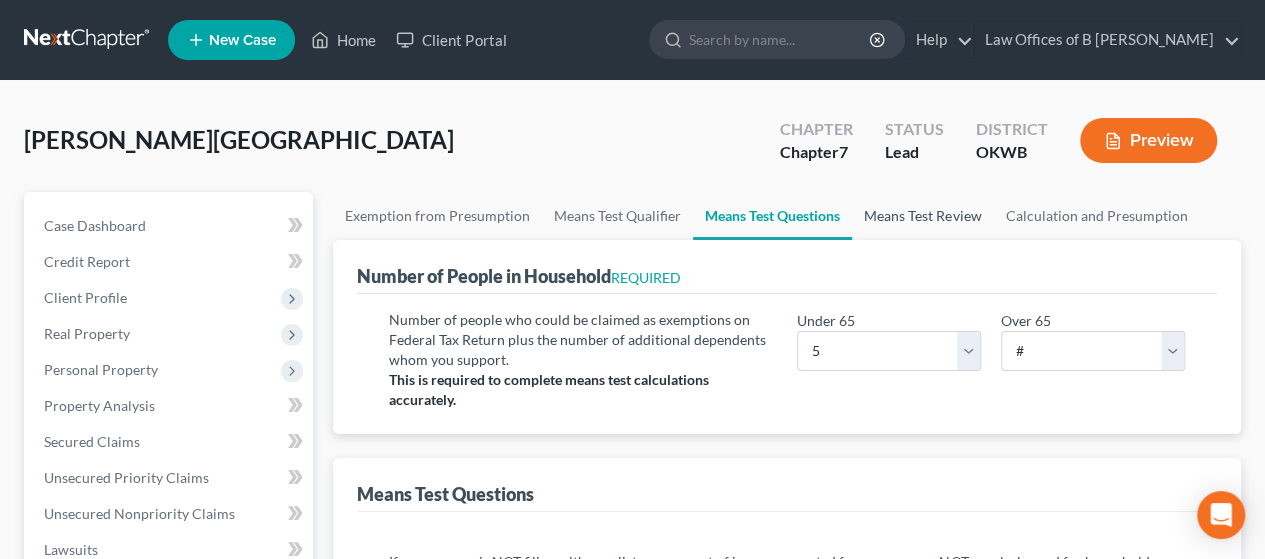 click on "Means Test Review" at bounding box center [922, 216] 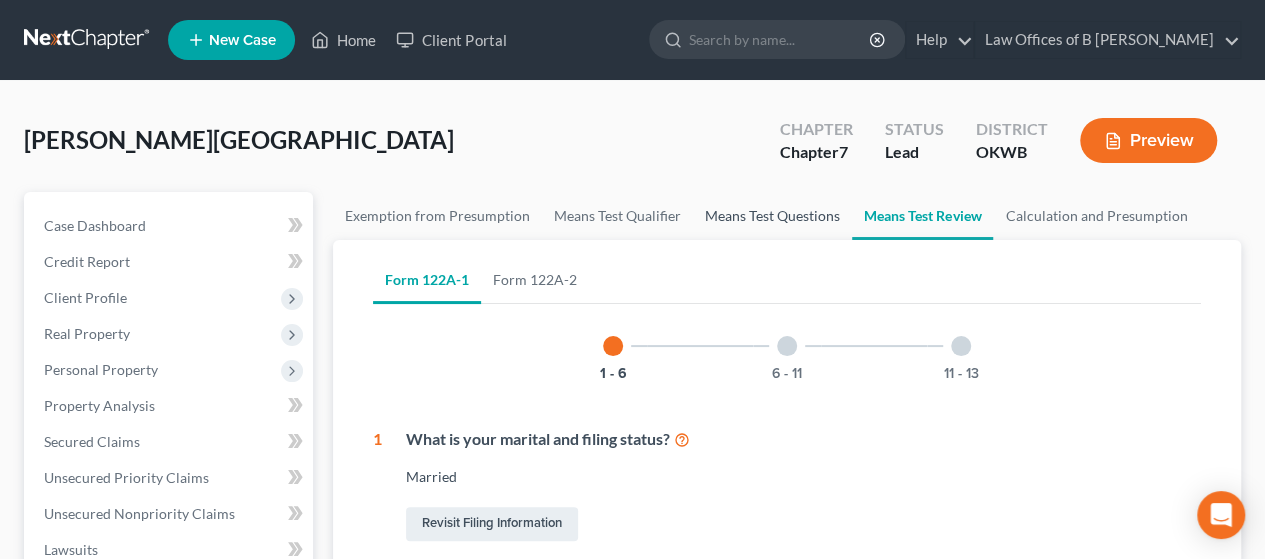 click on "Means Test Questions" at bounding box center [772, 216] 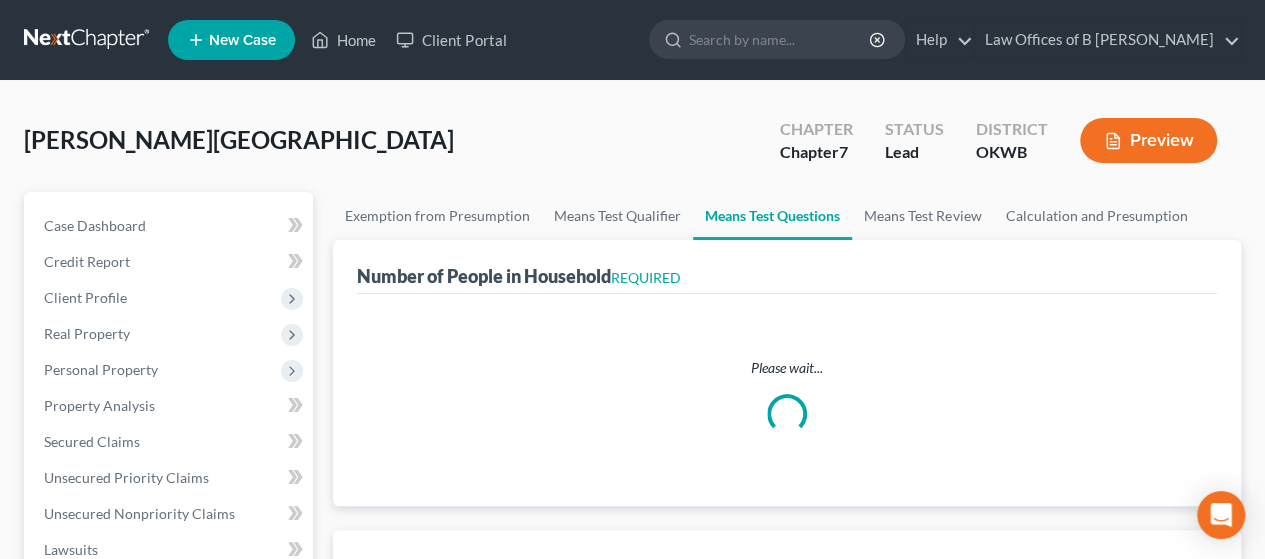 select on "5" 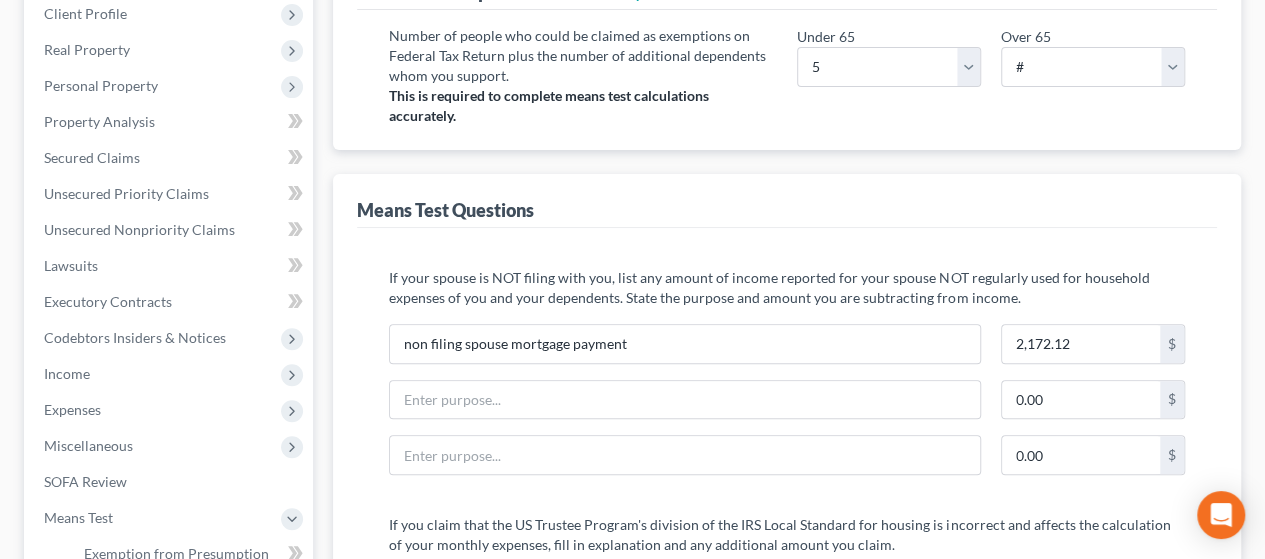 scroll, scrollTop: 298, scrollLeft: 0, axis: vertical 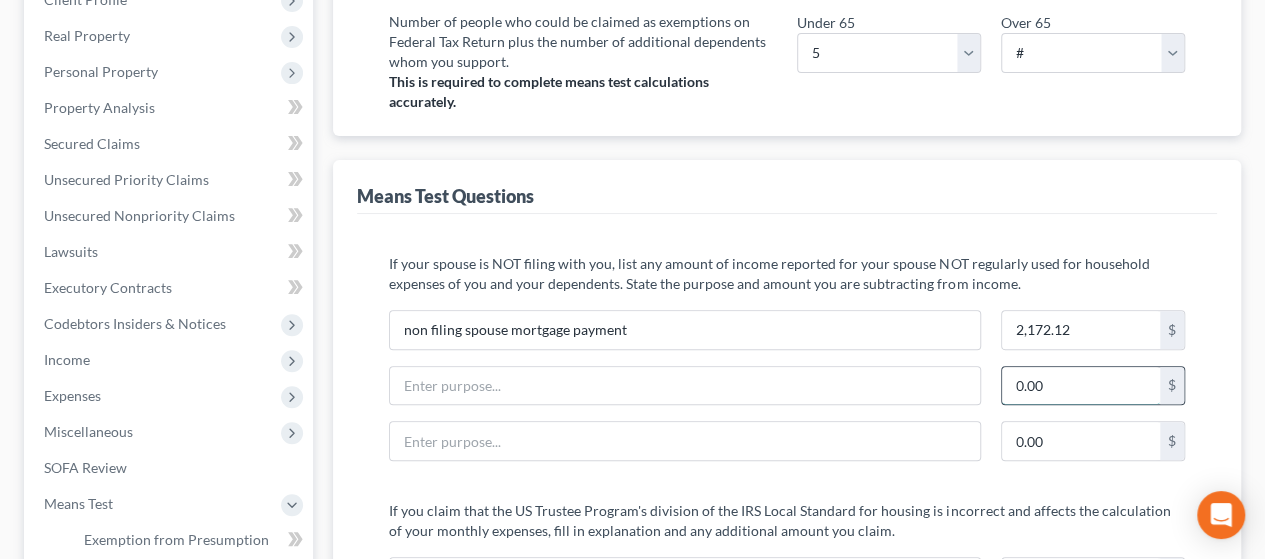 click on "0.00" at bounding box center (1081, 386) 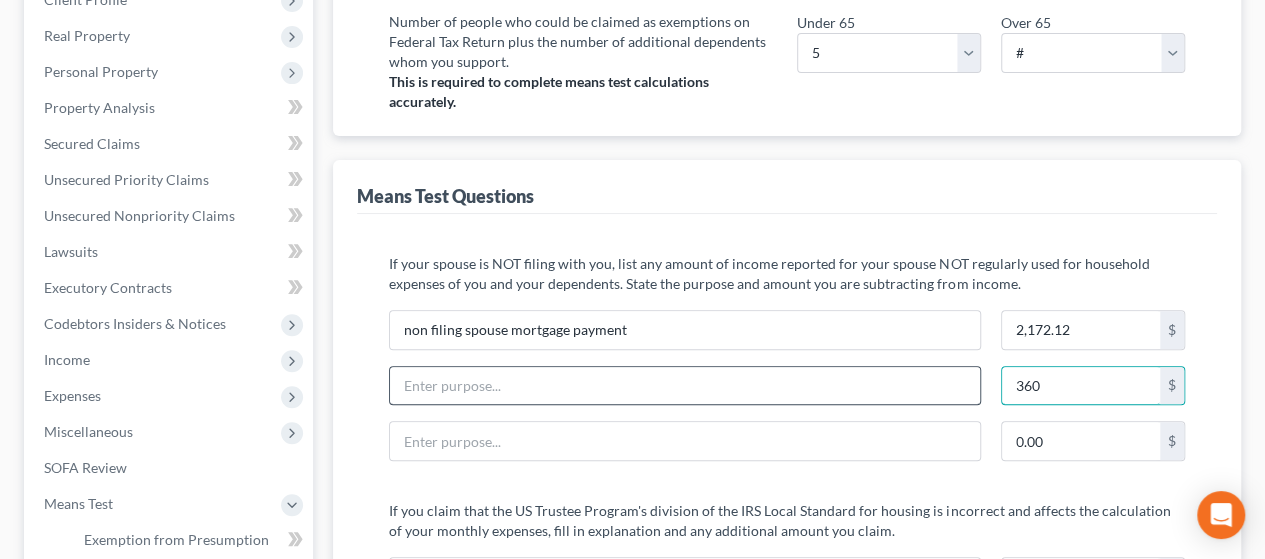 type on "360" 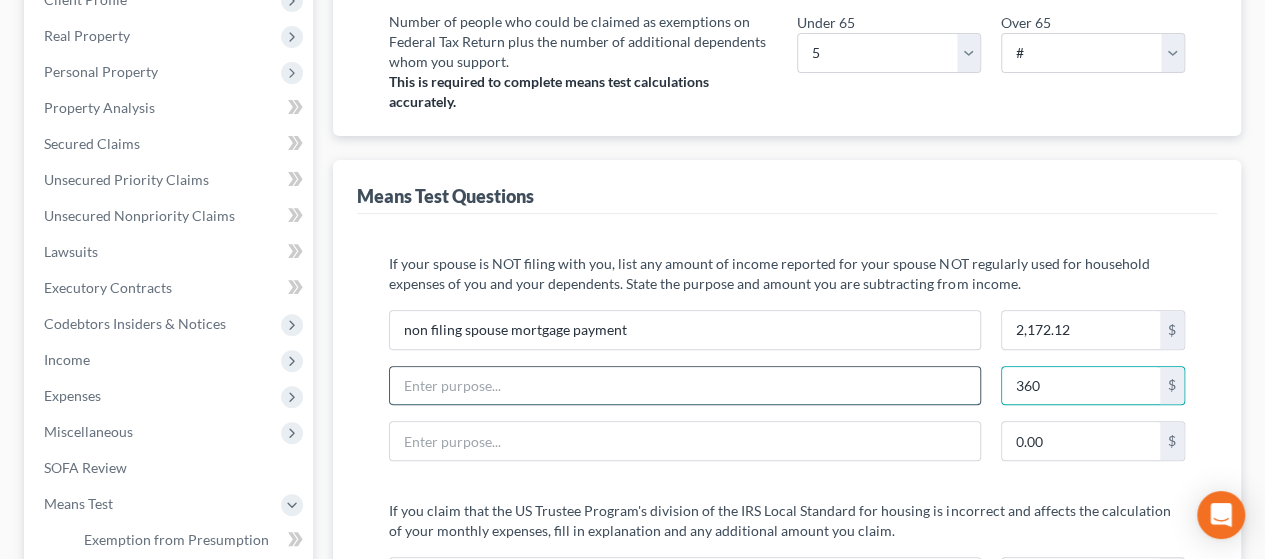click at bounding box center [685, 386] 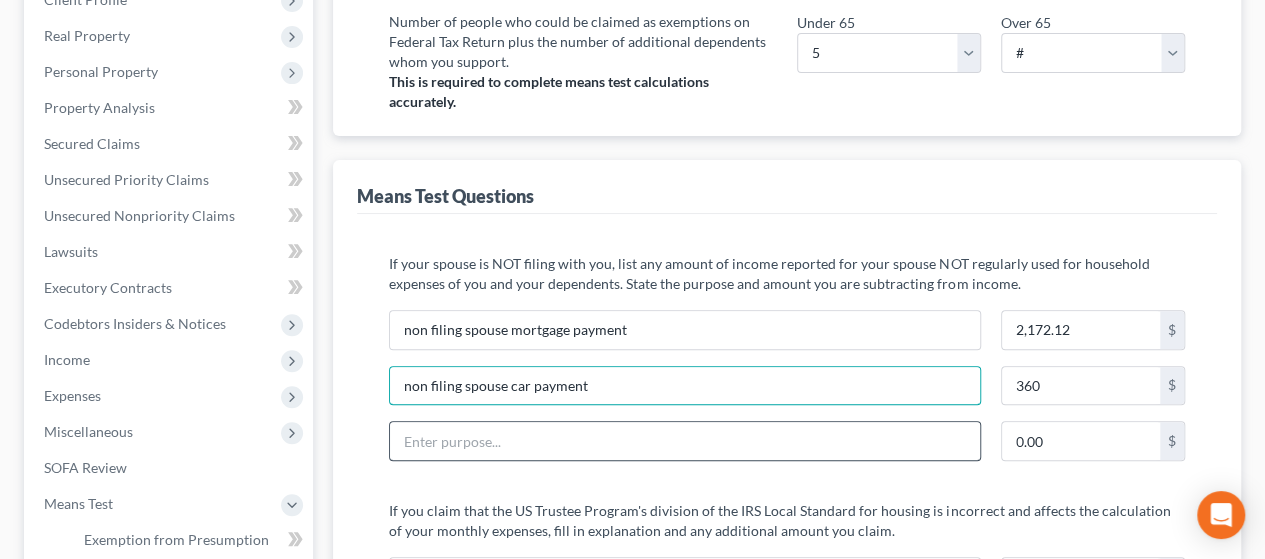 type on "non filing spouse car payment" 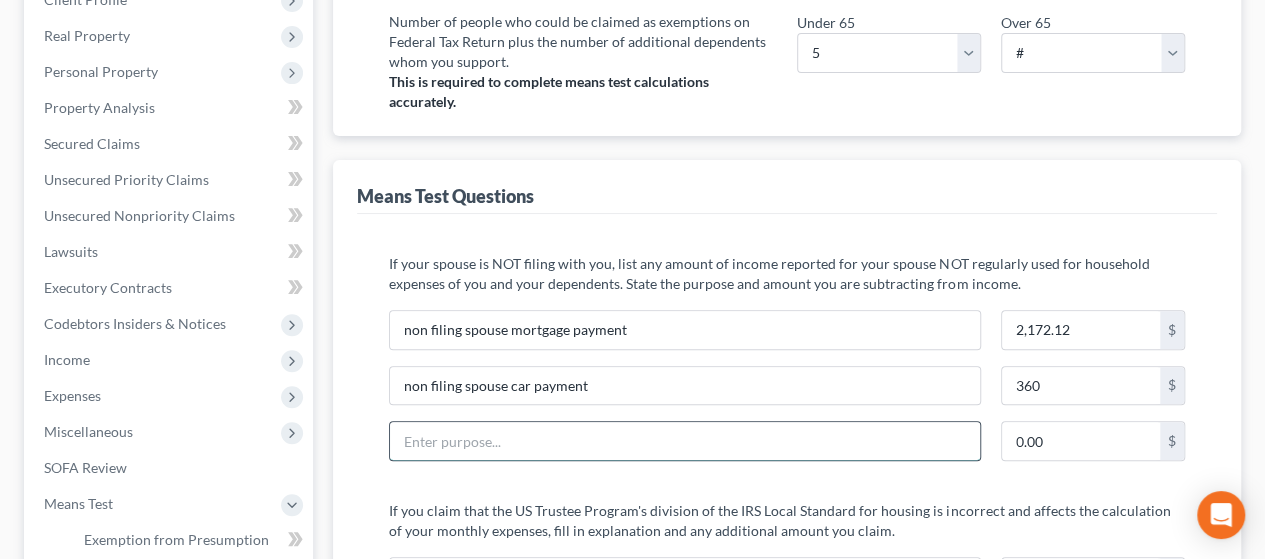 click at bounding box center (685, 441) 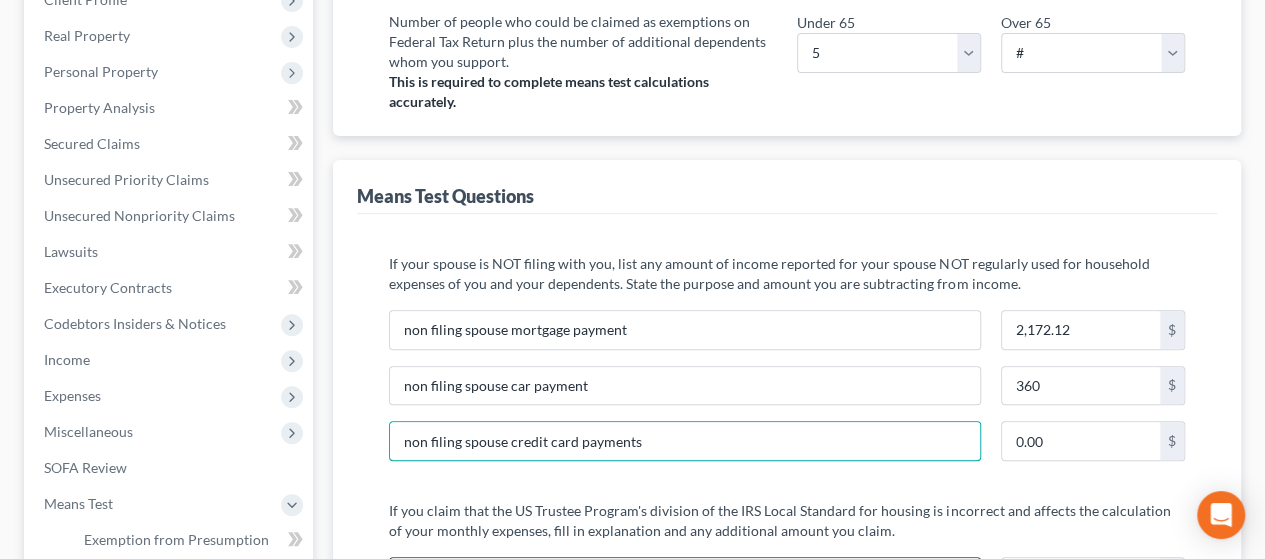 type on "non filing spouse credit card payments" 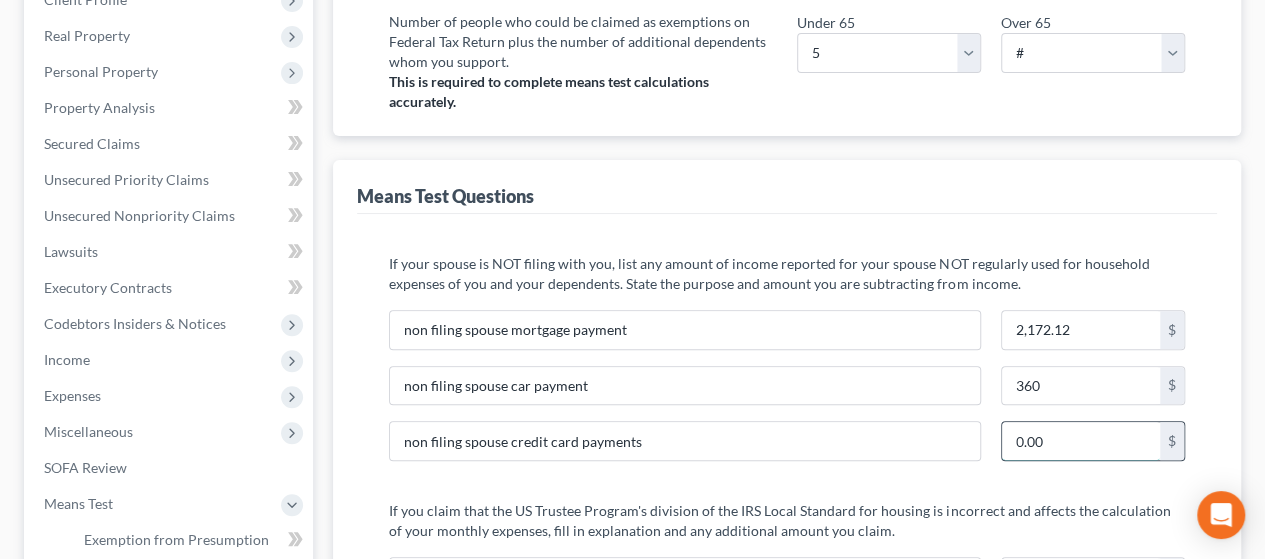 click on "0.00" at bounding box center [1081, 441] 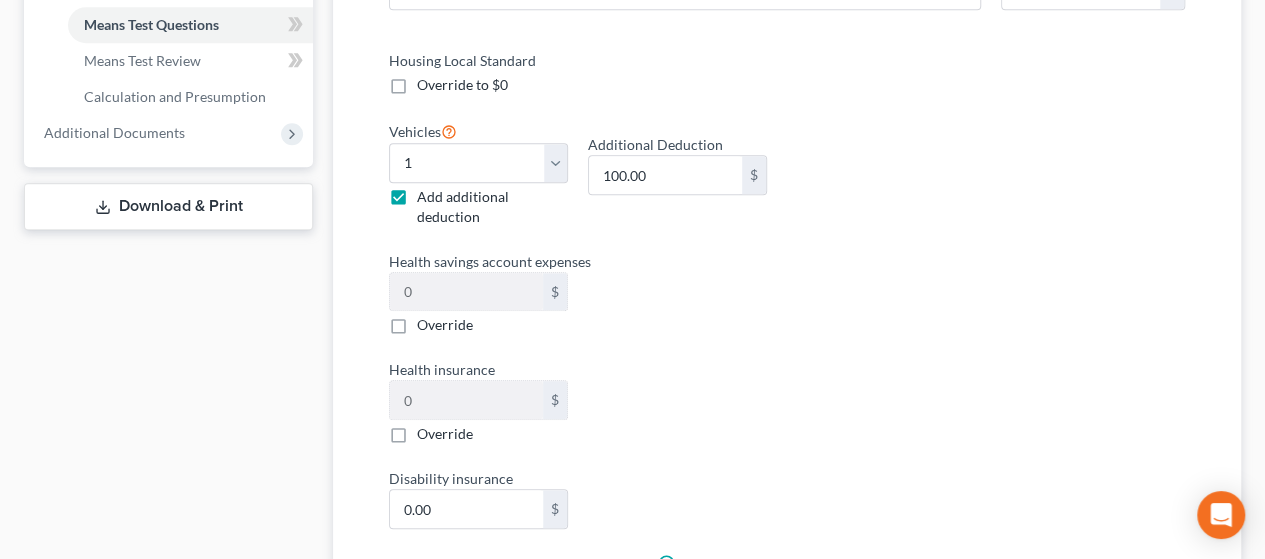 scroll, scrollTop: 896, scrollLeft: 0, axis: vertical 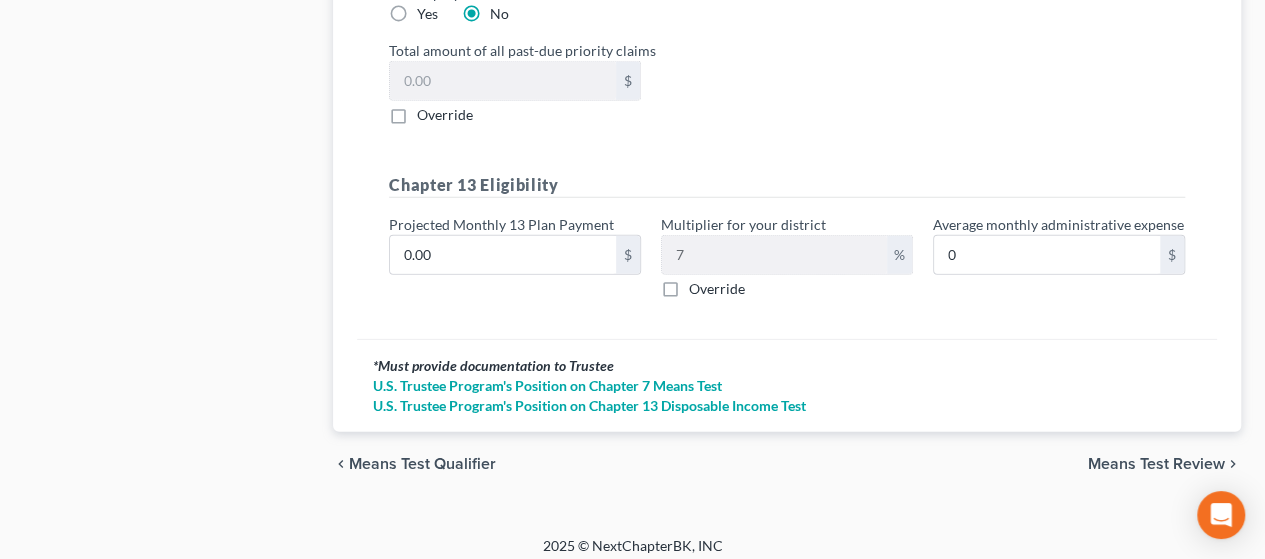 type on "154" 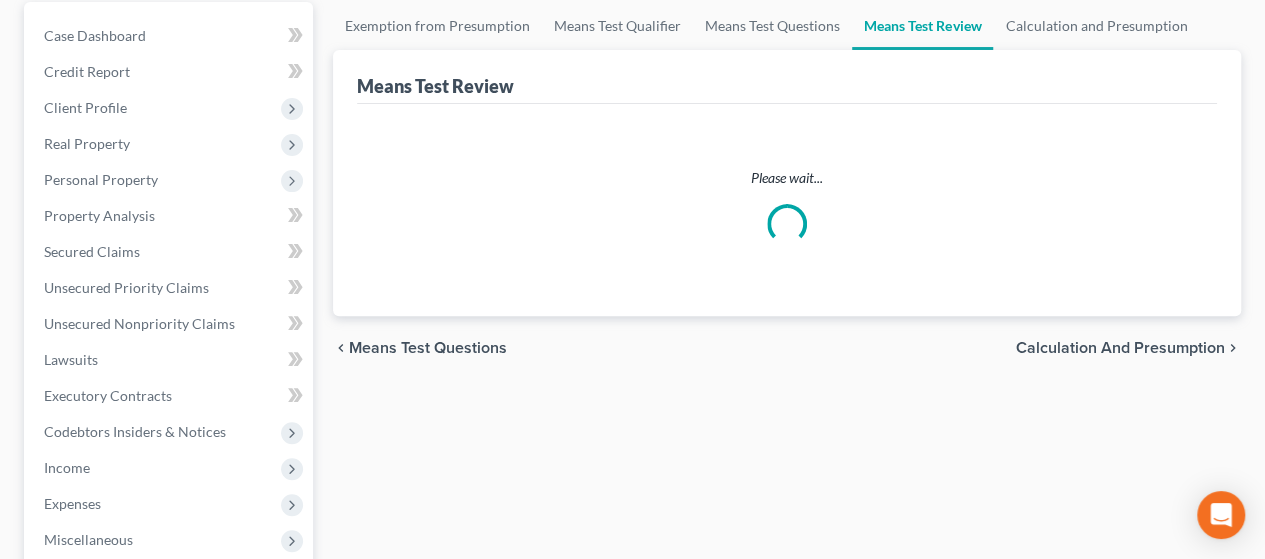 scroll, scrollTop: 0, scrollLeft: 0, axis: both 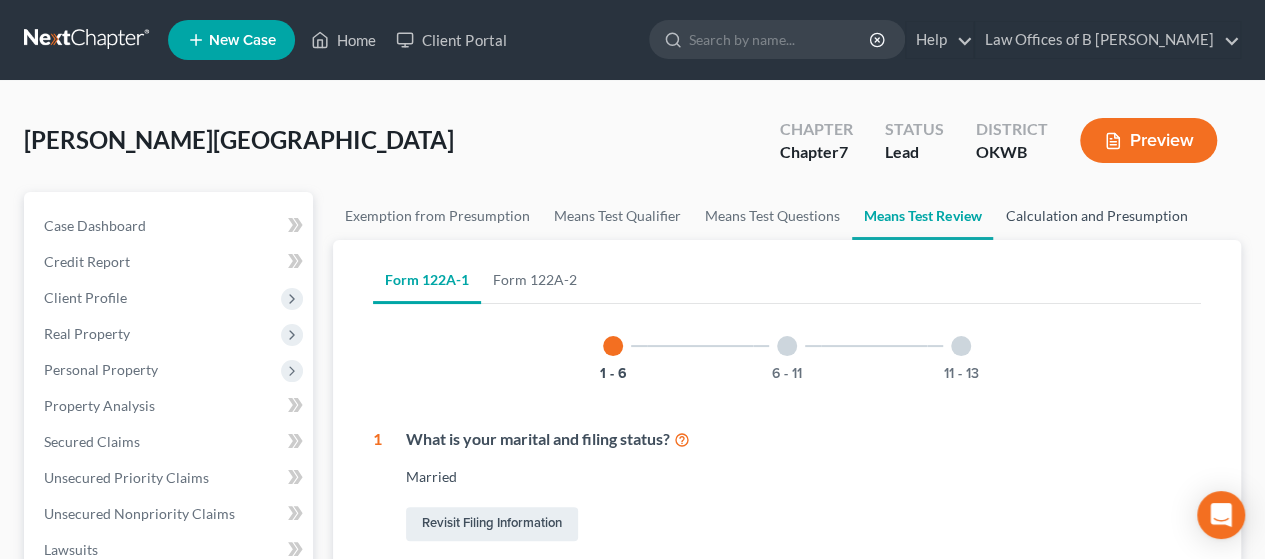 click on "Calculation and Presumption" at bounding box center (1096, 216) 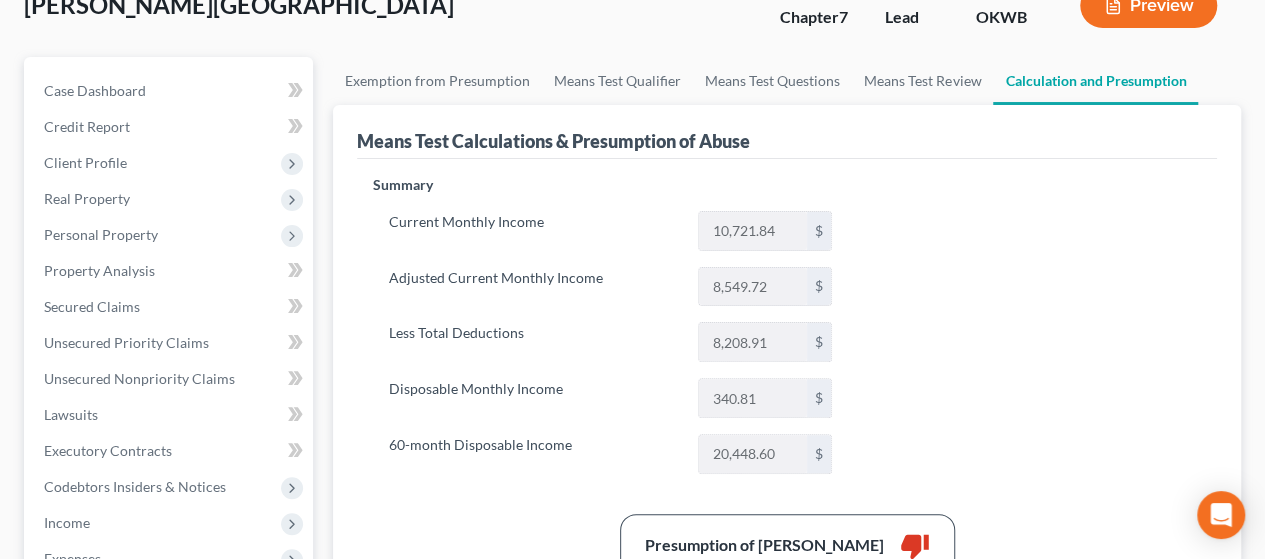 scroll, scrollTop: 0, scrollLeft: 0, axis: both 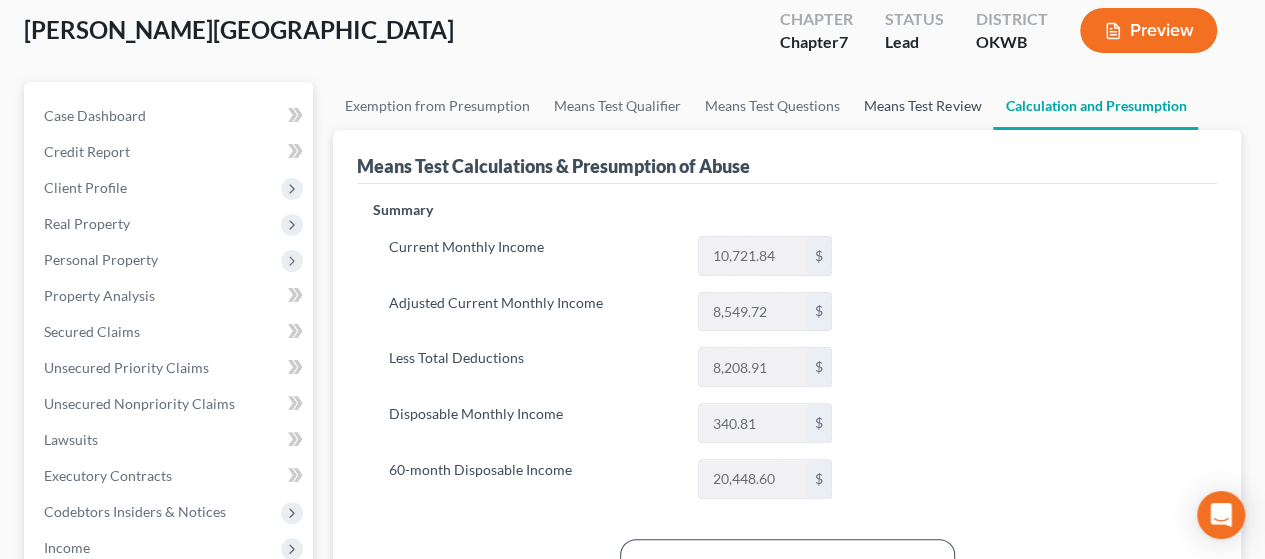 click on "Means Test Review" at bounding box center (922, 106) 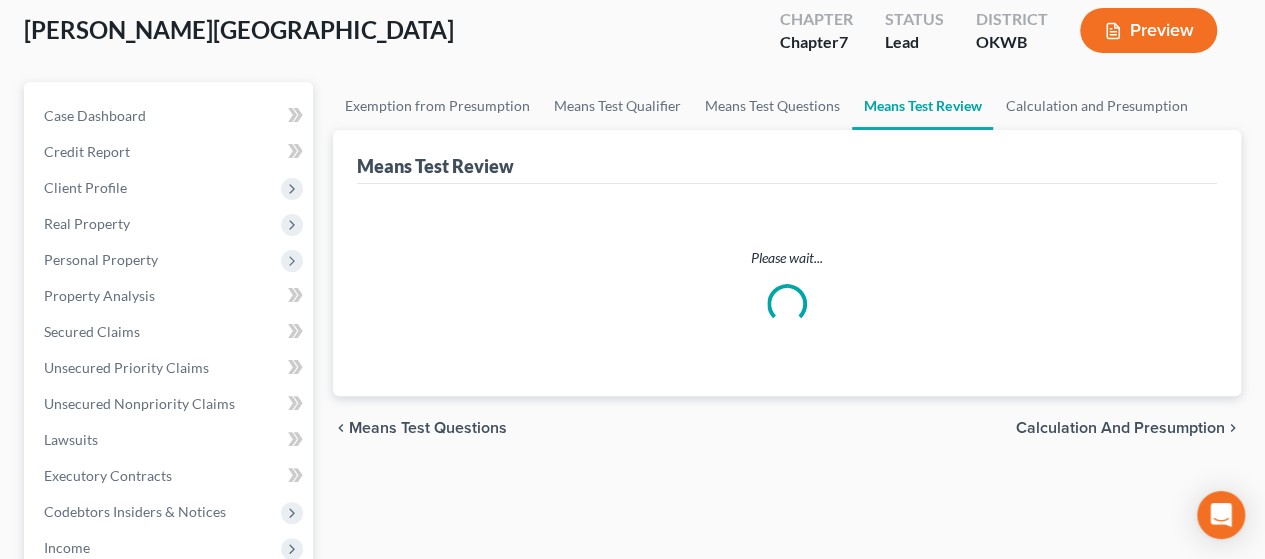 scroll, scrollTop: 0, scrollLeft: 0, axis: both 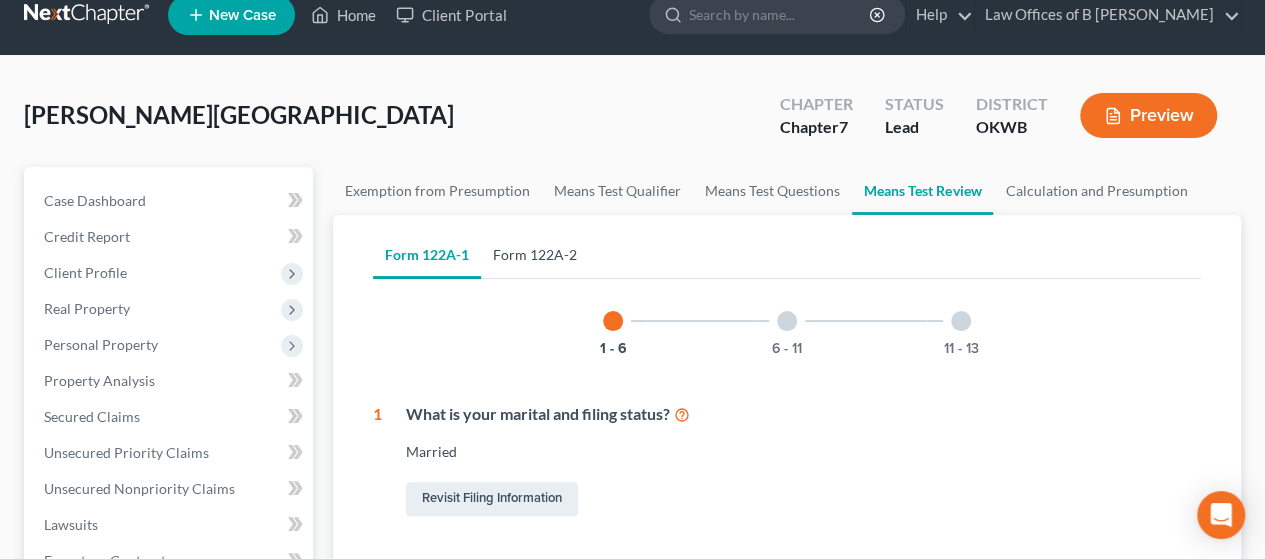 click on "Form 122A-2" at bounding box center [535, 255] 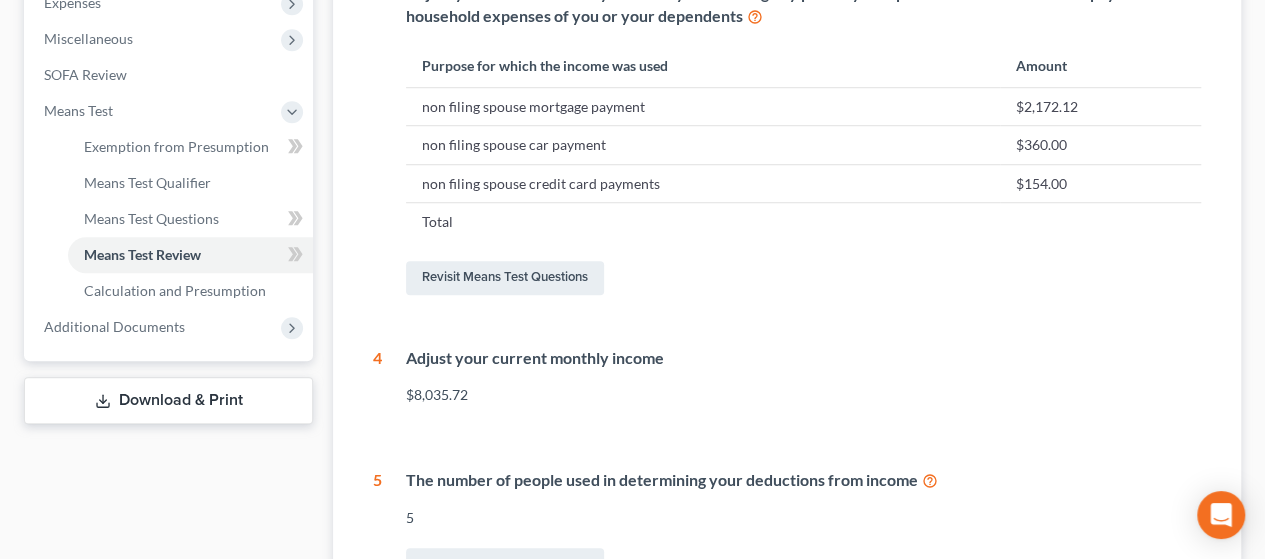 scroll, scrollTop: 693, scrollLeft: 0, axis: vertical 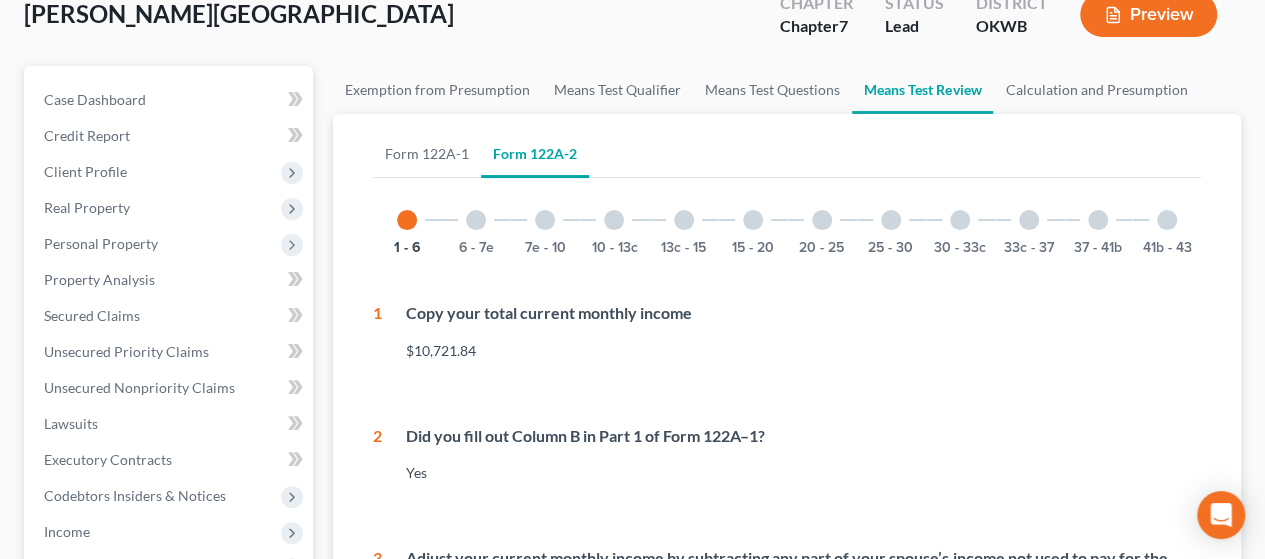click at bounding box center (476, 220) 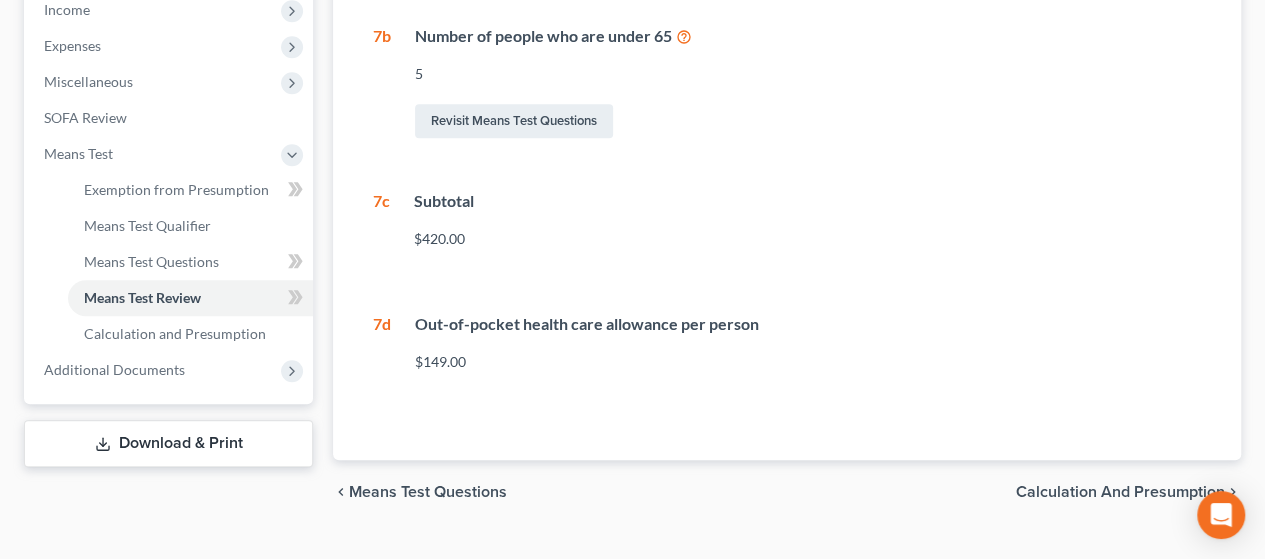 scroll, scrollTop: 688, scrollLeft: 0, axis: vertical 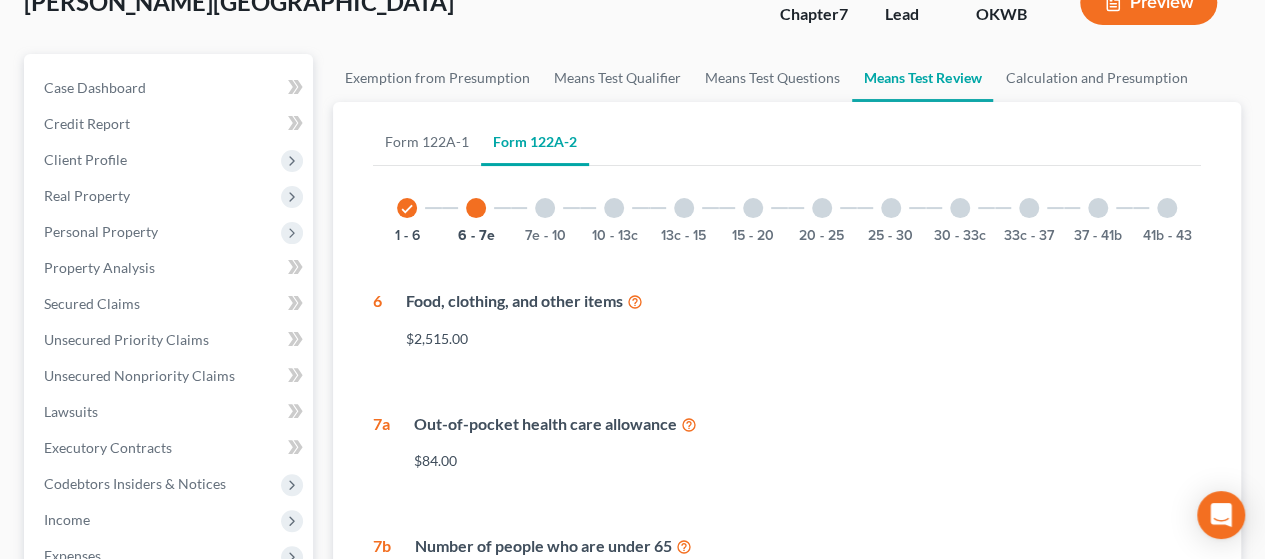click at bounding box center (545, 208) 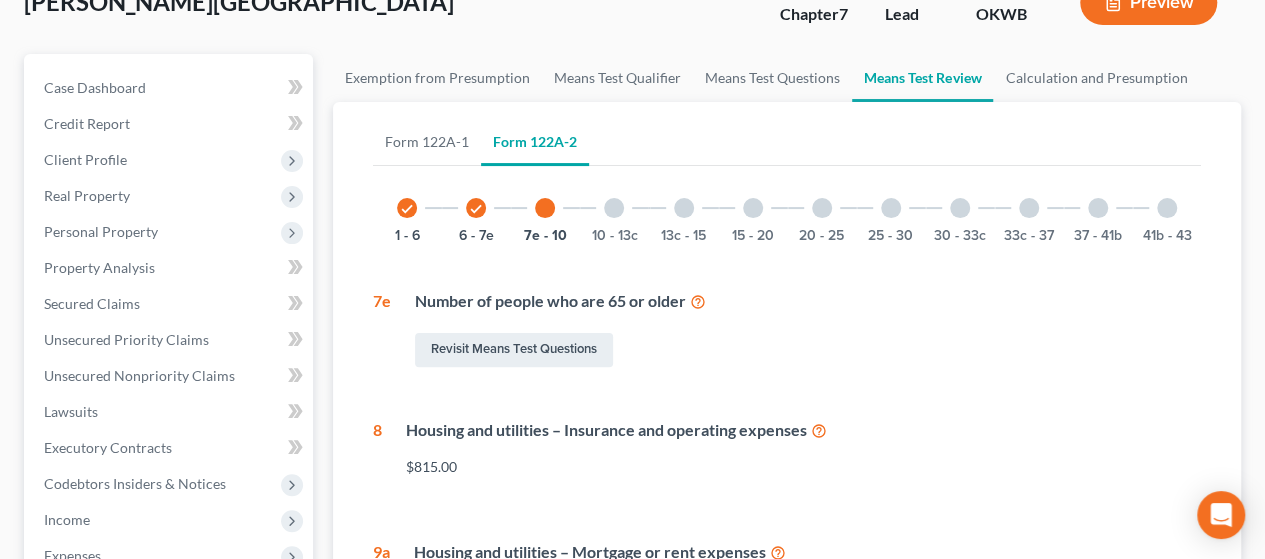 click on "check" at bounding box center [476, 209] 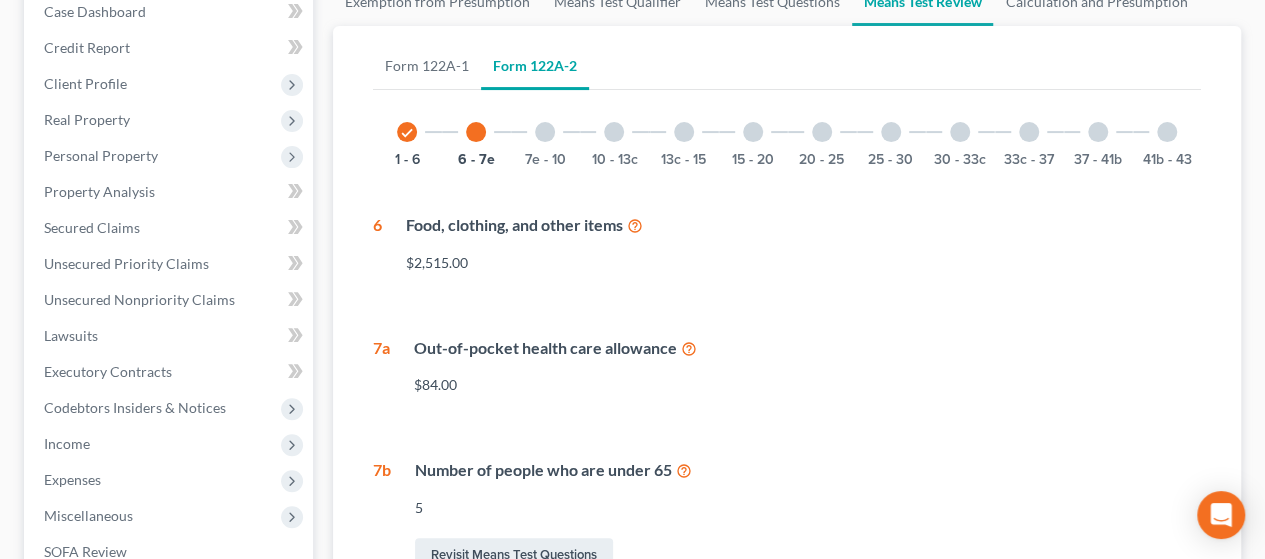 scroll, scrollTop: 203, scrollLeft: 0, axis: vertical 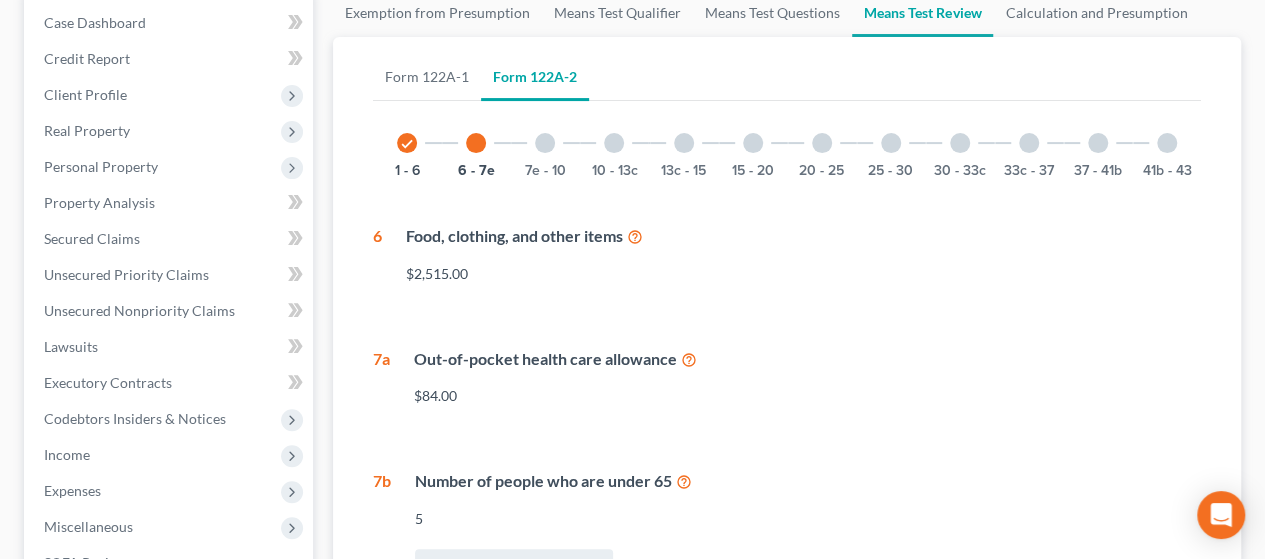 click on "7e - 10" at bounding box center [545, 143] 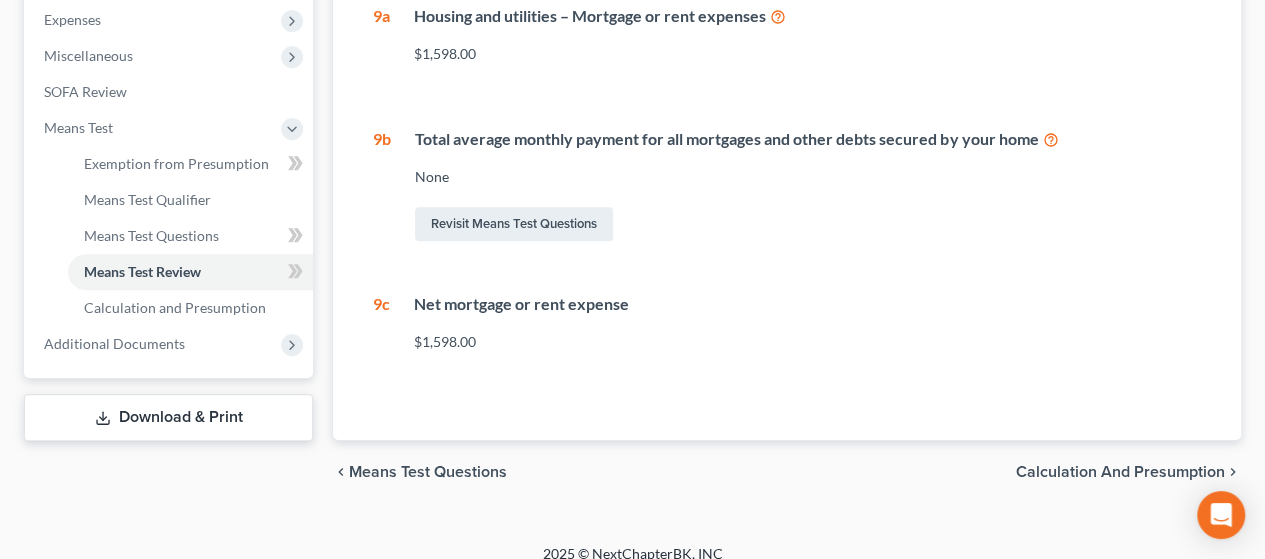 scroll, scrollTop: 676, scrollLeft: 0, axis: vertical 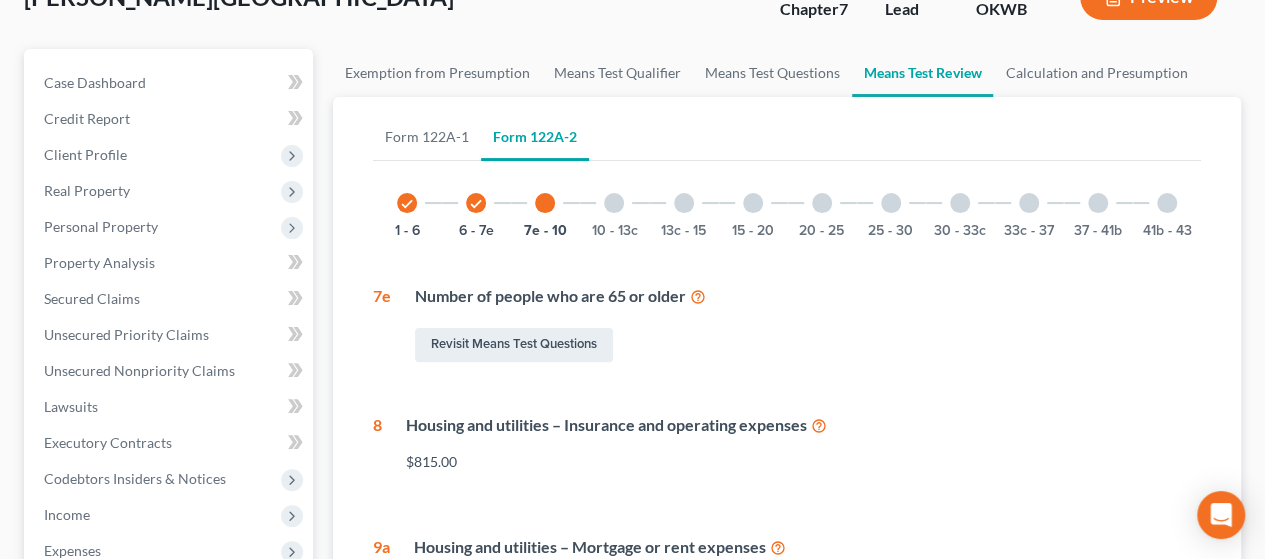 click at bounding box center [614, 203] 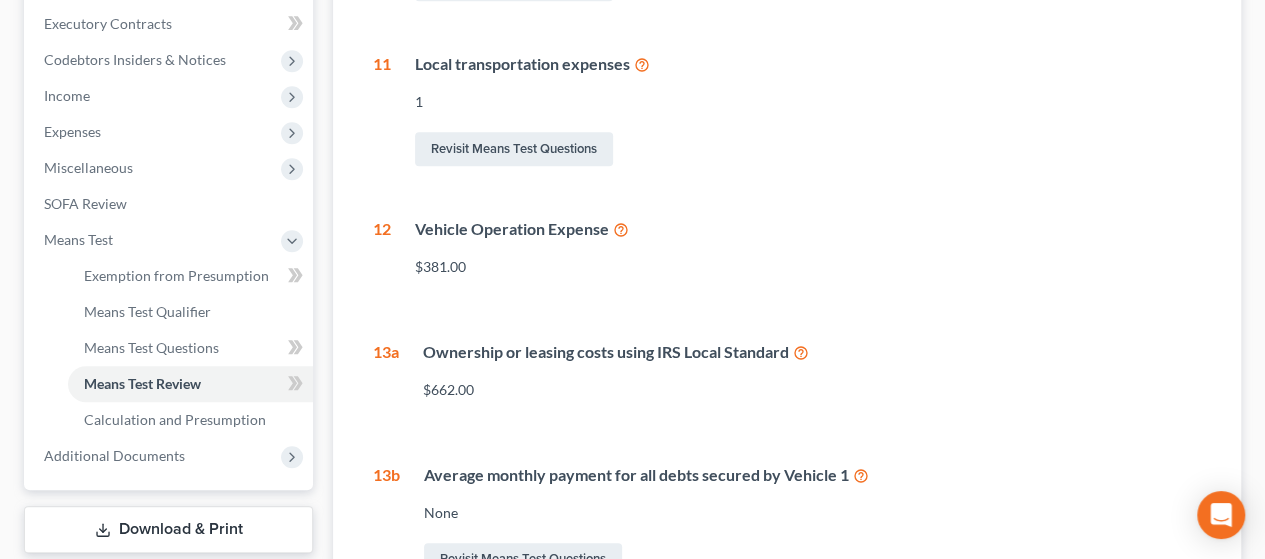 scroll, scrollTop: 566, scrollLeft: 0, axis: vertical 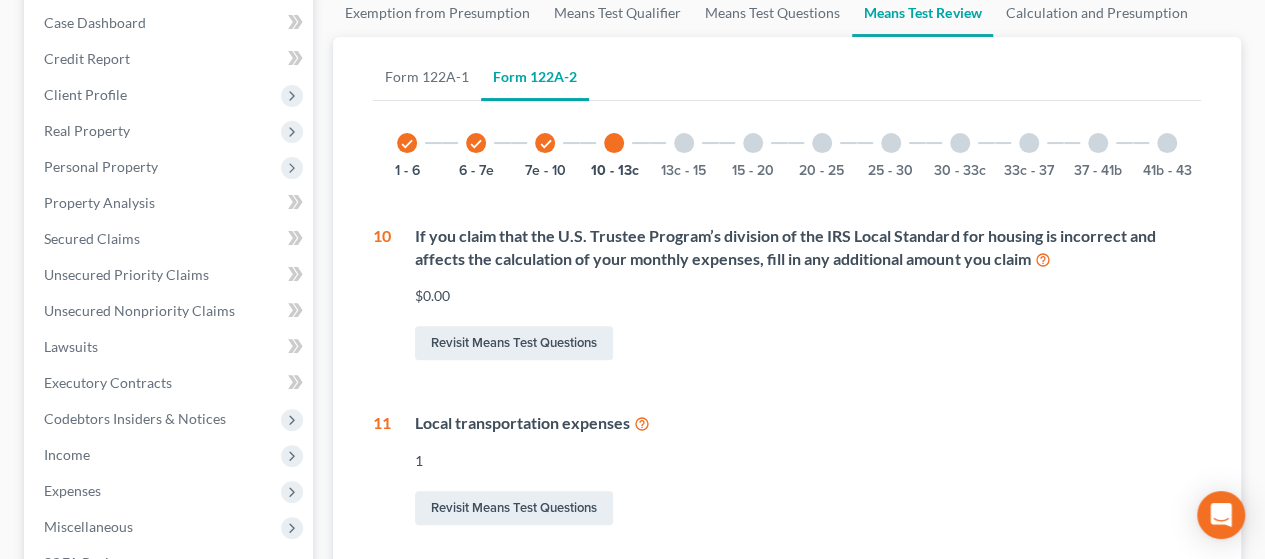 click at bounding box center [684, 143] 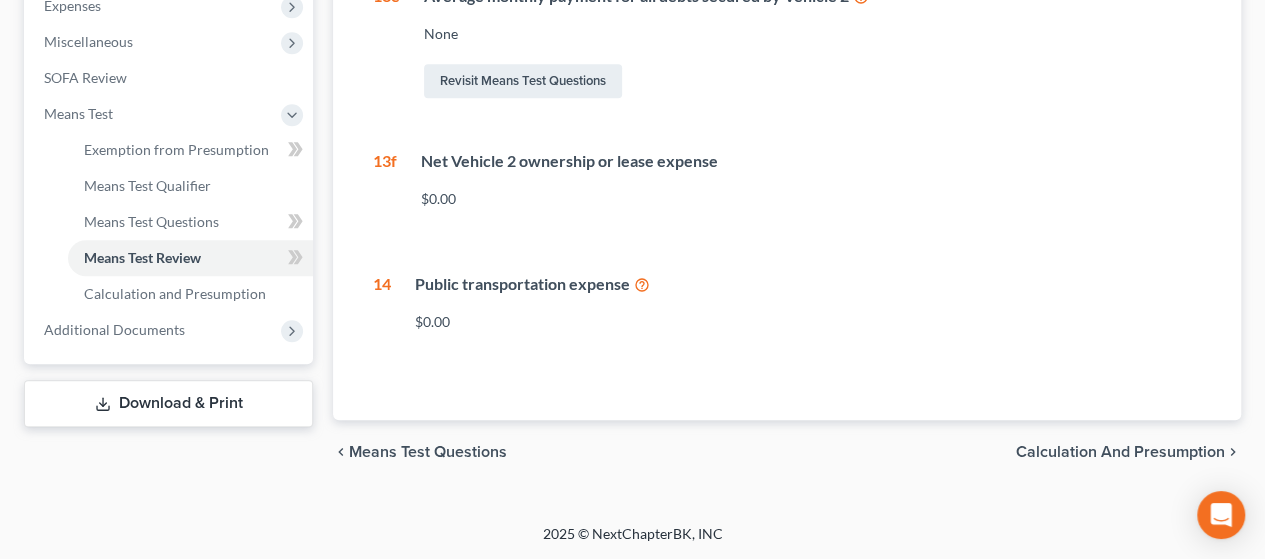scroll, scrollTop: 0, scrollLeft: 0, axis: both 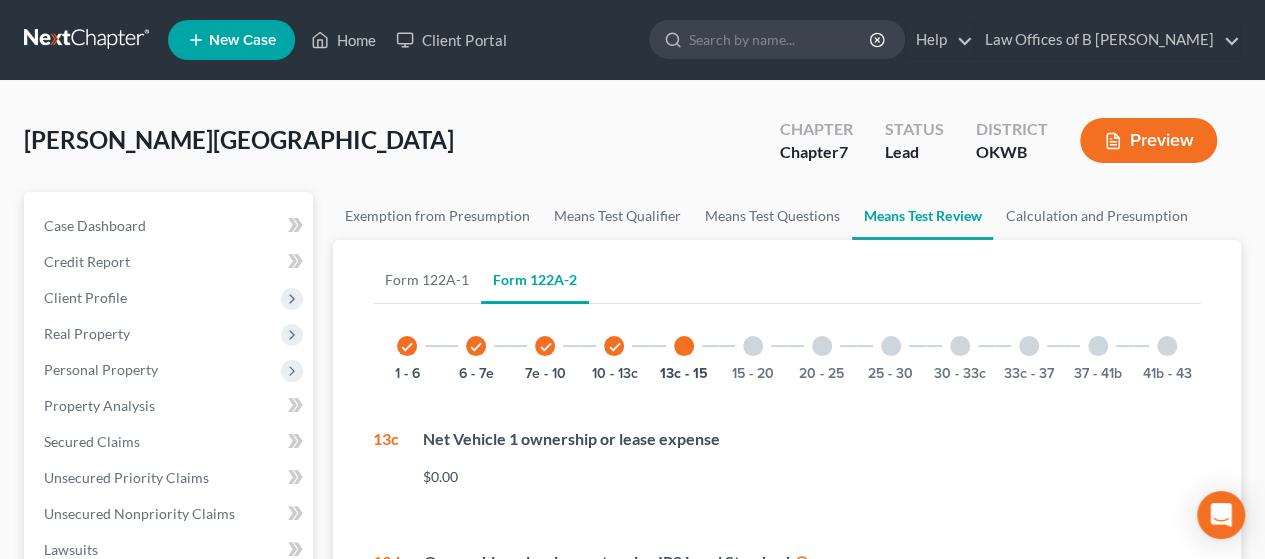 click on "15 - 20" at bounding box center (753, 346) 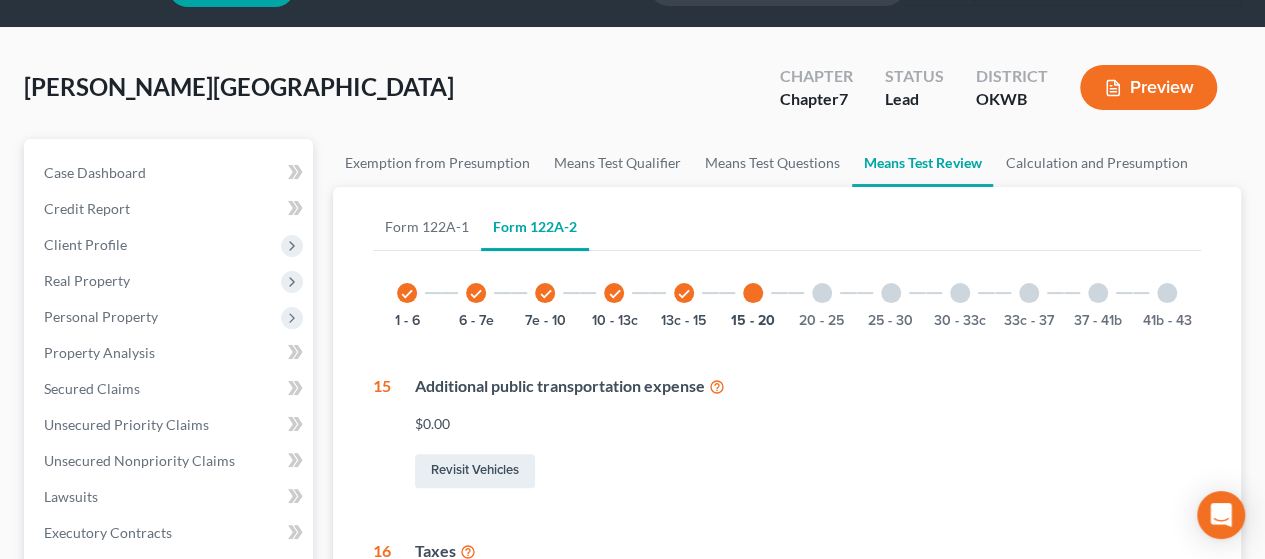 scroll, scrollTop: 36, scrollLeft: 0, axis: vertical 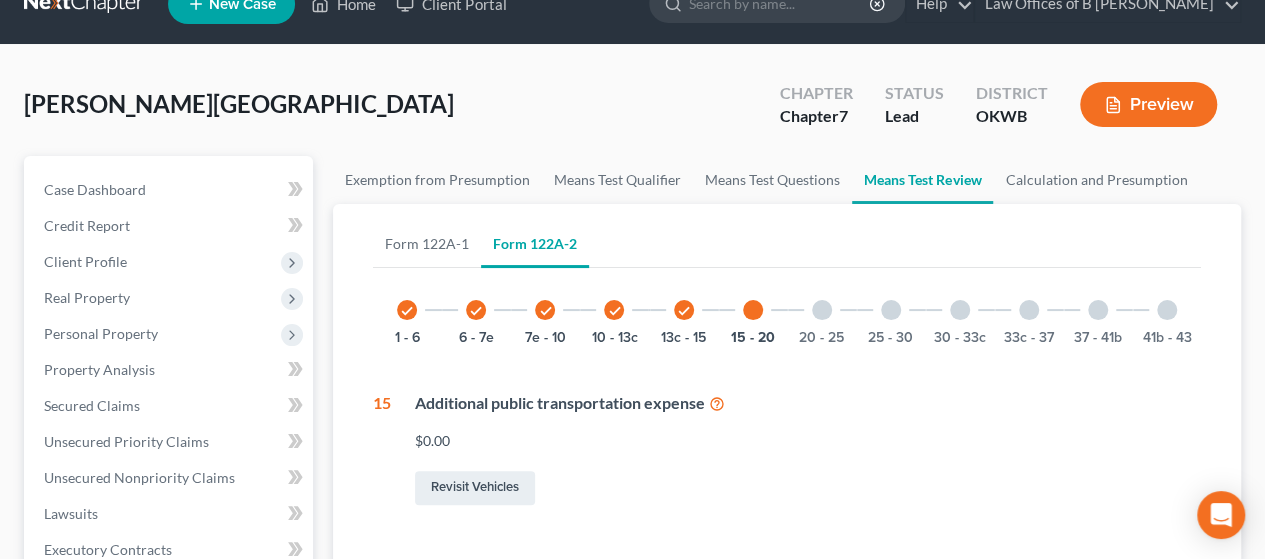 click at bounding box center [822, 310] 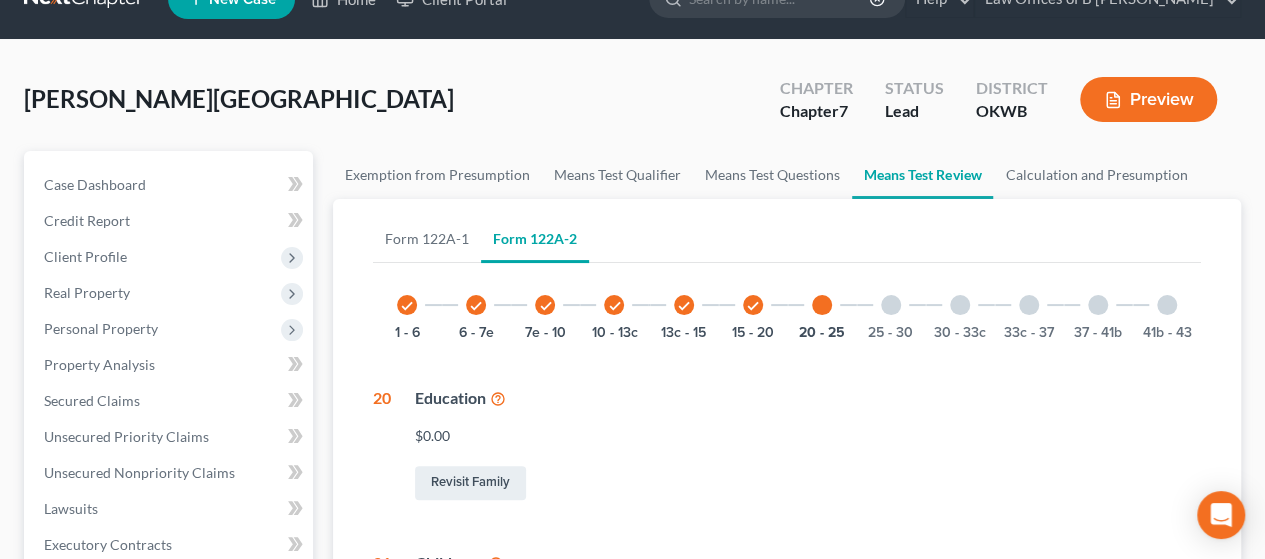scroll, scrollTop: 25, scrollLeft: 0, axis: vertical 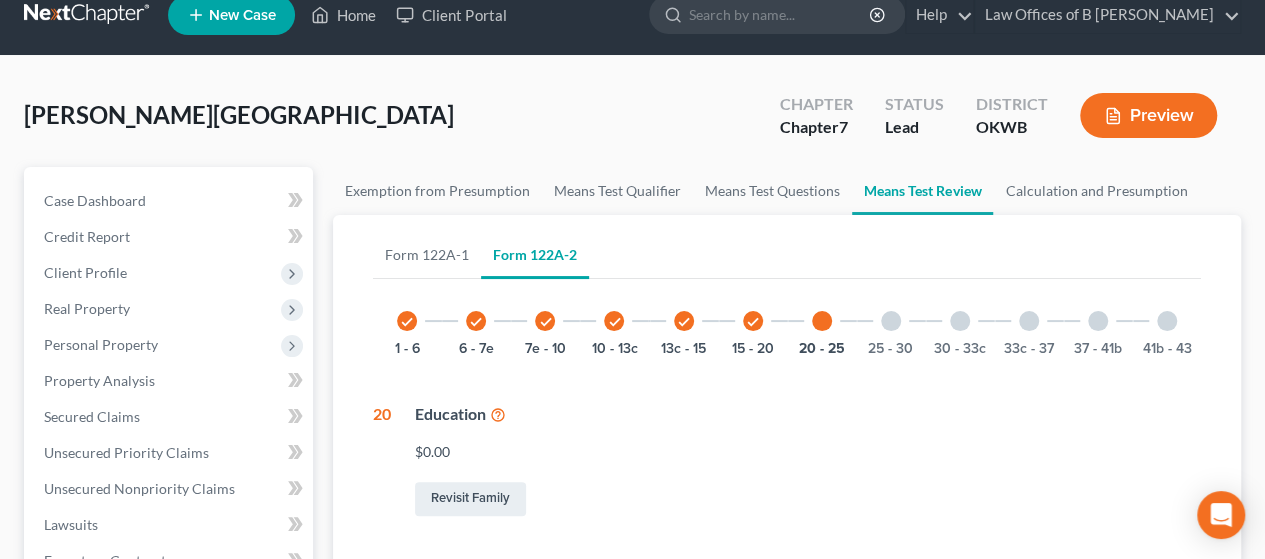 click on "25 - 30" at bounding box center [891, 321] 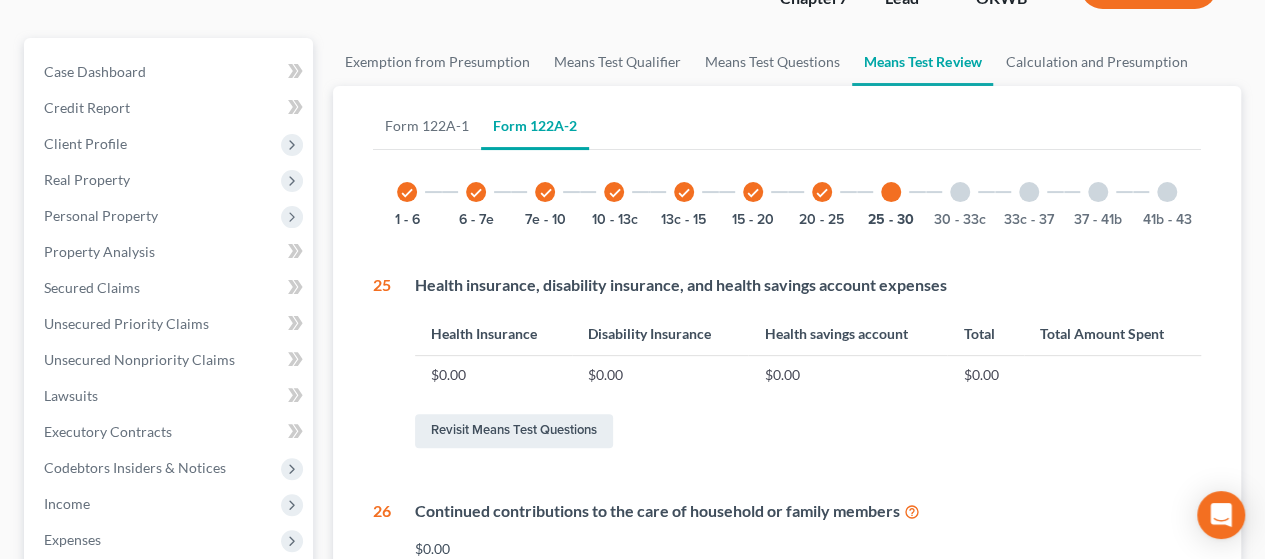 scroll, scrollTop: 126, scrollLeft: 0, axis: vertical 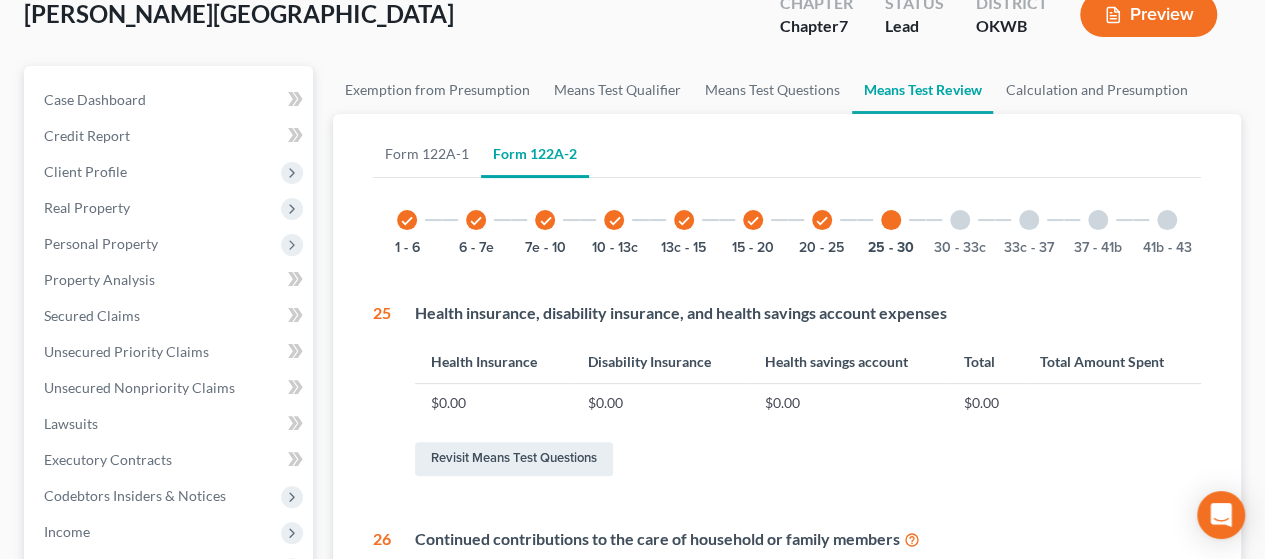 click at bounding box center [960, 220] 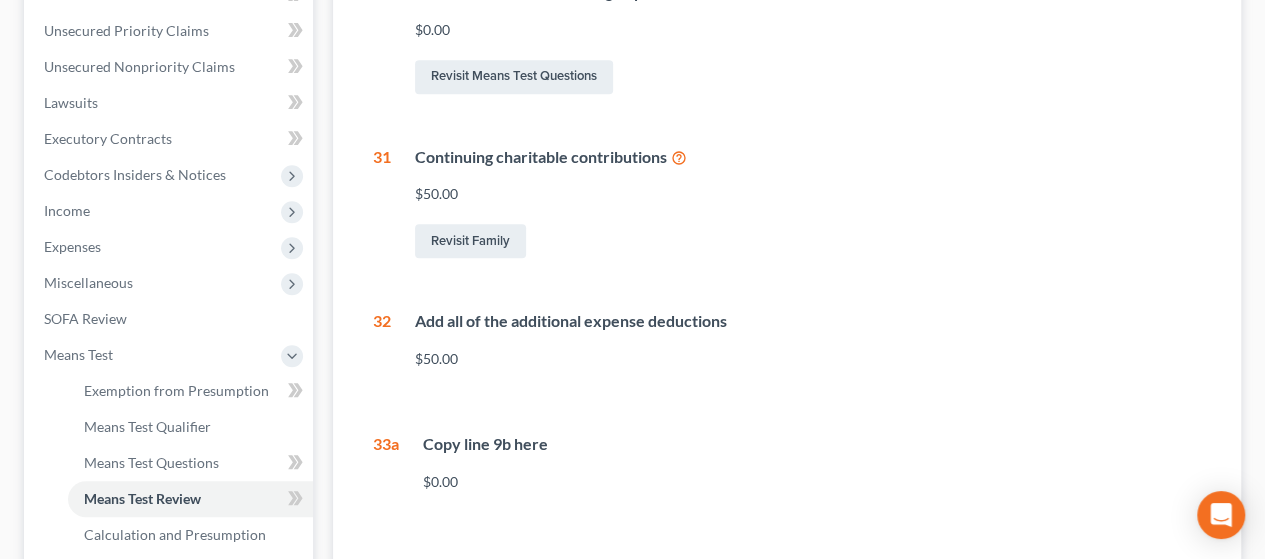 scroll, scrollTop: 446, scrollLeft: 0, axis: vertical 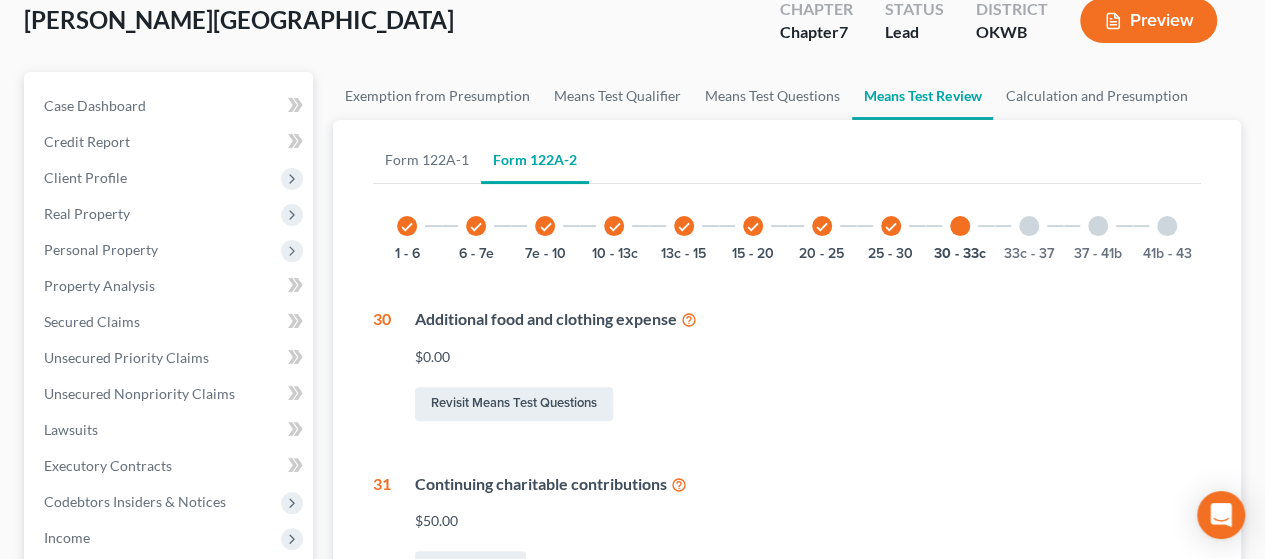 click at bounding box center (1029, 226) 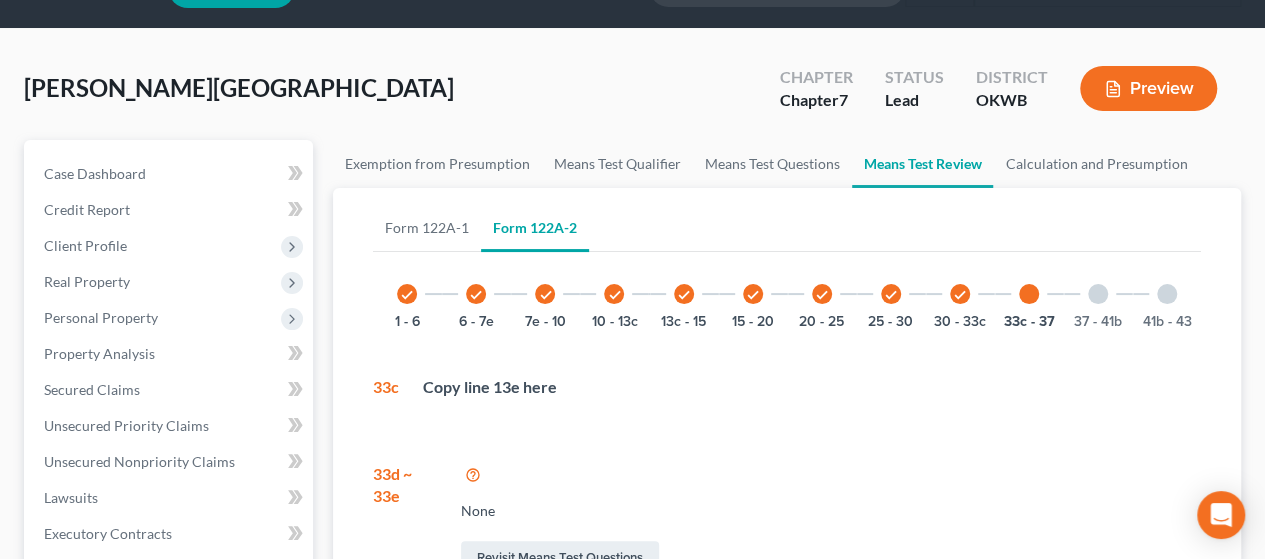 scroll, scrollTop: 43, scrollLeft: 0, axis: vertical 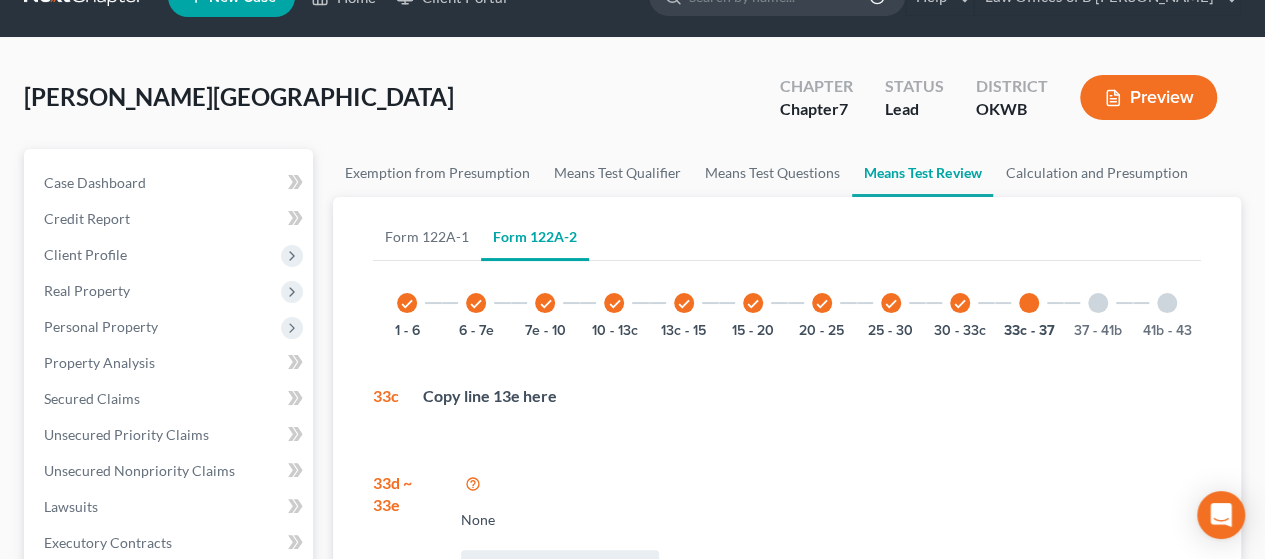 click at bounding box center [1098, 303] 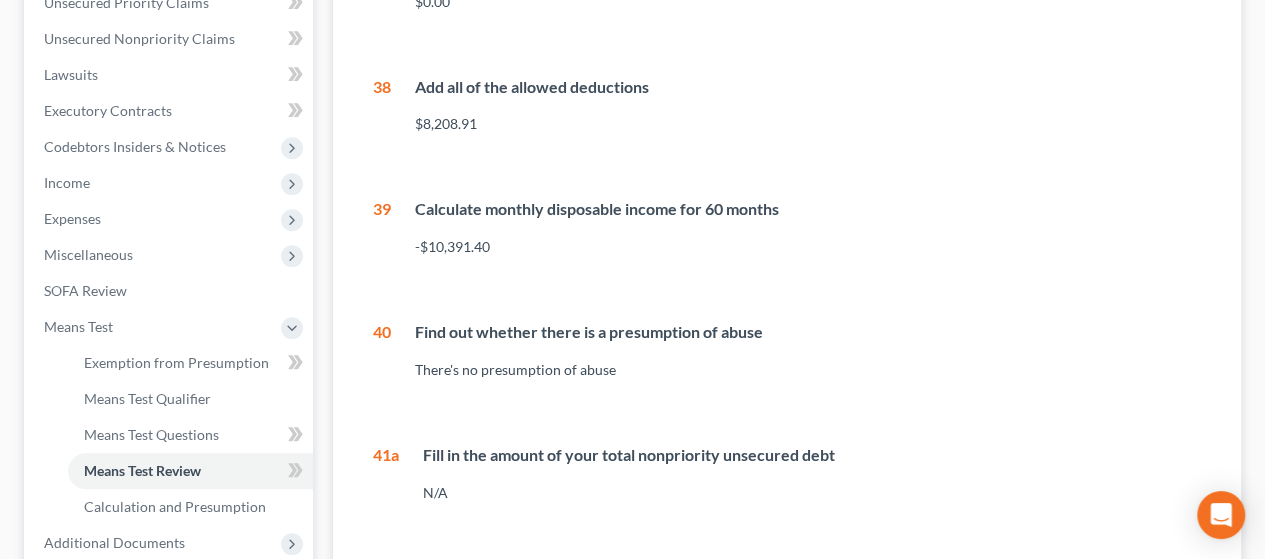 scroll, scrollTop: 478, scrollLeft: 0, axis: vertical 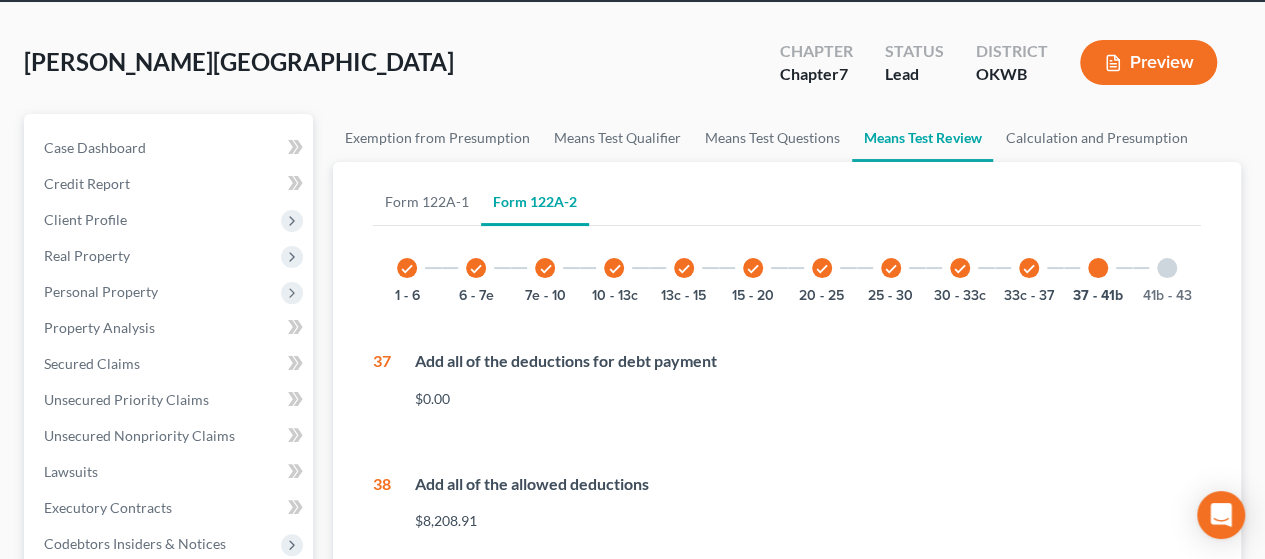 click at bounding box center [1167, 268] 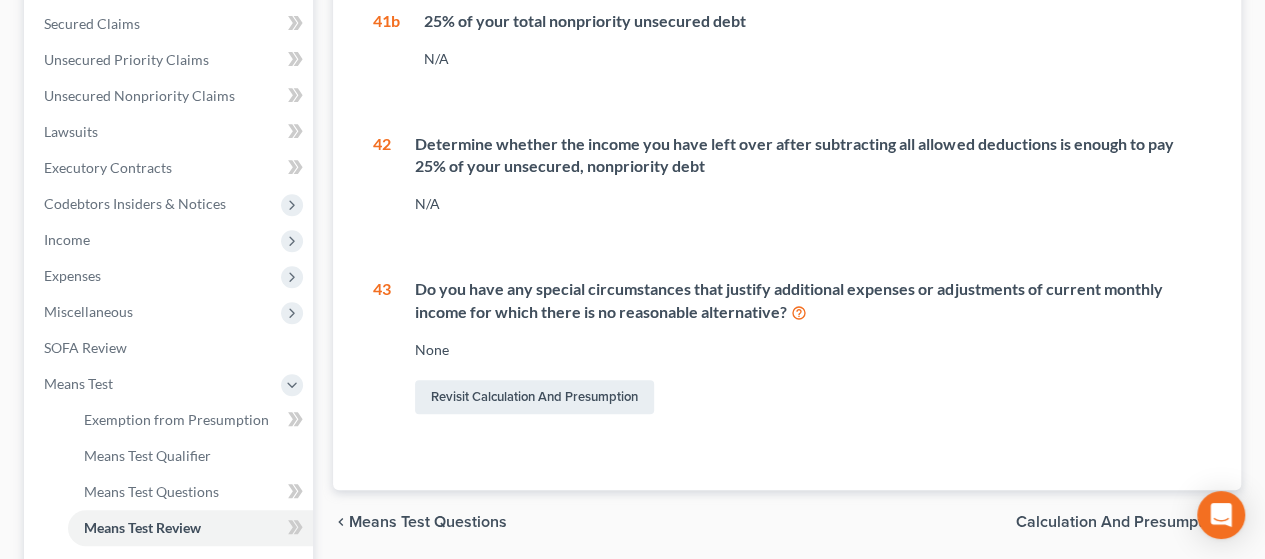 scroll, scrollTop: 414, scrollLeft: 0, axis: vertical 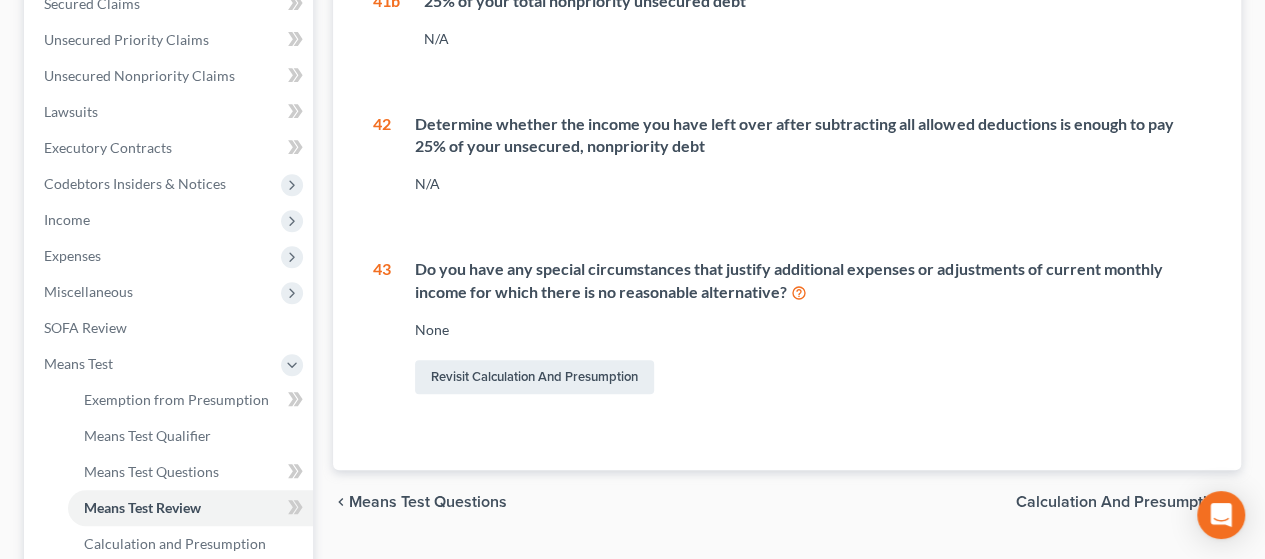click on "Calculation and Presumption" at bounding box center (1120, 502) 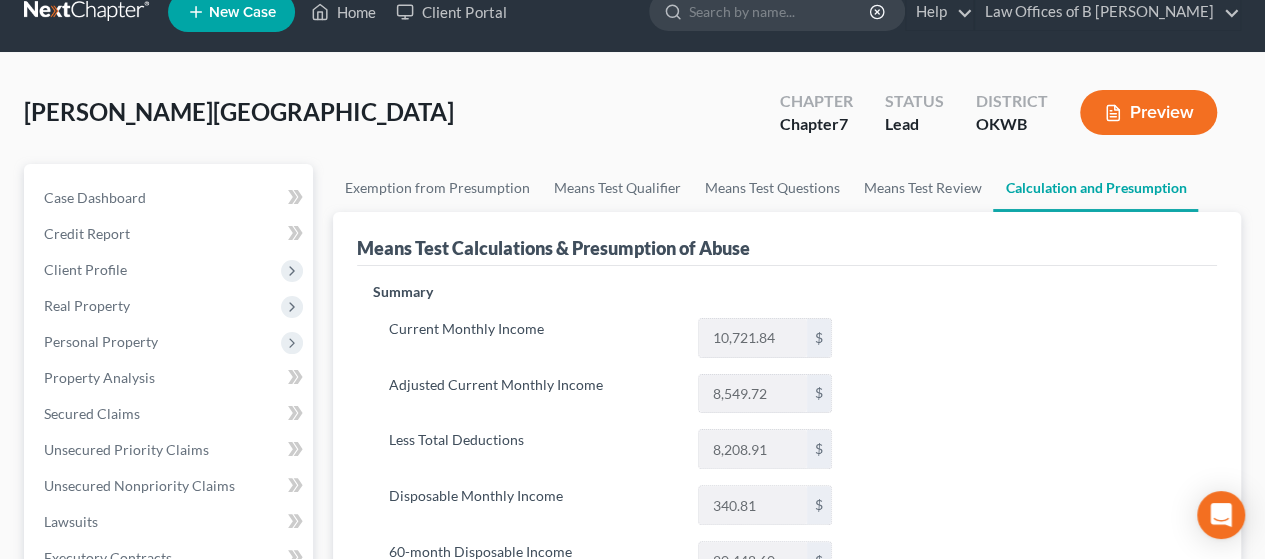 scroll, scrollTop: 0, scrollLeft: 0, axis: both 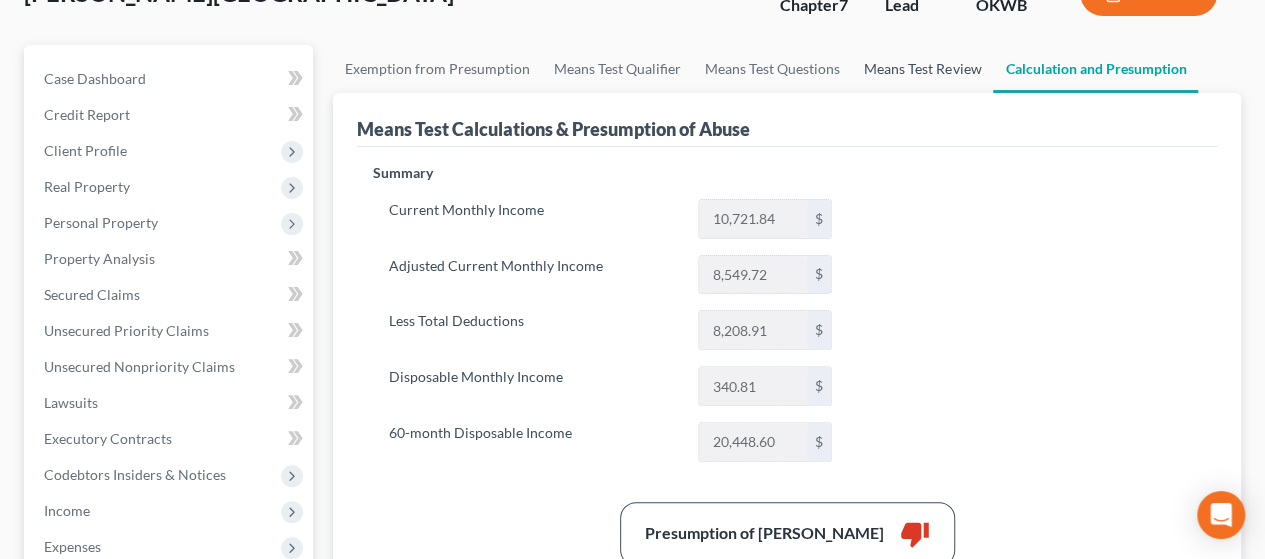 click on "Means Test Review" at bounding box center (922, 69) 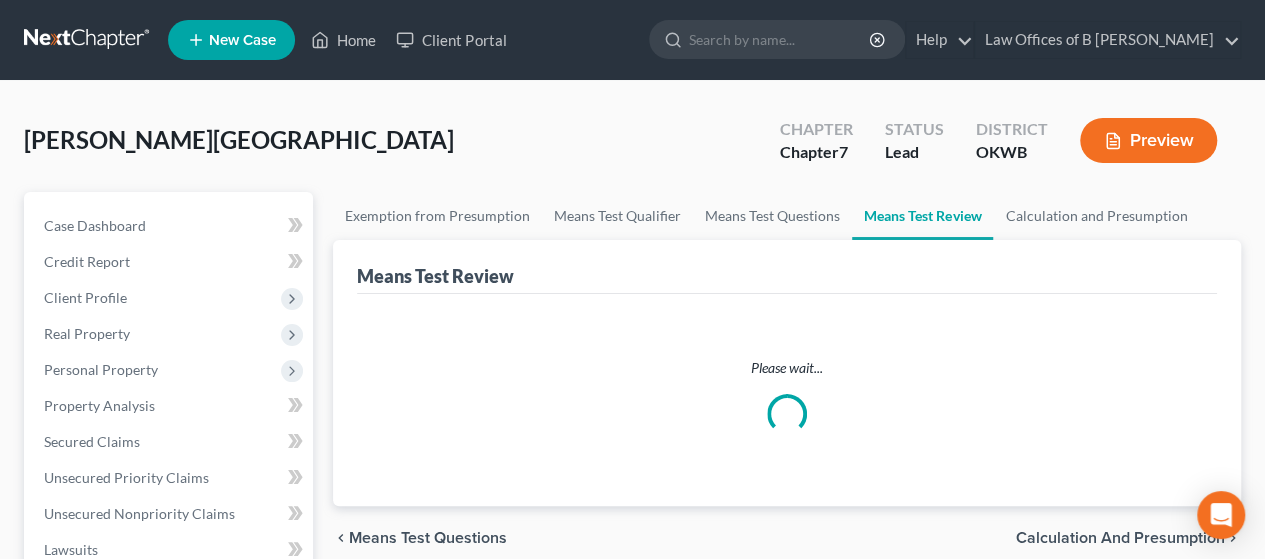 scroll, scrollTop: 0, scrollLeft: 0, axis: both 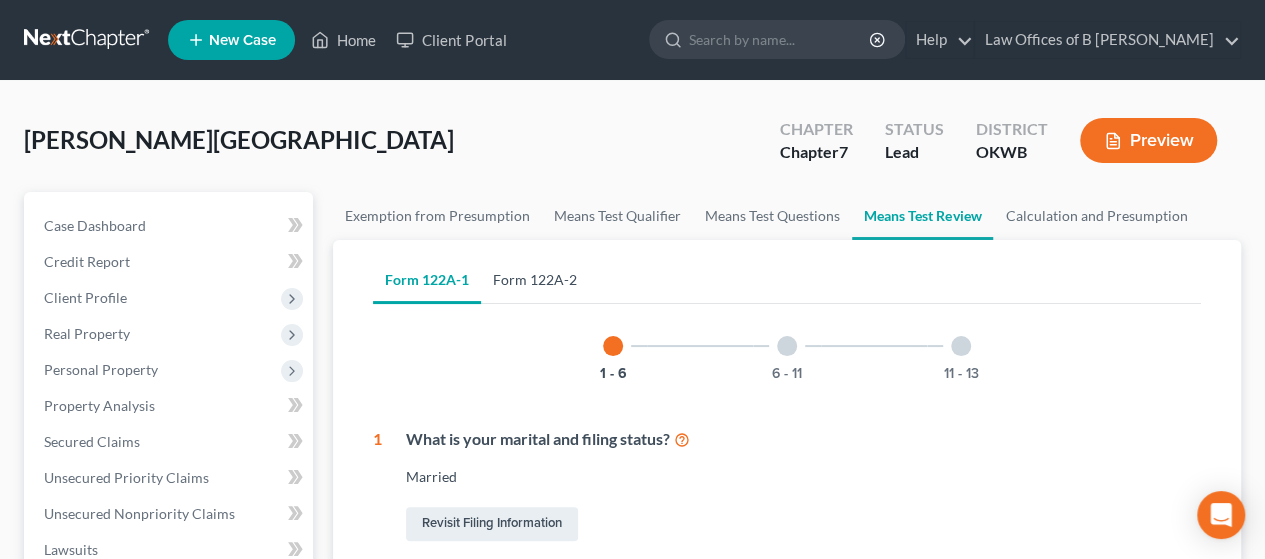 click on "Form 122A-2" at bounding box center [535, 280] 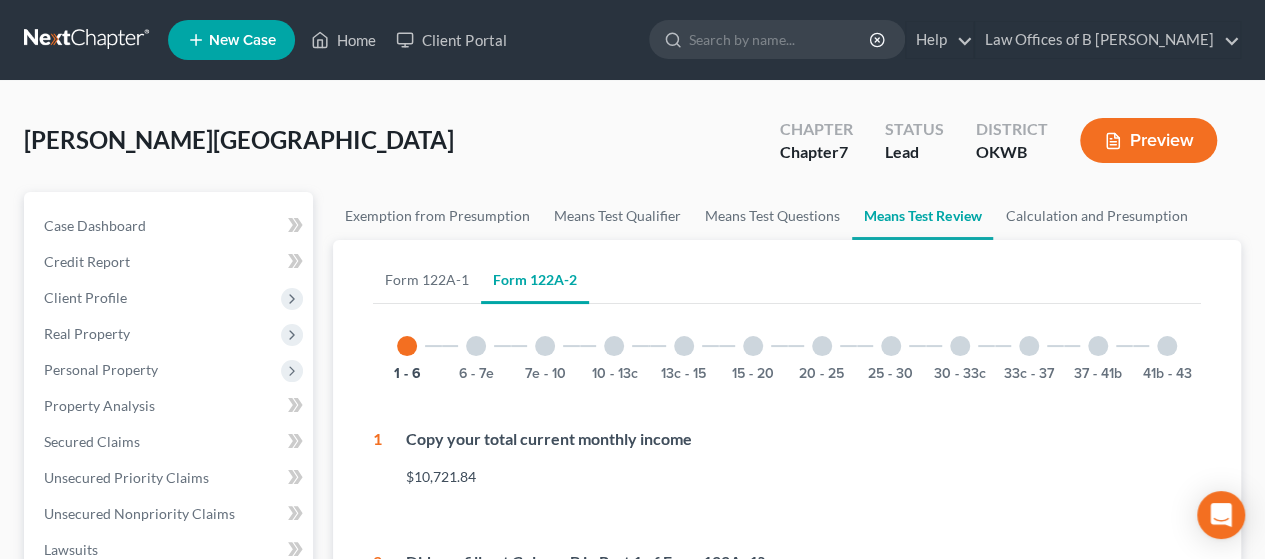 click at bounding box center (1098, 346) 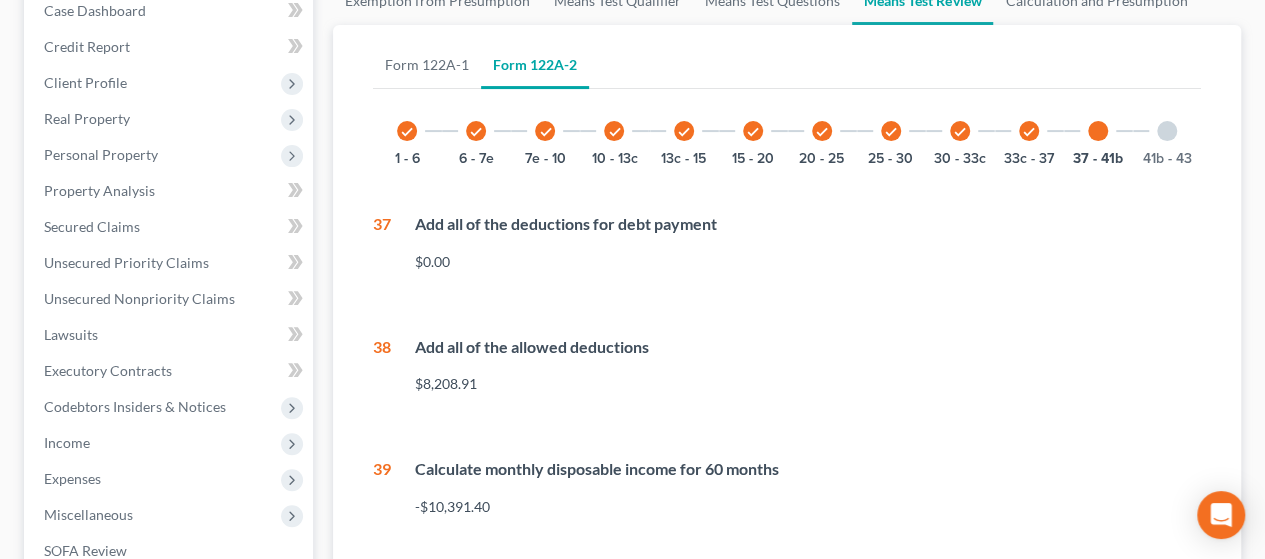 scroll, scrollTop: 214, scrollLeft: 0, axis: vertical 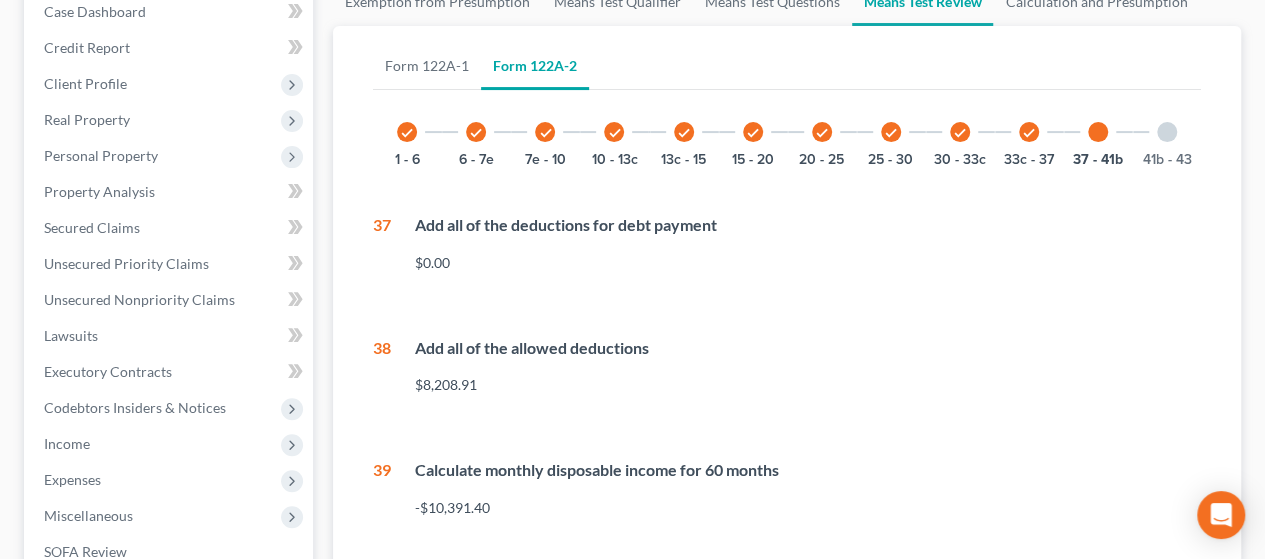 click at bounding box center [1167, 132] 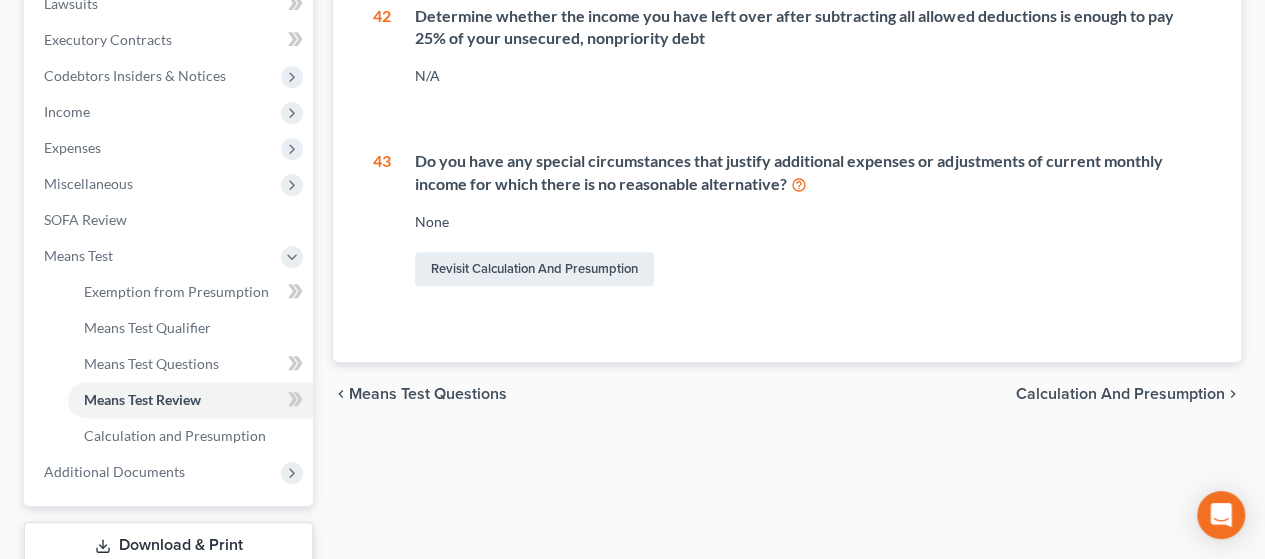 scroll, scrollTop: 552, scrollLeft: 0, axis: vertical 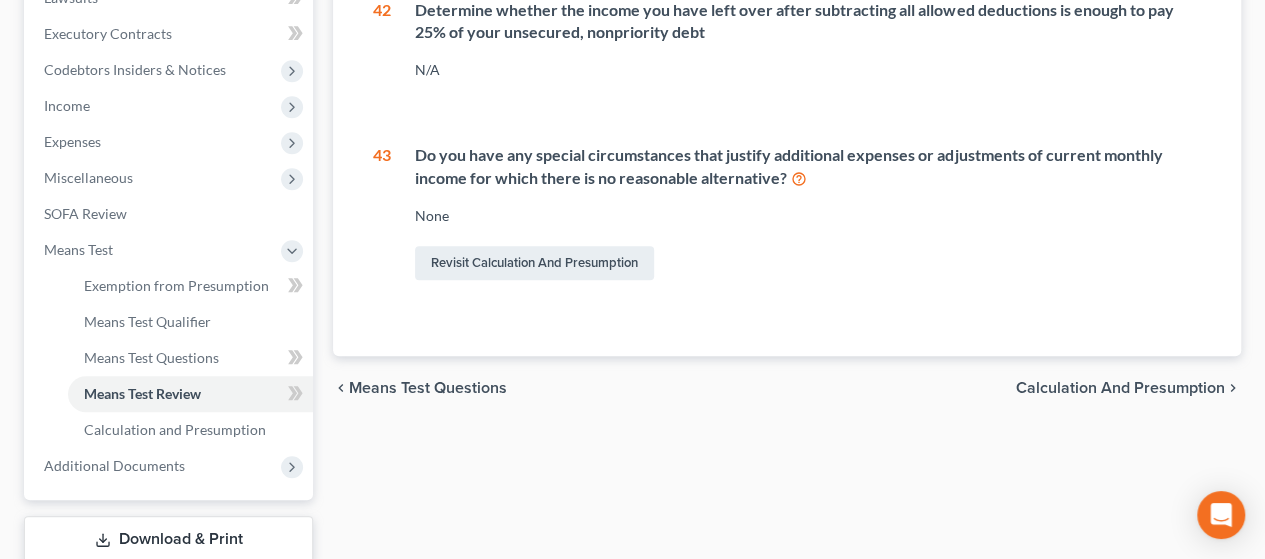 click on "Calculation and Presumption" at bounding box center [1120, 388] 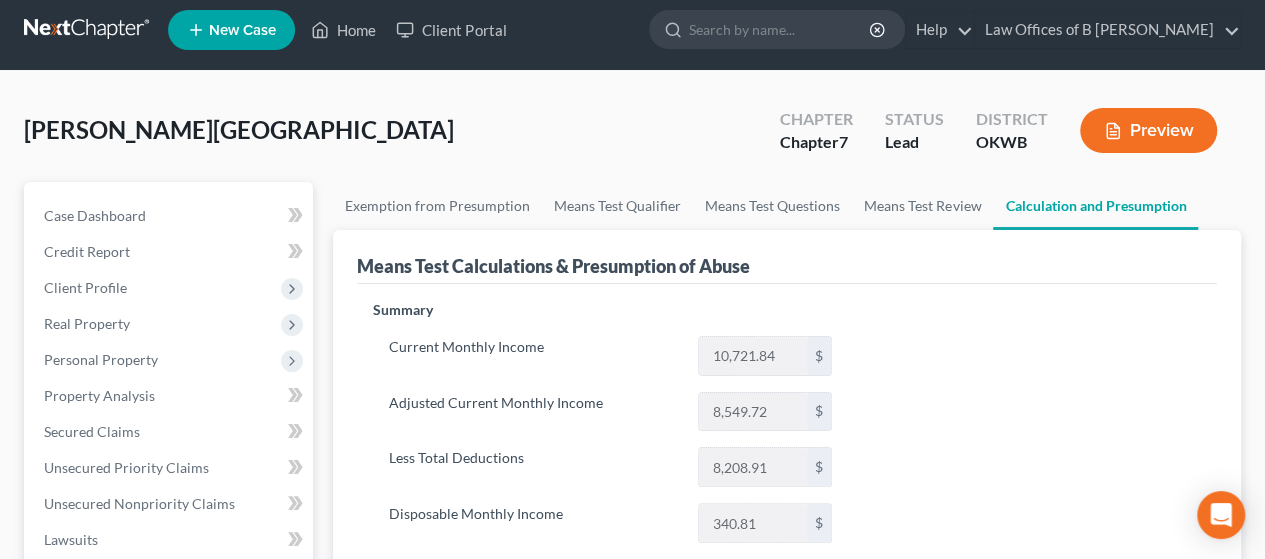 scroll, scrollTop: 0, scrollLeft: 0, axis: both 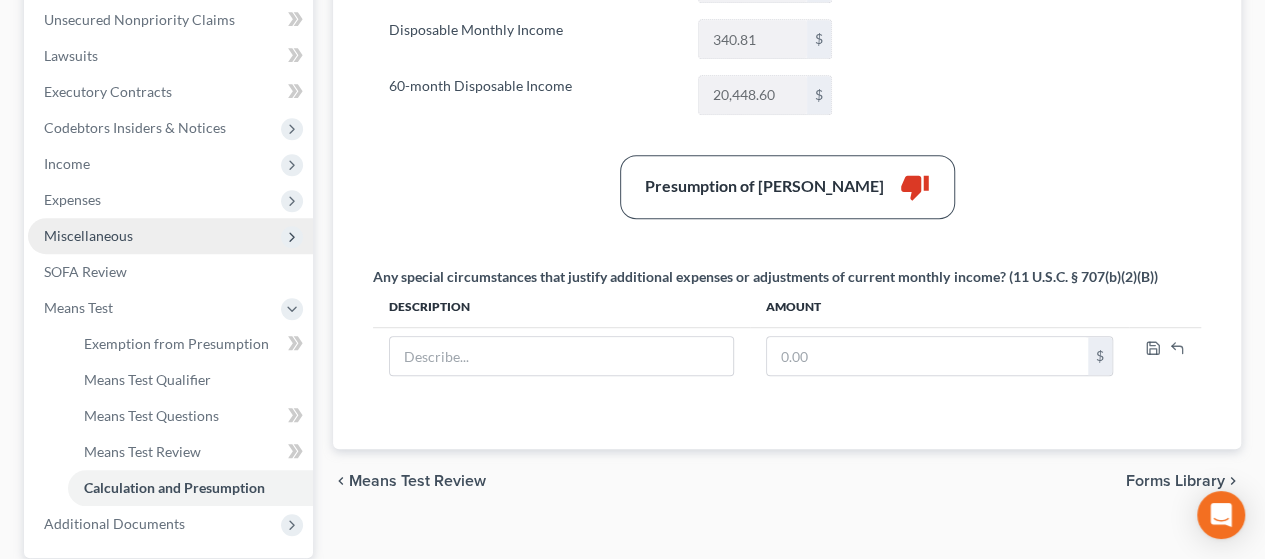 click on "Miscellaneous" at bounding box center [170, 236] 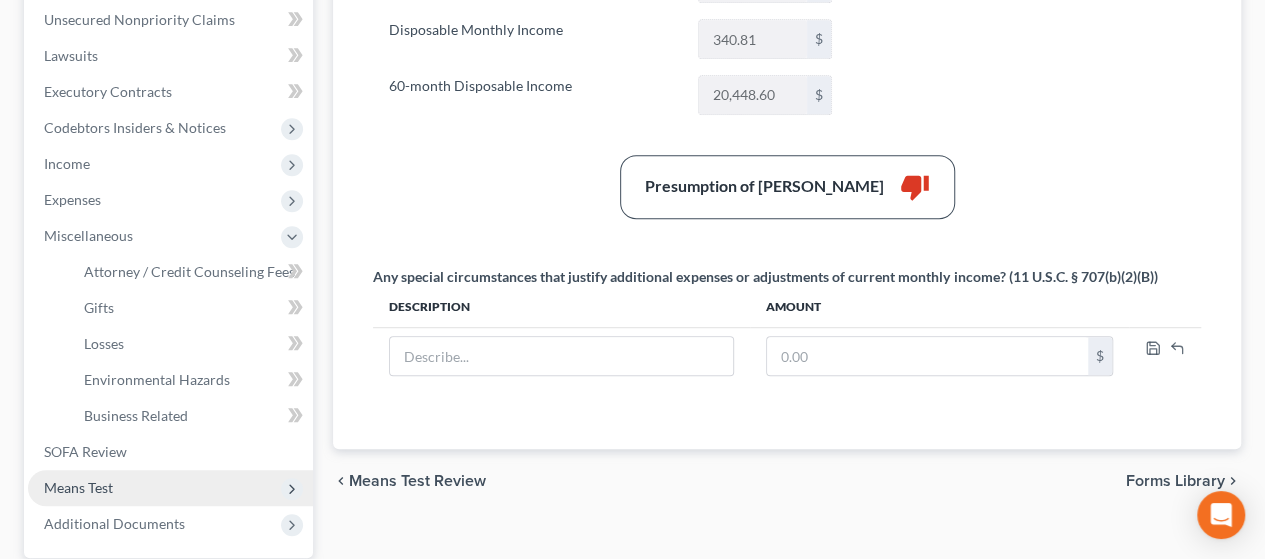click on "Means Test" at bounding box center (170, 488) 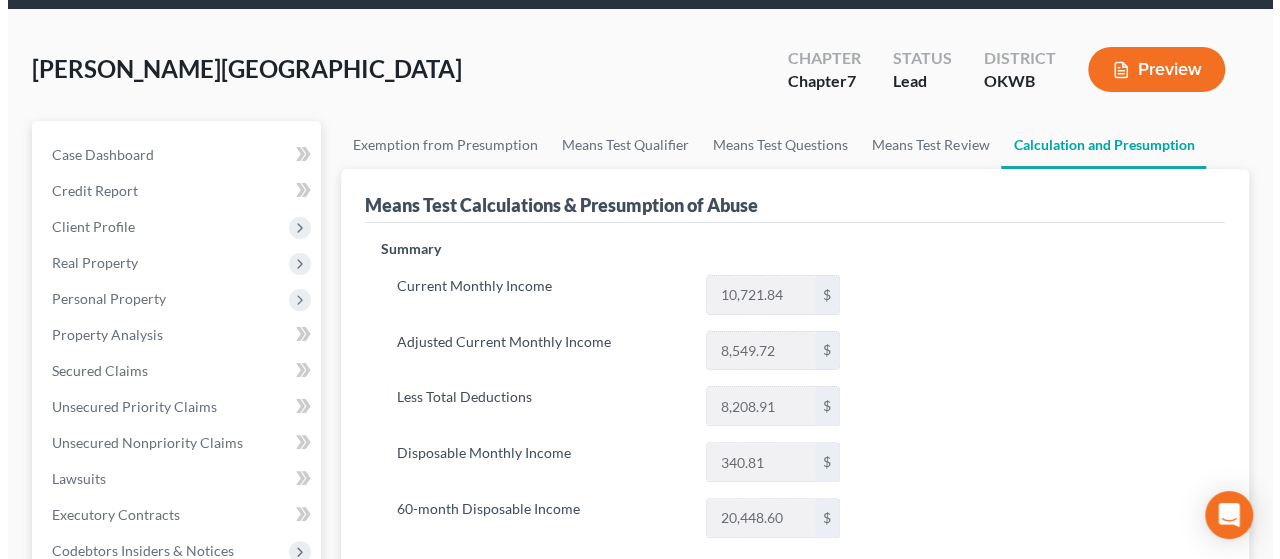 scroll, scrollTop: 0, scrollLeft: 0, axis: both 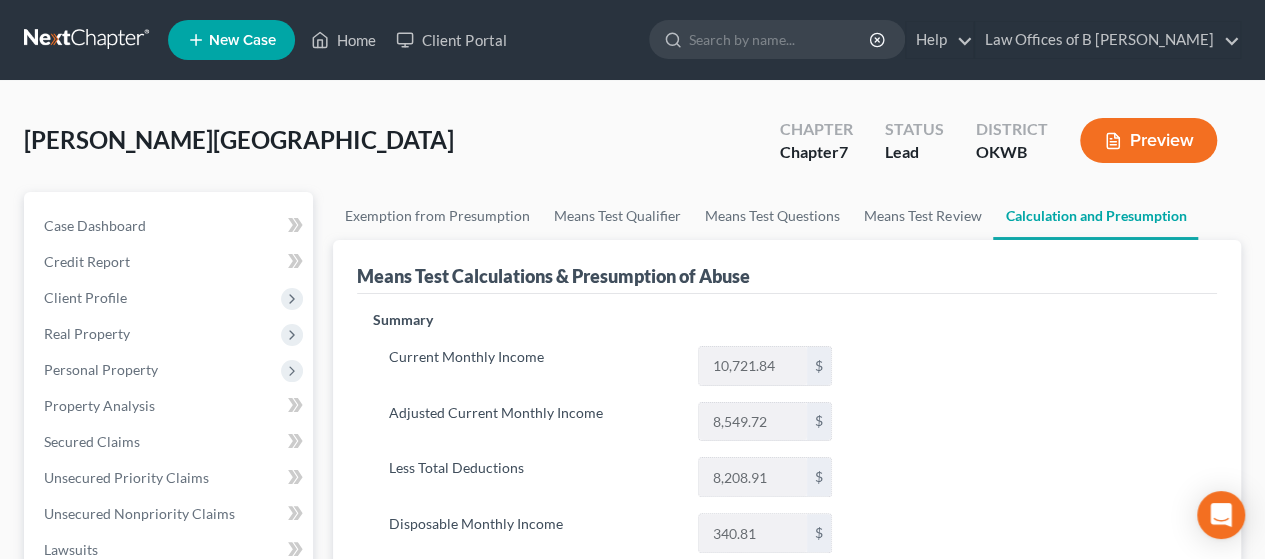 click on "Preview" at bounding box center [1148, 140] 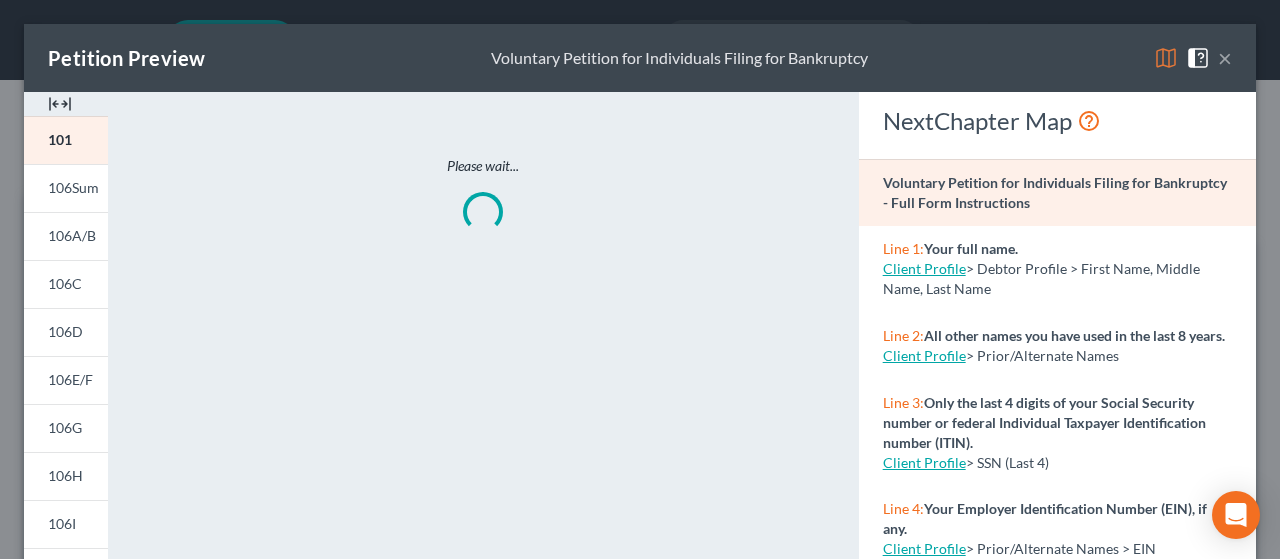 click at bounding box center (1166, 58) 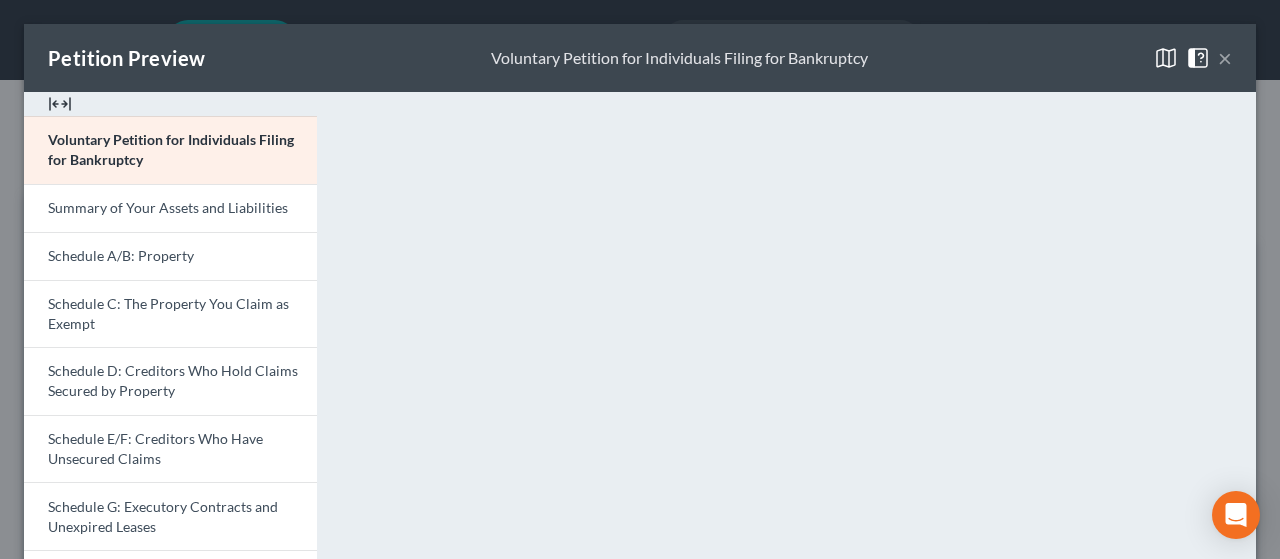 click on "<object ng-attr-data='[URL][DOMAIN_NAME]' type='application/pdf' width='100%' height='975px'></object>
<p><a href='[URL][DOMAIN_NAME]' target='_blank'>Click here</a> to open in a new window.</p>" at bounding box center (796, 698) 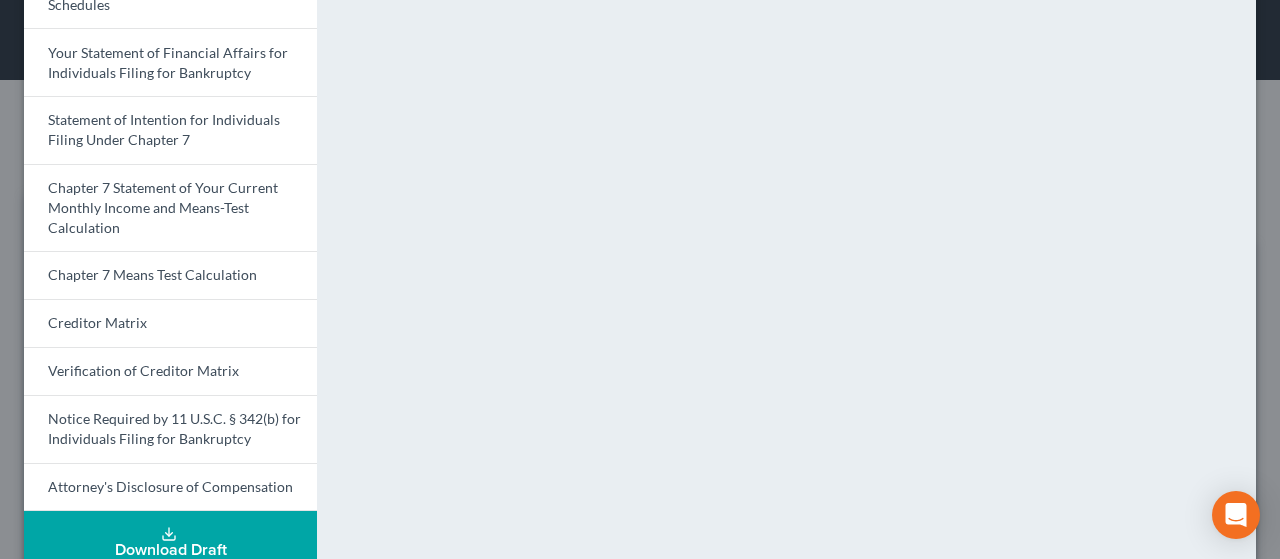 scroll, scrollTop: 765, scrollLeft: 0, axis: vertical 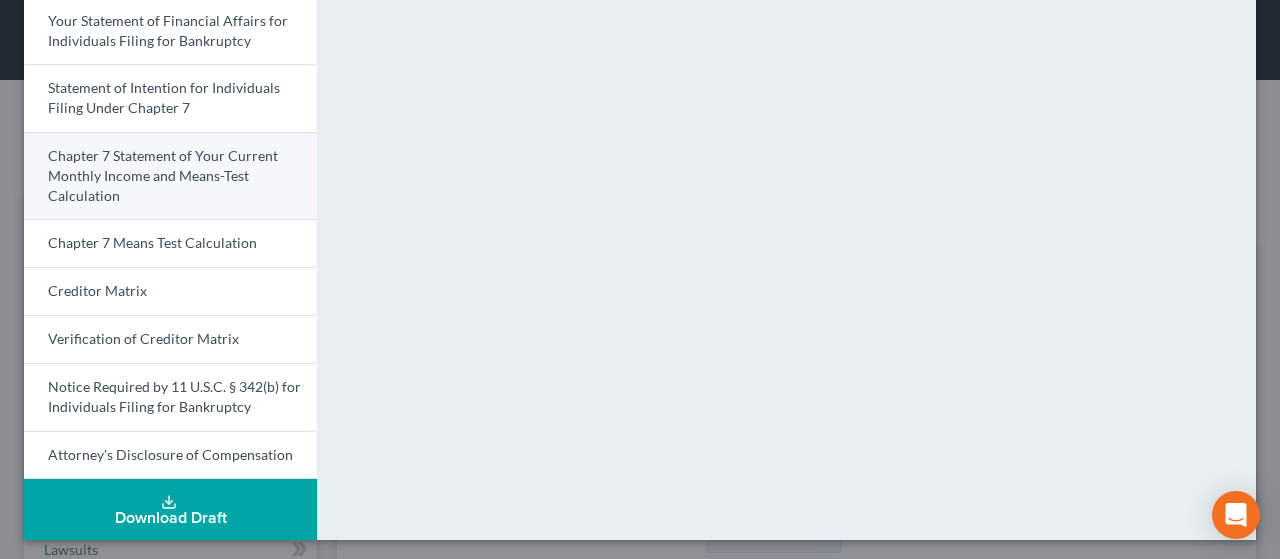 click on "Chapter 7 Statement of Your Current Monthly Income and Means-Test Calculation" at bounding box center (170, 176) 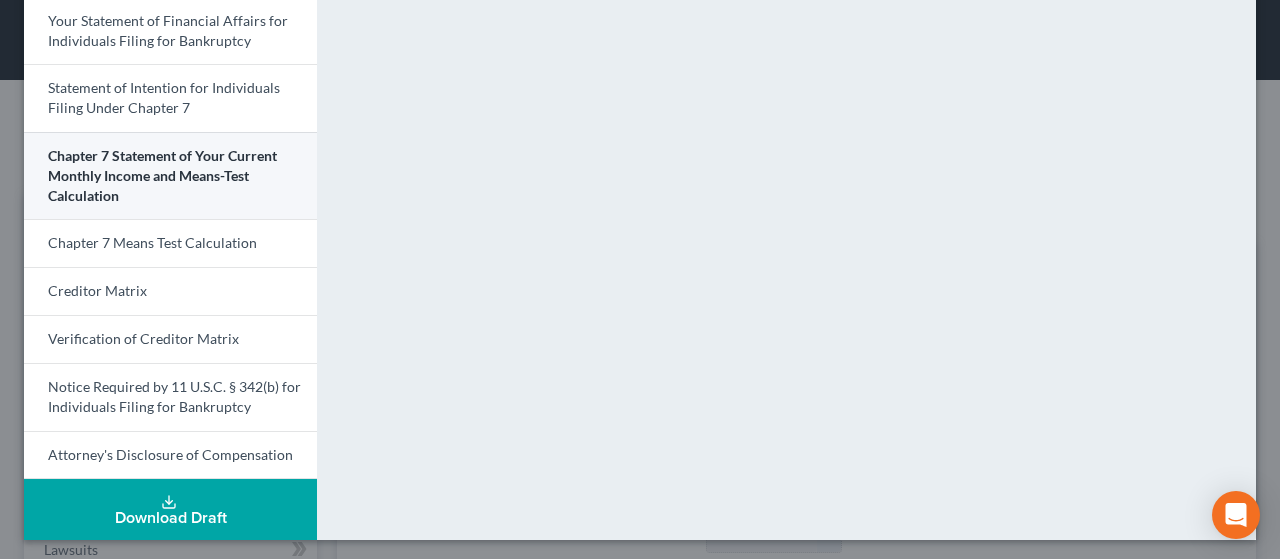 scroll, scrollTop: 164, scrollLeft: 0, axis: vertical 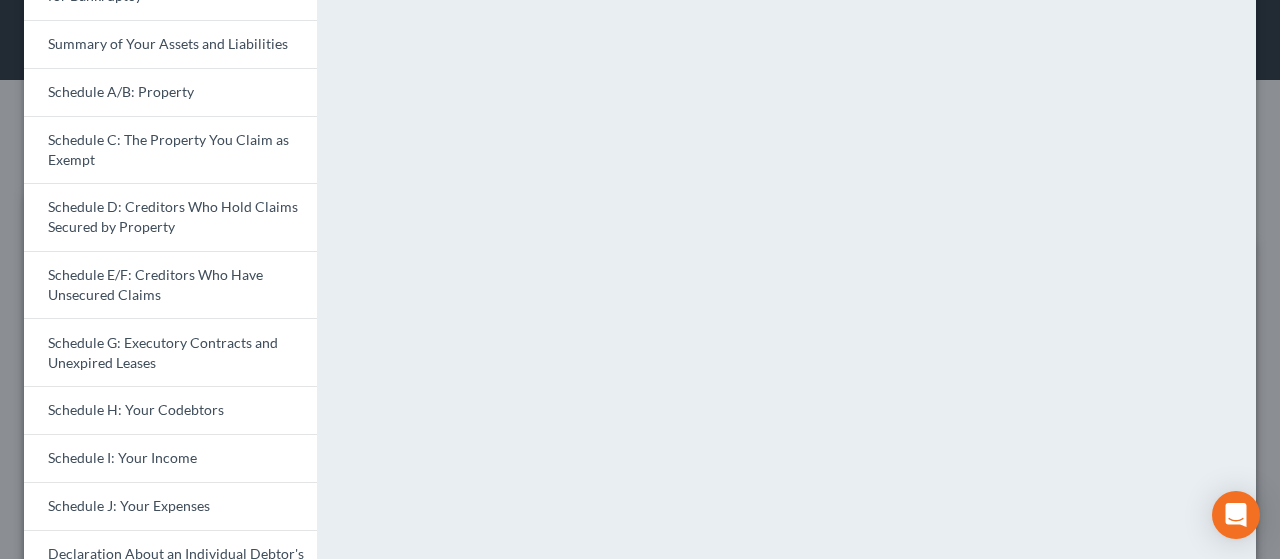 click on "<object ng-attr-data='[URL][DOMAIN_NAME]' type='application/pdf' width='100%' height='975px'></object>
<p><a href='[URL][DOMAIN_NAME]' target='_blank'>Click here</a> to open in a new window.</p>" at bounding box center [796, 434] 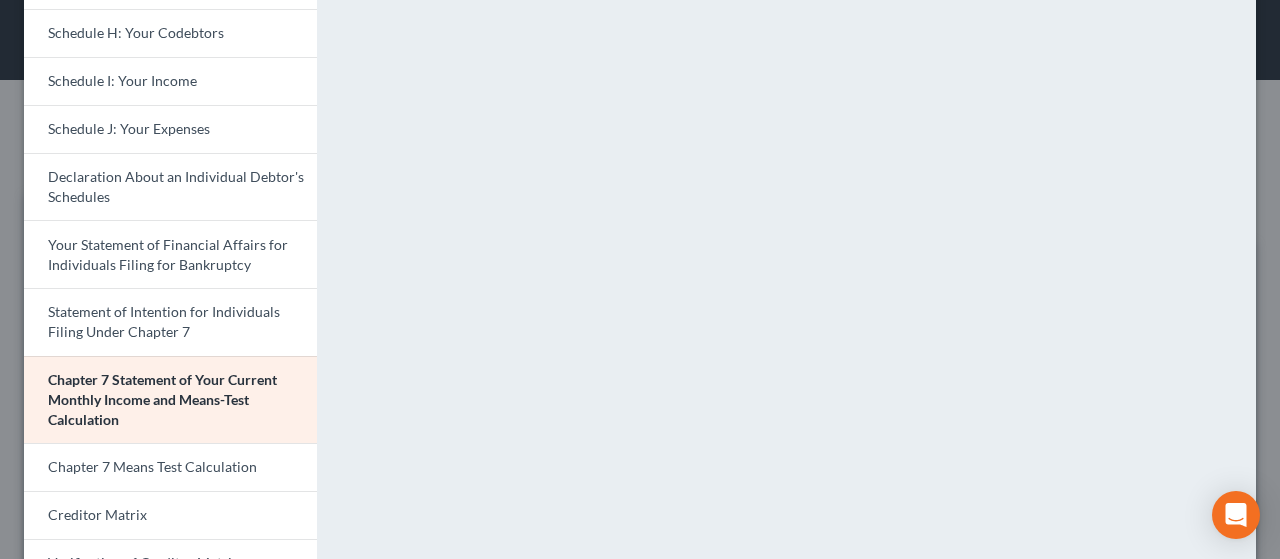 scroll, scrollTop: 564, scrollLeft: 0, axis: vertical 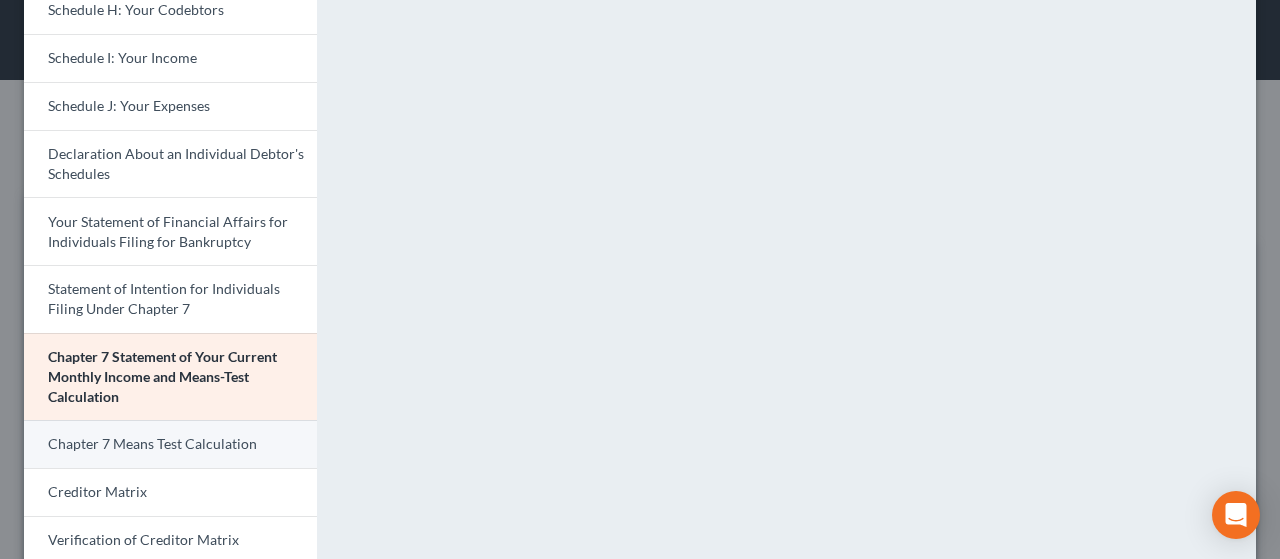 click on "Chapter 7 Means Test Calculation" at bounding box center [170, 444] 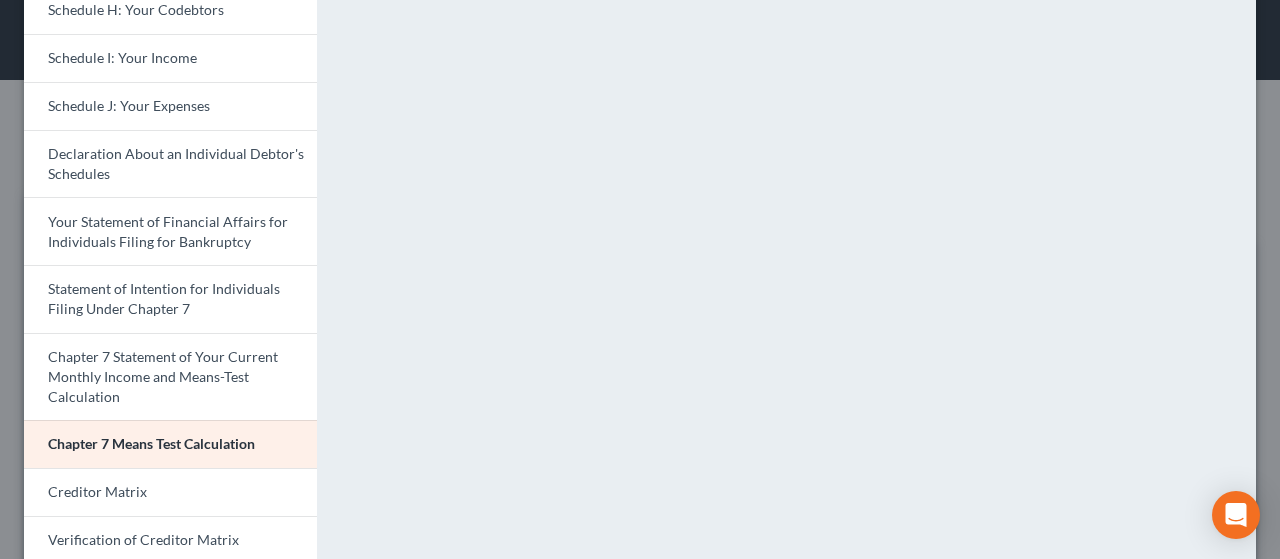 scroll, scrollTop: 164, scrollLeft: 0, axis: vertical 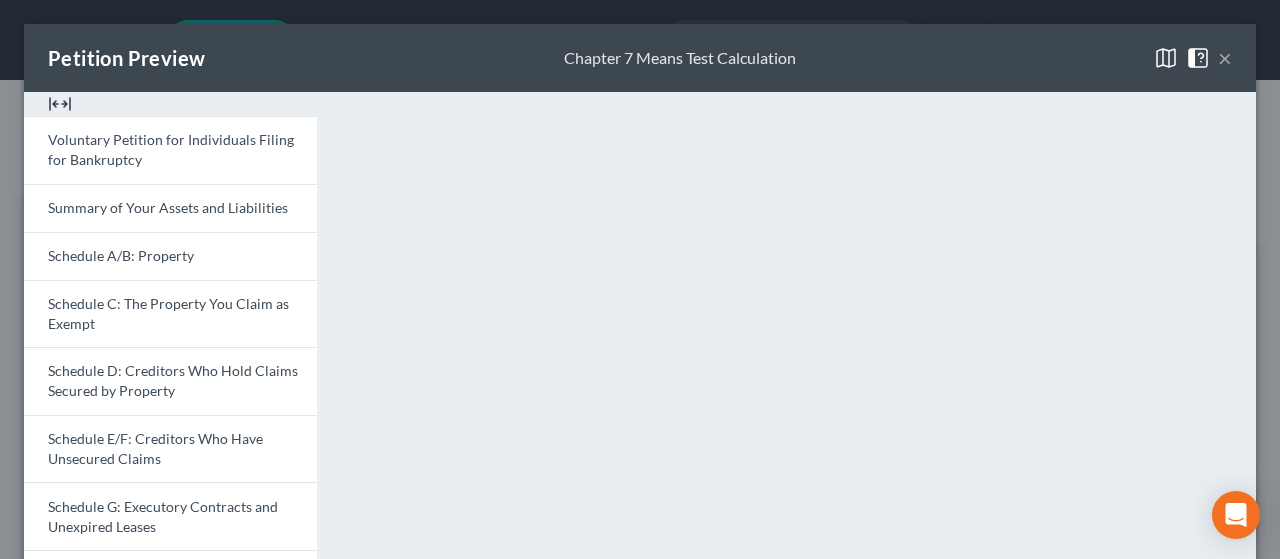 click on "×" at bounding box center [1225, 58] 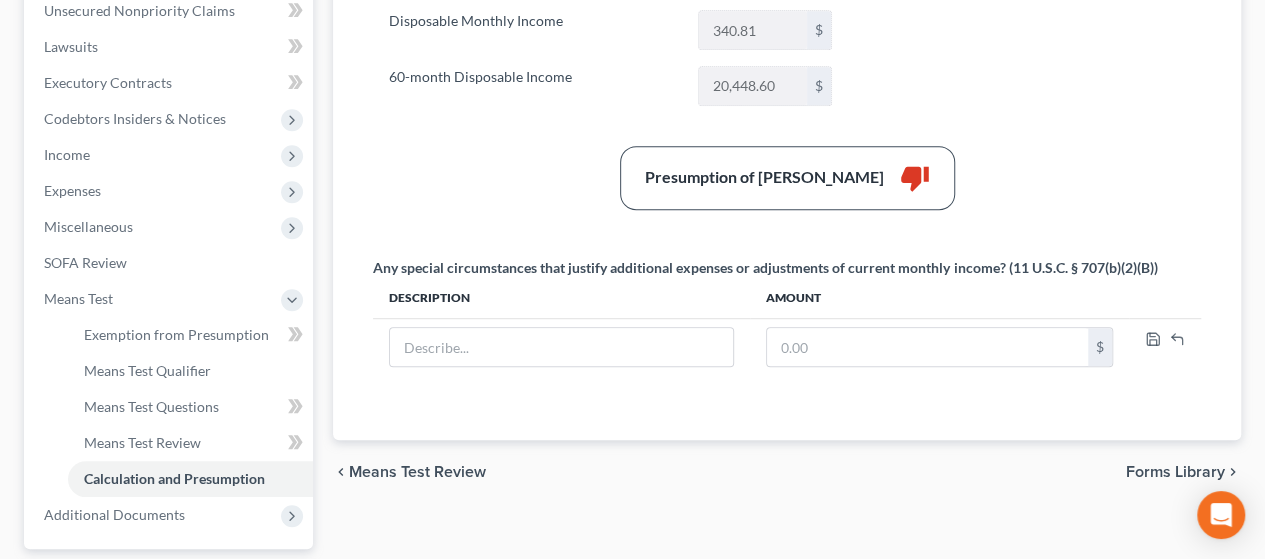scroll, scrollTop: 513, scrollLeft: 0, axis: vertical 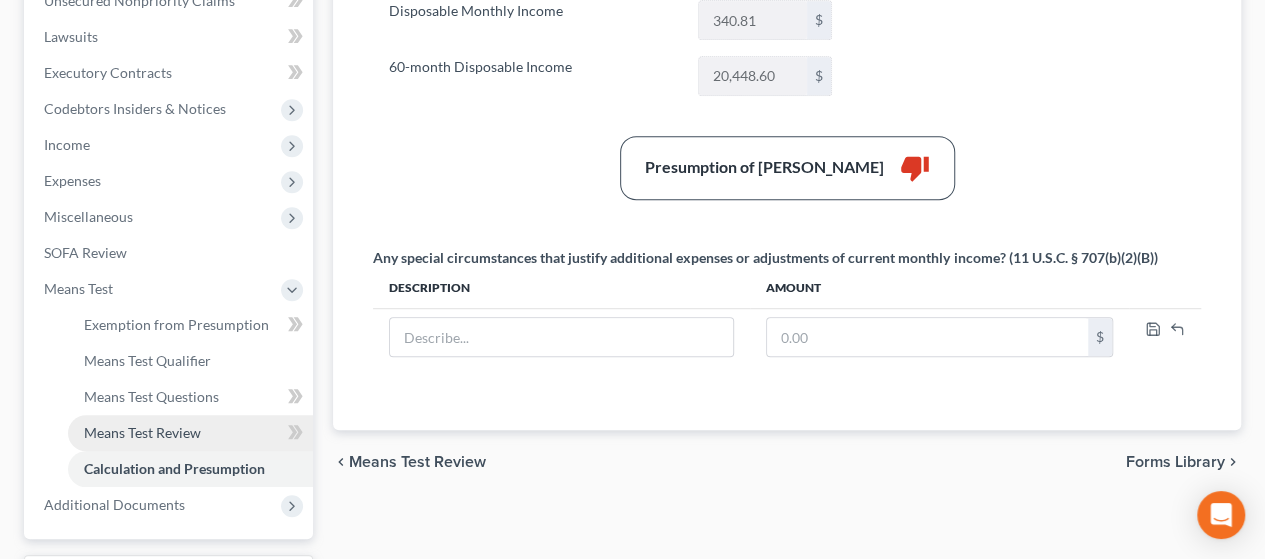click on "Means Test Review" at bounding box center (142, 432) 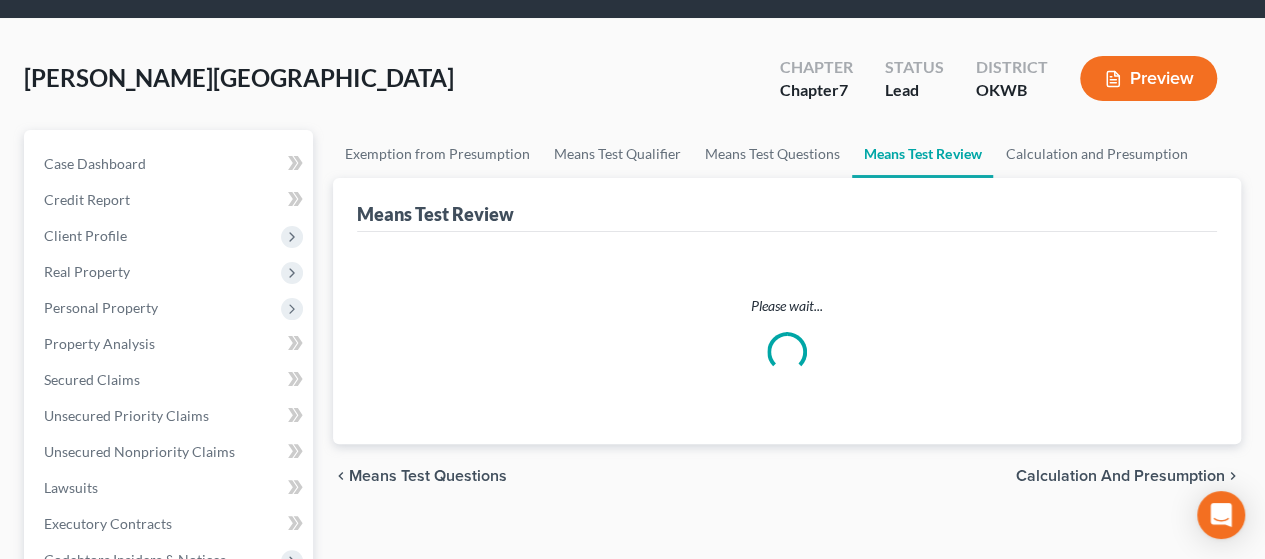 scroll, scrollTop: 0, scrollLeft: 0, axis: both 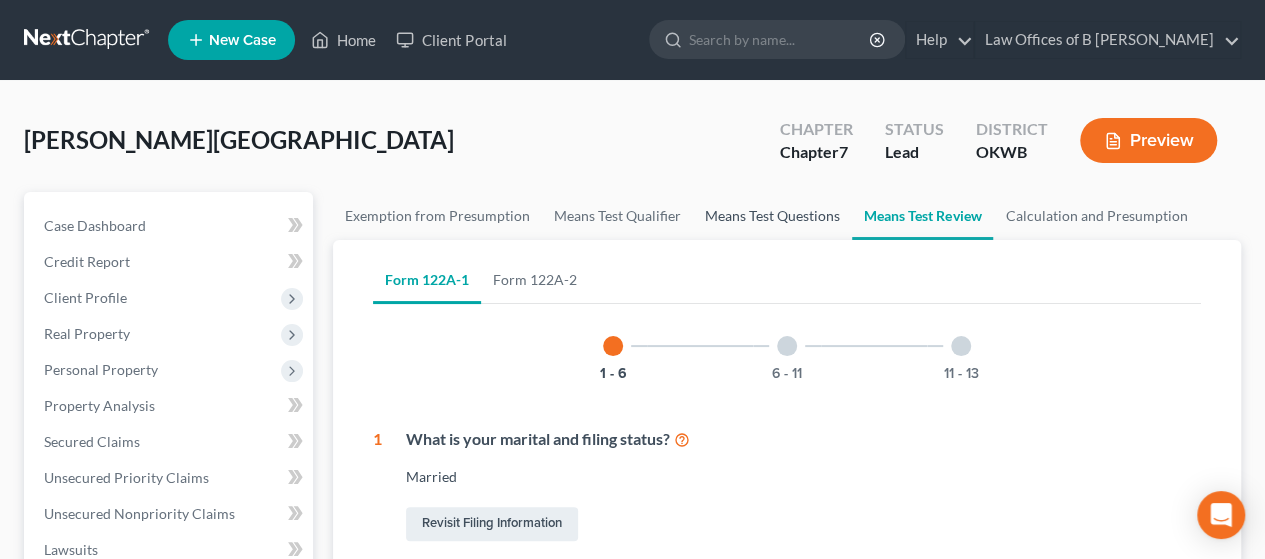 click on "Means Test Questions" at bounding box center [772, 216] 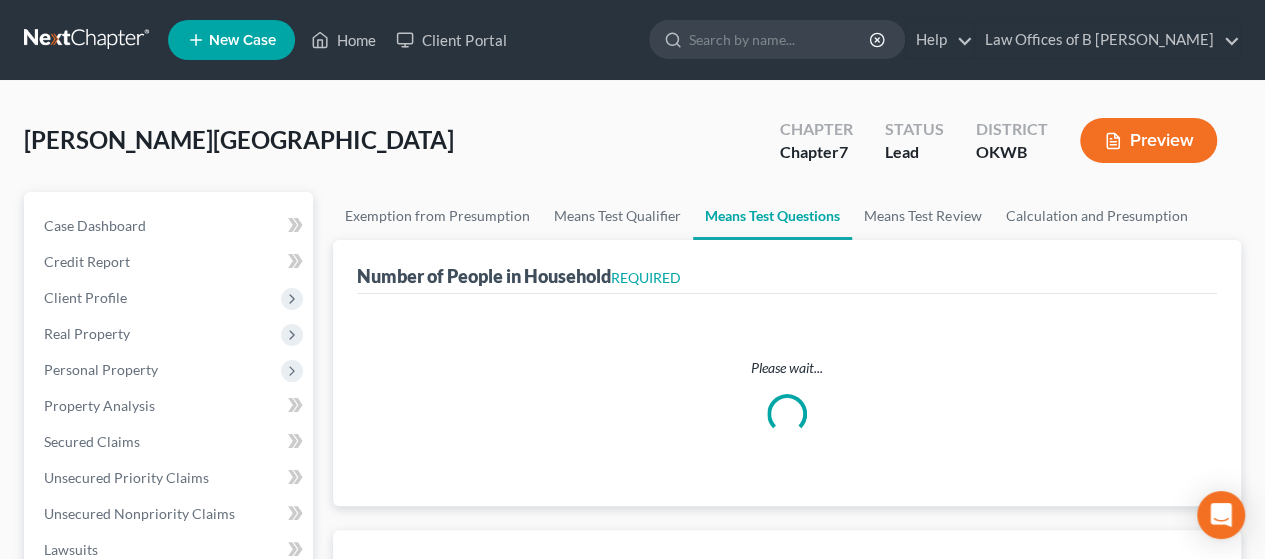 select on "5" 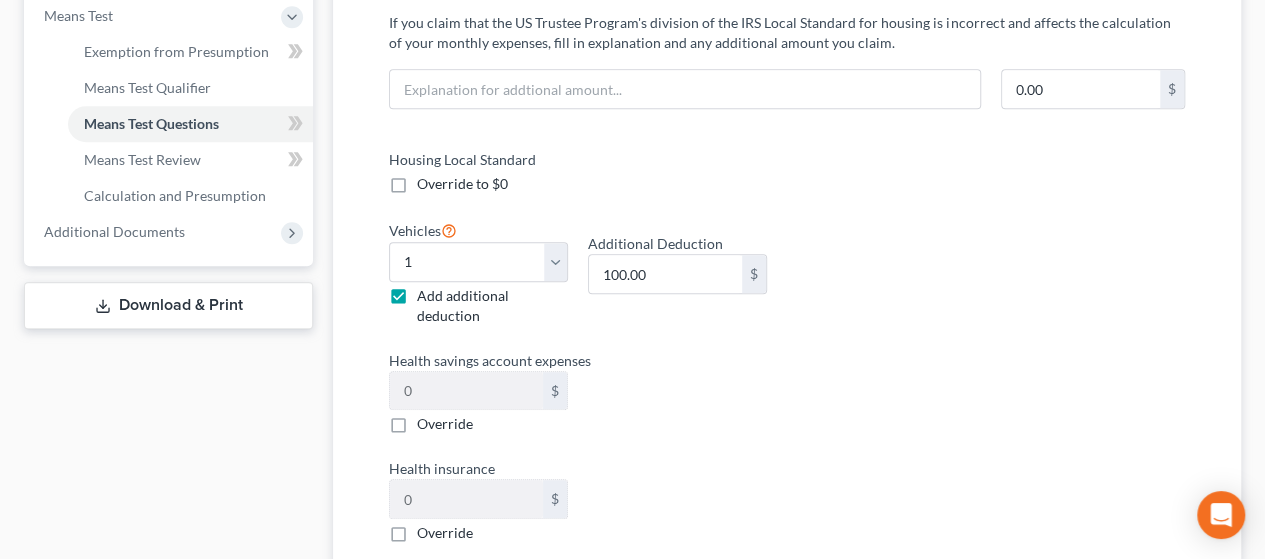 scroll, scrollTop: 808, scrollLeft: 0, axis: vertical 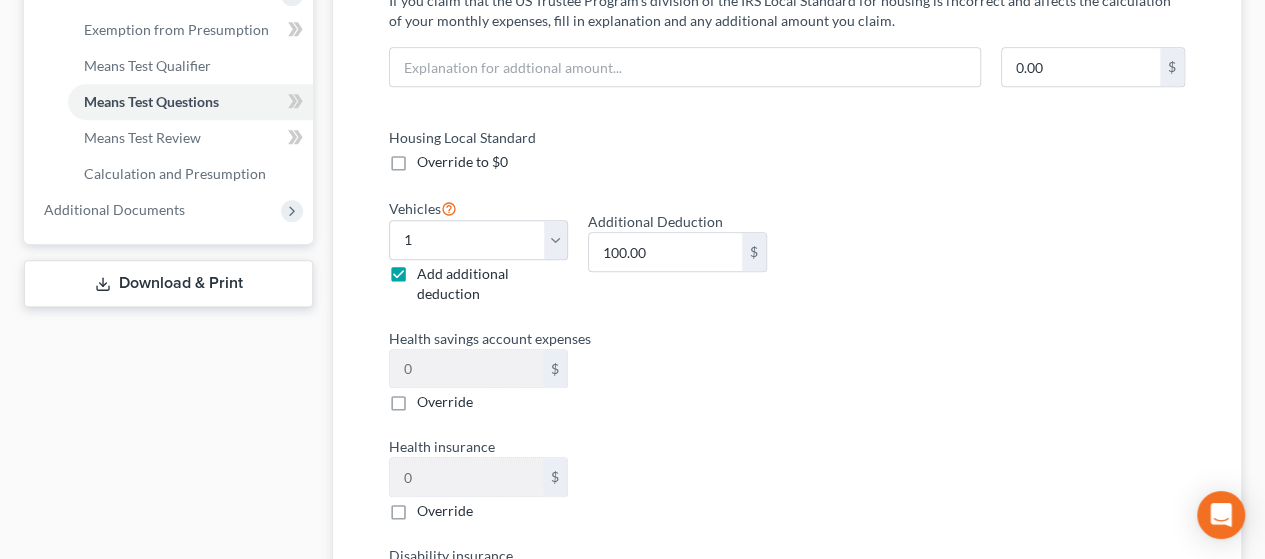 click on "Add additional deduction" at bounding box center [492, 284] 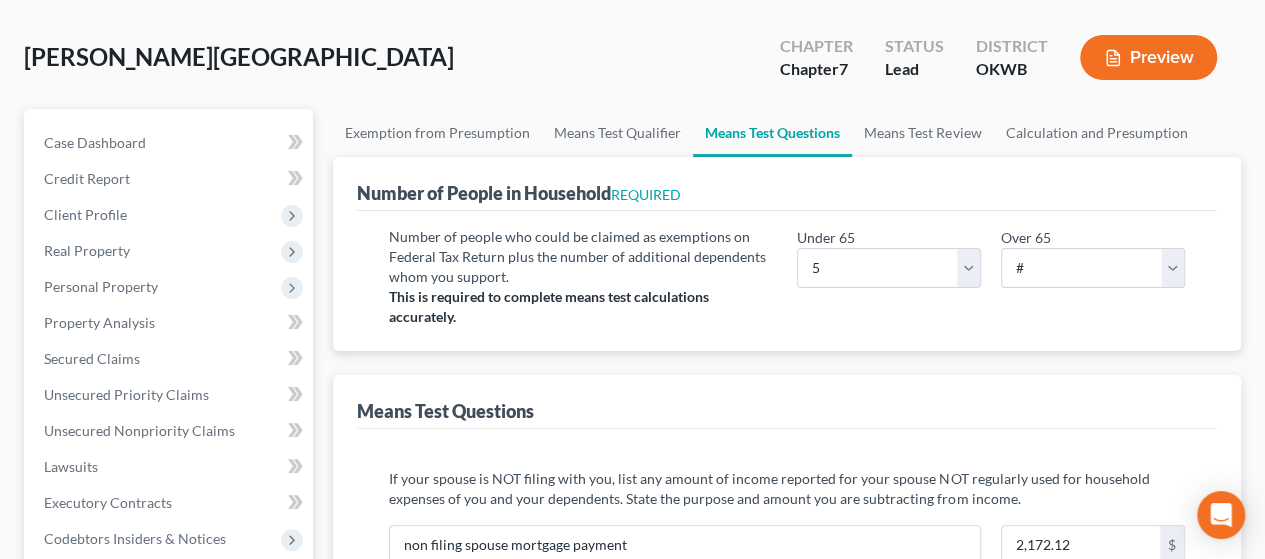 scroll, scrollTop: 0, scrollLeft: 0, axis: both 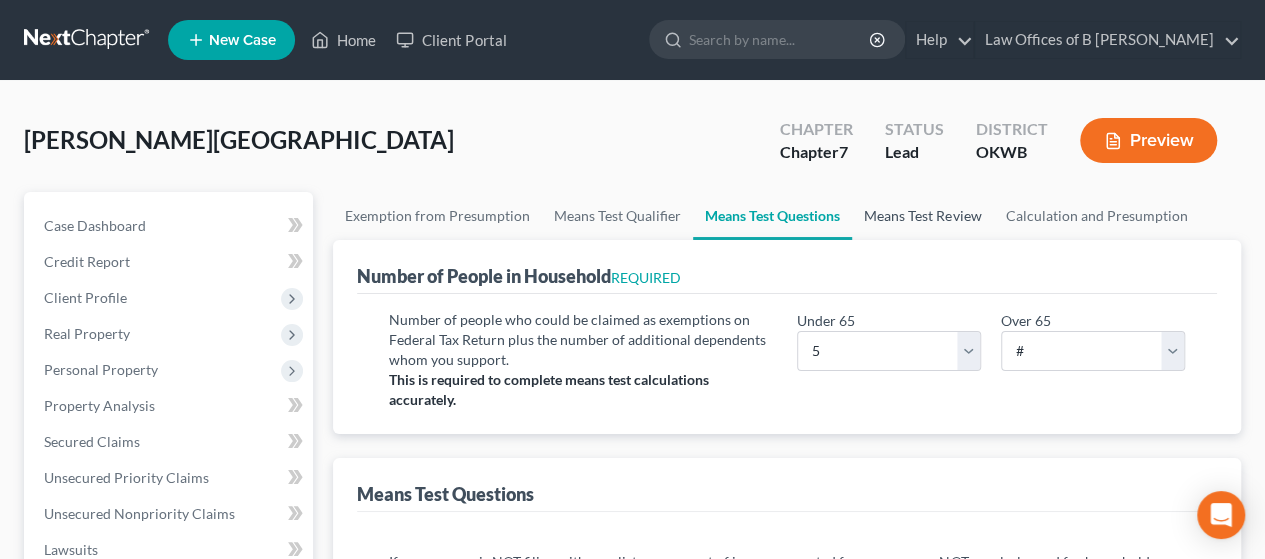 click on "Means Test Review" at bounding box center [922, 216] 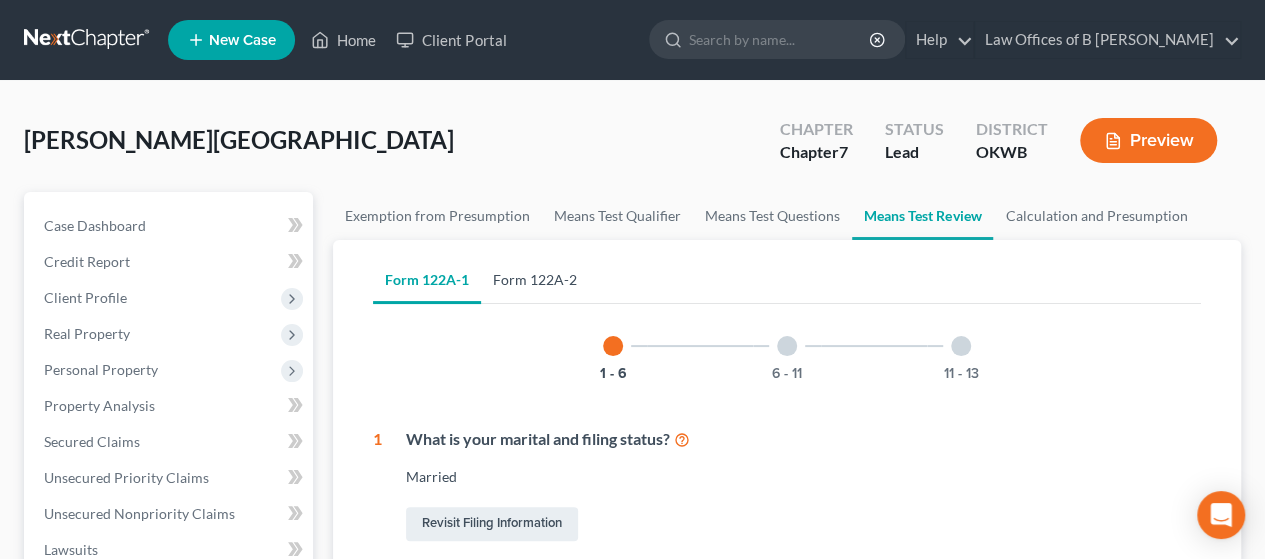 click on "Form 122A-2" at bounding box center [535, 280] 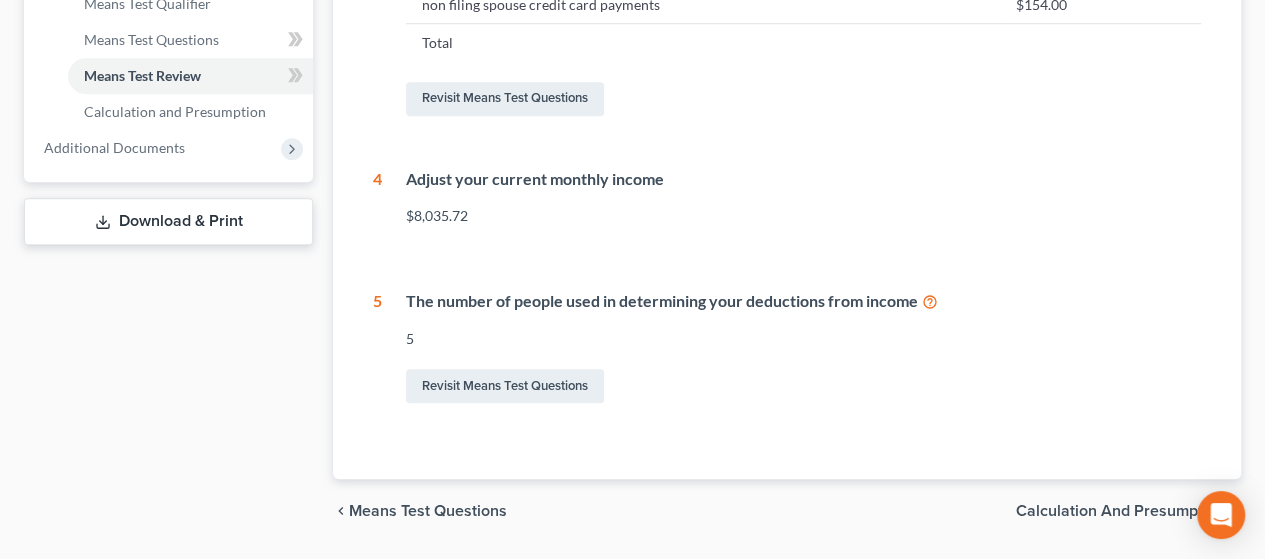 scroll, scrollTop: 928, scrollLeft: 0, axis: vertical 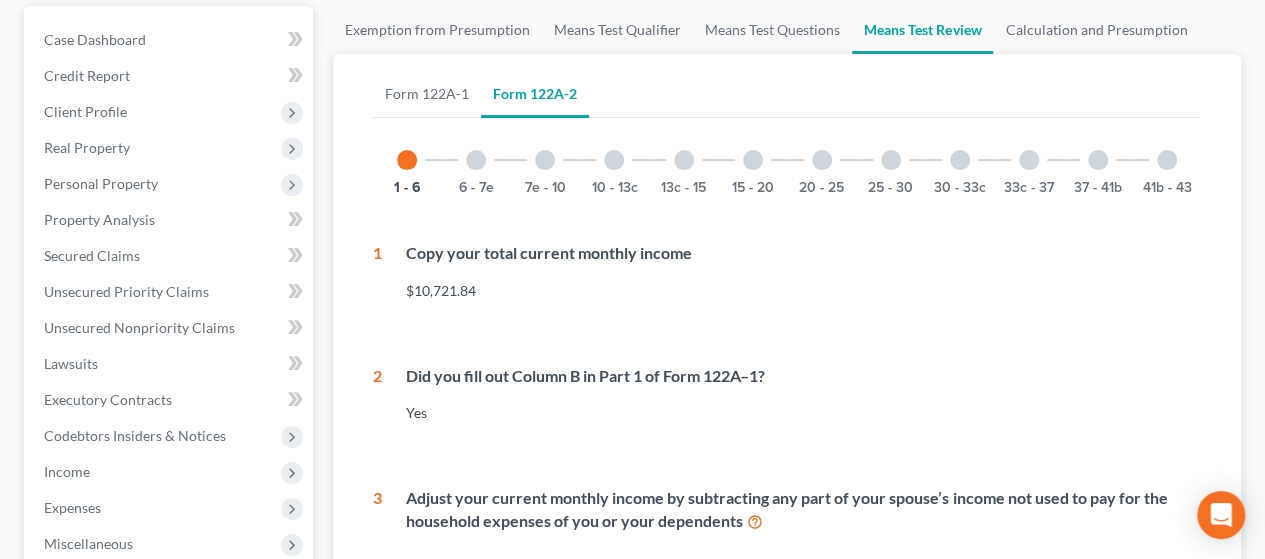 click at bounding box center [476, 160] 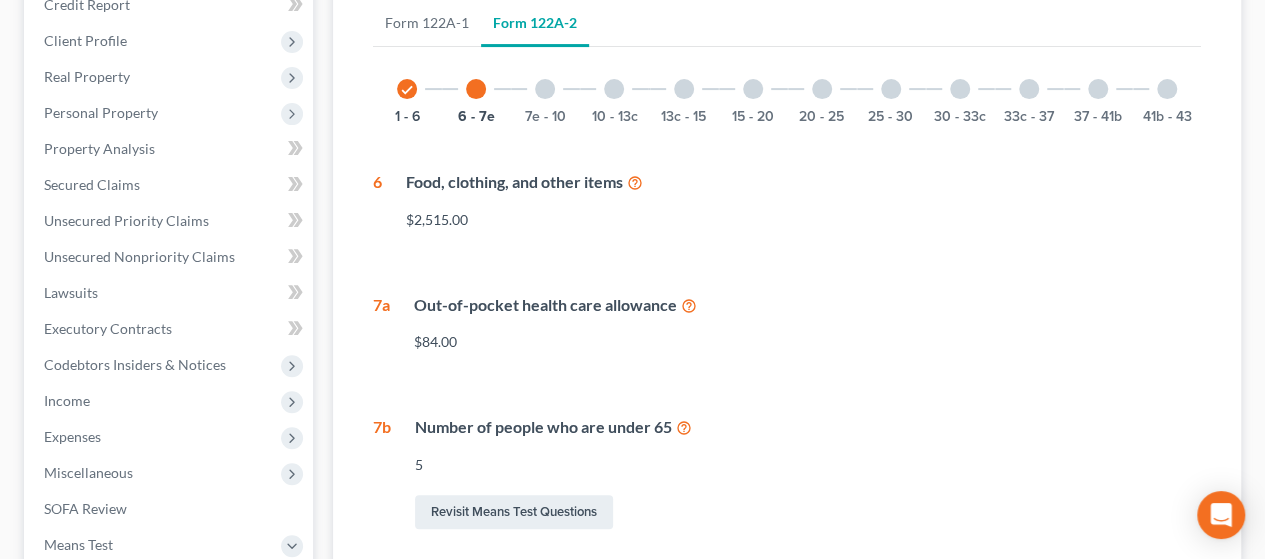 scroll, scrollTop: 71, scrollLeft: 0, axis: vertical 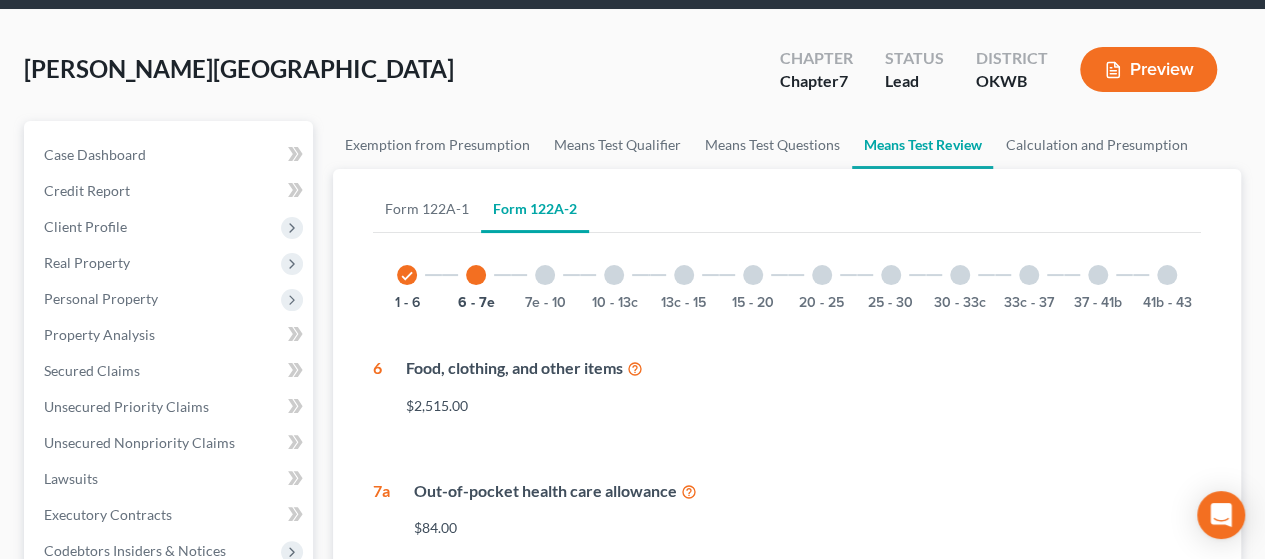click at bounding box center [545, 275] 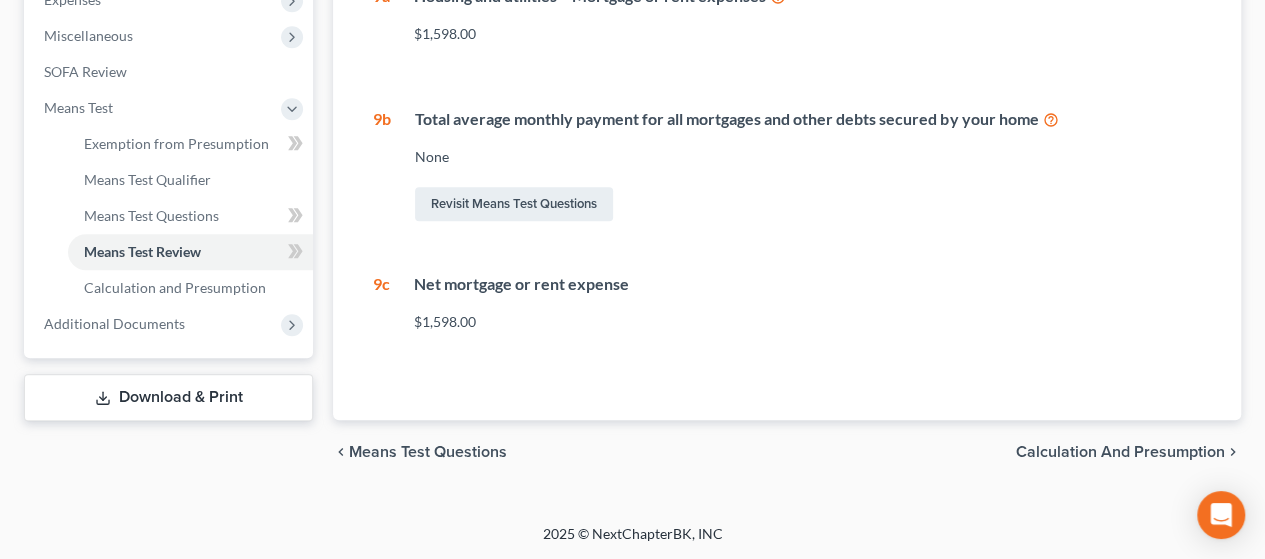 scroll, scrollTop: 0, scrollLeft: 0, axis: both 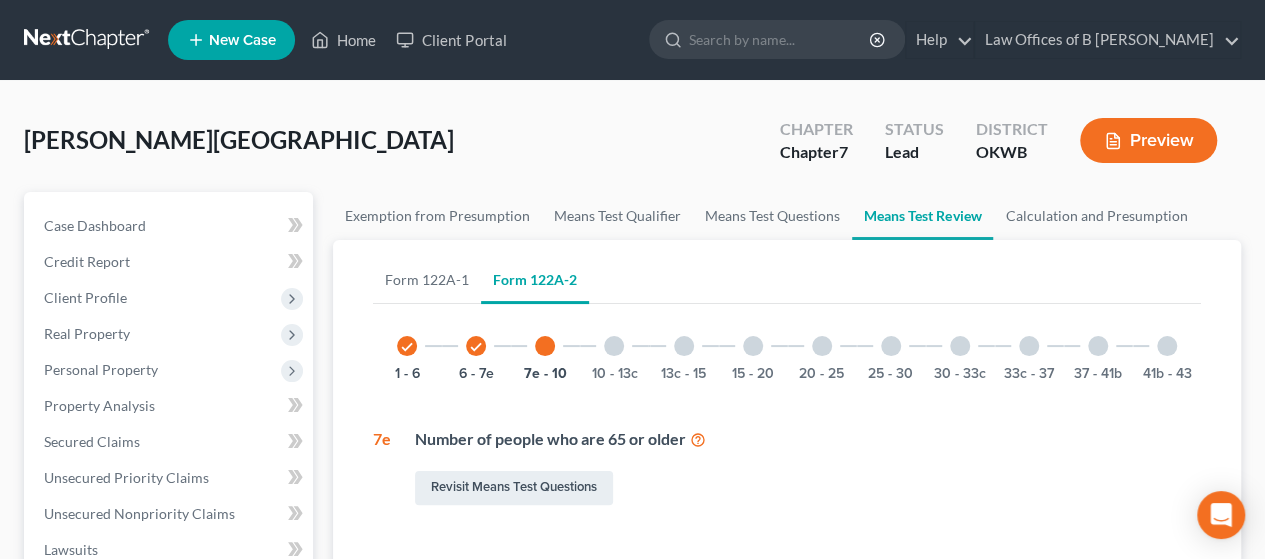 click at bounding box center [614, 346] 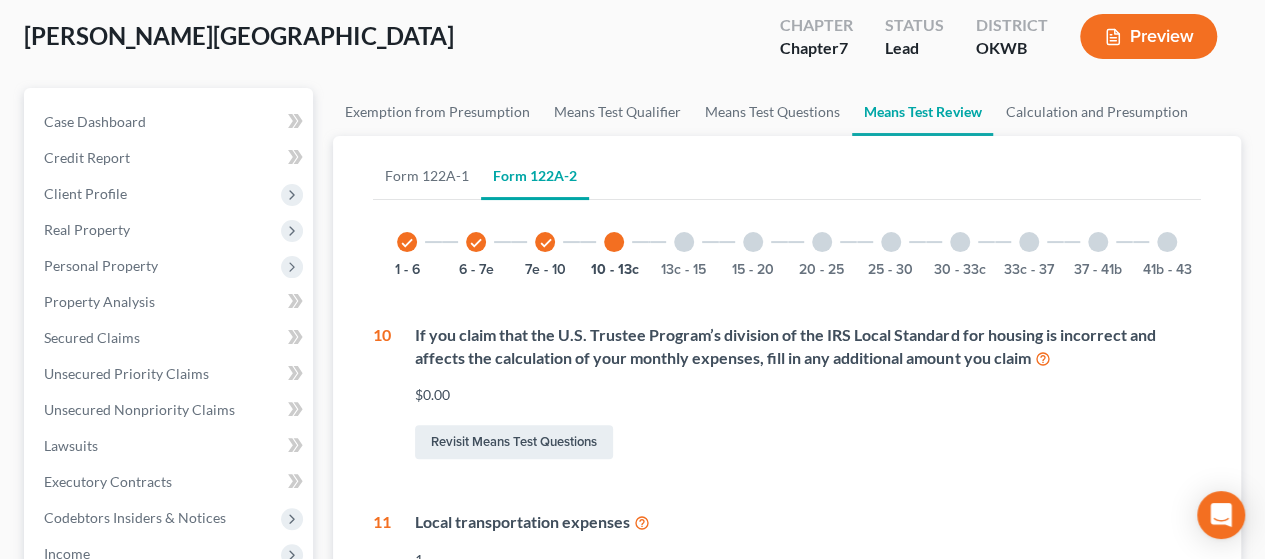 scroll, scrollTop: 0, scrollLeft: 0, axis: both 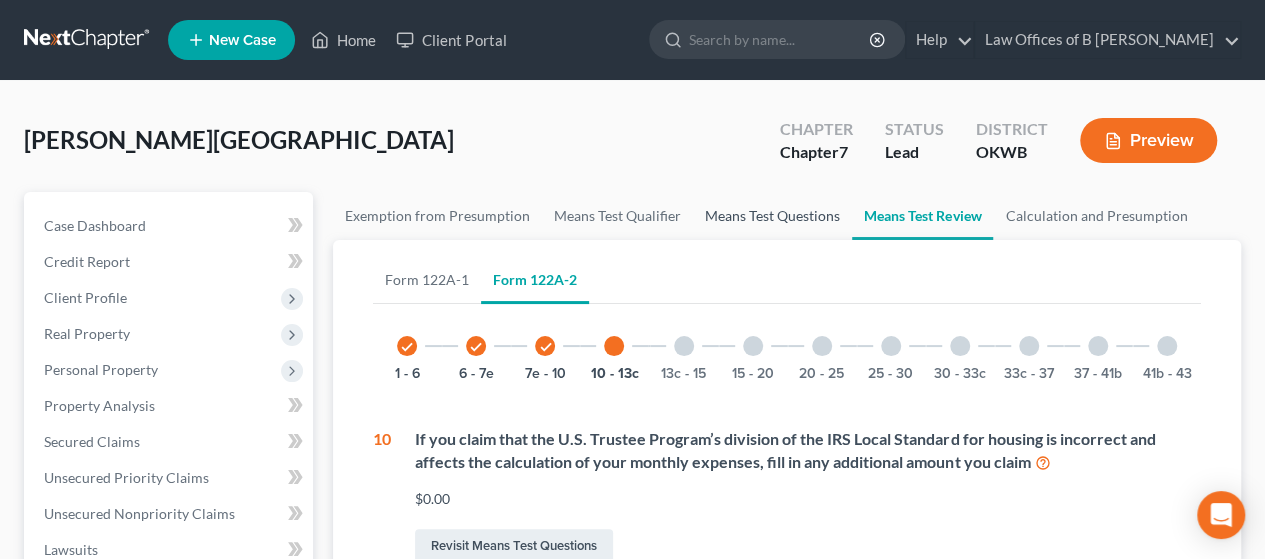 click on "Means Test Questions" at bounding box center (772, 216) 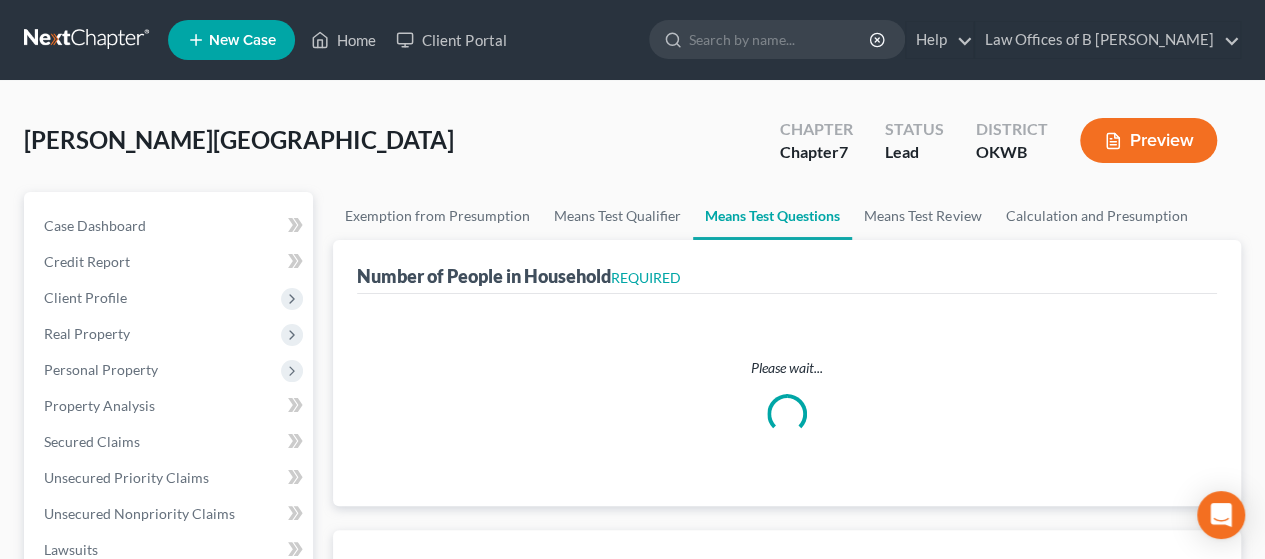 select on "5" 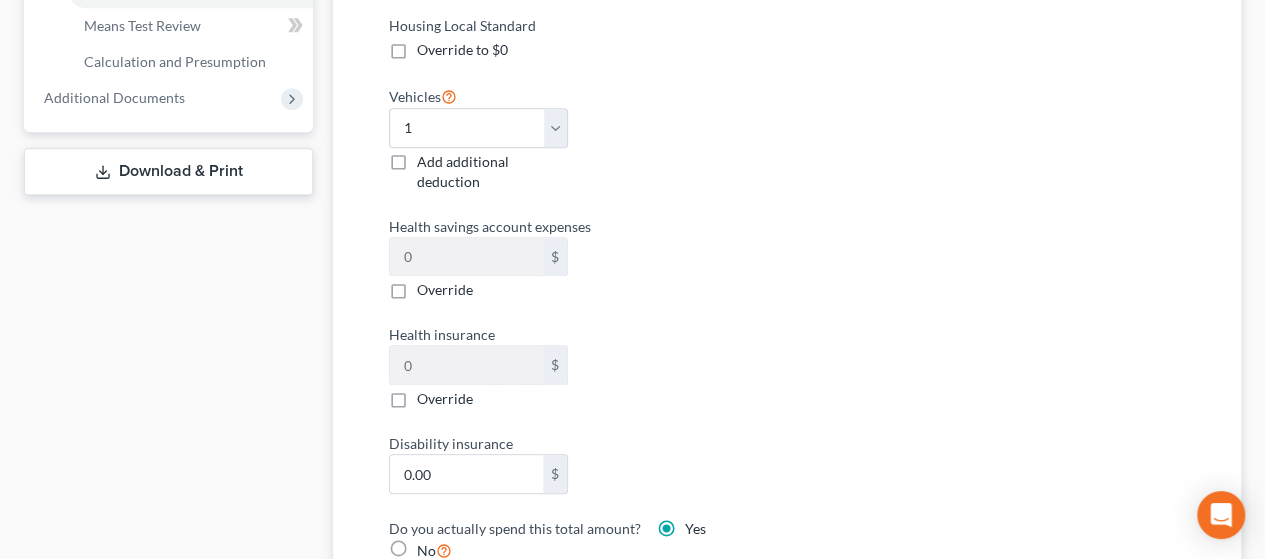 scroll, scrollTop: 927, scrollLeft: 0, axis: vertical 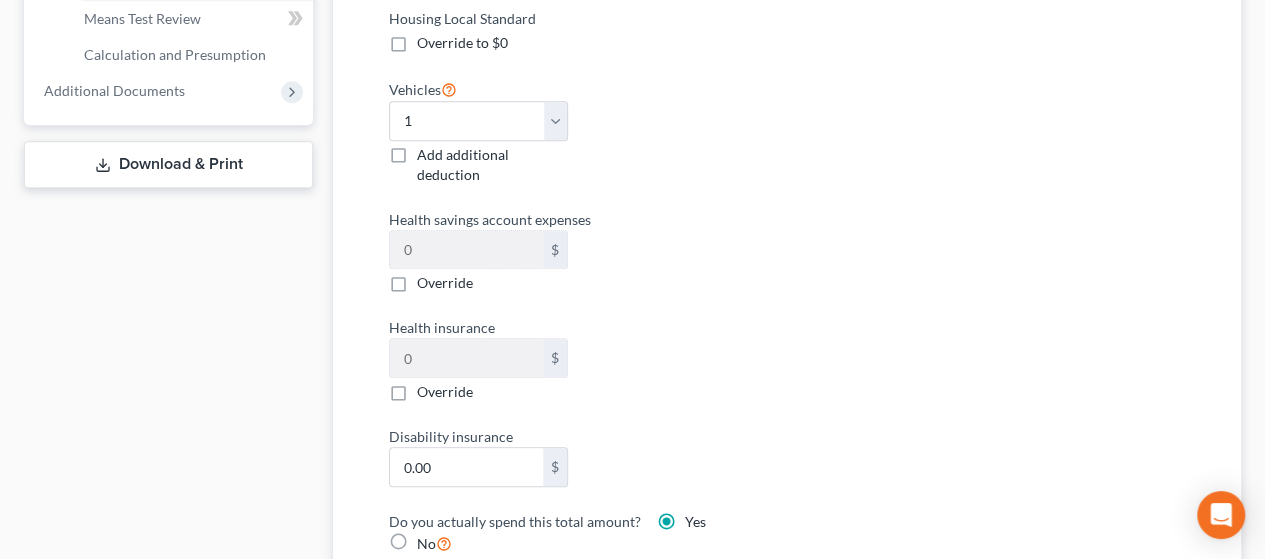 click on "Add additional deduction" at bounding box center (492, 165) 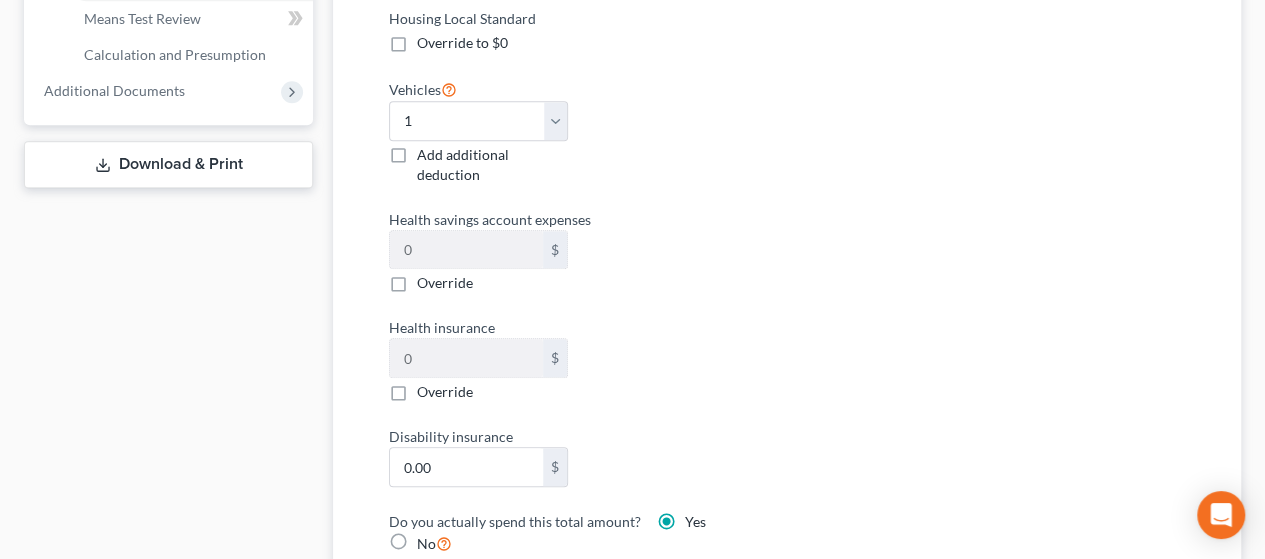 click on "Add additional deduction" at bounding box center [431, 151] 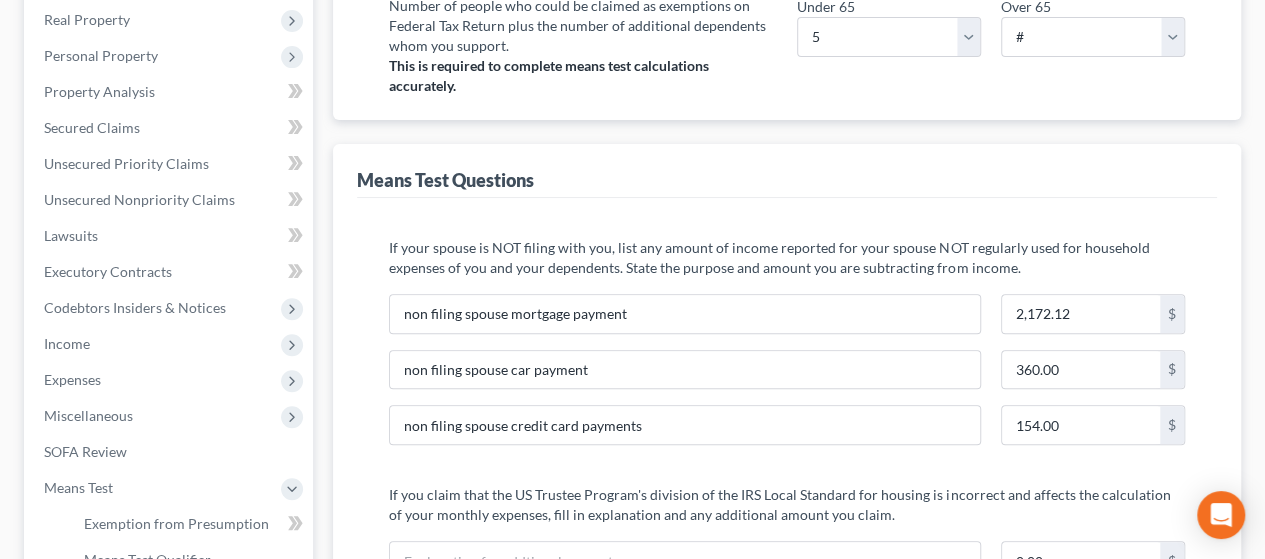 scroll, scrollTop: 289, scrollLeft: 0, axis: vertical 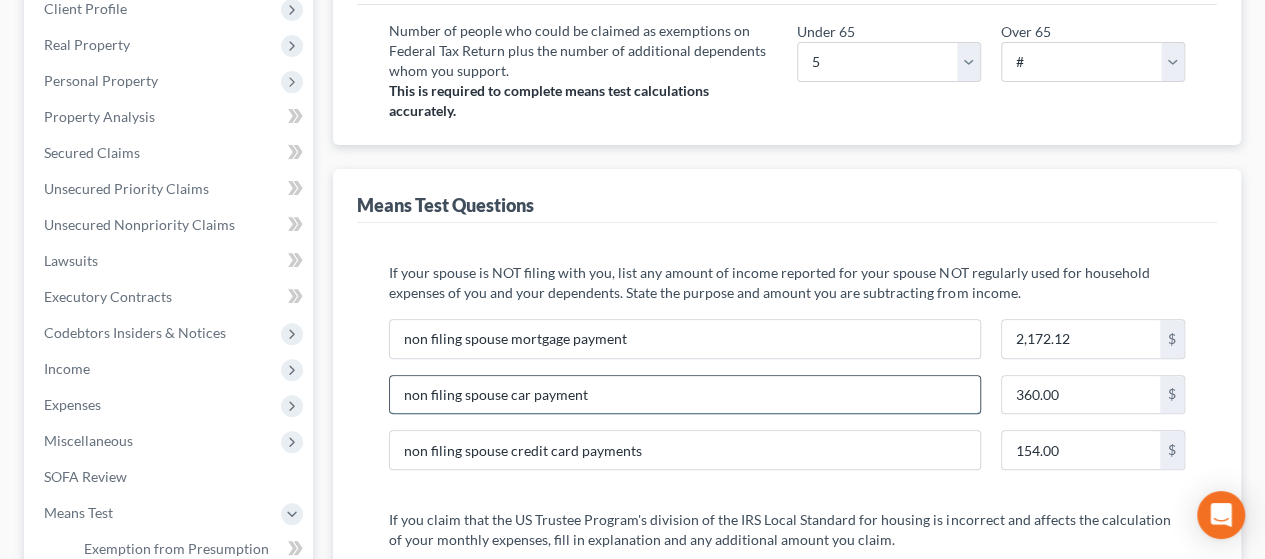 click on "non filing spouse car payment" at bounding box center [685, 395] 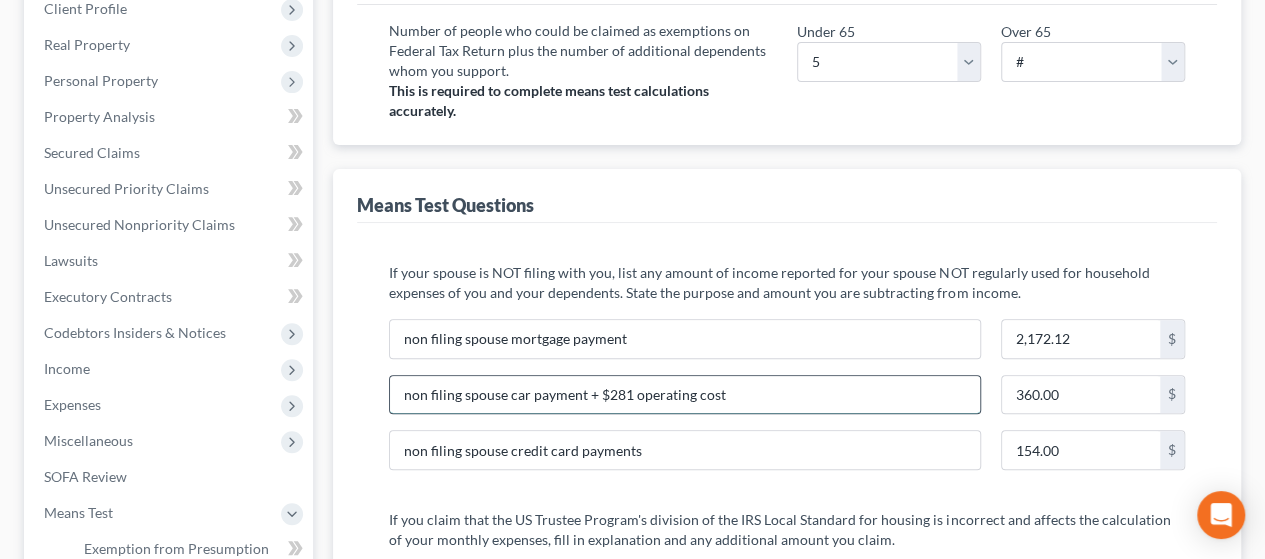 click on "non filing spouse car payment + $281 operating cost" at bounding box center [685, 395] 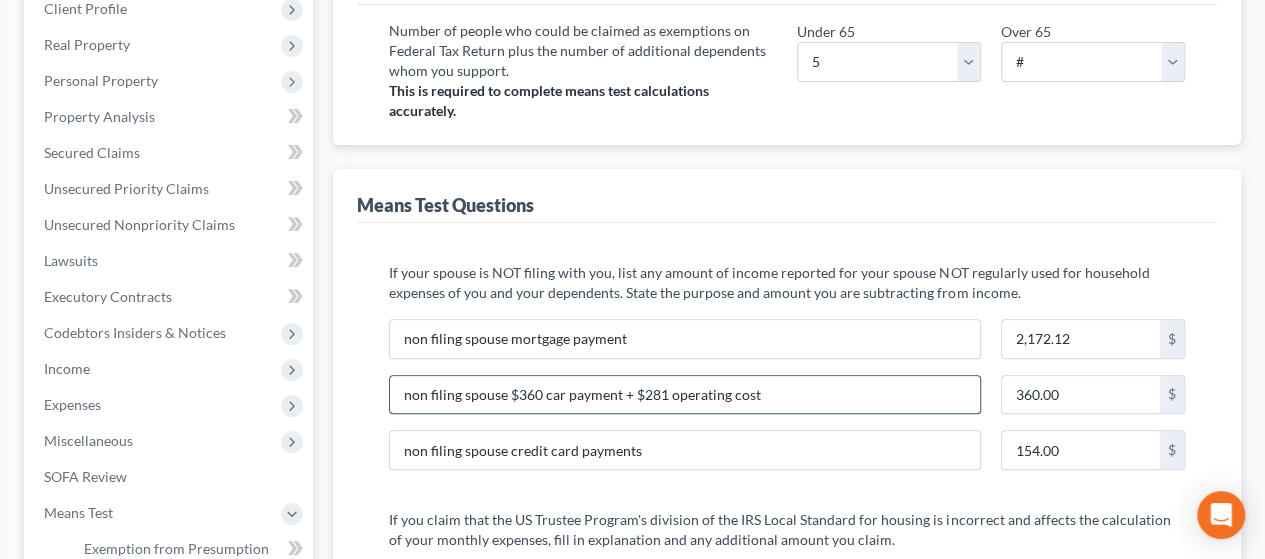 click on "non filing spouse $360 car payment + $281 operating cost" at bounding box center (685, 395) 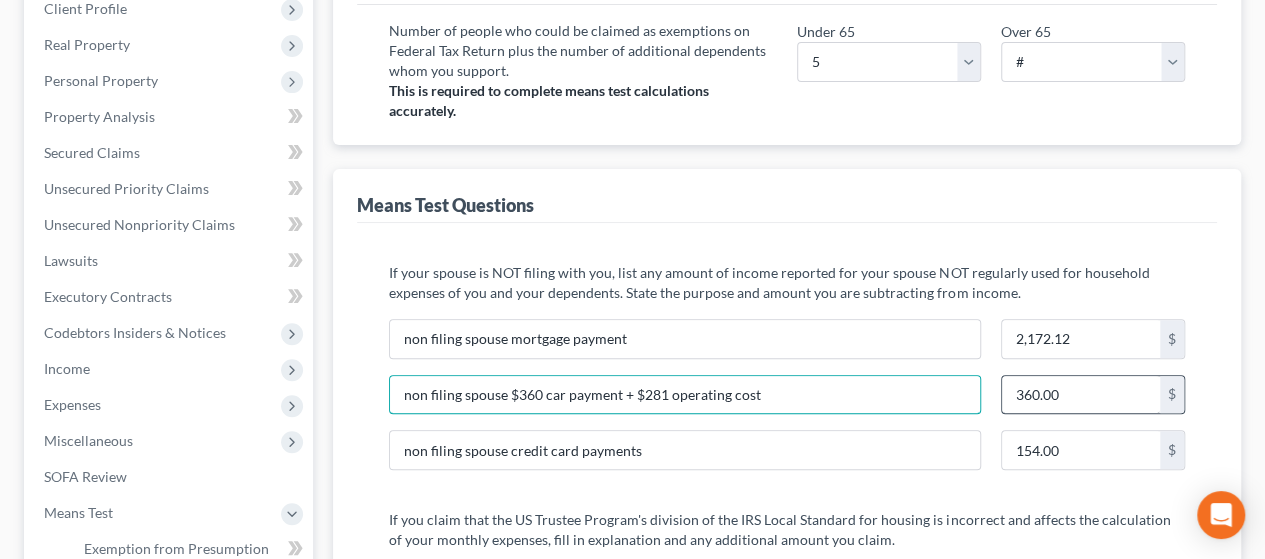 type on "non filing spouse $360 car payment + $281 operating cost" 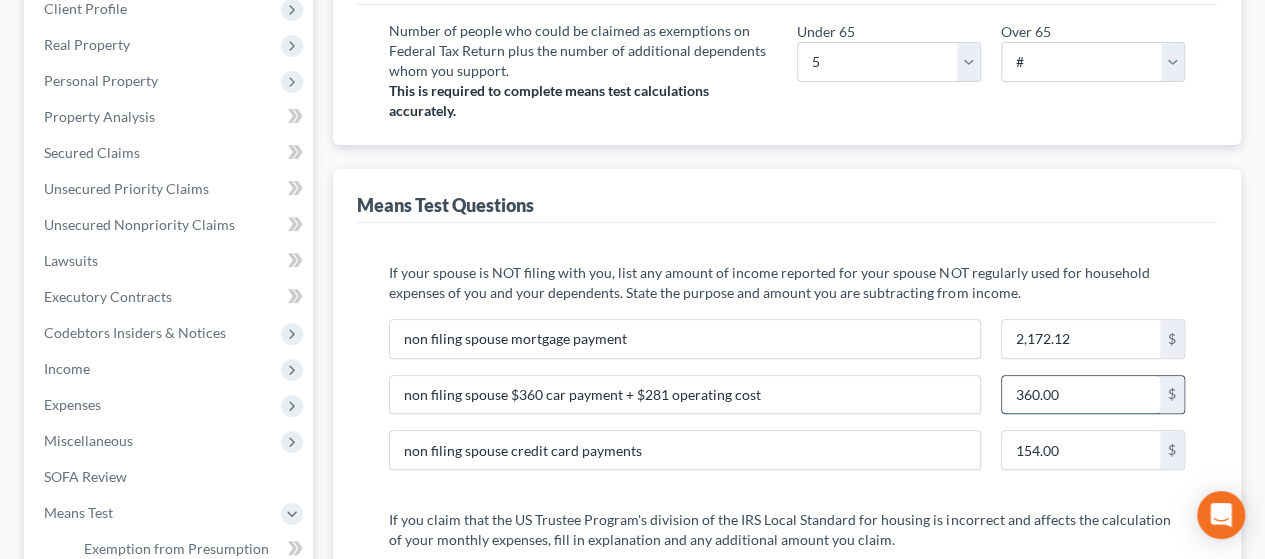 click on "360.00" at bounding box center (1081, 395) 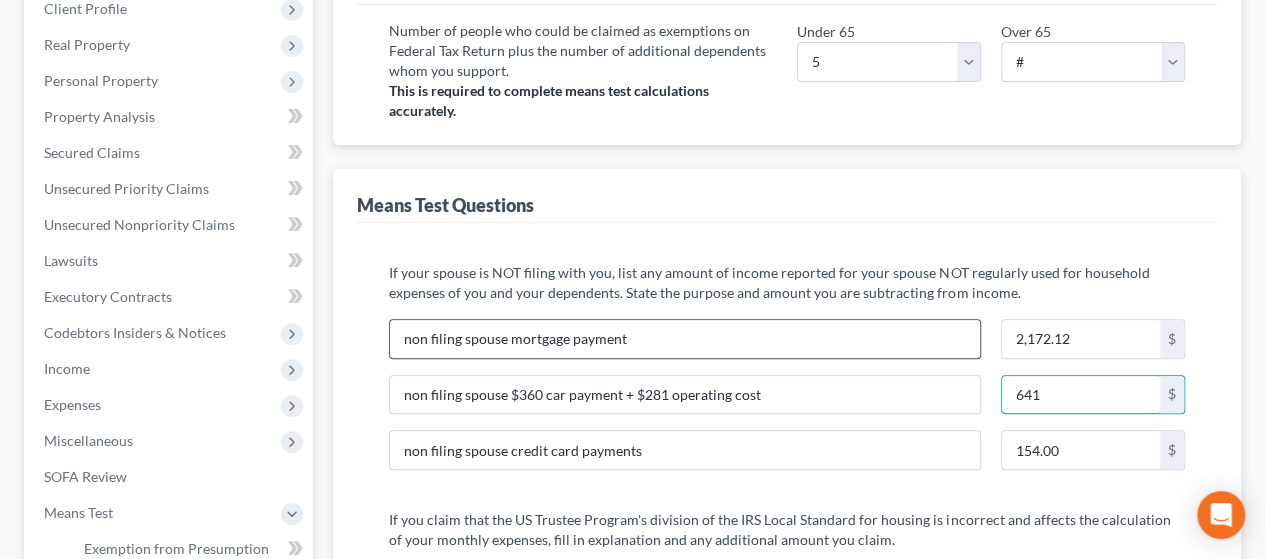 type on "641" 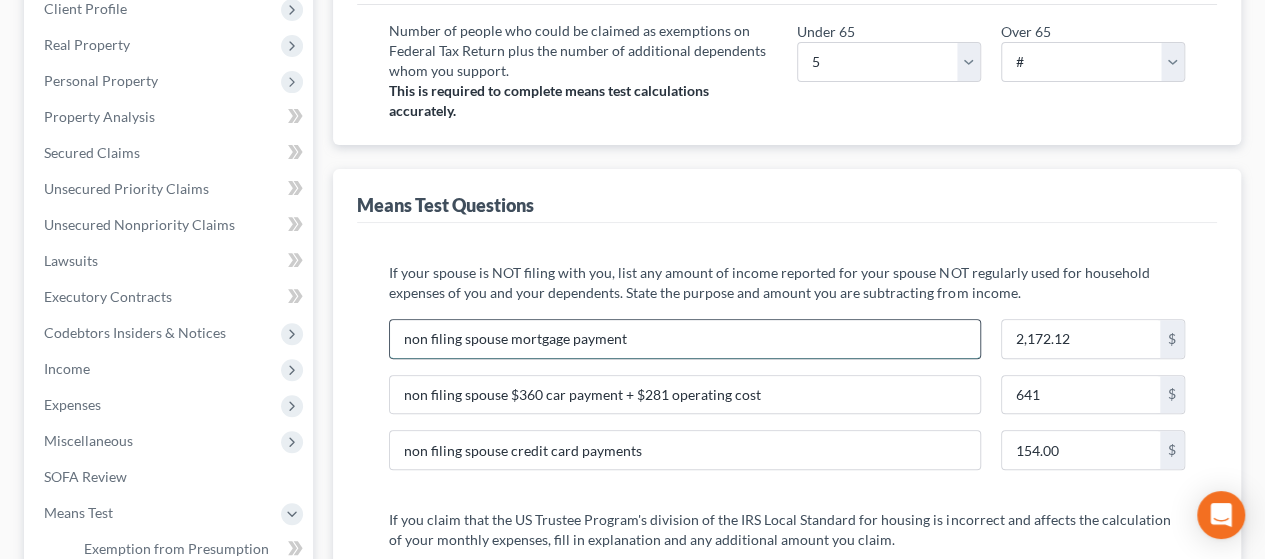 click on "non filing spouse mortgage payment" at bounding box center [685, 339] 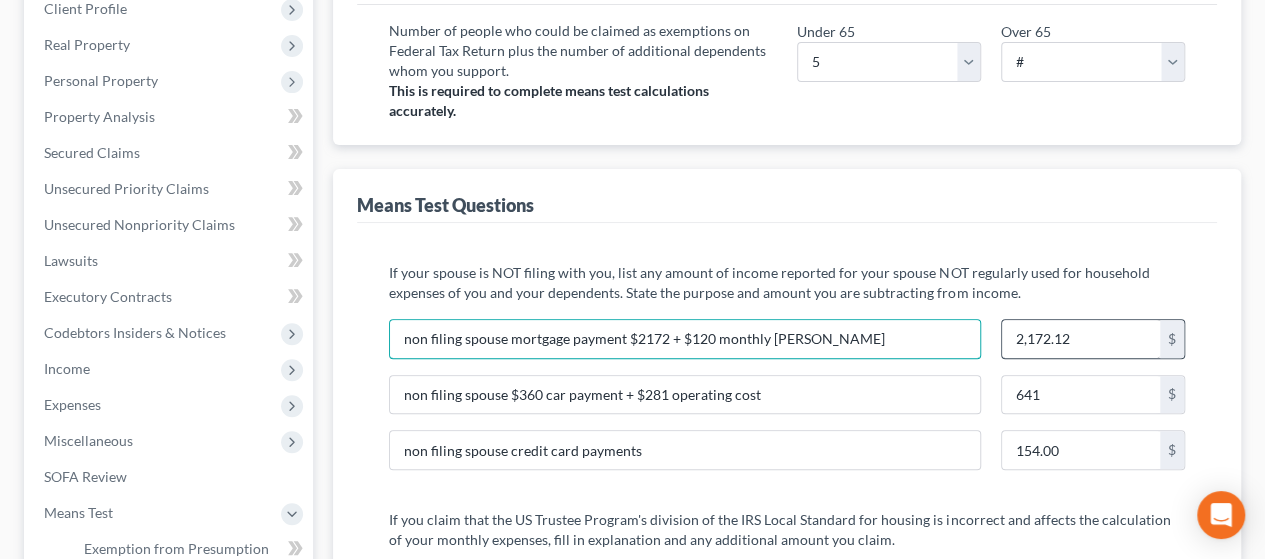 type on "non filing spouse mortgage payment $2172 + $120 monthly [PERSON_NAME]" 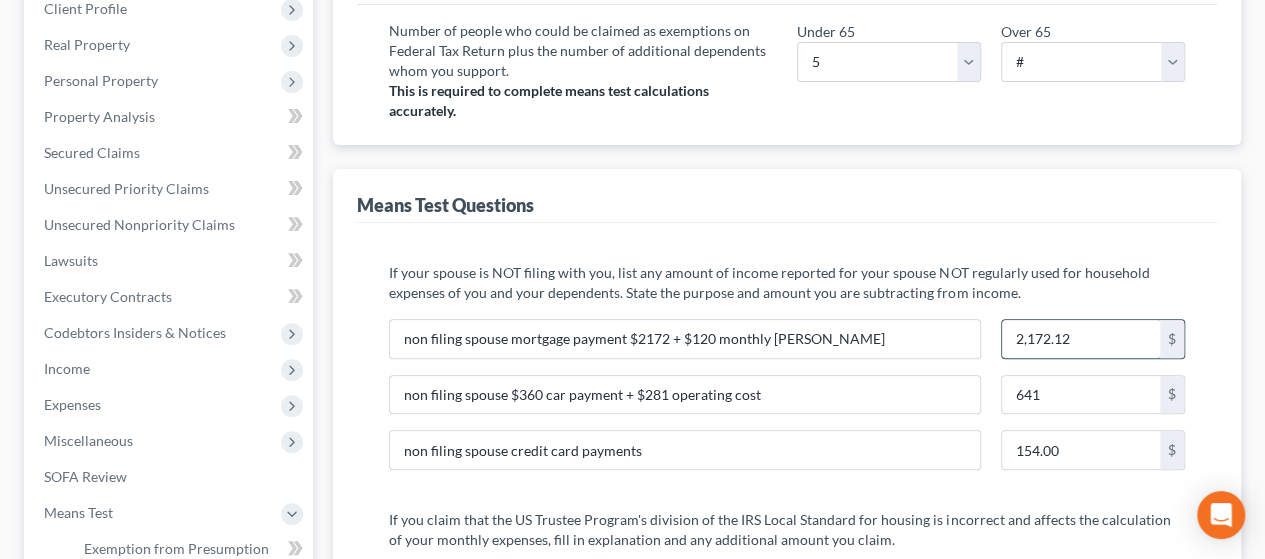 type 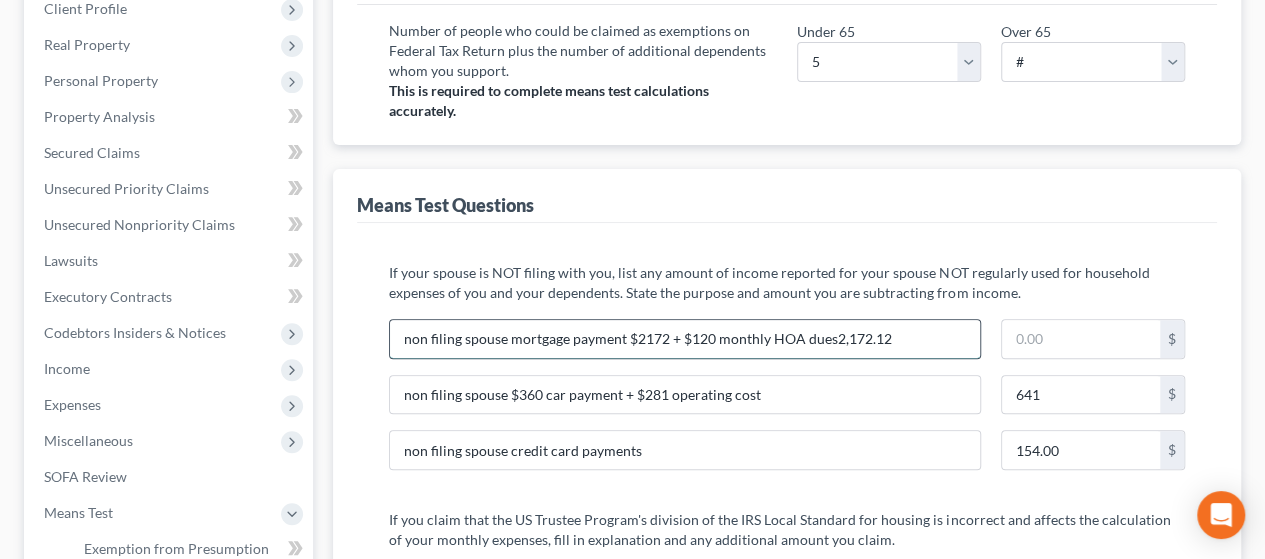 type on "non filing spouse mortgage payment $2172 + $120 monthly [PERSON_NAME]" 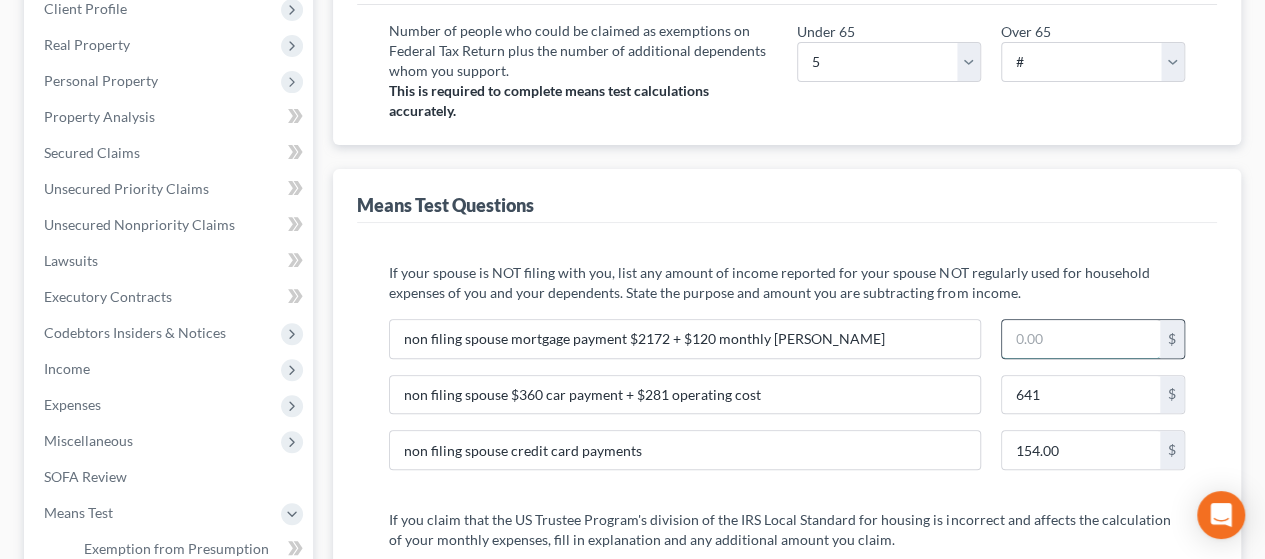 click at bounding box center [1081, 339] 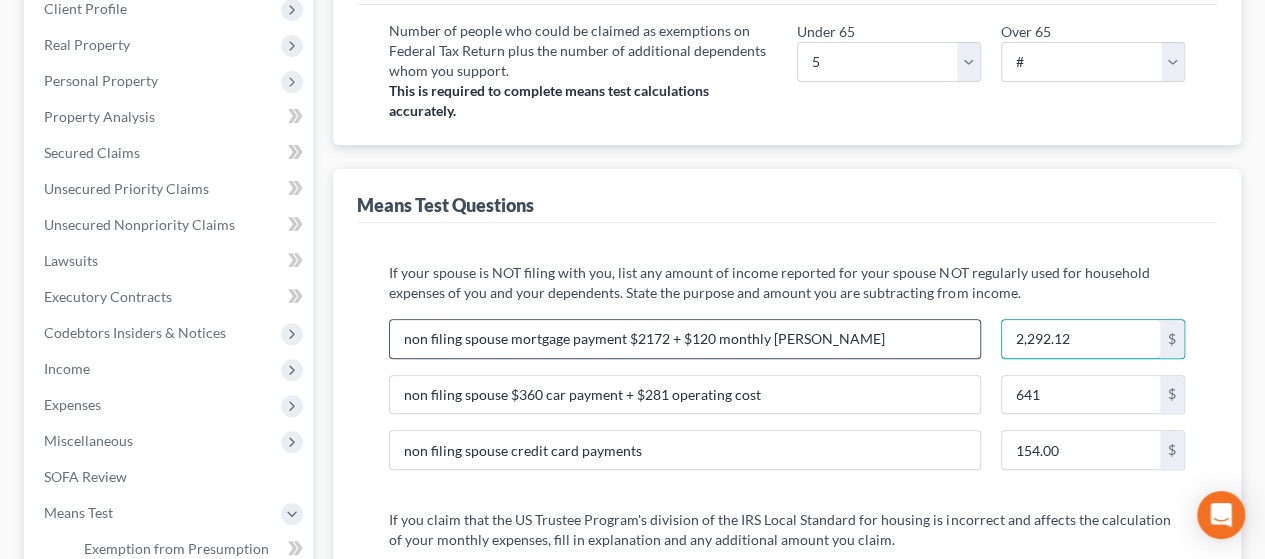 type on "2,292.12" 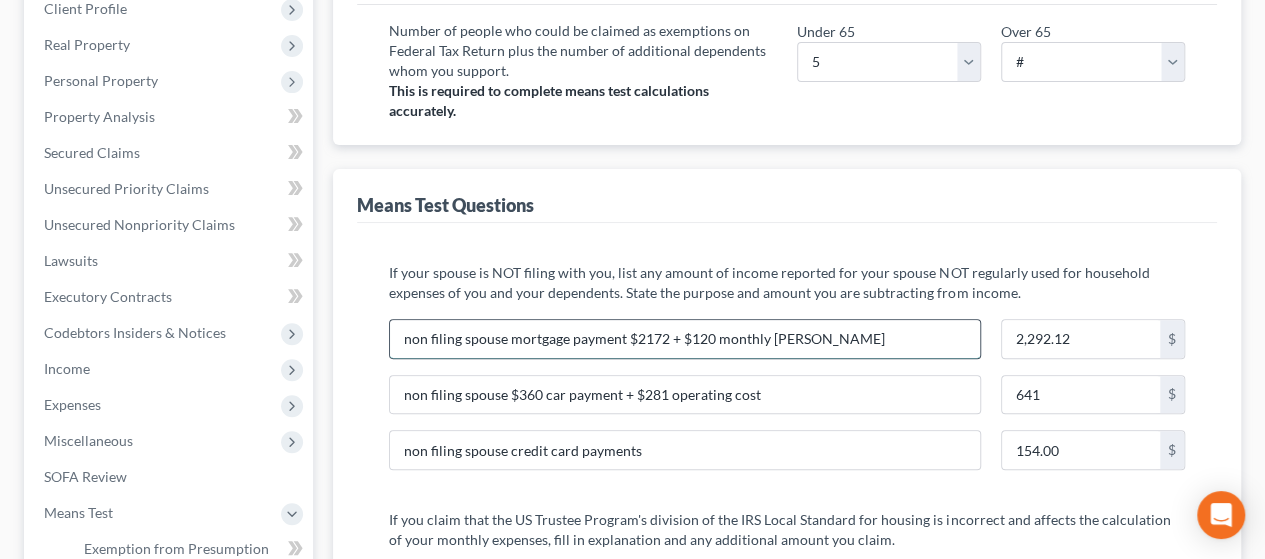 click on "non filing spouse mortgage payment $2172 + $120 monthly [PERSON_NAME]" at bounding box center (685, 339) 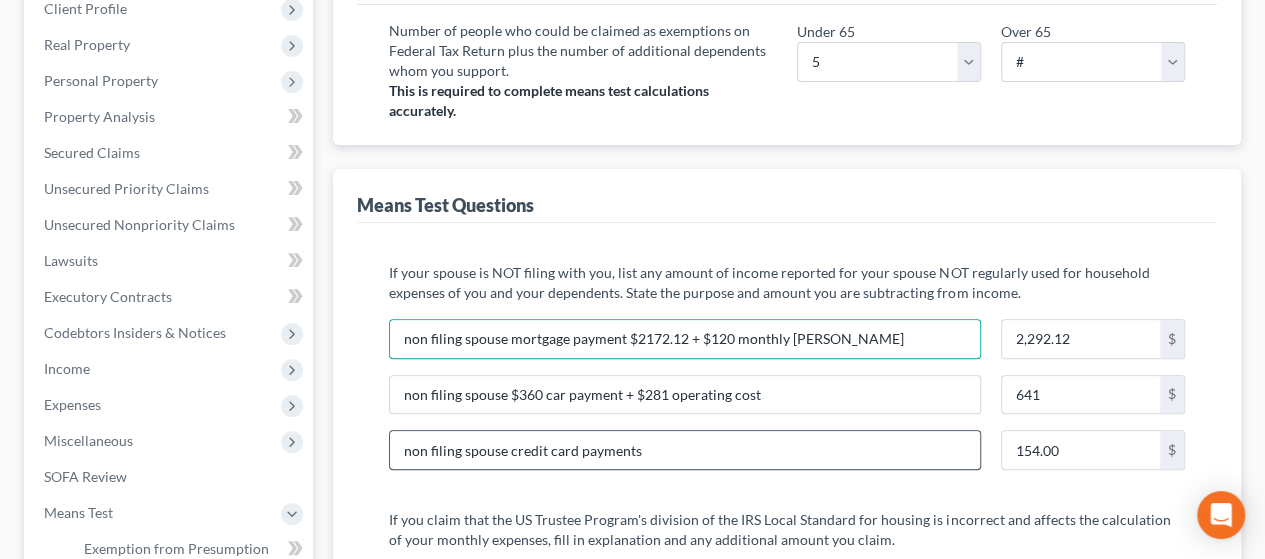 type on "non filing spouse mortgage payment $2172.12 + $120 monthly [PERSON_NAME]" 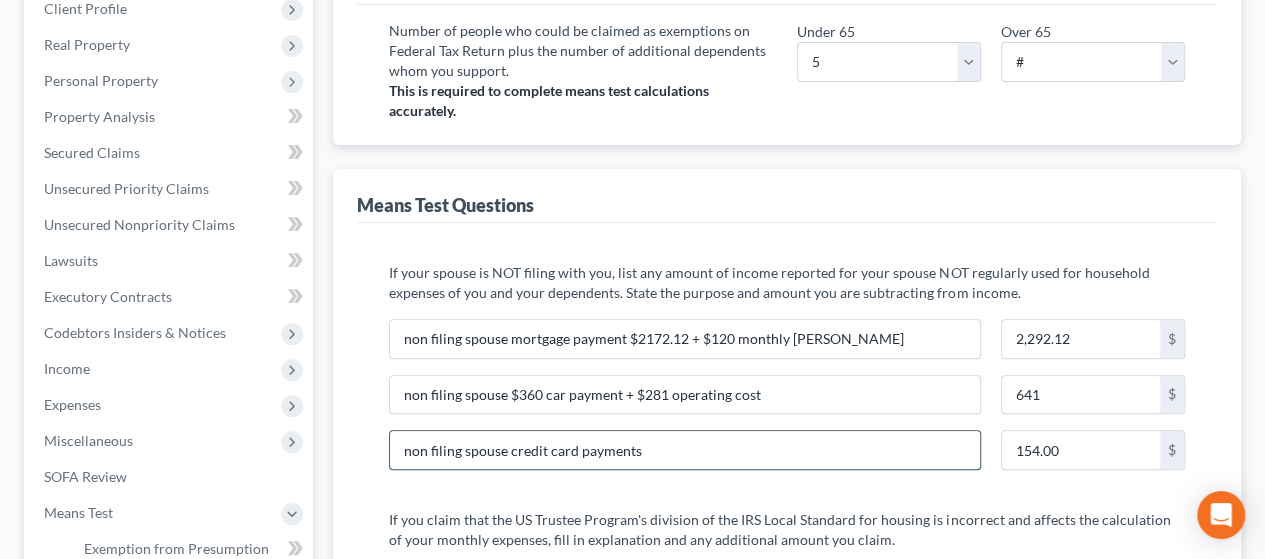 click on "non filing spouse credit card payments" at bounding box center (685, 450) 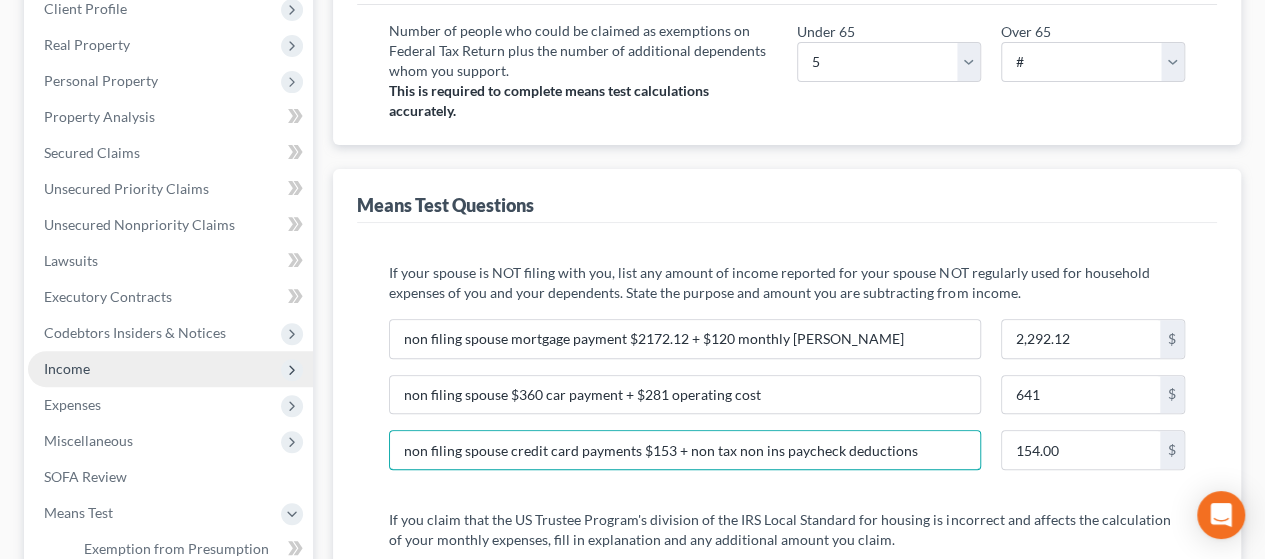type on "non filing spouse credit card payments $153 + non tax non ins paycheck deductions" 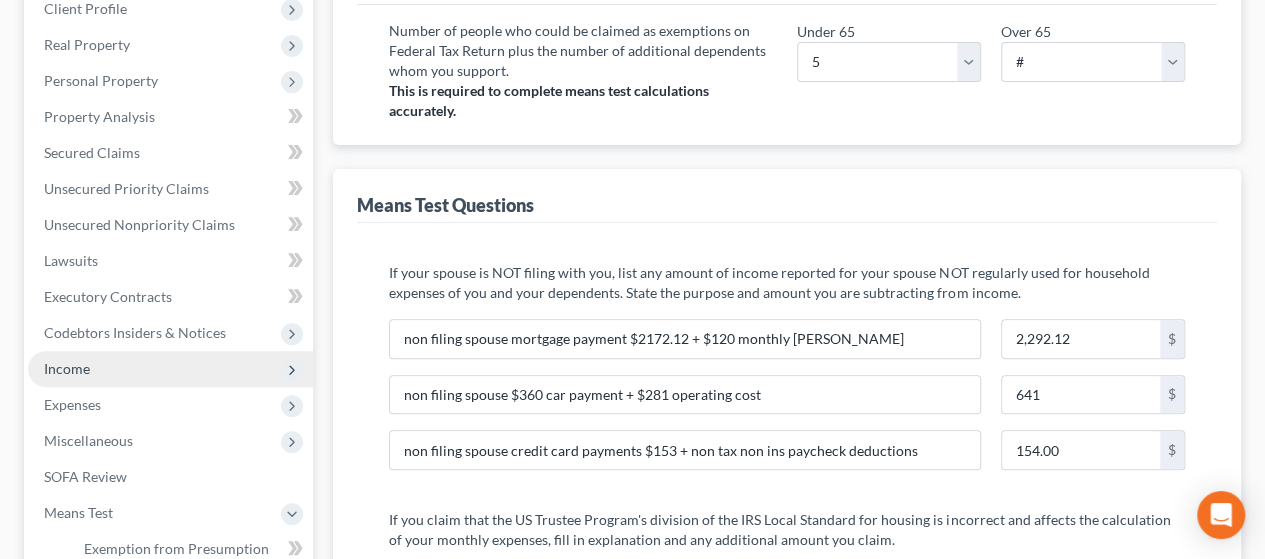 click on "Income" at bounding box center (170, 369) 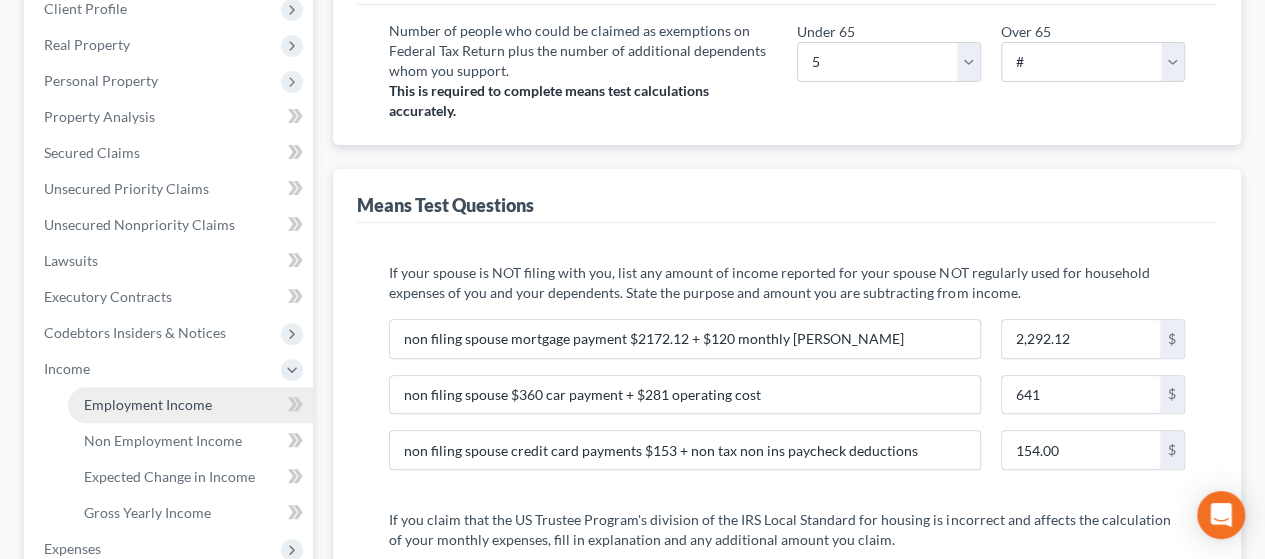 click on "Employment Income" at bounding box center [148, 404] 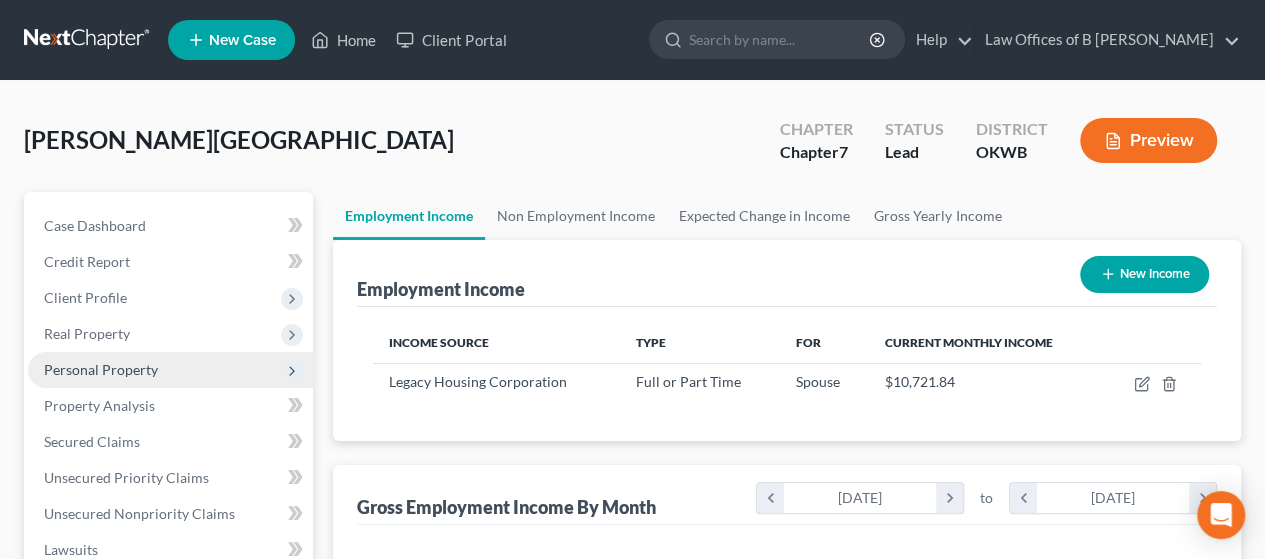 scroll, scrollTop: 0, scrollLeft: 0, axis: both 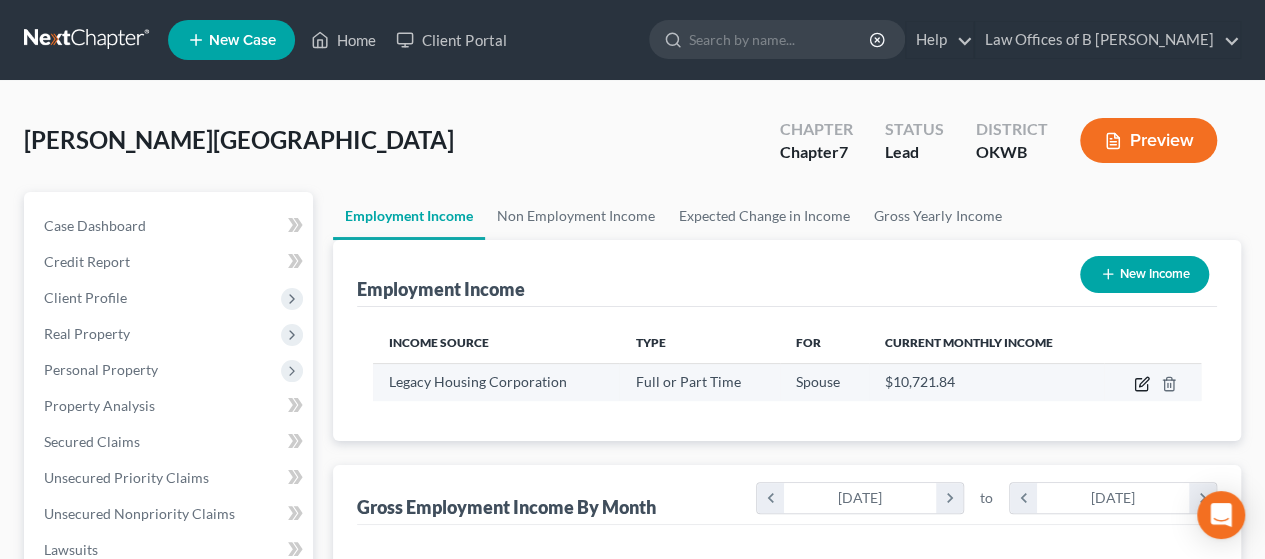 click 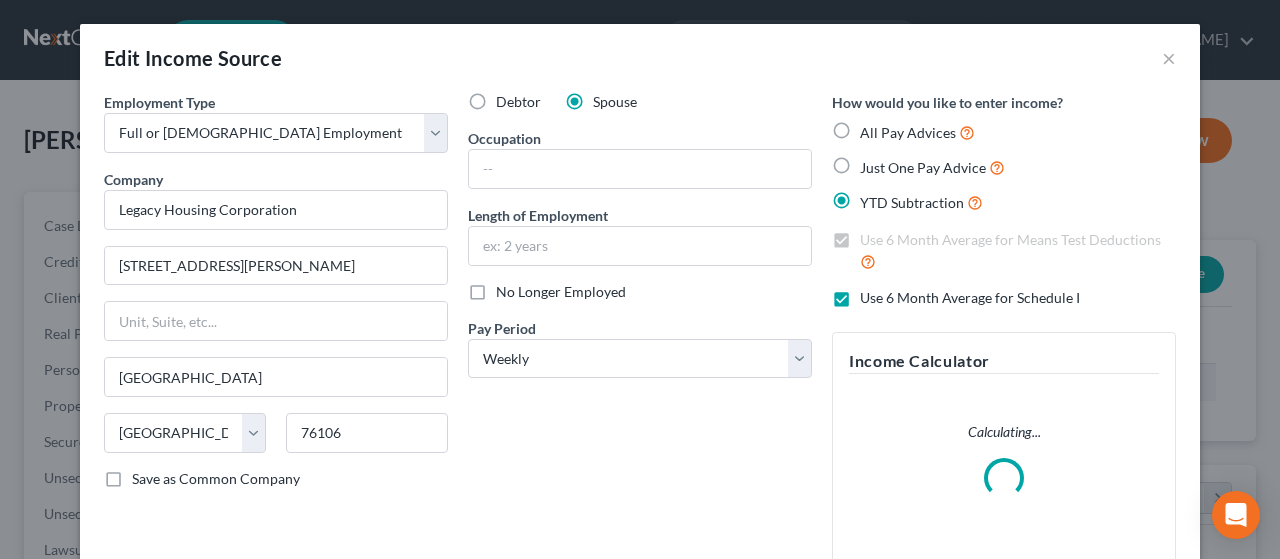 scroll, scrollTop: 999644, scrollLeft: 999487, axis: both 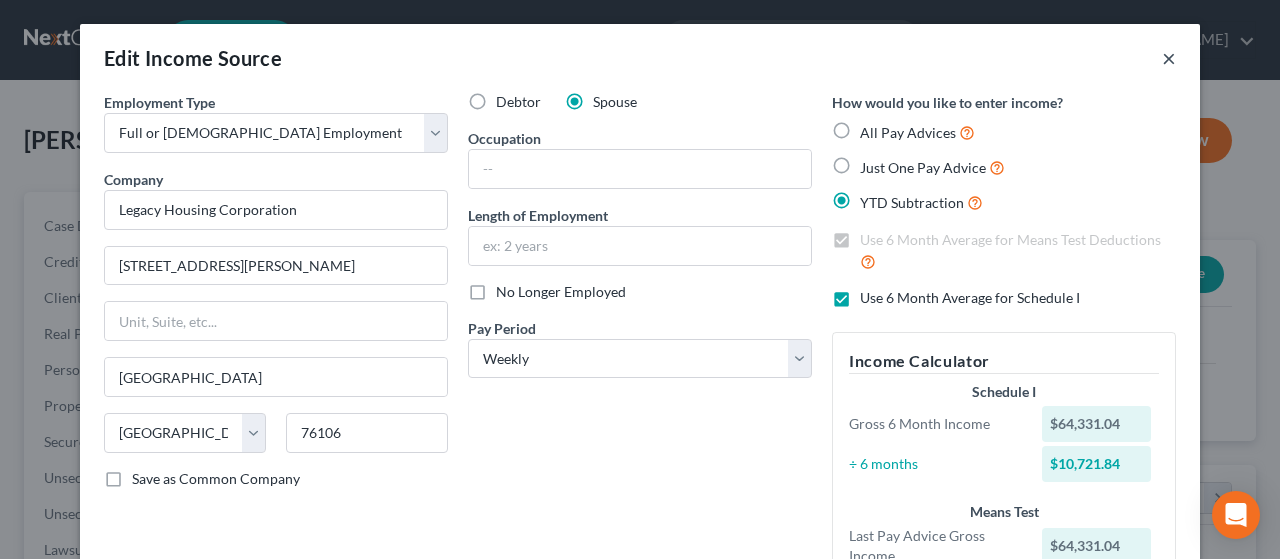 click on "×" at bounding box center (1169, 58) 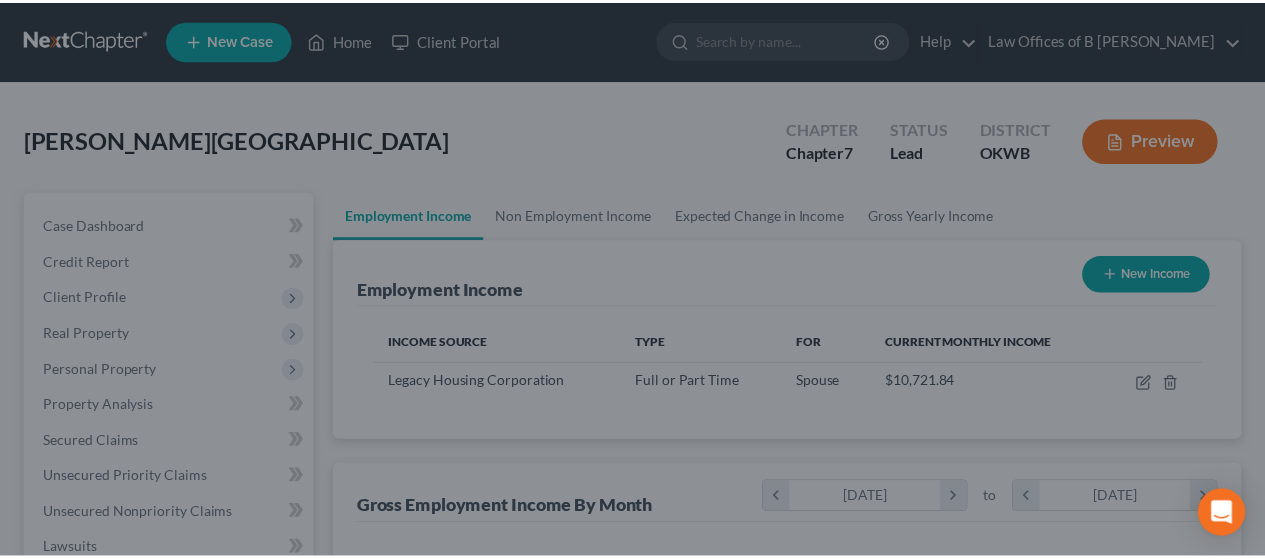 scroll, scrollTop: 356, scrollLeft: 506, axis: both 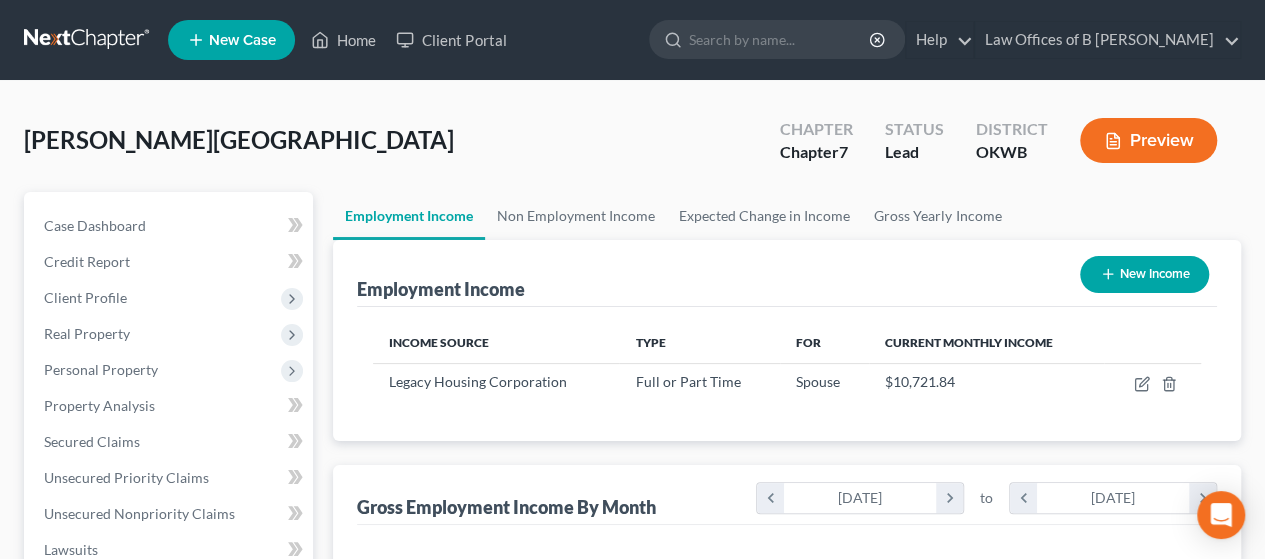 click on "Preview" at bounding box center [1148, 140] 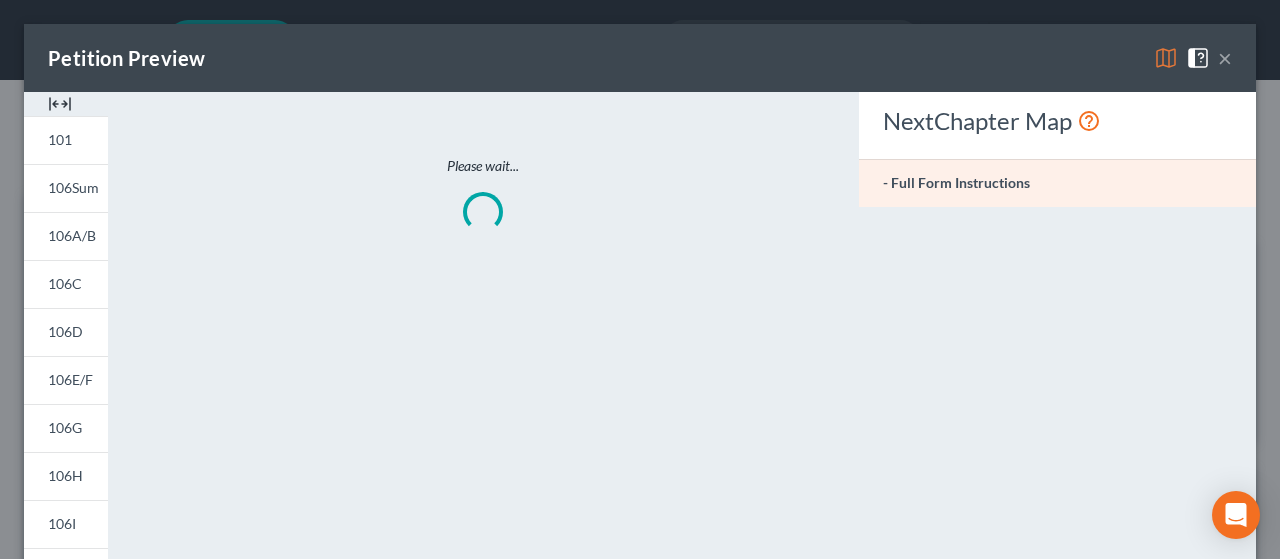 scroll, scrollTop: 999644, scrollLeft: 999487, axis: both 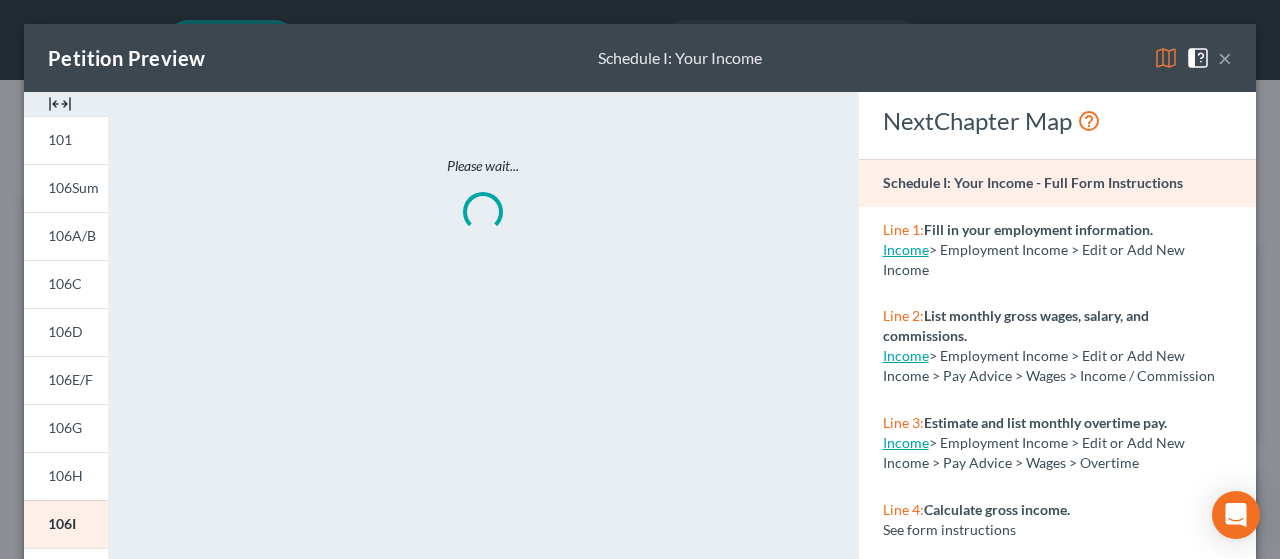 click at bounding box center [1166, 58] 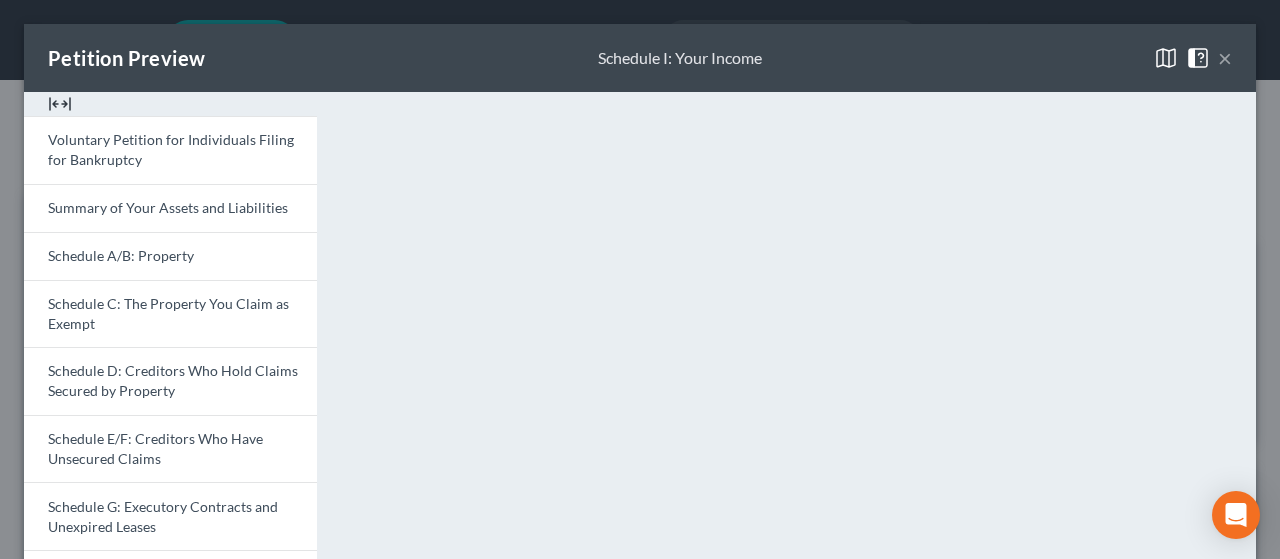 click on "×" at bounding box center (1225, 58) 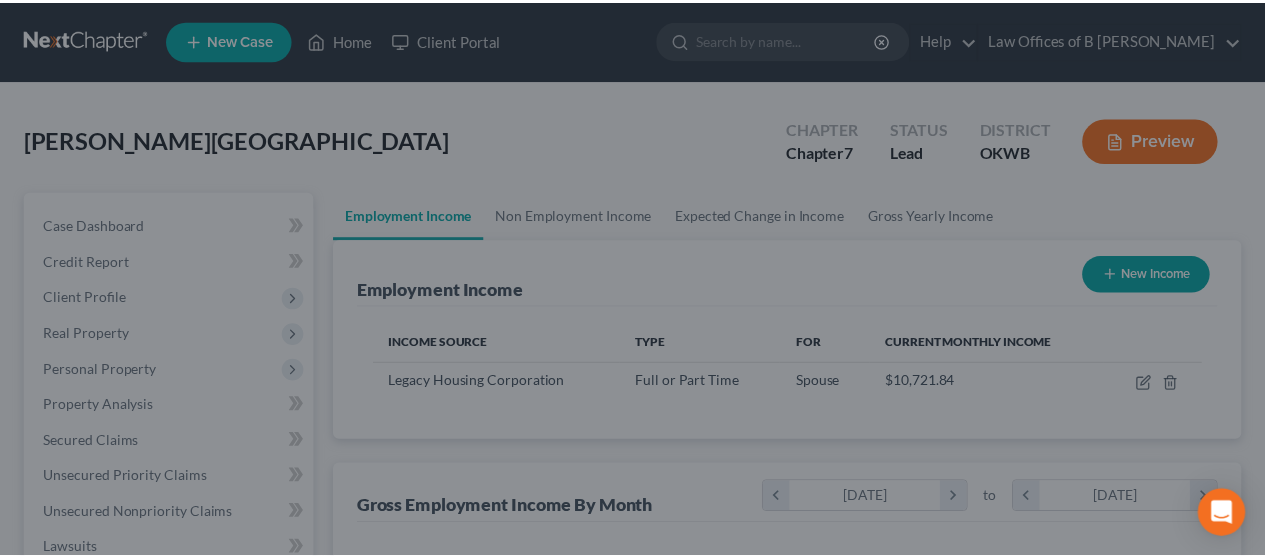 scroll, scrollTop: 356, scrollLeft: 506, axis: both 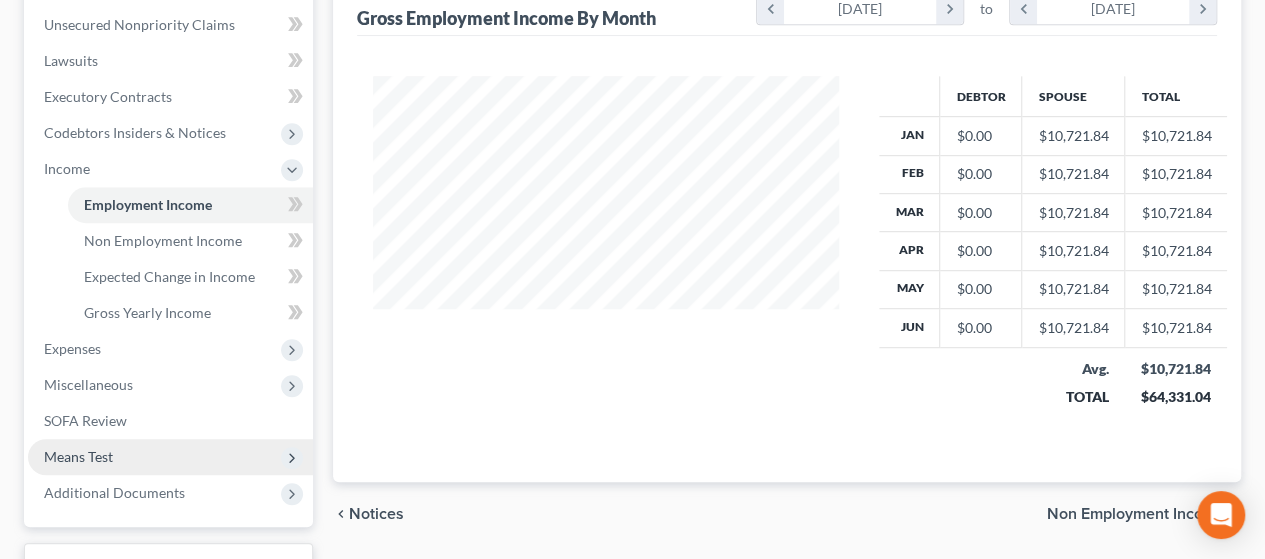 click on "Means Test" at bounding box center [170, 457] 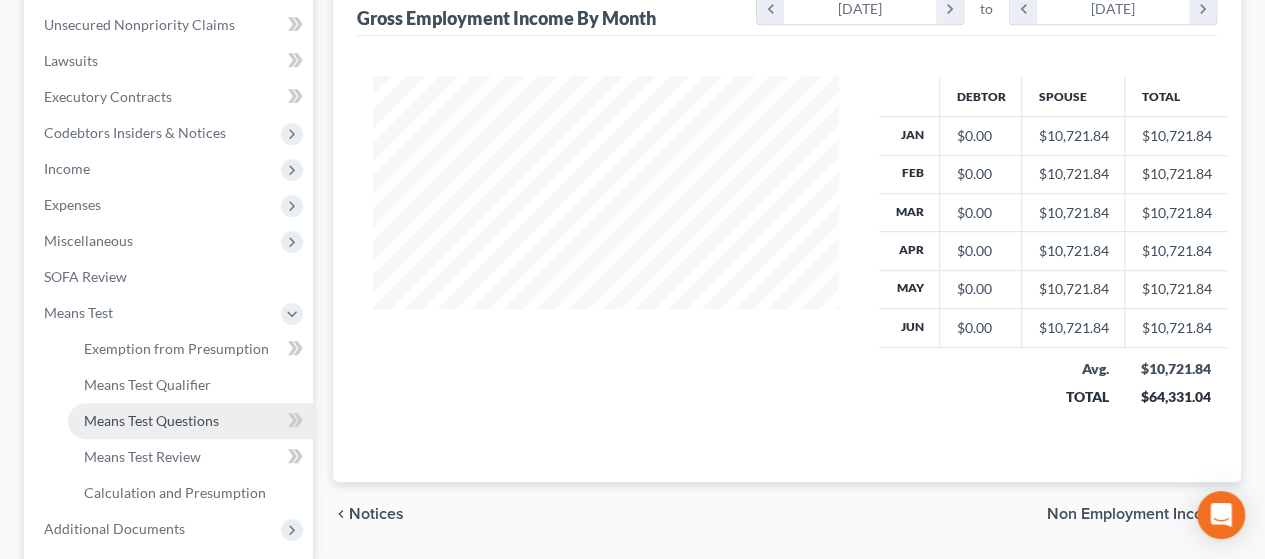 click on "Means Test Questions" at bounding box center (151, 420) 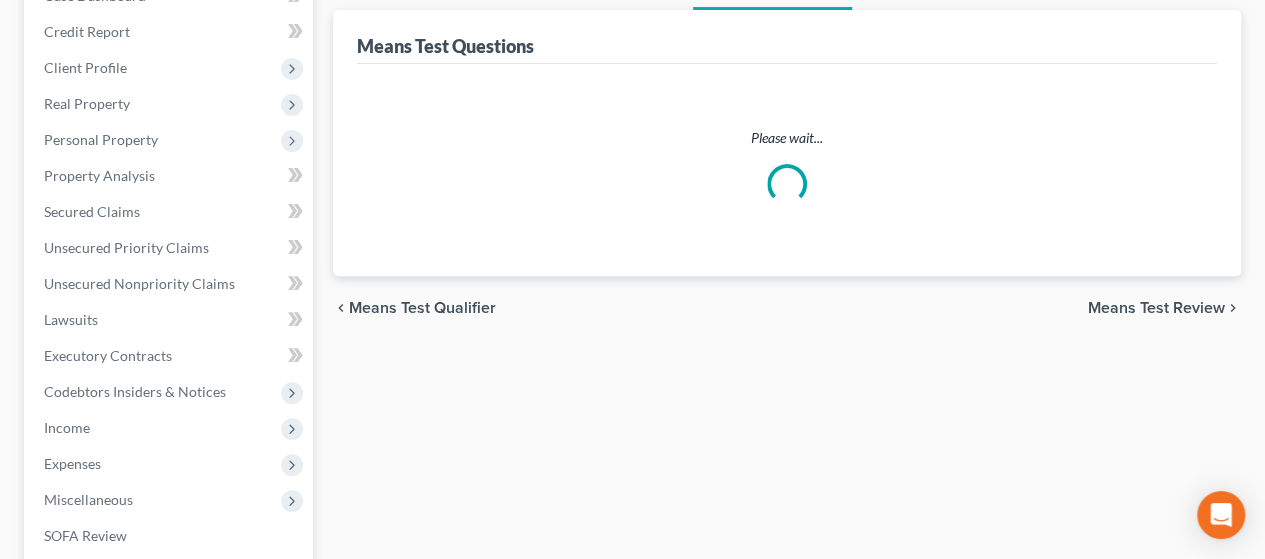 scroll, scrollTop: 0, scrollLeft: 0, axis: both 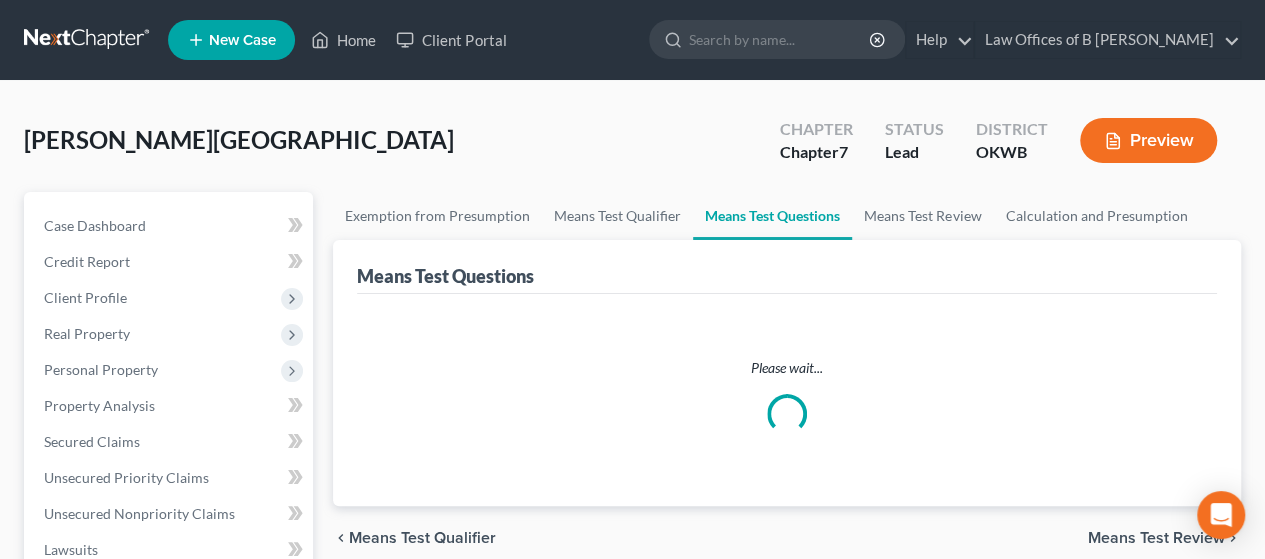 select on "5" 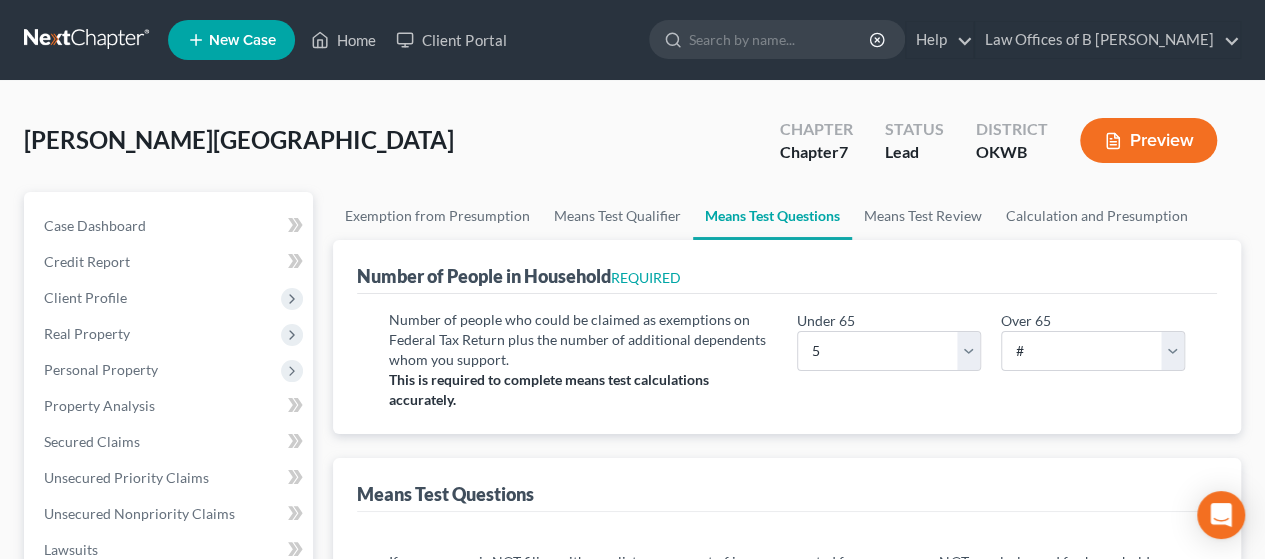 scroll, scrollTop: 489, scrollLeft: 0, axis: vertical 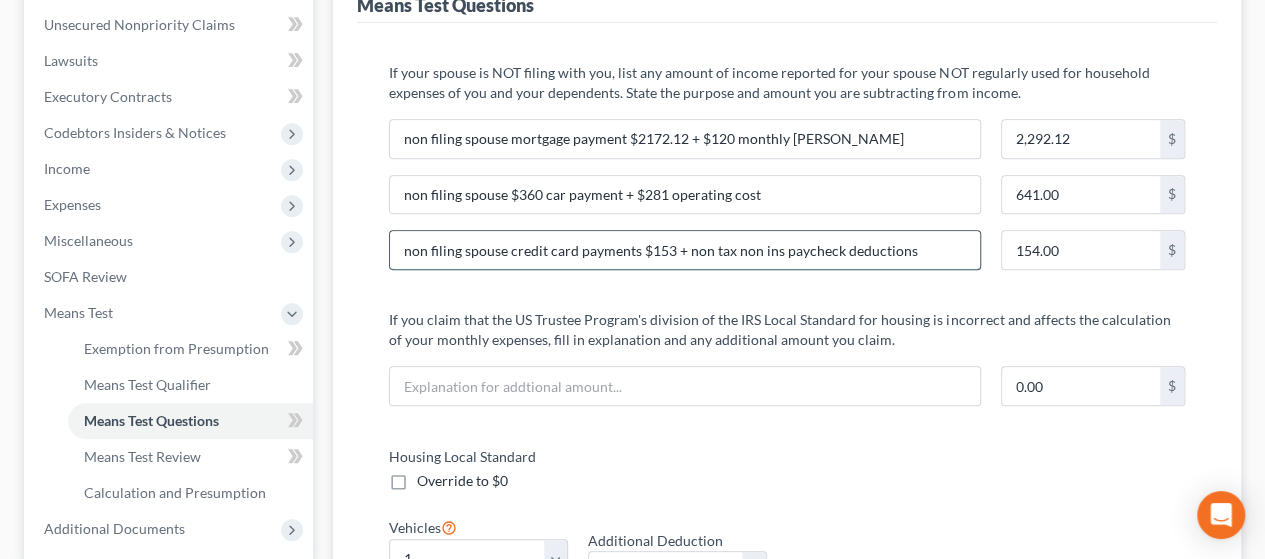 click on "non filing spouse credit card payments $153 + non tax non ins paycheck deductions" at bounding box center [685, 250] 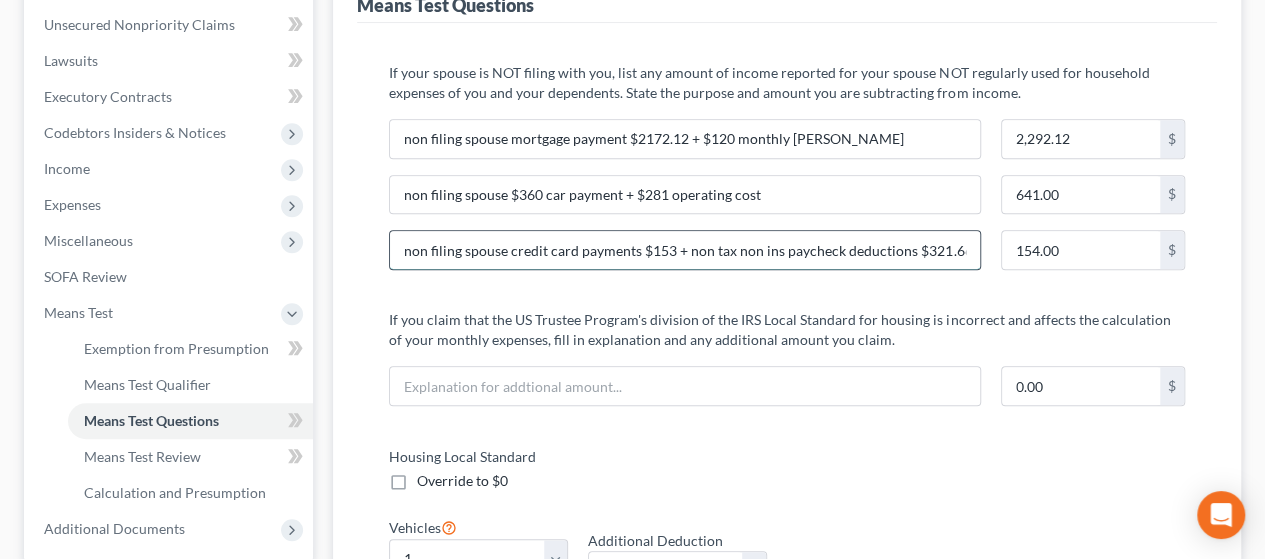 click on "non filing spouse credit card payments $153 + non tax non ins paycheck deductions $321.66" at bounding box center [685, 250] 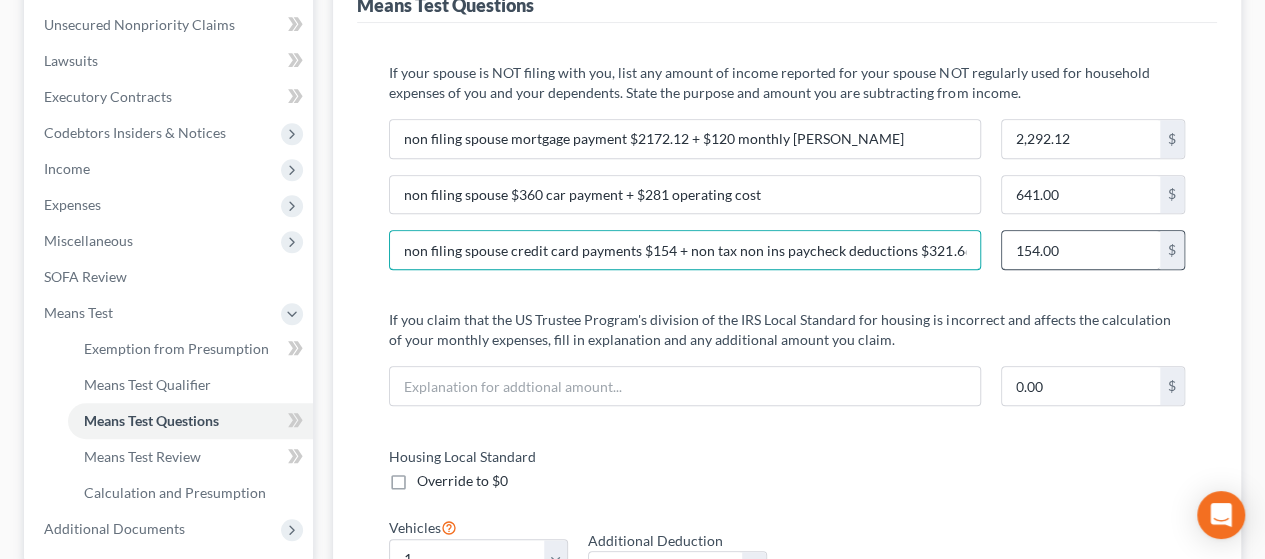 type on "non filing spouse credit card payments $154 + non tax non ins paycheck deductions $321.66" 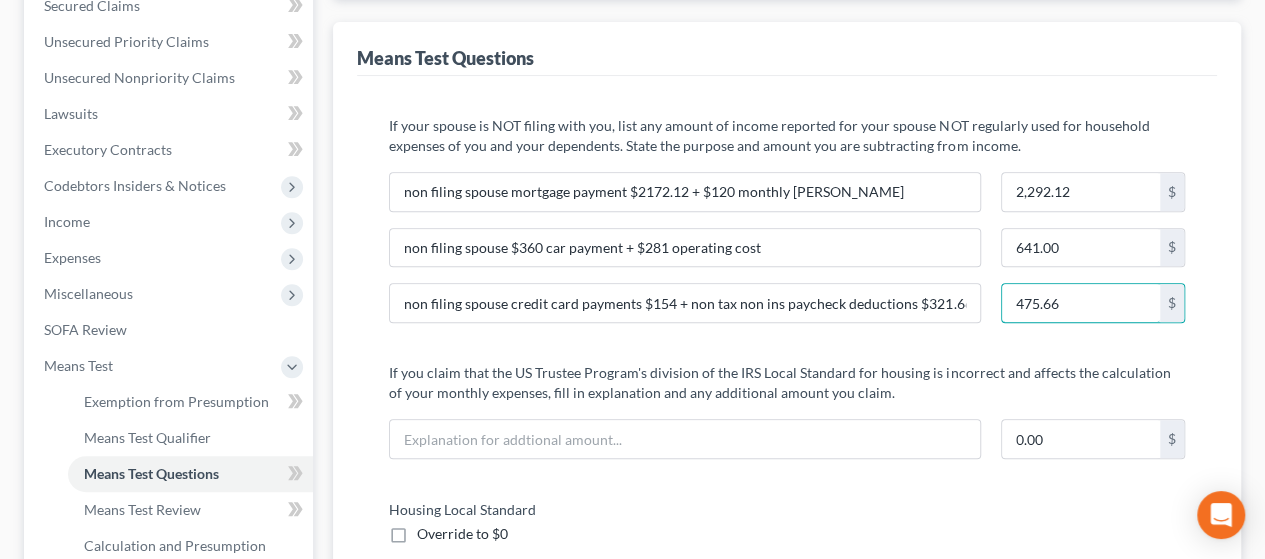 scroll, scrollTop: 426, scrollLeft: 0, axis: vertical 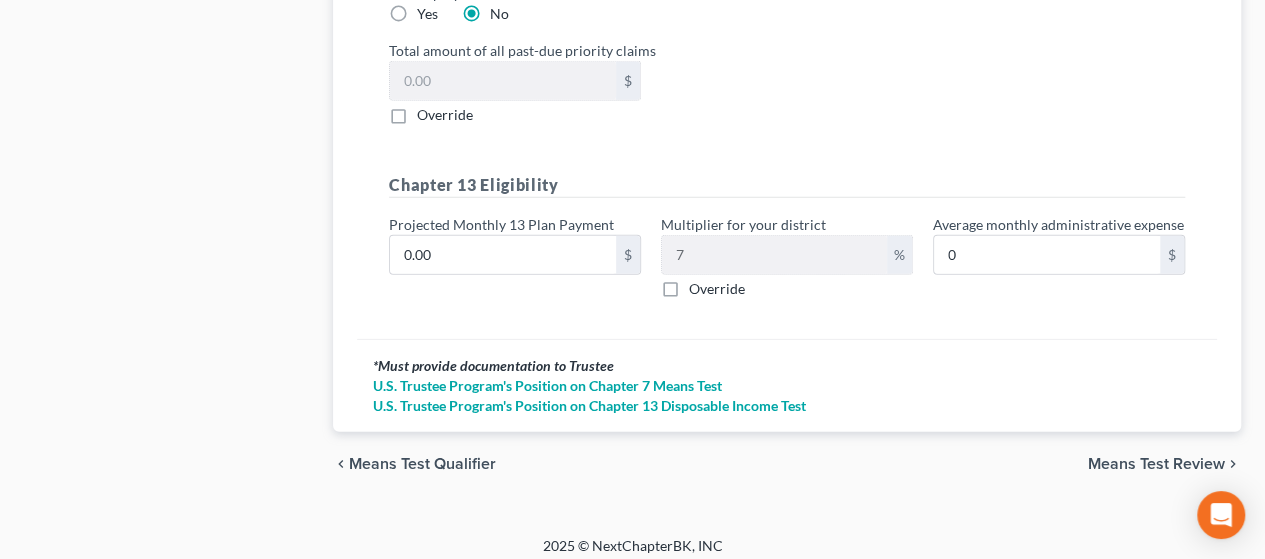 type on "475.66" 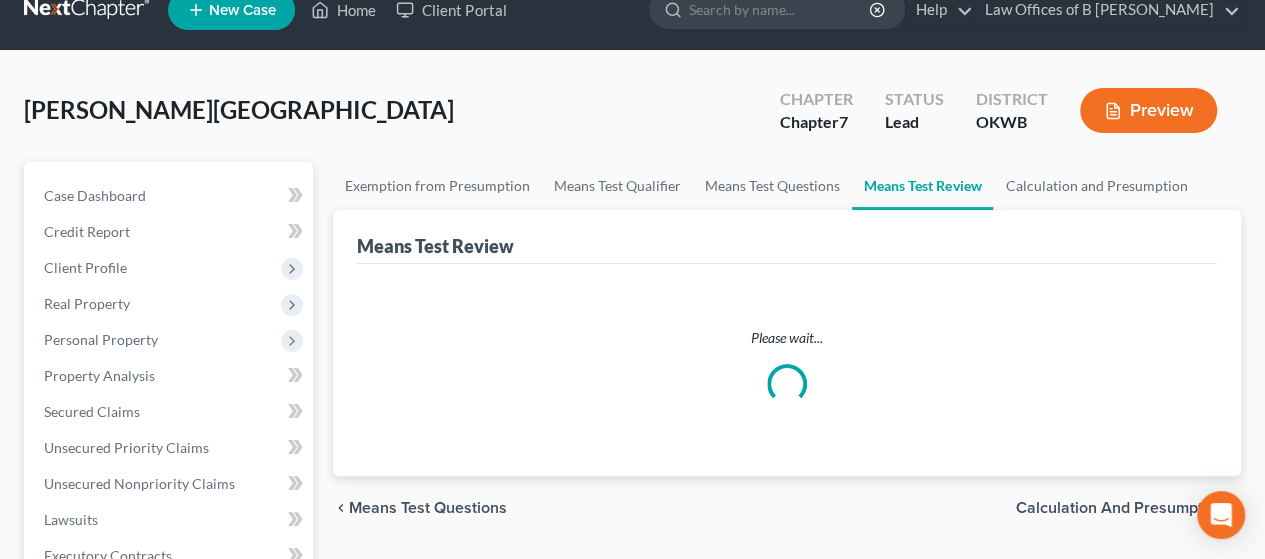 scroll, scrollTop: 0, scrollLeft: 0, axis: both 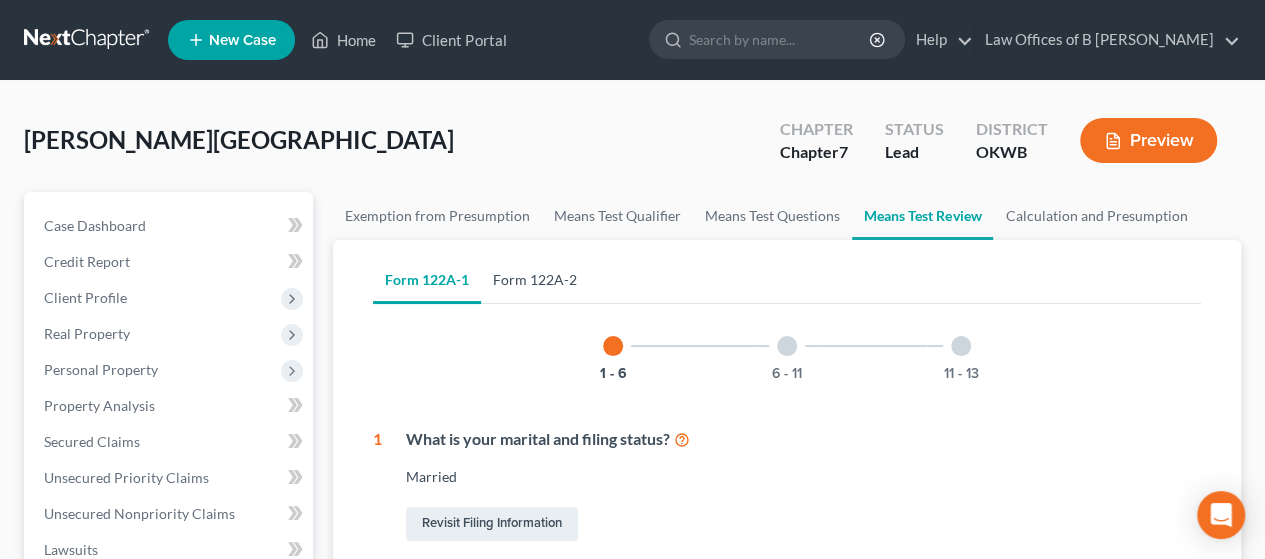 click on "Form 122A-2" at bounding box center [535, 280] 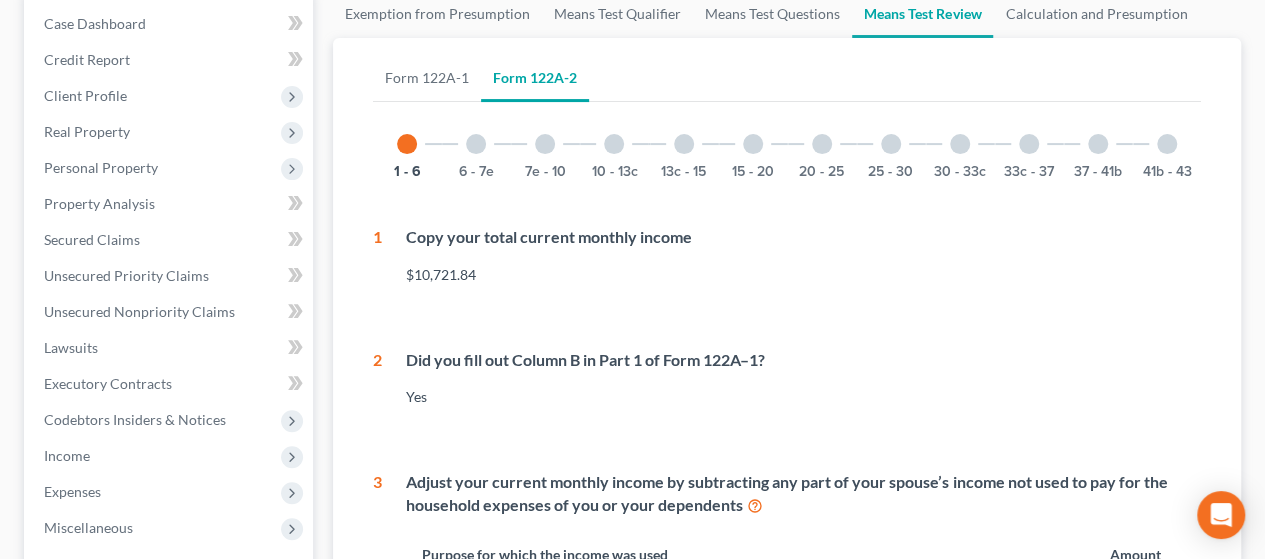 scroll, scrollTop: 0, scrollLeft: 0, axis: both 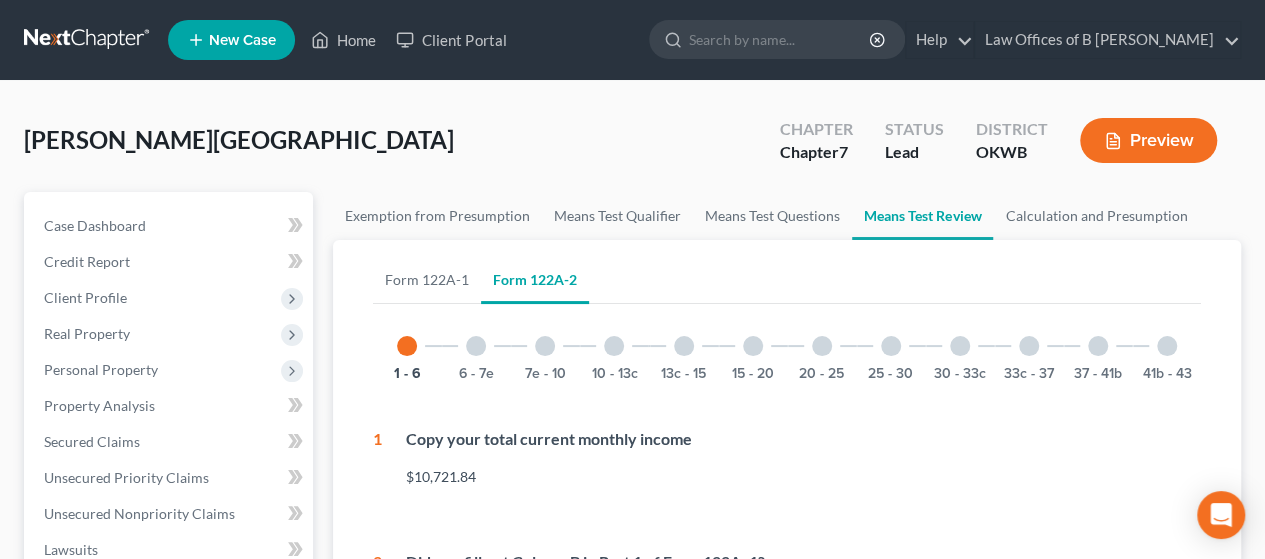 click at bounding box center (476, 346) 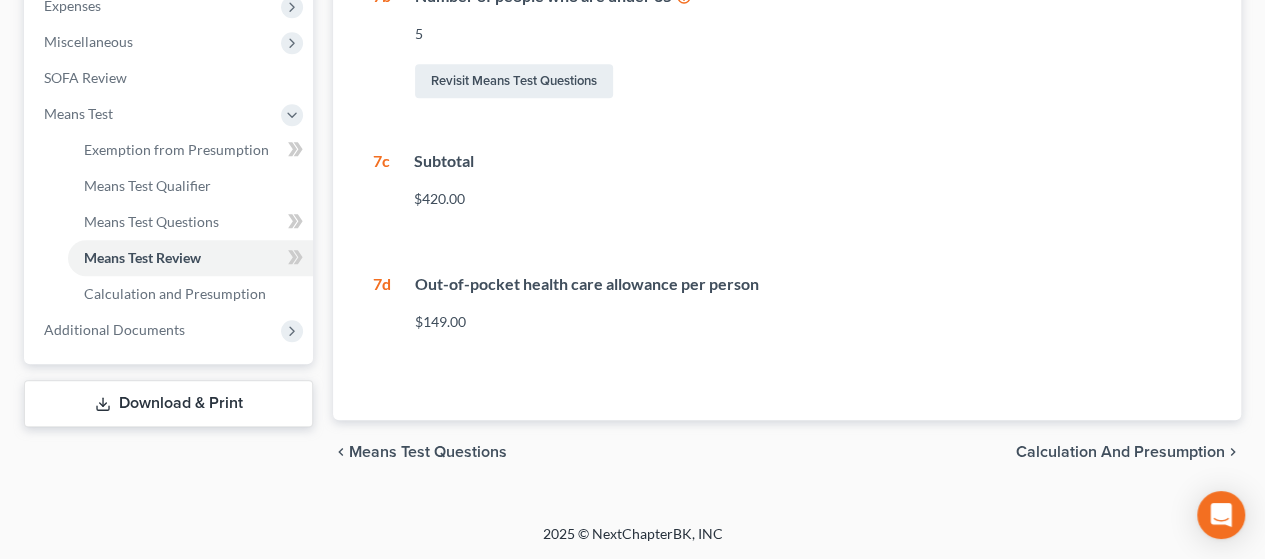 scroll, scrollTop: 250, scrollLeft: 0, axis: vertical 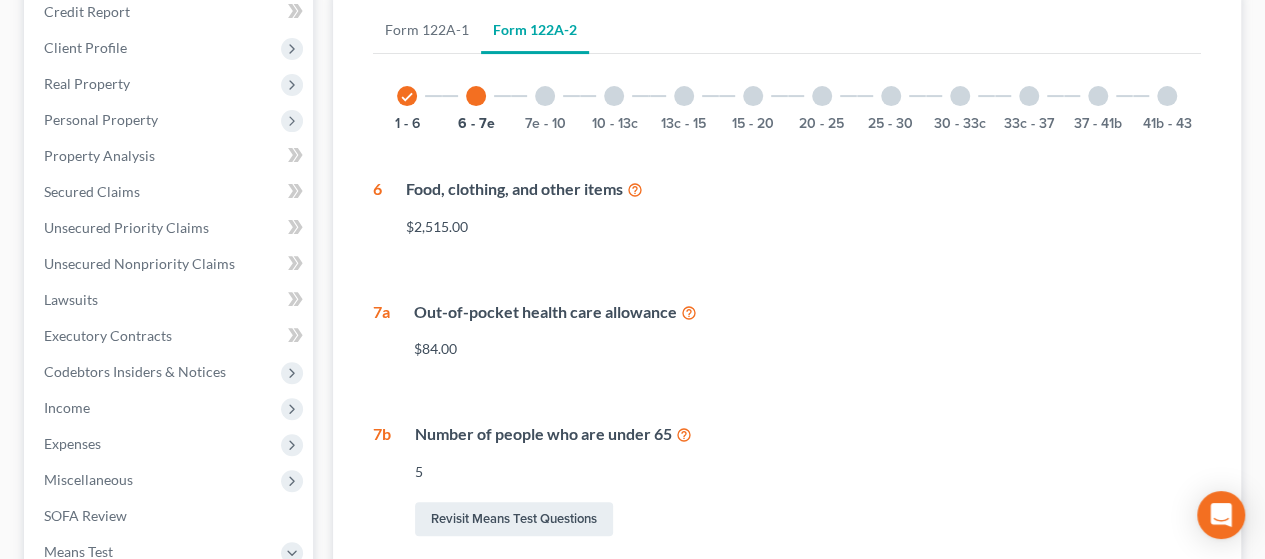 click at bounding box center (545, 96) 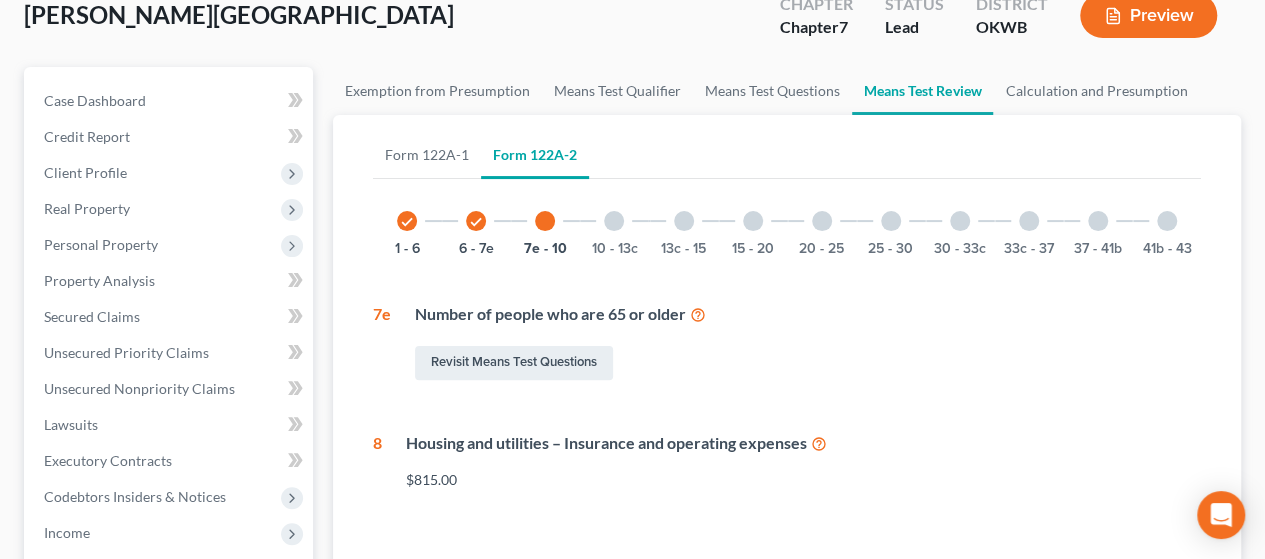 scroll, scrollTop: 123, scrollLeft: 0, axis: vertical 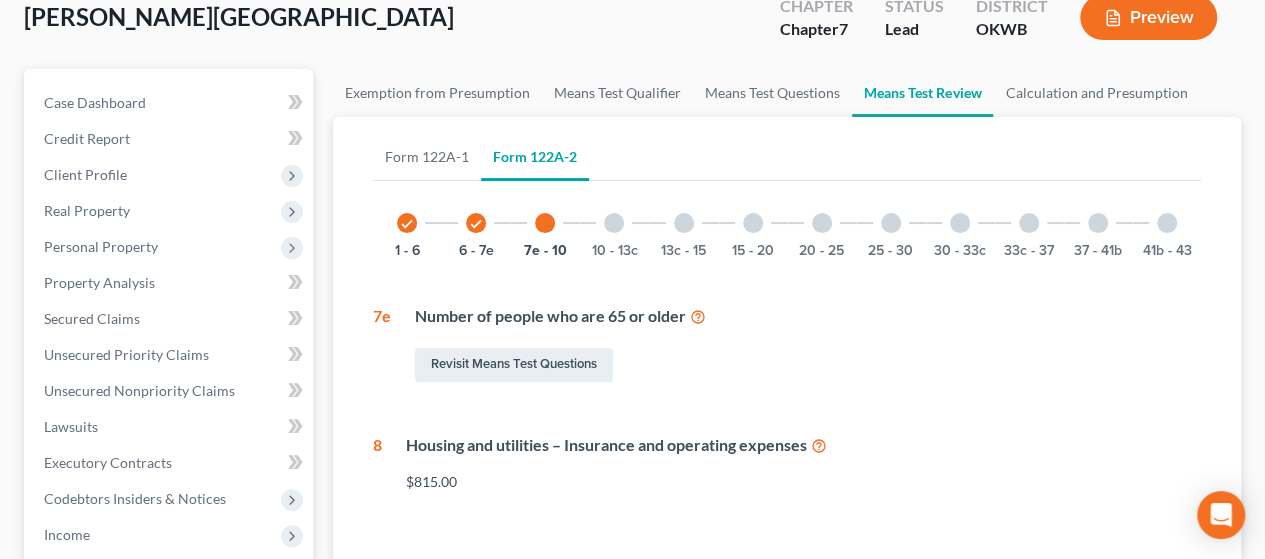 click on "check 1 - 6" at bounding box center [407, 223] 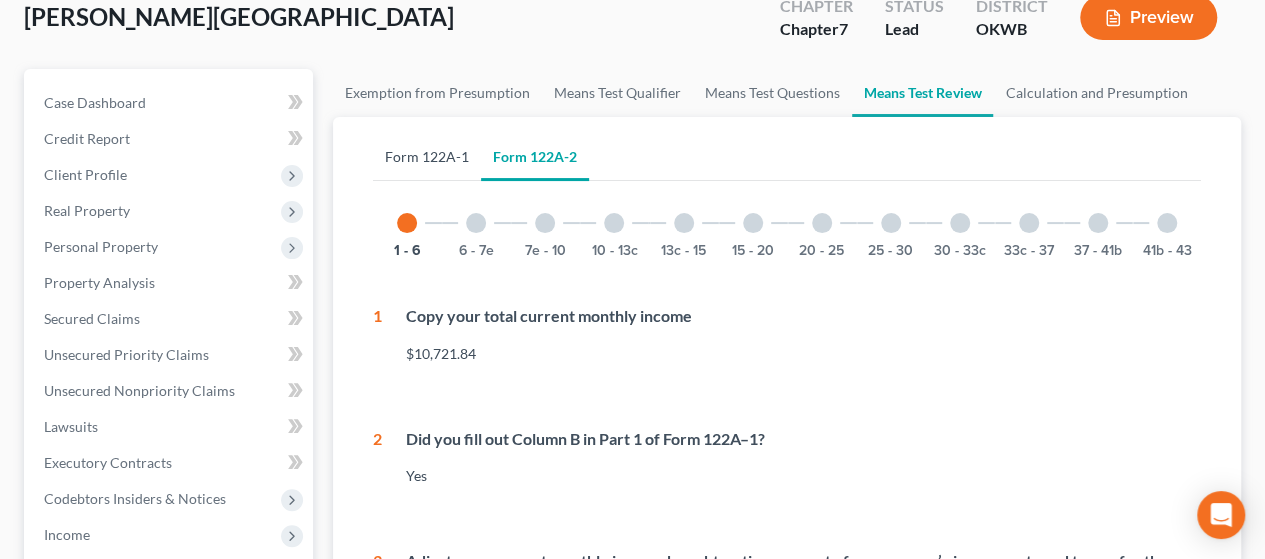 click on "Form 122A-1" at bounding box center [427, 157] 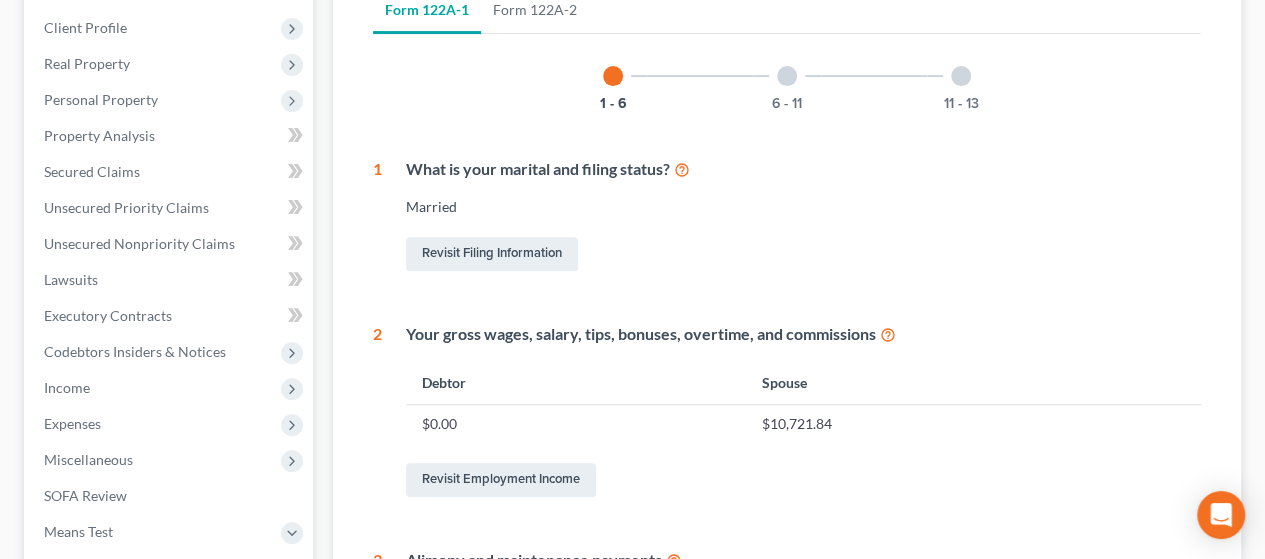 scroll, scrollTop: 248, scrollLeft: 0, axis: vertical 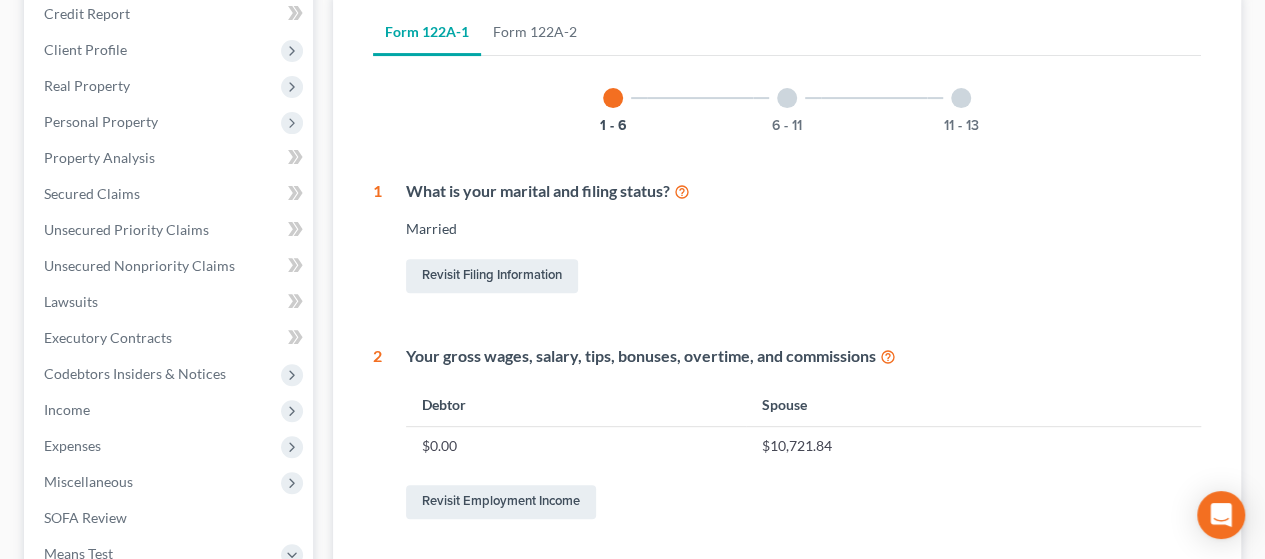 click at bounding box center [787, 98] 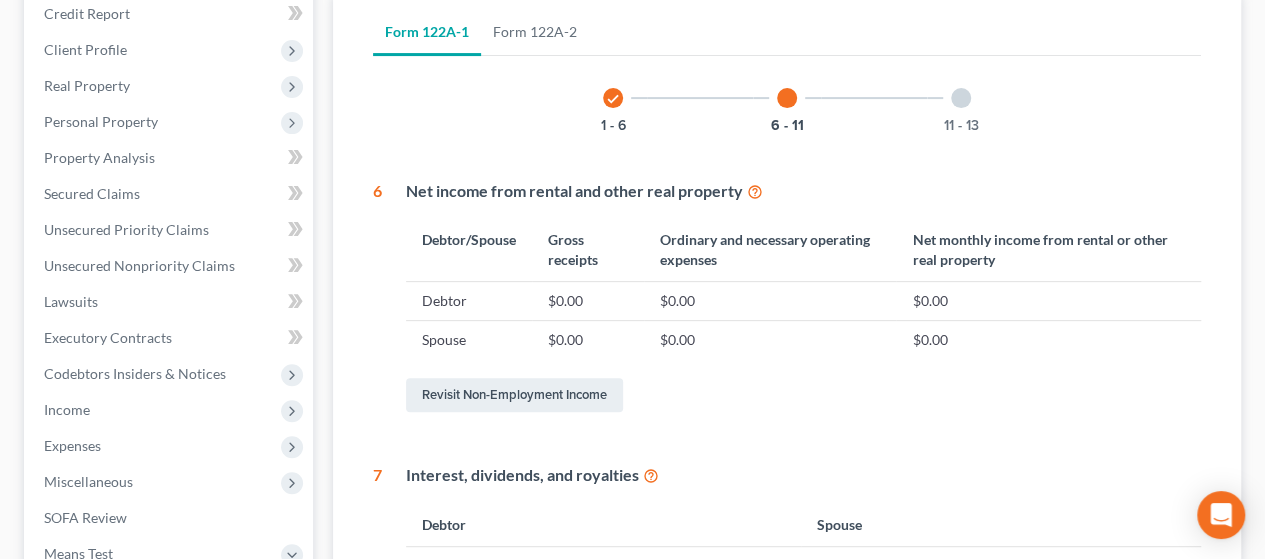 scroll, scrollTop: 738, scrollLeft: 0, axis: vertical 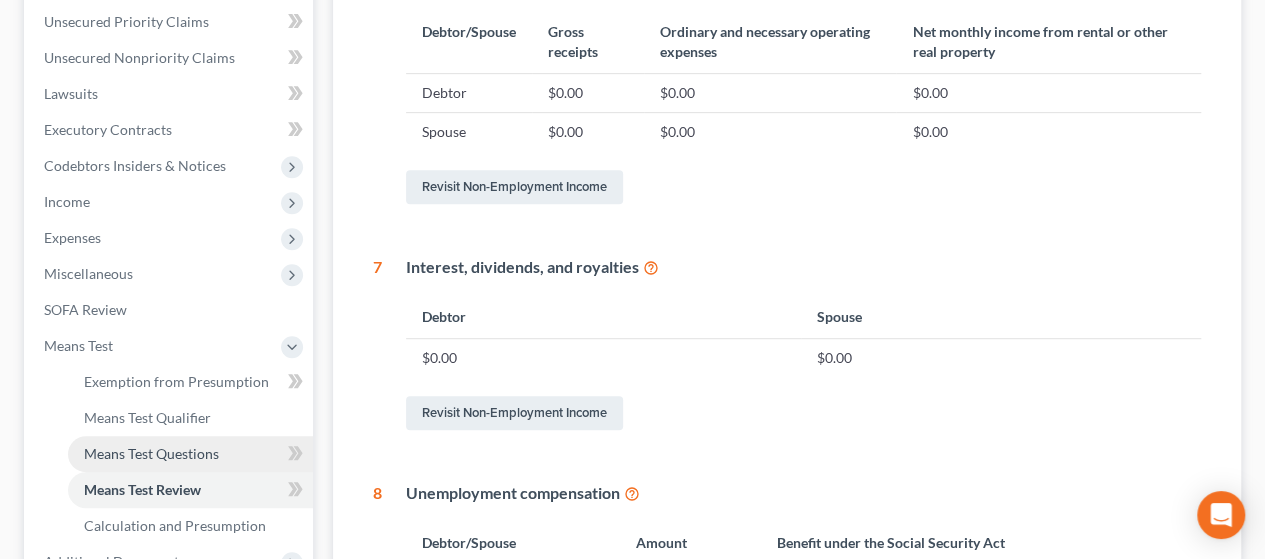 click on "Means Test Questions" at bounding box center (190, 454) 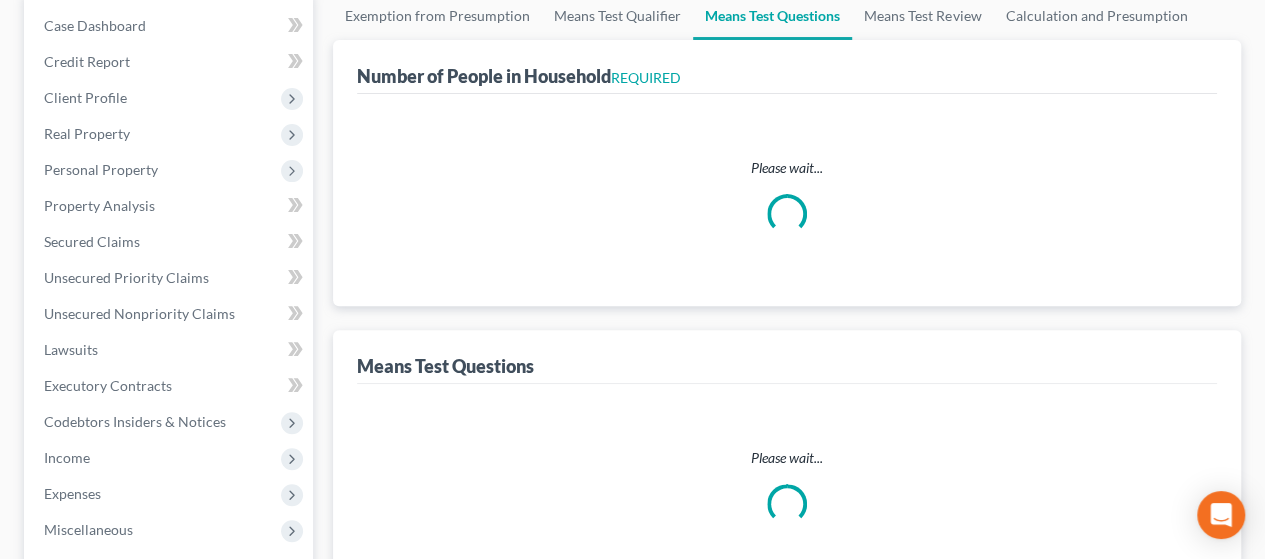 scroll, scrollTop: 0, scrollLeft: 0, axis: both 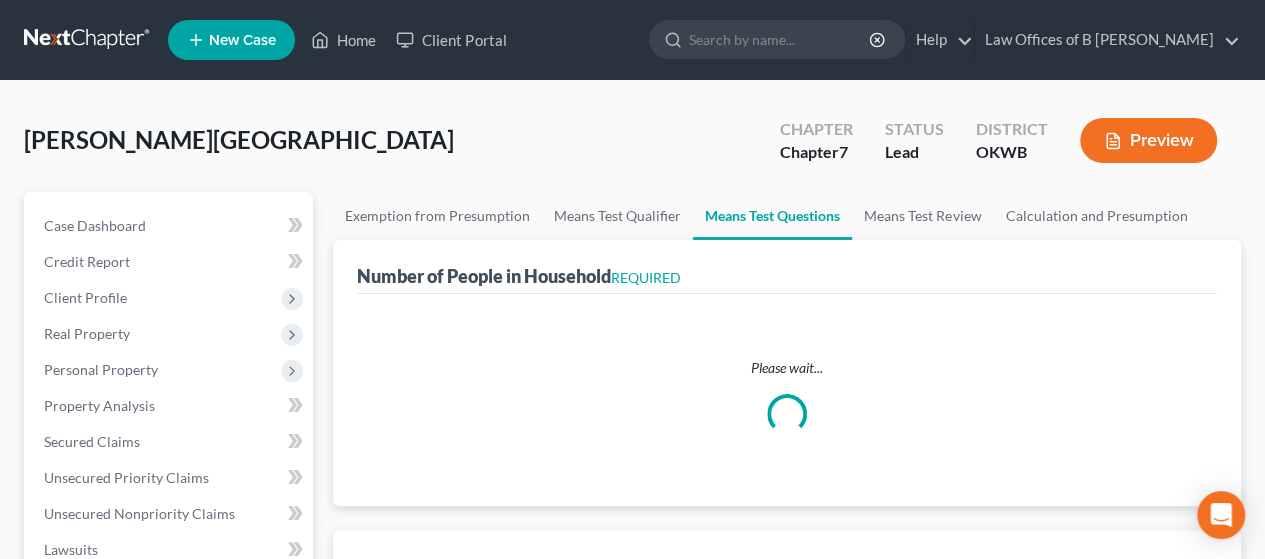 select on "5" 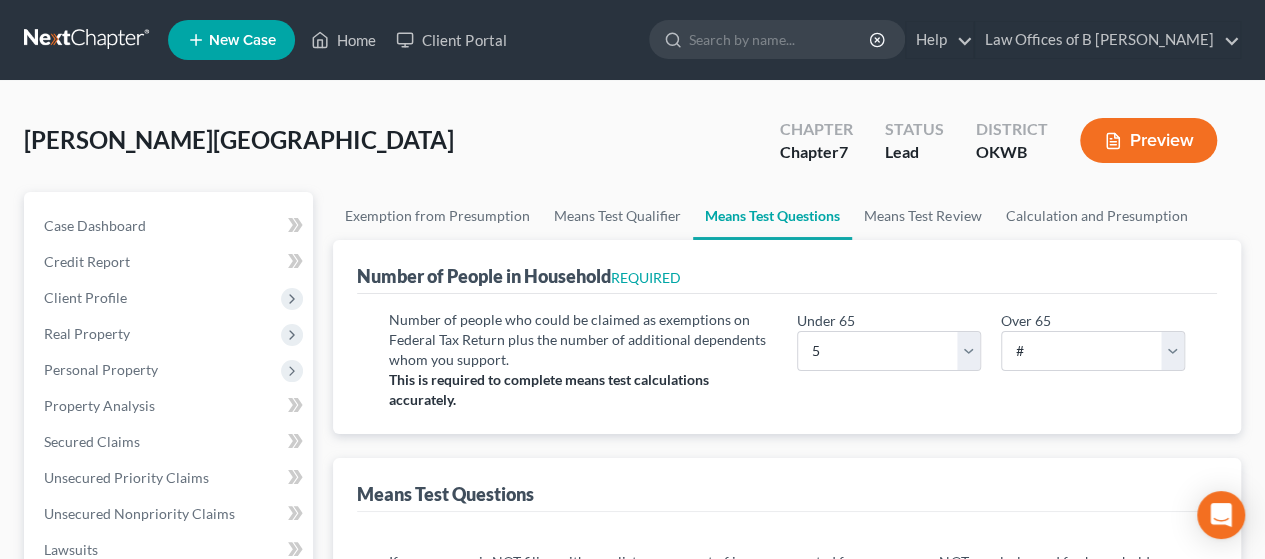 scroll, scrollTop: 489, scrollLeft: 0, axis: vertical 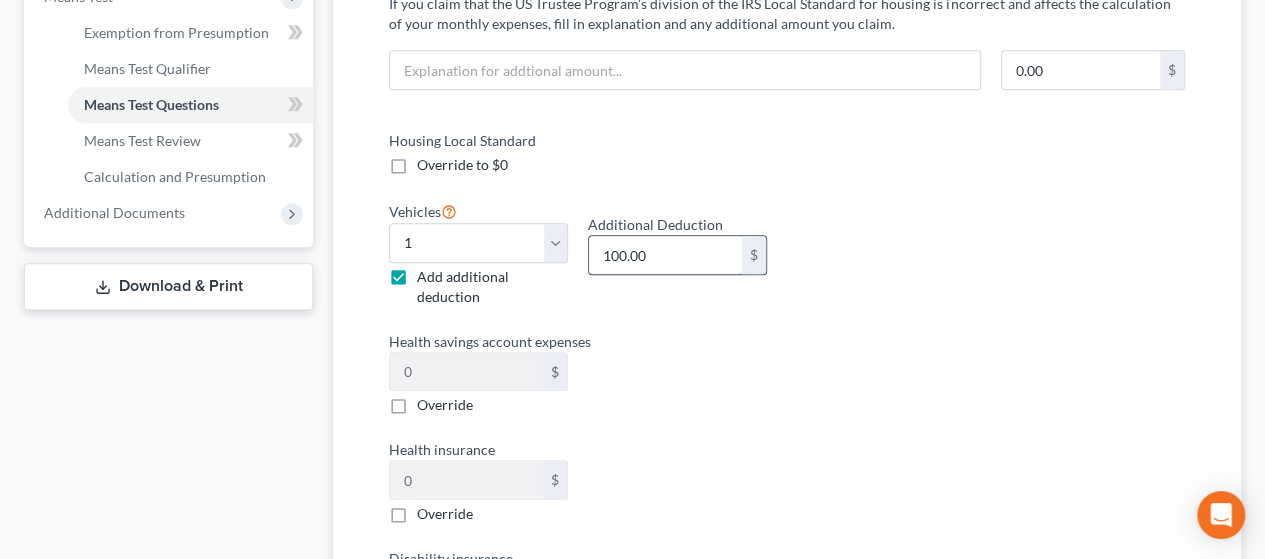 type on "694" 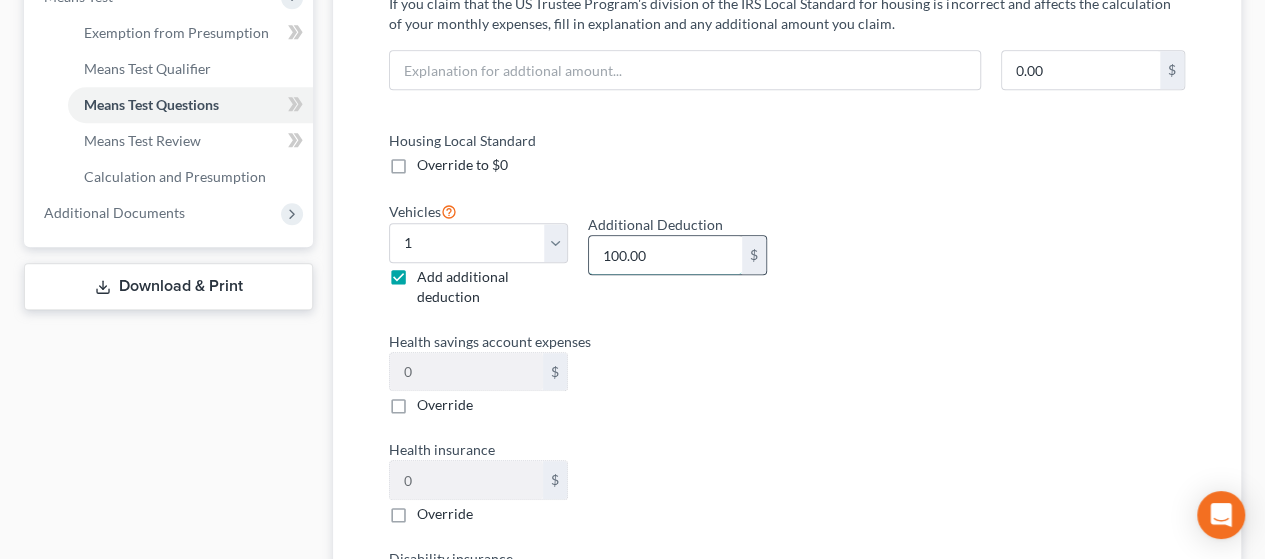 click on "100.00" at bounding box center [665, 255] 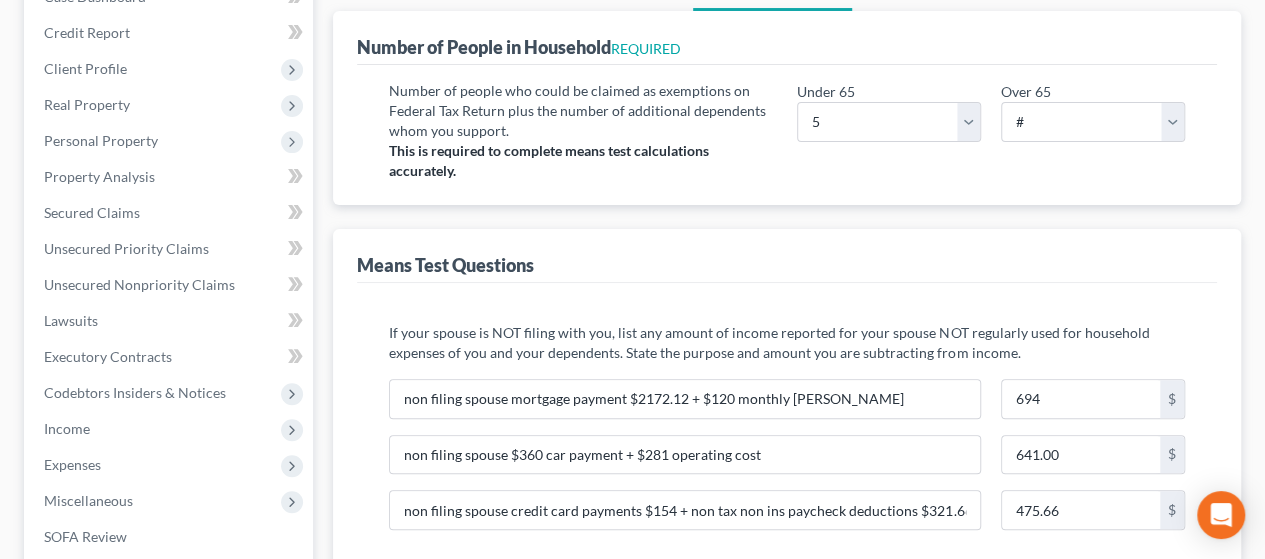 scroll, scrollTop: 0, scrollLeft: 0, axis: both 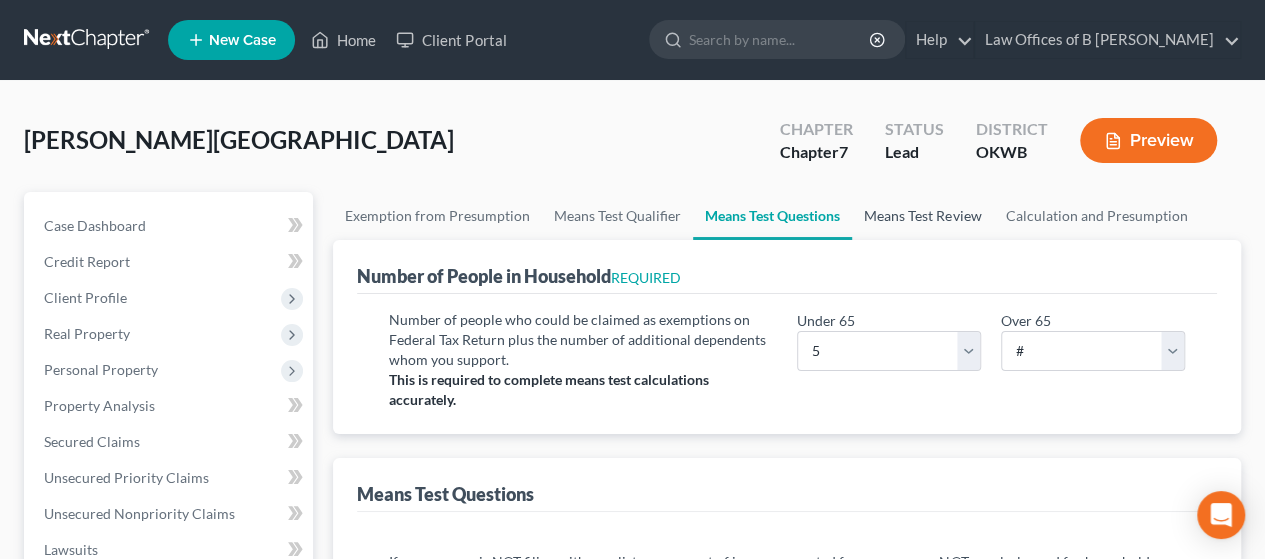 click on "Means Test Review" at bounding box center [922, 216] 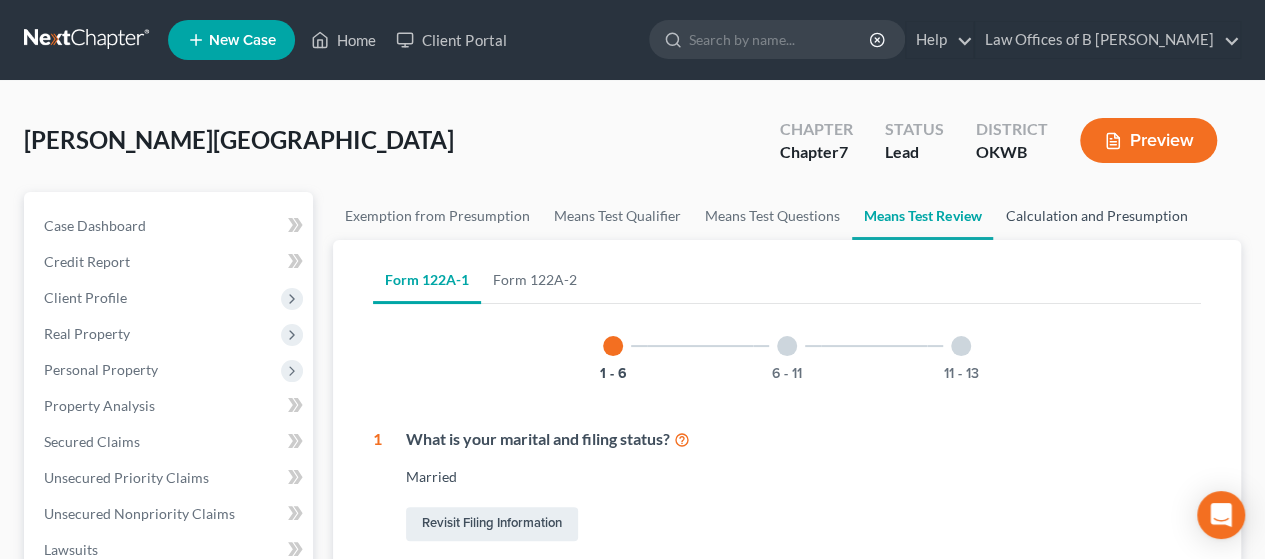 click on "Calculation and Presumption" at bounding box center (1096, 216) 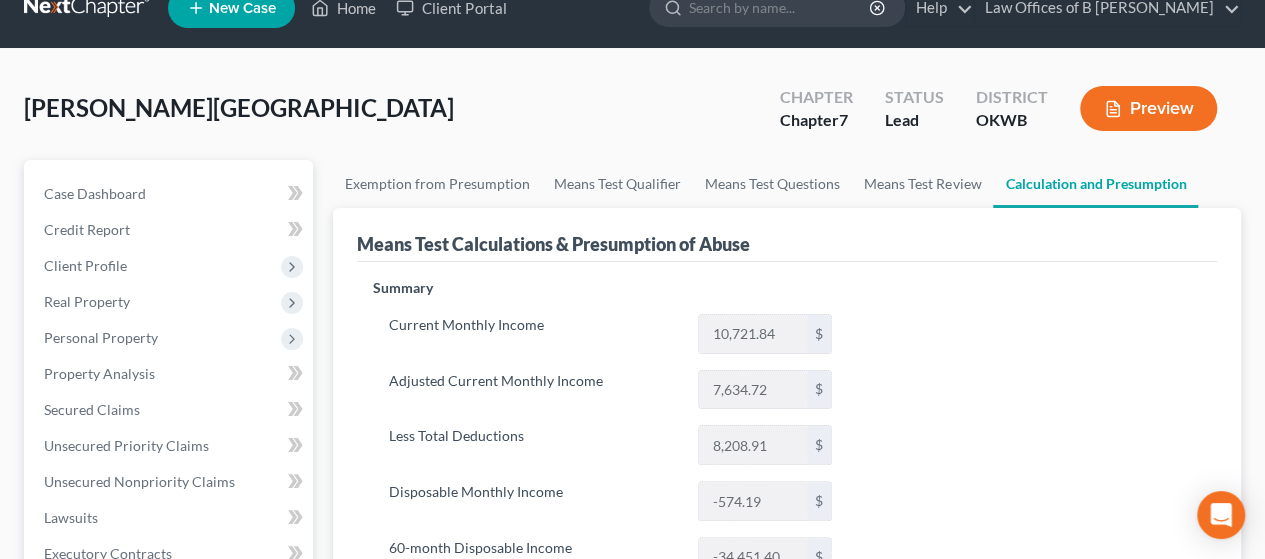 scroll, scrollTop: 2, scrollLeft: 0, axis: vertical 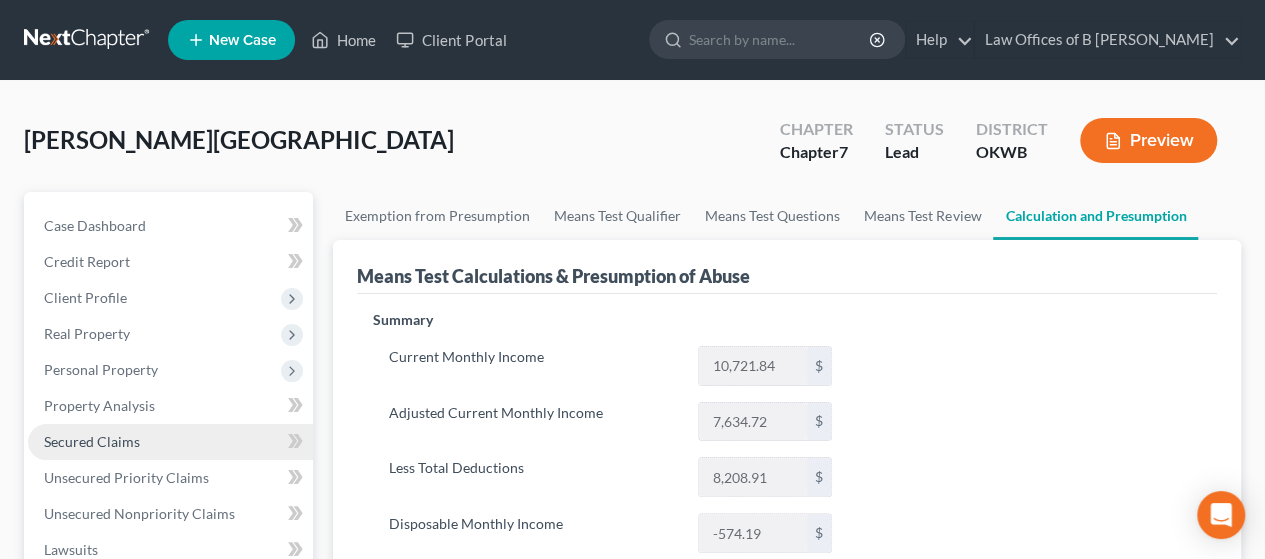 click on "Secured Claims" at bounding box center [170, 442] 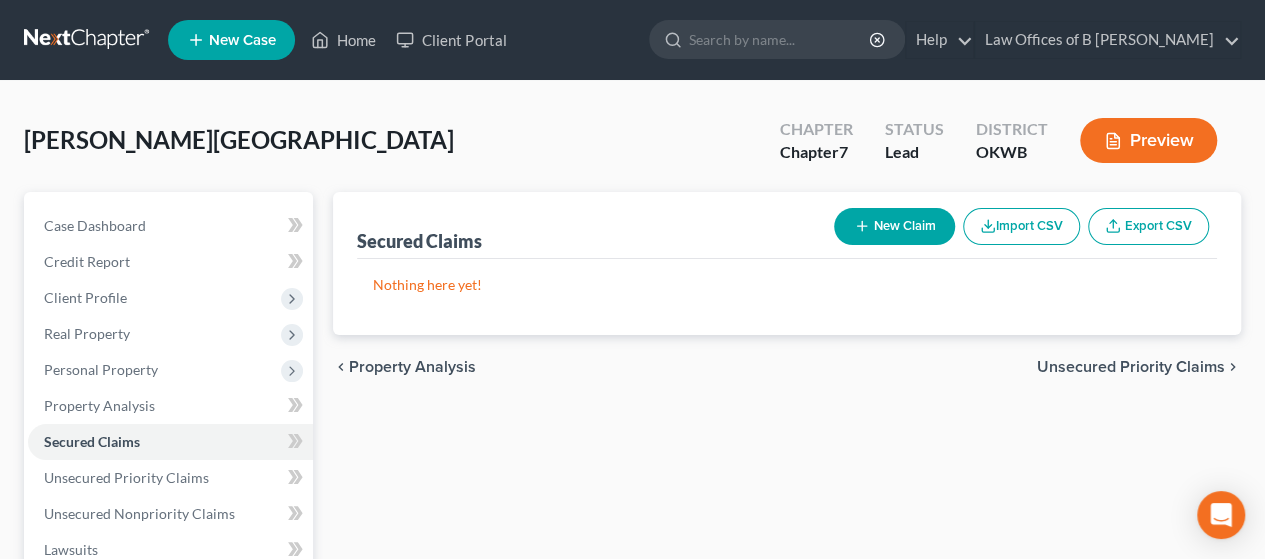 scroll, scrollTop: 449, scrollLeft: 0, axis: vertical 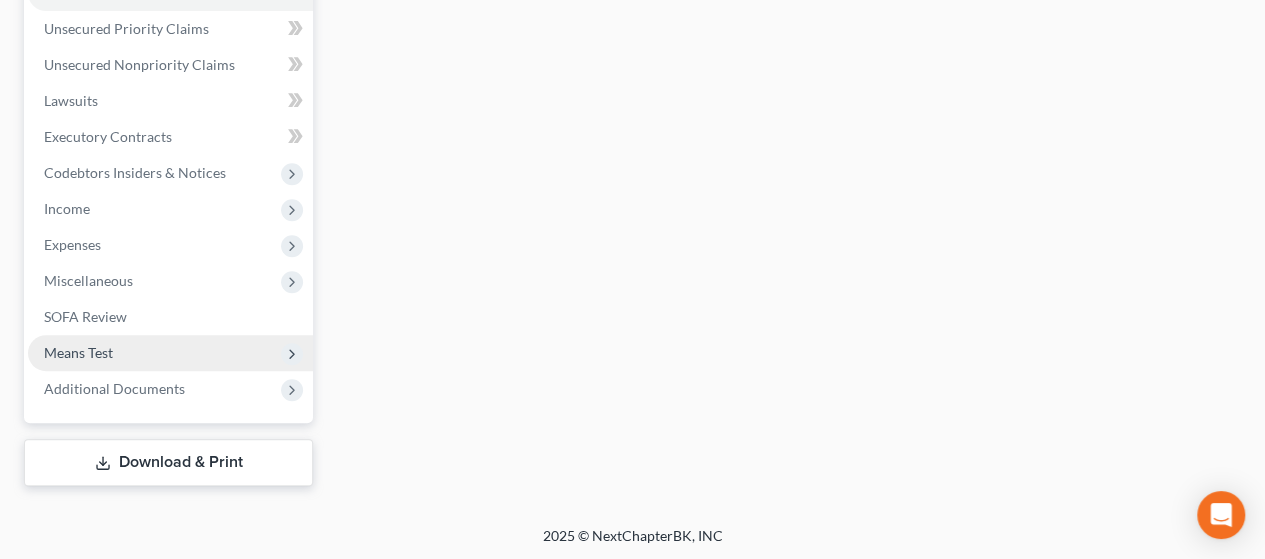 click on "Means Test" at bounding box center [170, 353] 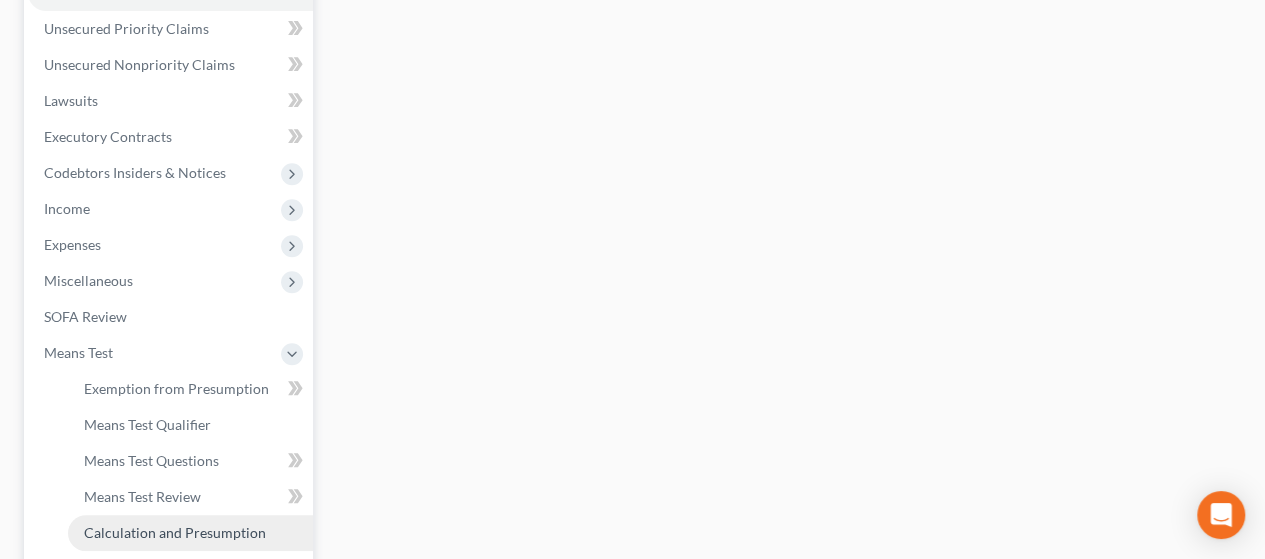 click on "Calculation and Presumption" at bounding box center (175, 532) 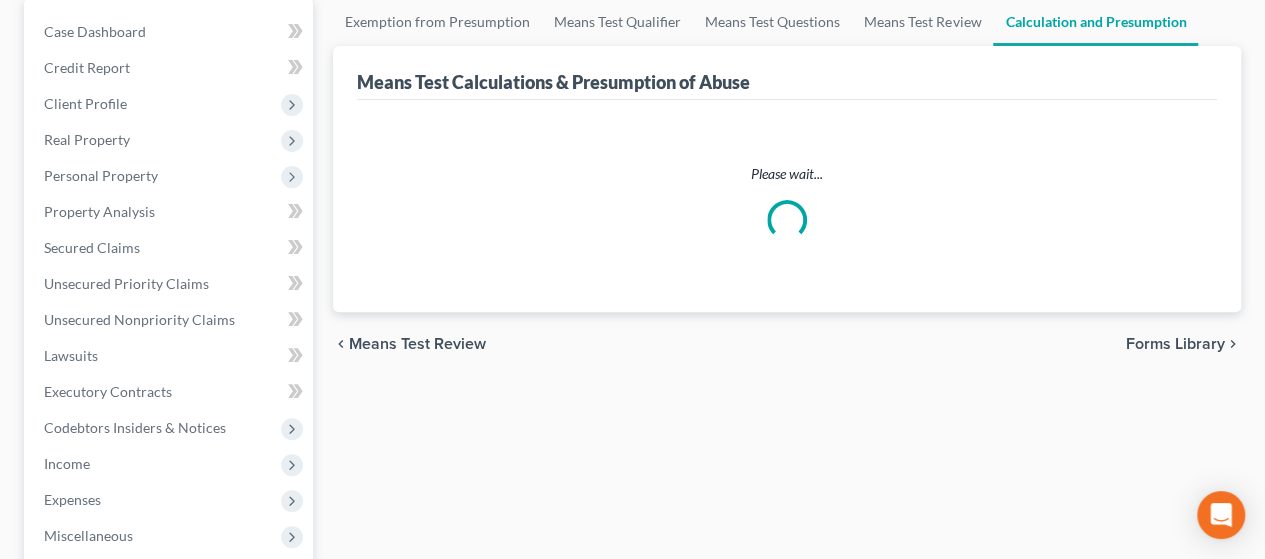 scroll, scrollTop: 0, scrollLeft: 0, axis: both 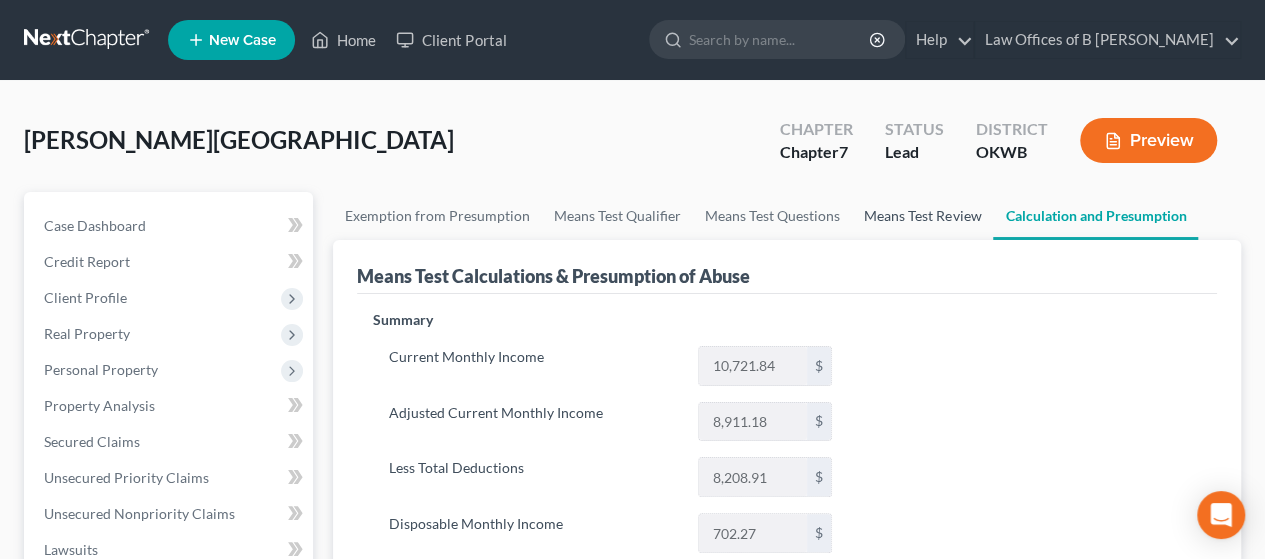 click on "Means Test Review" at bounding box center (922, 216) 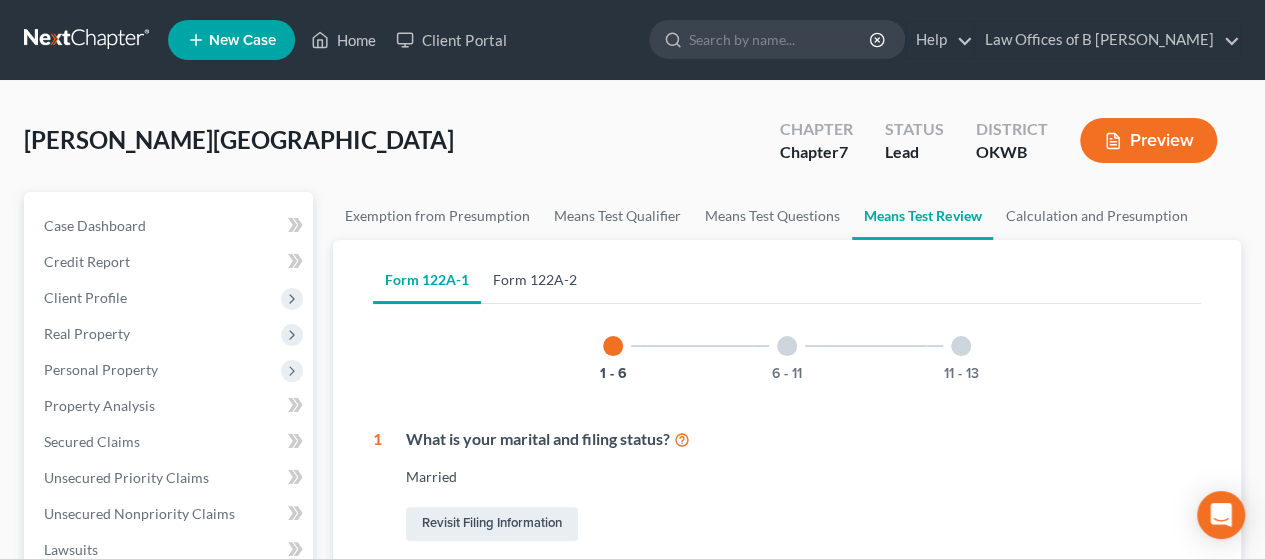 click on "Form 122A-2" at bounding box center (535, 280) 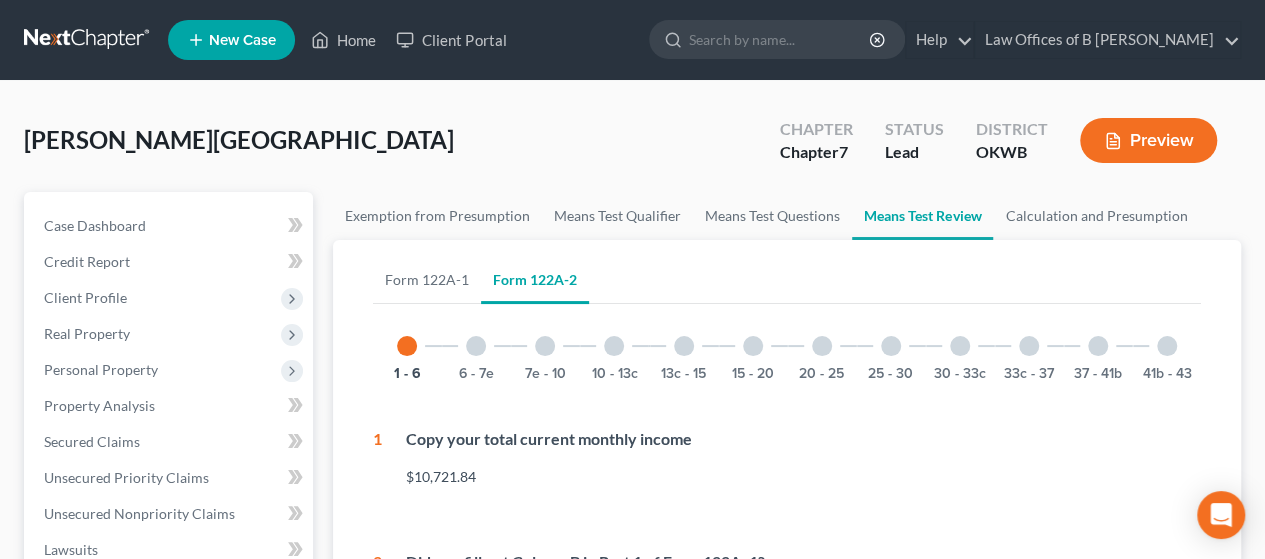 click at bounding box center [960, 346] 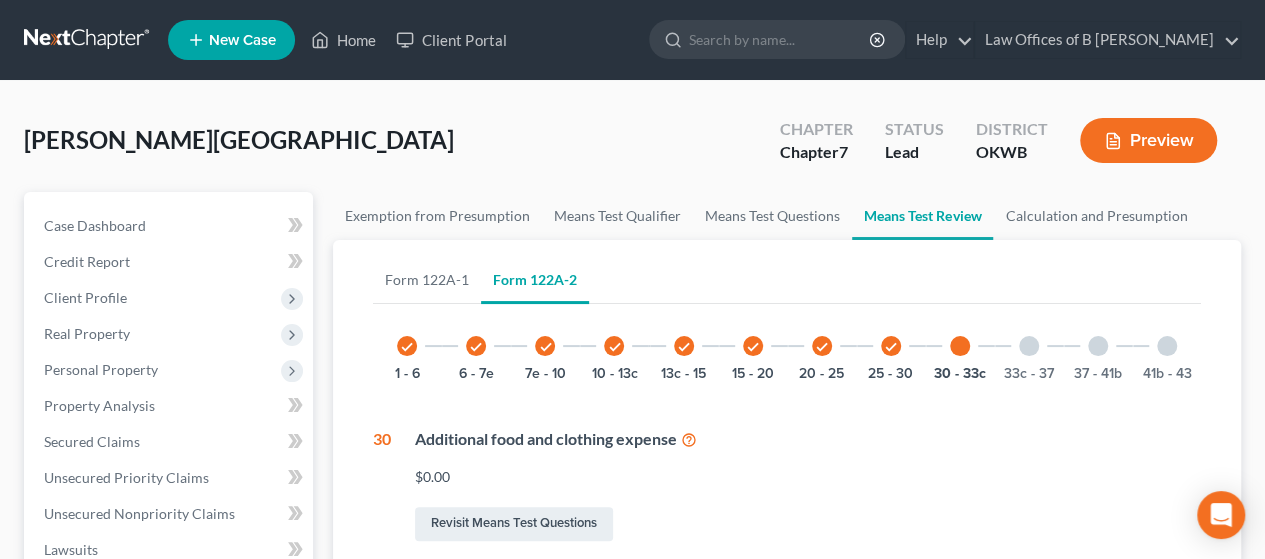 click at bounding box center [1098, 346] 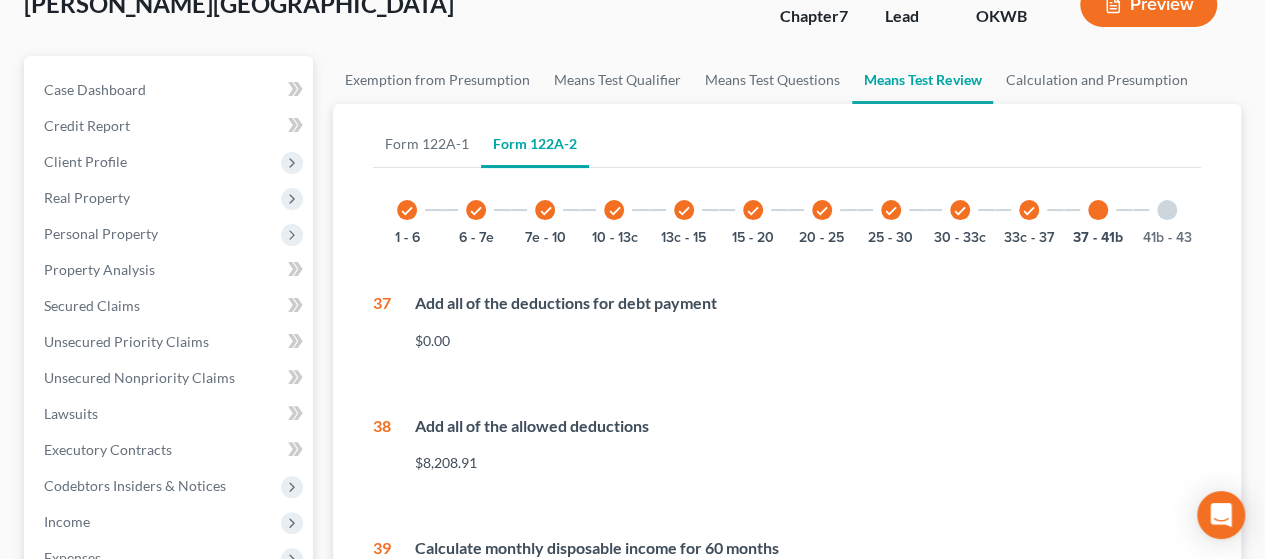 scroll, scrollTop: 131, scrollLeft: 0, axis: vertical 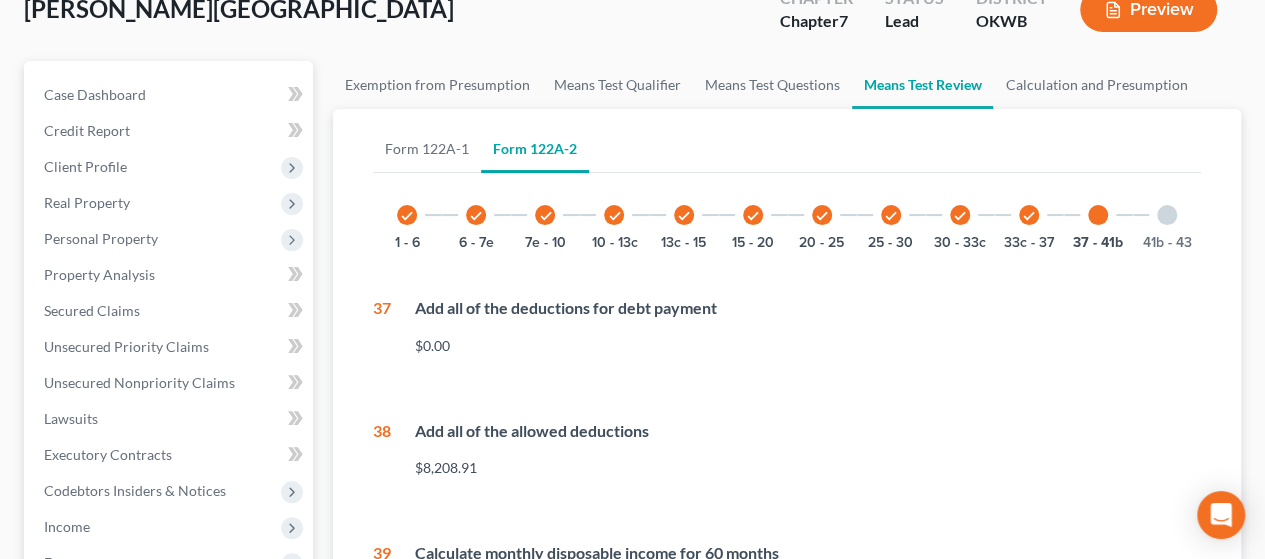 click on "check" at bounding box center (1029, 216) 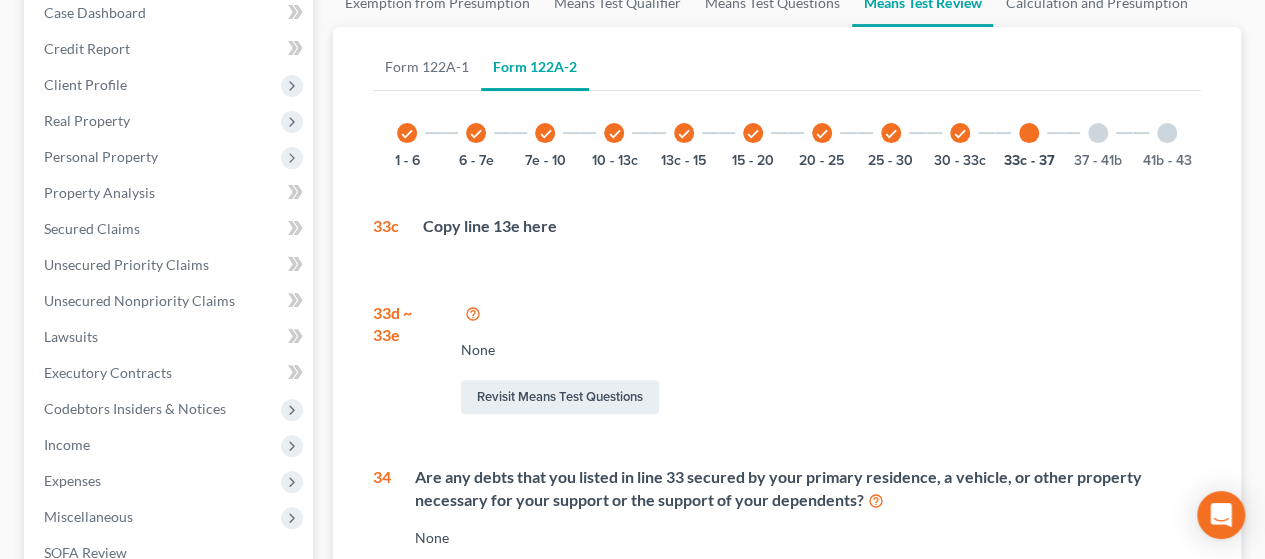 scroll, scrollTop: 209, scrollLeft: 0, axis: vertical 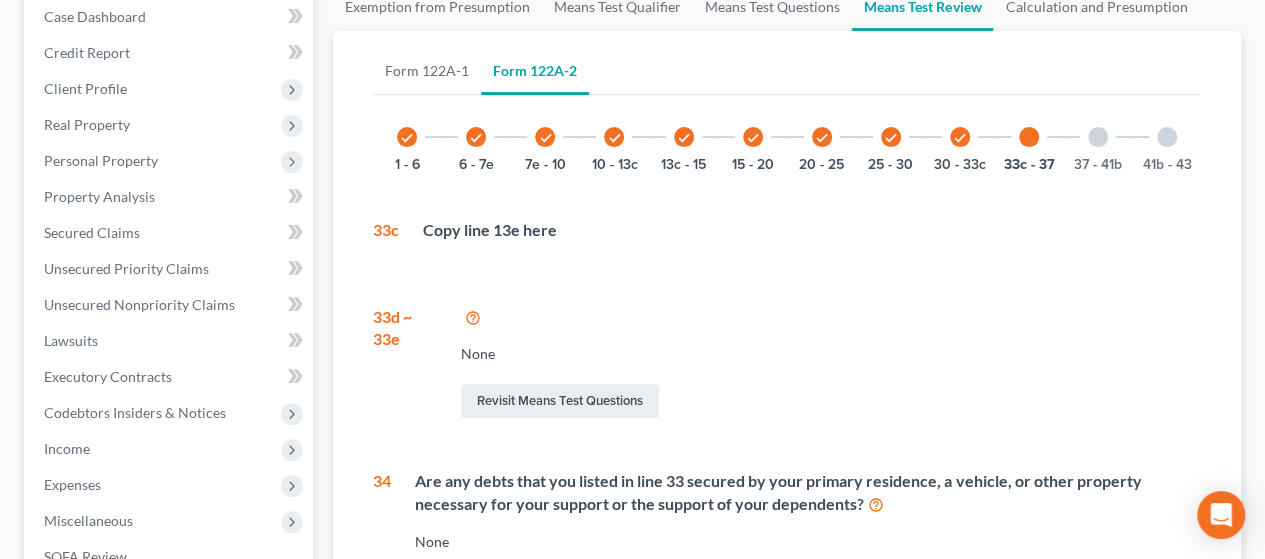 click on "check" at bounding box center (960, 138) 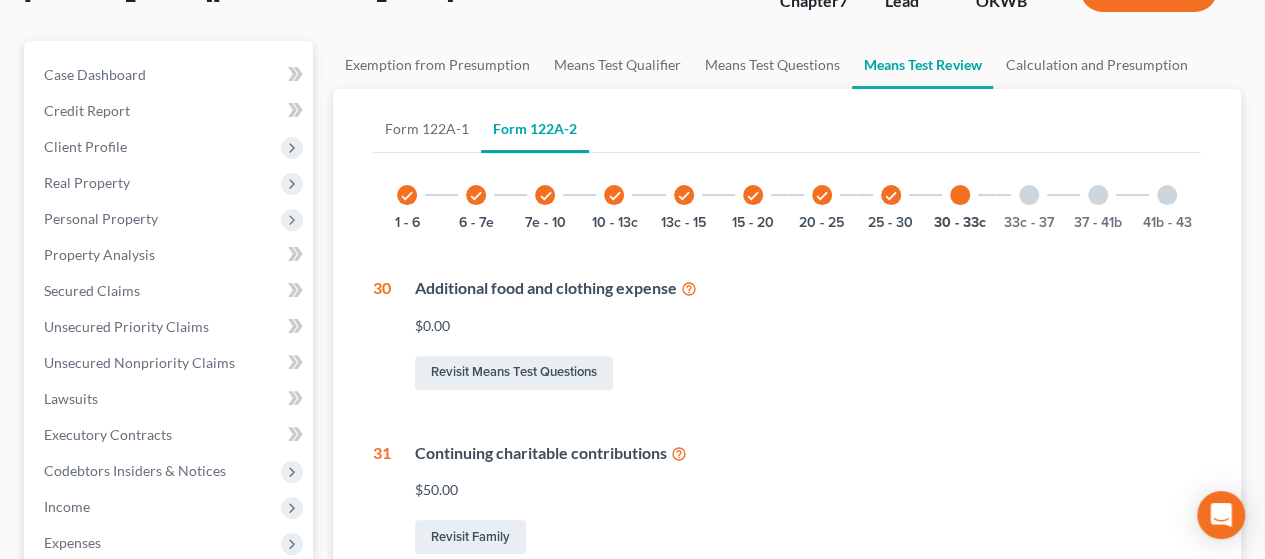 scroll, scrollTop: 44, scrollLeft: 0, axis: vertical 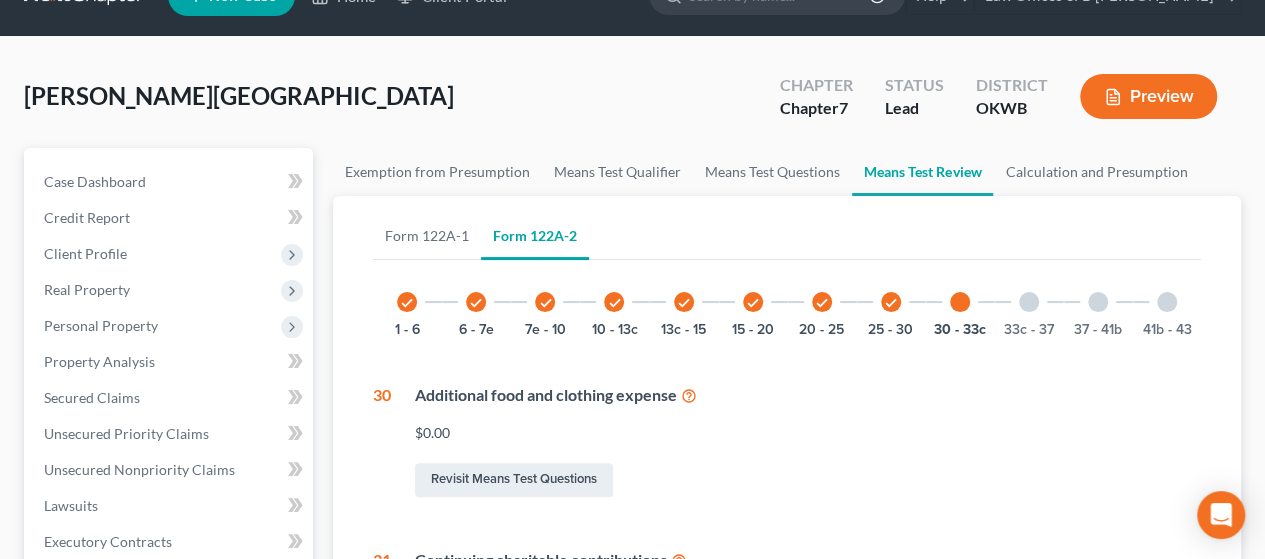 click on "33c - 37" at bounding box center (1029, 302) 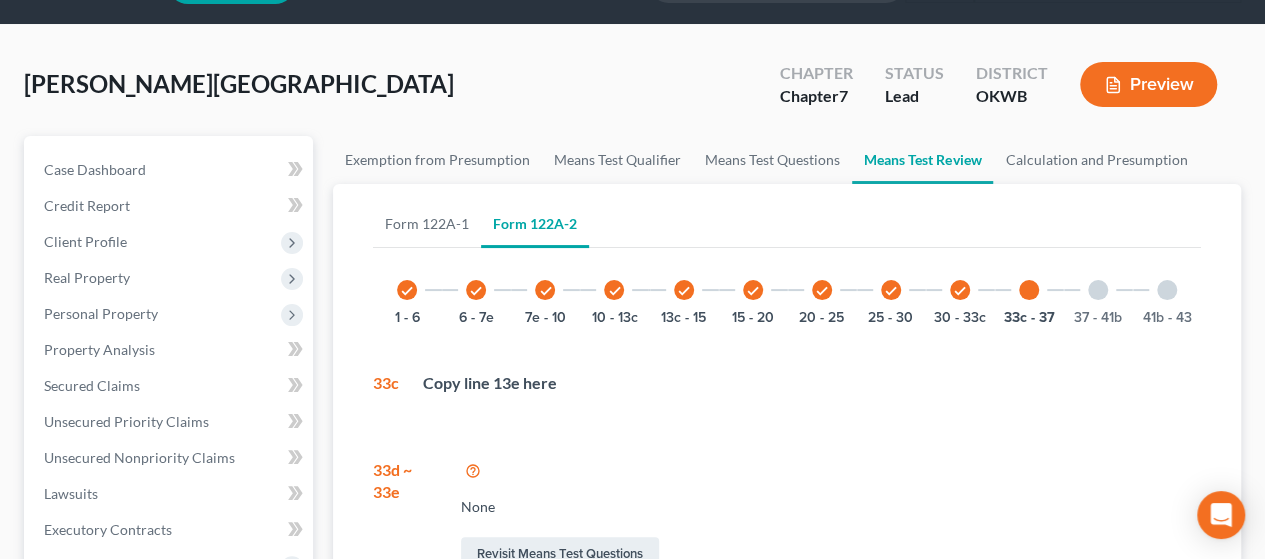 scroll, scrollTop: 24, scrollLeft: 0, axis: vertical 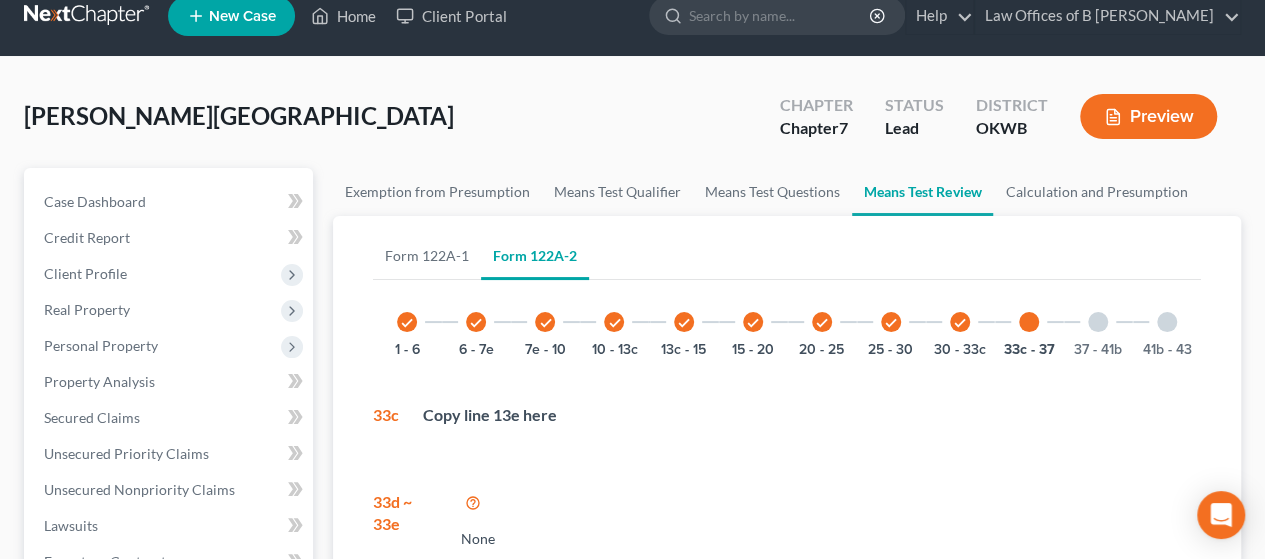 click at bounding box center (1098, 322) 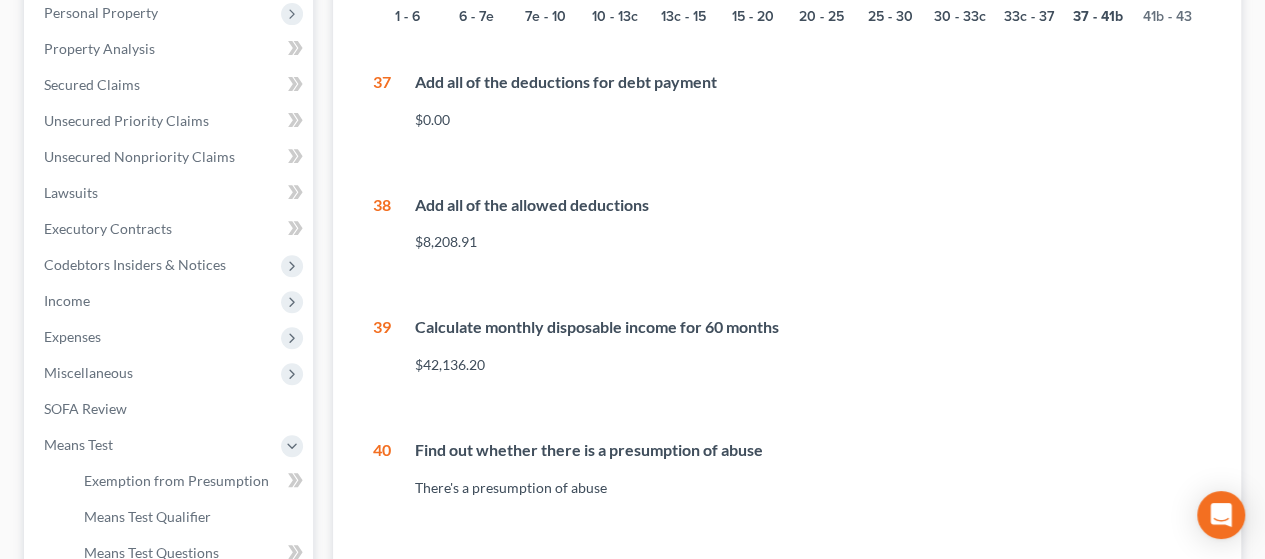 scroll, scrollTop: 116, scrollLeft: 0, axis: vertical 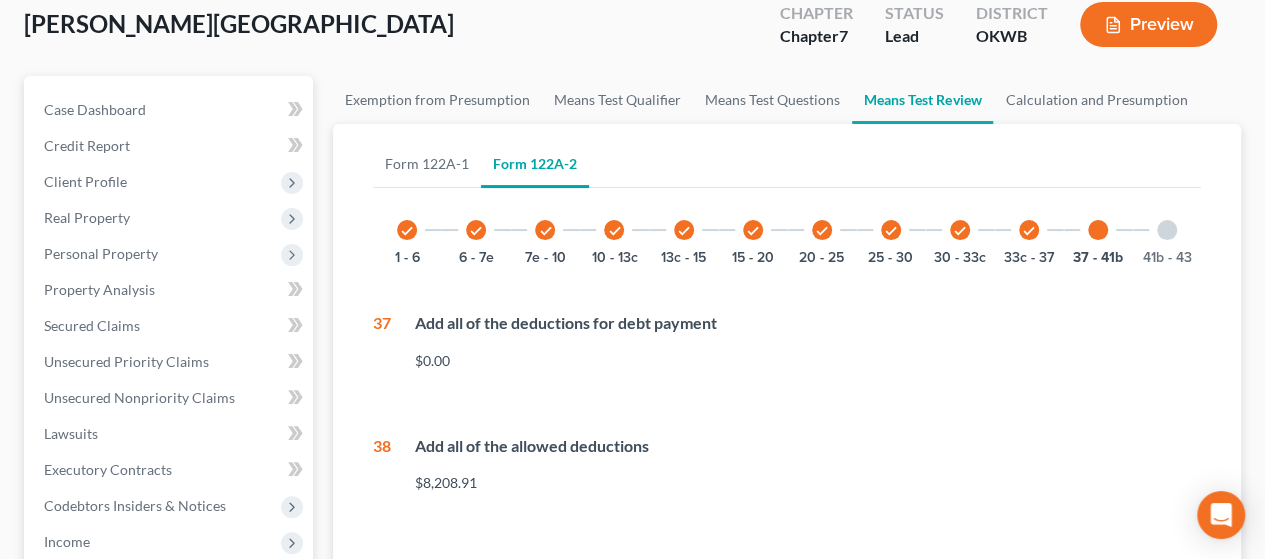 click at bounding box center [1167, 230] 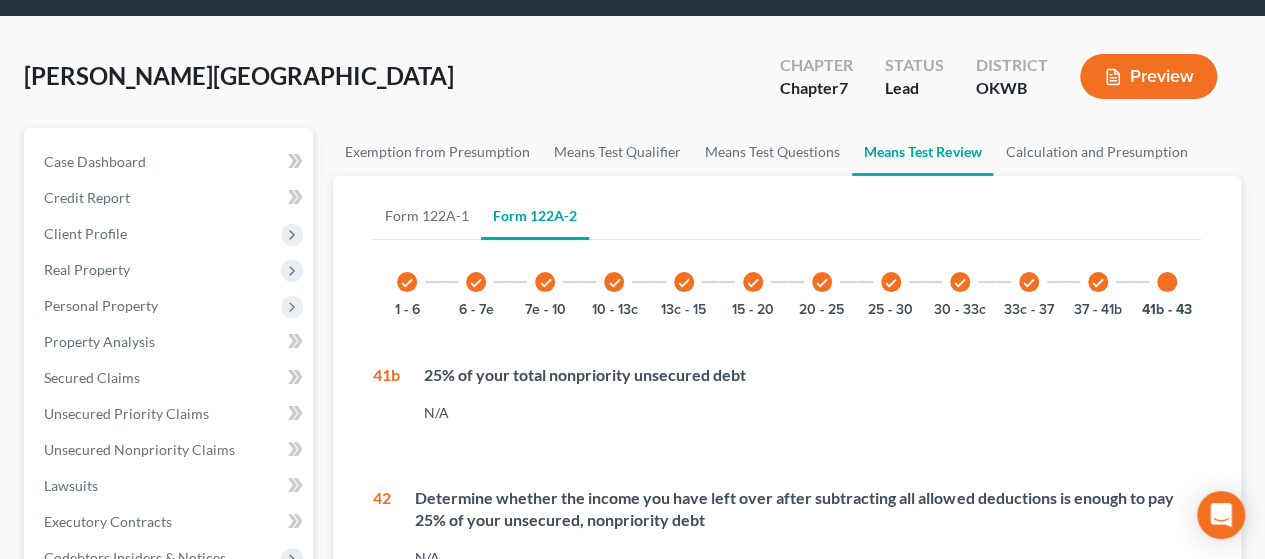 scroll, scrollTop: 0, scrollLeft: 0, axis: both 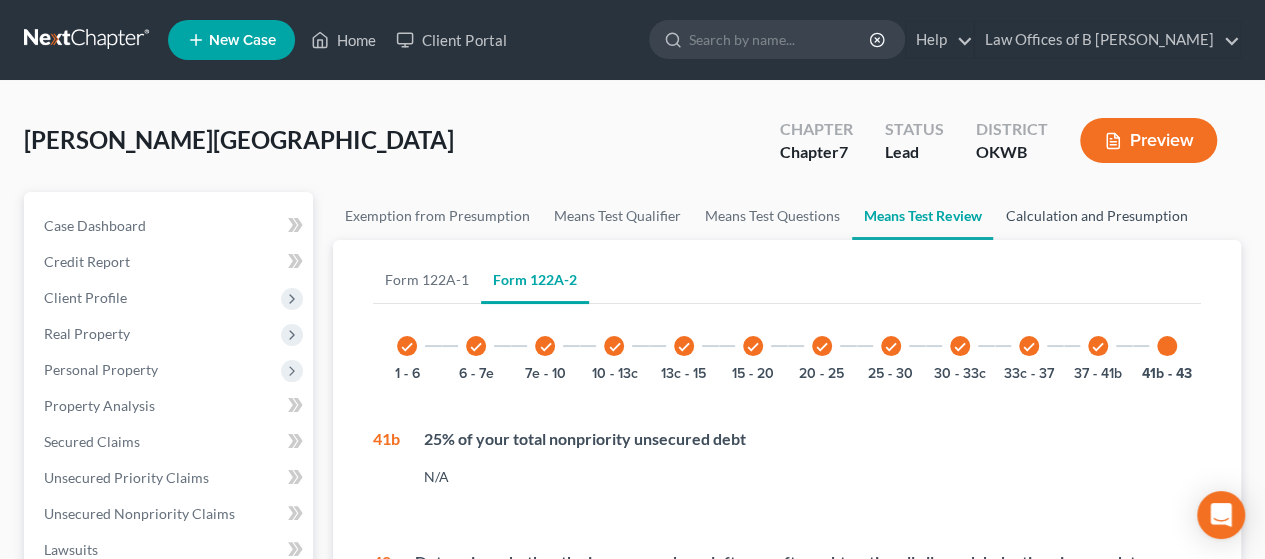 click on "Calculation and Presumption" at bounding box center (1096, 216) 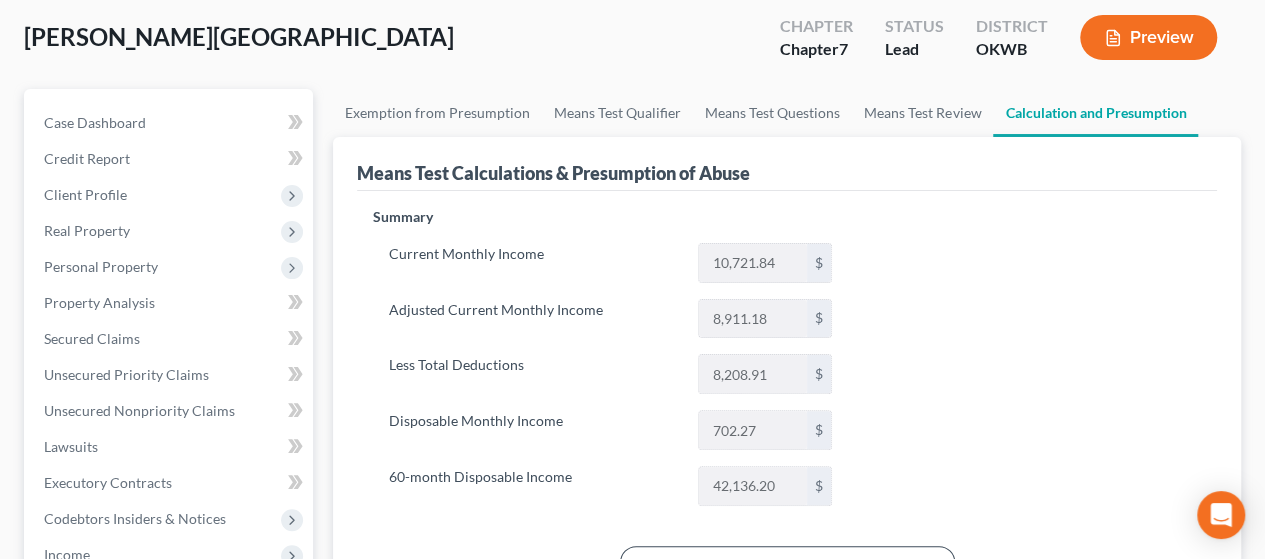 scroll, scrollTop: 0, scrollLeft: 0, axis: both 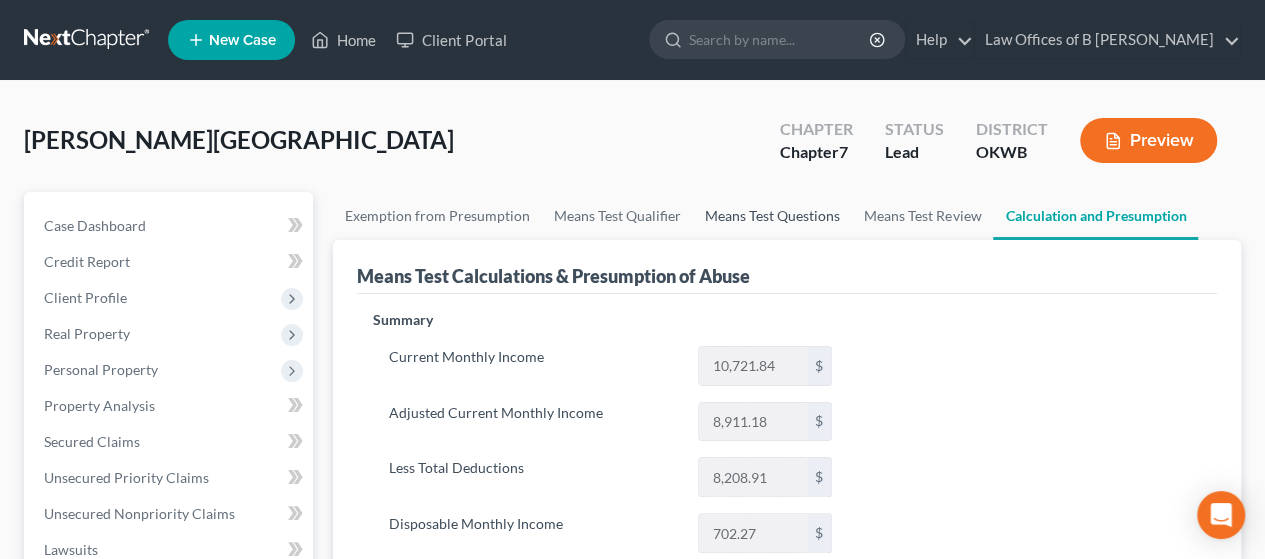 click on "Means Test Questions" at bounding box center [772, 216] 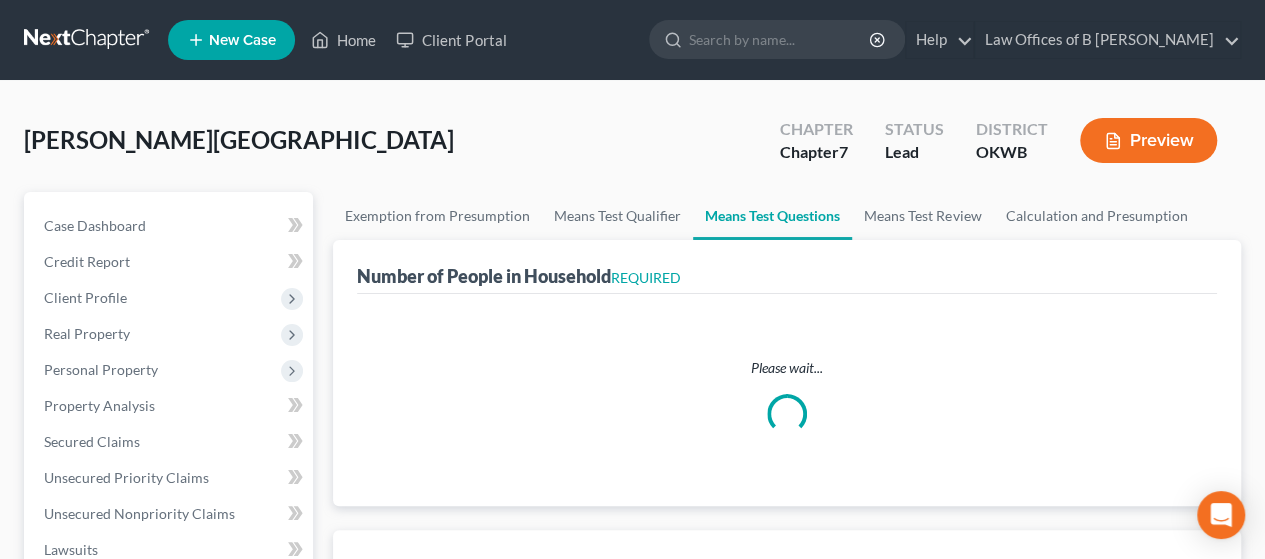 select on "5" 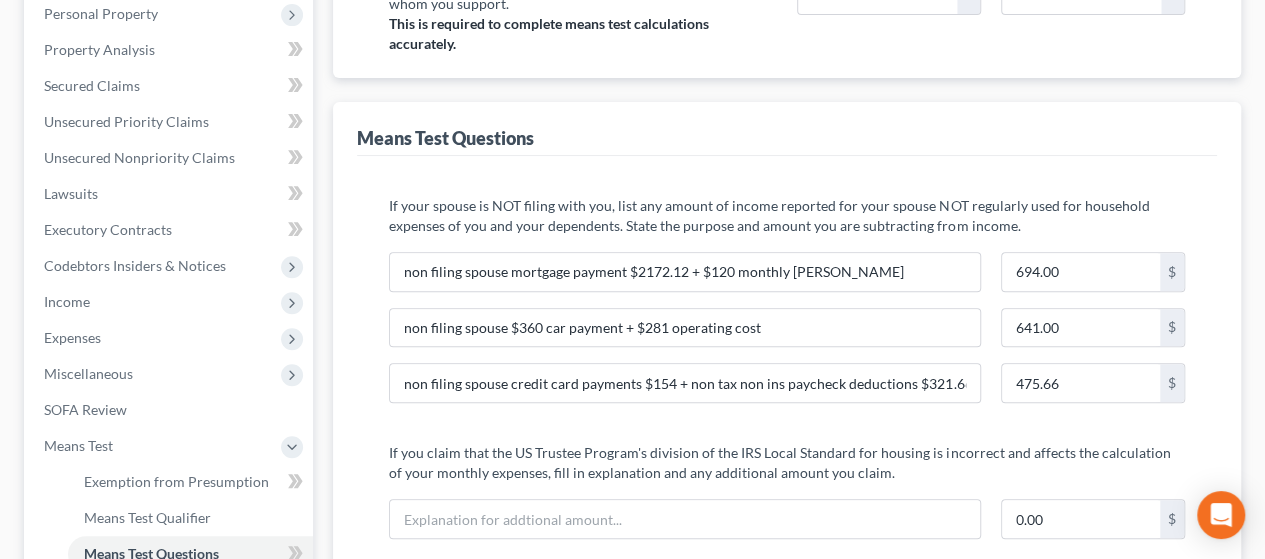scroll, scrollTop: 366, scrollLeft: 0, axis: vertical 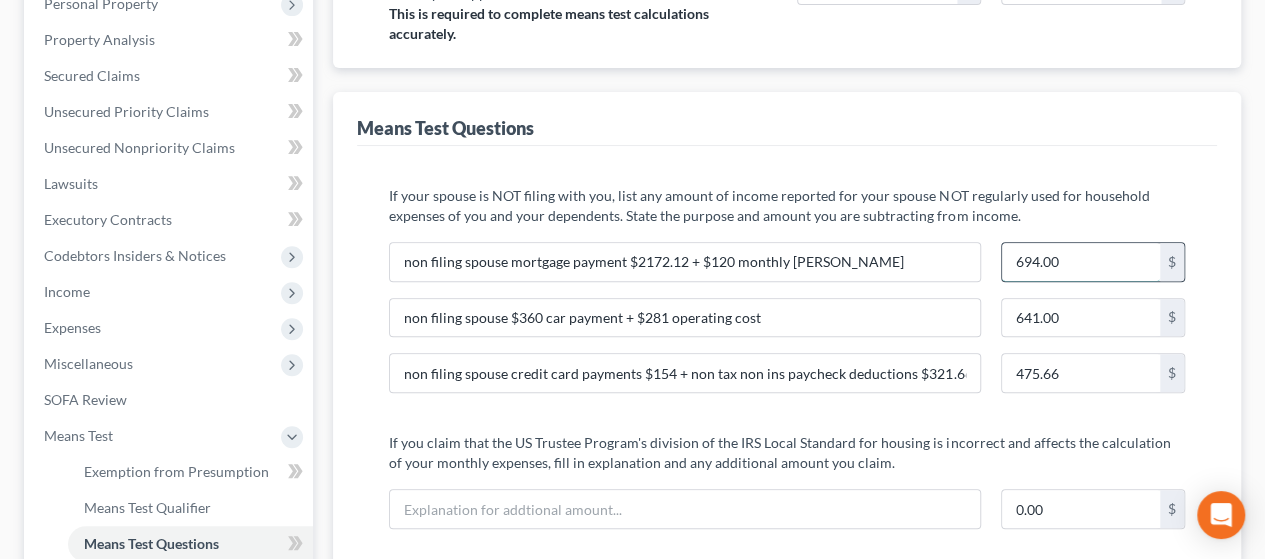 click on "694.00" at bounding box center [1081, 262] 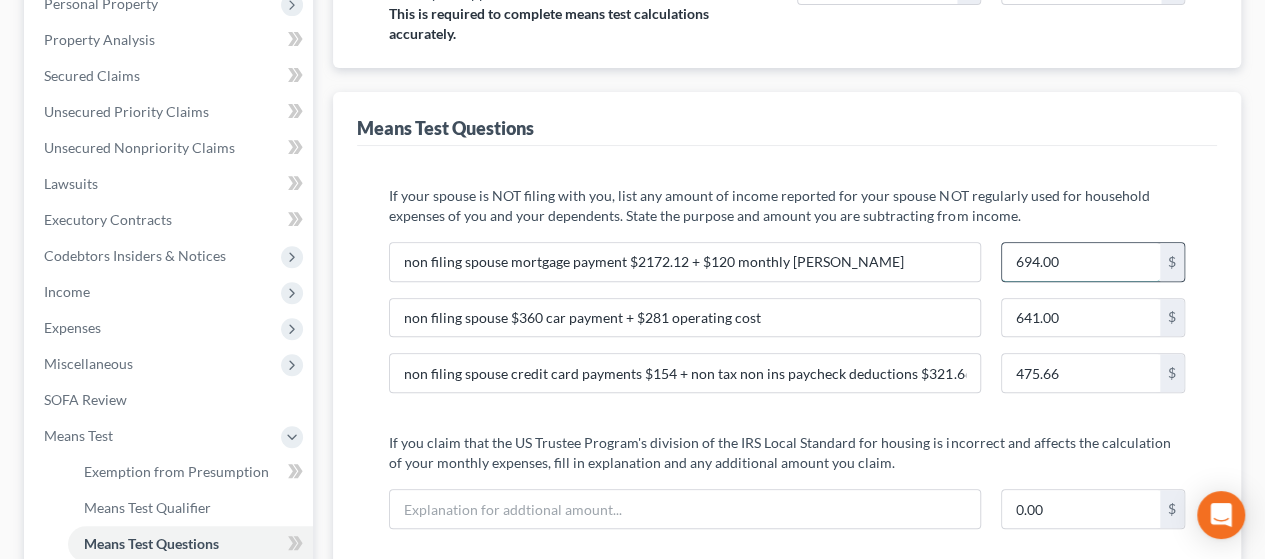 paste on "2,292.12" 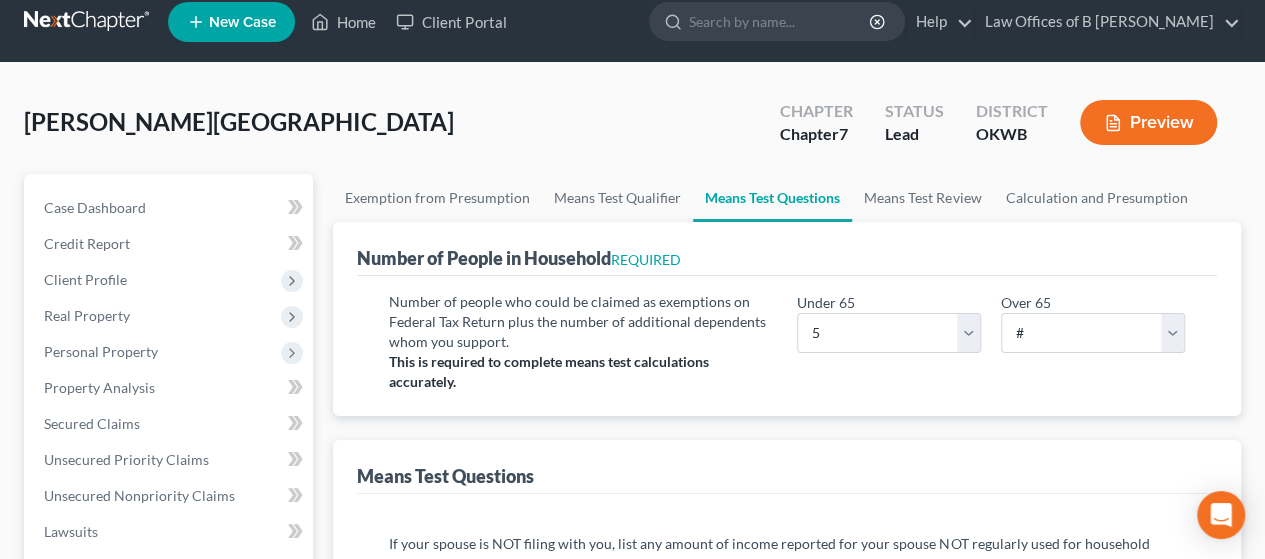 scroll, scrollTop: 0, scrollLeft: 0, axis: both 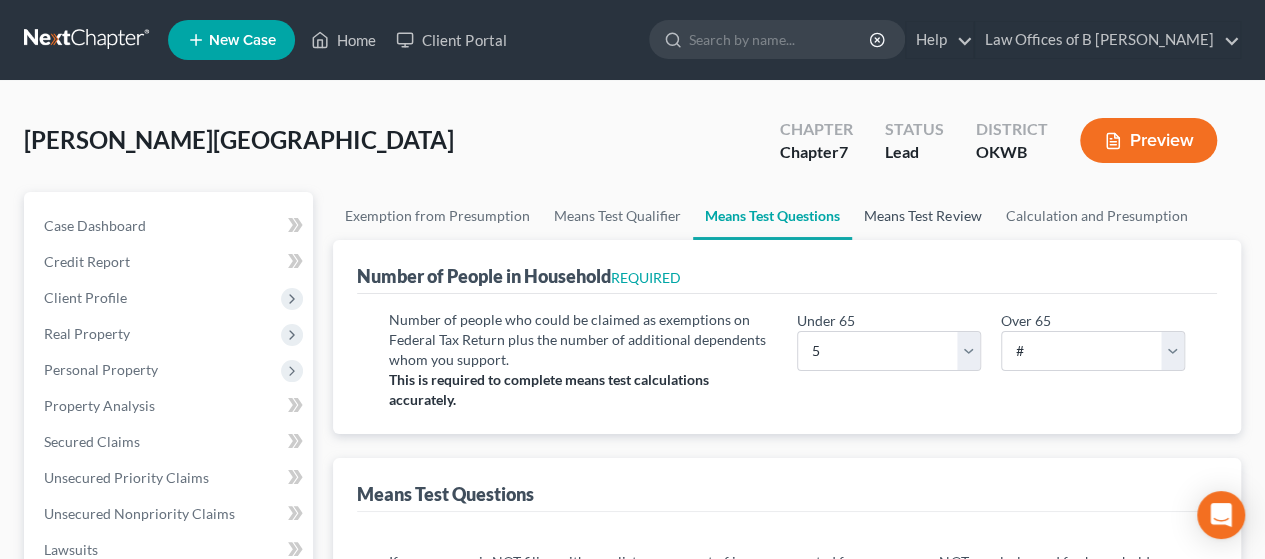 type on "2,292.12" 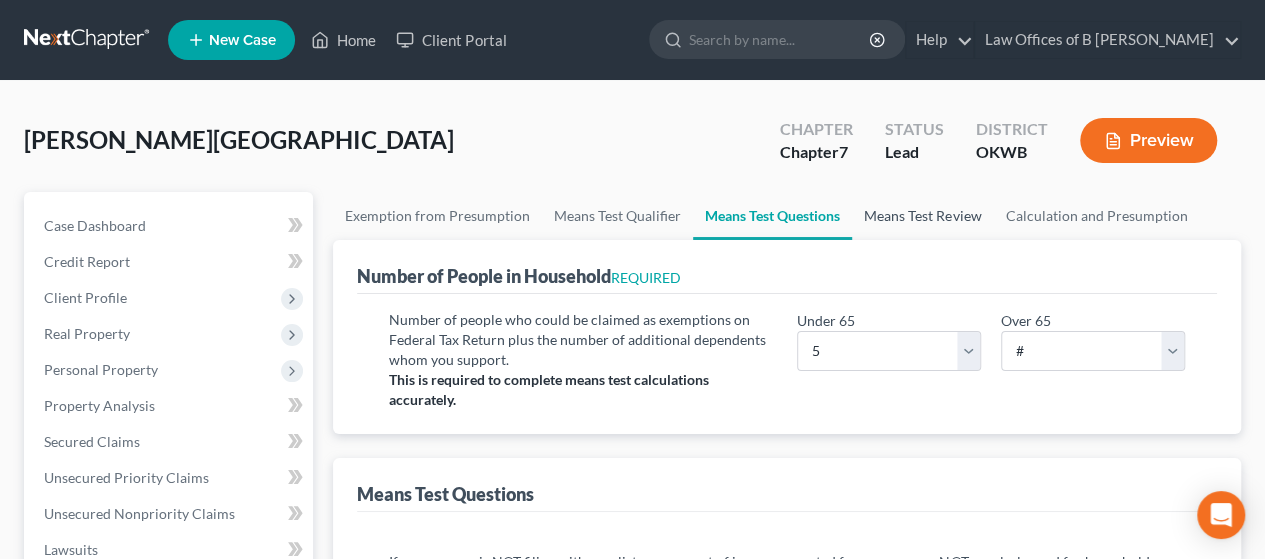 click on "Means Test Review" at bounding box center [922, 216] 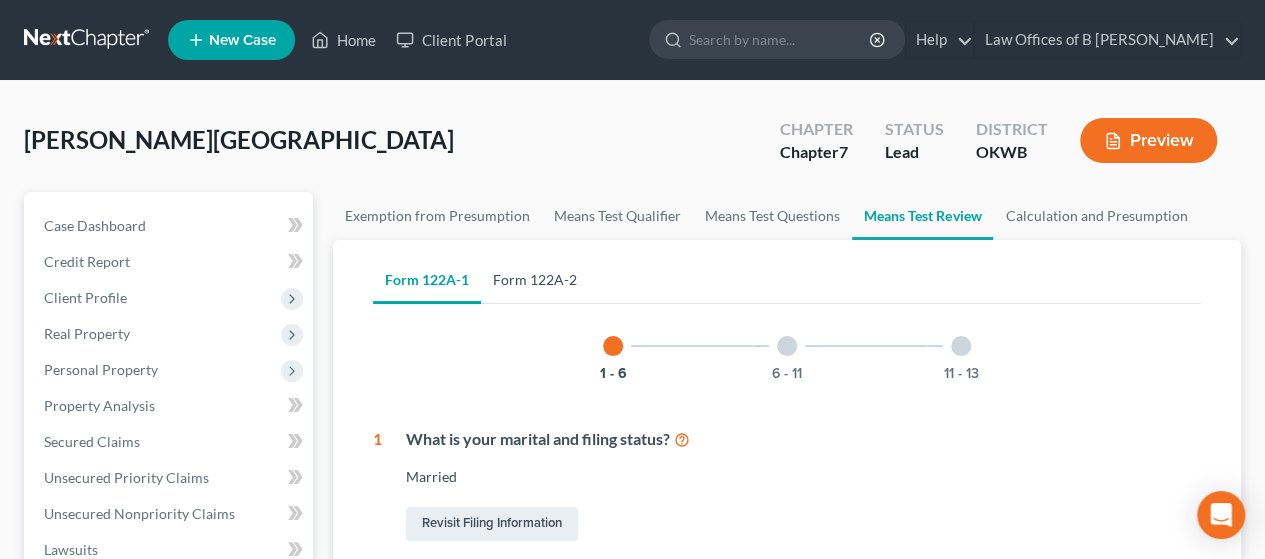 click on "Form 122A-2" at bounding box center (535, 280) 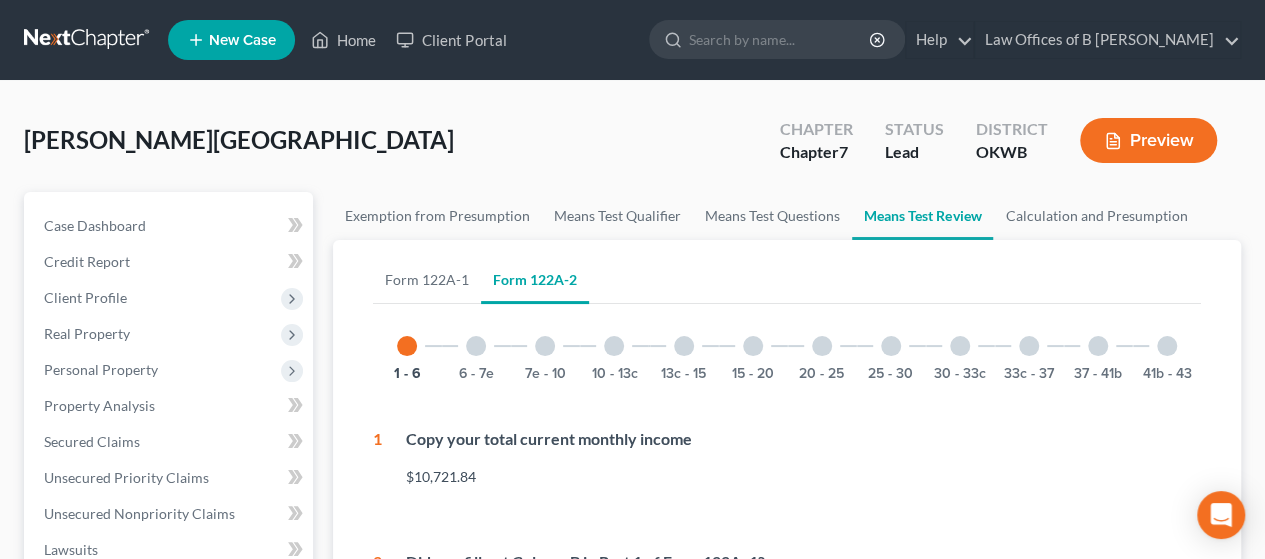 scroll, scrollTop: 489, scrollLeft: 0, axis: vertical 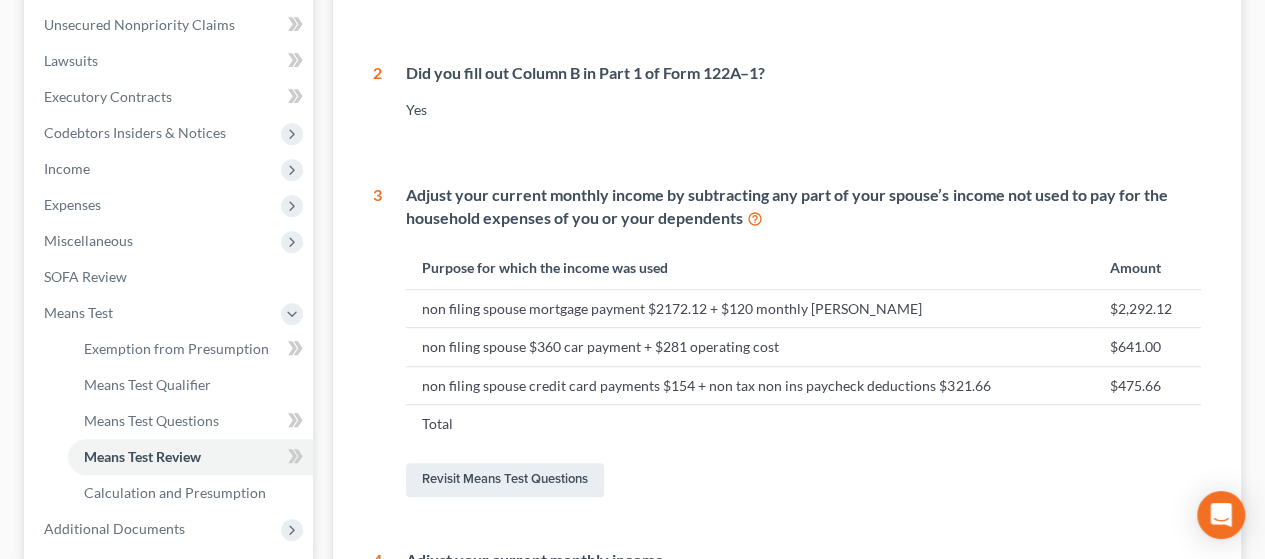 drag, startPoint x: 1262, startPoint y: 220, endPoint x: 1262, endPoint y: 255, distance: 35 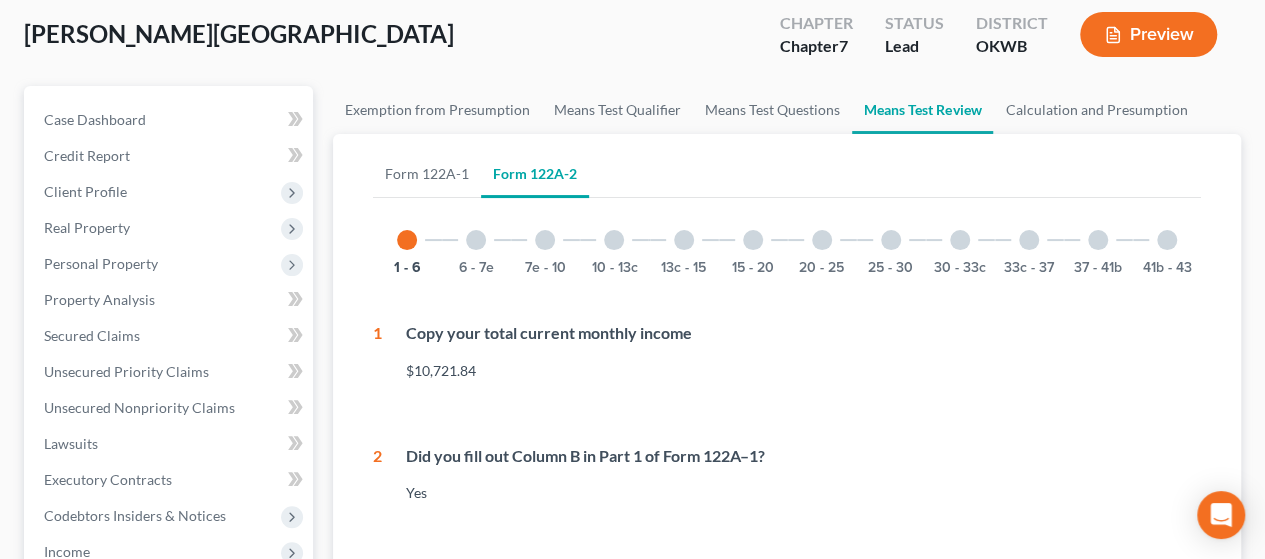 scroll, scrollTop: 88, scrollLeft: 0, axis: vertical 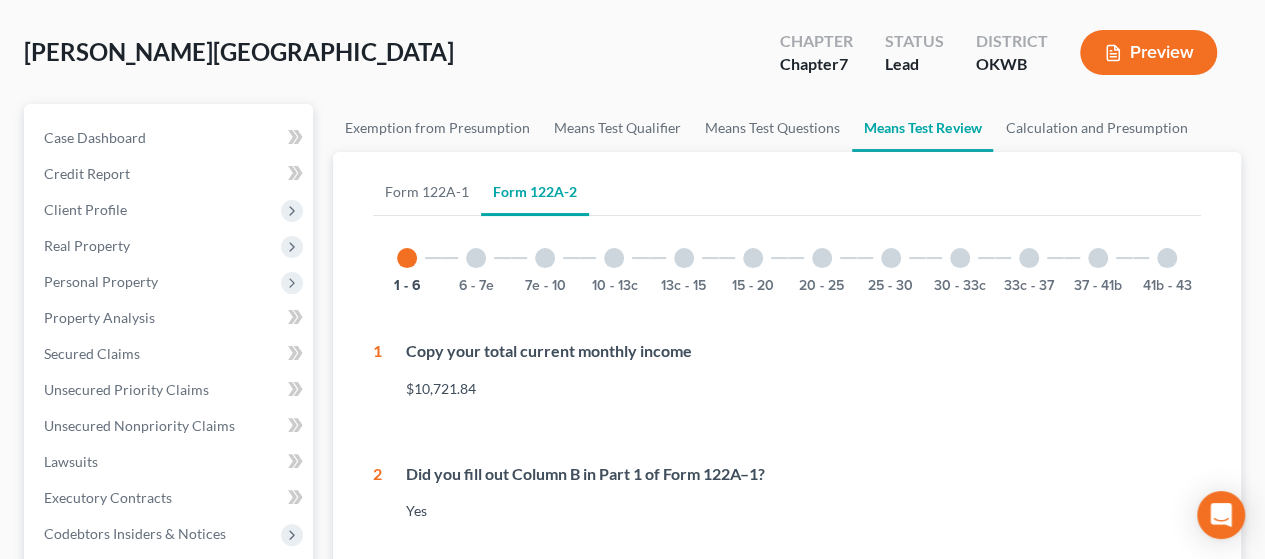 click on "6 - 7e" at bounding box center (476, 258) 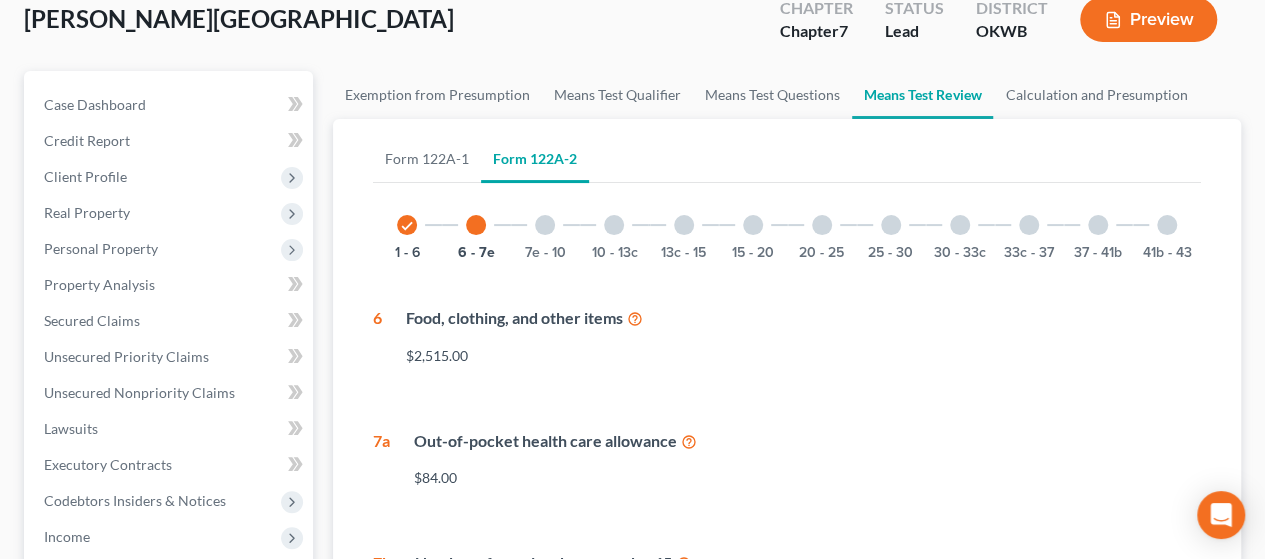 scroll, scrollTop: 116, scrollLeft: 0, axis: vertical 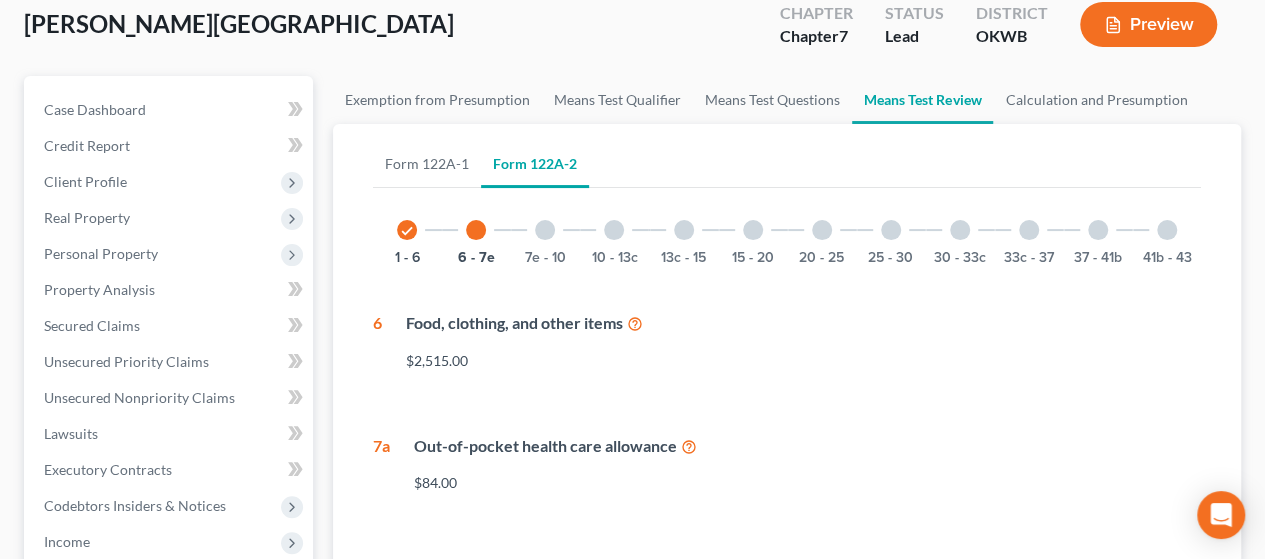 click at bounding box center [545, 230] 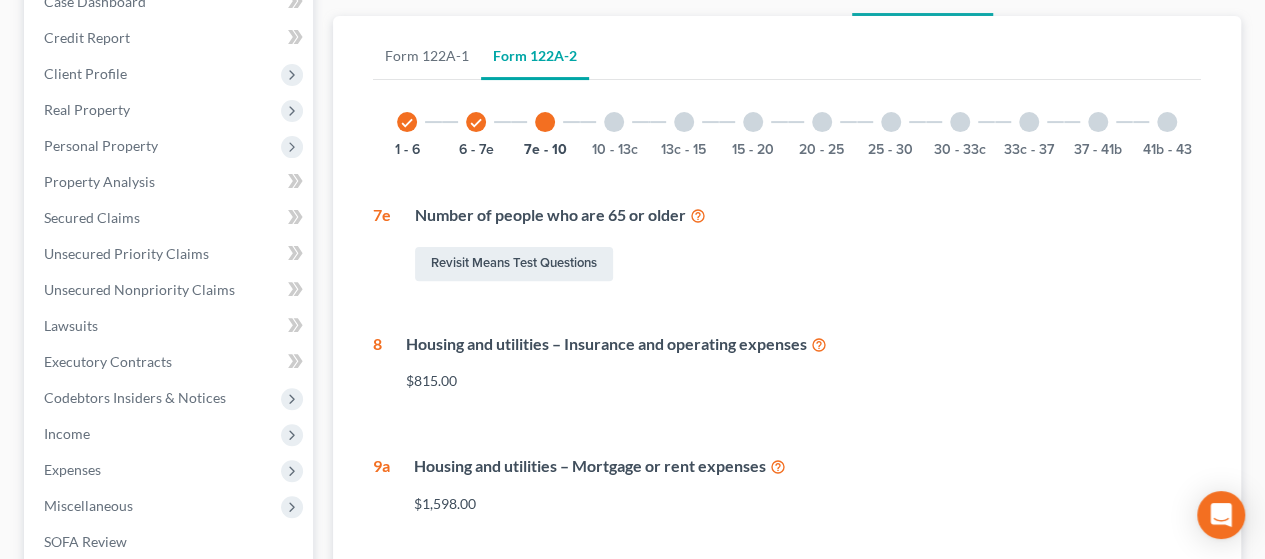 scroll, scrollTop: 228, scrollLeft: 0, axis: vertical 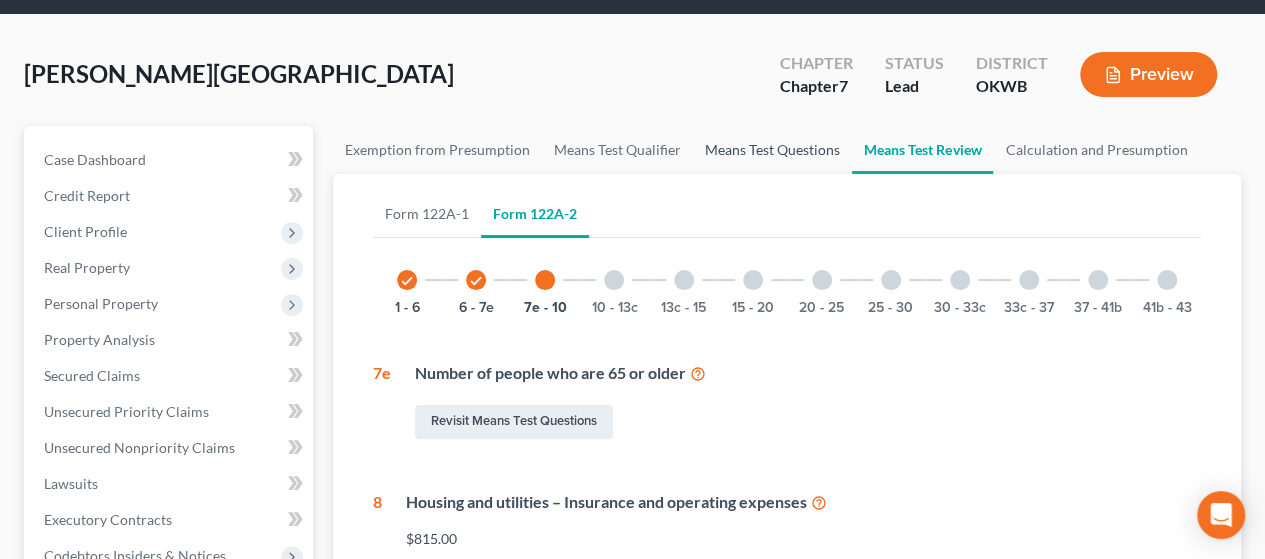 click on "Means Test Questions" at bounding box center (772, 150) 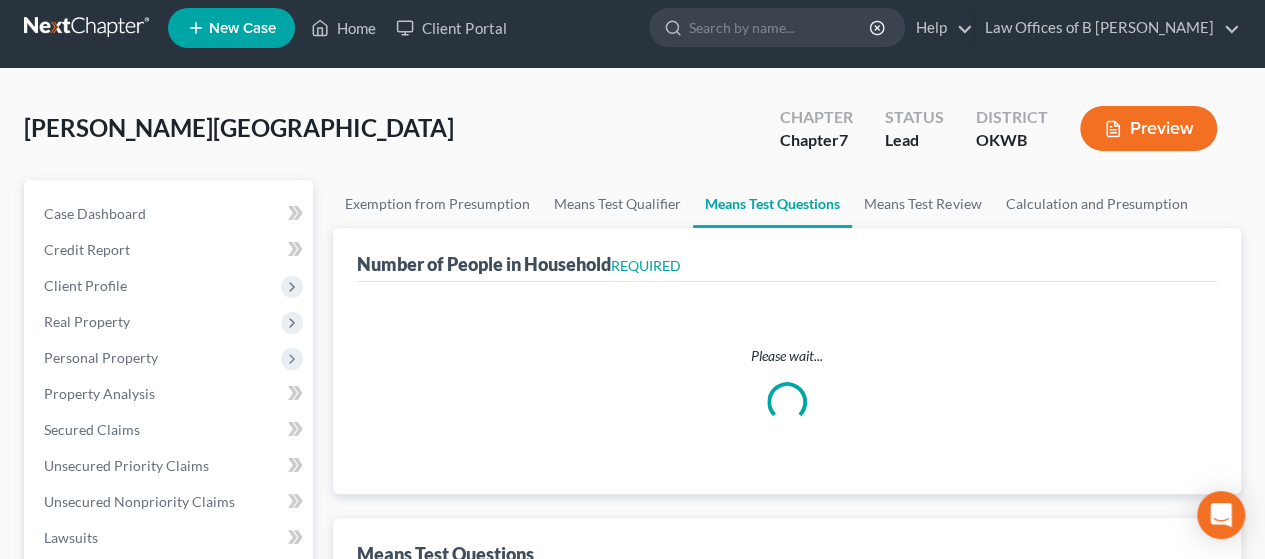 scroll, scrollTop: 0, scrollLeft: 0, axis: both 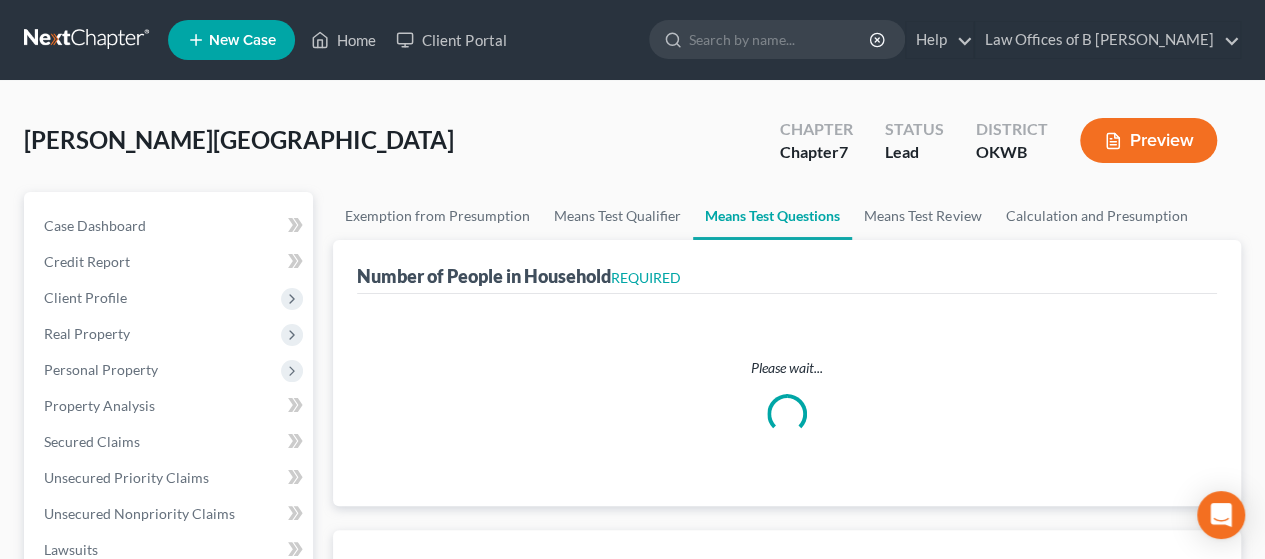 select on "5" 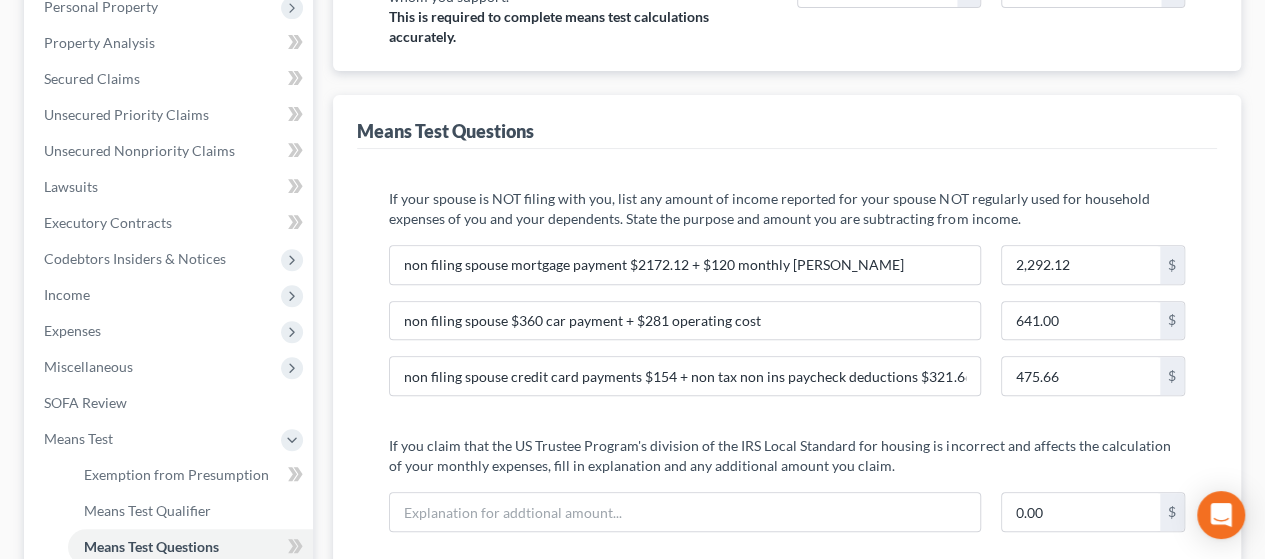 scroll, scrollTop: 396, scrollLeft: 0, axis: vertical 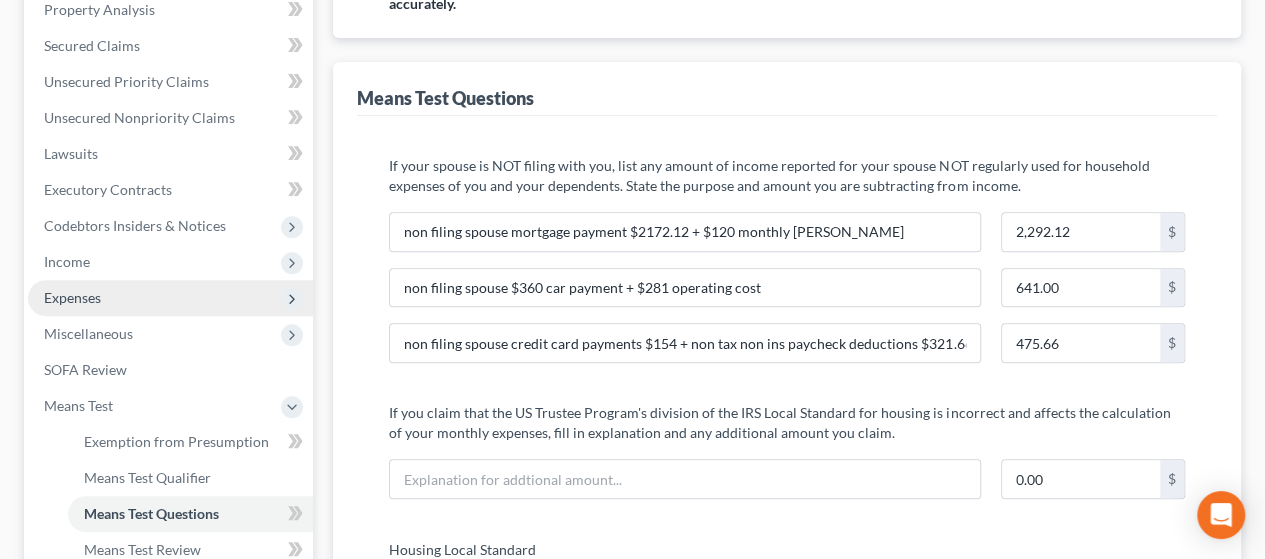 click on "Expenses" at bounding box center [170, 298] 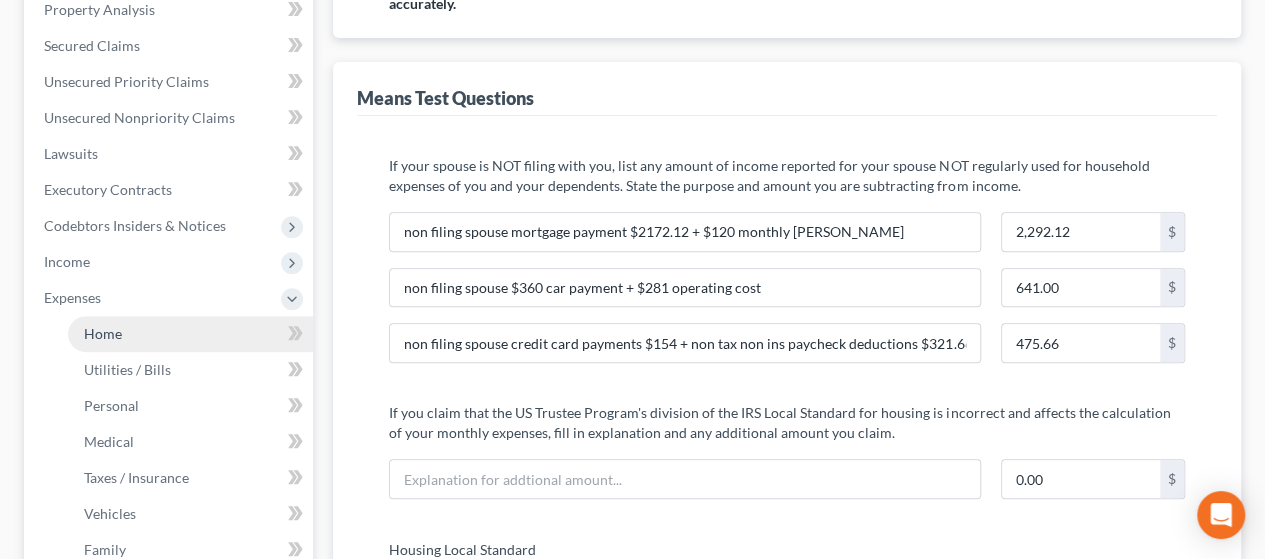 click on "Home" at bounding box center (190, 334) 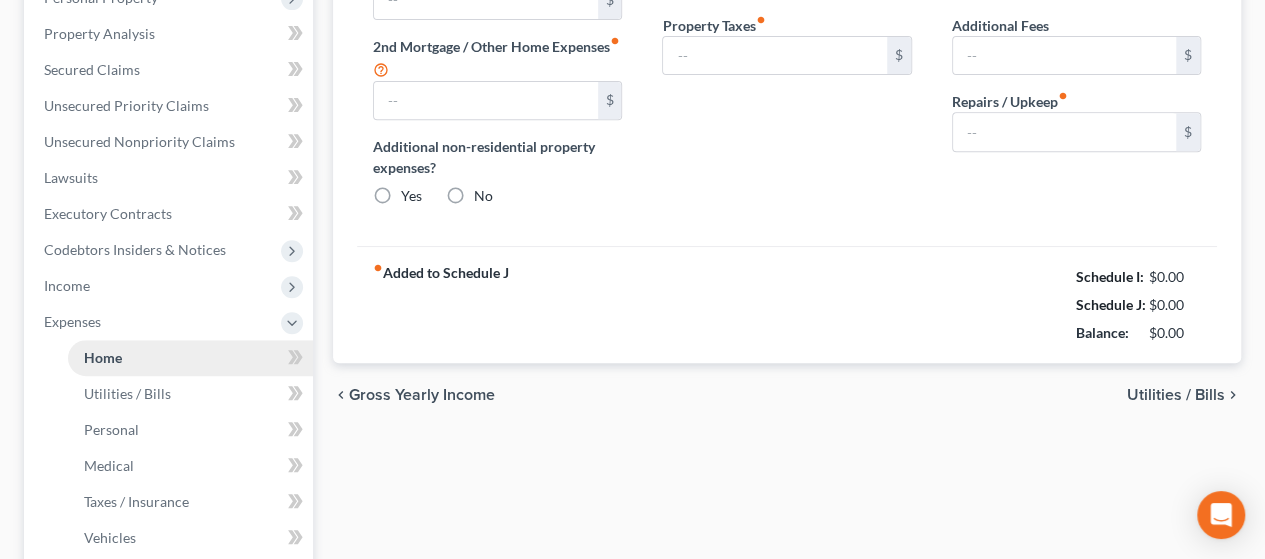 type on "2,172.00" 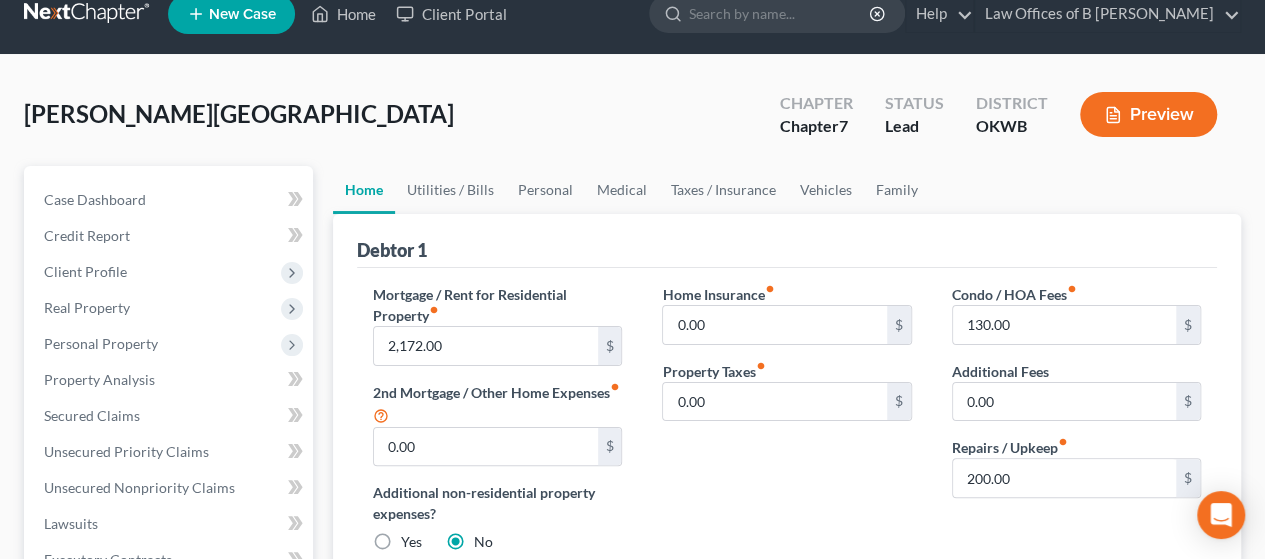 scroll, scrollTop: 0, scrollLeft: 0, axis: both 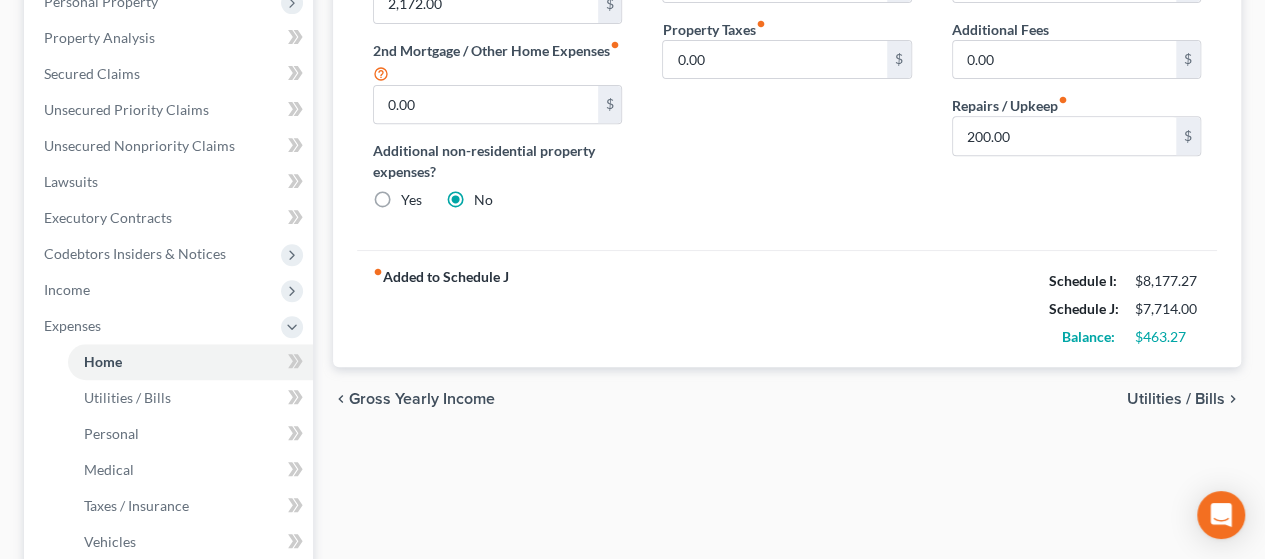 click on "Utilities / Bills" at bounding box center (1176, 399) 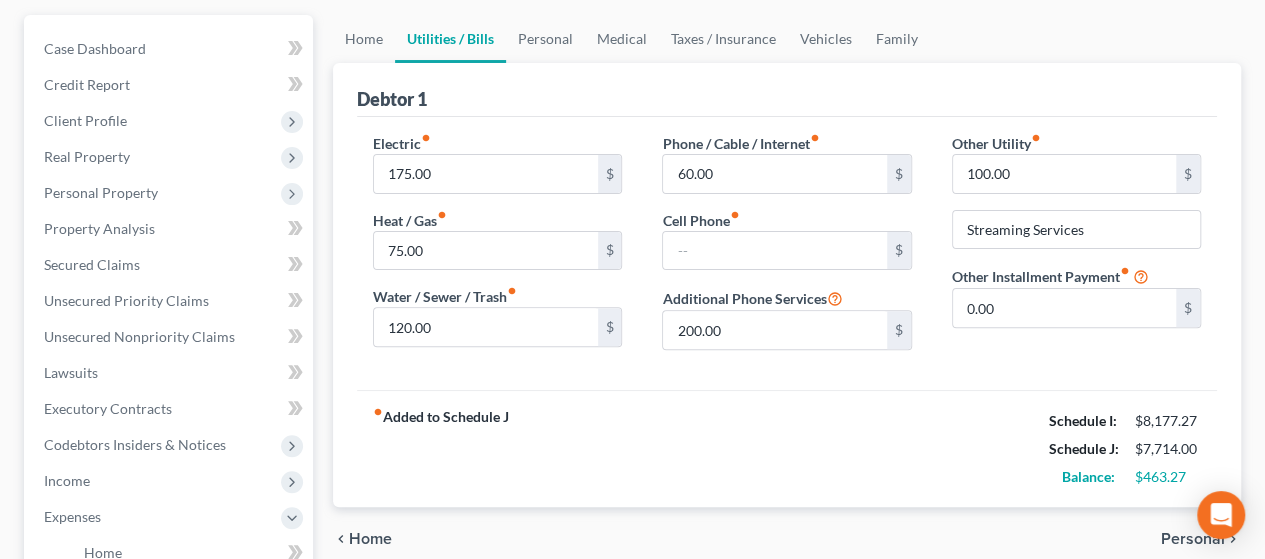 scroll, scrollTop: 0, scrollLeft: 0, axis: both 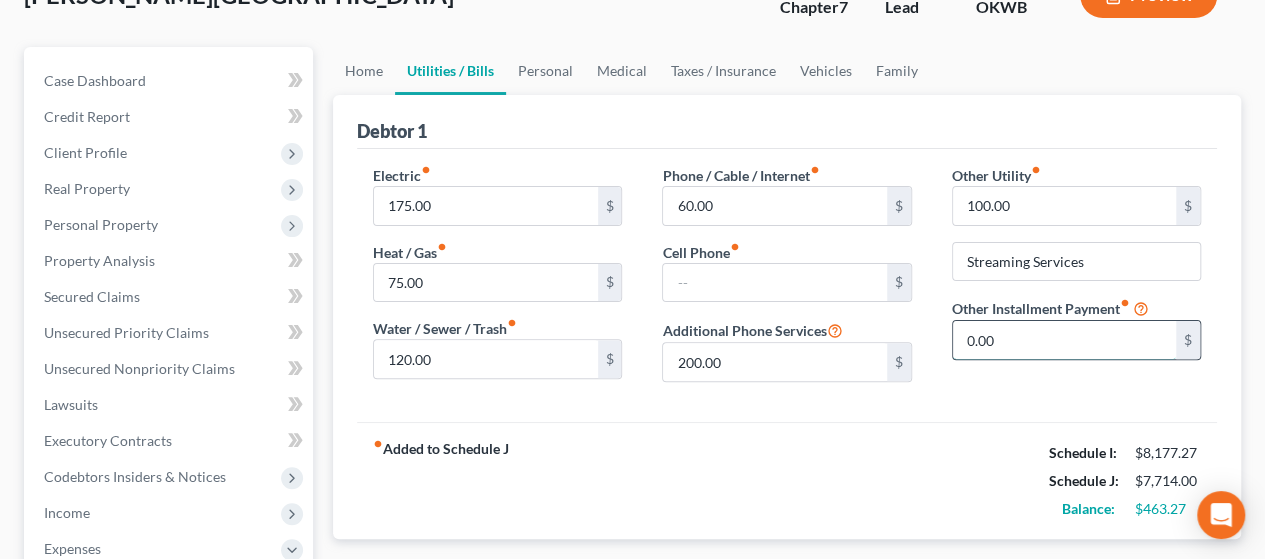 click on "0.00" at bounding box center (1064, 340) 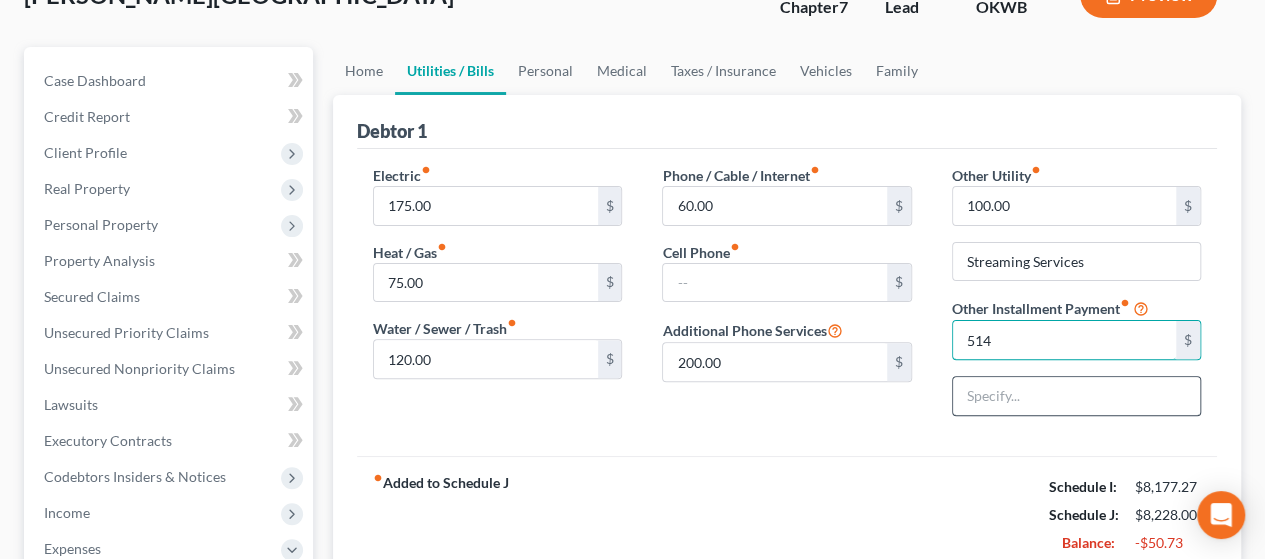 type on "514" 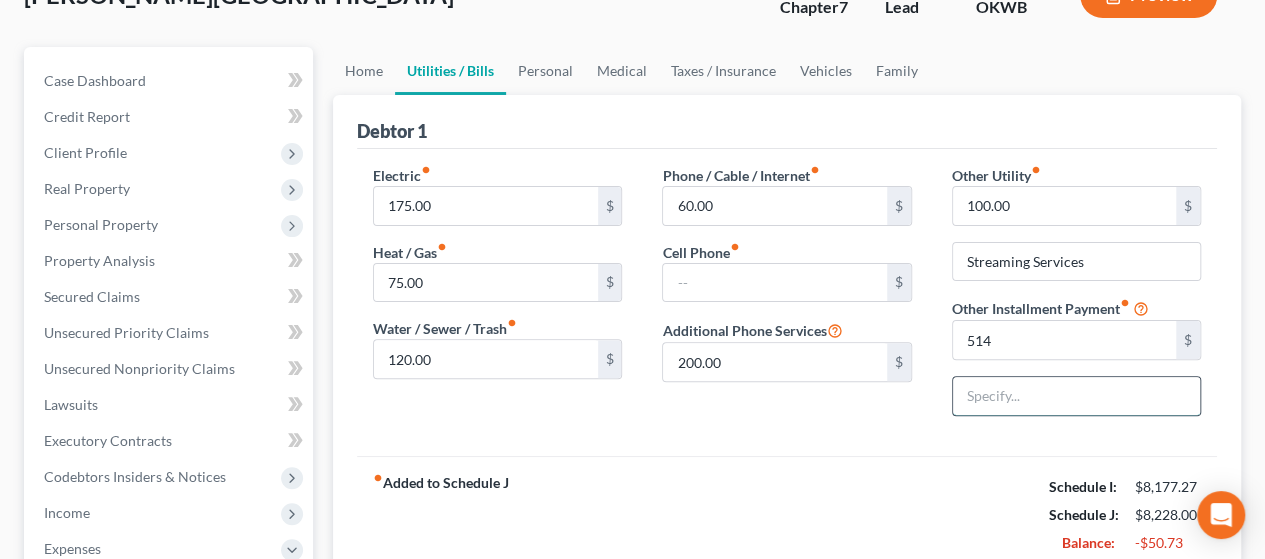 click at bounding box center (1076, 396) 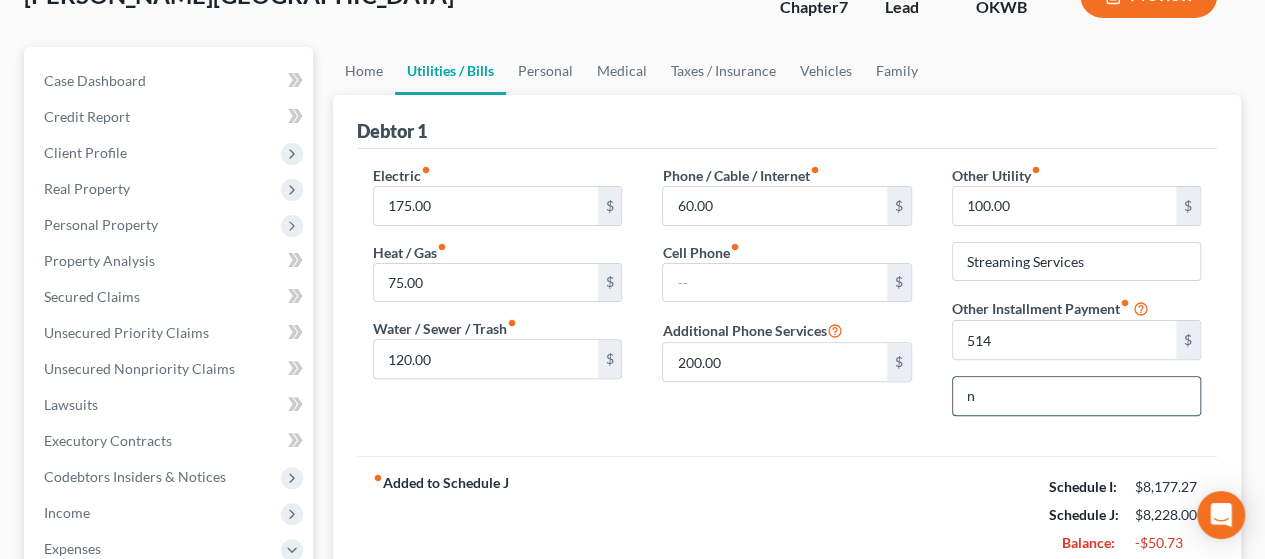 click on "n" at bounding box center (1076, 396) 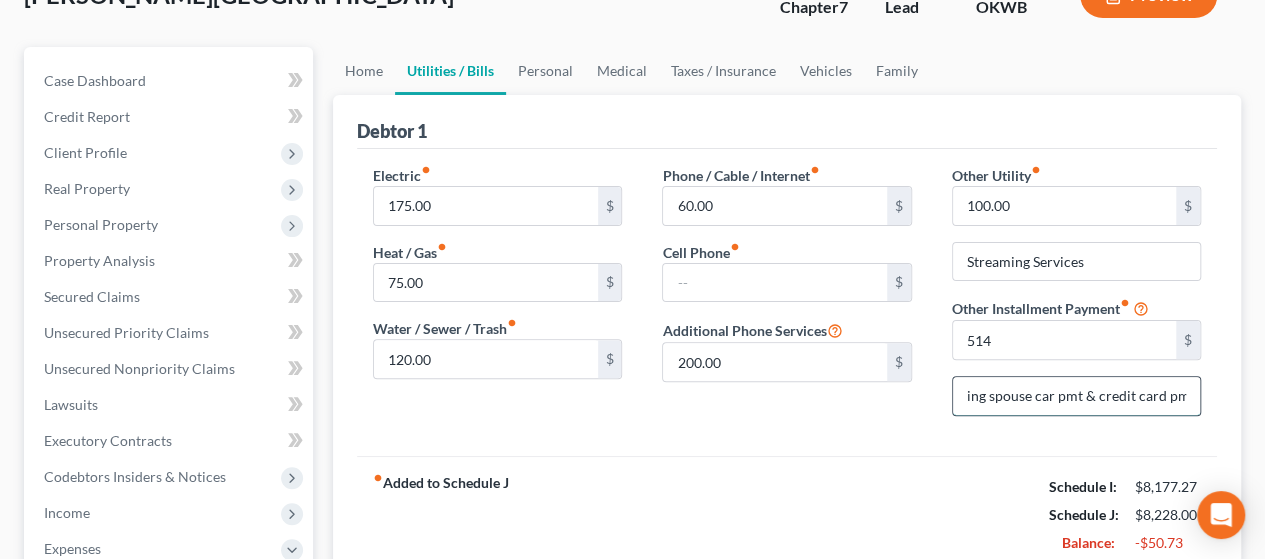 scroll, scrollTop: 0, scrollLeft: 45, axis: horizontal 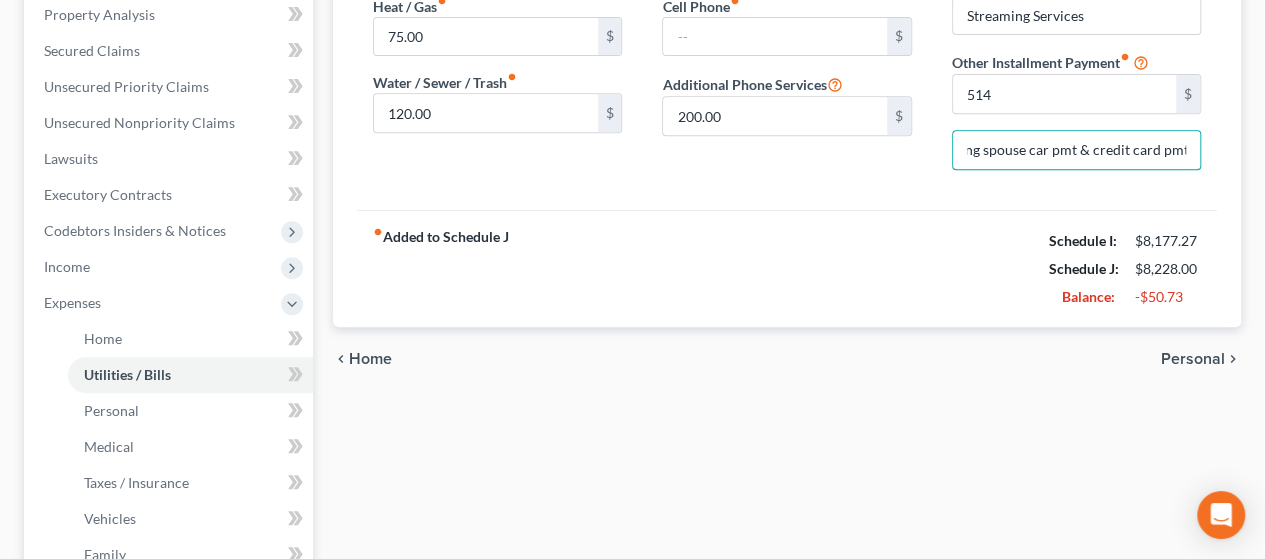 type on "non filing spouse car pmt & credit card pmts" 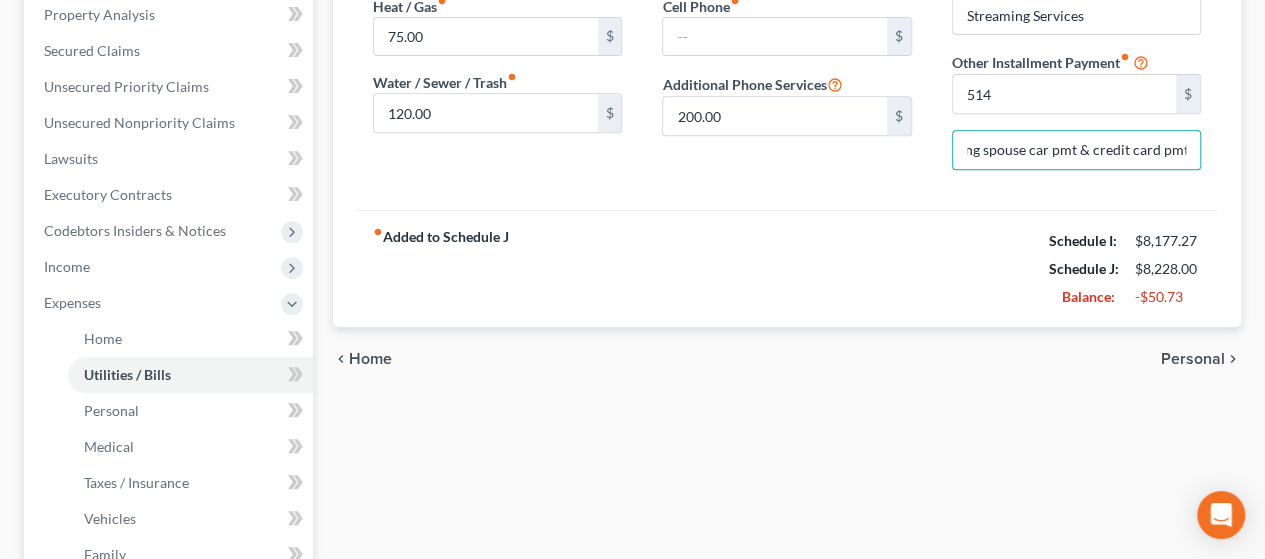 scroll, scrollTop: 0, scrollLeft: 0, axis: both 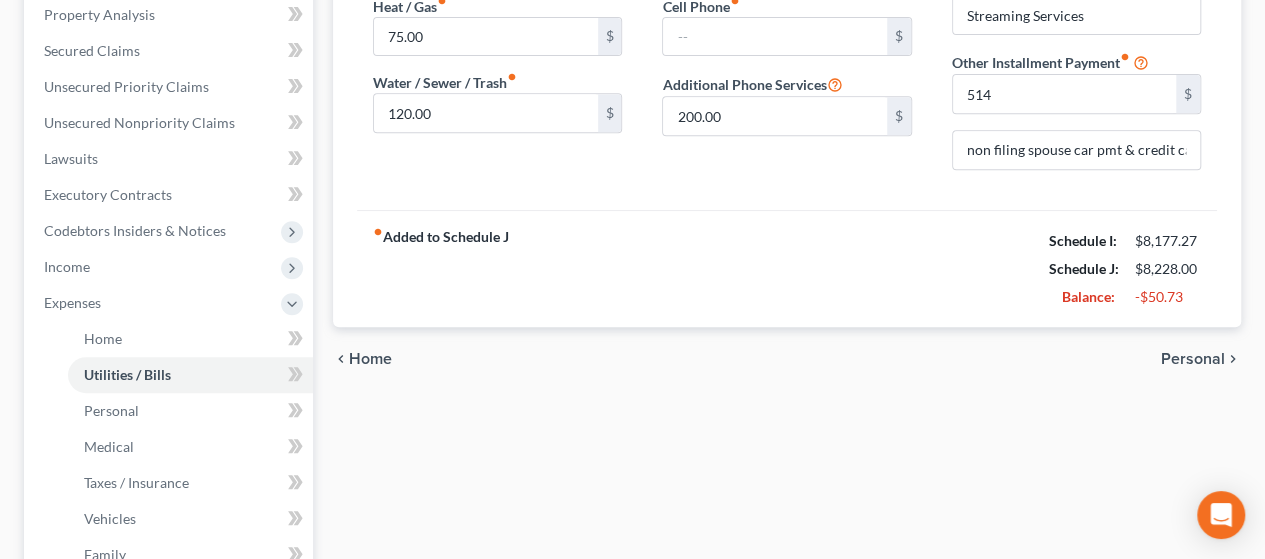 click on "Personal" at bounding box center (1193, 359) 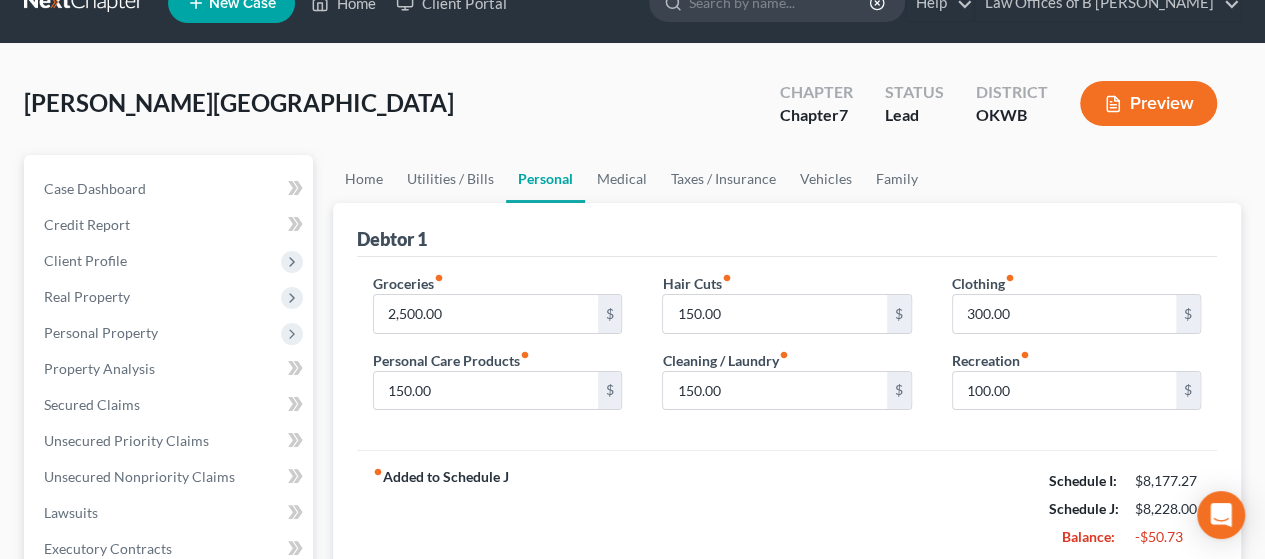 scroll, scrollTop: 0, scrollLeft: 0, axis: both 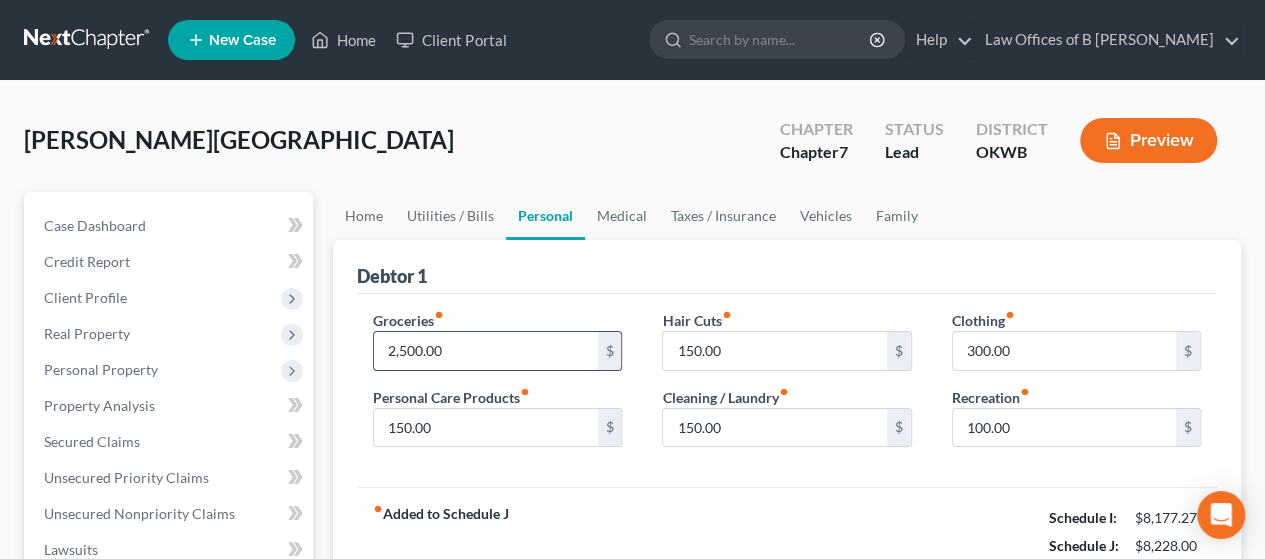 click on "2,500.00" at bounding box center (485, 351) 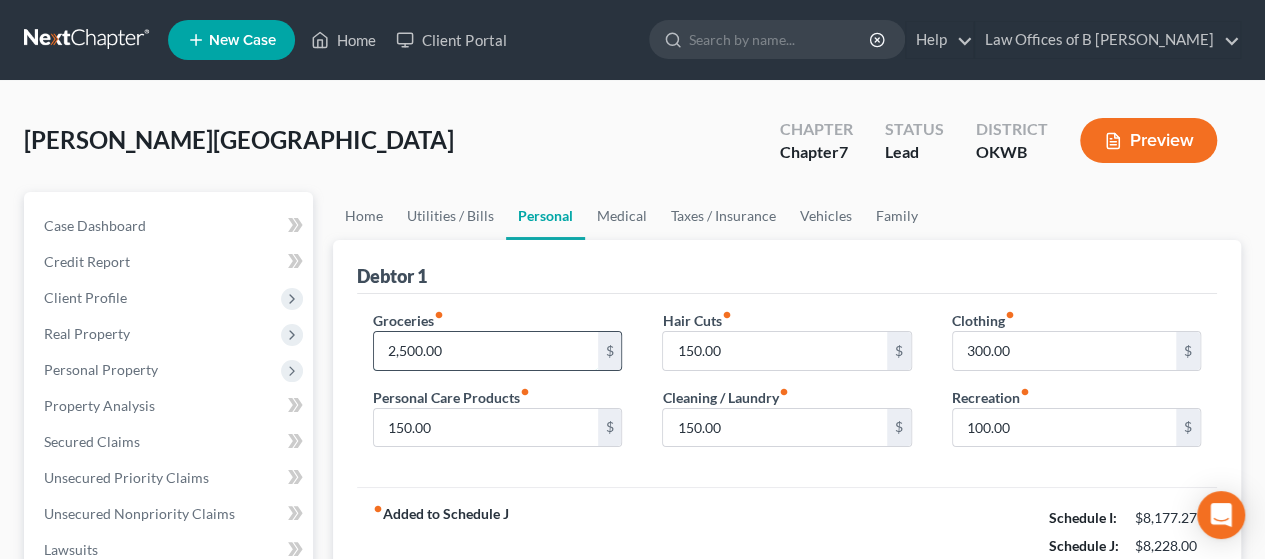 click on "2,500.00" at bounding box center (485, 351) 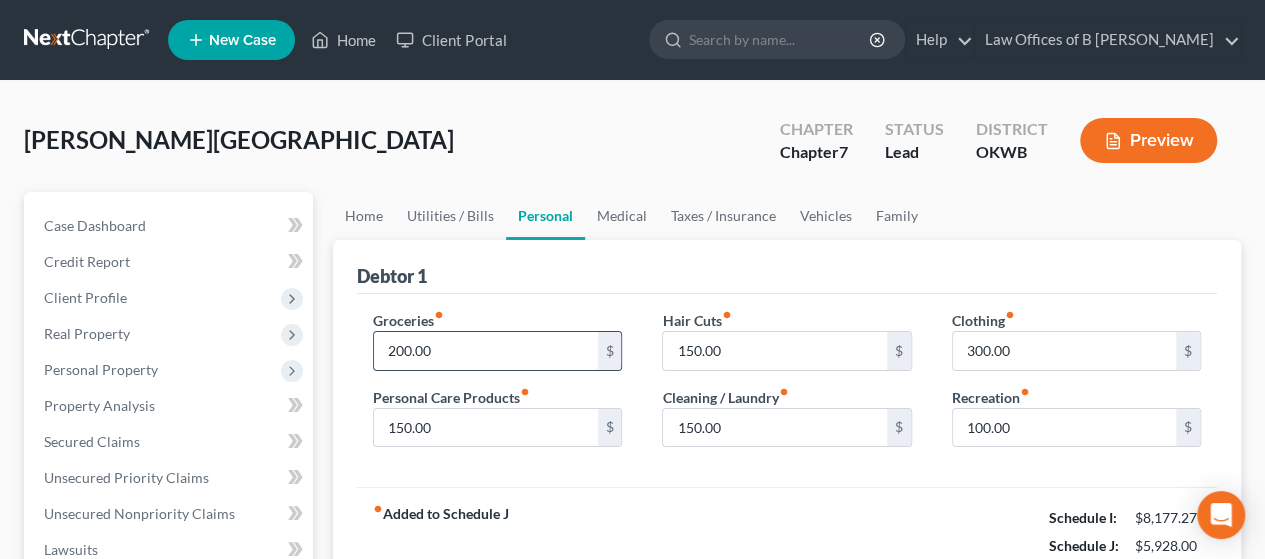 click on "200.00" at bounding box center [485, 351] 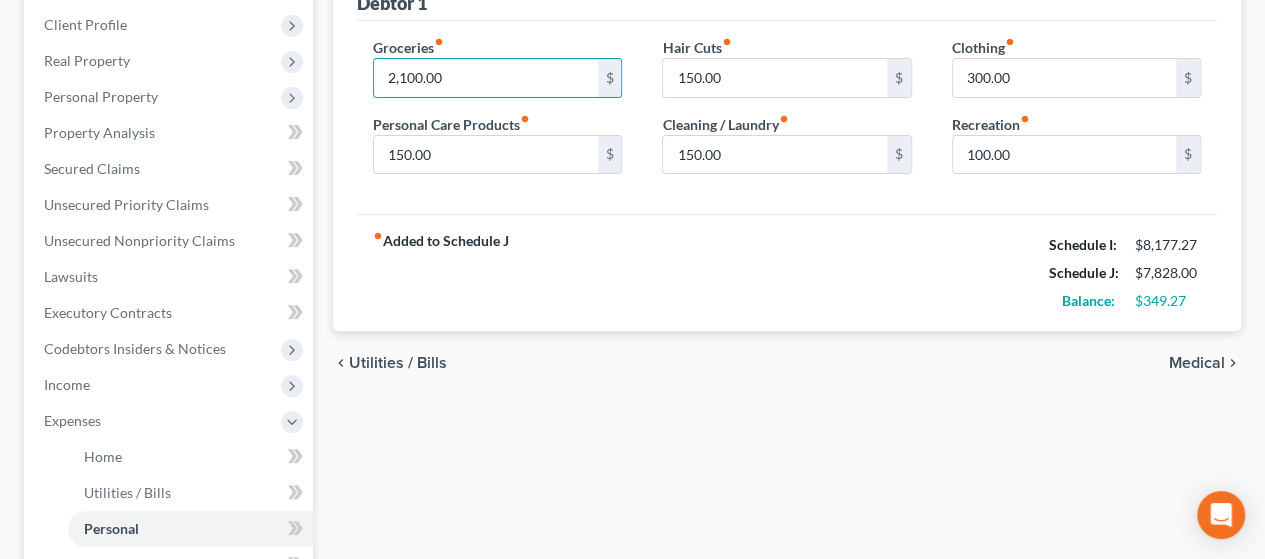 scroll, scrollTop: 284, scrollLeft: 0, axis: vertical 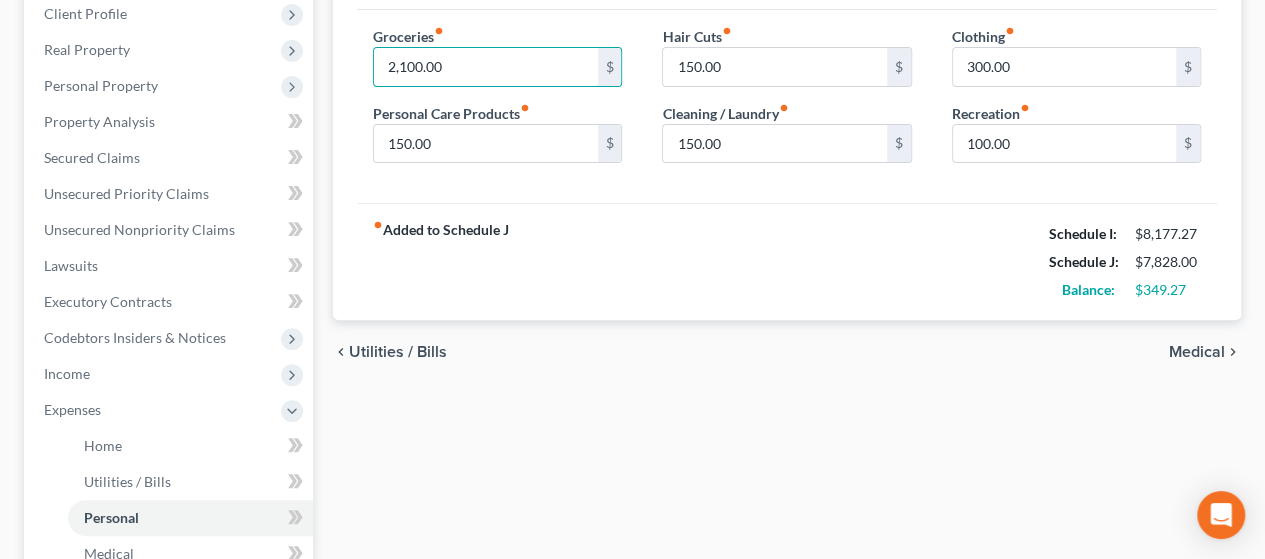 type on "2,100.00" 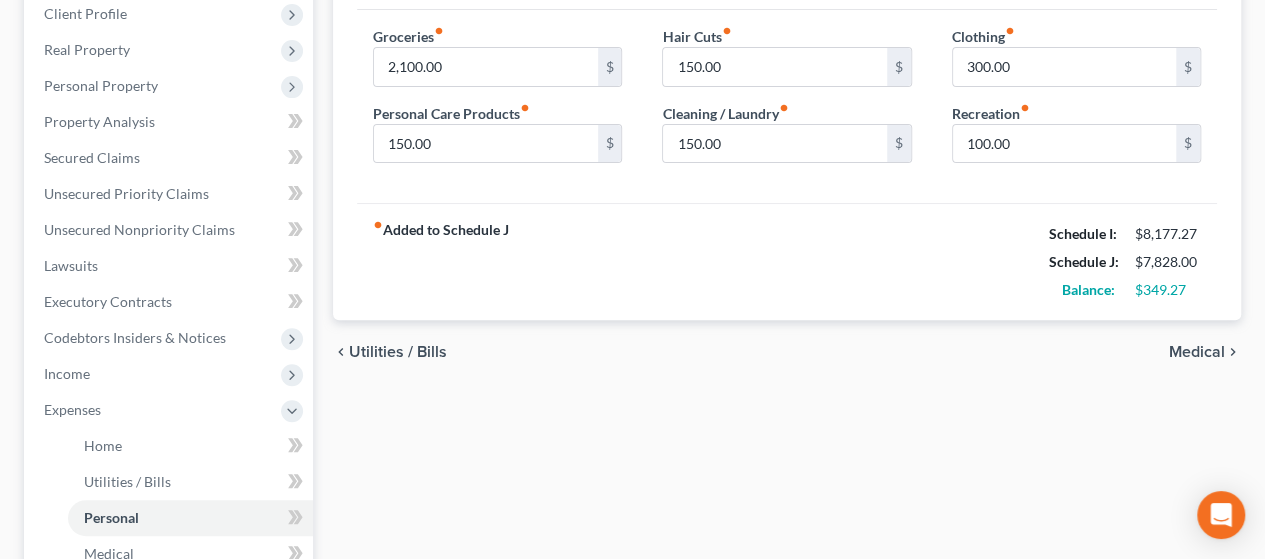 click on "Medical" at bounding box center [1197, 352] 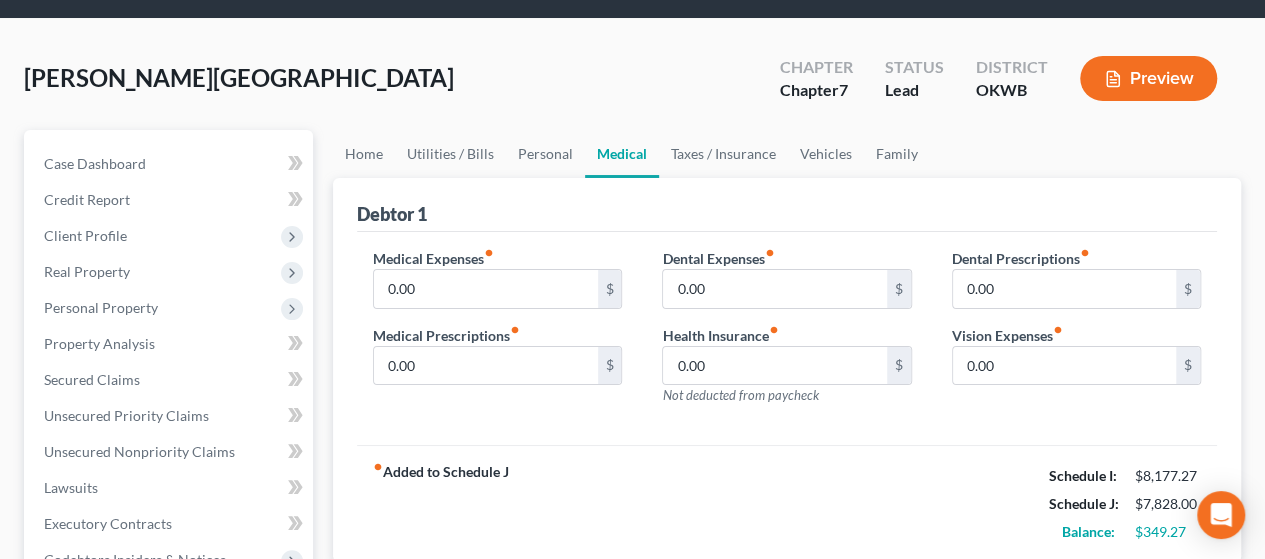 scroll, scrollTop: 0, scrollLeft: 0, axis: both 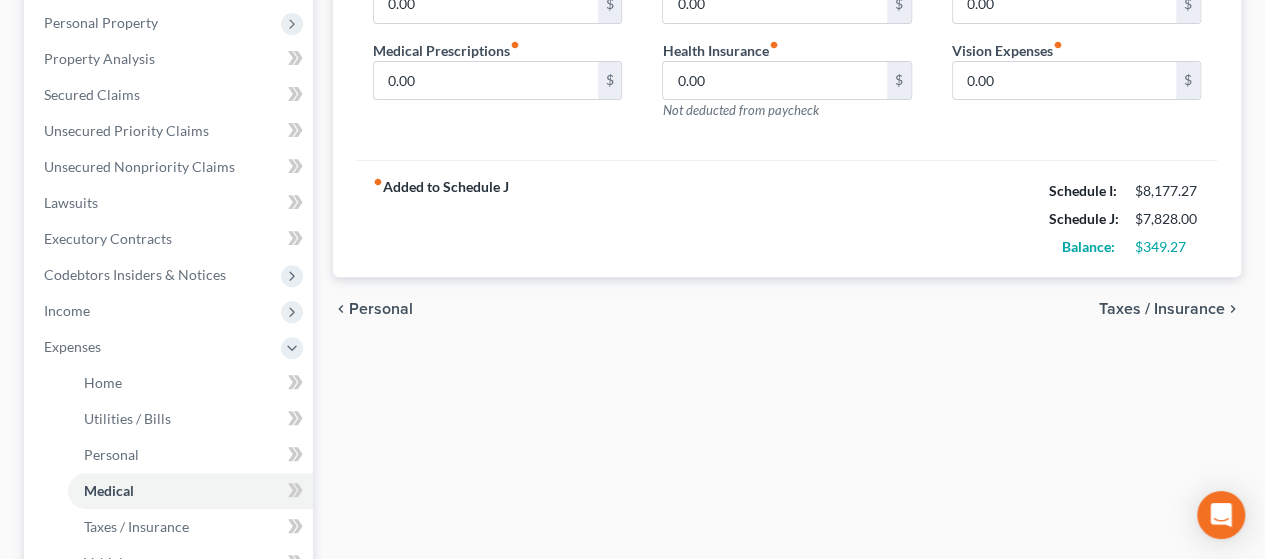 click on "Taxes / Insurance" at bounding box center (1162, 309) 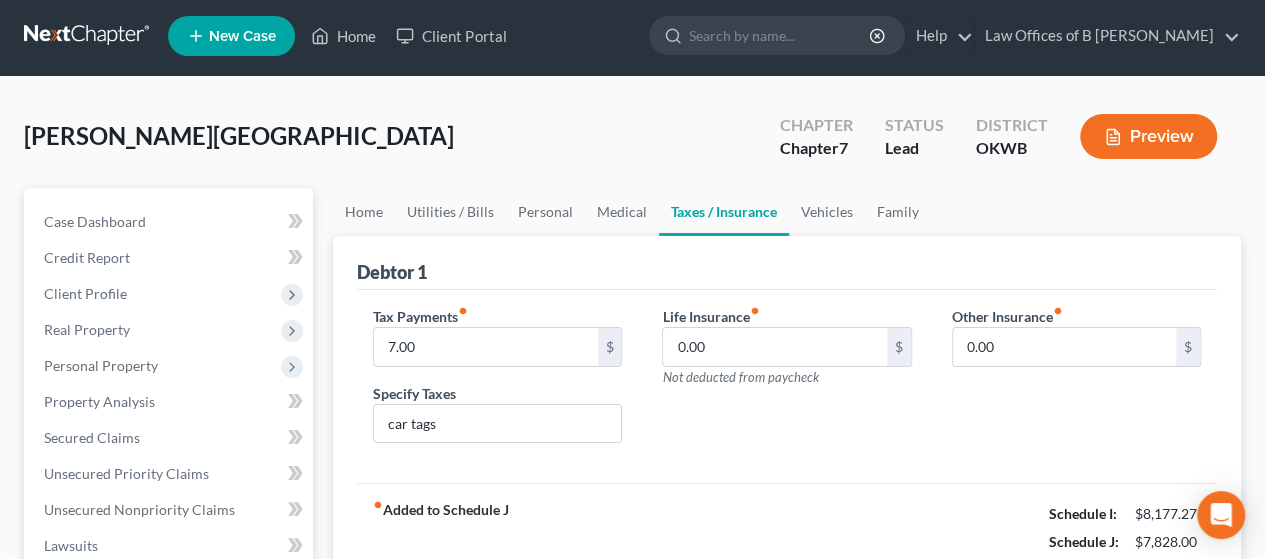 scroll, scrollTop: 0, scrollLeft: 0, axis: both 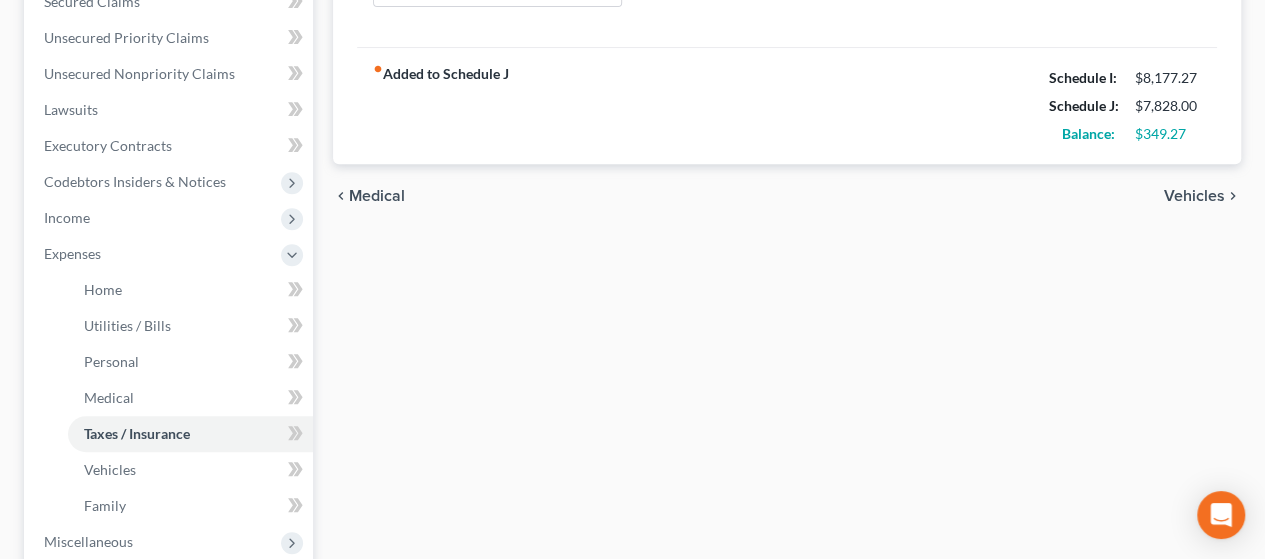click on "Vehicles" at bounding box center [1194, 196] 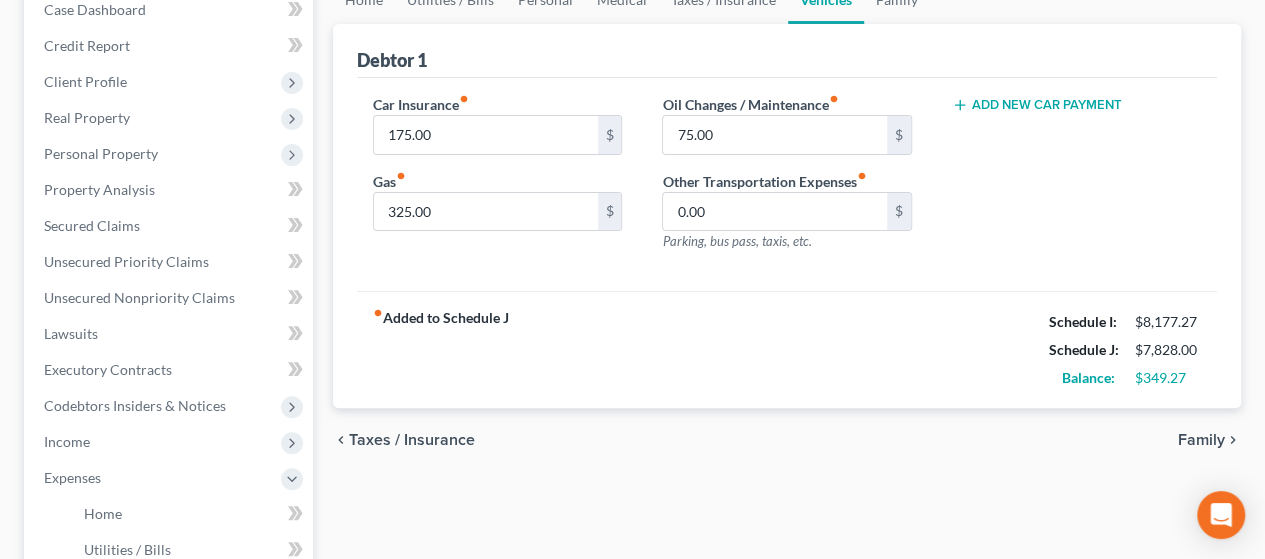 scroll, scrollTop: 0, scrollLeft: 0, axis: both 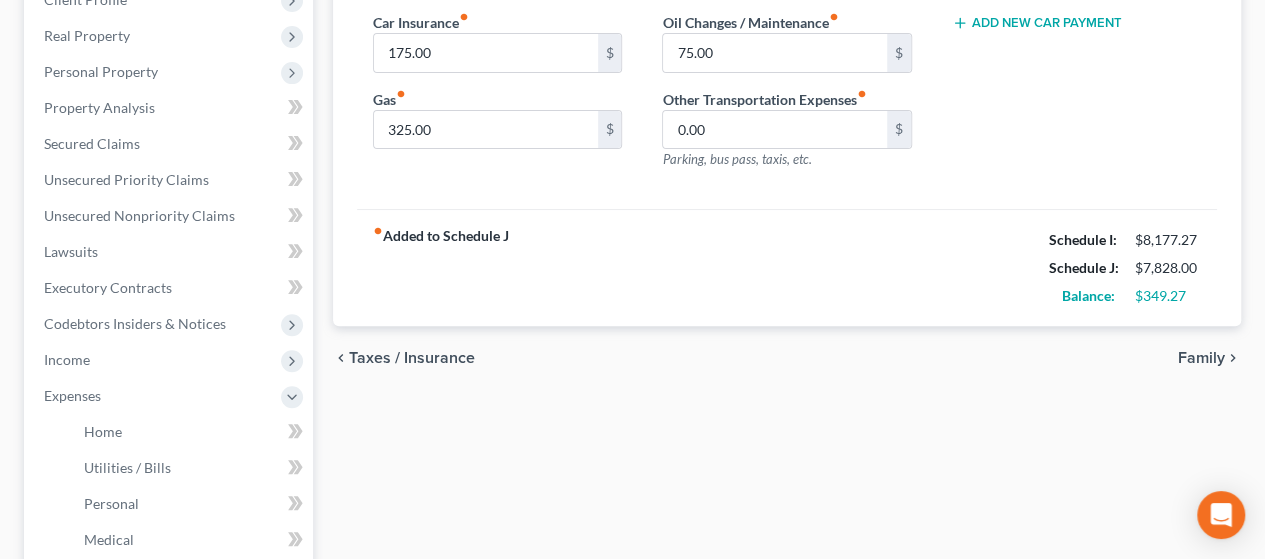 click on "Family" at bounding box center [1201, 358] 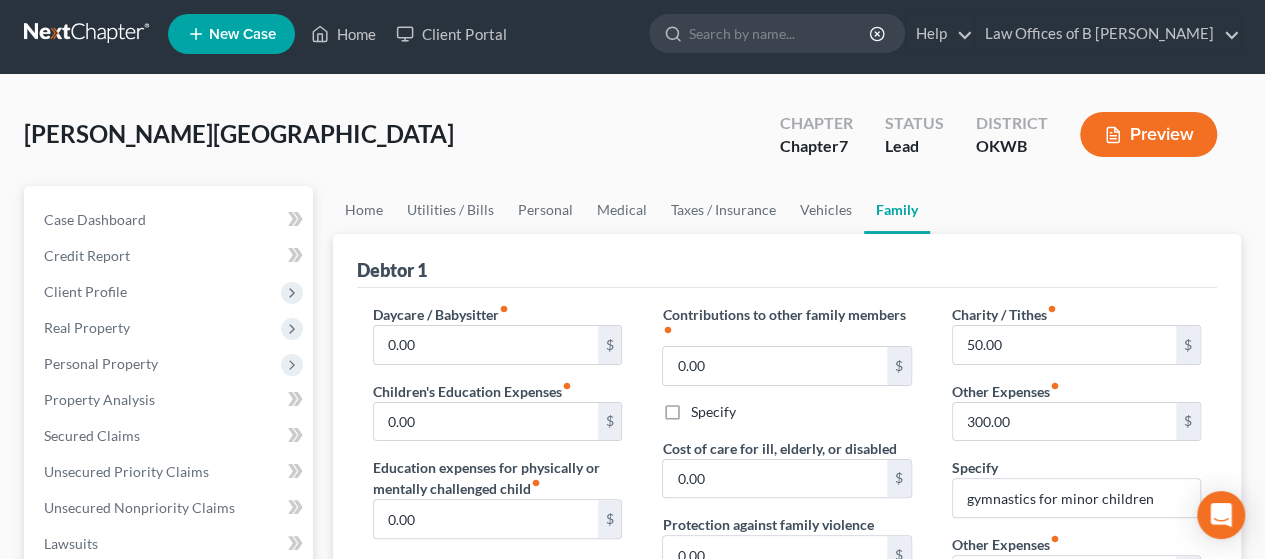 scroll, scrollTop: 0, scrollLeft: 0, axis: both 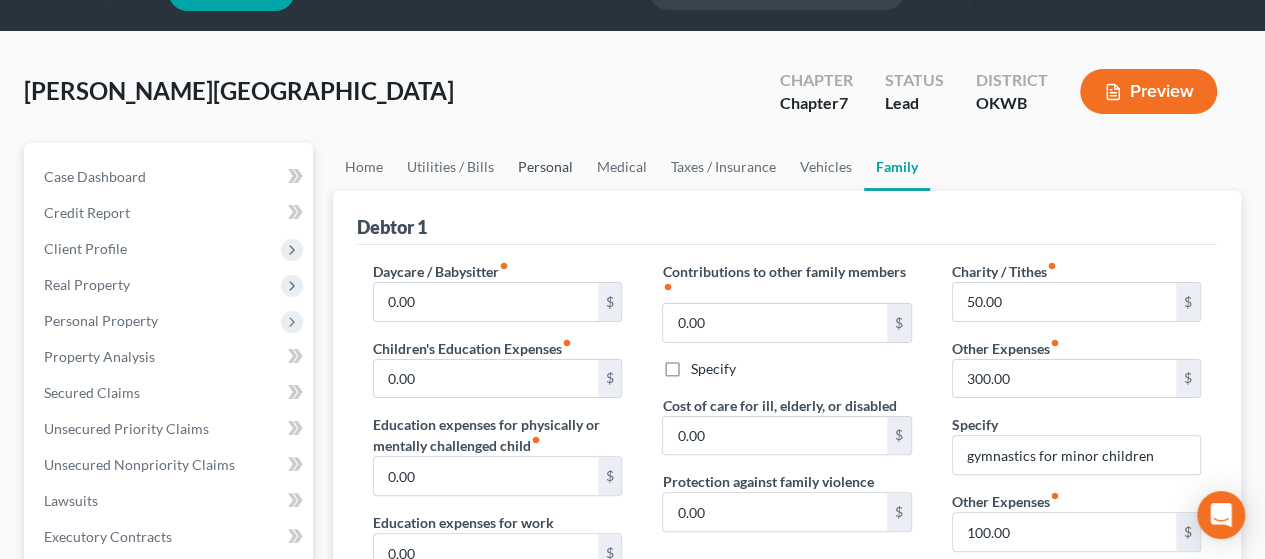 click on "Personal" at bounding box center [545, 167] 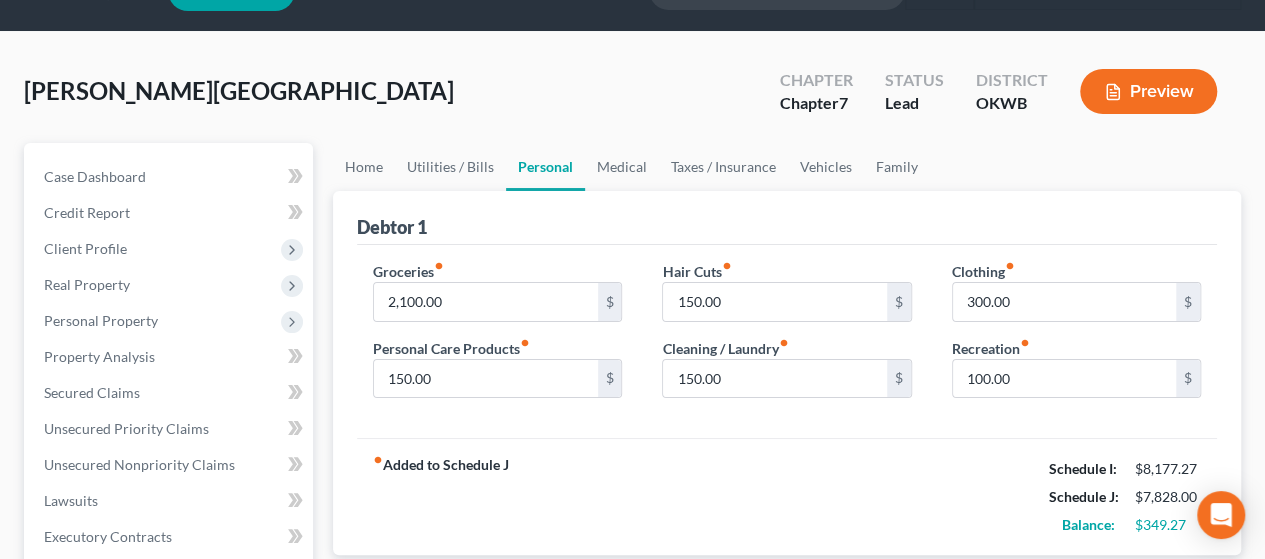 scroll, scrollTop: 0, scrollLeft: 0, axis: both 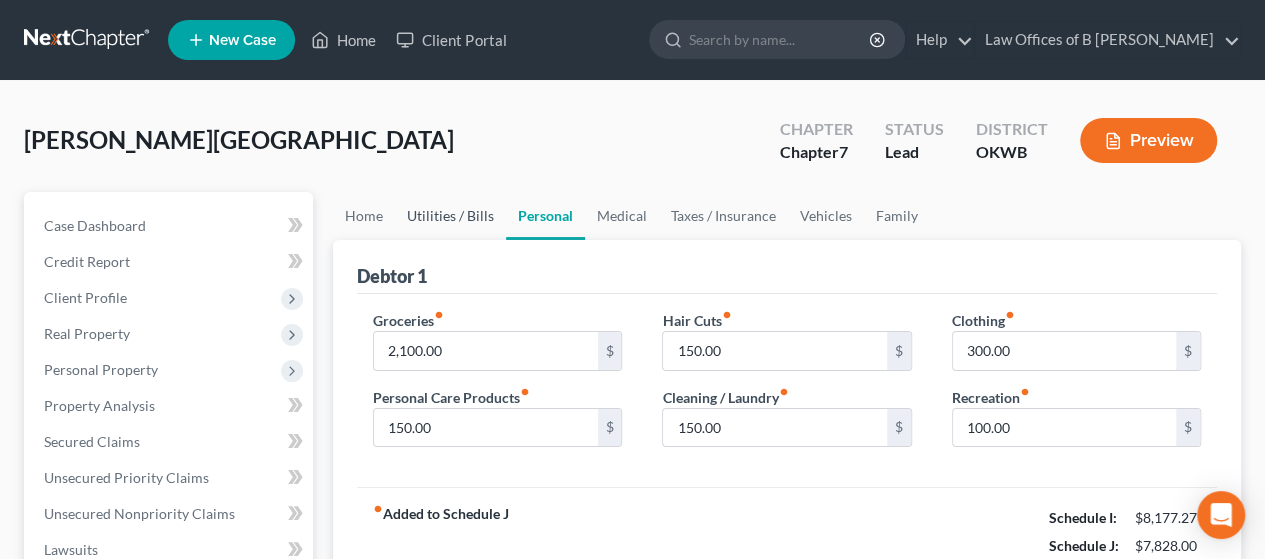 click on "Utilities / Bills" at bounding box center [450, 216] 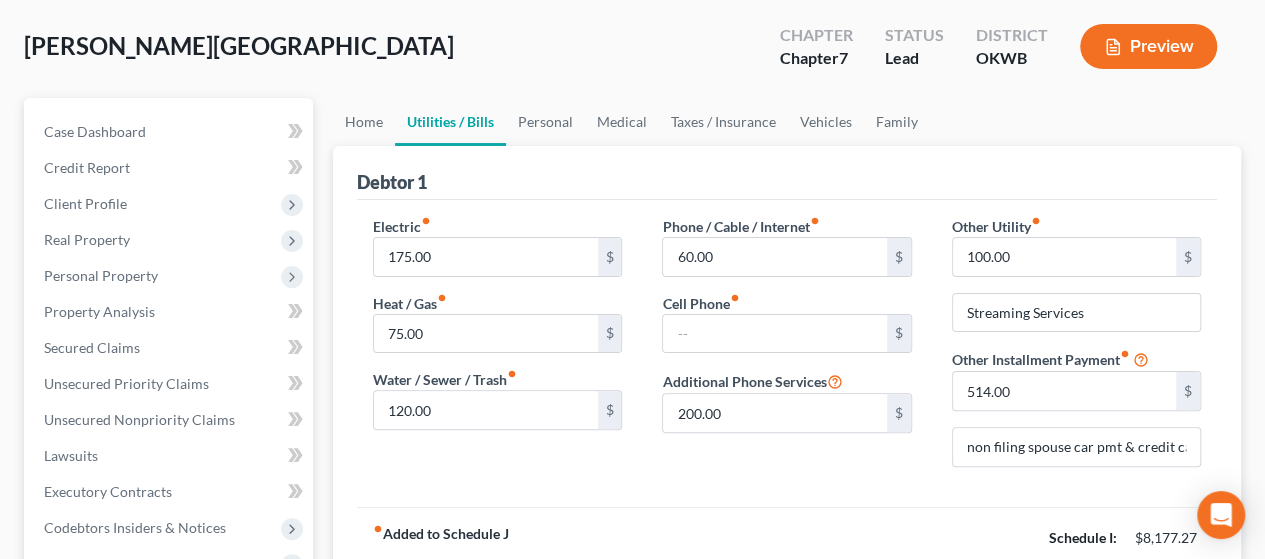 scroll, scrollTop: 86, scrollLeft: 0, axis: vertical 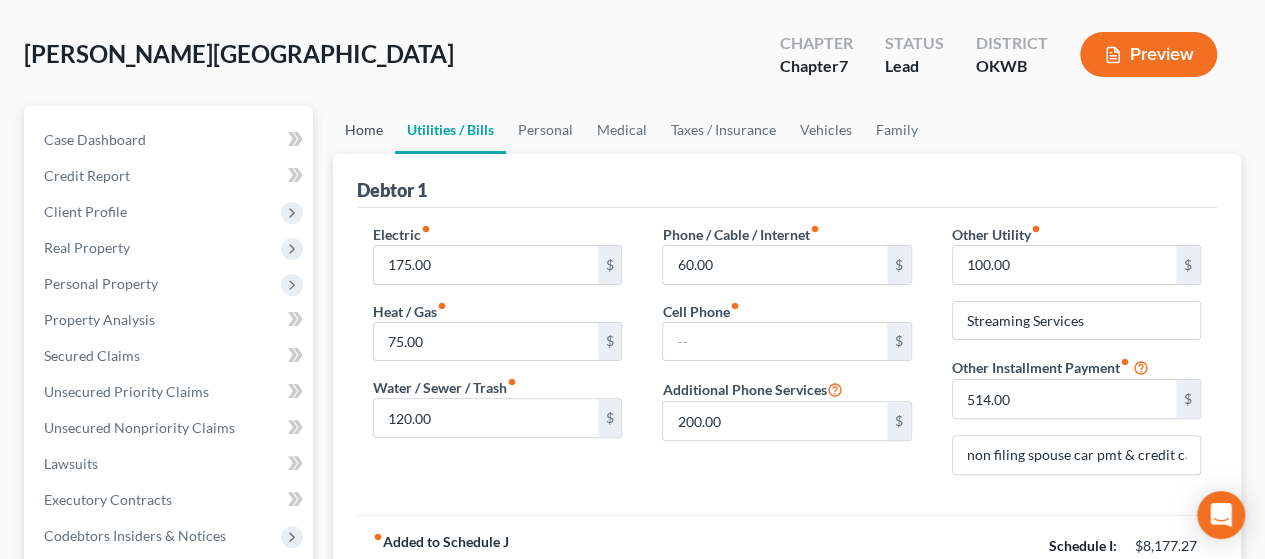 click on "Home" at bounding box center (364, 130) 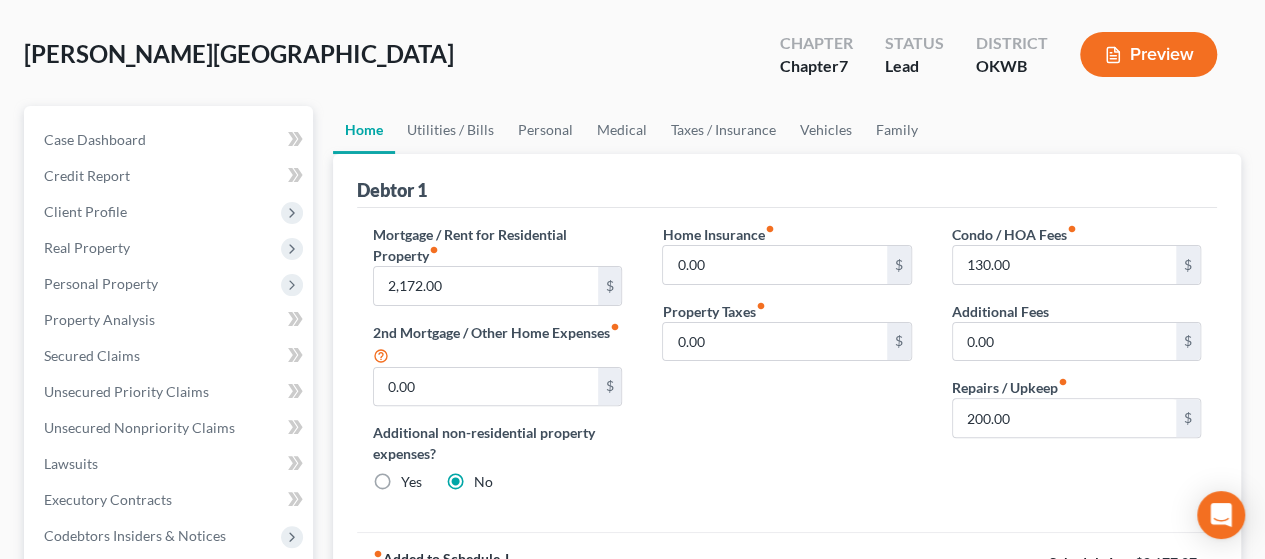 scroll, scrollTop: 0, scrollLeft: 0, axis: both 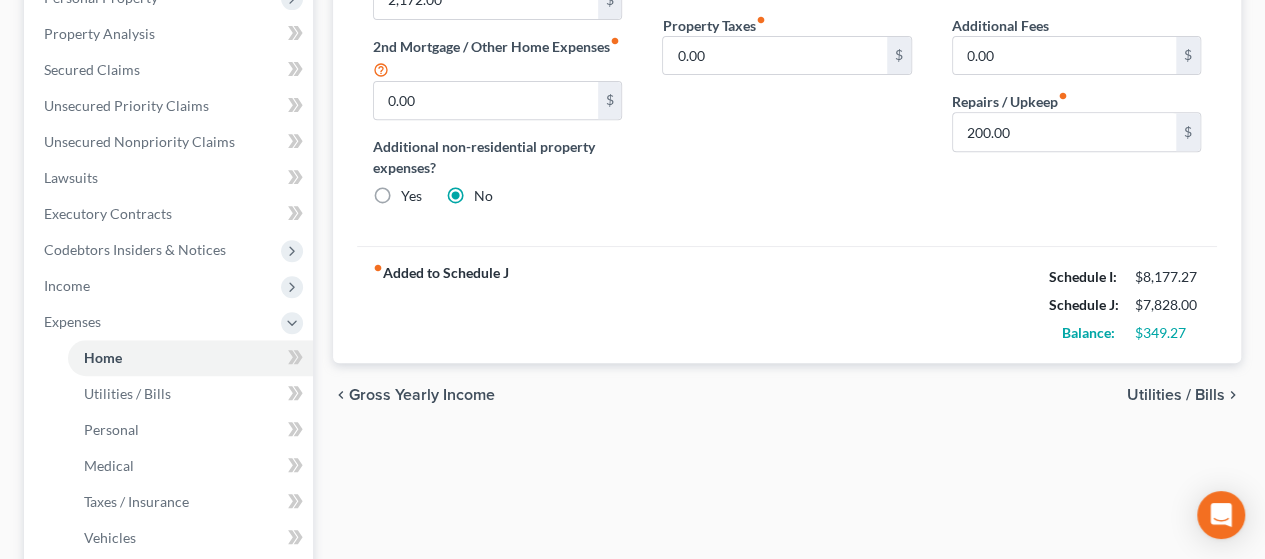click on "Utilities / Bills" at bounding box center (1176, 395) 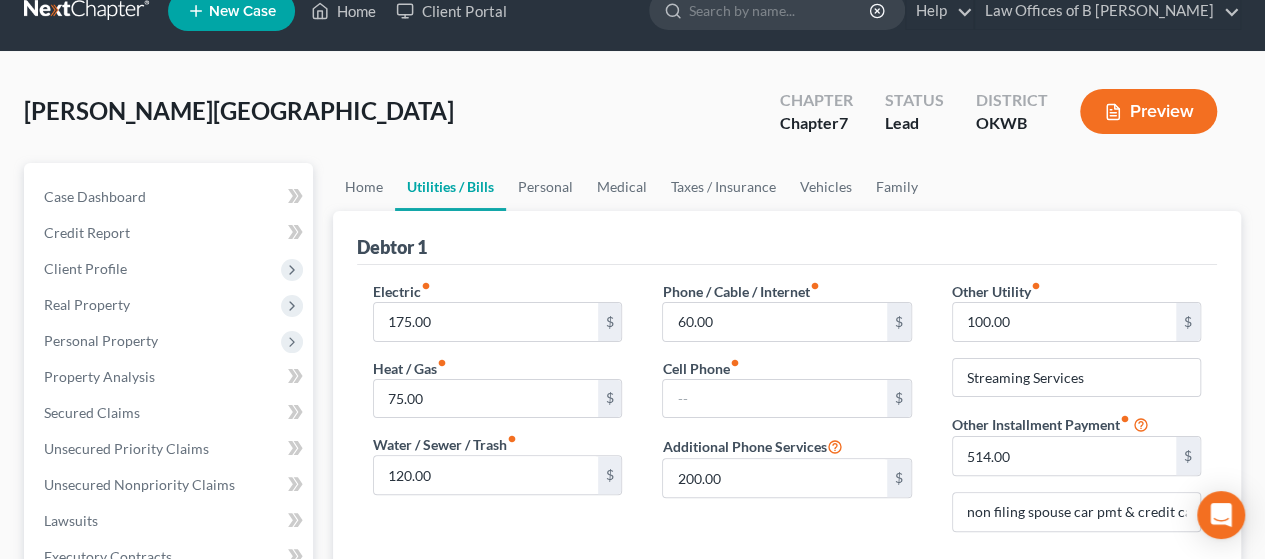 scroll, scrollTop: 0, scrollLeft: 0, axis: both 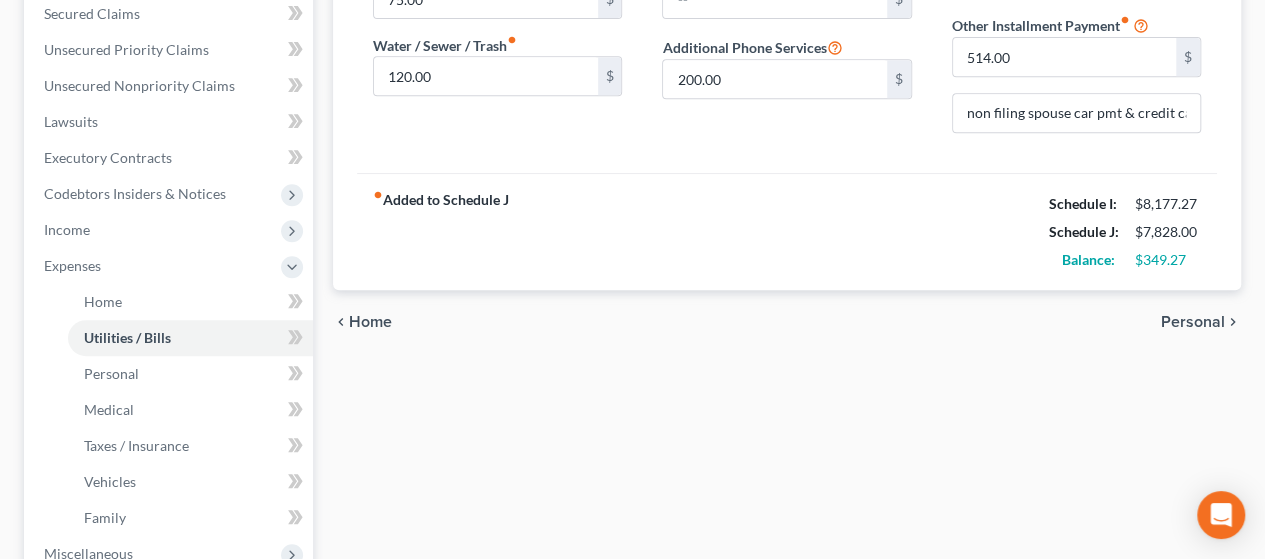 click on "Personal" at bounding box center [1193, 322] 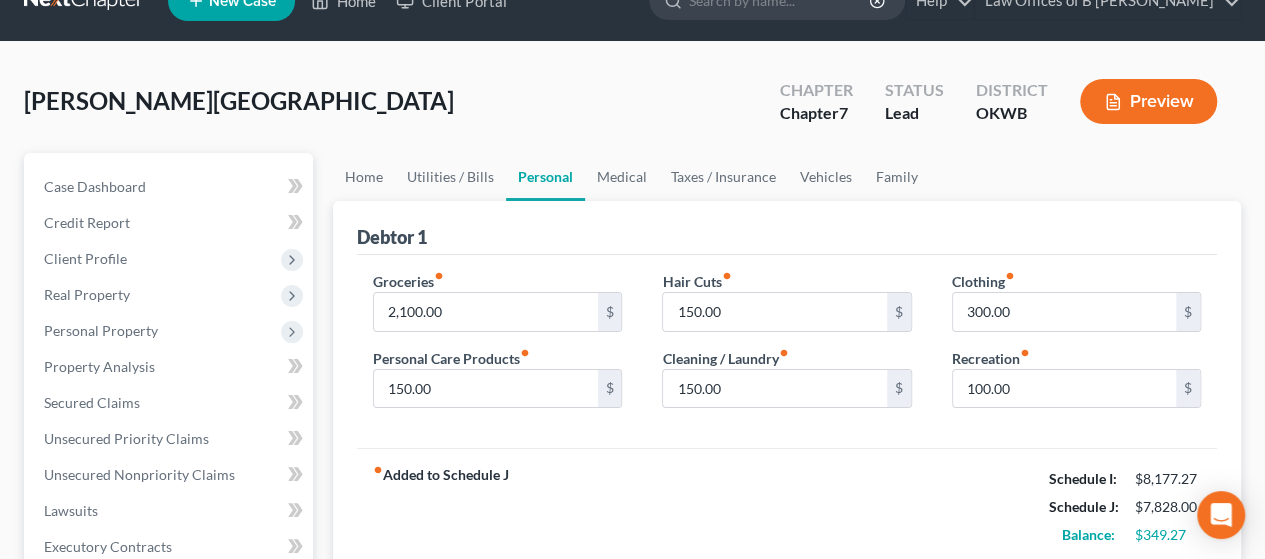 scroll, scrollTop: 0, scrollLeft: 0, axis: both 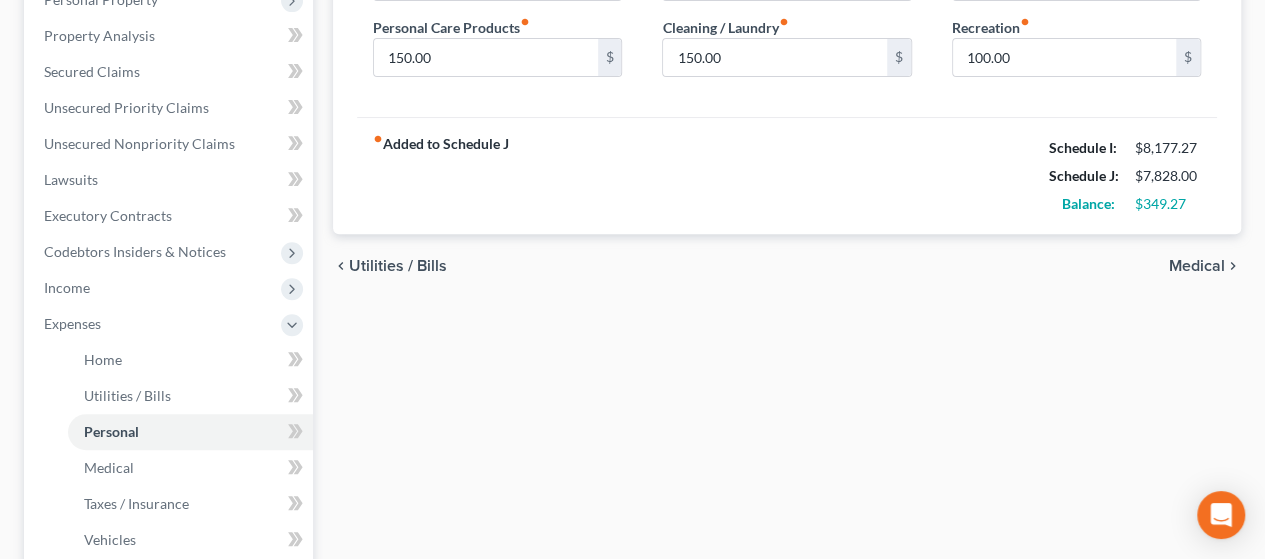 click on "Medical" at bounding box center (1197, 266) 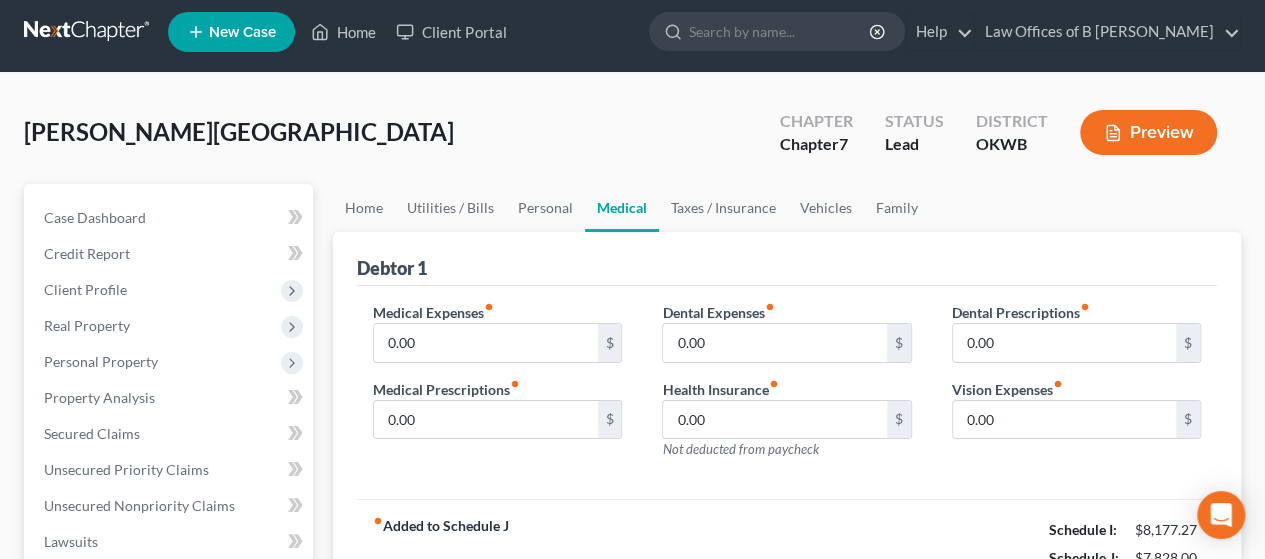 scroll, scrollTop: 0, scrollLeft: 0, axis: both 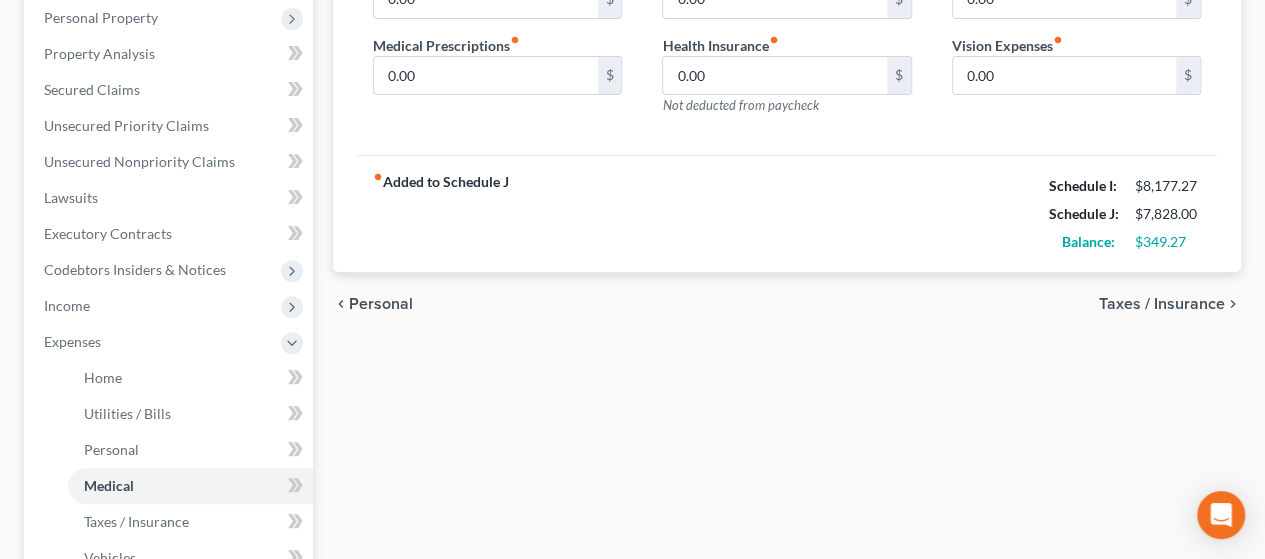 click on "Taxes / Insurance" at bounding box center [1162, 304] 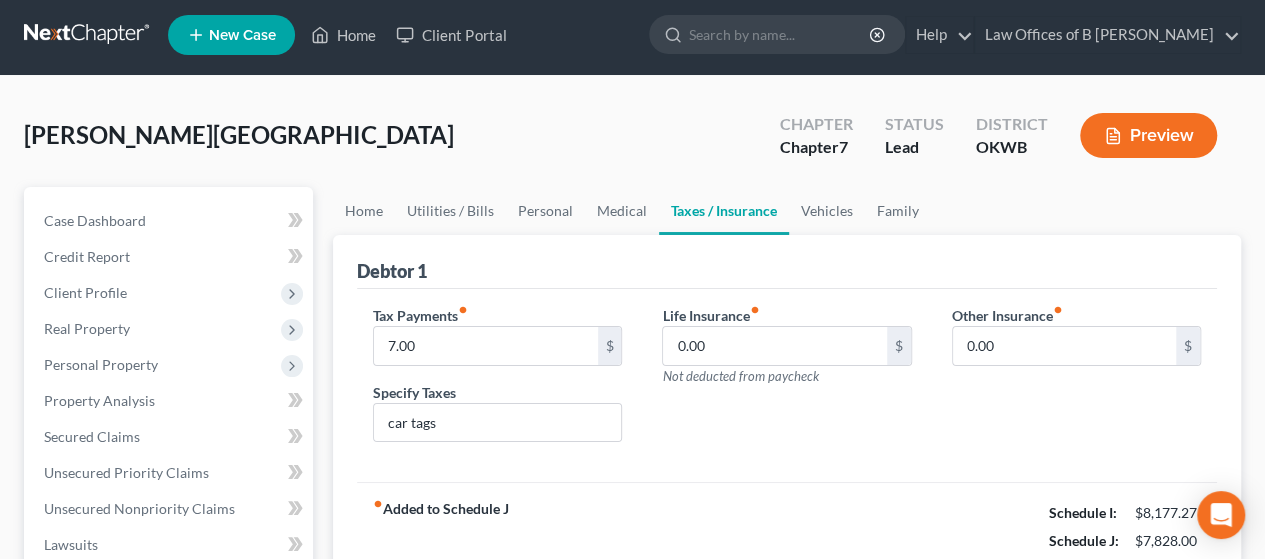scroll, scrollTop: 0, scrollLeft: 0, axis: both 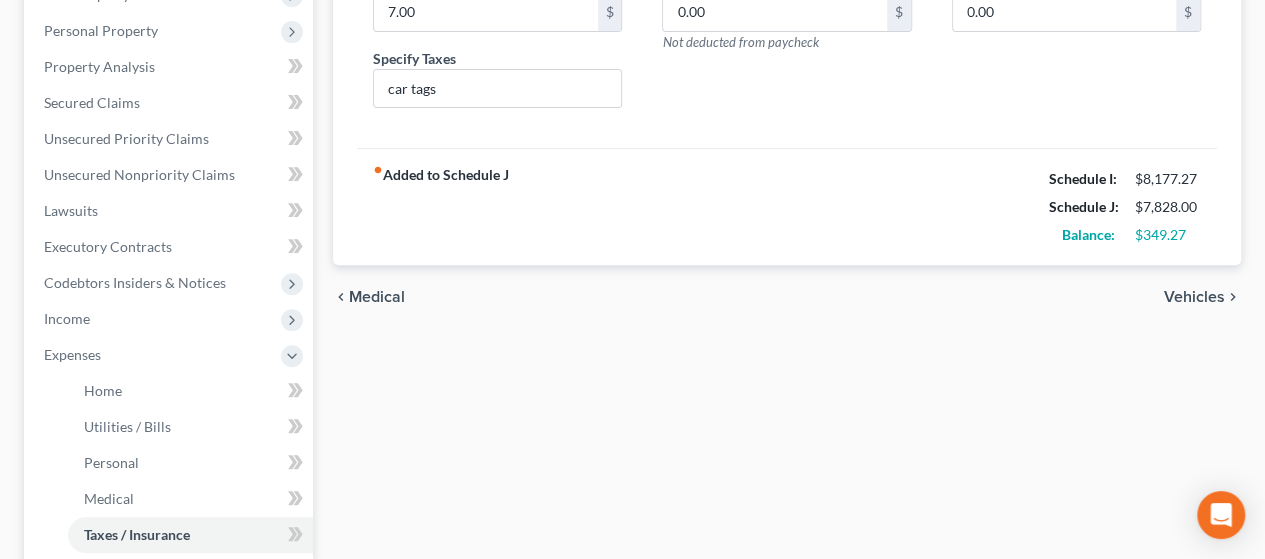 click on "Vehicles" at bounding box center [1194, 297] 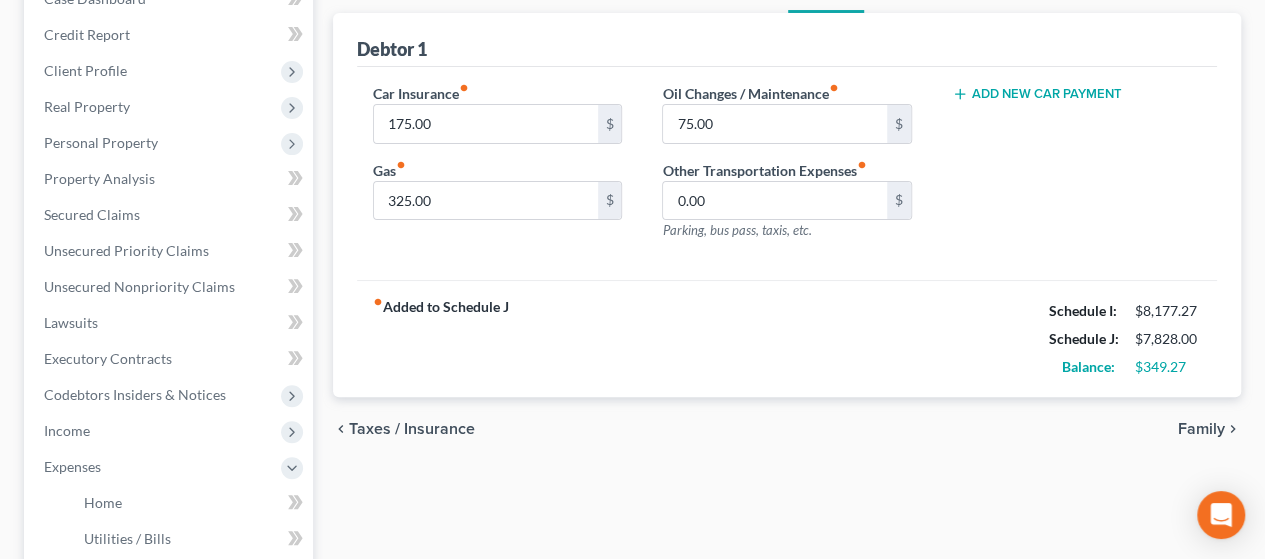 scroll, scrollTop: 252, scrollLeft: 0, axis: vertical 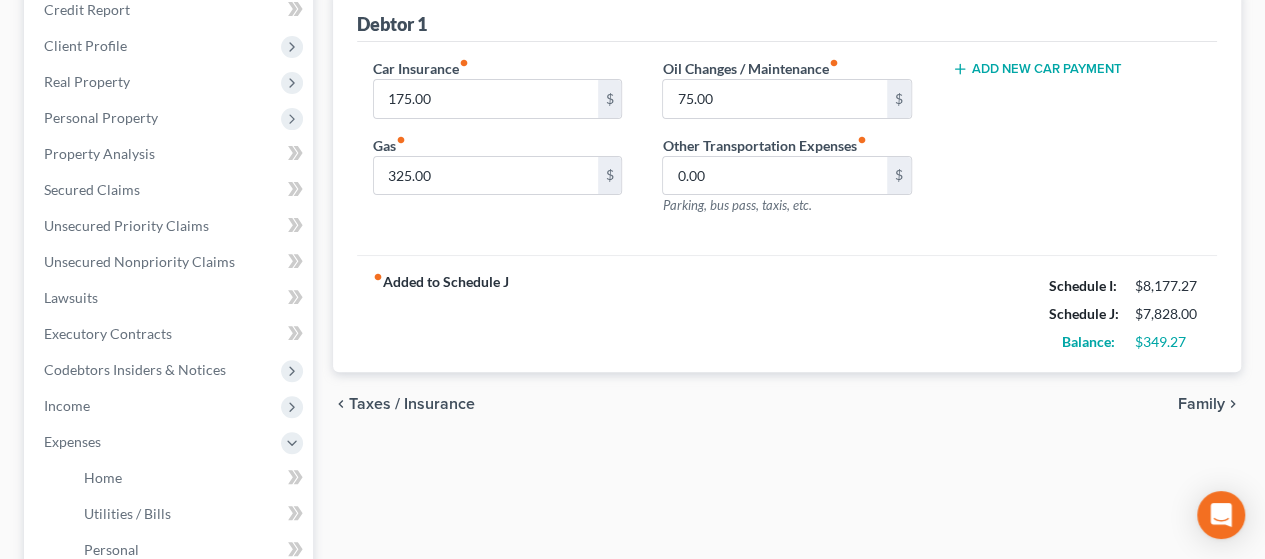 click on "Family" at bounding box center (1201, 404) 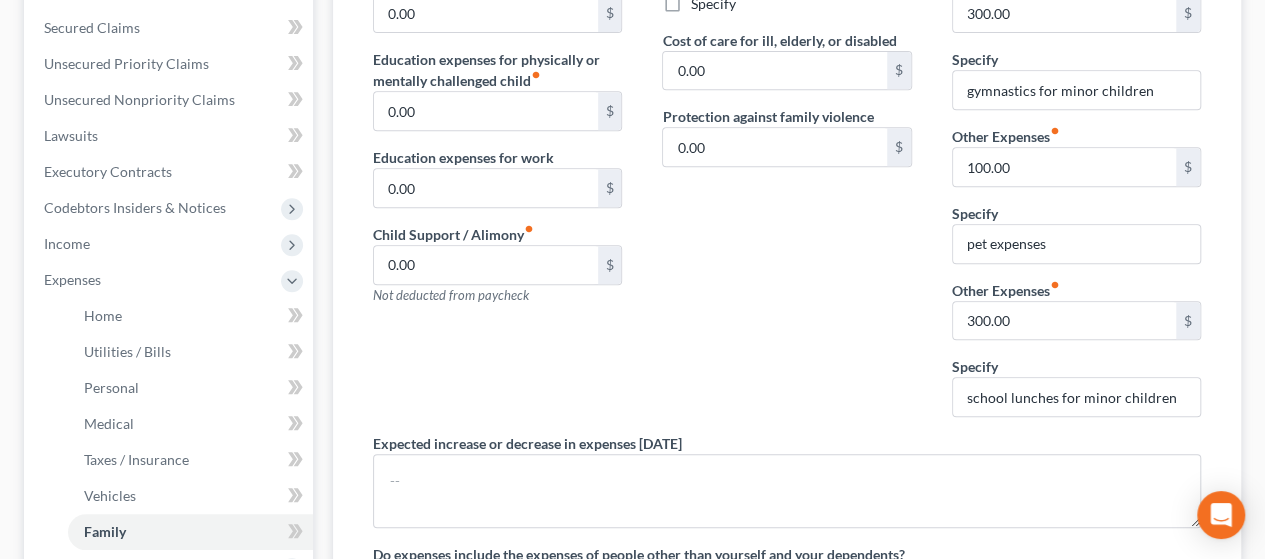 scroll, scrollTop: 411, scrollLeft: 0, axis: vertical 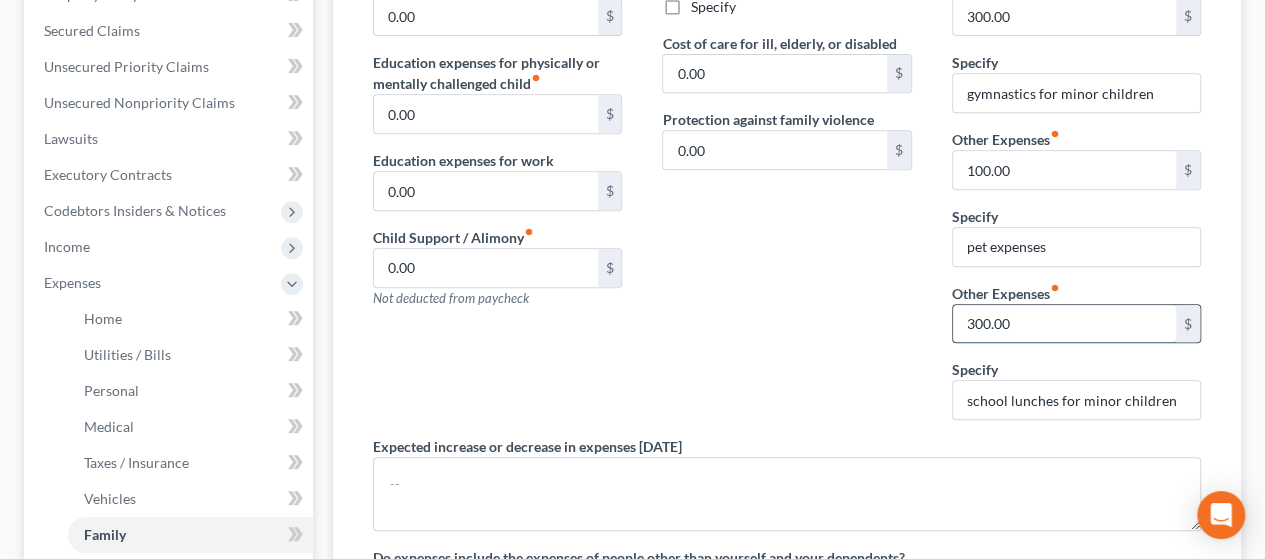 click on "300.00" at bounding box center (1064, 324) 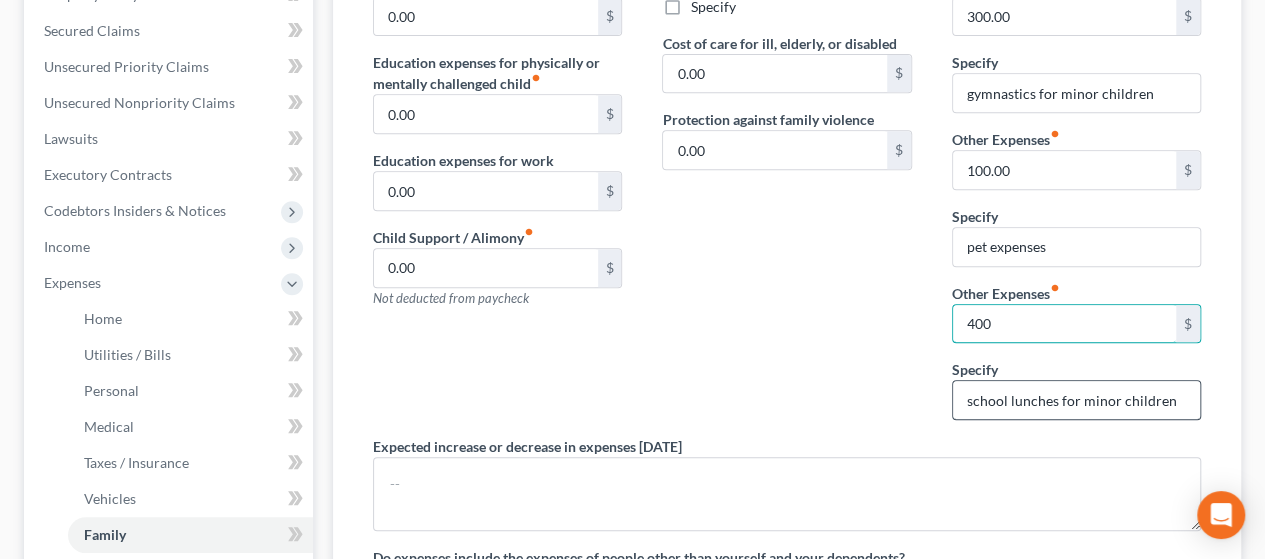 type on "400" 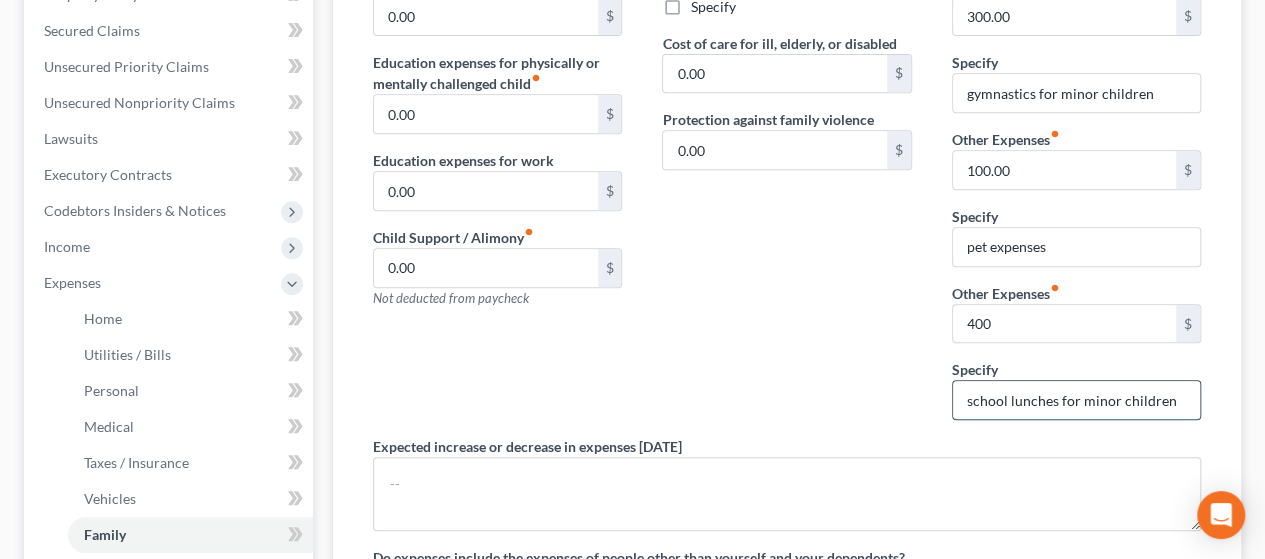 click on "school lunches for minor children" at bounding box center [1076, 400] 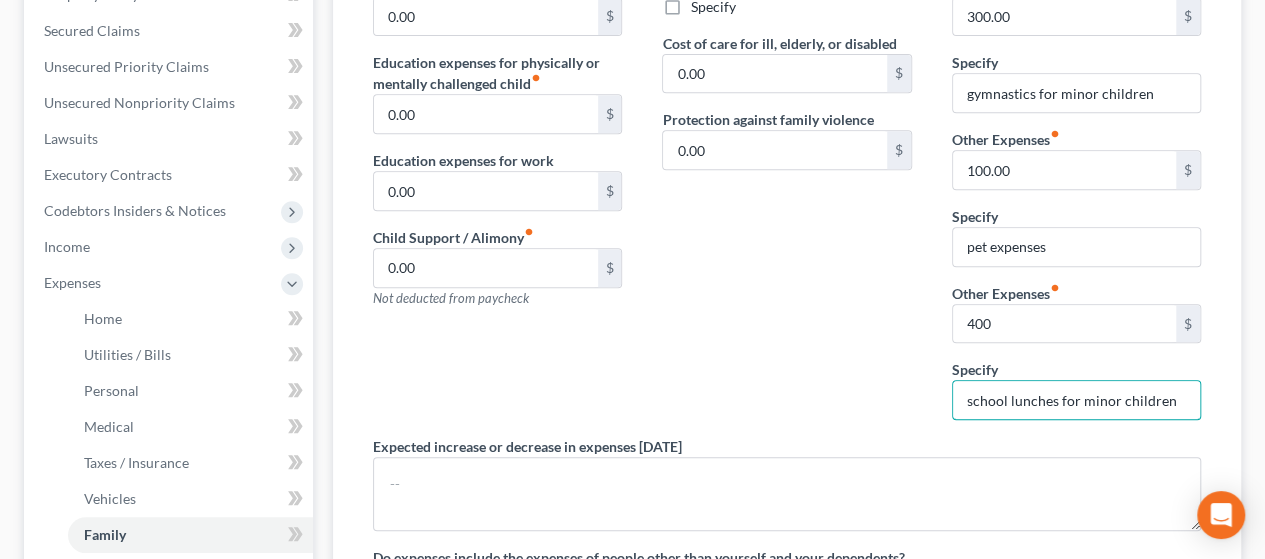 drag, startPoint x: 1180, startPoint y: 392, endPoint x: 947, endPoint y: 399, distance: 233.10513 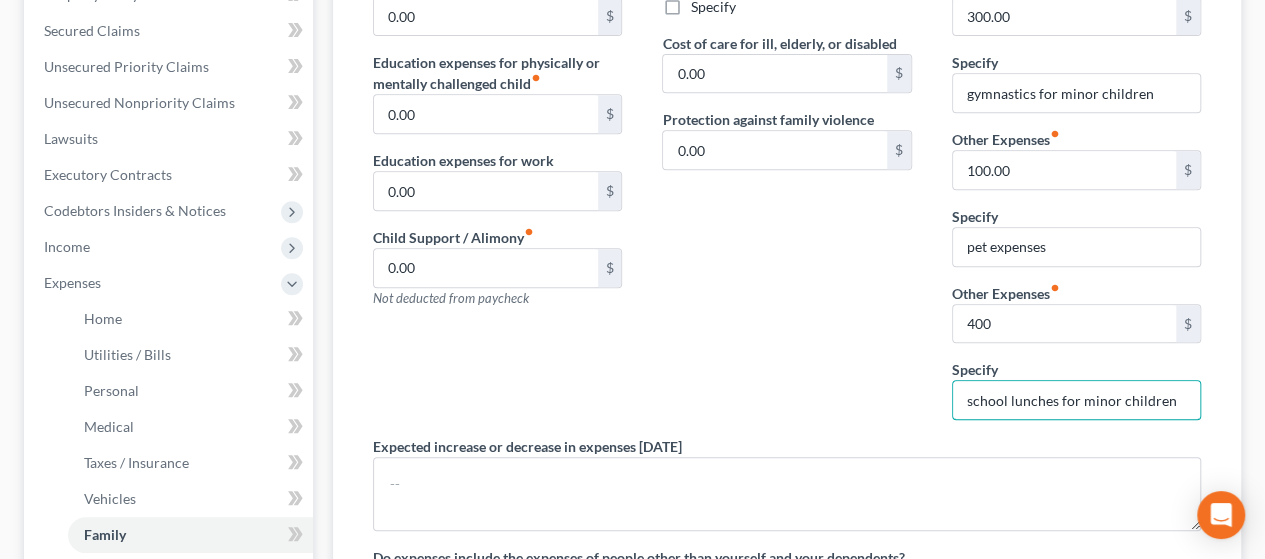 click on "Charity / Tithes  fiber_manual_record 50.00 $ Other Expenses  fiber_manual_record 300.00 $ Specify gymnastics for minor children Other Expenses  fiber_manual_record 100.00 $ Specify pet expenses Other Expenses  fiber_manual_record 400 $ Specify school lunches for minor children" at bounding box center [1076, 167] 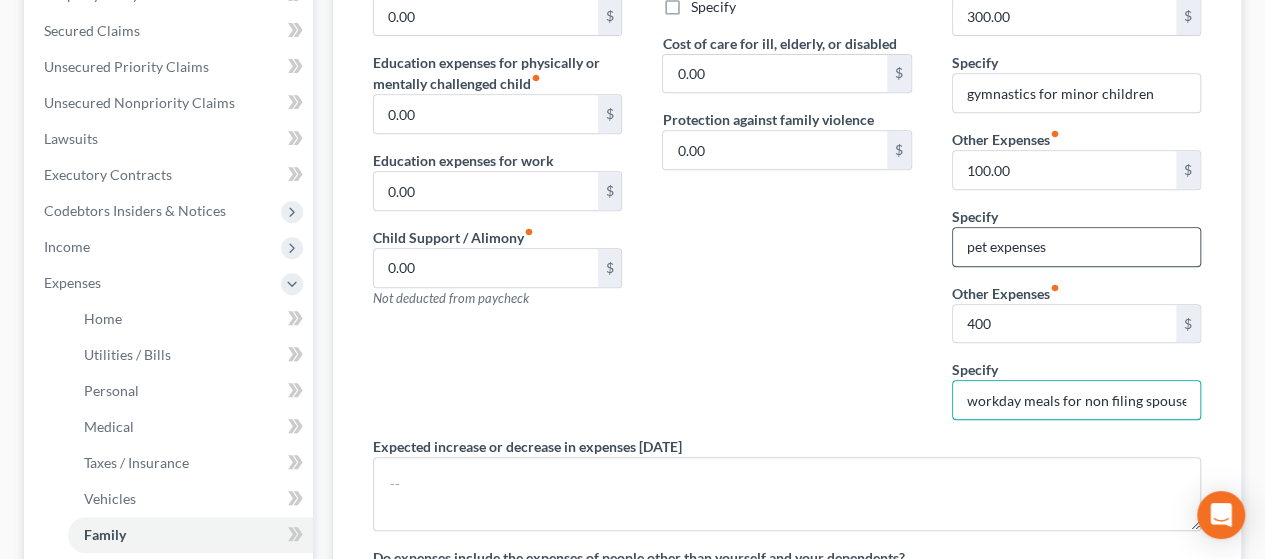 type on "workday meals for non filing spouse" 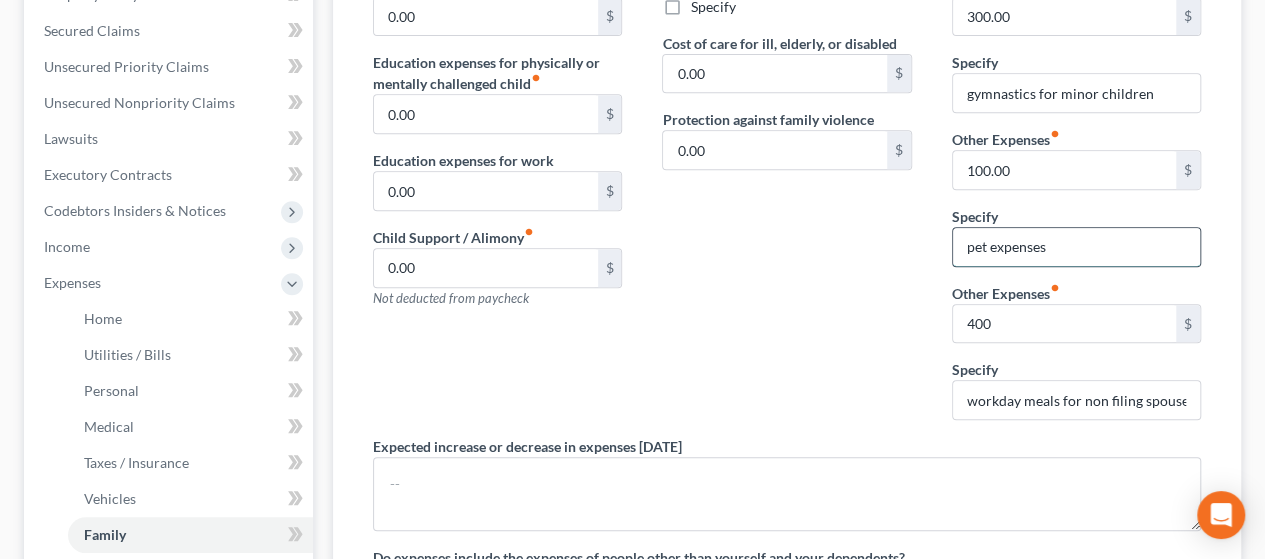 click on "pet expenses" at bounding box center (1076, 247) 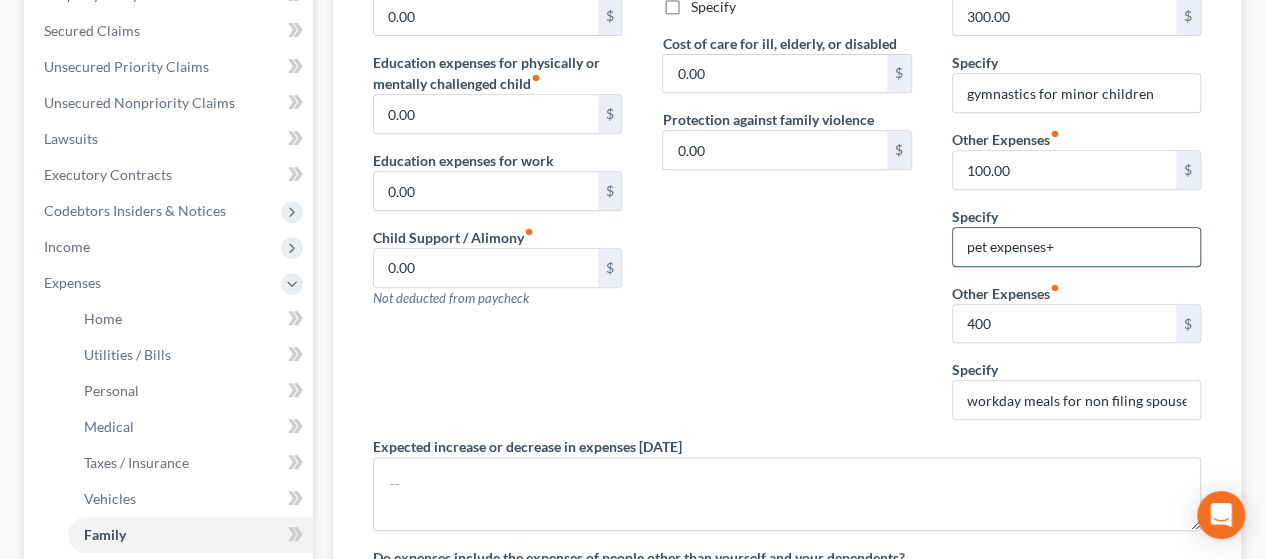 paste on "school lunches for minor children" 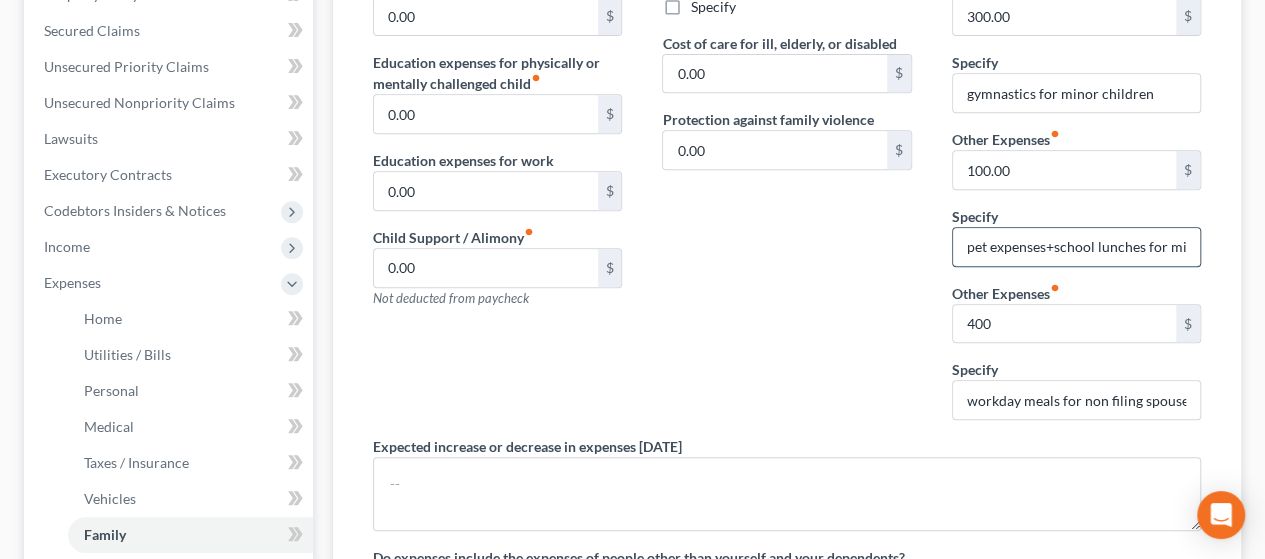 scroll, scrollTop: 0, scrollLeft: 69, axis: horizontal 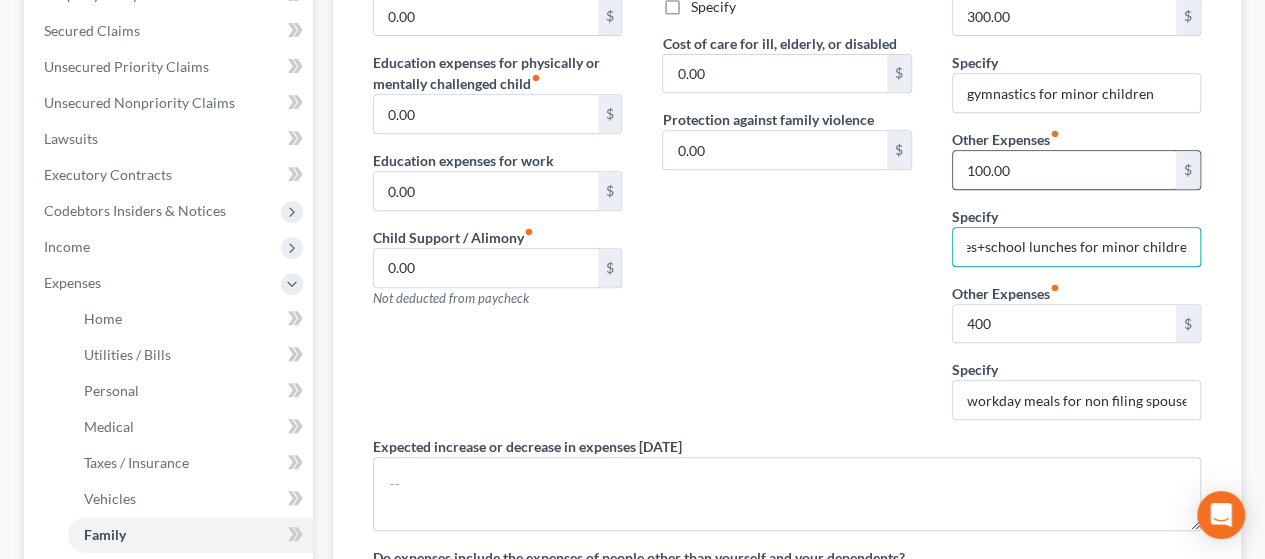 type on "pet expenses+school lunches for minor children" 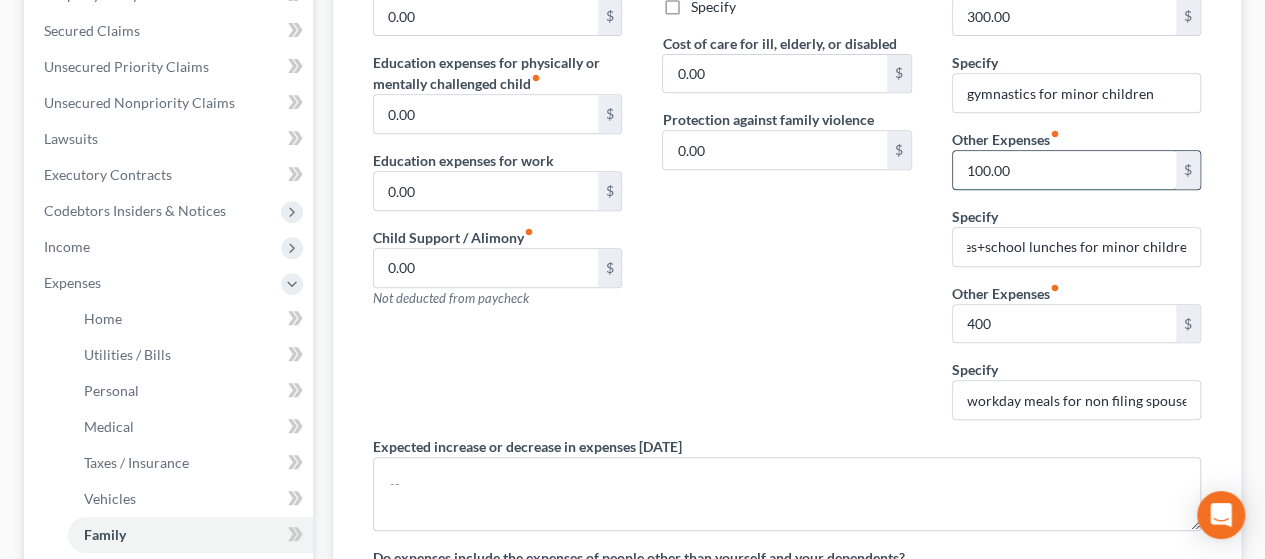 scroll, scrollTop: 0, scrollLeft: 0, axis: both 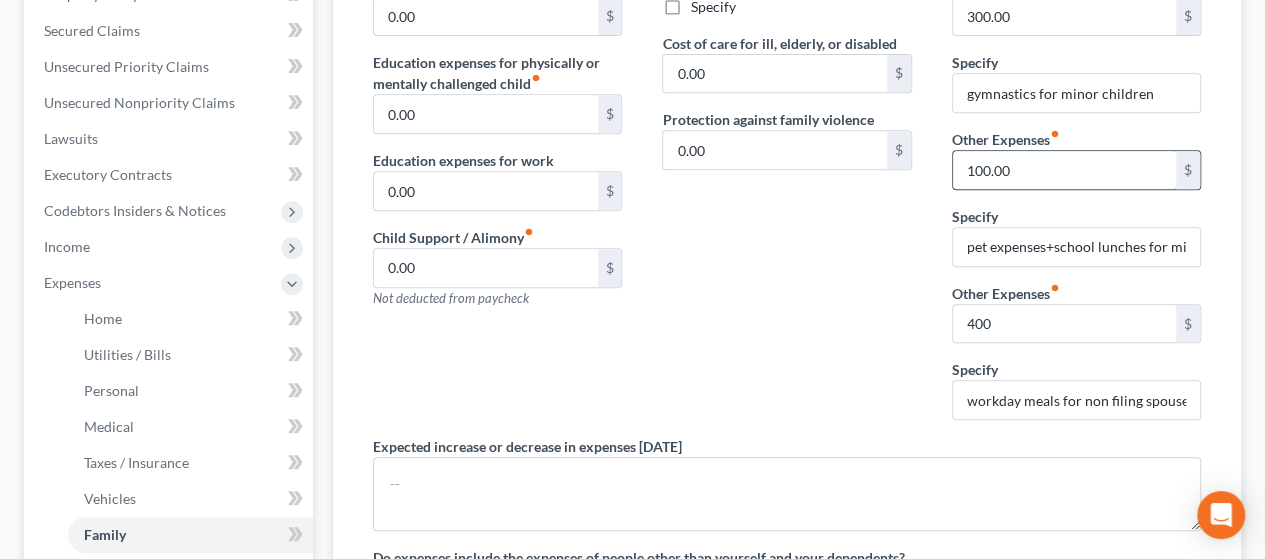 click on "100.00" at bounding box center [1064, 170] 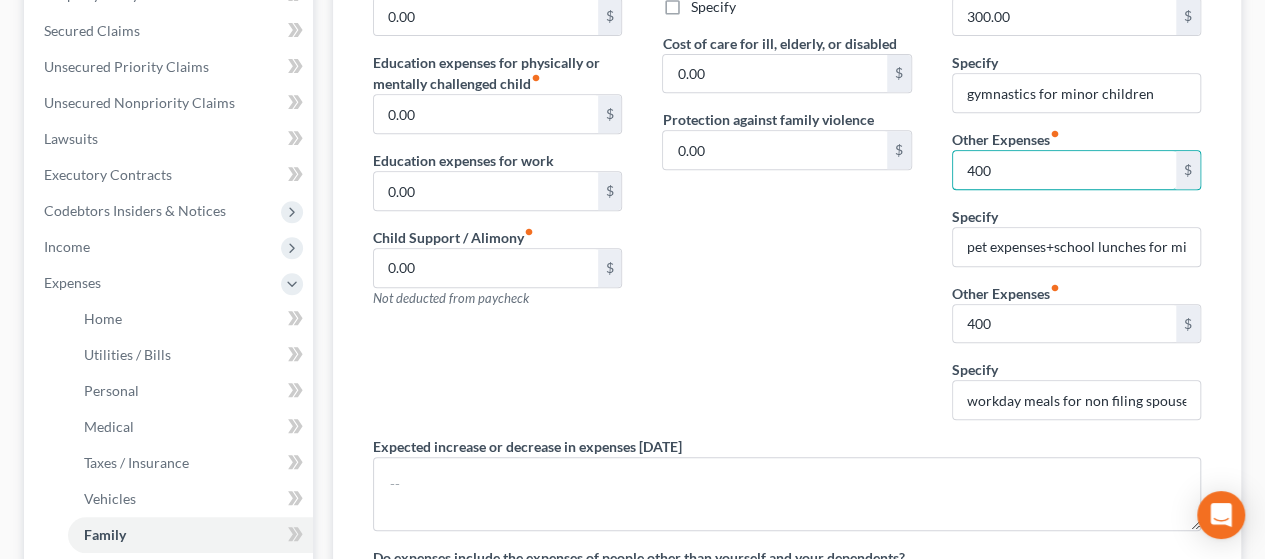 type on "400" 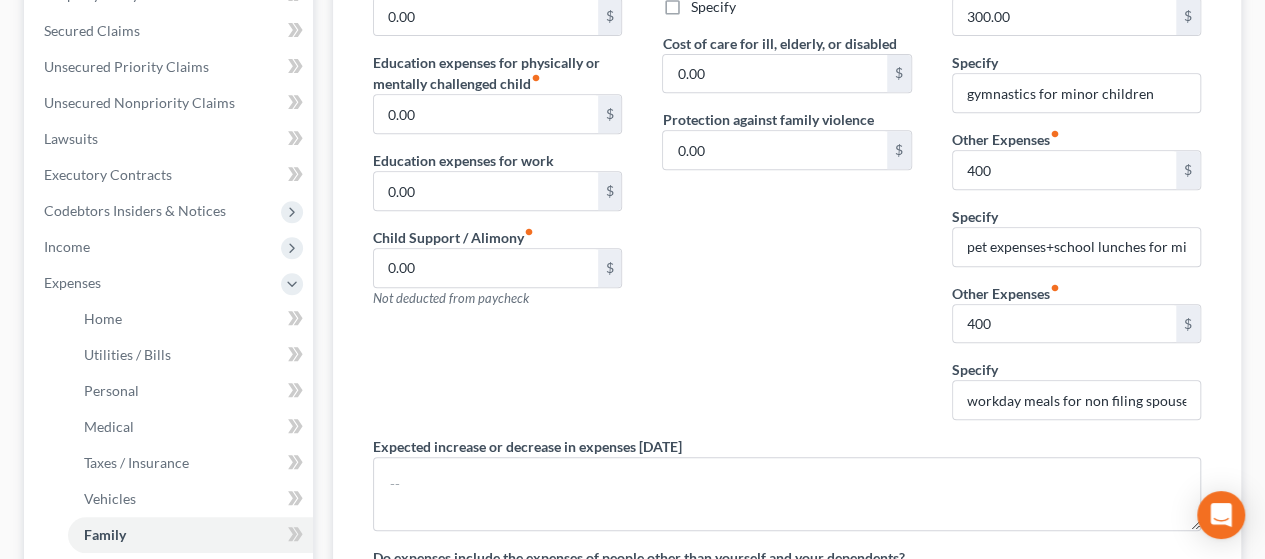 click on "Charity / Tithes  fiber_manual_record 50.00 $ Other Expenses  fiber_manual_record 300.00 $ Specify gymnastics for minor children Other Expenses  fiber_manual_record 400 $ Specify pet expenses+school lunches for minor children Other Expenses  fiber_manual_record 400 $ Specify workday meals for non filing spouse" at bounding box center (1076, 167) 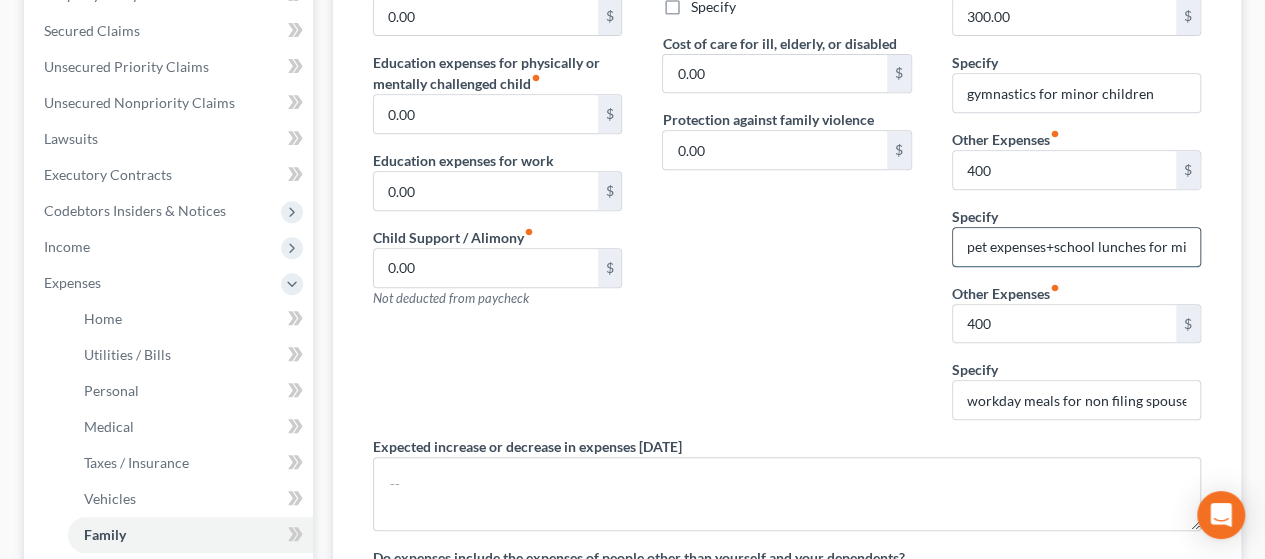 click on "pet expenses+school lunches for minor children" at bounding box center [1076, 247] 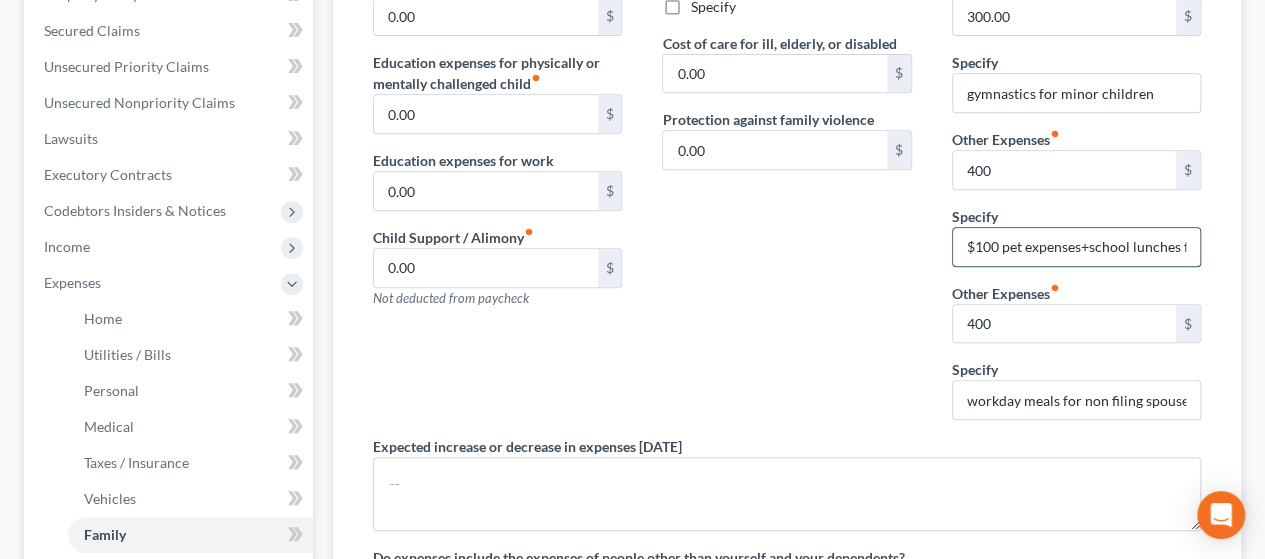 click on "$100 pet expenses+school lunches for minor children" at bounding box center [1076, 247] 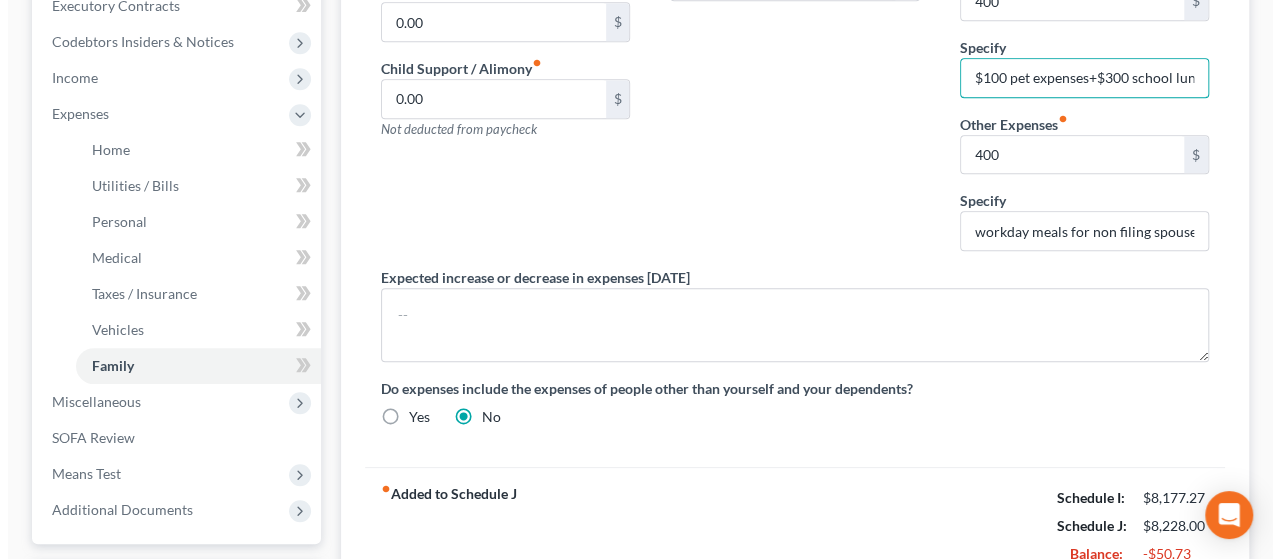 scroll, scrollTop: 738, scrollLeft: 0, axis: vertical 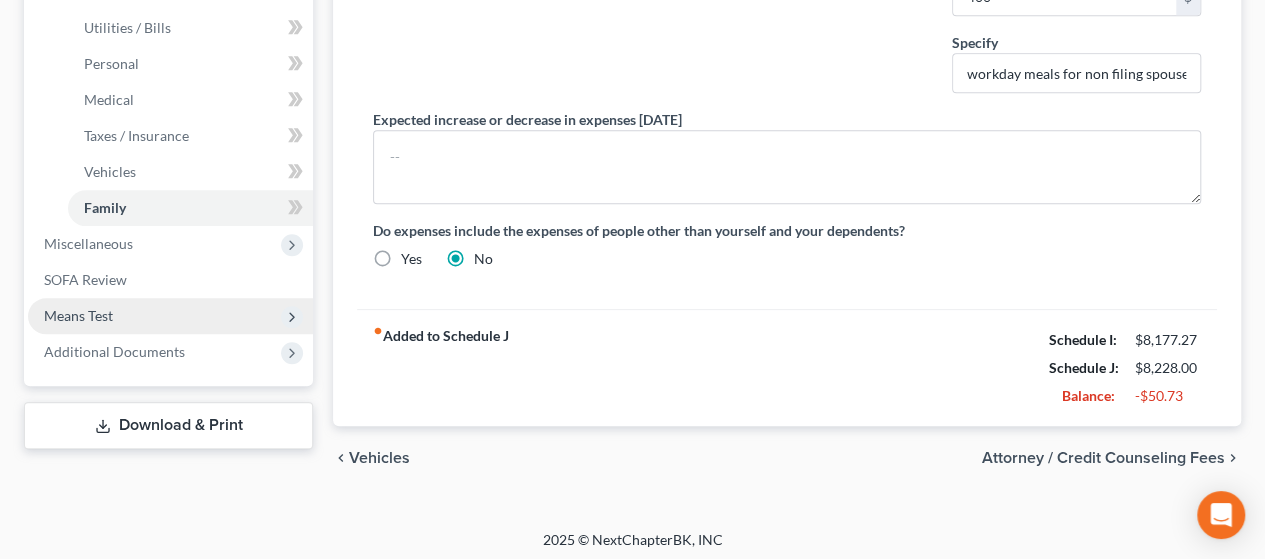 type on "$100 pet expenses+$300 school lunches for minor children" 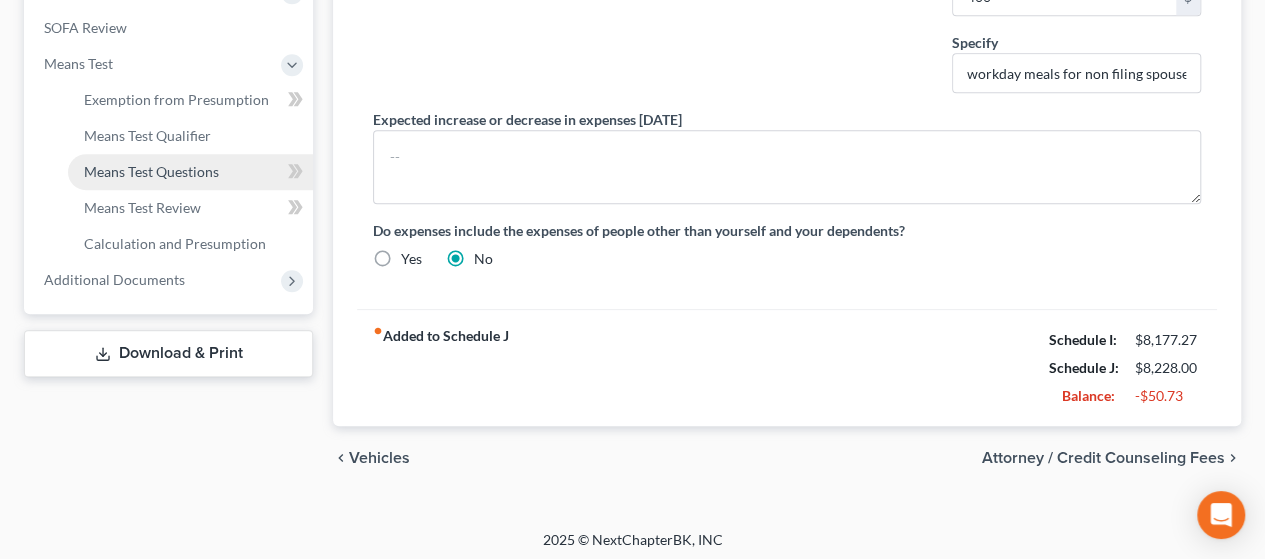 click on "Means Test Questions" at bounding box center [151, 171] 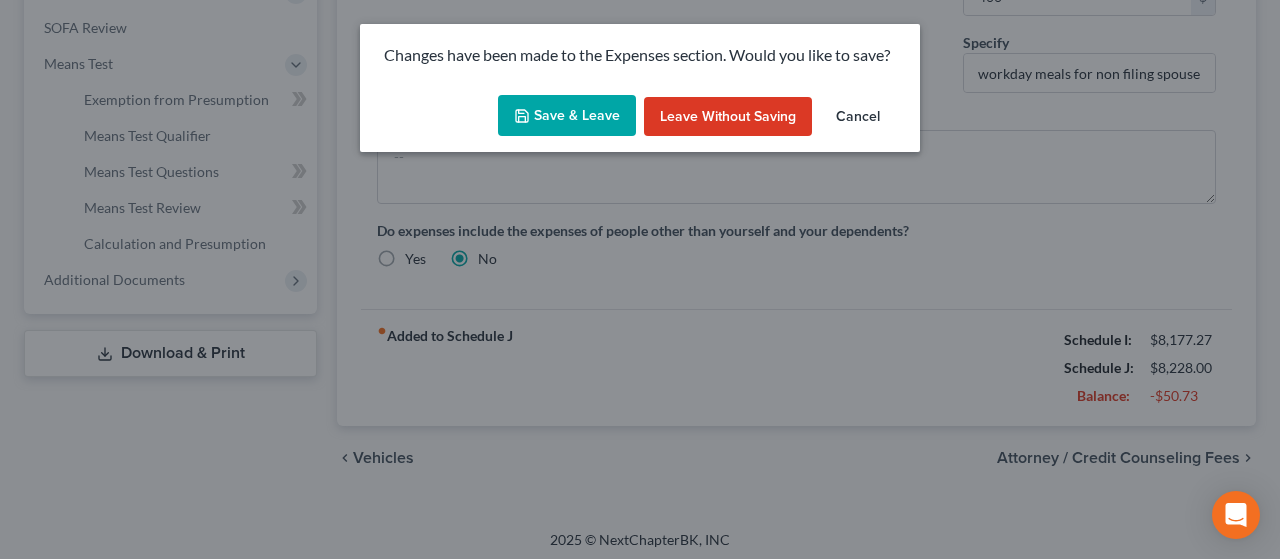 click on "Save & Leave" at bounding box center (567, 116) 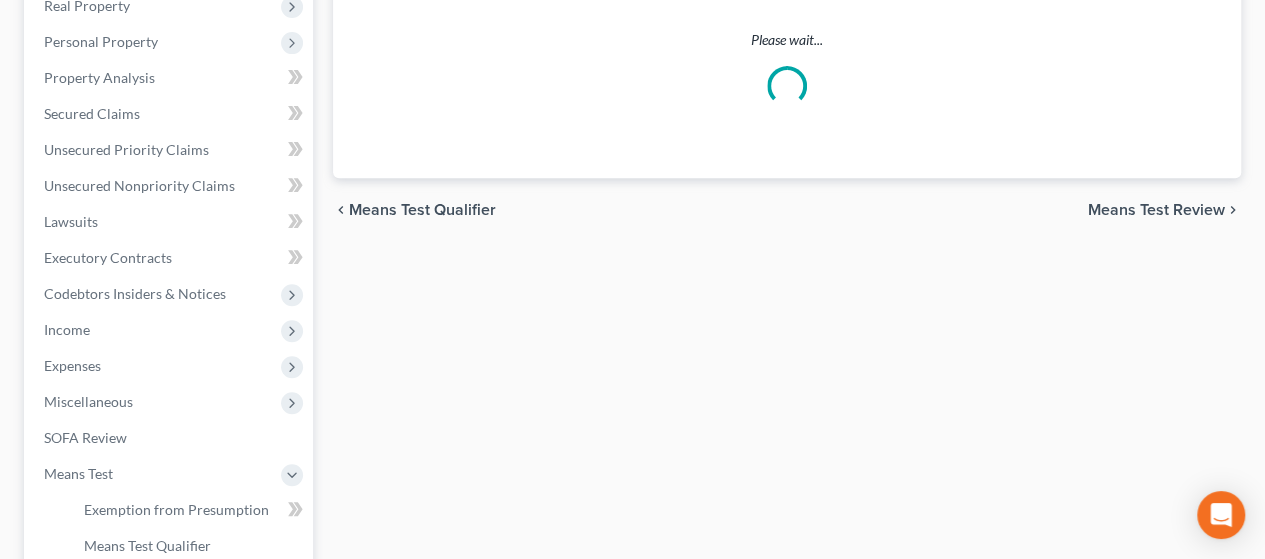 select on "5" 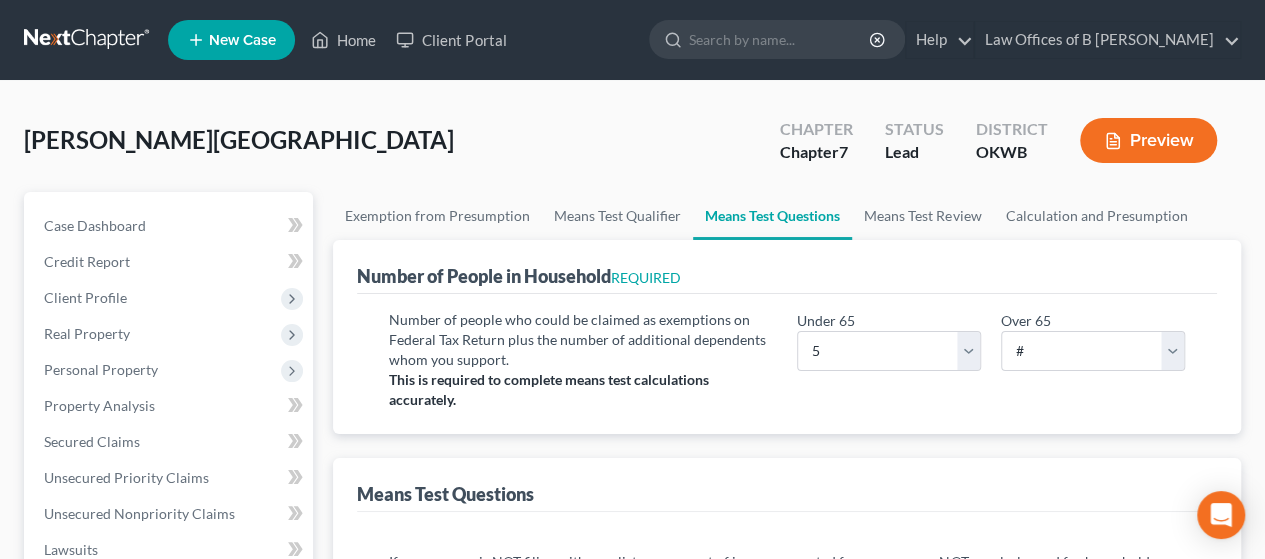 scroll, scrollTop: 0, scrollLeft: 0, axis: both 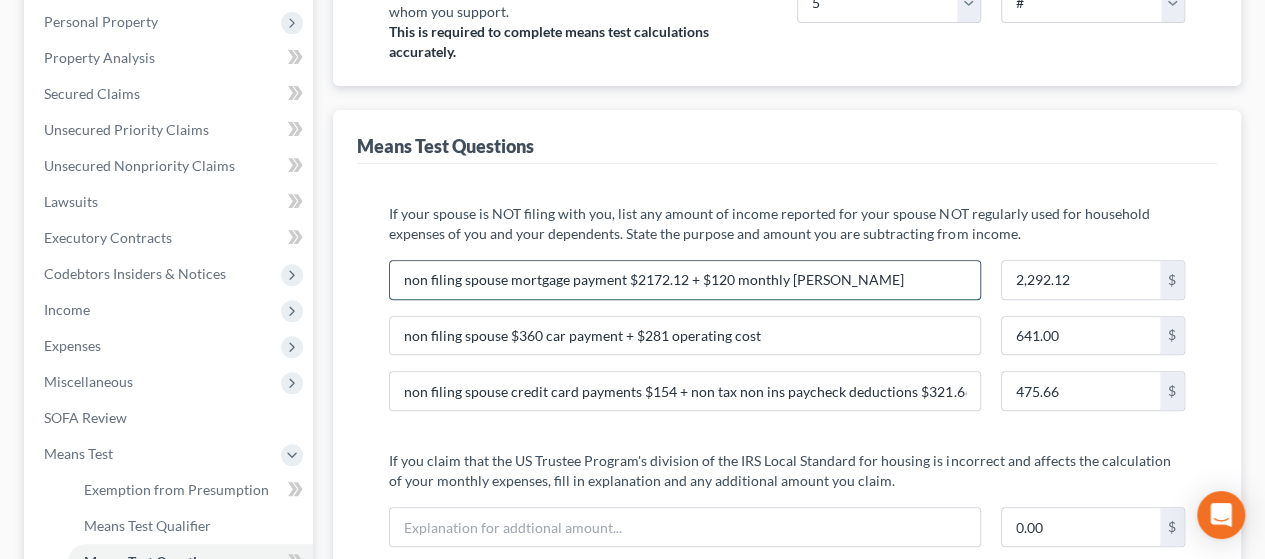 click on "non filing spouse mortgage payment $2172.12 + $120 monthly [PERSON_NAME]" at bounding box center [685, 280] 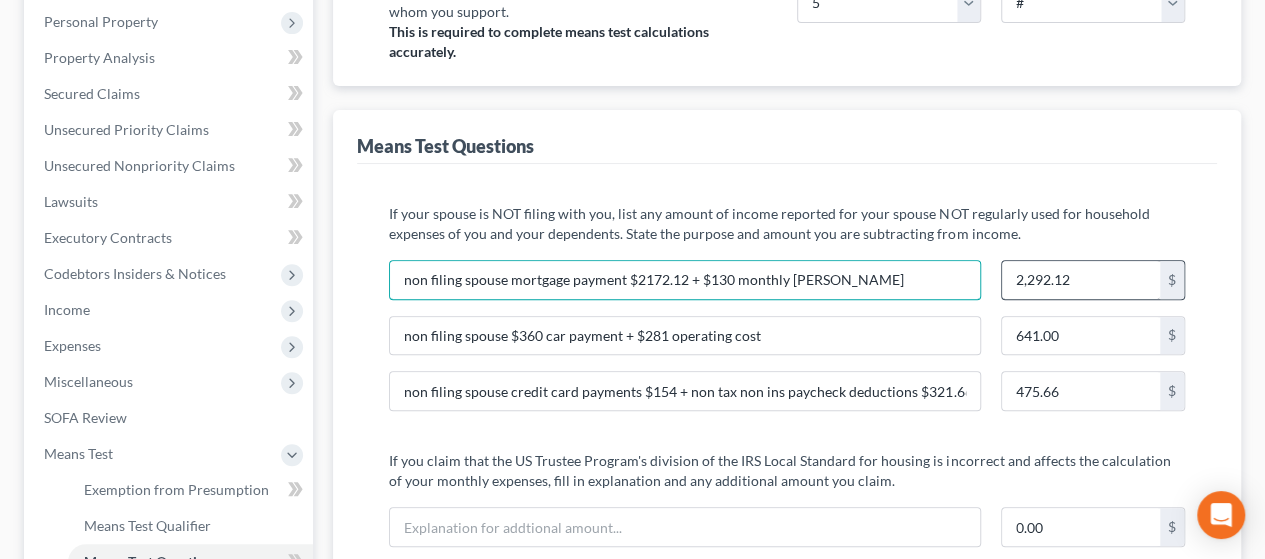 type on "non filing spouse mortgage payment $2172.12 + $130 monthly [PERSON_NAME]" 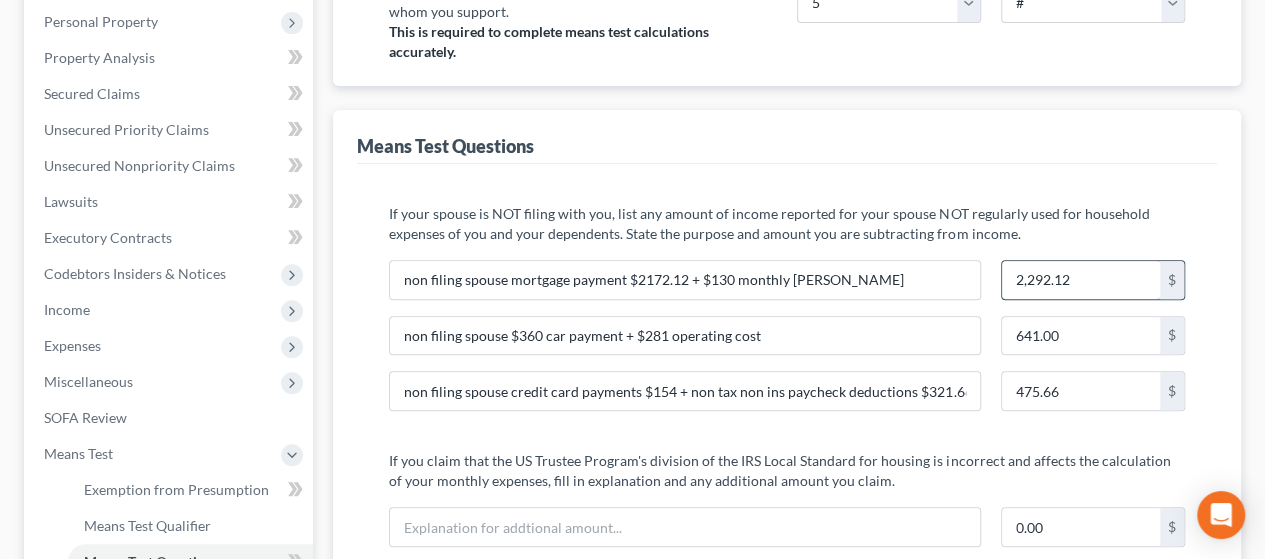 click on "2,292.12" at bounding box center (1081, 280) 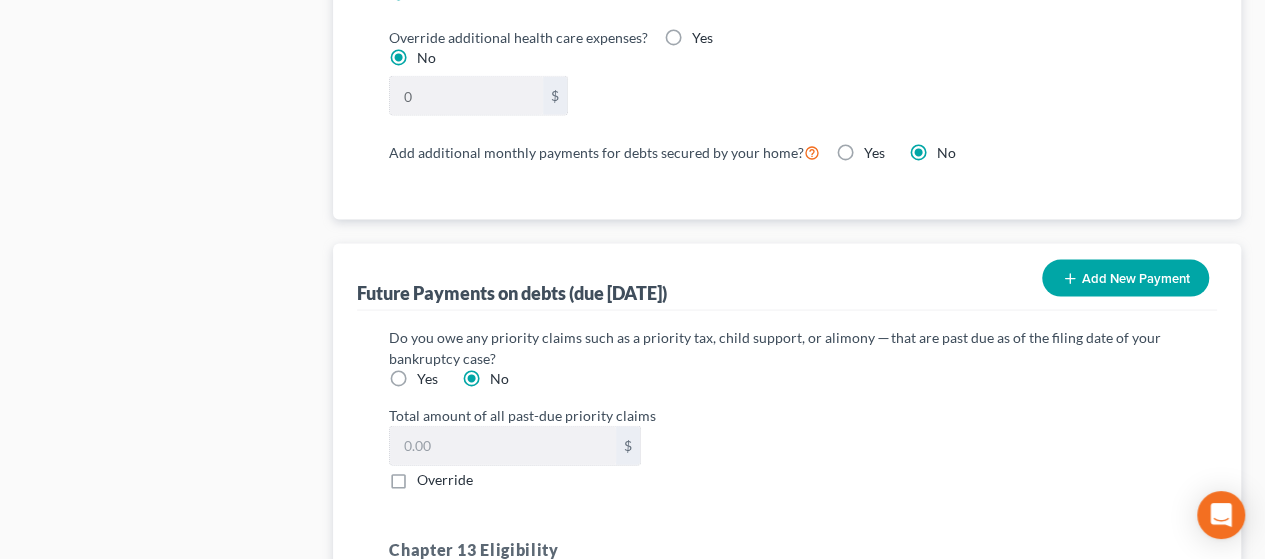 scroll, scrollTop: 2183, scrollLeft: 0, axis: vertical 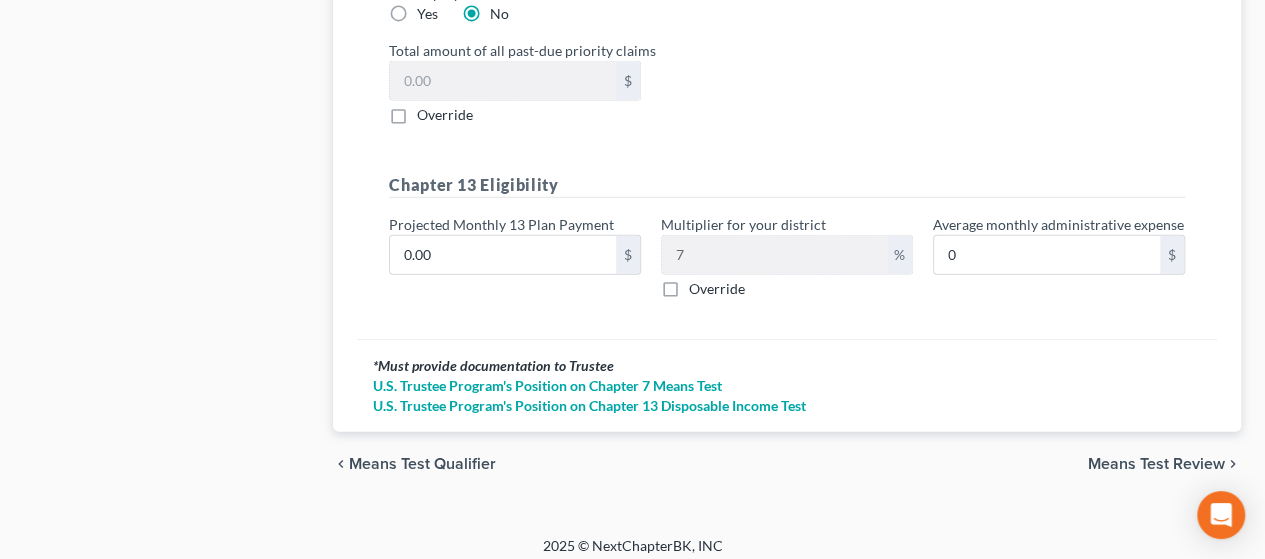 type on "2,302.12" 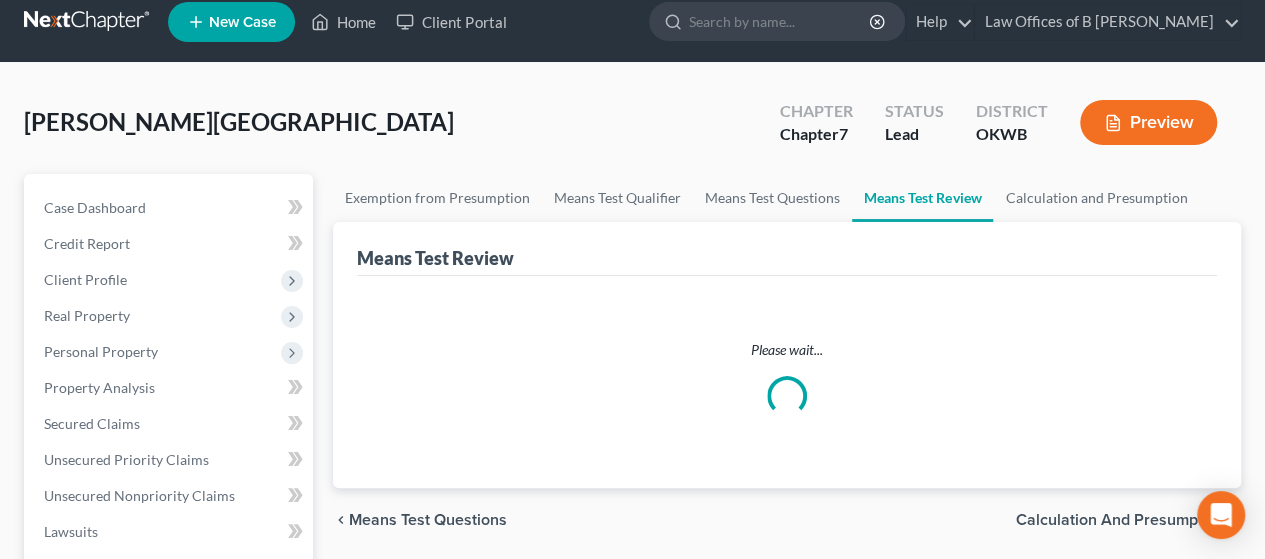 scroll, scrollTop: 0, scrollLeft: 0, axis: both 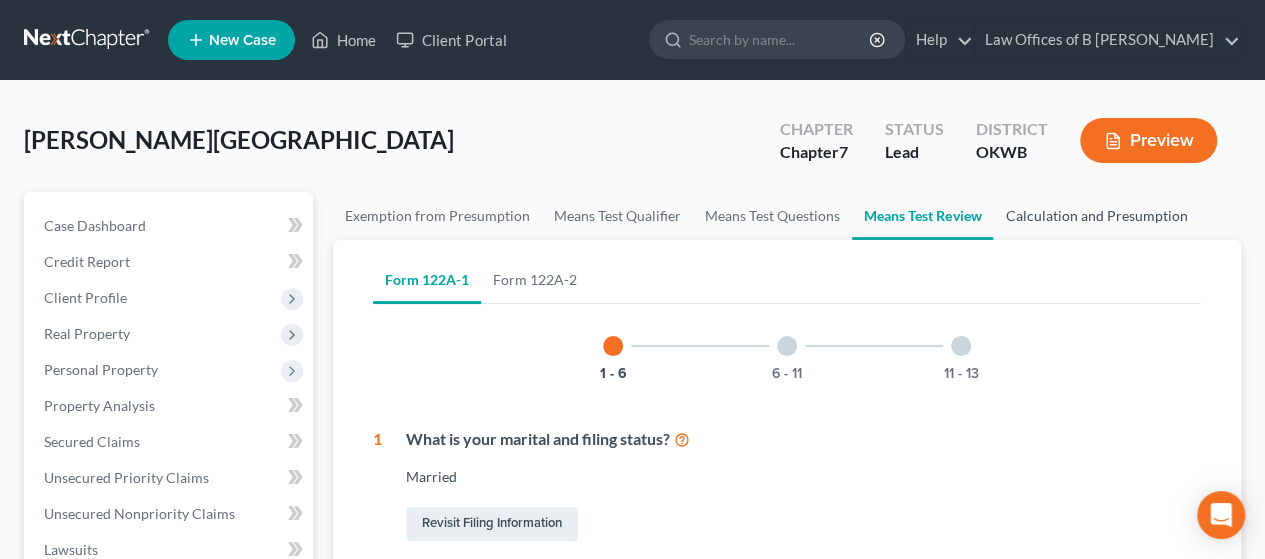 click on "Calculation and Presumption" at bounding box center [1096, 216] 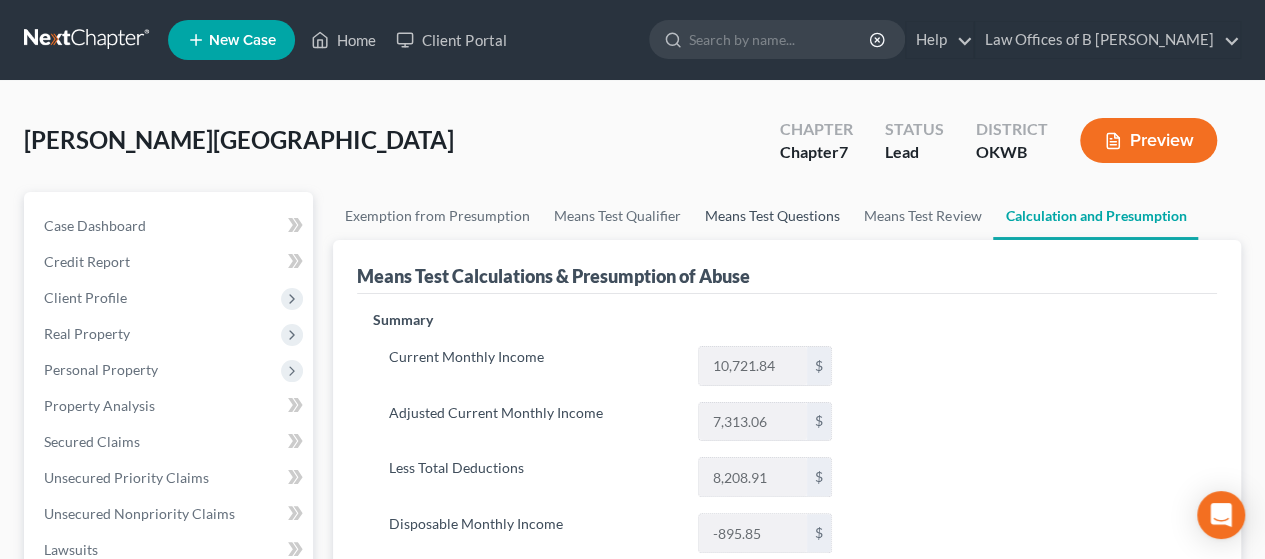 click on "Means Test Questions" at bounding box center (772, 216) 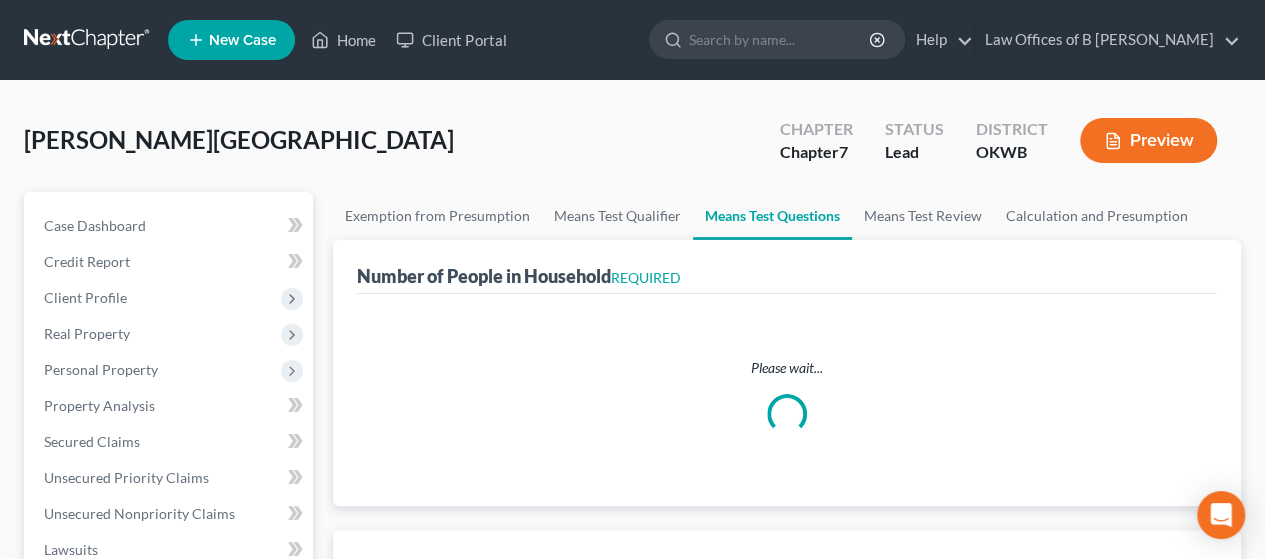 select on "5" 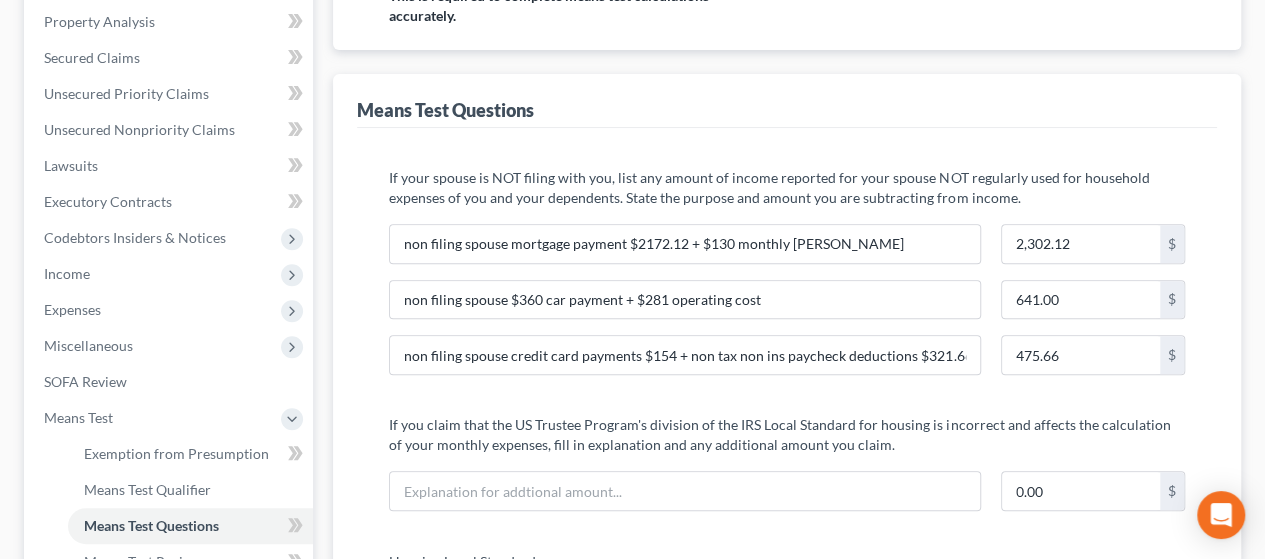 scroll, scrollTop: 396, scrollLeft: 0, axis: vertical 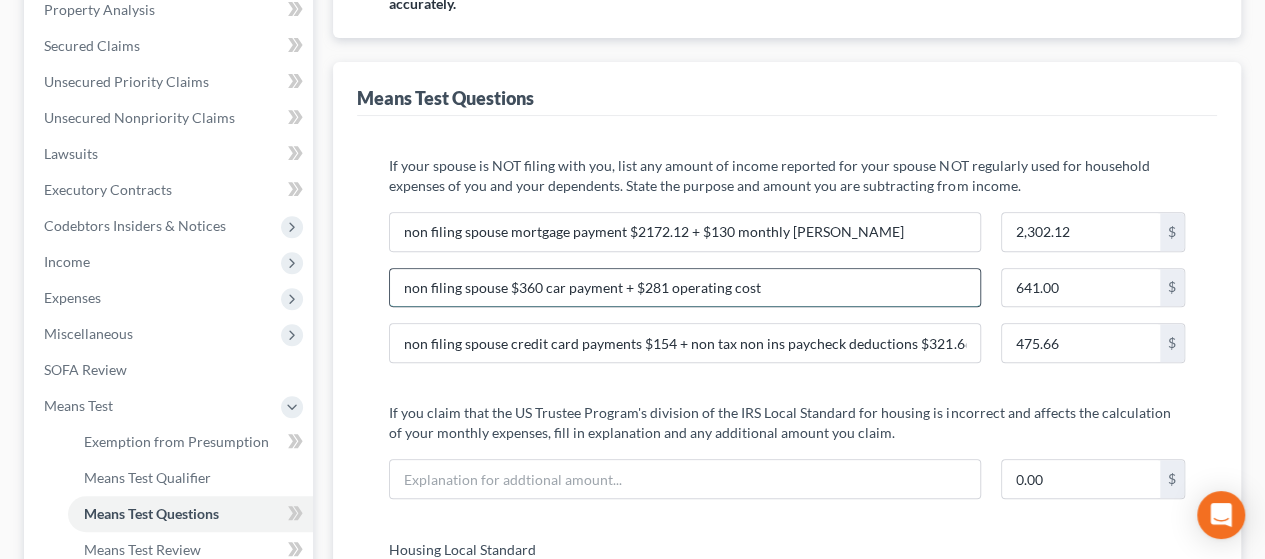 click on "non filing spouse $360 car payment + $281 operating cost" at bounding box center [685, 288] 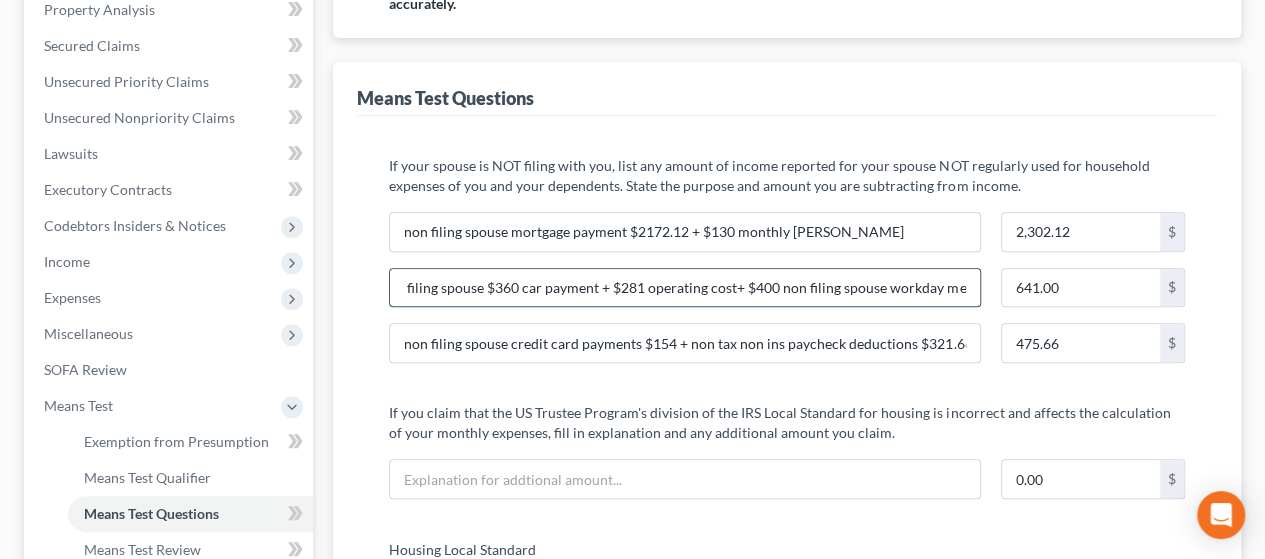 scroll, scrollTop: 0, scrollLeft: 30, axis: horizontal 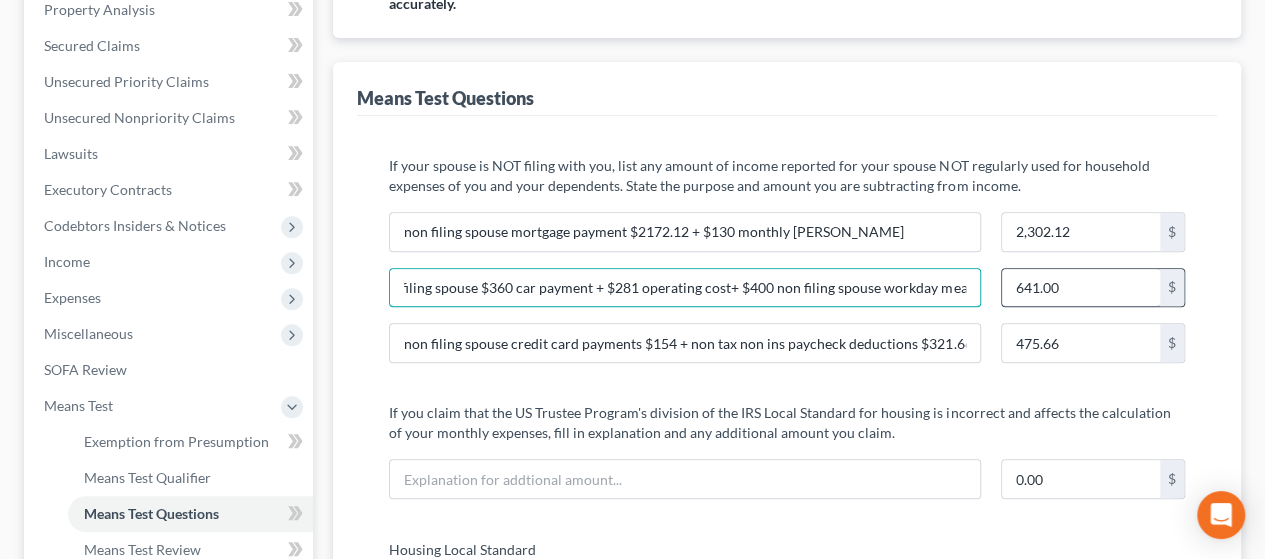 type on "non filing spouse $360 car payment + $281 operating cost+ $400 non filing spouse workday meals" 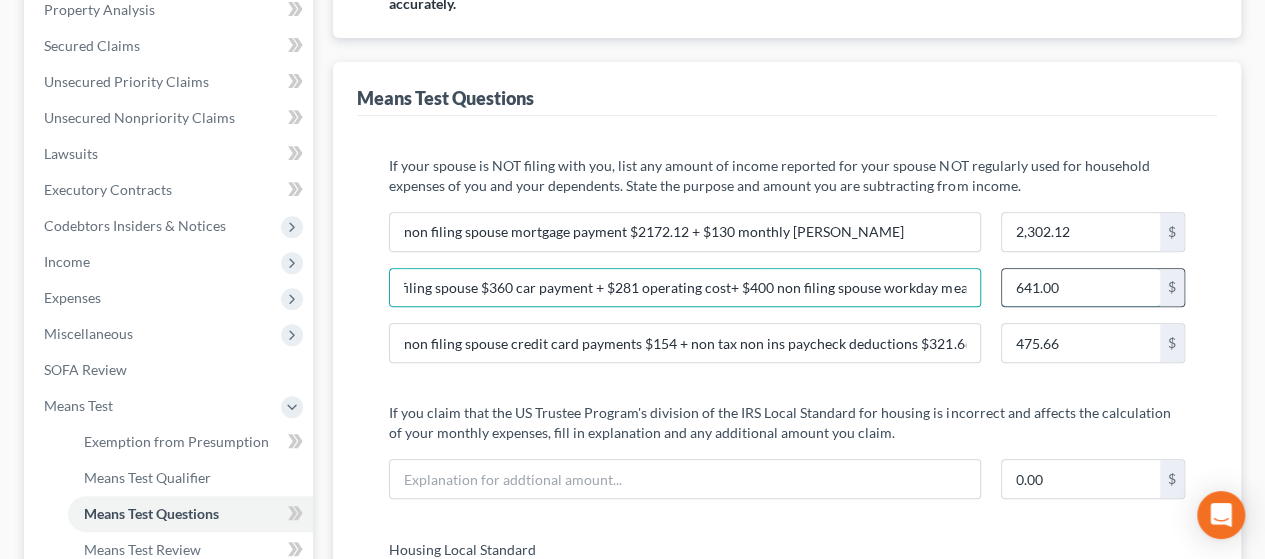scroll, scrollTop: 0, scrollLeft: 0, axis: both 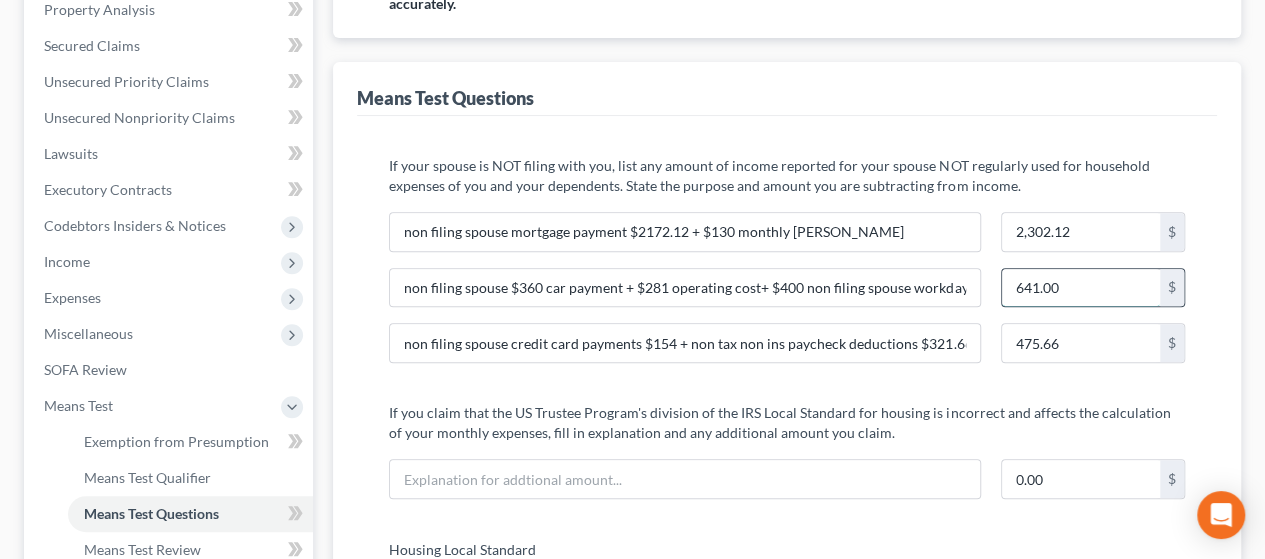 click on "641.00" at bounding box center (1081, 288) 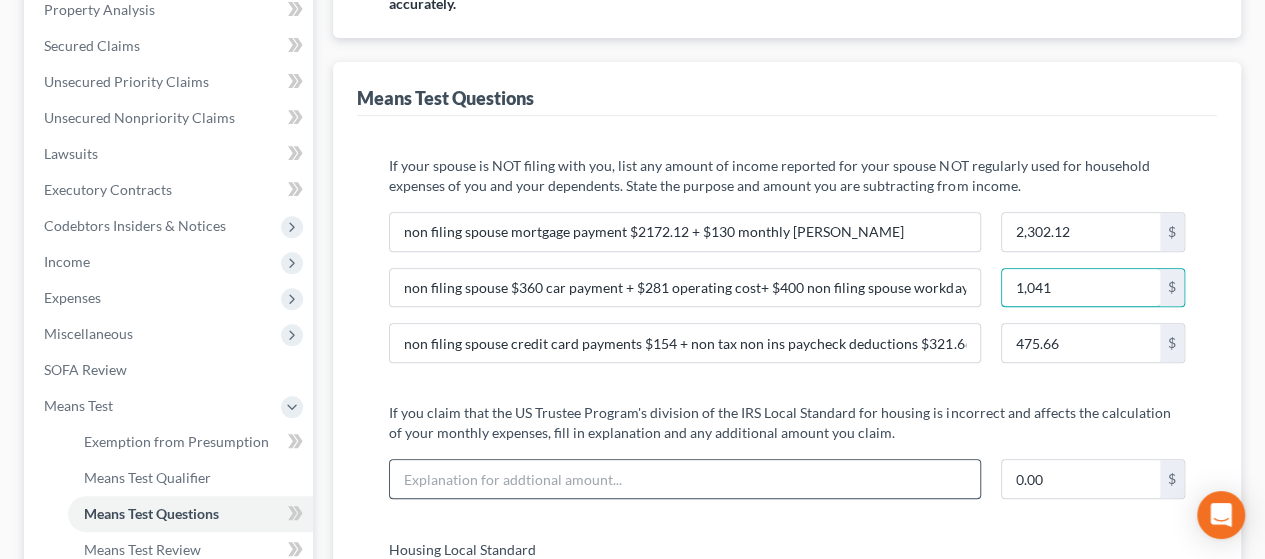 type on "1,041" 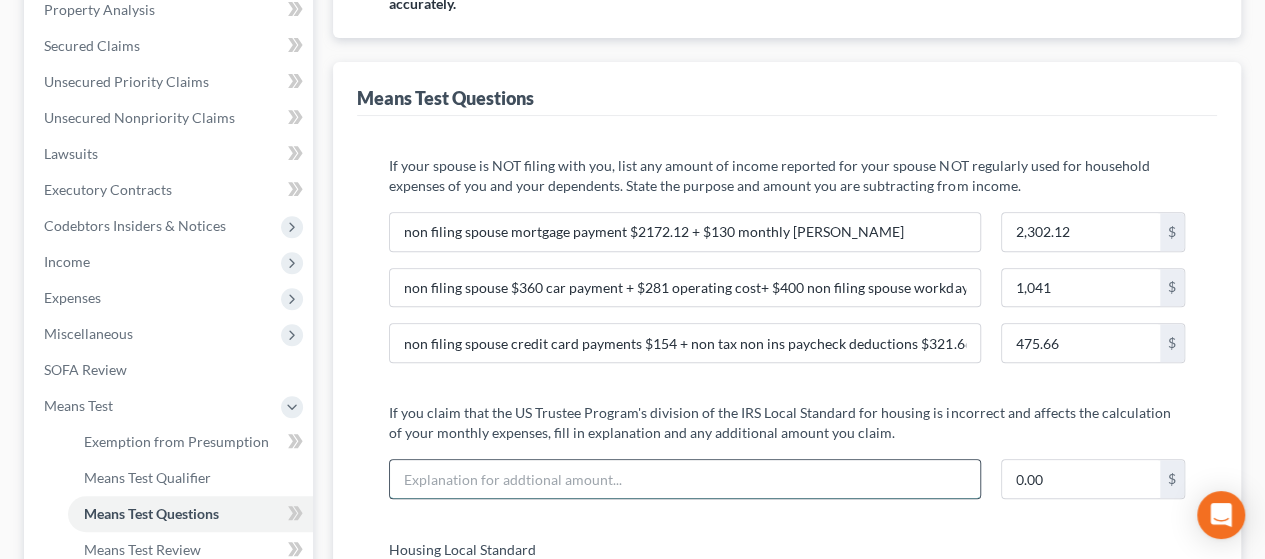 click at bounding box center [685, 479] 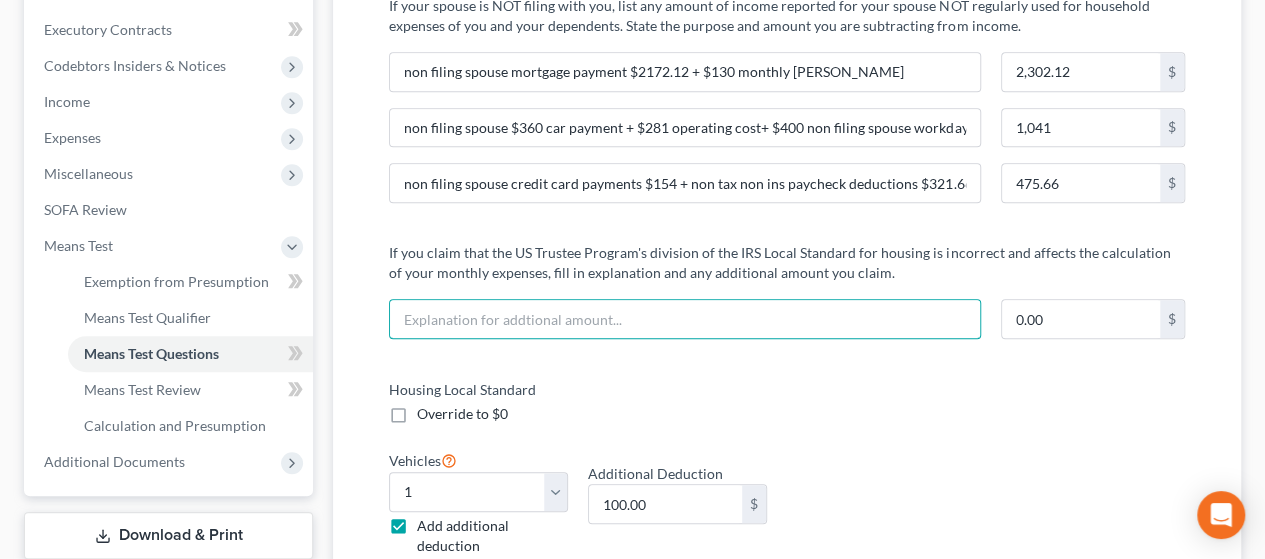 scroll, scrollTop: 0, scrollLeft: 0, axis: both 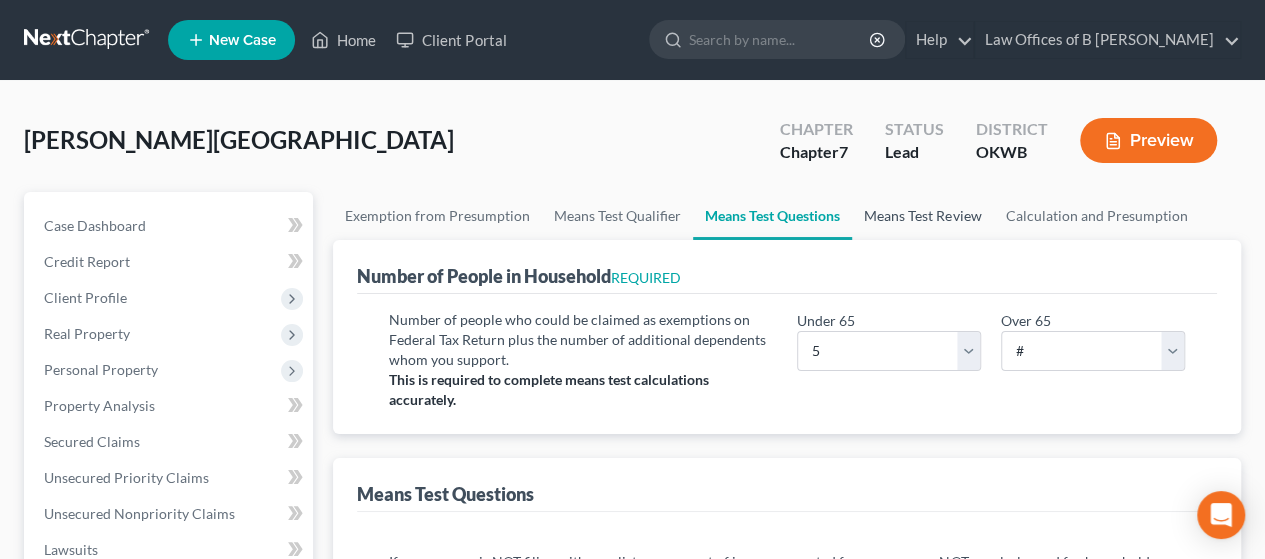 click on "Means Test Review" at bounding box center [922, 216] 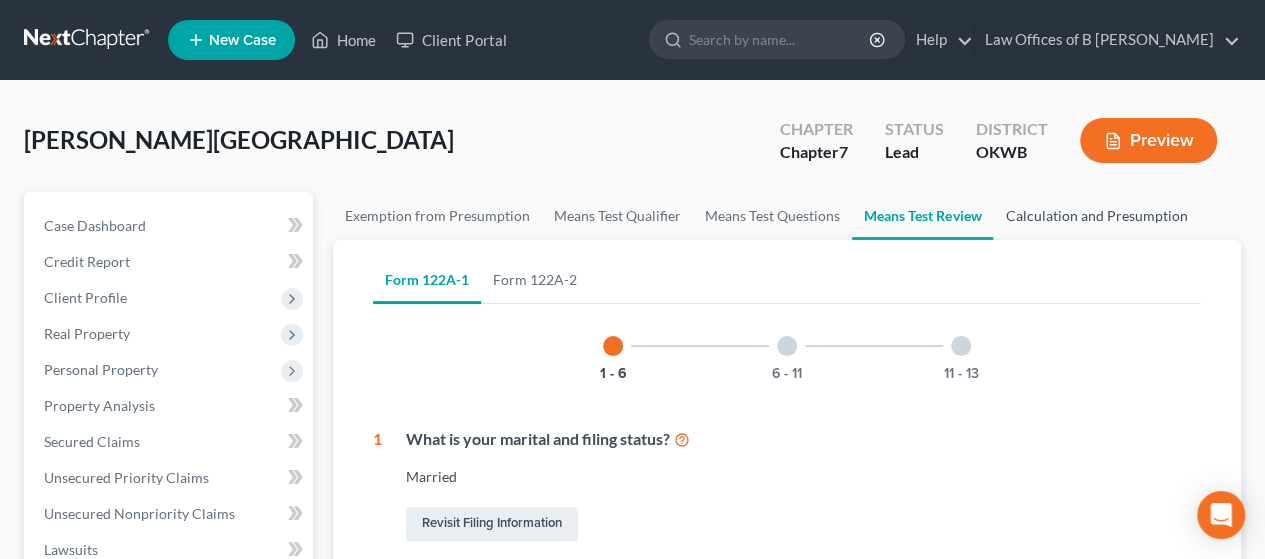 click on "Calculation and Presumption" at bounding box center [1096, 216] 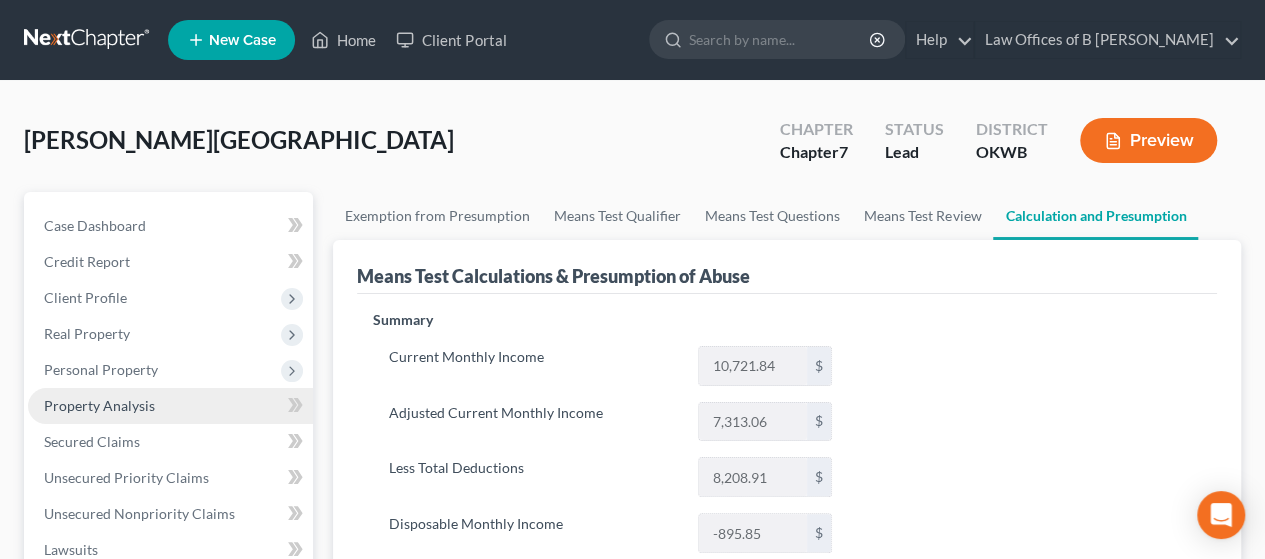 click on "Property Analysis" at bounding box center (170, 406) 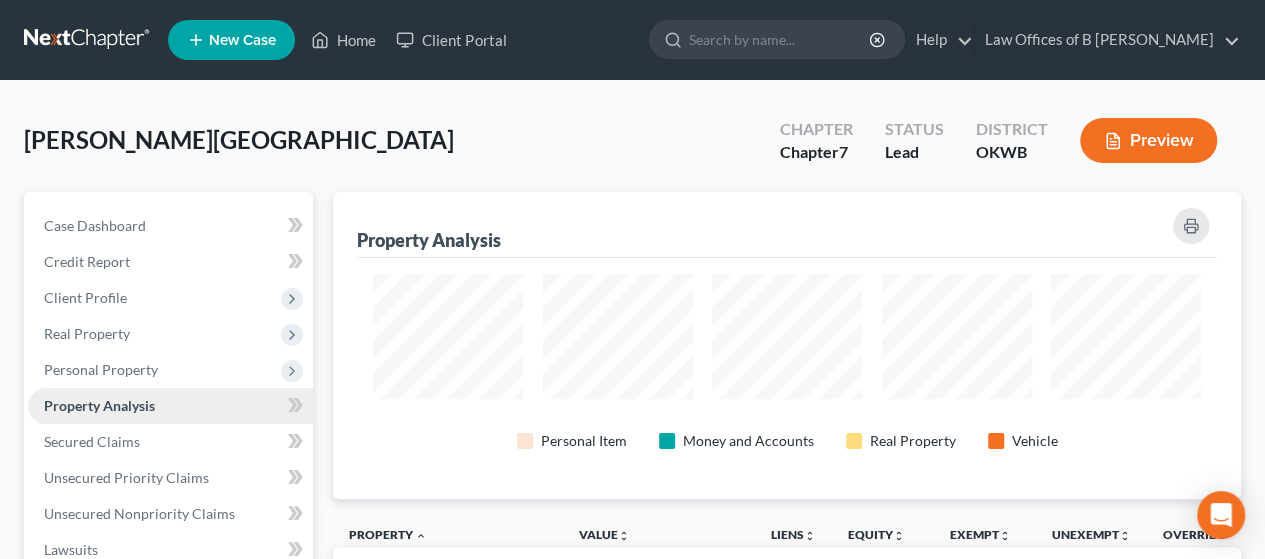 scroll, scrollTop: 999693, scrollLeft: 999092, axis: both 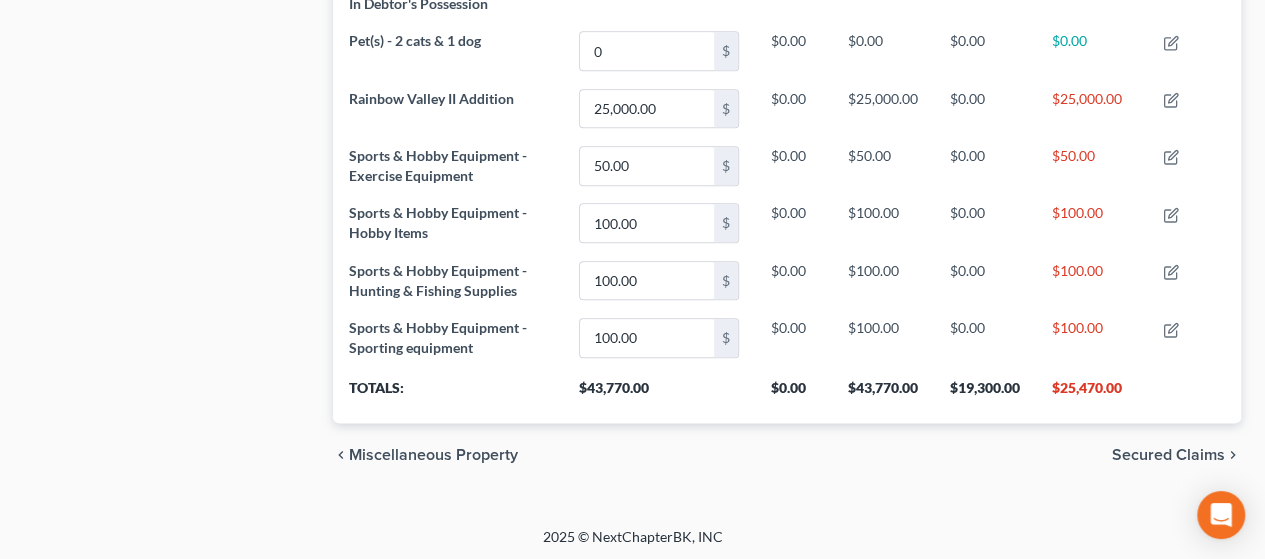 click on "chevron_left
Miscellaneous Property
Secured Claims
chevron_right" at bounding box center [787, 455] 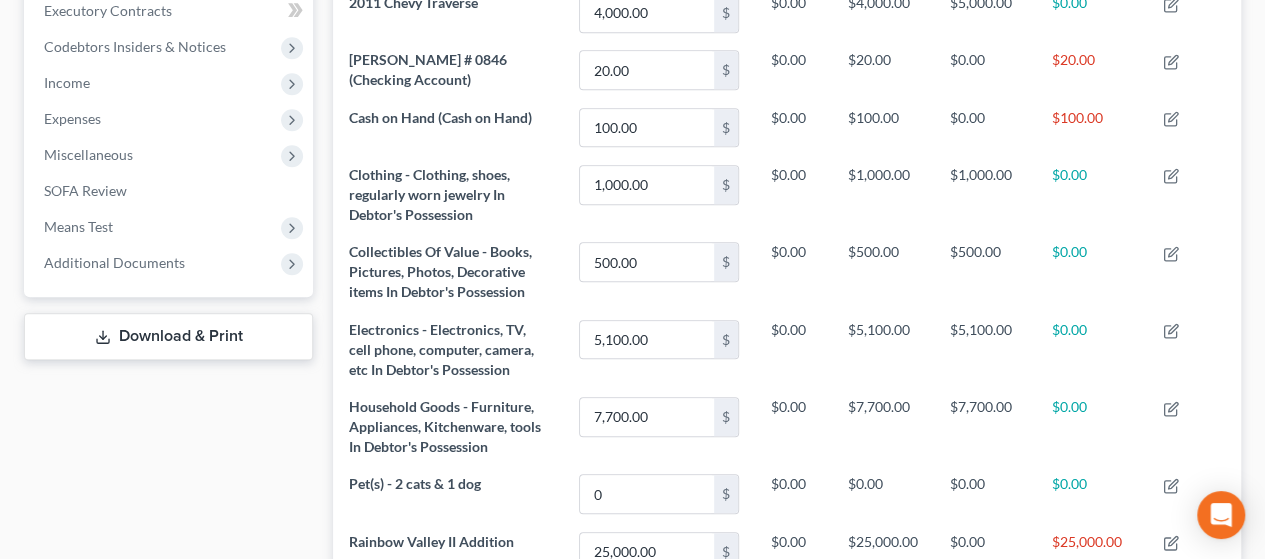 scroll, scrollTop: 567, scrollLeft: 0, axis: vertical 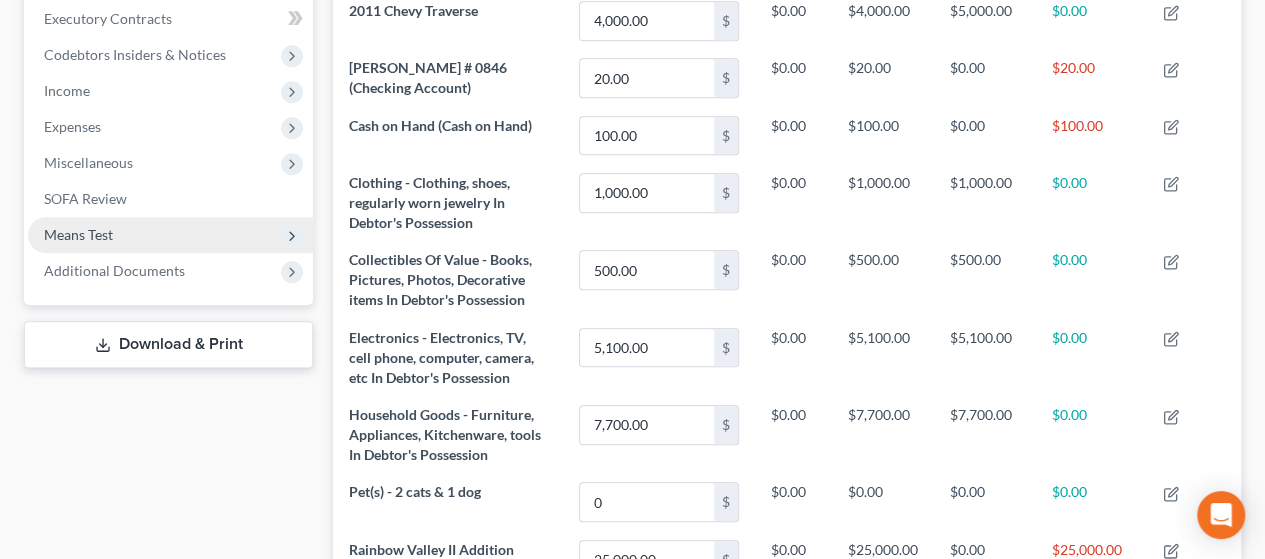 click on "Means Test" at bounding box center [170, 235] 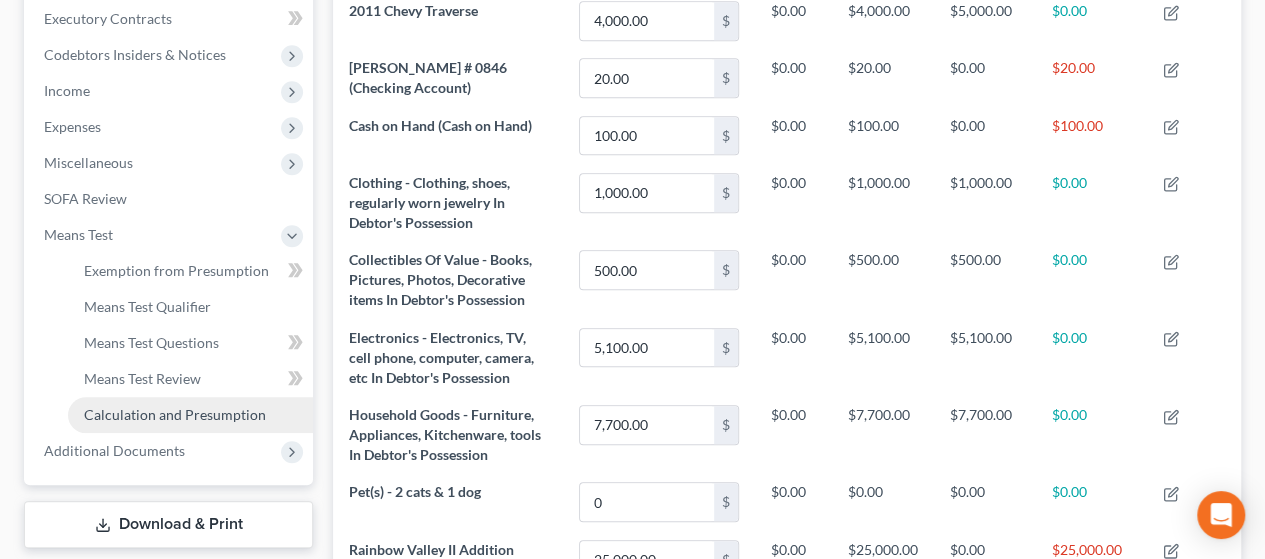 click on "Calculation and Presumption" at bounding box center (190, 415) 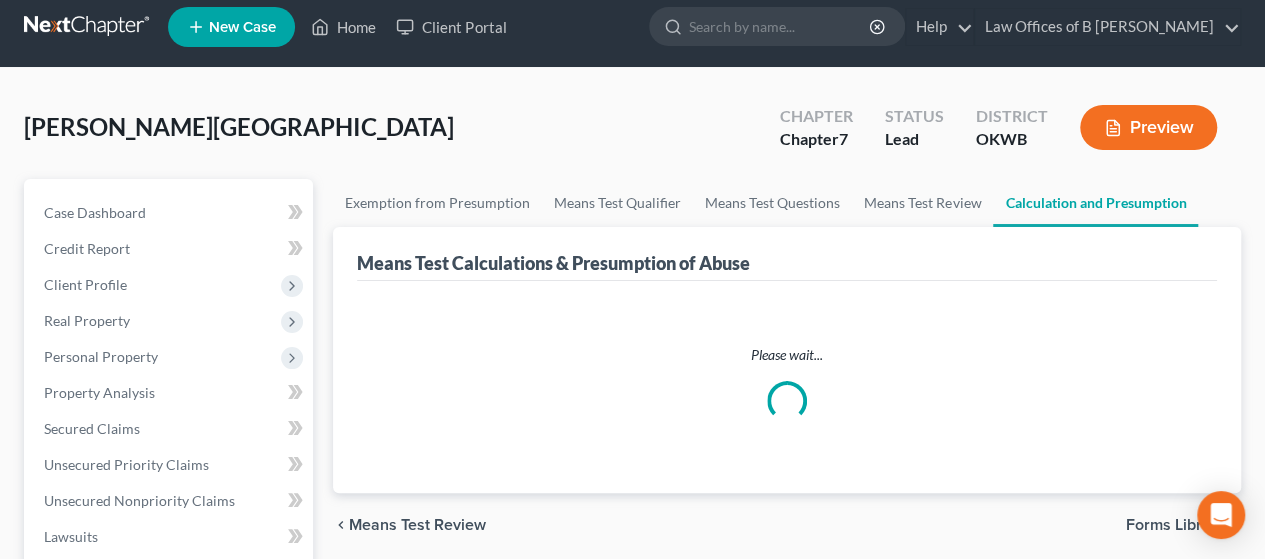 scroll, scrollTop: 0, scrollLeft: 0, axis: both 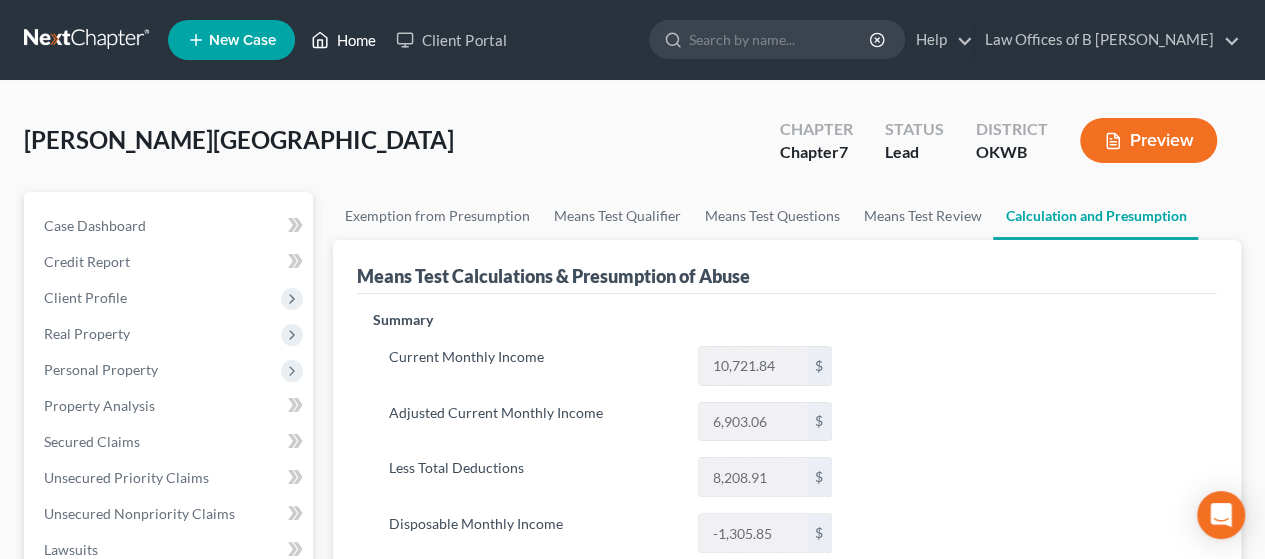 click on "Home" at bounding box center (343, 40) 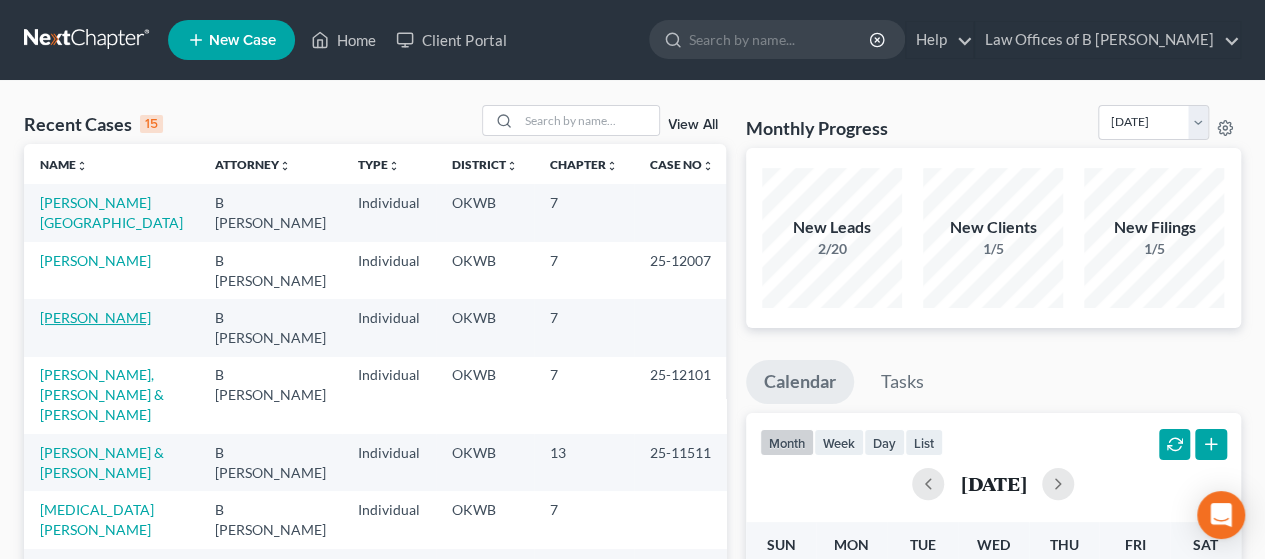 click on "[PERSON_NAME]" at bounding box center (95, 317) 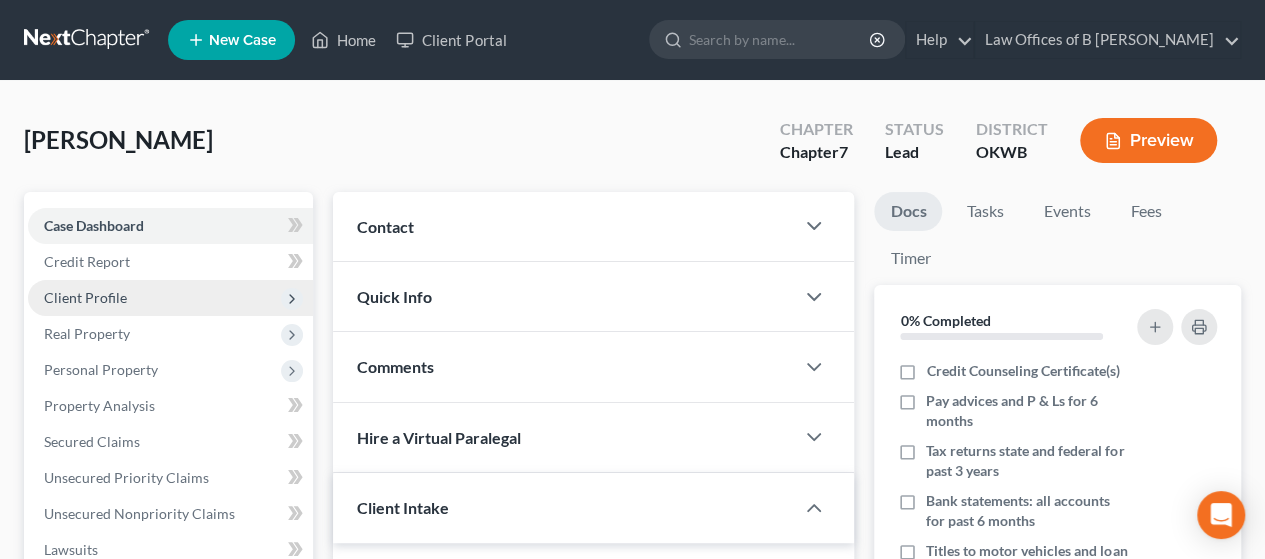 click on "Client Profile" at bounding box center [85, 297] 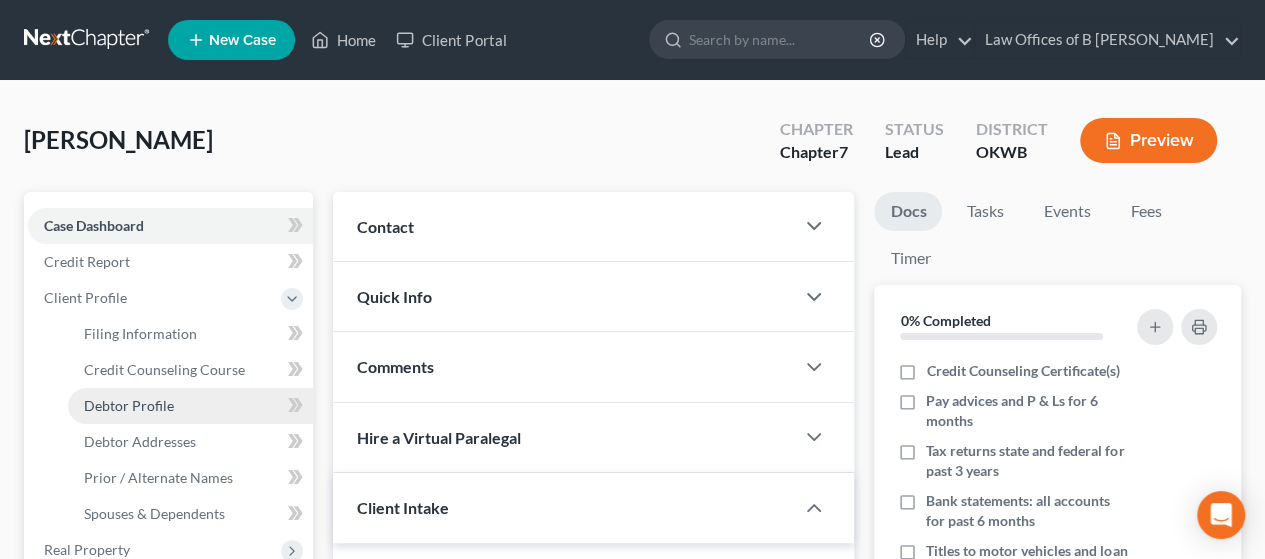 click on "Debtor Profile" at bounding box center [129, 405] 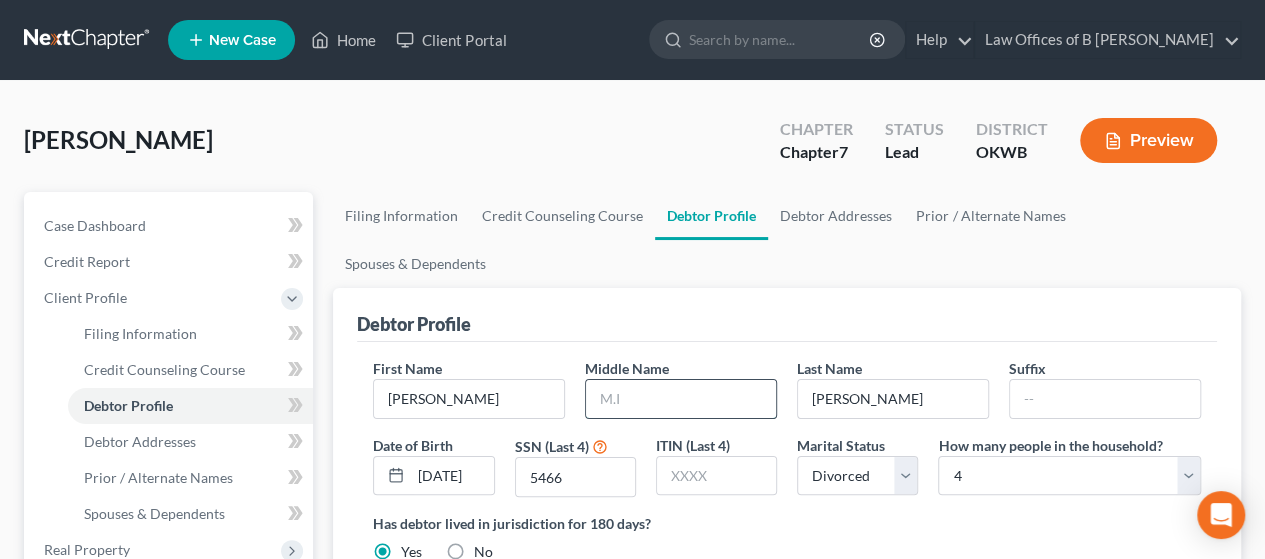 click at bounding box center [681, 399] 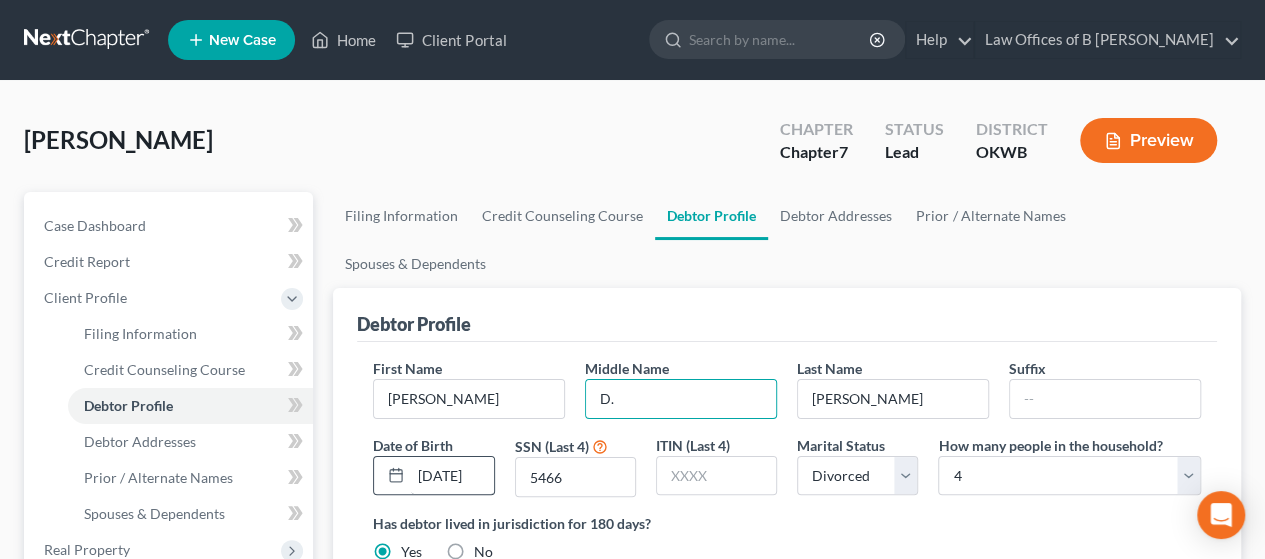 type on "D." 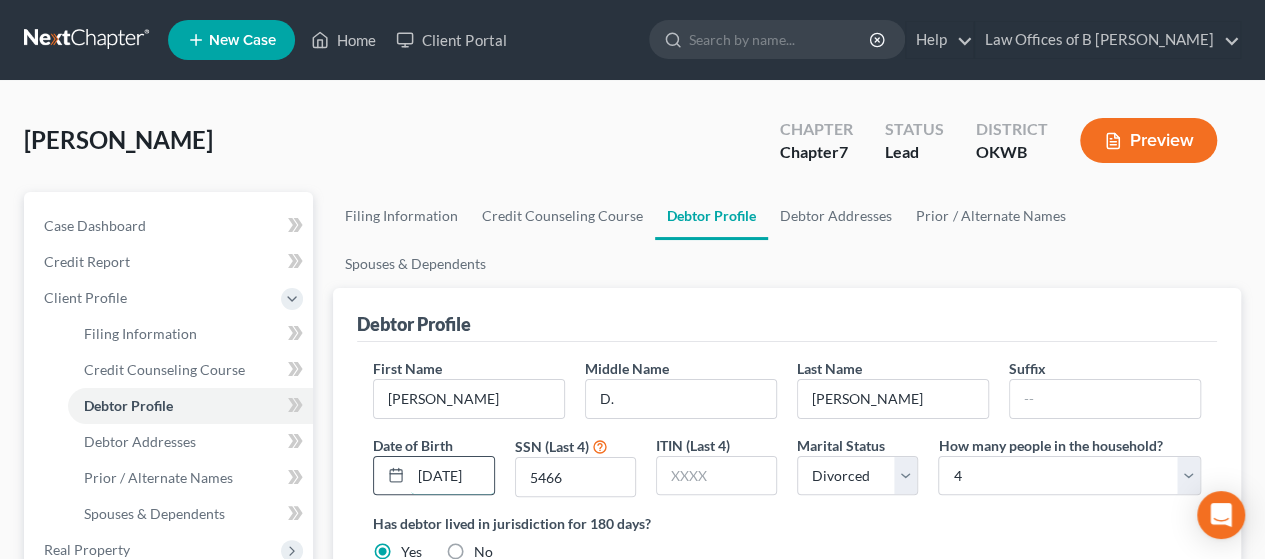 click on "[DATE]" at bounding box center [452, 476] 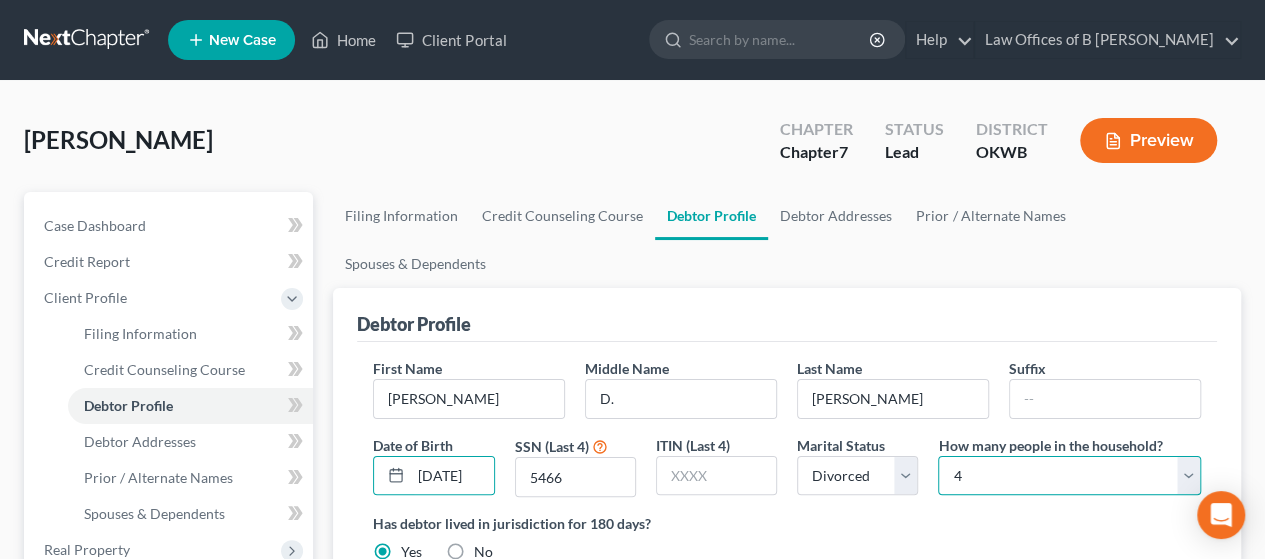 scroll, scrollTop: 0, scrollLeft: 0, axis: both 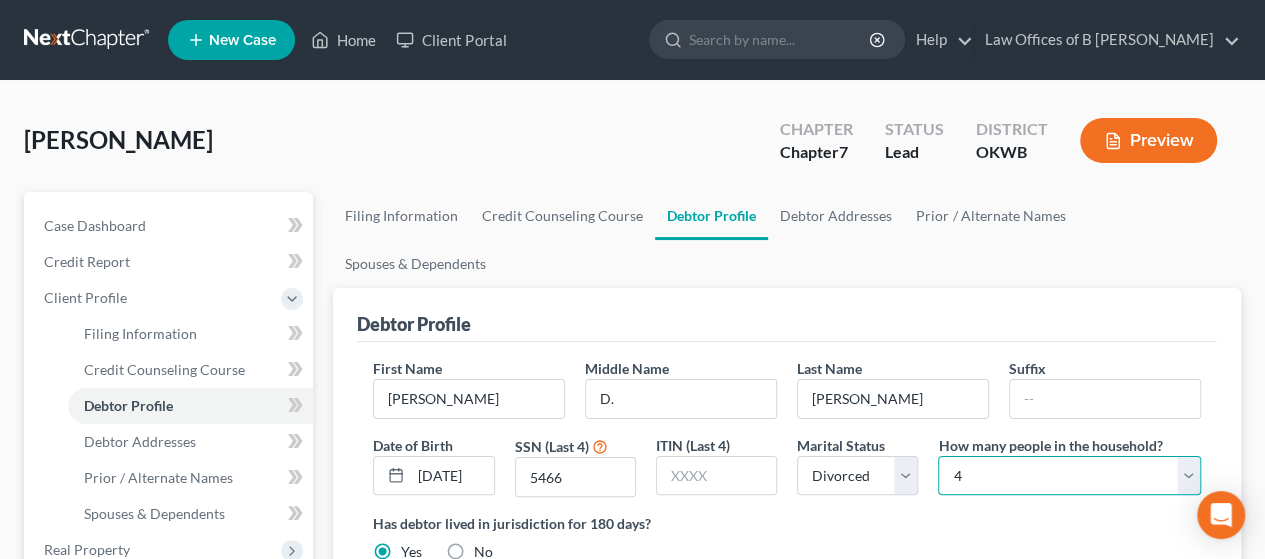 select on "4" 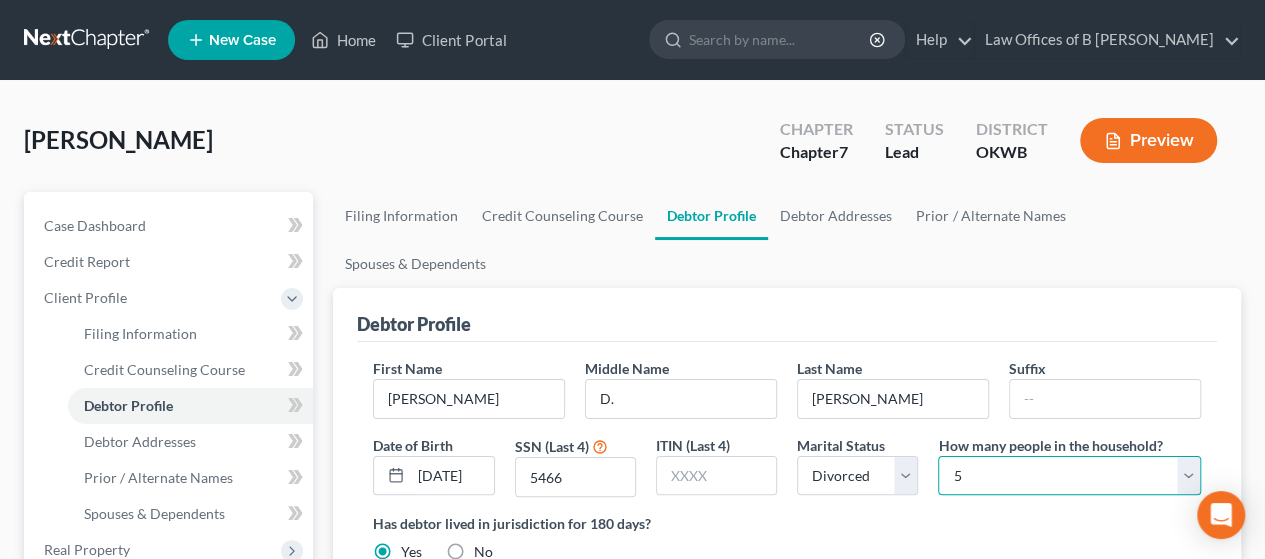 click on "Select 1 2 3 4 5 6 7 8 9 10 11 12 13 14 15 16 17 18 19 20" at bounding box center [1069, 476] 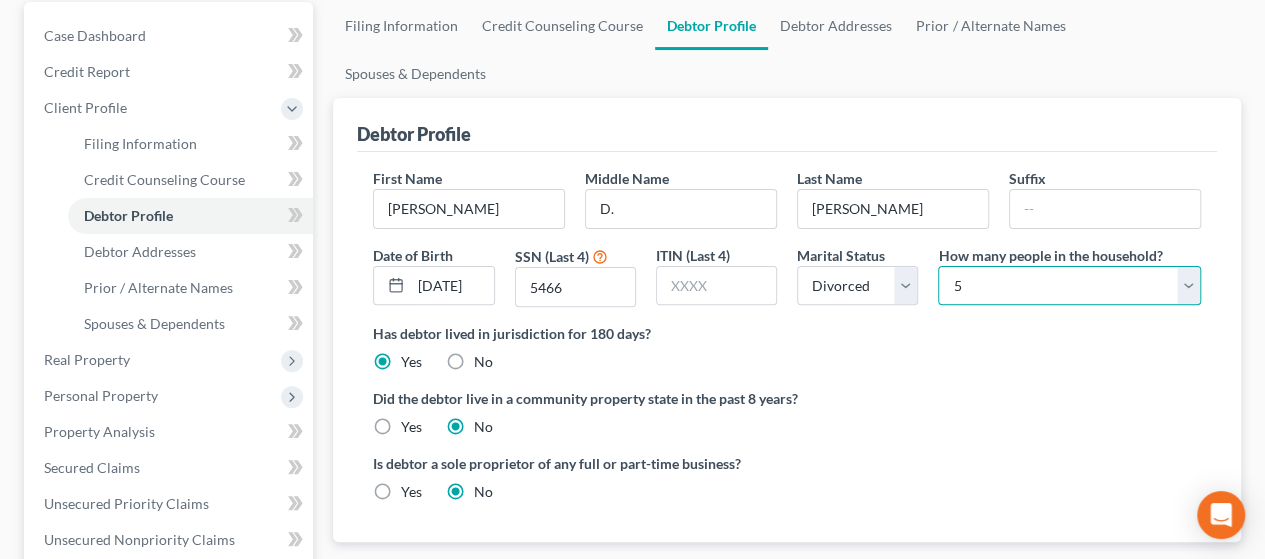 scroll, scrollTop: 196, scrollLeft: 0, axis: vertical 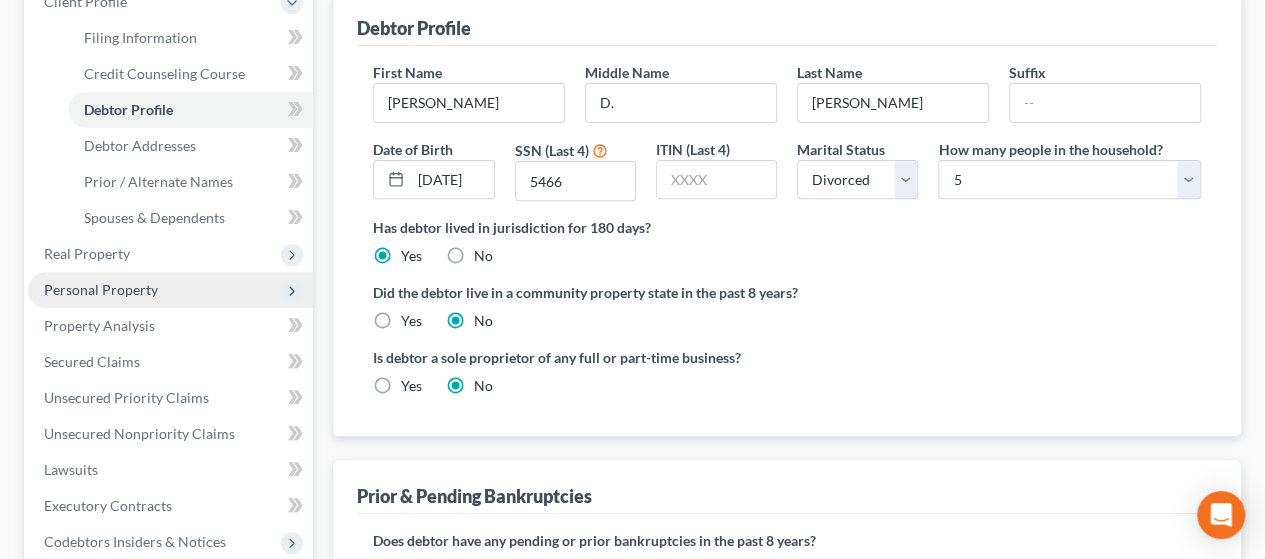 click on "Personal Property" at bounding box center [170, 290] 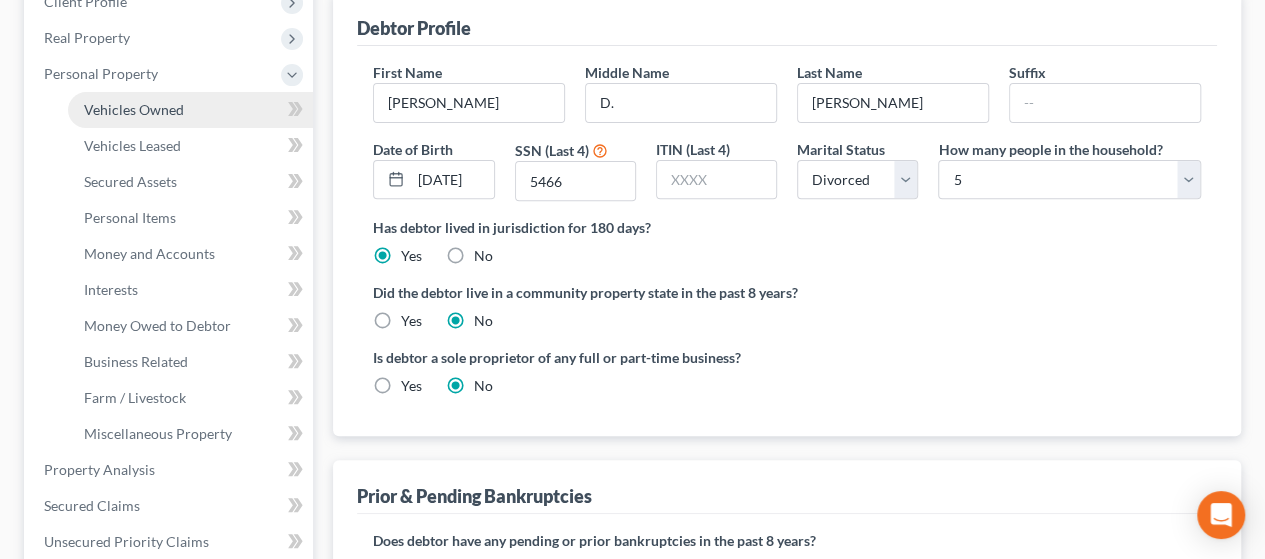 click on "Vehicles Owned" at bounding box center (190, 110) 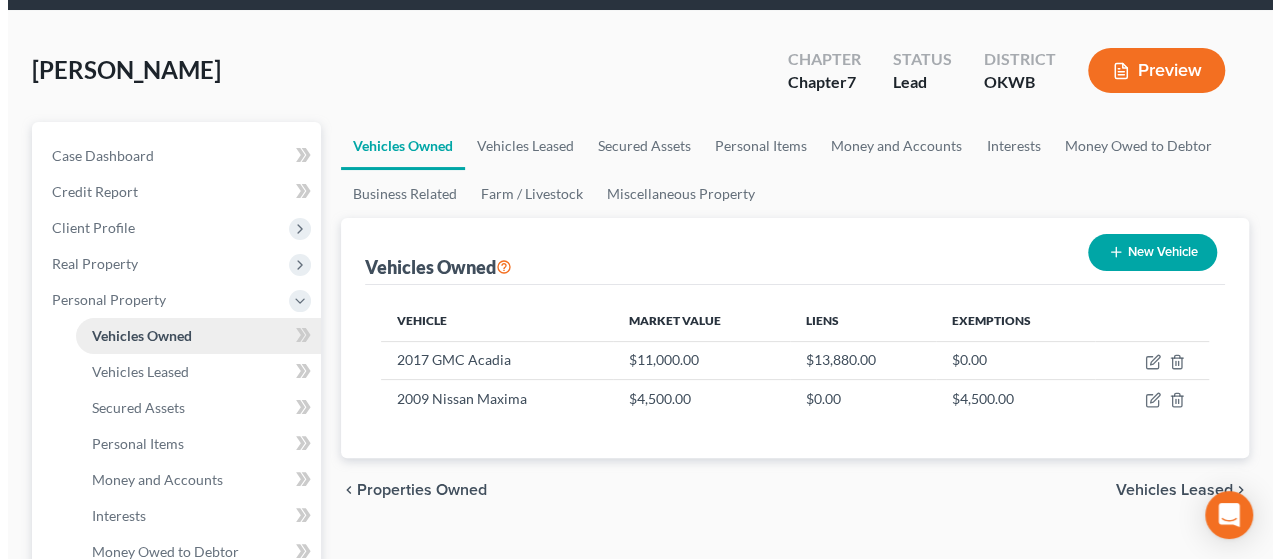scroll, scrollTop: 0, scrollLeft: 0, axis: both 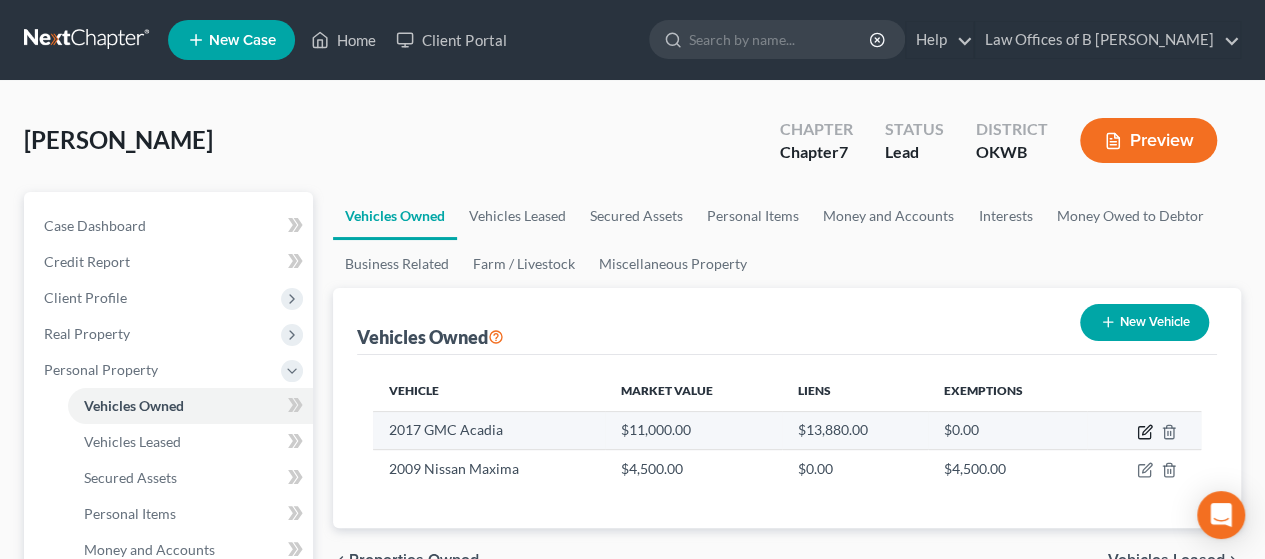 click 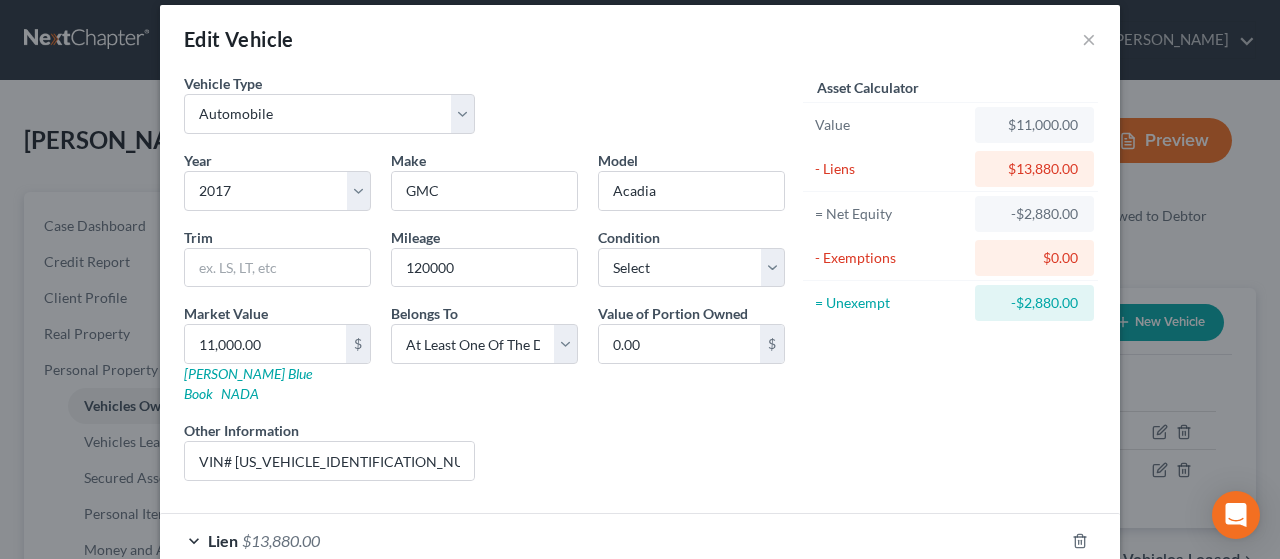 scroll, scrollTop: 28, scrollLeft: 0, axis: vertical 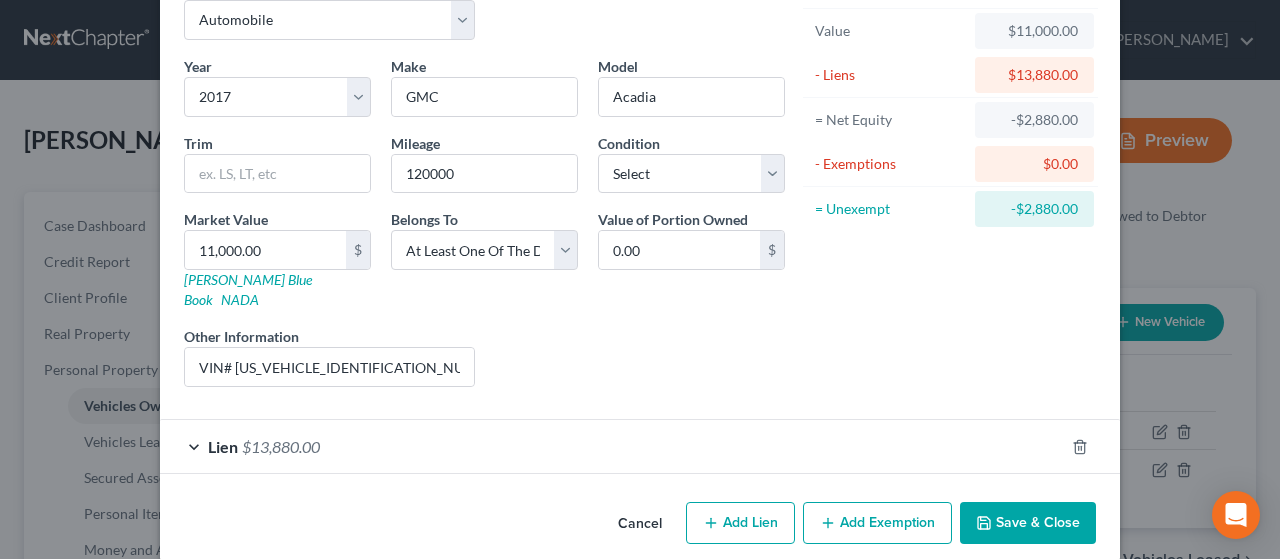 click on "Lien $13,880.00" at bounding box center (612, 446) 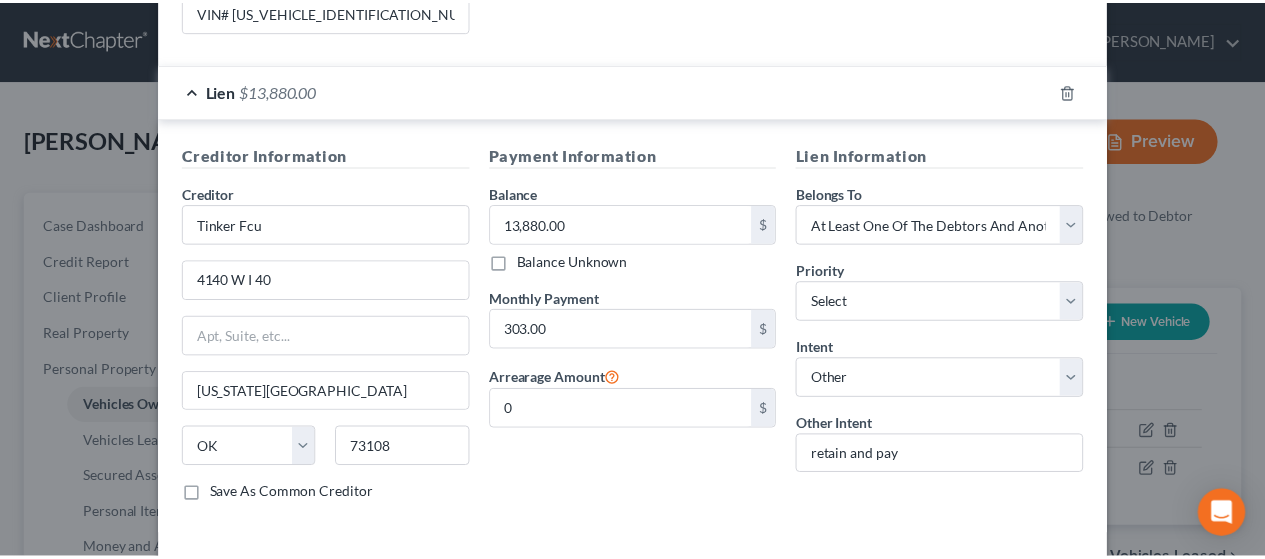 scroll, scrollTop: 477, scrollLeft: 0, axis: vertical 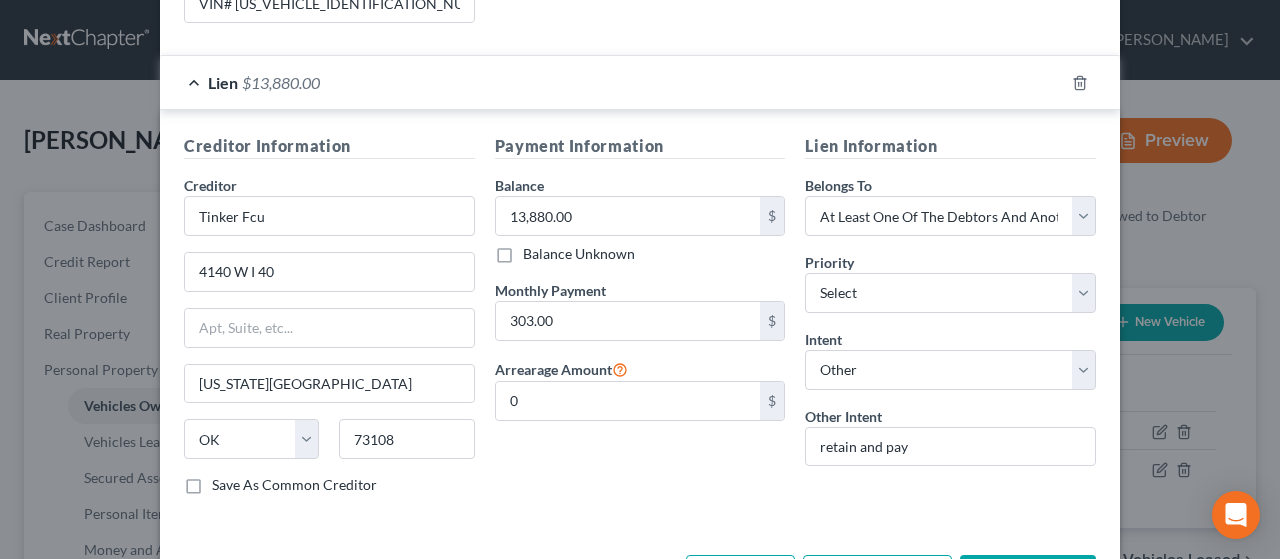 click on "Save & Close" at bounding box center [1028, 576] 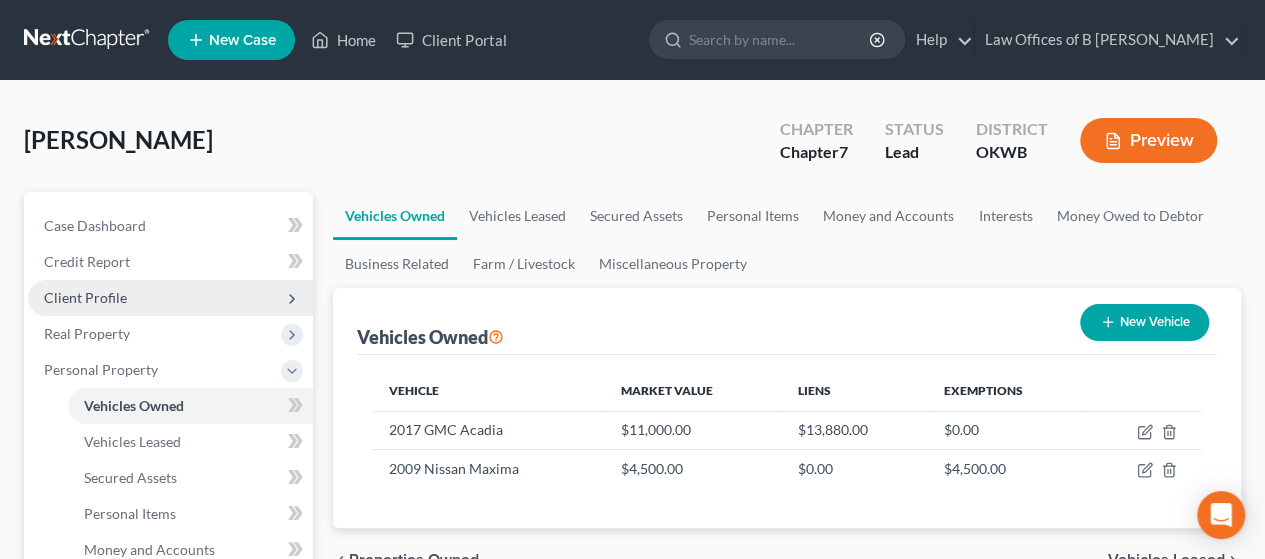 click on "Client Profile" at bounding box center (85, 297) 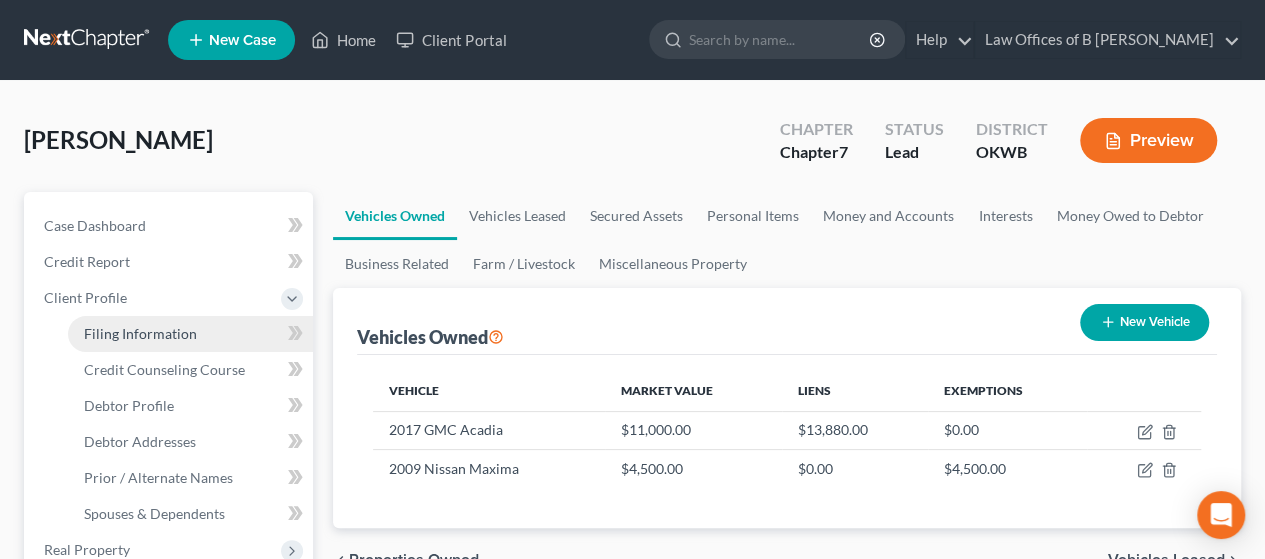 click on "Filing Information" at bounding box center (140, 333) 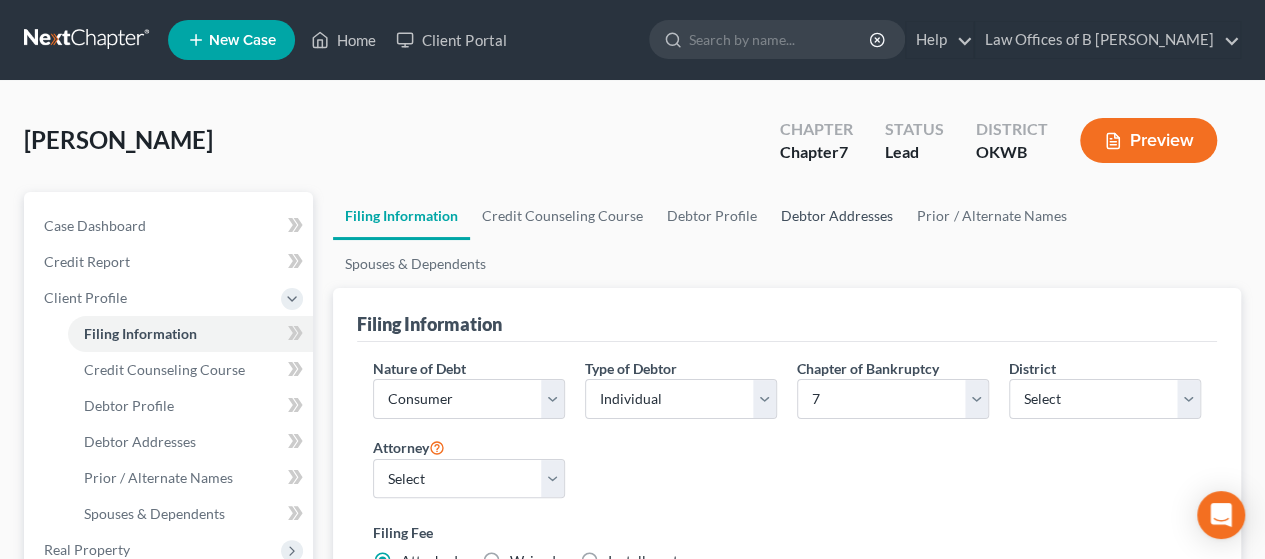 click on "Debtor Addresses" at bounding box center [837, 216] 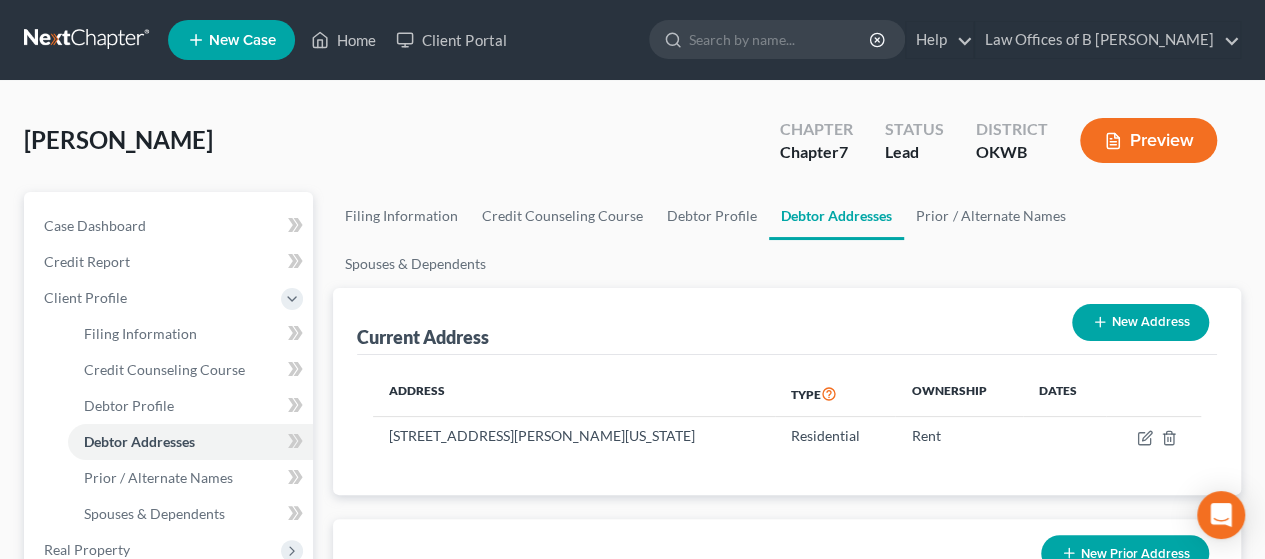 click on "Prior Address  New Prior Address" at bounding box center [787, 552] 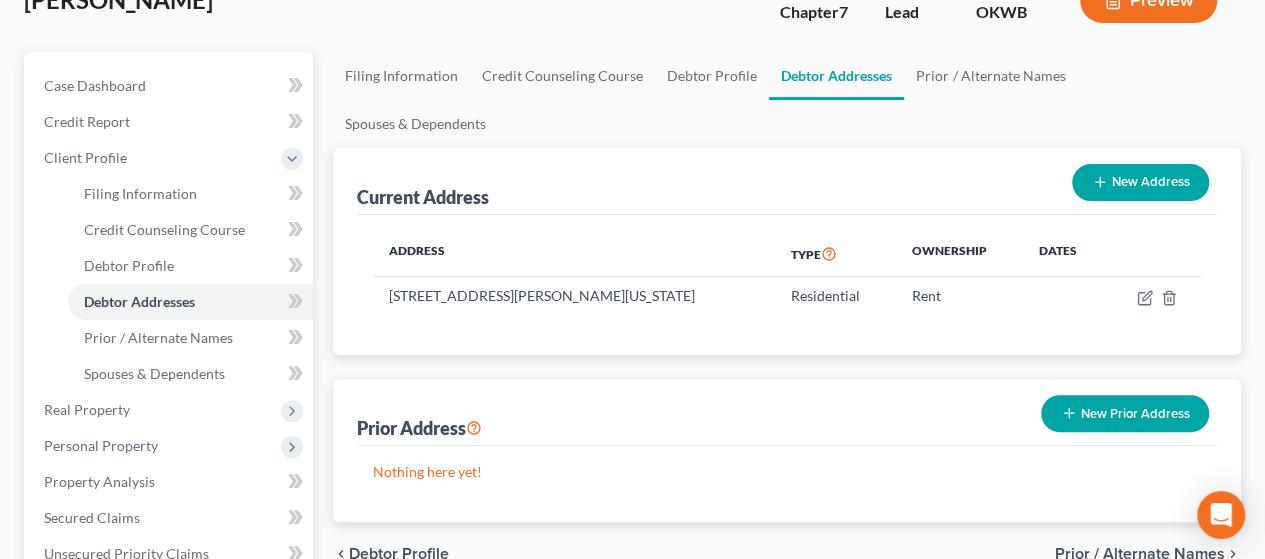 scroll, scrollTop: 121, scrollLeft: 0, axis: vertical 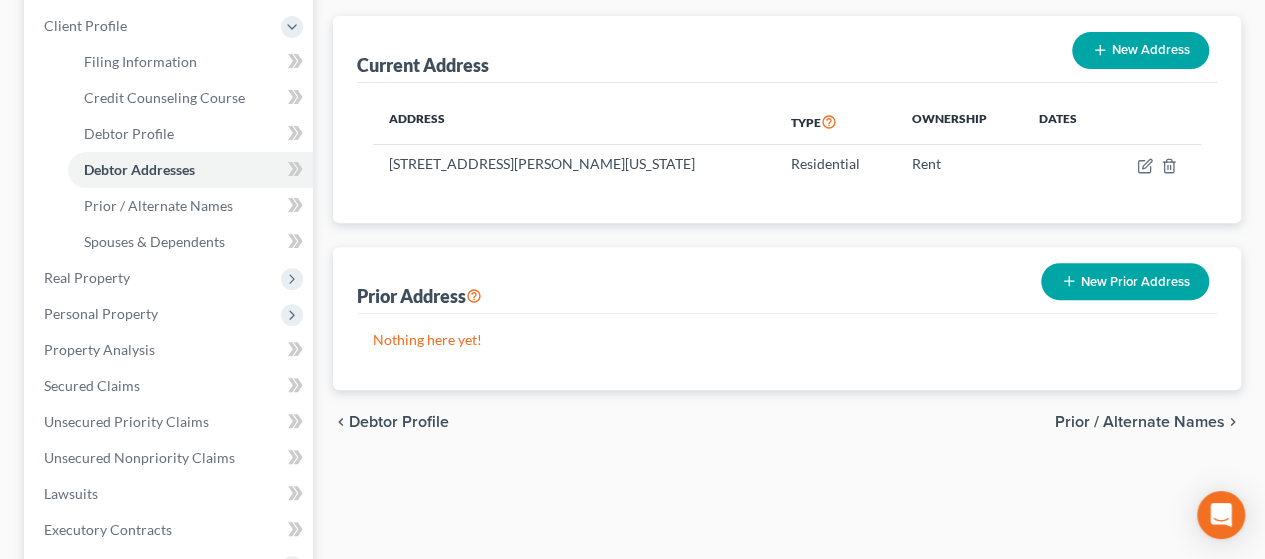 click on "New Prior Address" at bounding box center (1125, 281) 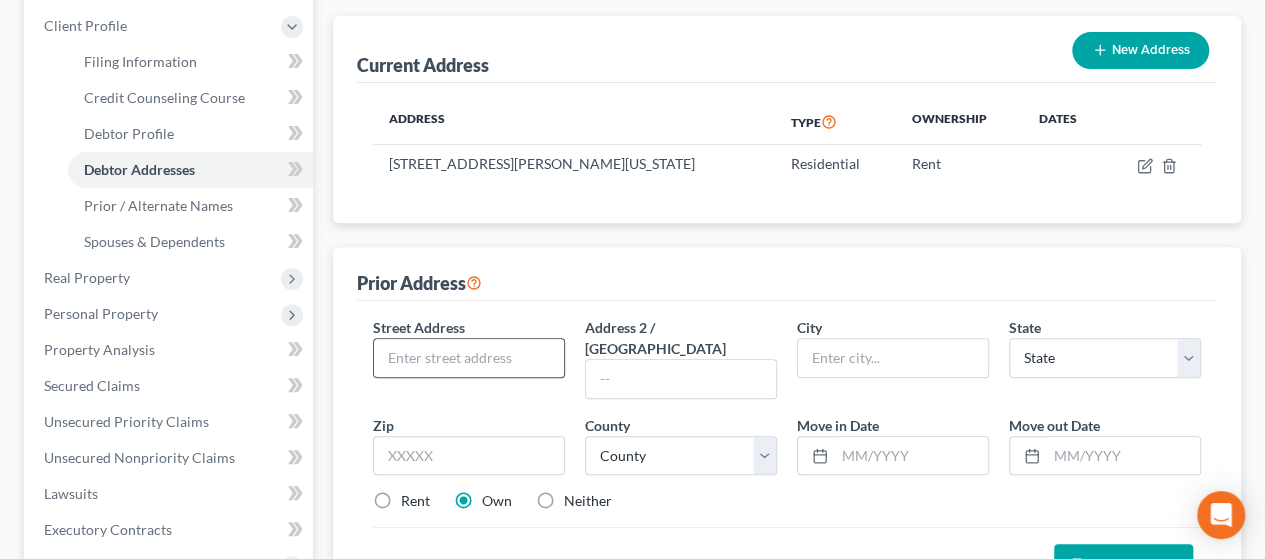click at bounding box center (469, 358) 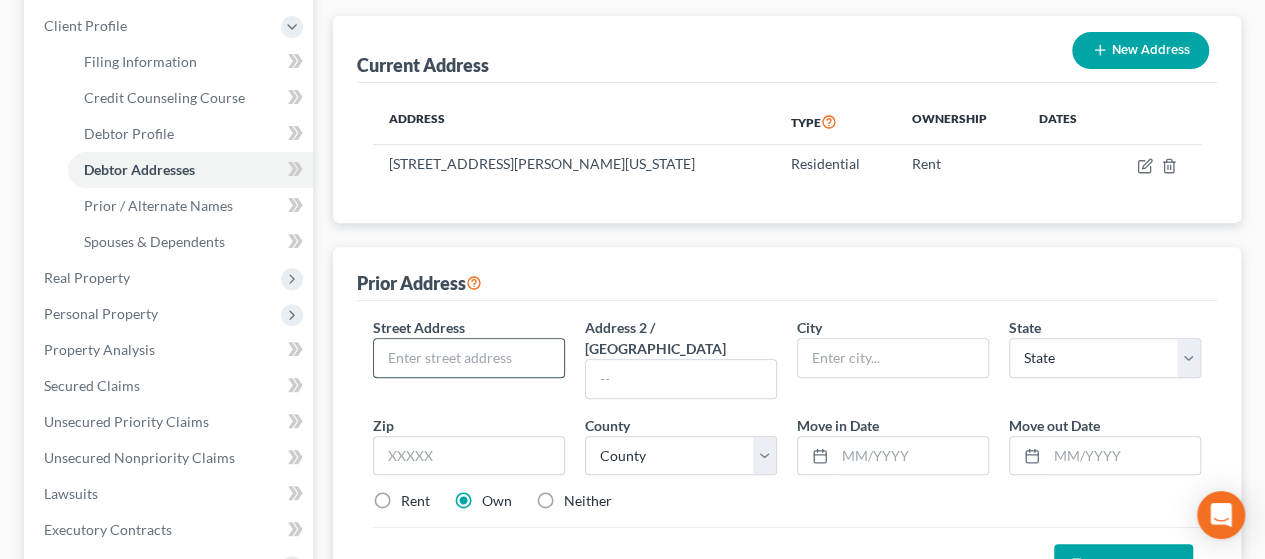 click at bounding box center [469, 358] 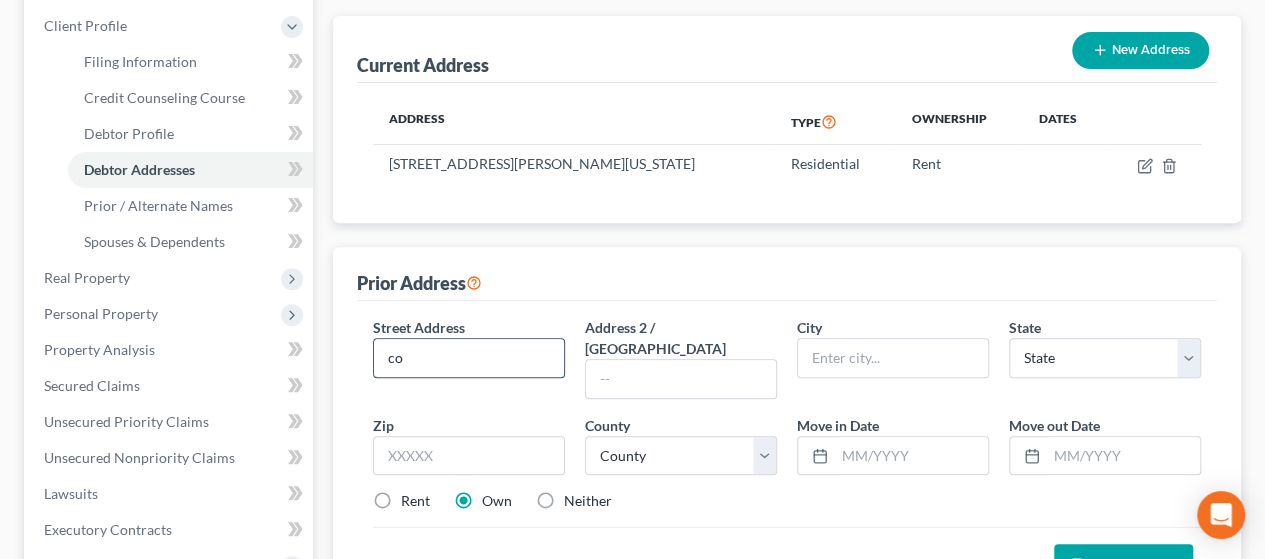 type on "c" 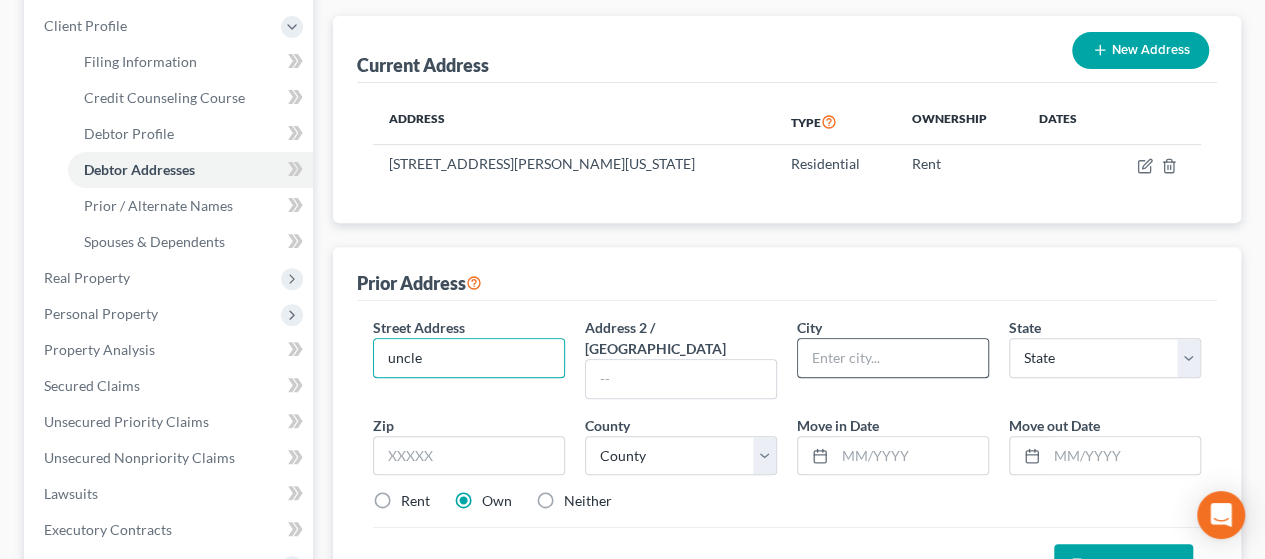 type on "uncle" 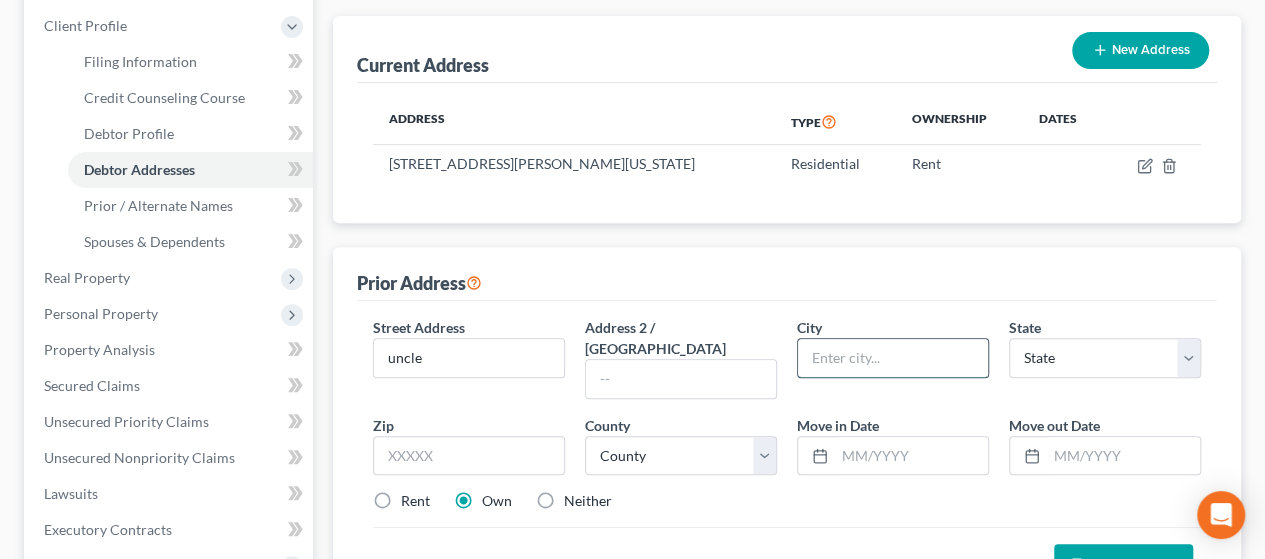 click at bounding box center [893, 358] 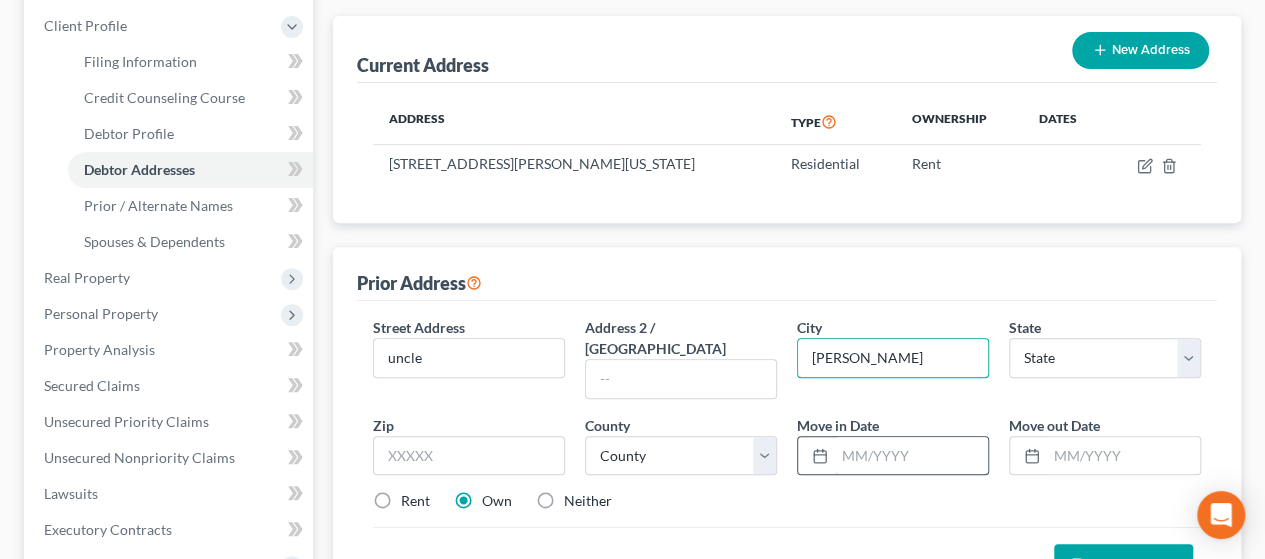 type on "[PERSON_NAME]" 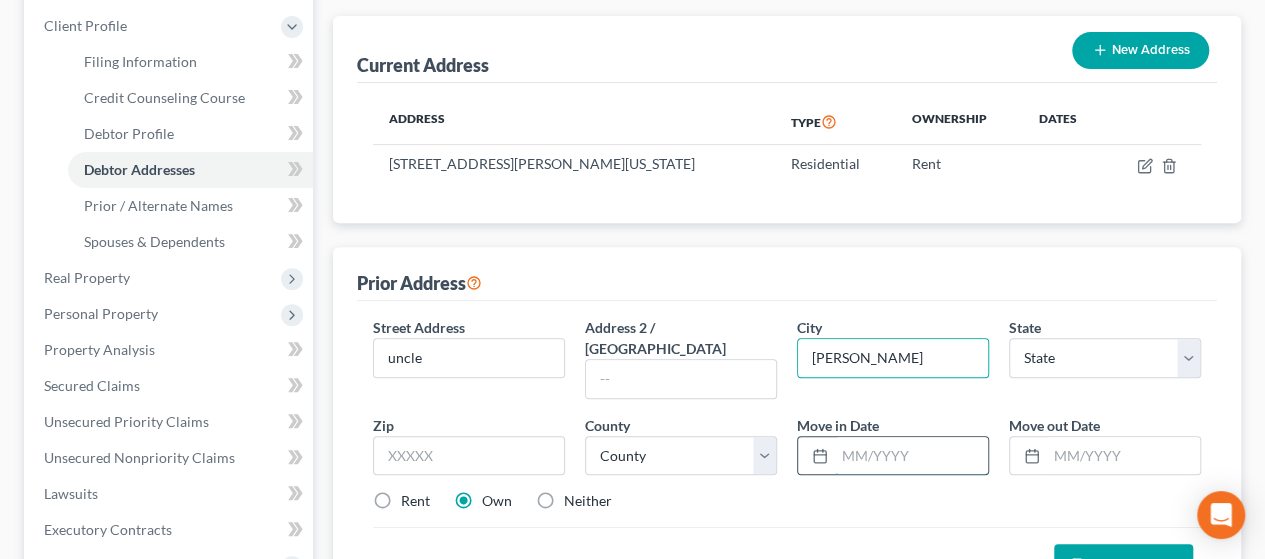 click at bounding box center [911, 456] 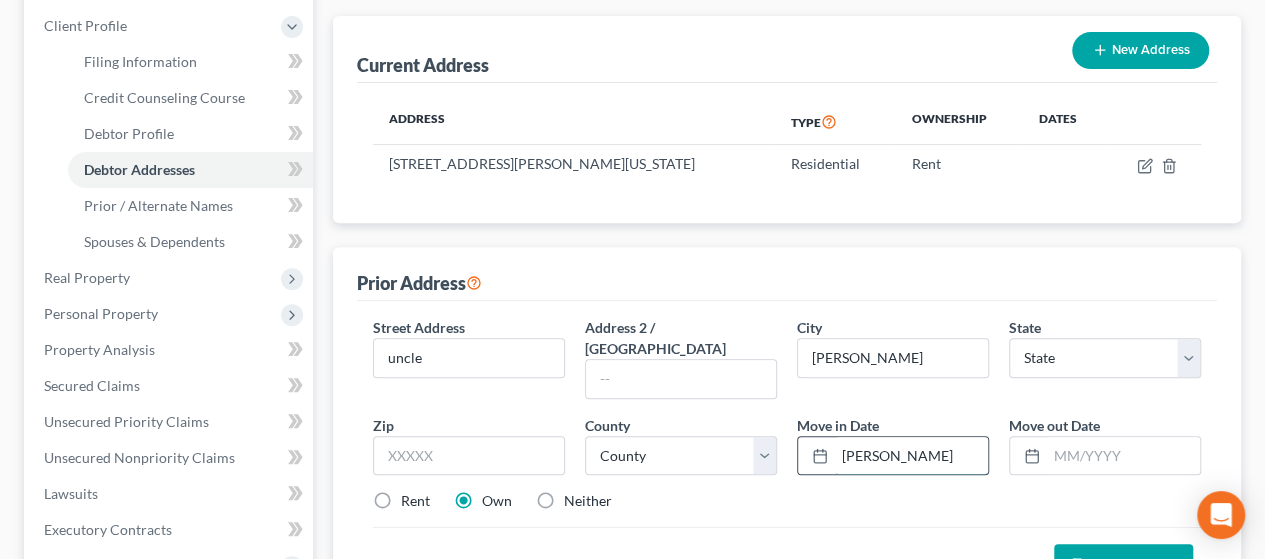 type on "J" 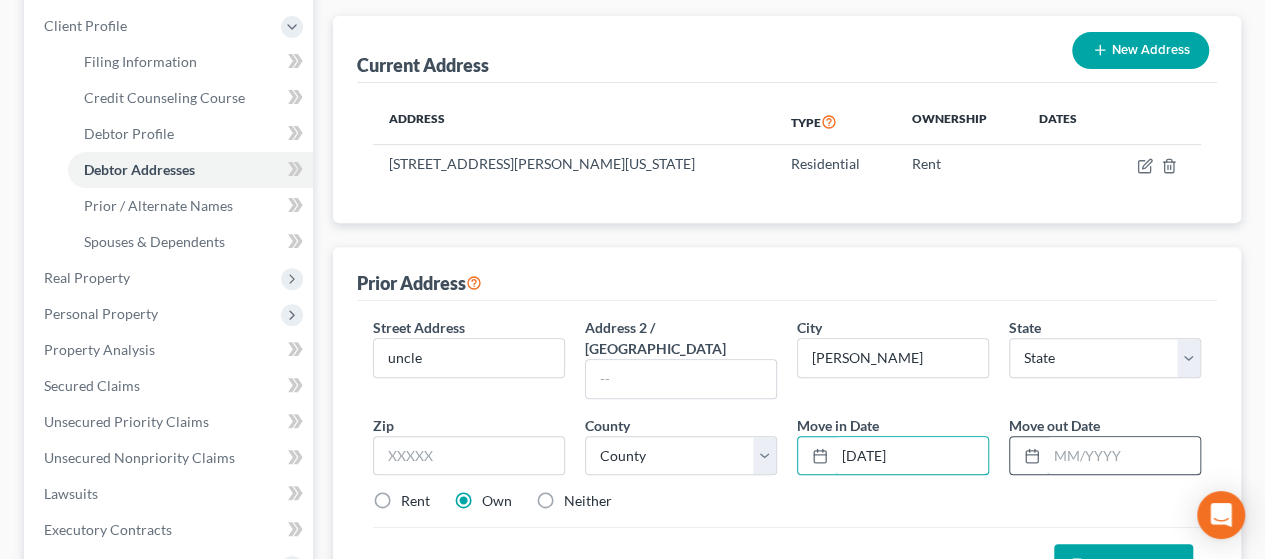 type on "[DATE]" 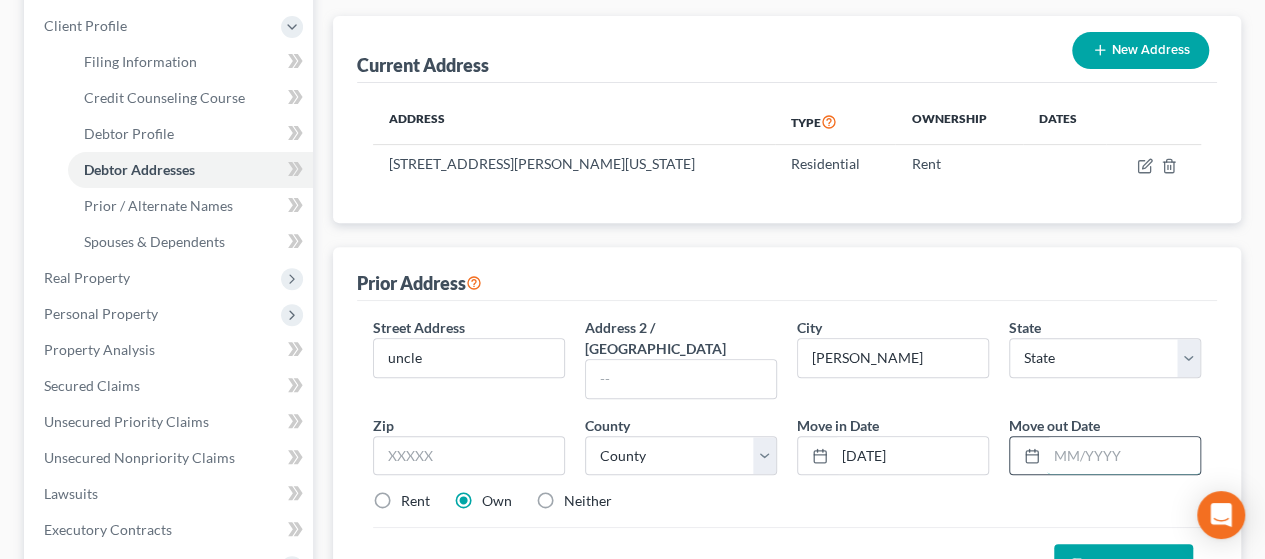 click at bounding box center (1123, 456) 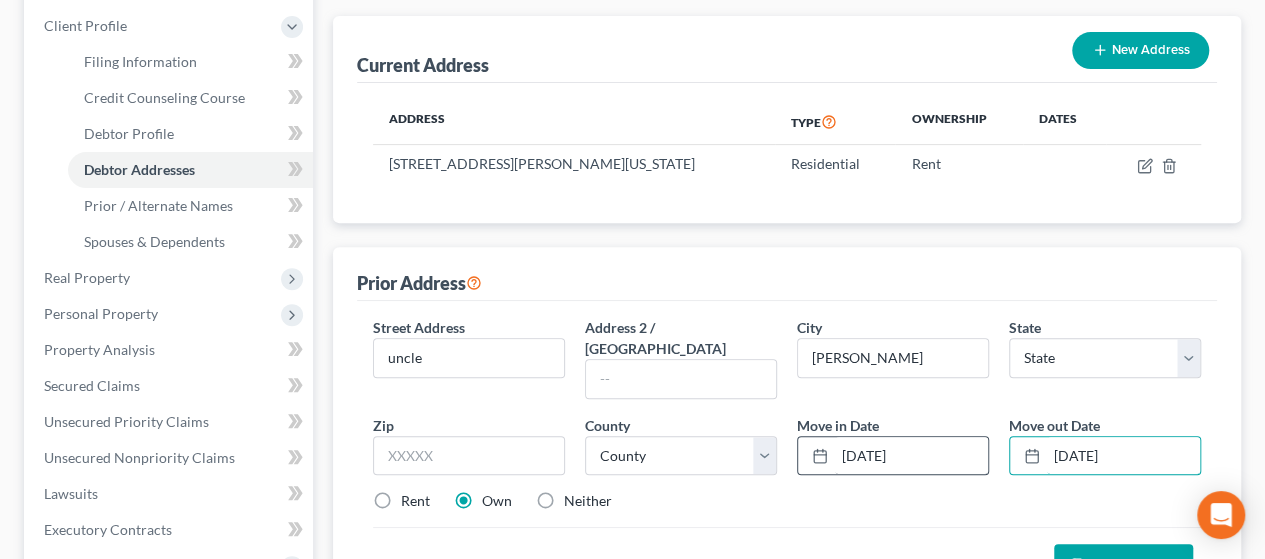 type on "[DATE]" 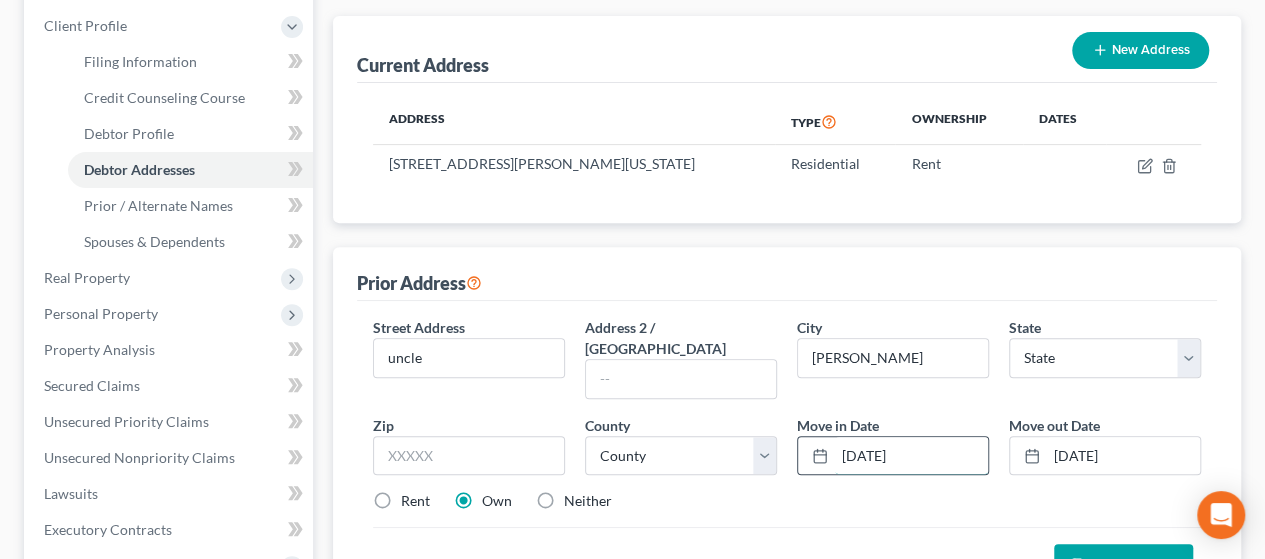 drag, startPoint x: 842, startPoint y: 383, endPoint x: 854, endPoint y: 387, distance: 12.649111 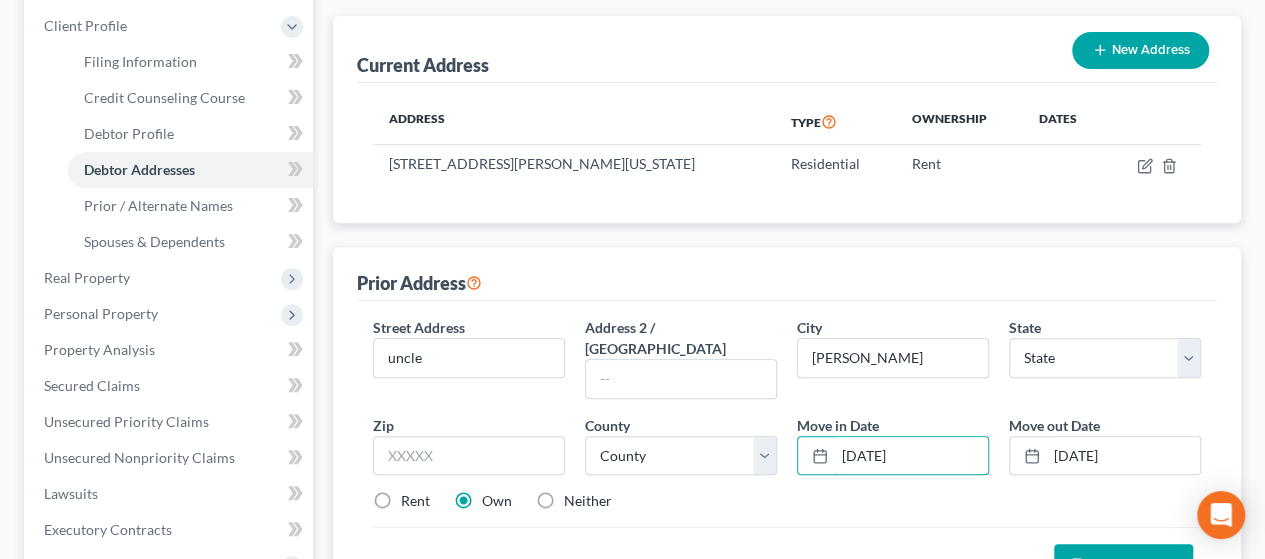 scroll, scrollTop: 0, scrollLeft: 0, axis: both 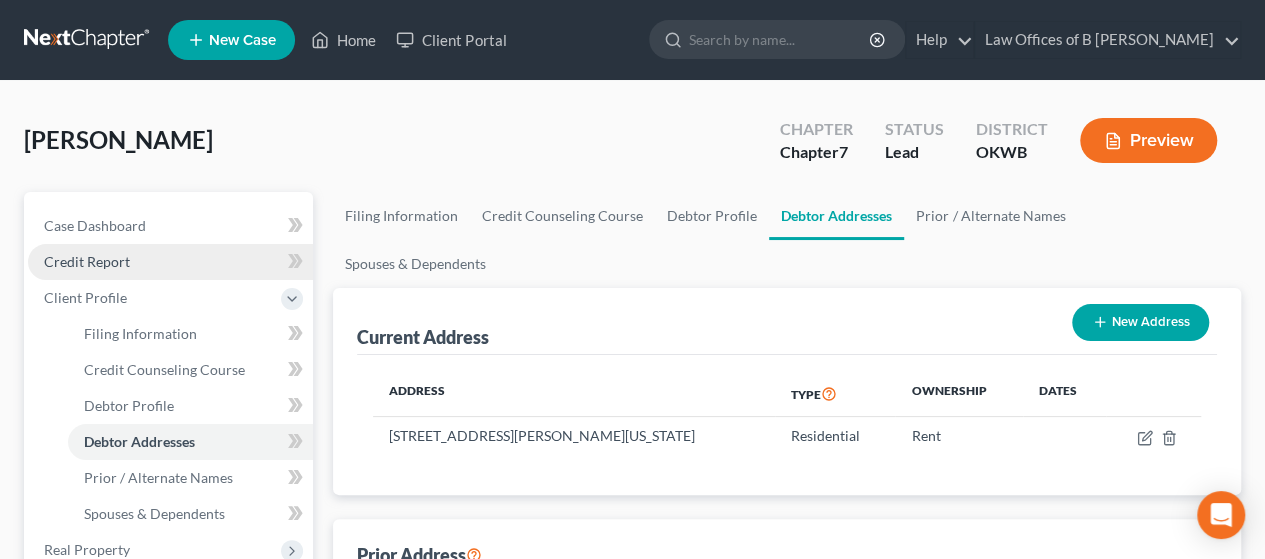 type on "[DATE]" 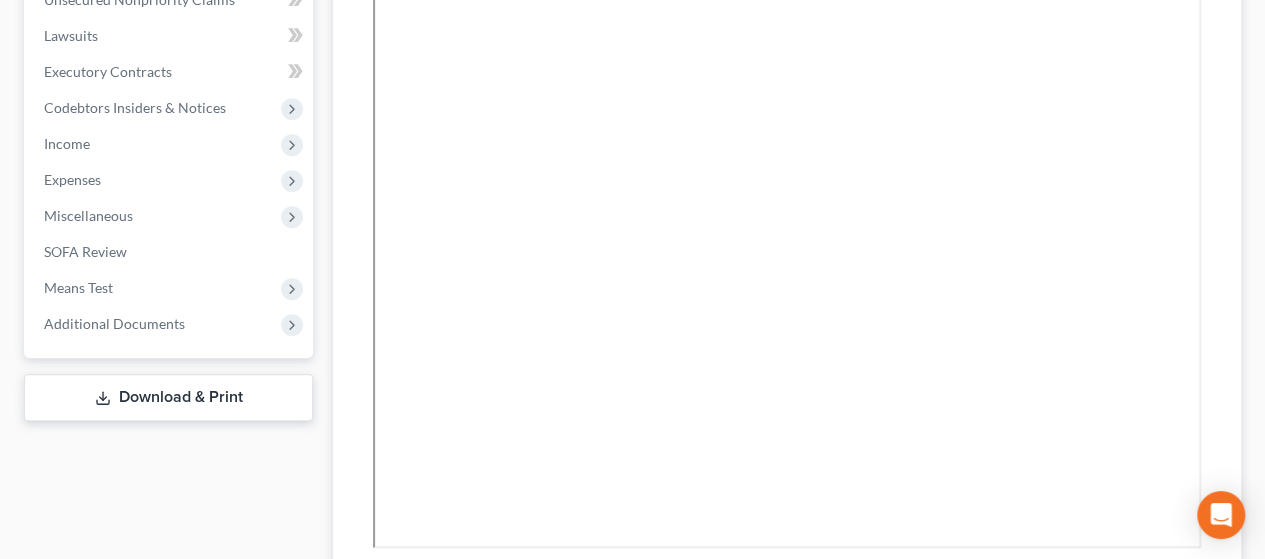 scroll, scrollTop: 507, scrollLeft: 0, axis: vertical 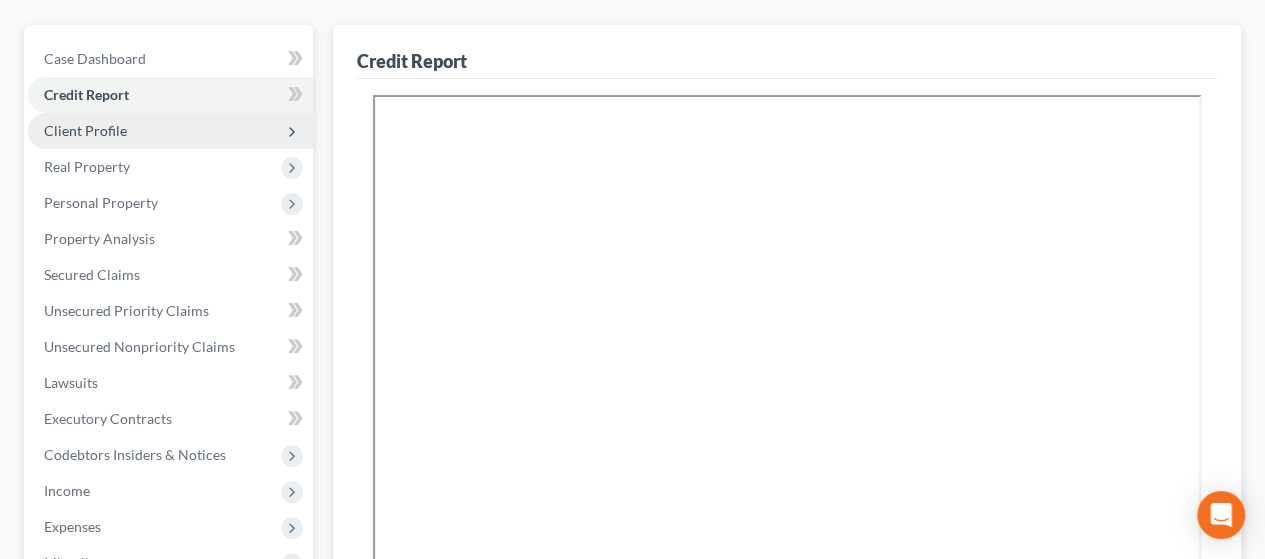 click on "Client Profile" at bounding box center [170, 131] 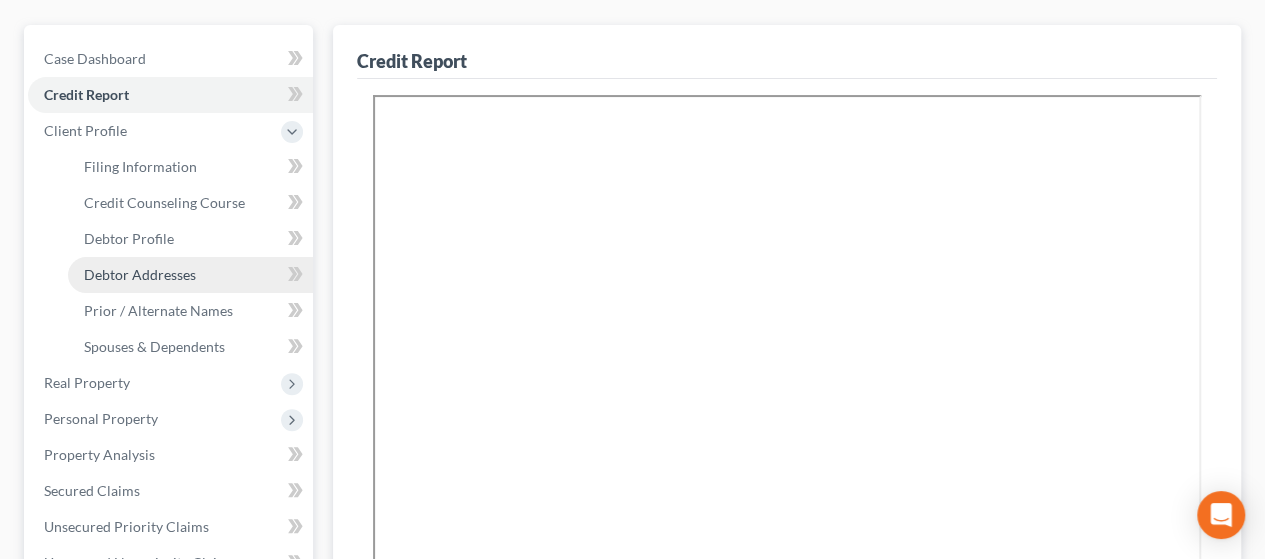 click on "Debtor Addresses" at bounding box center [140, 274] 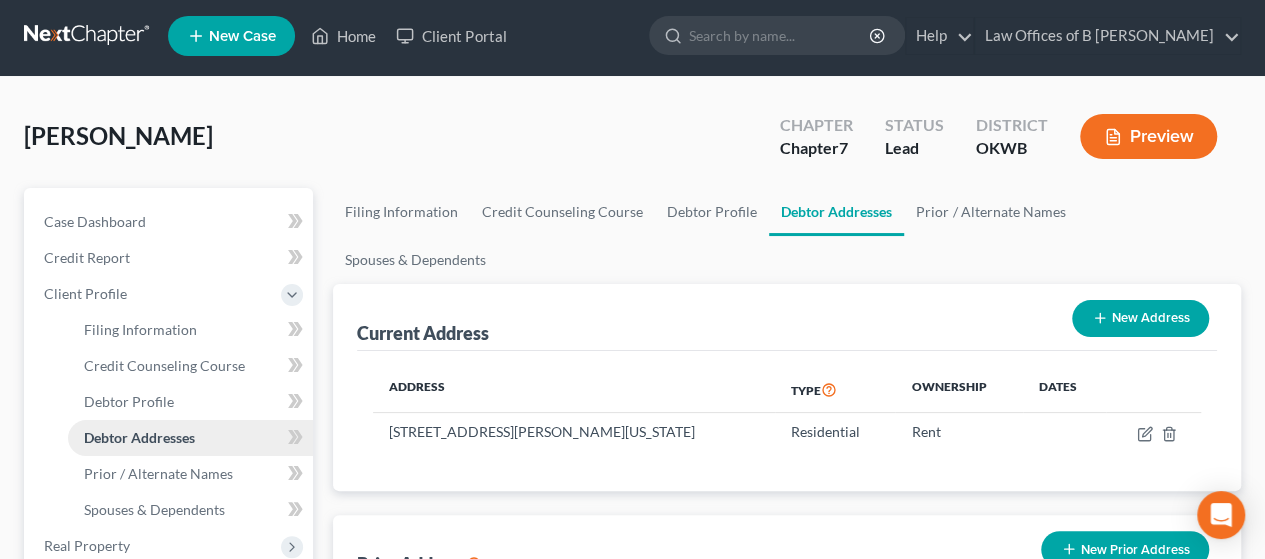scroll, scrollTop: 0, scrollLeft: 0, axis: both 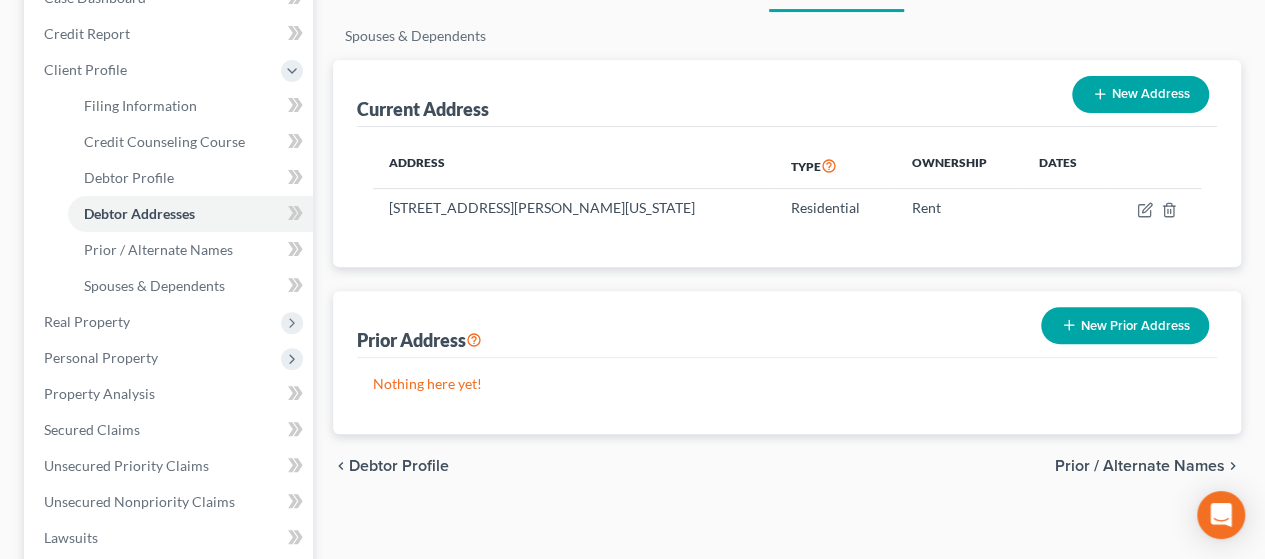 click on "New Prior Address" at bounding box center (1125, 325) 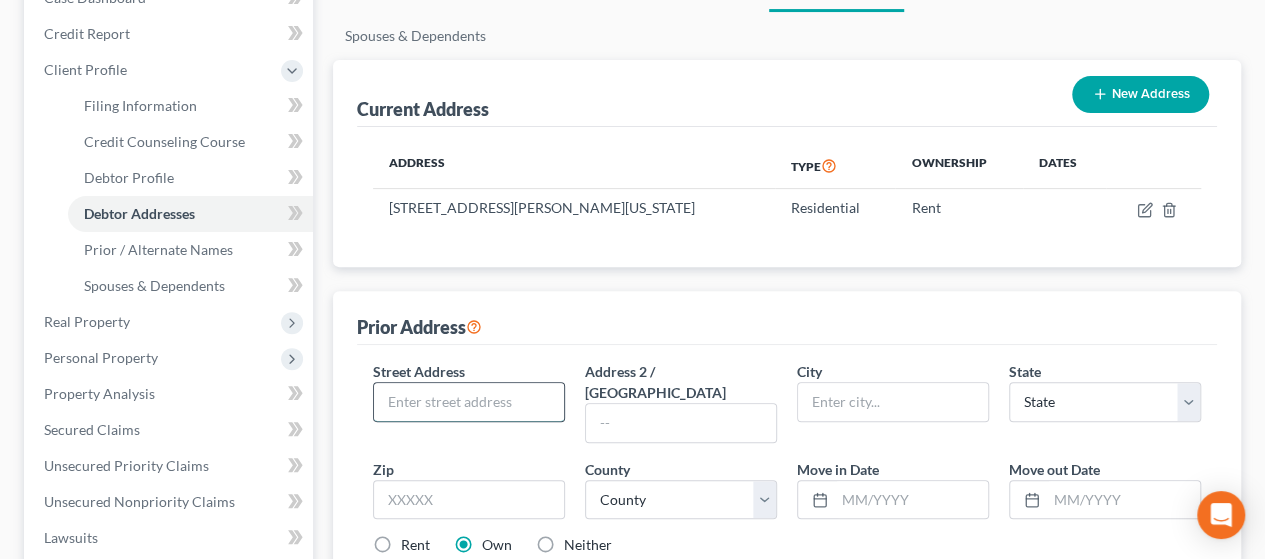 click at bounding box center [469, 402] 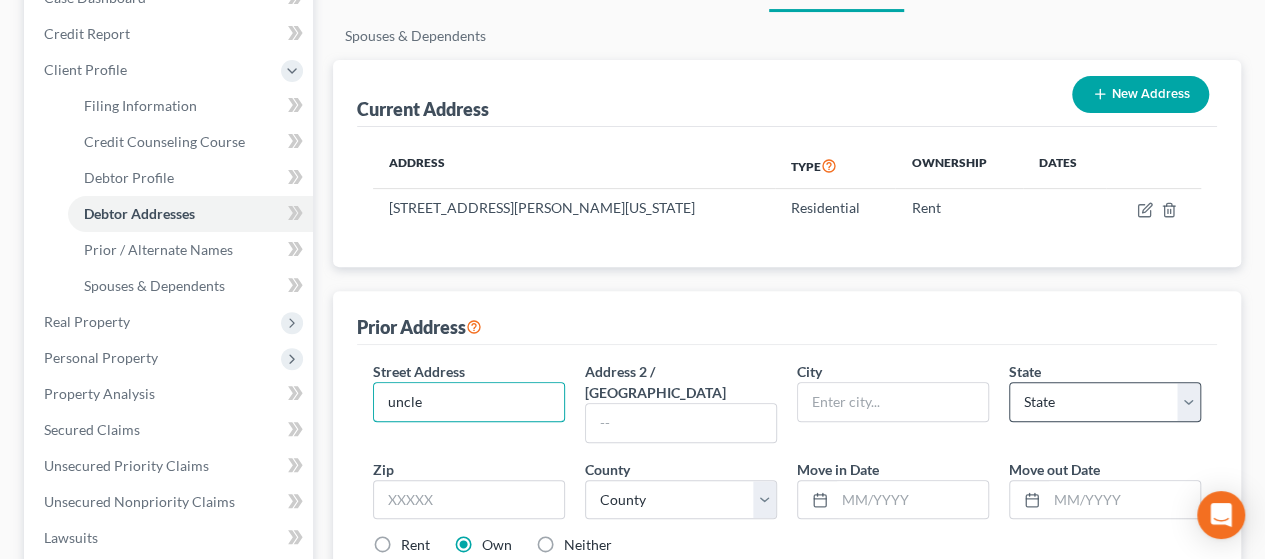 drag, startPoint x: 526, startPoint y: 335, endPoint x: 1074, endPoint y: 346, distance: 548.1104 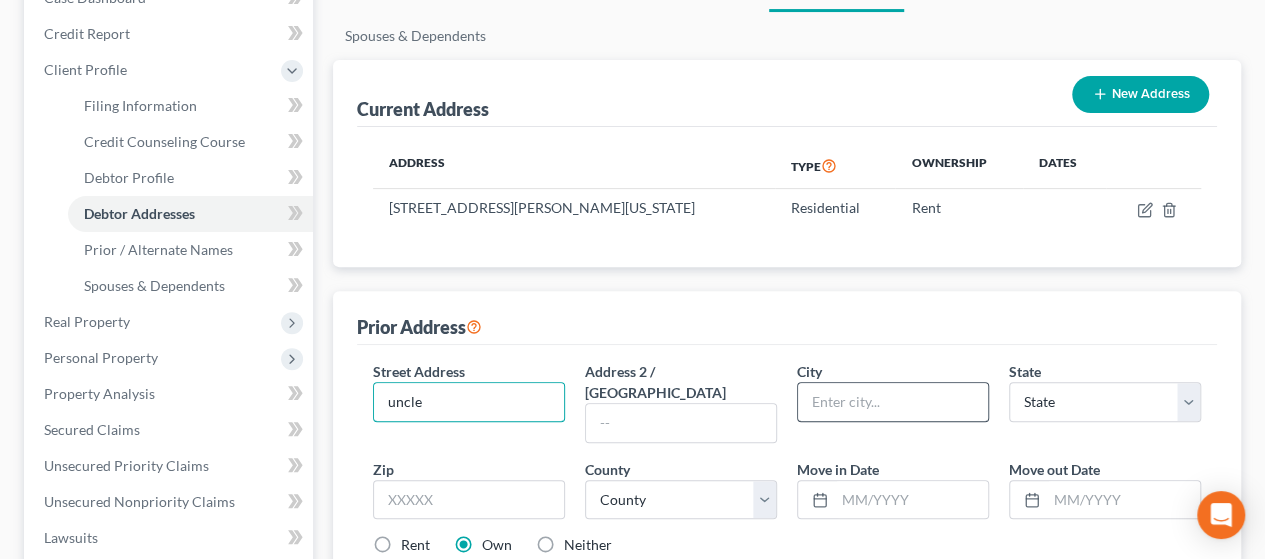 type on "uncle" 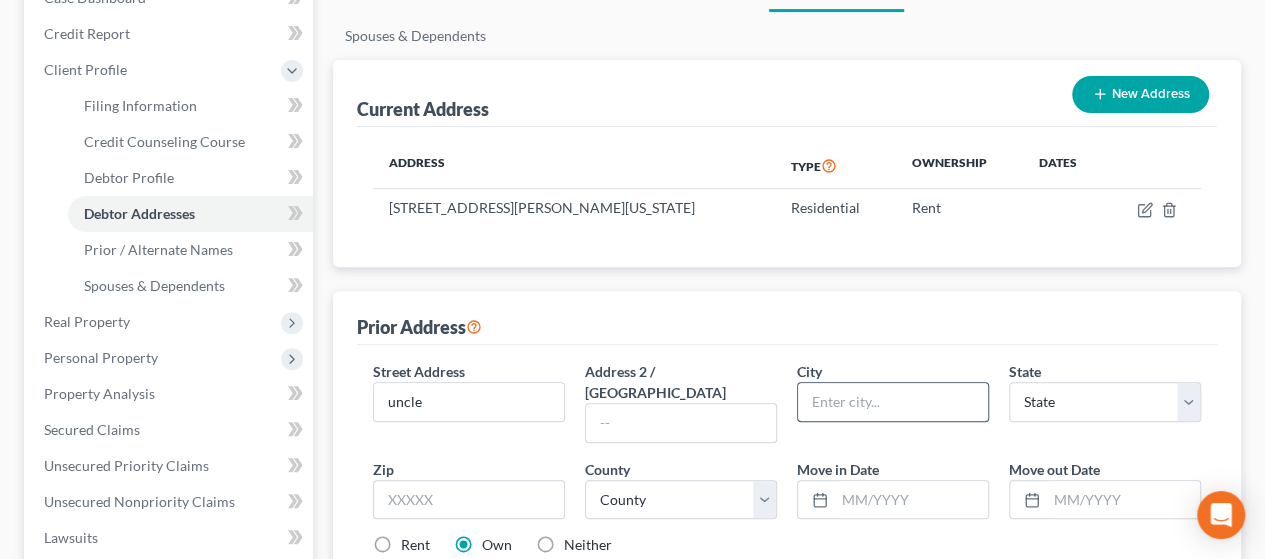 click at bounding box center [893, 402] 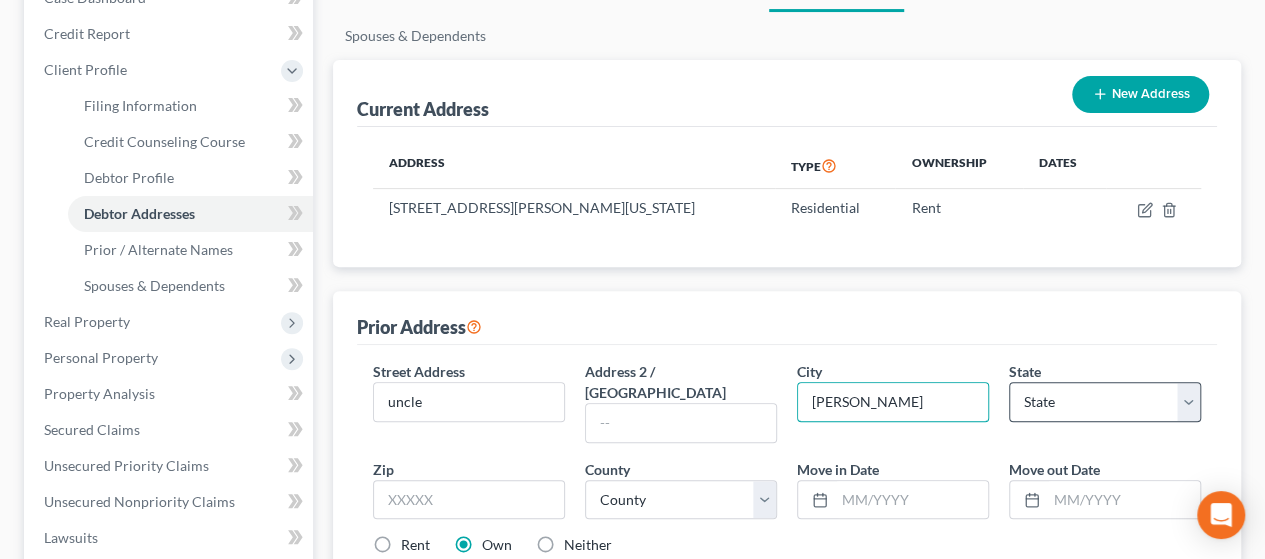 type on "[PERSON_NAME]" 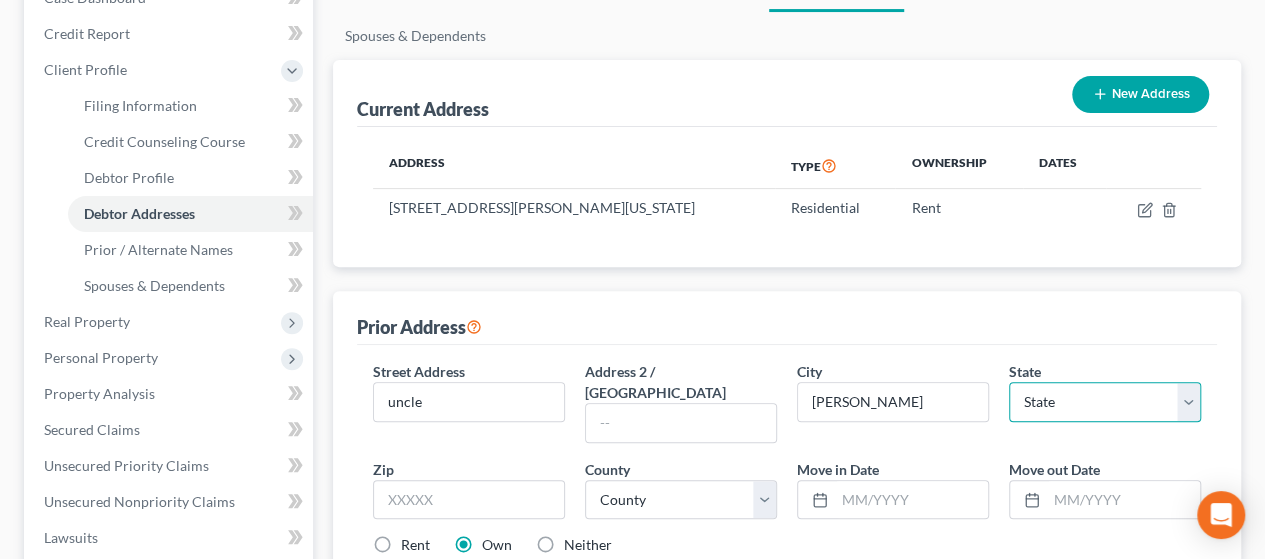 click on "State [US_STATE] AK AR AZ CA CO CT DE DC [GEOGRAPHIC_DATA] [GEOGRAPHIC_DATA] GU HI ID IL IN [GEOGRAPHIC_DATA] [GEOGRAPHIC_DATA] [GEOGRAPHIC_DATA] LA ME MD [GEOGRAPHIC_DATA] [GEOGRAPHIC_DATA] [GEOGRAPHIC_DATA] [GEOGRAPHIC_DATA] [GEOGRAPHIC_DATA] MT NC [GEOGRAPHIC_DATA] [GEOGRAPHIC_DATA] [GEOGRAPHIC_DATA] NH [GEOGRAPHIC_DATA] [GEOGRAPHIC_DATA] [GEOGRAPHIC_DATA] [GEOGRAPHIC_DATA] [GEOGRAPHIC_DATA] [GEOGRAPHIC_DATA] [GEOGRAPHIC_DATA] PR RI SC SD [GEOGRAPHIC_DATA] [GEOGRAPHIC_DATA] [GEOGRAPHIC_DATA] VI [GEOGRAPHIC_DATA] [GEOGRAPHIC_DATA] [GEOGRAPHIC_DATA] WV WI WY" at bounding box center [1105, 402] 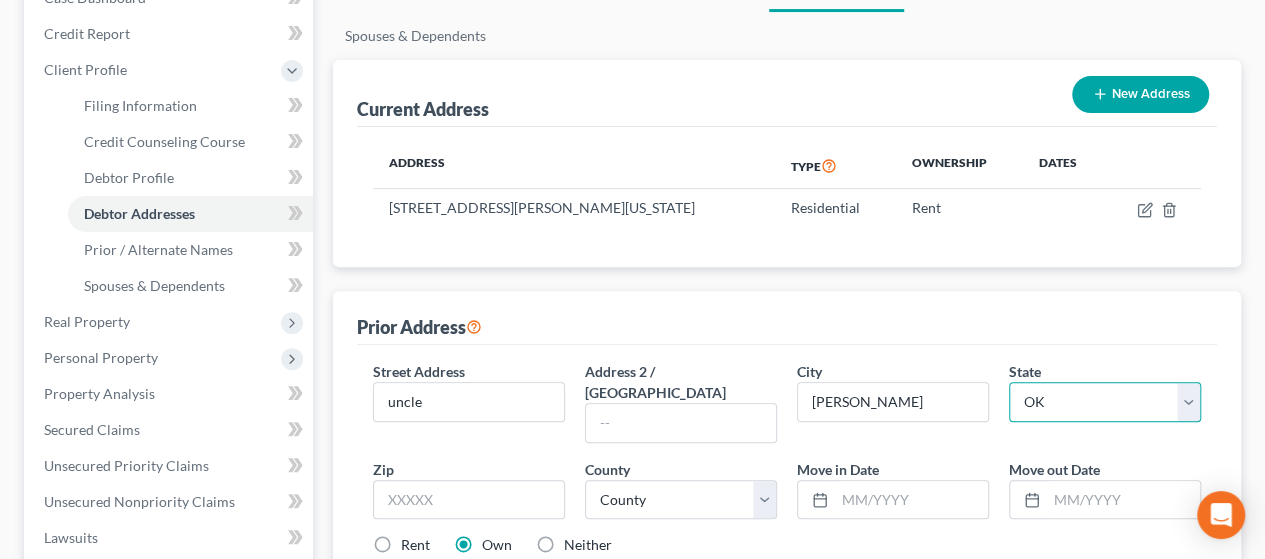 click on "State [US_STATE] AK AR AZ CA CO CT DE DC [GEOGRAPHIC_DATA] [GEOGRAPHIC_DATA] GU HI ID IL IN [GEOGRAPHIC_DATA] [GEOGRAPHIC_DATA] [GEOGRAPHIC_DATA] LA ME MD [GEOGRAPHIC_DATA] [GEOGRAPHIC_DATA] [GEOGRAPHIC_DATA] [GEOGRAPHIC_DATA] [GEOGRAPHIC_DATA] MT NC [GEOGRAPHIC_DATA] [GEOGRAPHIC_DATA] [GEOGRAPHIC_DATA] NH [GEOGRAPHIC_DATA] [GEOGRAPHIC_DATA] [GEOGRAPHIC_DATA] [GEOGRAPHIC_DATA] [GEOGRAPHIC_DATA] [GEOGRAPHIC_DATA] [GEOGRAPHIC_DATA] PR RI SC SD [GEOGRAPHIC_DATA] [GEOGRAPHIC_DATA] [GEOGRAPHIC_DATA] VI [GEOGRAPHIC_DATA] [GEOGRAPHIC_DATA] [GEOGRAPHIC_DATA] WV WI WY" at bounding box center [1105, 402] 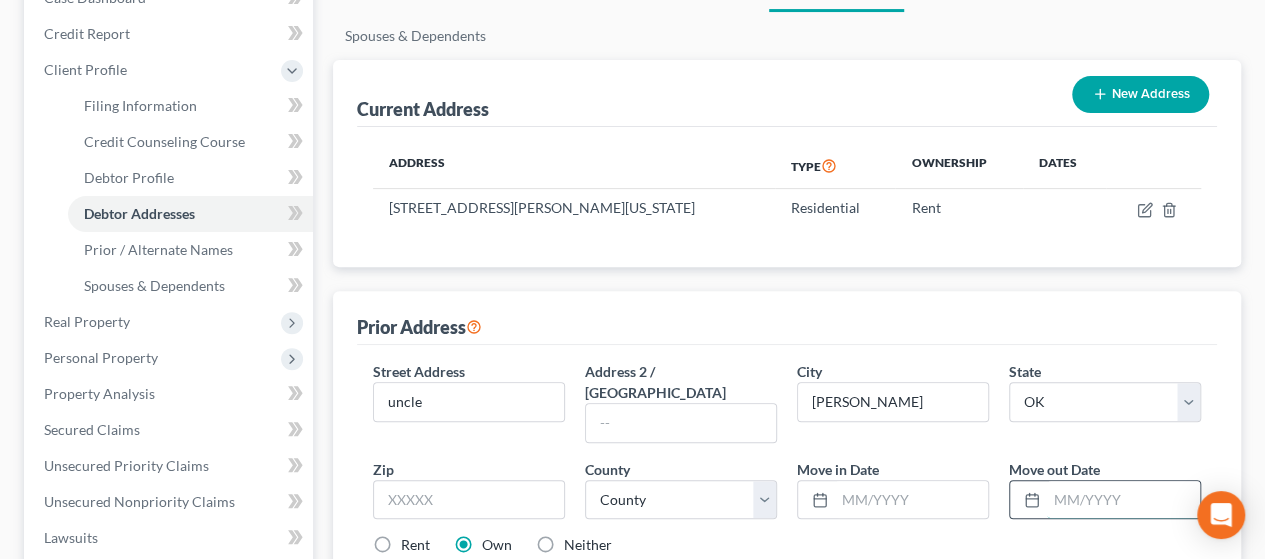 click at bounding box center (1123, 500) 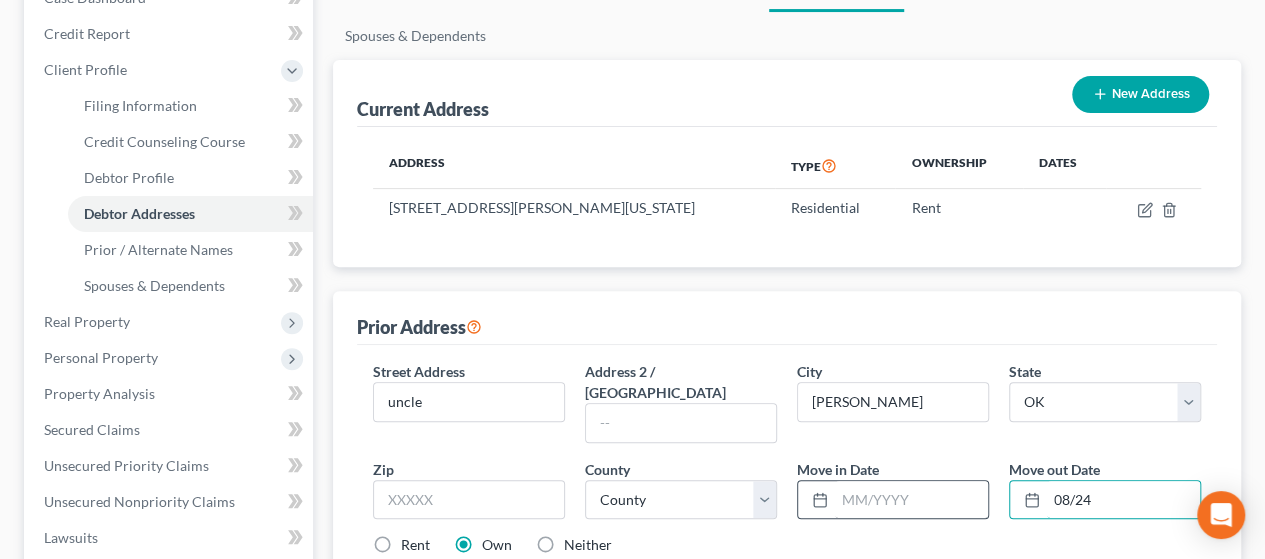 type on "08/24" 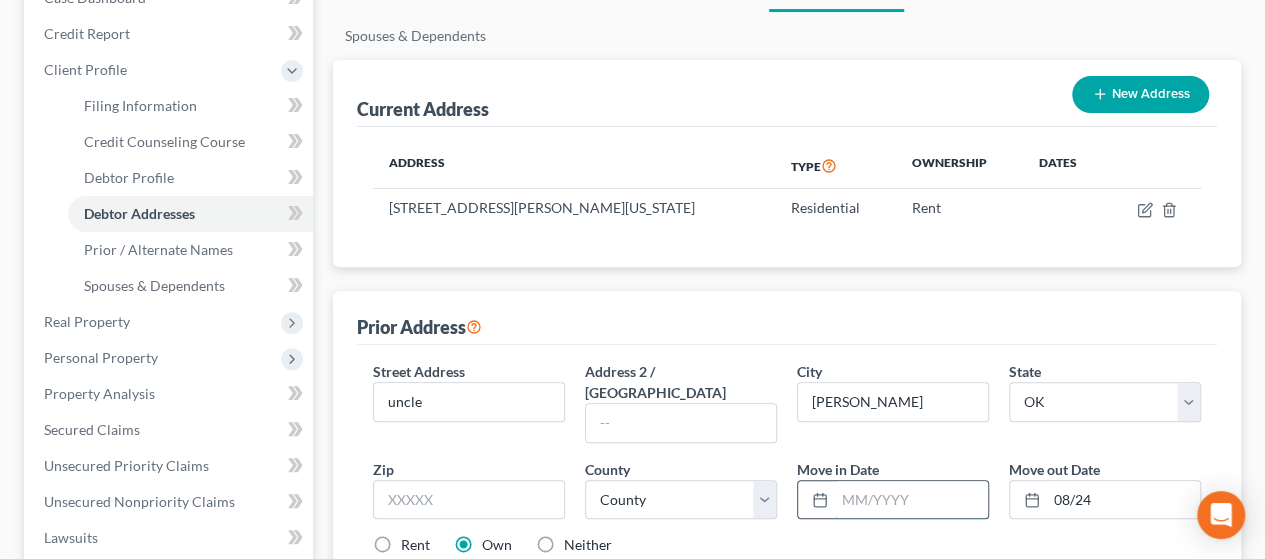 click at bounding box center (911, 500) 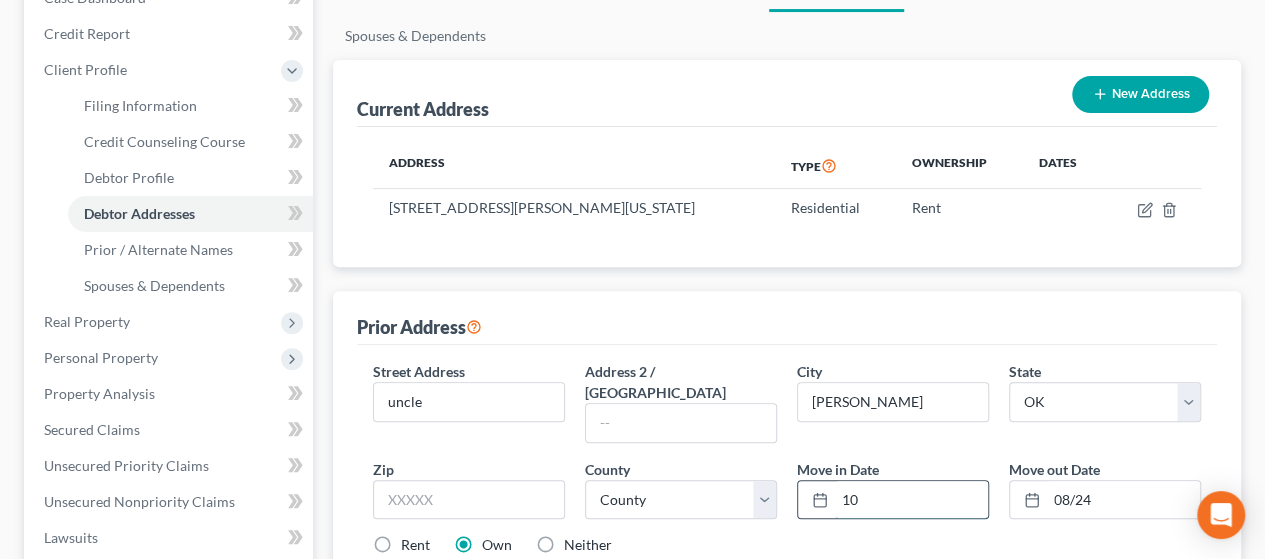 type on "[DATE]" 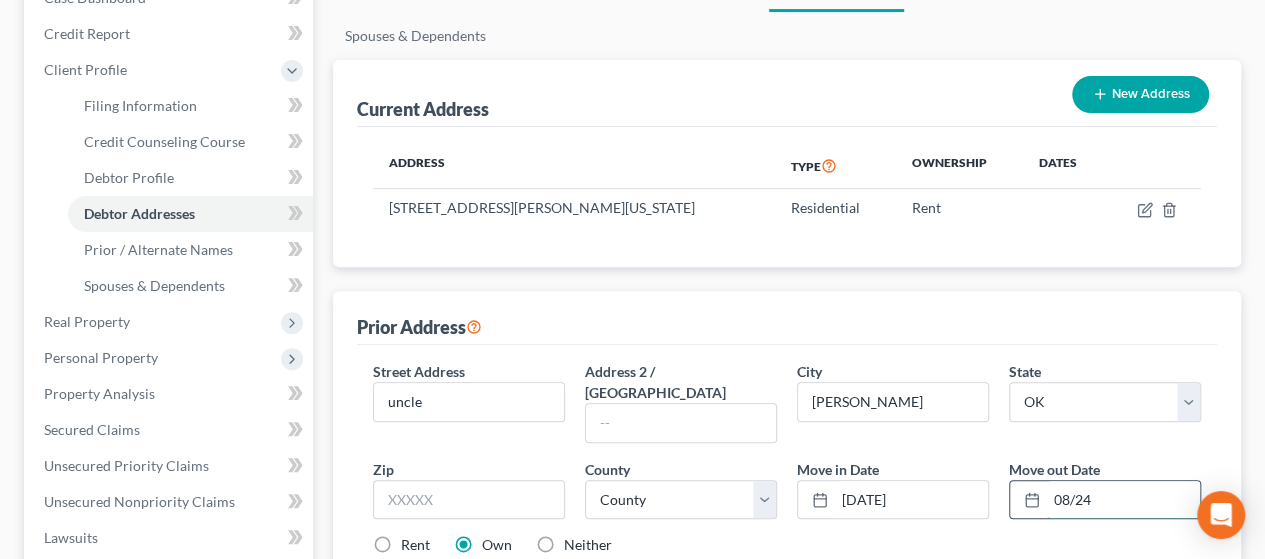 click on "08/24" at bounding box center [1123, 500] 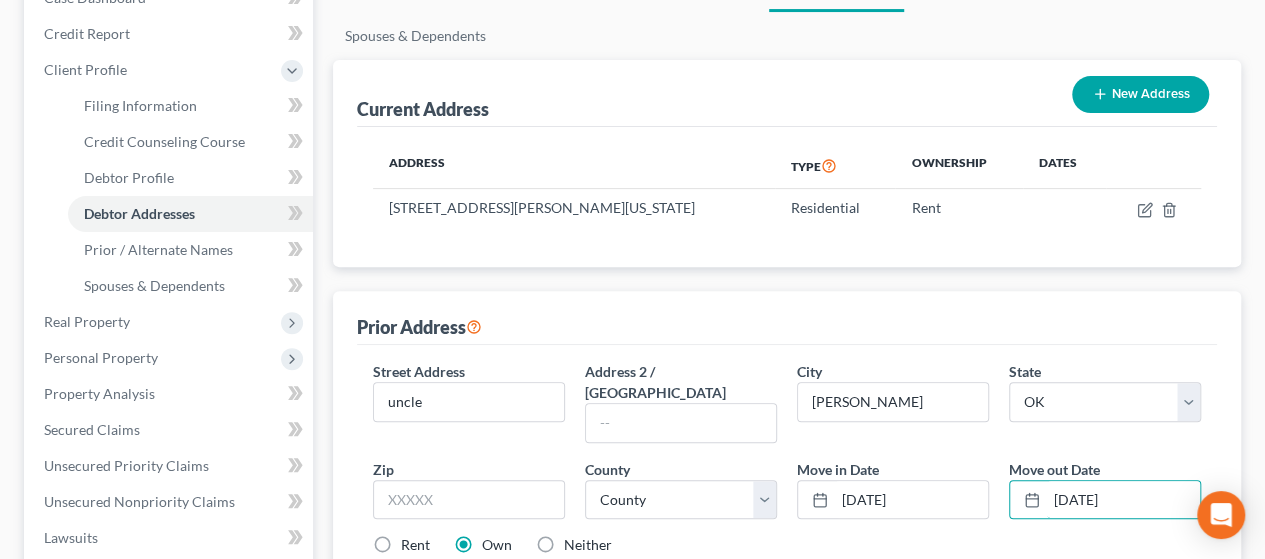 type on "[DATE]" 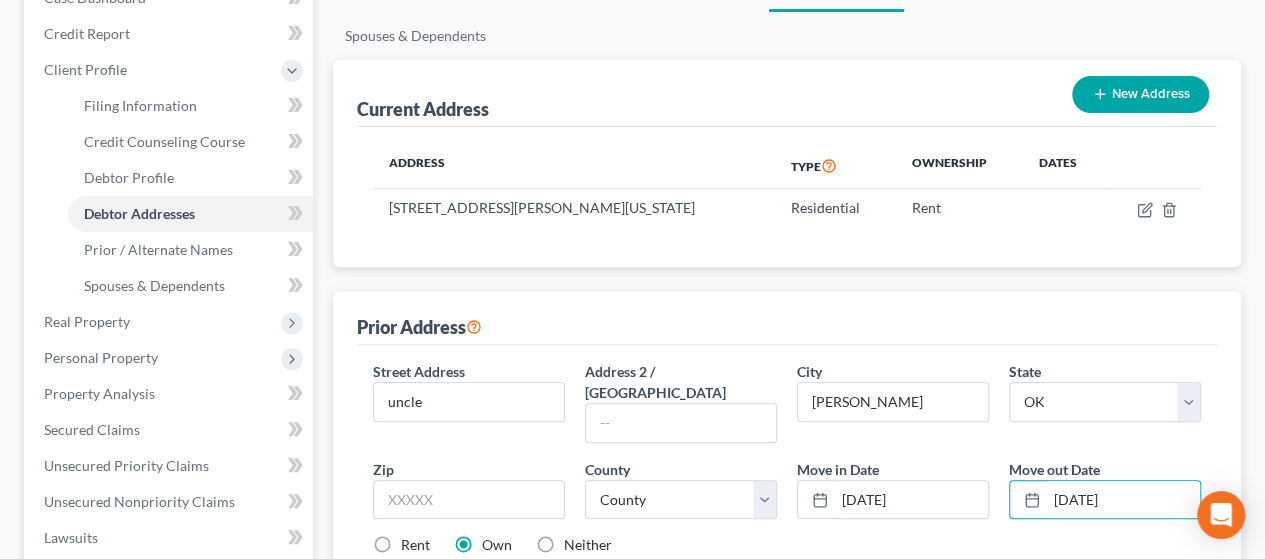 click on "Save Address" at bounding box center [1123, 609] 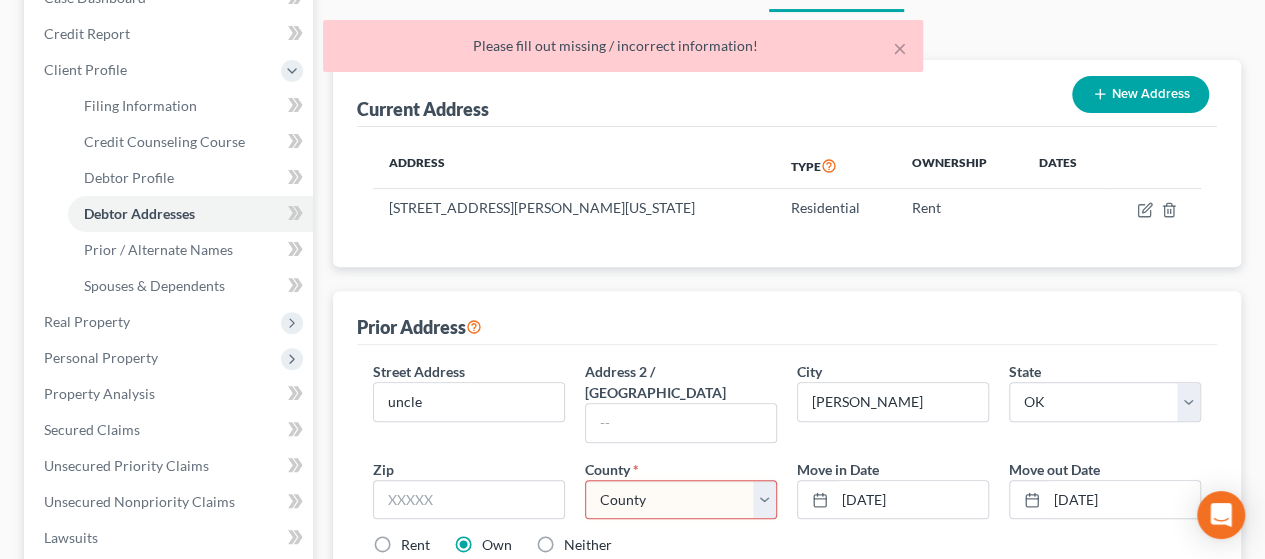 click on "County [GEOGRAPHIC_DATA] [GEOGRAPHIC_DATA] [GEOGRAPHIC_DATA] [GEOGRAPHIC_DATA] [GEOGRAPHIC_DATA] [GEOGRAPHIC_DATA] [GEOGRAPHIC_DATA] [GEOGRAPHIC_DATA] [GEOGRAPHIC_DATA] [GEOGRAPHIC_DATA] [GEOGRAPHIC_DATA] [GEOGRAPHIC_DATA] [GEOGRAPHIC_DATA] [GEOGRAPHIC_DATA] [GEOGRAPHIC_DATA] [GEOGRAPHIC_DATA] [GEOGRAPHIC_DATA] [GEOGRAPHIC_DATA] [GEOGRAPHIC_DATA] [GEOGRAPHIC_DATA] [US_STATE][GEOGRAPHIC_DATA] [GEOGRAPHIC_DATA] [GEOGRAPHIC_DATA] [GEOGRAPHIC_DATA] [GEOGRAPHIC_DATA] [GEOGRAPHIC_DATA] [GEOGRAPHIC_DATA] [GEOGRAPHIC_DATA] [GEOGRAPHIC_DATA] [GEOGRAPHIC_DATA] [GEOGRAPHIC_DATA] [GEOGRAPHIC_DATA] [GEOGRAPHIC_DATA] [GEOGRAPHIC_DATA] [GEOGRAPHIC_DATA] [GEOGRAPHIC_DATA] [GEOGRAPHIC_DATA] [GEOGRAPHIC_DATA] [GEOGRAPHIC_DATA] [GEOGRAPHIC_DATA] [GEOGRAPHIC_DATA] [GEOGRAPHIC_DATA] [GEOGRAPHIC_DATA] [GEOGRAPHIC_DATA] [GEOGRAPHIC_DATA] [GEOGRAPHIC_DATA] [GEOGRAPHIC_DATA] [GEOGRAPHIC_DATA] [GEOGRAPHIC_DATA] [GEOGRAPHIC_DATA] [GEOGRAPHIC_DATA] [GEOGRAPHIC_DATA] [GEOGRAPHIC_DATA] [GEOGRAPHIC_DATA] [US_STATE][GEOGRAPHIC_DATA] [GEOGRAPHIC_DATA] [GEOGRAPHIC_DATA] [GEOGRAPHIC_DATA] [GEOGRAPHIC_DATA] [GEOGRAPHIC_DATA] [GEOGRAPHIC_DATA] [GEOGRAPHIC_DATA] [GEOGRAPHIC_DATA] [GEOGRAPHIC_DATA] [PERSON_NAME][GEOGRAPHIC_DATA] [GEOGRAPHIC_DATA] [GEOGRAPHIC_DATA] [GEOGRAPHIC_DATA] [GEOGRAPHIC_DATA]" at bounding box center (681, 500) 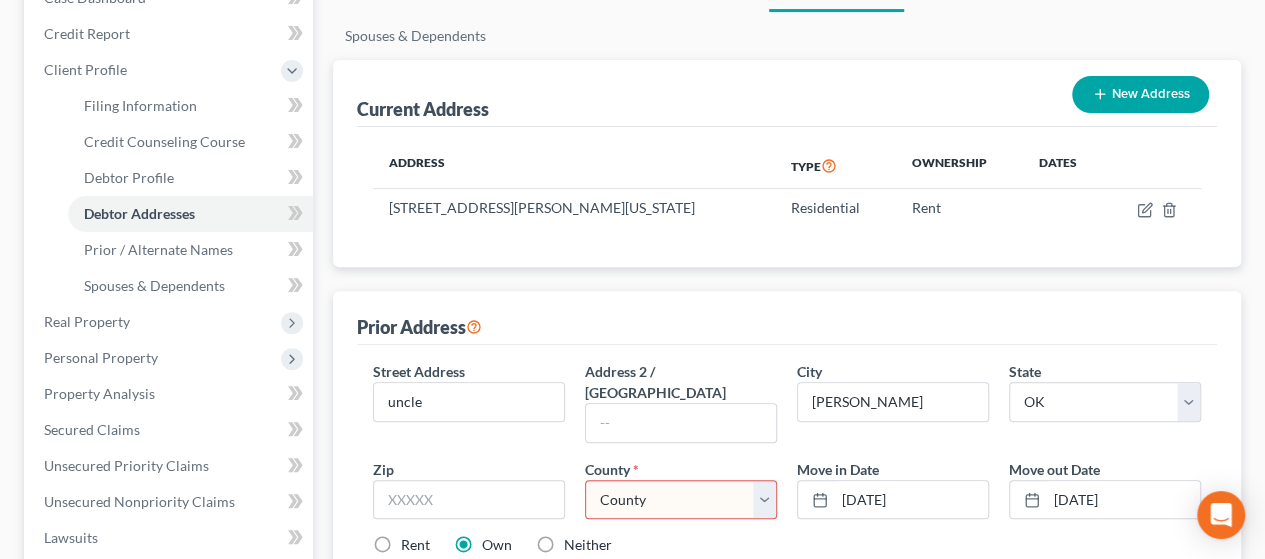 select on "13" 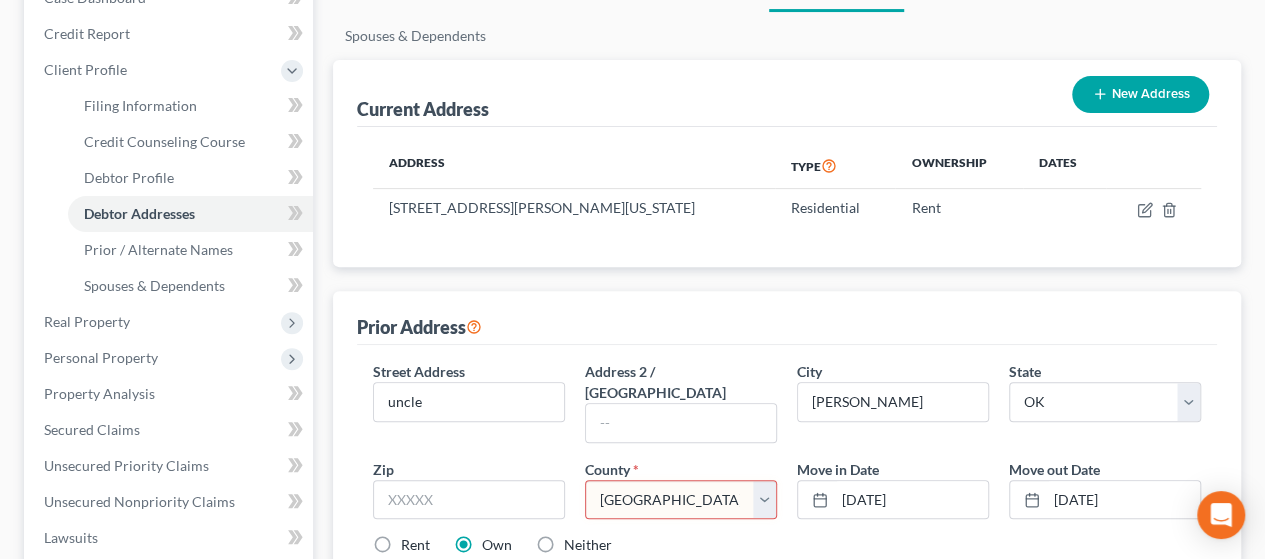 click on "County [GEOGRAPHIC_DATA] [GEOGRAPHIC_DATA] [GEOGRAPHIC_DATA] [GEOGRAPHIC_DATA] [GEOGRAPHIC_DATA] [GEOGRAPHIC_DATA] [GEOGRAPHIC_DATA] [GEOGRAPHIC_DATA] [GEOGRAPHIC_DATA] [GEOGRAPHIC_DATA] [GEOGRAPHIC_DATA] [GEOGRAPHIC_DATA] [GEOGRAPHIC_DATA] [GEOGRAPHIC_DATA] [GEOGRAPHIC_DATA] [GEOGRAPHIC_DATA] [GEOGRAPHIC_DATA] [GEOGRAPHIC_DATA] [GEOGRAPHIC_DATA] [GEOGRAPHIC_DATA] [US_STATE][GEOGRAPHIC_DATA] [GEOGRAPHIC_DATA] [GEOGRAPHIC_DATA] [GEOGRAPHIC_DATA] [GEOGRAPHIC_DATA] [GEOGRAPHIC_DATA] [GEOGRAPHIC_DATA] [GEOGRAPHIC_DATA] [GEOGRAPHIC_DATA] [GEOGRAPHIC_DATA] [GEOGRAPHIC_DATA] [GEOGRAPHIC_DATA] [GEOGRAPHIC_DATA] [GEOGRAPHIC_DATA] [GEOGRAPHIC_DATA] [GEOGRAPHIC_DATA] [GEOGRAPHIC_DATA] [GEOGRAPHIC_DATA] [GEOGRAPHIC_DATA] [GEOGRAPHIC_DATA] [GEOGRAPHIC_DATA] [GEOGRAPHIC_DATA] [GEOGRAPHIC_DATA] [GEOGRAPHIC_DATA] [GEOGRAPHIC_DATA] [GEOGRAPHIC_DATA] [GEOGRAPHIC_DATA] [GEOGRAPHIC_DATA] [GEOGRAPHIC_DATA] [GEOGRAPHIC_DATA] [GEOGRAPHIC_DATA] [GEOGRAPHIC_DATA] [GEOGRAPHIC_DATA] [GEOGRAPHIC_DATA] [US_STATE][GEOGRAPHIC_DATA] [GEOGRAPHIC_DATA] [GEOGRAPHIC_DATA] [GEOGRAPHIC_DATA] [GEOGRAPHIC_DATA] [GEOGRAPHIC_DATA] [GEOGRAPHIC_DATA] [GEOGRAPHIC_DATA] [GEOGRAPHIC_DATA] [GEOGRAPHIC_DATA] [PERSON_NAME][GEOGRAPHIC_DATA] [GEOGRAPHIC_DATA] [GEOGRAPHIC_DATA] [GEOGRAPHIC_DATA] [GEOGRAPHIC_DATA]" at bounding box center [681, 500] 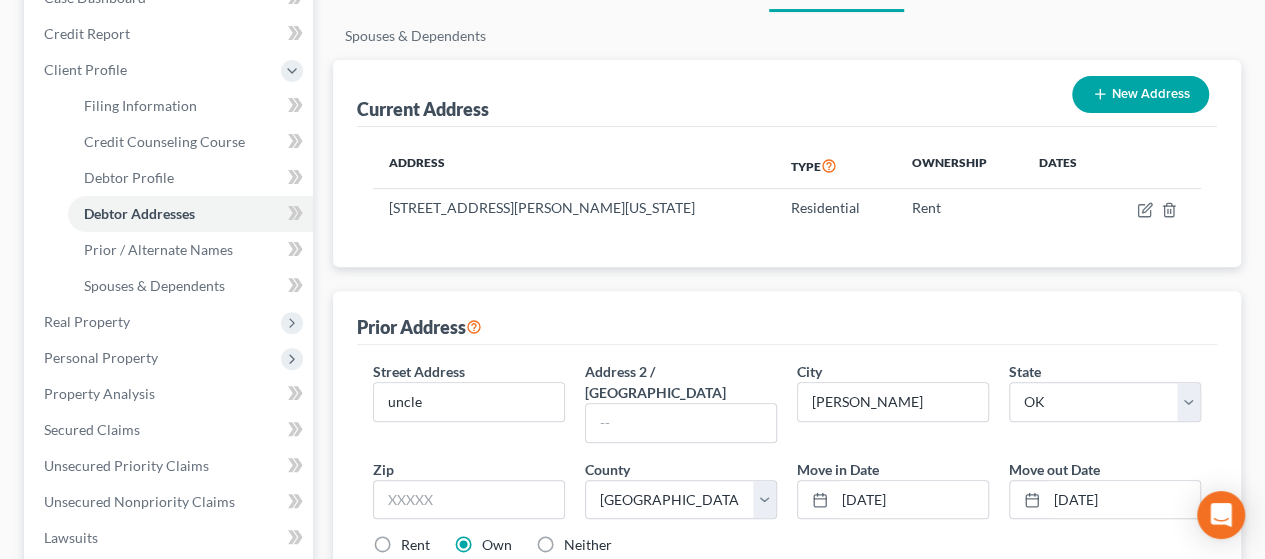 click on "Rent" at bounding box center [415, 545] 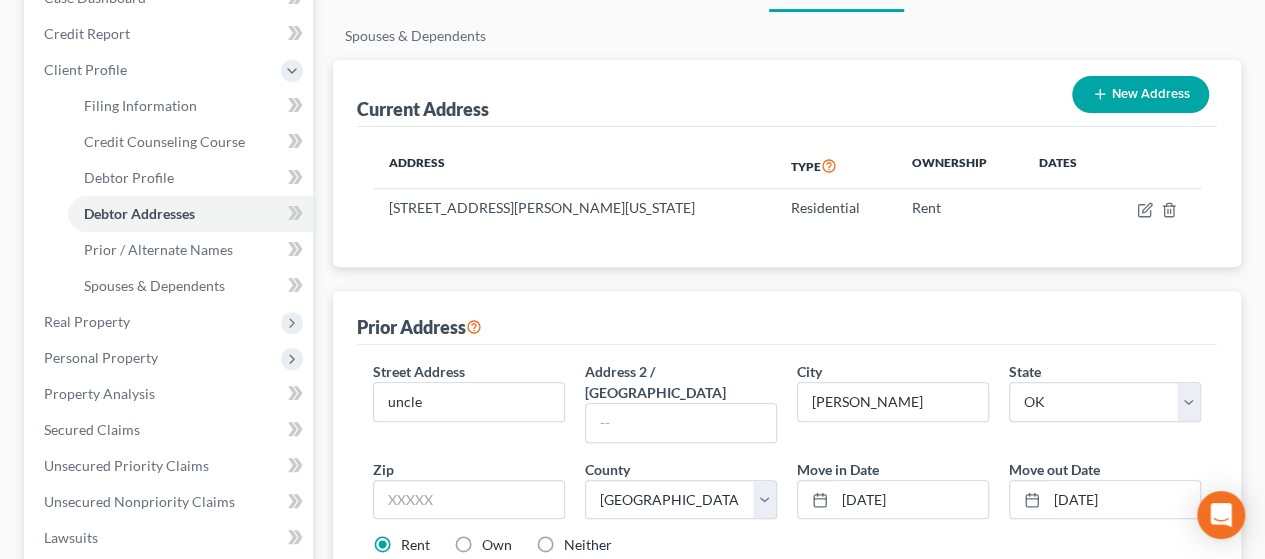 click on "Save Address" at bounding box center (1123, 609) 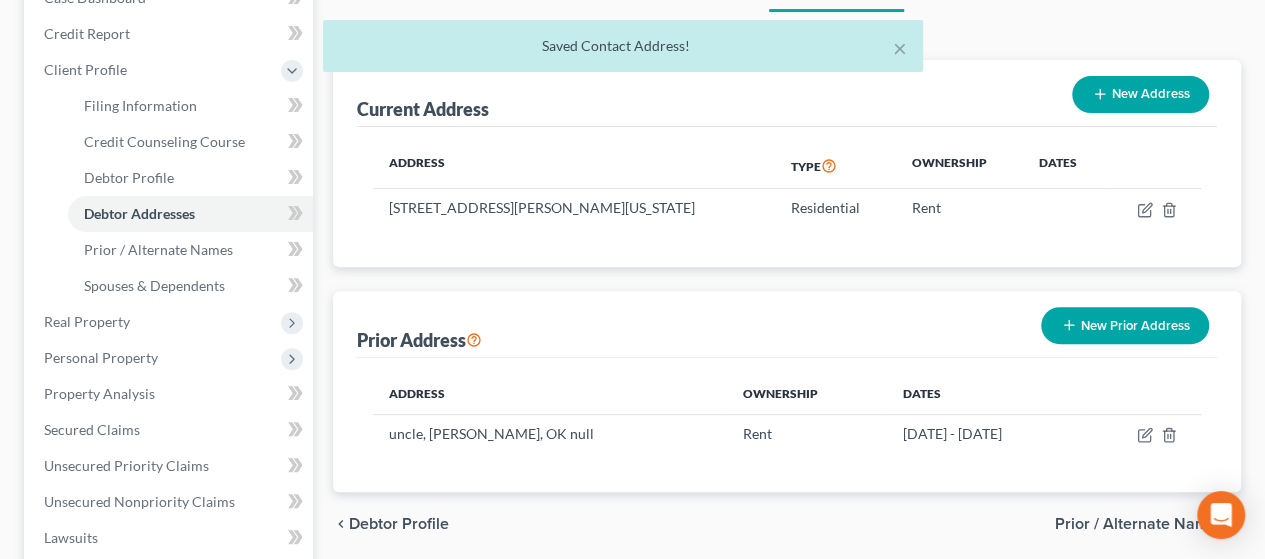 click on "New Prior Address" at bounding box center [1125, 325] 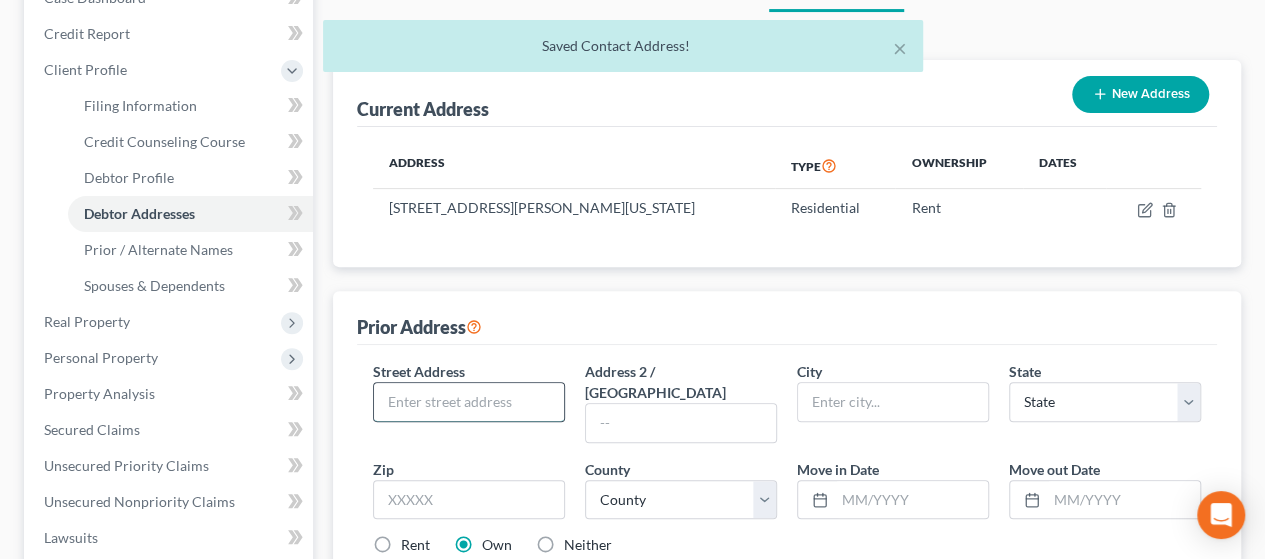 click at bounding box center [469, 402] 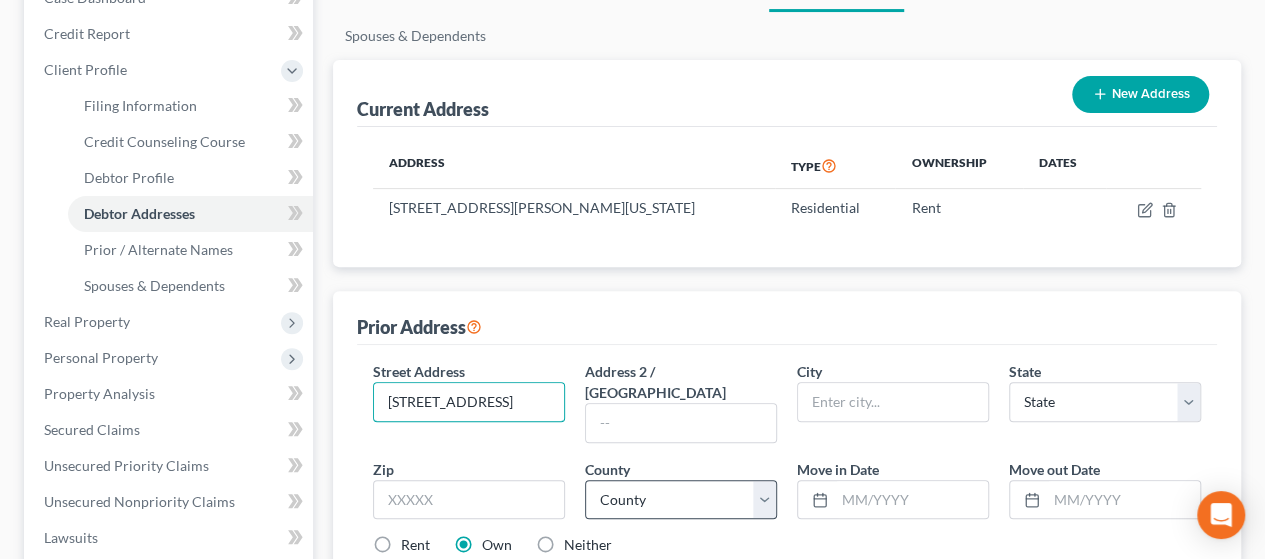 type on "[STREET_ADDRESS]" 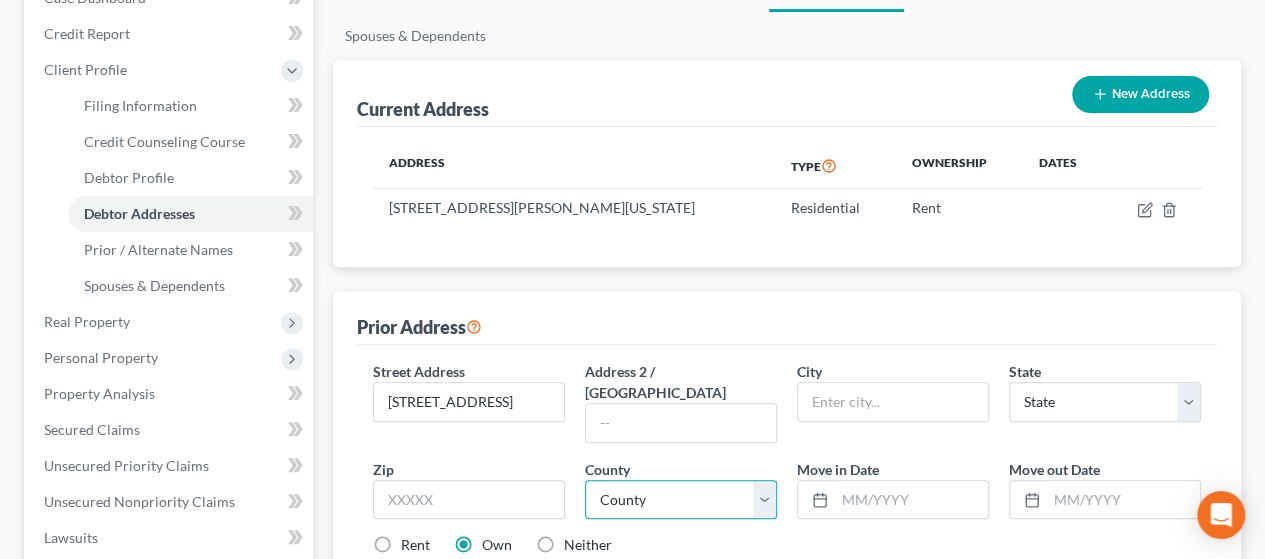 click on "County" at bounding box center [681, 500] 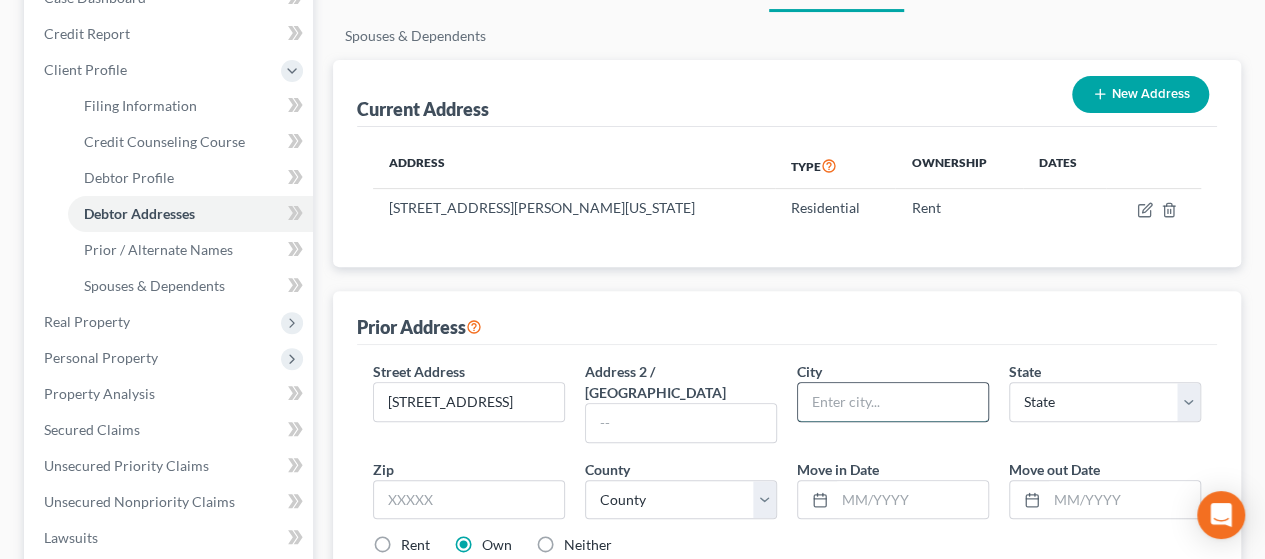 click at bounding box center (893, 402) 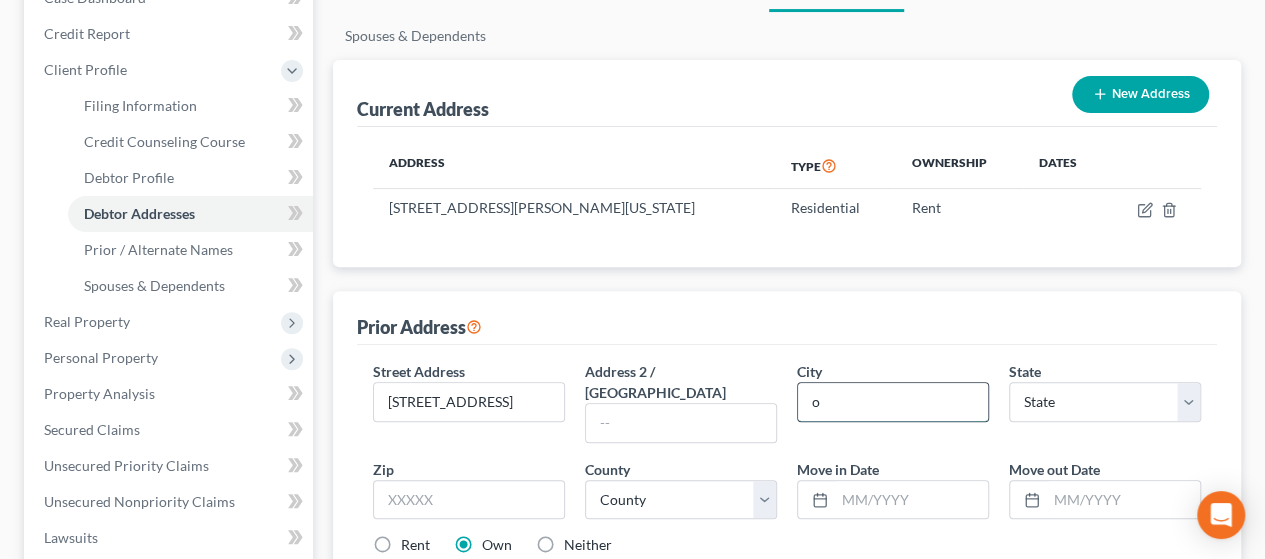 click on "o" at bounding box center [893, 402] 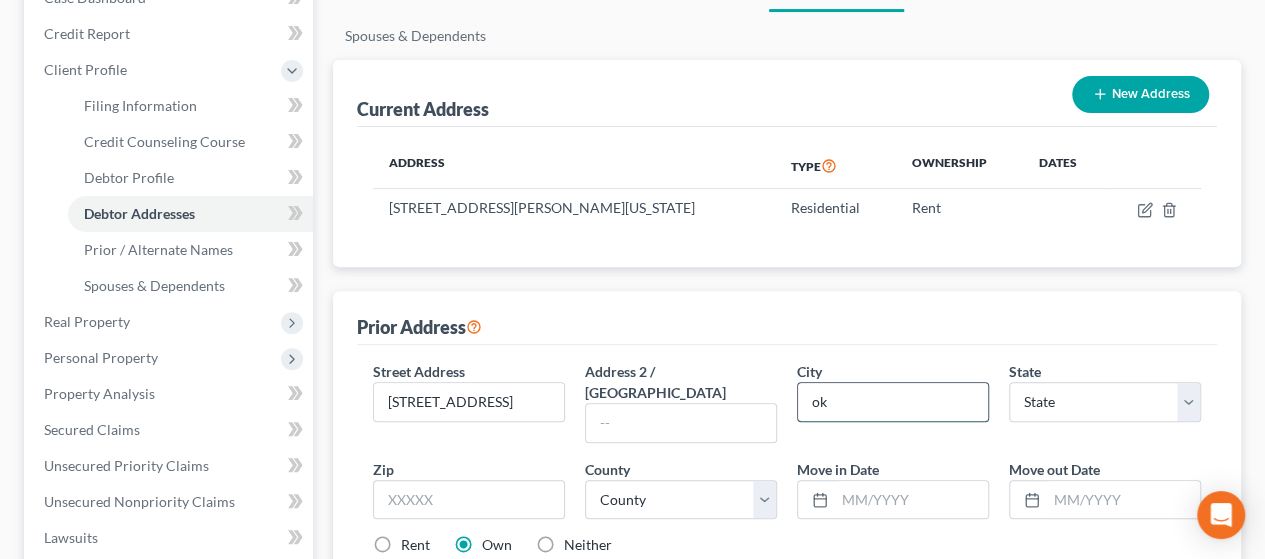 type on "[US_STATE][GEOGRAPHIC_DATA]" 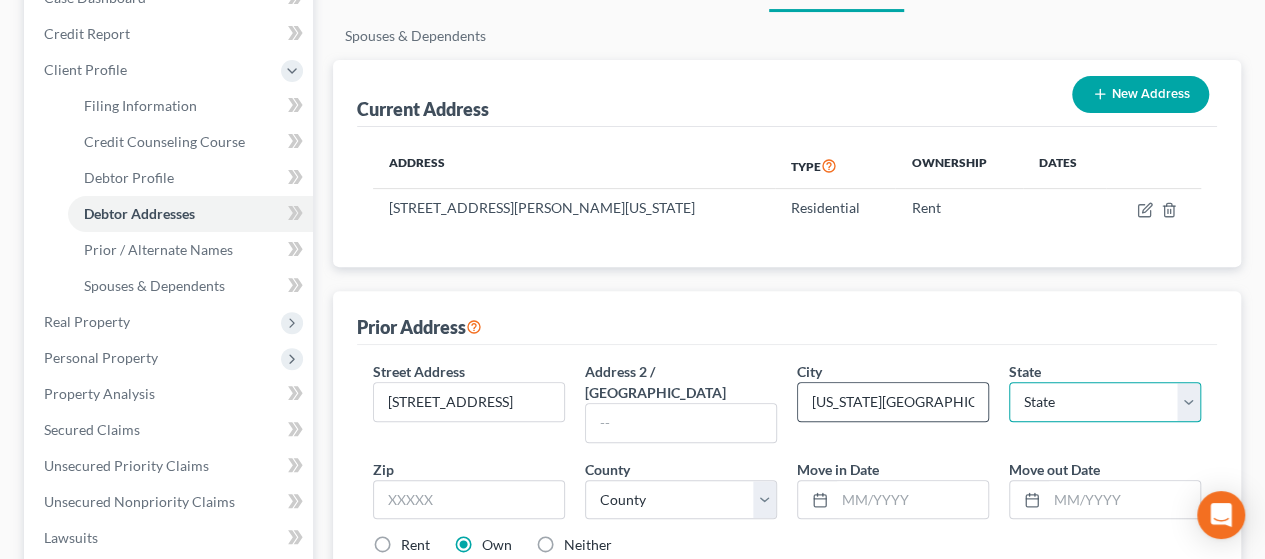 select on "37" 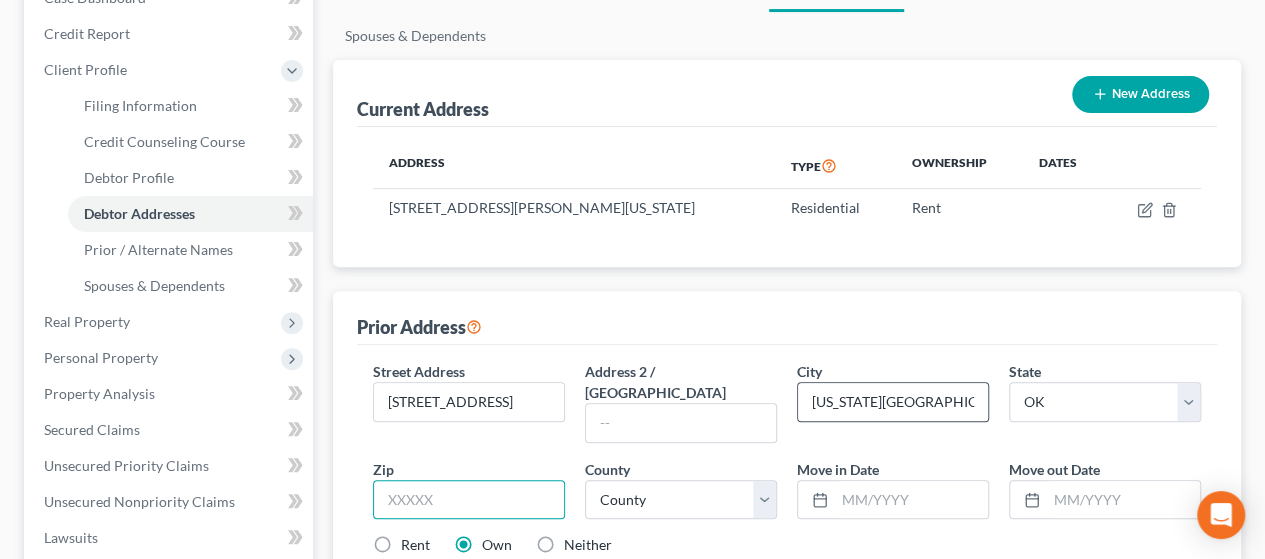 type on "73126" 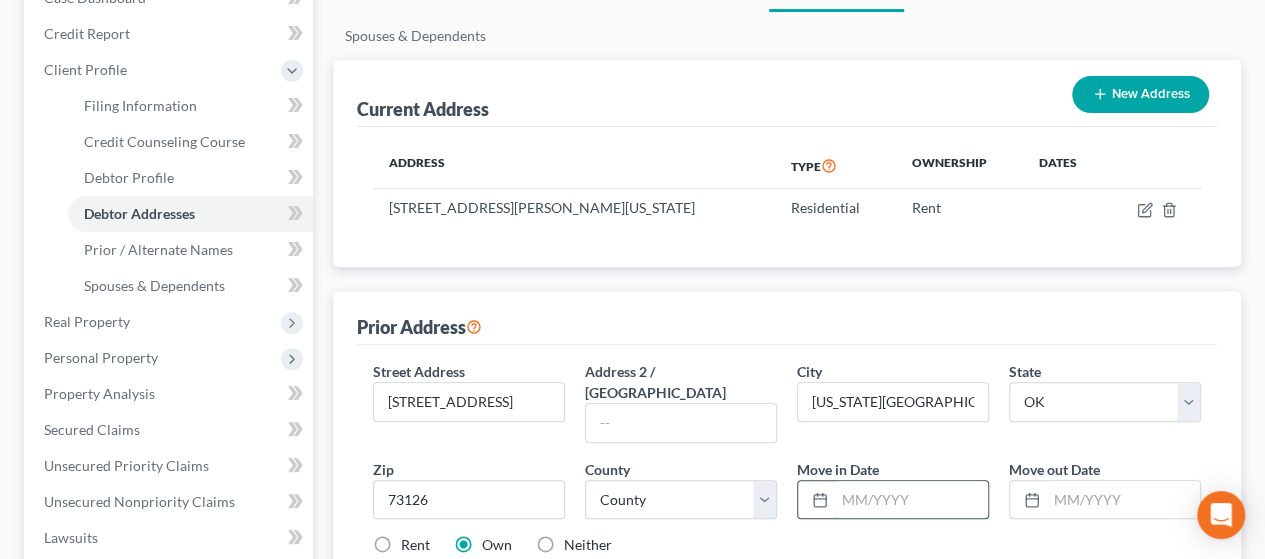 click at bounding box center [911, 500] 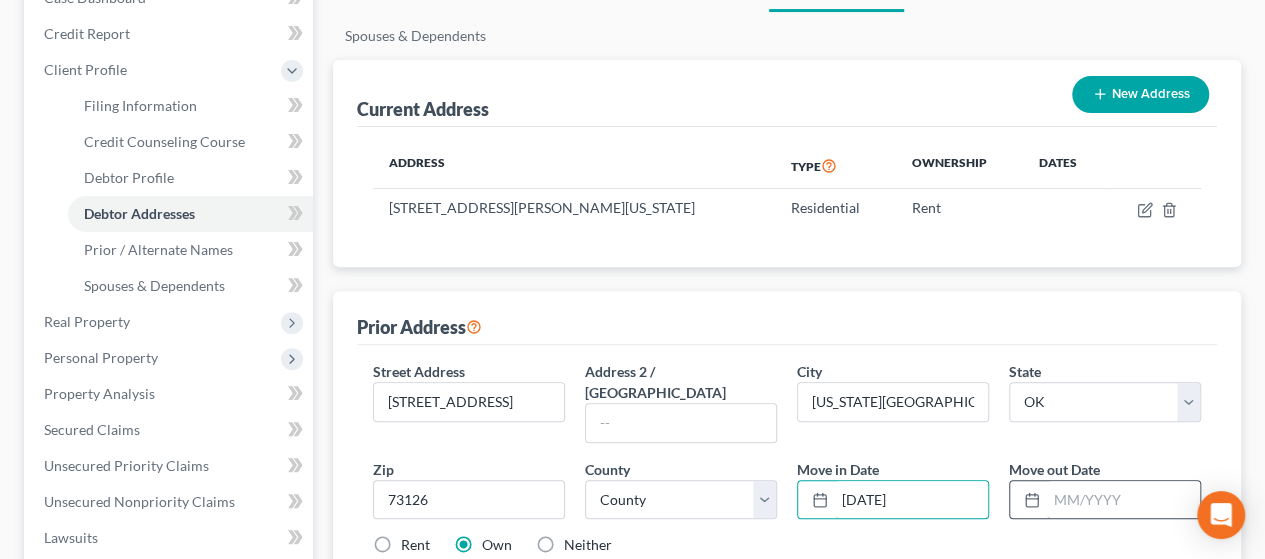 type on "[DATE]" 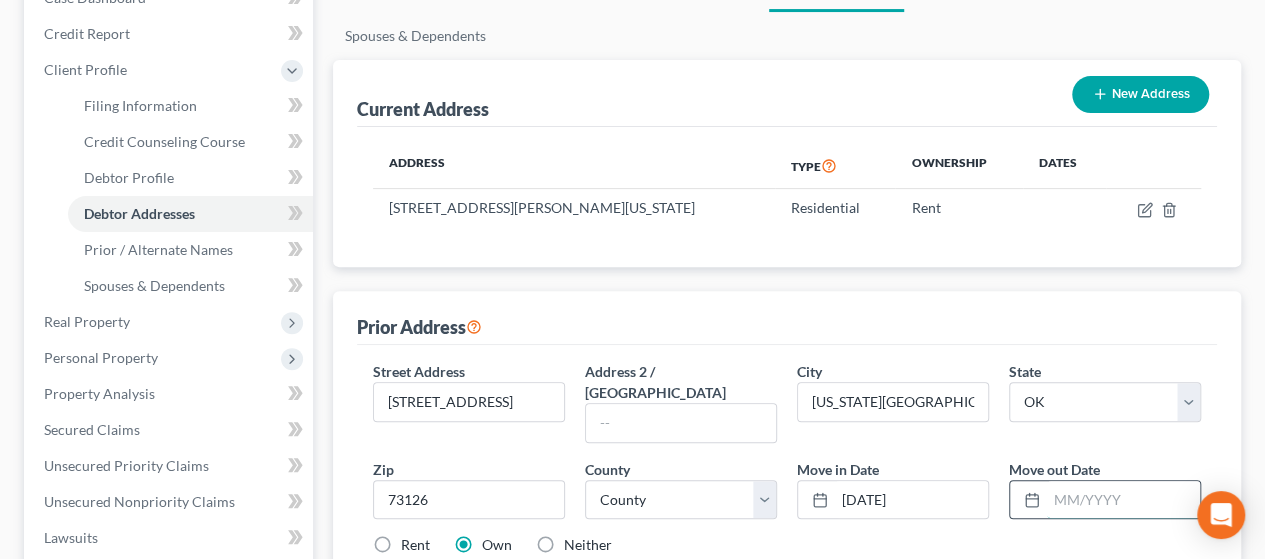 click at bounding box center (1123, 500) 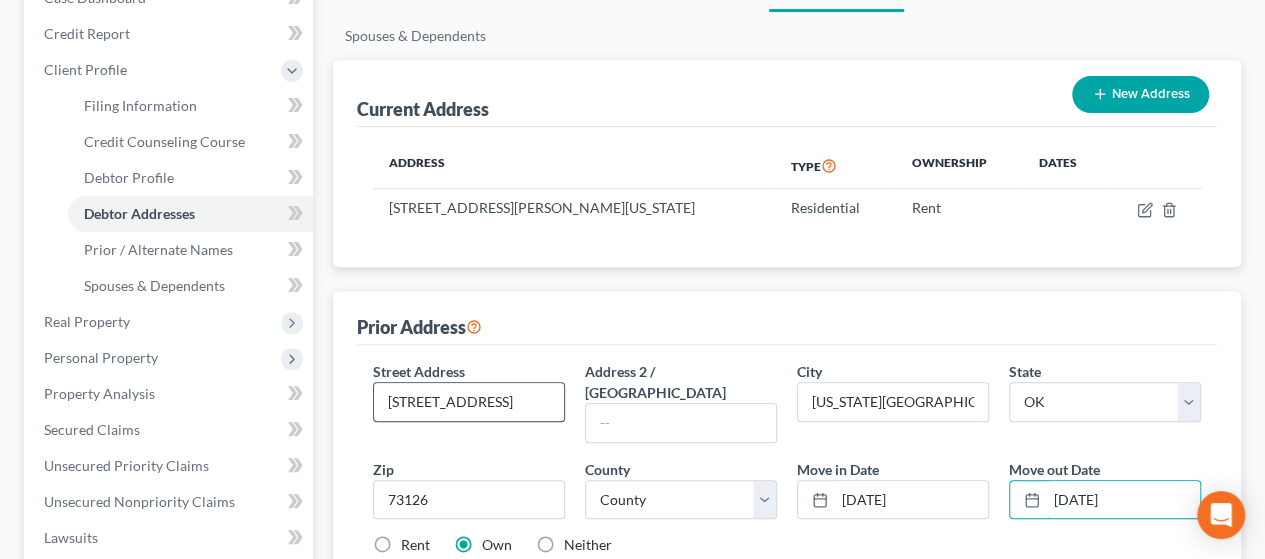 type on "[DATE]" 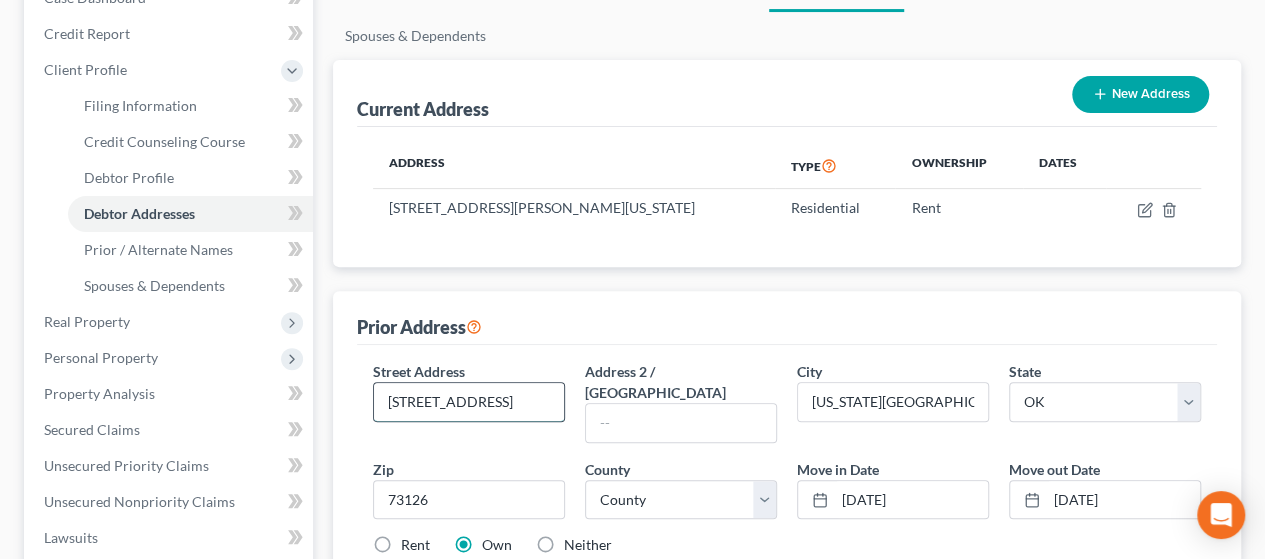 click on "[STREET_ADDRESS]" at bounding box center [469, 402] 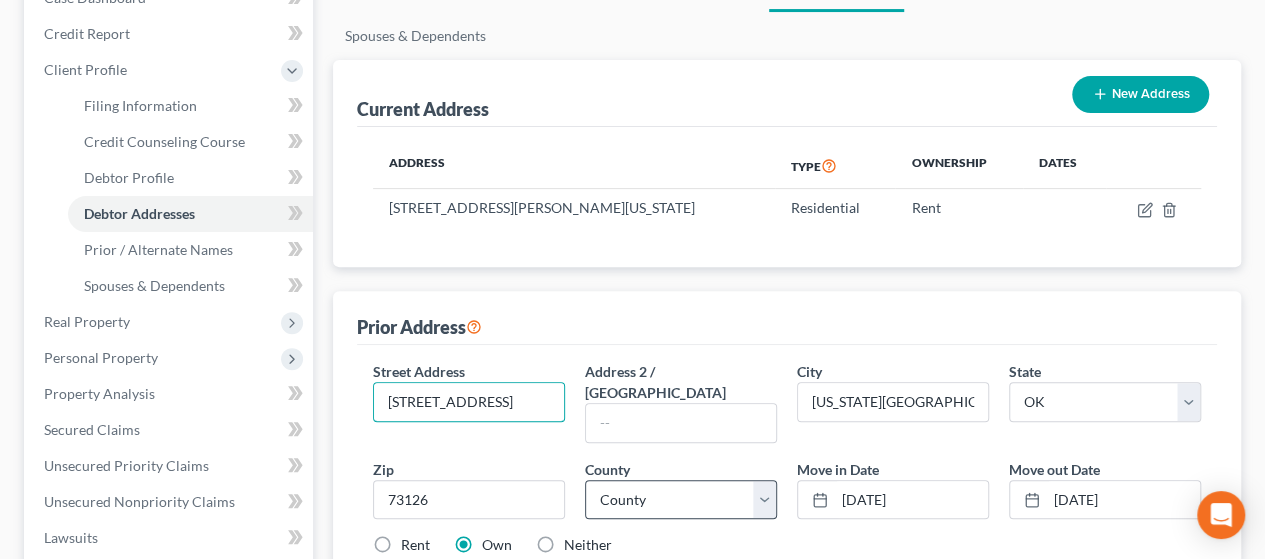 type on "[STREET_ADDRESS]" 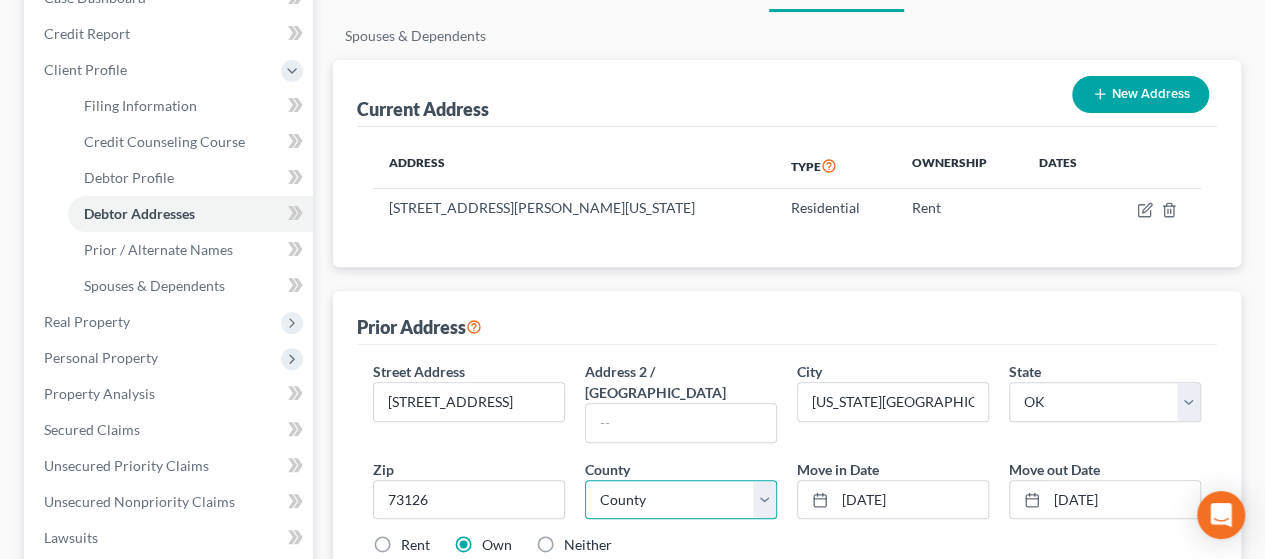 click on "County [GEOGRAPHIC_DATA] [GEOGRAPHIC_DATA] [GEOGRAPHIC_DATA] [GEOGRAPHIC_DATA] [GEOGRAPHIC_DATA] [GEOGRAPHIC_DATA] [GEOGRAPHIC_DATA] [GEOGRAPHIC_DATA] [GEOGRAPHIC_DATA] [GEOGRAPHIC_DATA] [GEOGRAPHIC_DATA] [GEOGRAPHIC_DATA] [GEOGRAPHIC_DATA] [GEOGRAPHIC_DATA] [GEOGRAPHIC_DATA] [GEOGRAPHIC_DATA] [GEOGRAPHIC_DATA] [GEOGRAPHIC_DATA] [GEOGRAPHIC_DATA] [GEOGRAPHIC_DATA] [US_STATE][GEOGRAPHIC_DATA] [GEOGRAPHIC_DATA] [GEOGRAPHIC_DATA] [GEOGRAPHIC_DATA] [GEOGRAPHIC_DATA] [GEOGRAPHIC_DATA] [GEOGRAPHIC_DATA] [GEOGRAPHIC_DATA] [GEOGRAPHIC_DATA] [GEOGRAPHIC_DATA] [GEOGRAPHIC_DATA] [GEOGRAPHIC_DATA] [GEOGRAPHIC_DATA] [GEOGRAPHIC_DATA] [GEOGRAPHIC_DATA] [GEOGRAPHIC_DATA] [GEOGRAPHIC_DATA] [GEOGRAPHIC_DATA] [GEOGRAPHIC_DATA] [GEOGRAPHIC_DATA] [GEOGRAPHIC_DATA] [GEOGRAPHIC_DATA] [GEOGRAPHIC_DATA] [GEOGRAPHIC_DATA] [GEOGRAPHIC_DATA] [GEOGRAPHIC_DATA] [GEOGRAPHIC_DATA] [GEOGRAPHIC_DATA] [GEOGRAPHIC_DATA] [GEOGRAPHIC_DATA] [GEOGRAPHIC_DATA] [GEOGRAPHIC_DATA] [GEOGRAPHIC_DATA] [GEOGRAPHIC_DATA] [US_STATE][GEOGRAPHIC_DATA] [GEOGRAPHIC_DATA] [GEOGRAPHIC_DATA] [GEOGRAPHIC_DATA] [GEOGRAPHIC_DATA] [GEOGRAPHIC_DATA] [GEOGRAPHIC_DATA] [GEOGRAPHIC_DATA] [GEOGRAPHIC_DATA] [GEOGRAPHIC_DATA] [PERSON_NAME][GEOGRAPHIC_DATA] [GEOGRAPHIC_DATA] [GEOGRAPHIC_DATA] [GEOGRAPHIC_DATA] [GEOGRAPHIC_DATA]" at bounding box center [681, 500] 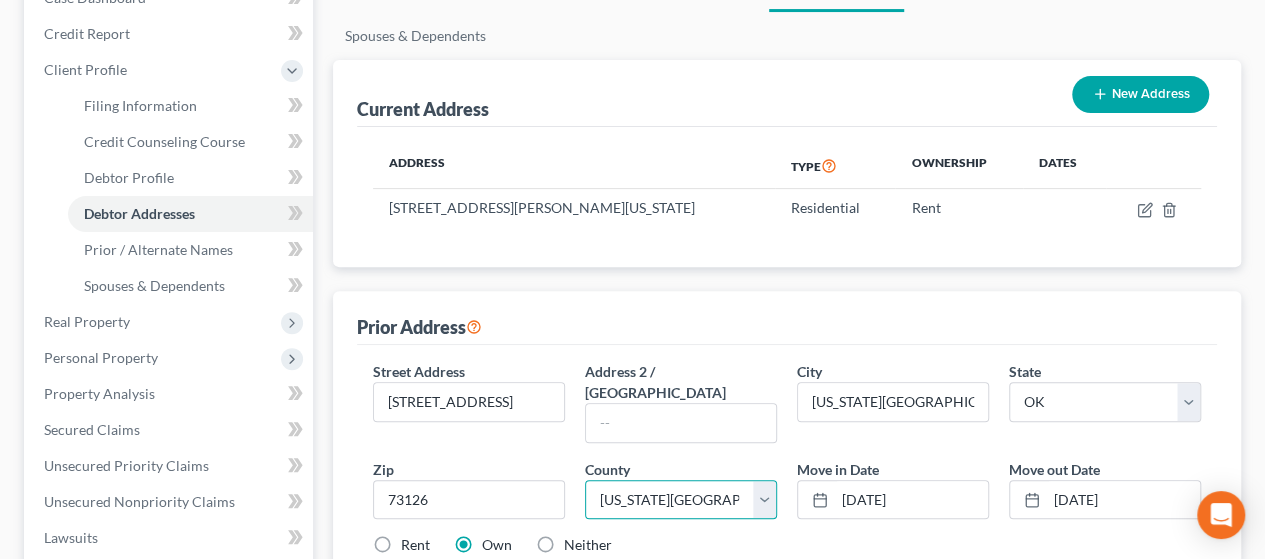 click on "County [GEOGRAPHIC_DATA] [GEOGRAPHIC_DATA] [GEOGRAPHIC_DATA] [GEOGRAPHIC_DATA] [GEOGRAPHIC_DATA] [GEOGRAPHIC_DATA] [GEOGRAPHIC_DATA] [GEOGRAPHIC_DATA] [GEOGRAPHIC_DATA] [GEOGRAPHIC_DATA] [GEOGRAPHIC_DATA] [GEOGRAPHIC_DATA] [GEOGRAPHIC_DATA] [GEOGRAPHIC_DATA] [GEOGRAPHIC_DATA] [GEOGRAPHIC_DATA] [GEOGRAPHIC_DATA] [GEOGRAPHIC_DATA] [GEOGRAPHIC_DATA] [GEOGRAPHIC_DATA] [US_STATE][GEOGRAPHIC_DATA] [GEOGRAPHIC_DATA] [GEOGRAPHIC_DATA] [GEOGRAPHIC_DATA] [GEOGRAPHIC_DATA] [GEOGRAPHIC_DATA] [GEOGRAPHIC_DATA] [GEOGRAPHIC_DATA] [GEOGRAPHIC_DATA] [GEOGRAPHIC_DATA] [GEOGRAPHIC_DATA] [GEOGRAPHIC_DATA] [GEOGRAPHIC_DATA] [GEOGRAPHIC_DATA] [GEOGRAPHIC_DATA] [GEOGRAPHIC_DATA] [GEOGRAPHIC_DATA] [GEOGRAPHIC_DATA] [GEOGRAPHIC_DATA] [GEOGRAPHIC_DATA] [GEOGRAPHIC_DATA] [GEOGRAPHIC_DATA] [GEOGRAPHIC_DATA] [GEOGRAPHIC_DATA] [GEOGRAPHIC_DATA] [GEOGRAPHIC_DATA] [GEOGRAPHIC_DATA] [GEOGRAPHIC_DATA] [GEOGRAPHIC_DATA] [GEOGRAPHIC_DATA] [GEOGRAPHIC_DATA] [GEOGRAPHIC_DATA] [GEOGRAPHIC_DATA] [GEOGRAPHIC_DATA] [US_STATE][GEOGRAPHIC_DATA] [GEOGRAPHIC_DATA] [GEOGRAPHIC_DATA] [GEOGRAPHIC_DATA] [GEOGRAPHIC_DATA] [GEOGRAPHIC_DATA] [GEOGRAPHIC_DATA] [GEOGRAPHIC_DATA] [GEOGRAPHIC_DATA] [GEOGRAPHIC_DATA] [PERSON_NAME][GEOGRAPHIC_DATA] [GEOGRAPHIC_DATA] [GEOGRAPHIC_DATA] [GEOGRAPHIC_DATA] [GEOGRAPHIC_DATA]" at bounding box center [681, 500] 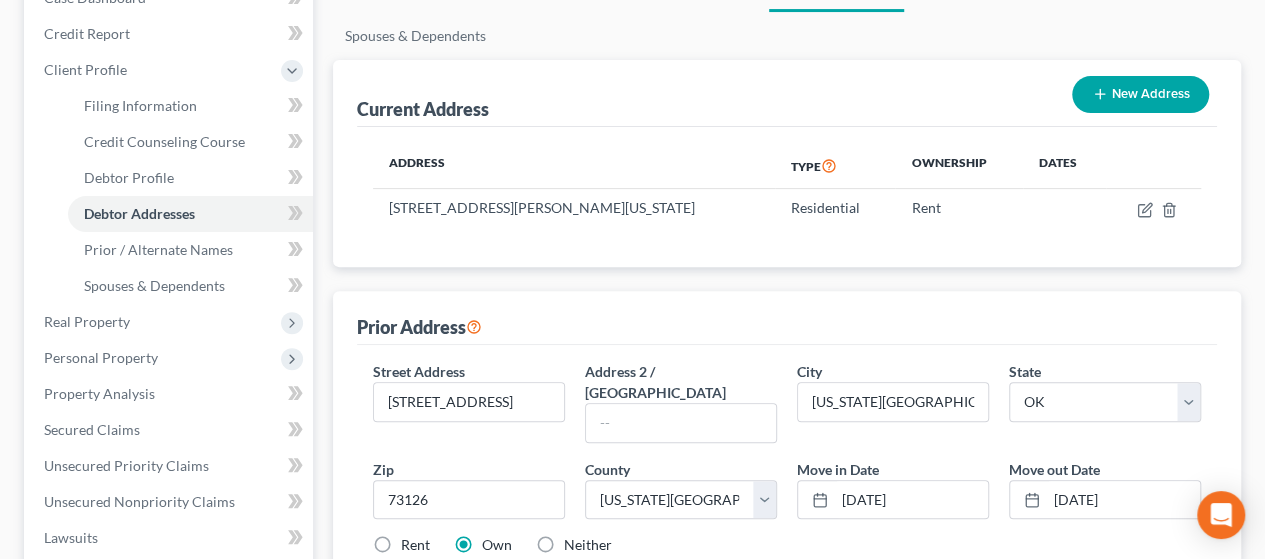 click on "Rent" at bounding box center [415, 545] 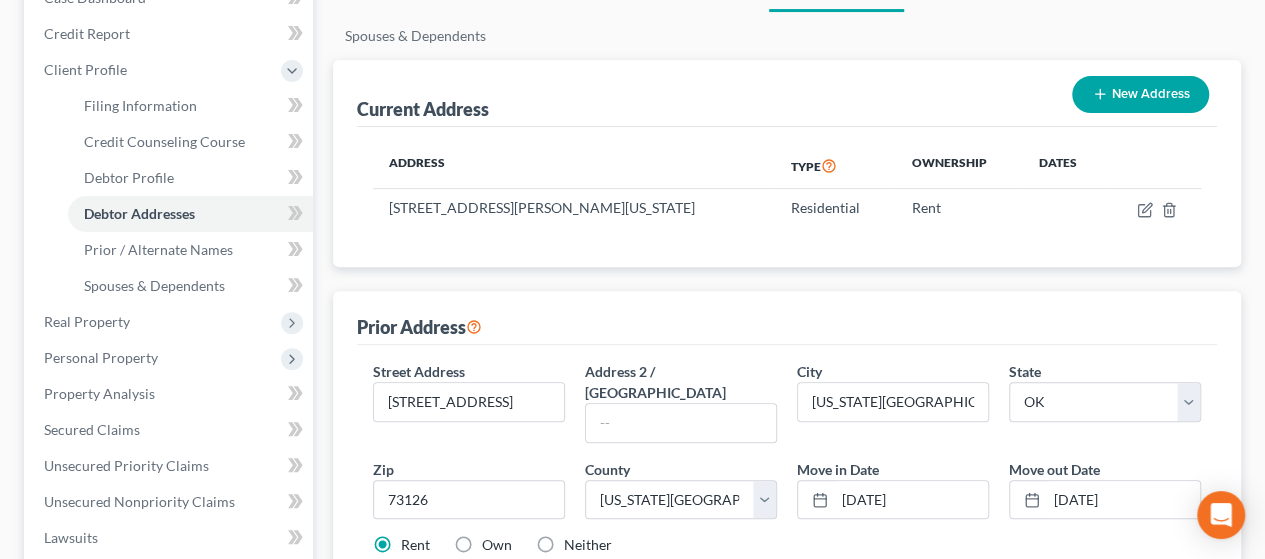 click on "Save Address" at bounding box center (1123, 609) 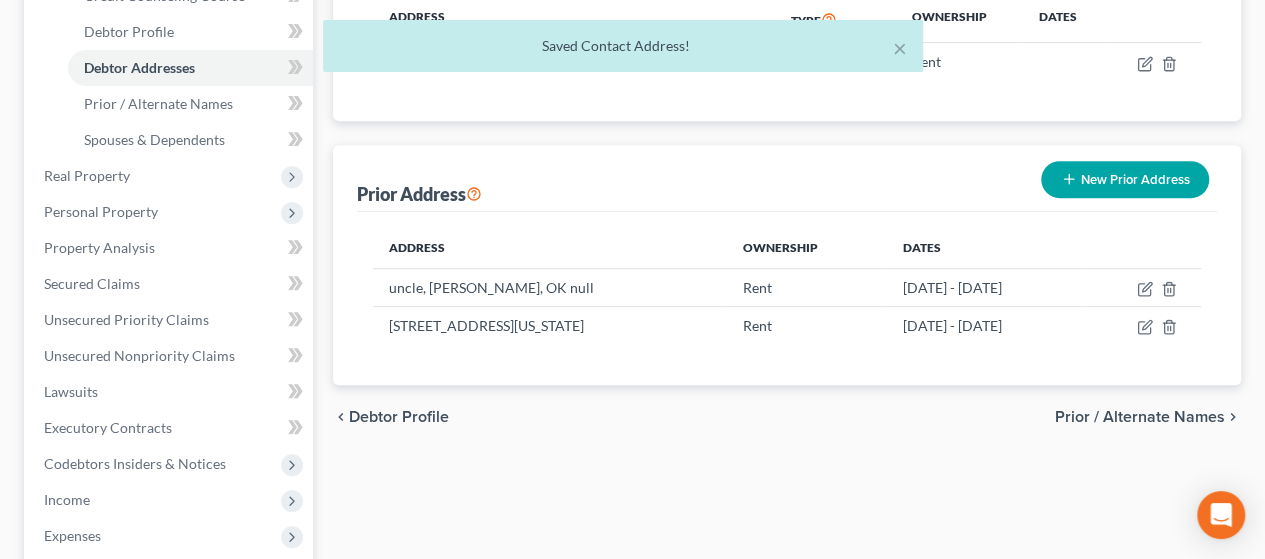 scroll, scrollTop: 384, scrollLeft: 0, axis: vertical 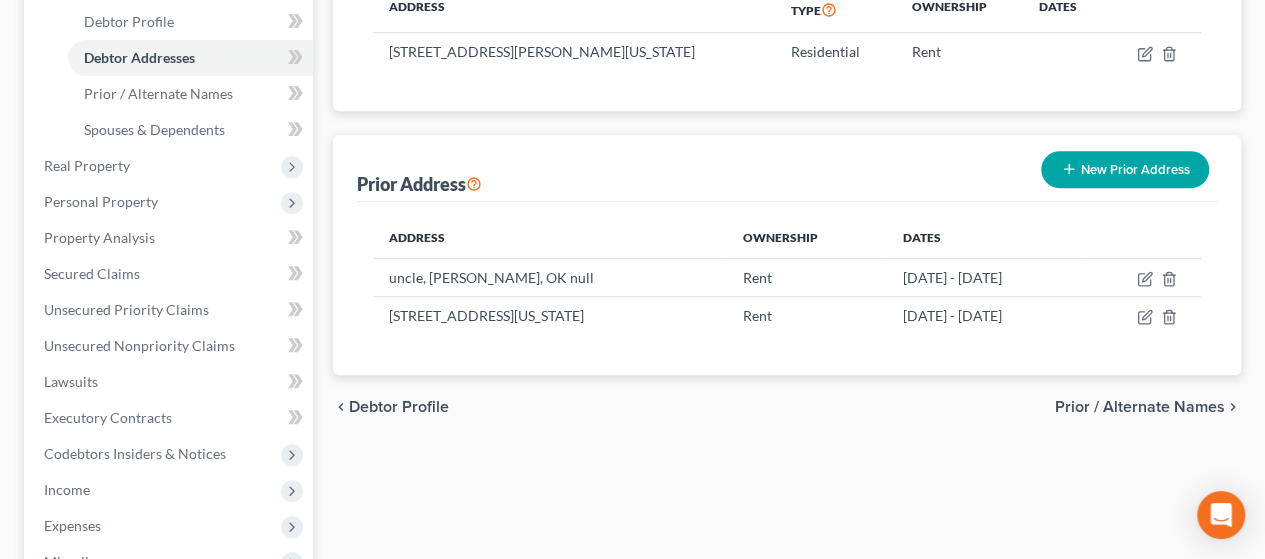 click on "Prior / Alternate Names" at bounding box center (1140, 407) 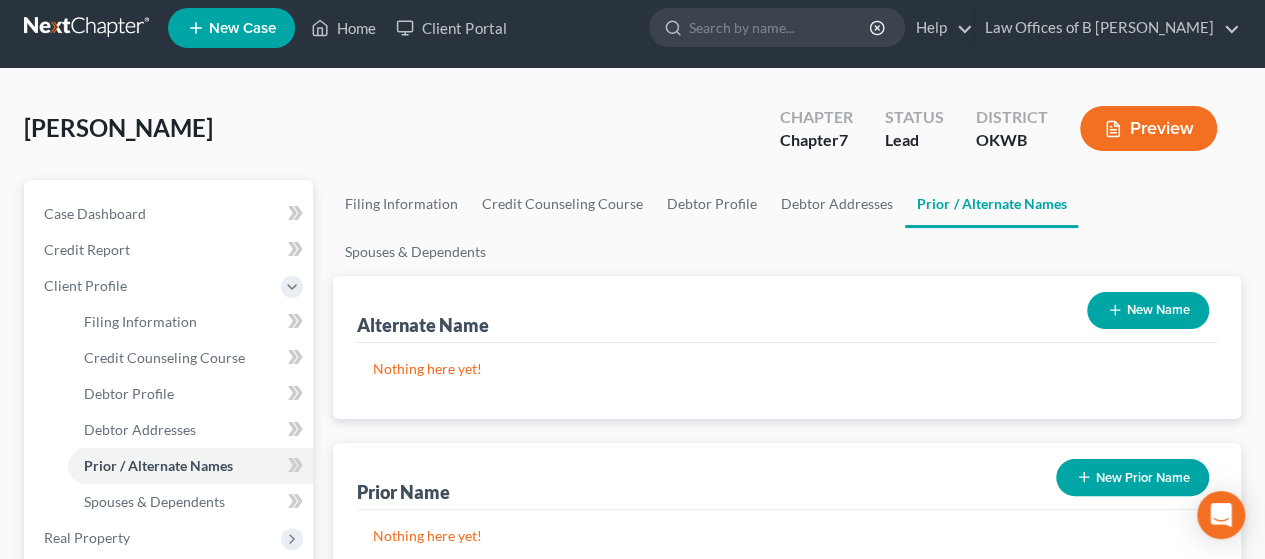 scroll, scrollTop: 0, scrollLeft: 0, axis: both 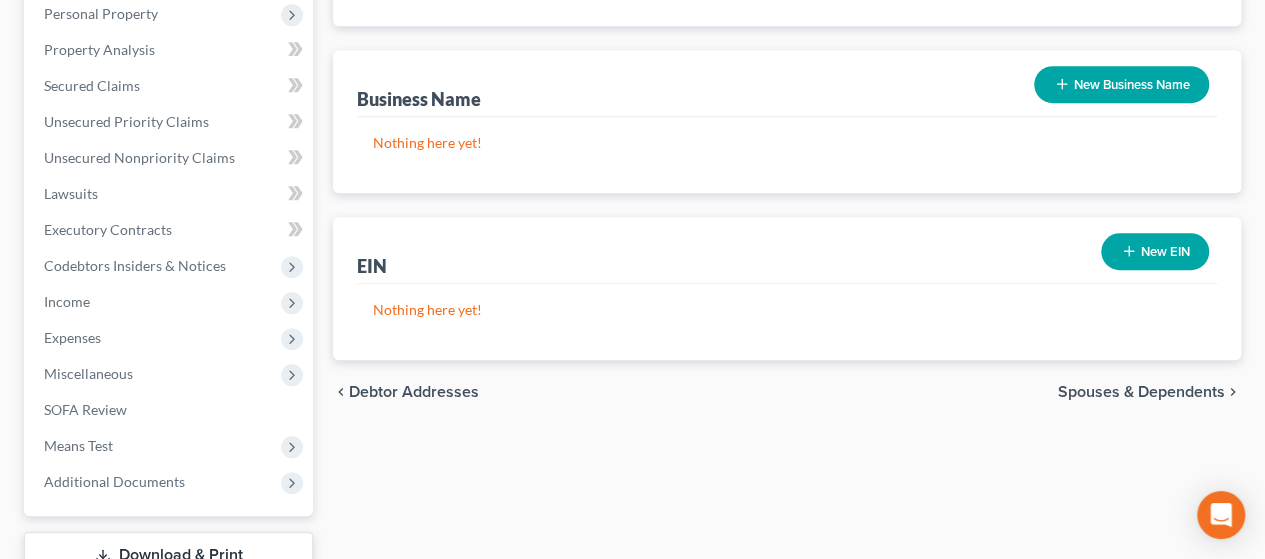 click on "Spouses & Dependents" at bounding box center (1141, 392) 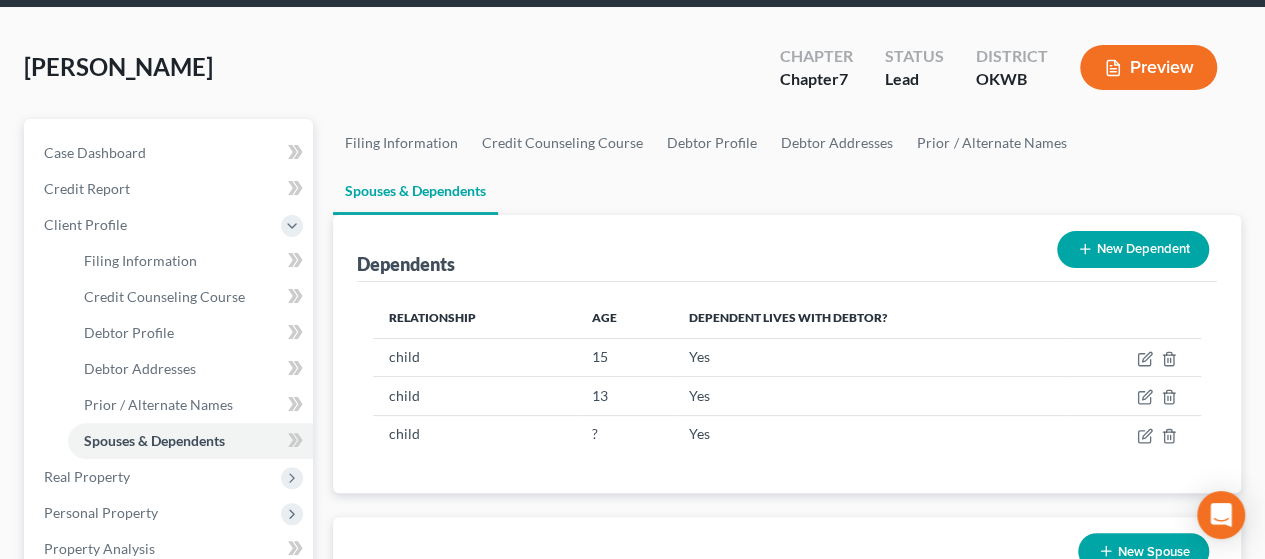 scroll, scrollTop: 0, scrollLeft: 0, axis: both 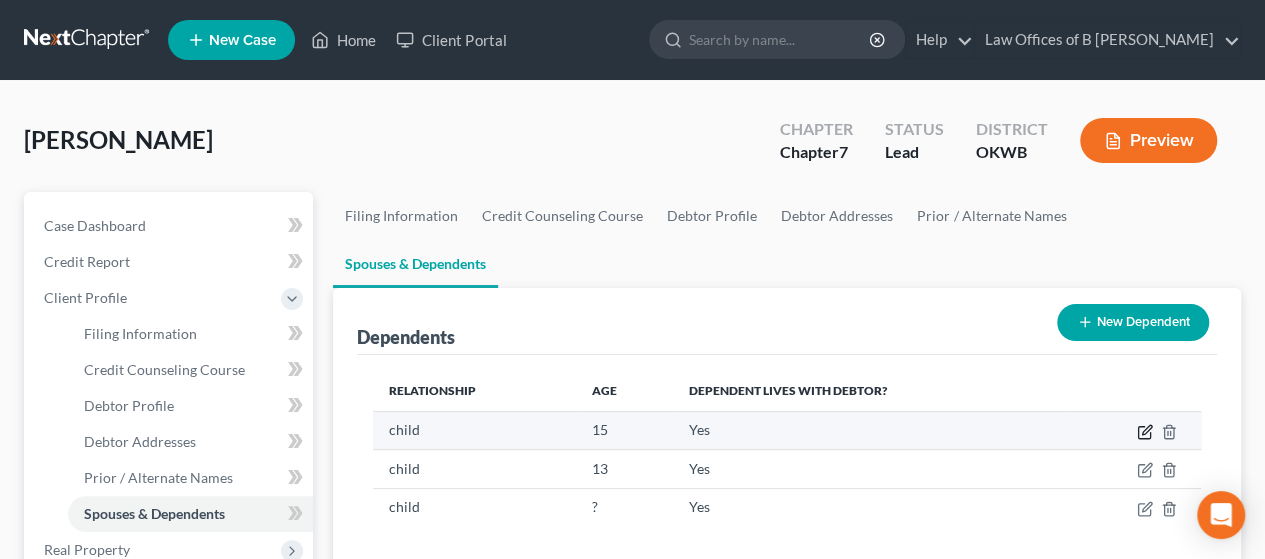 click 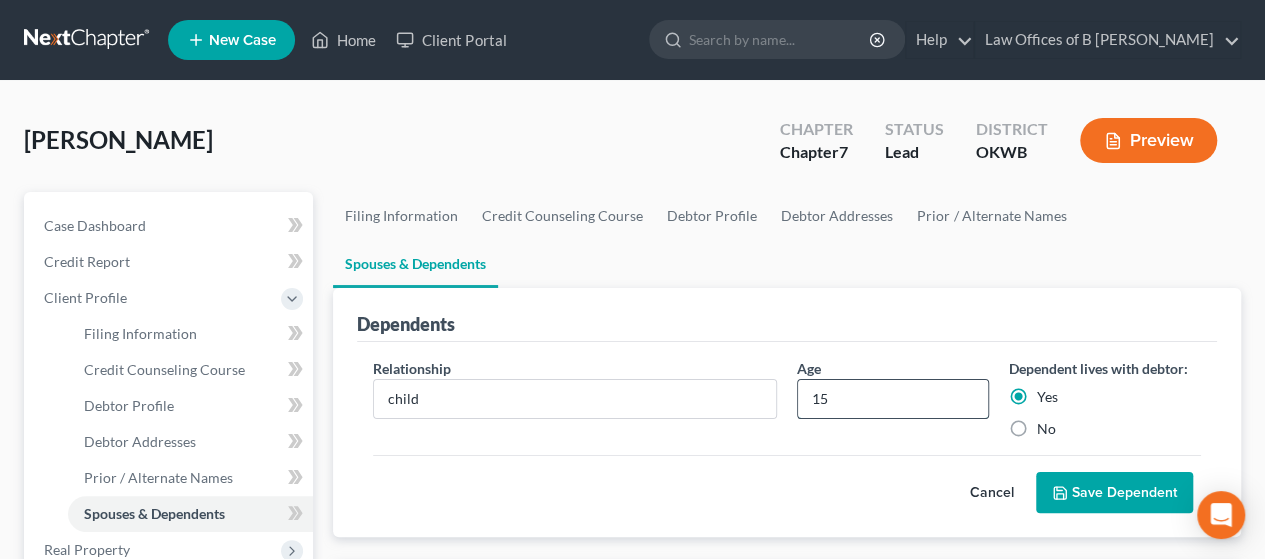 click on "15" at bounding box center [893, 399] 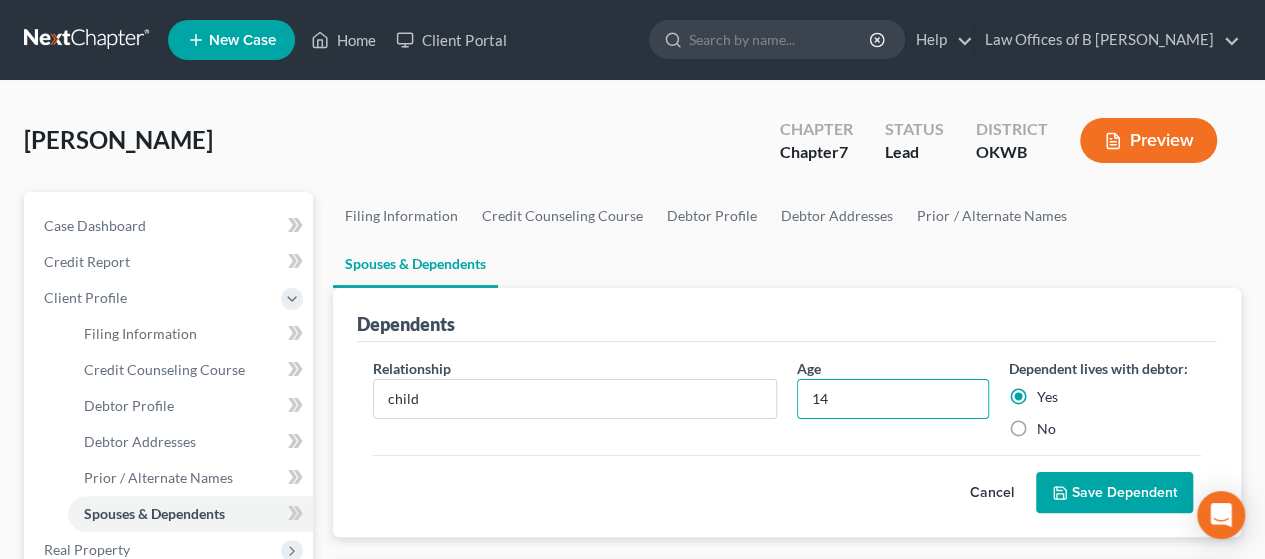 type on "14" 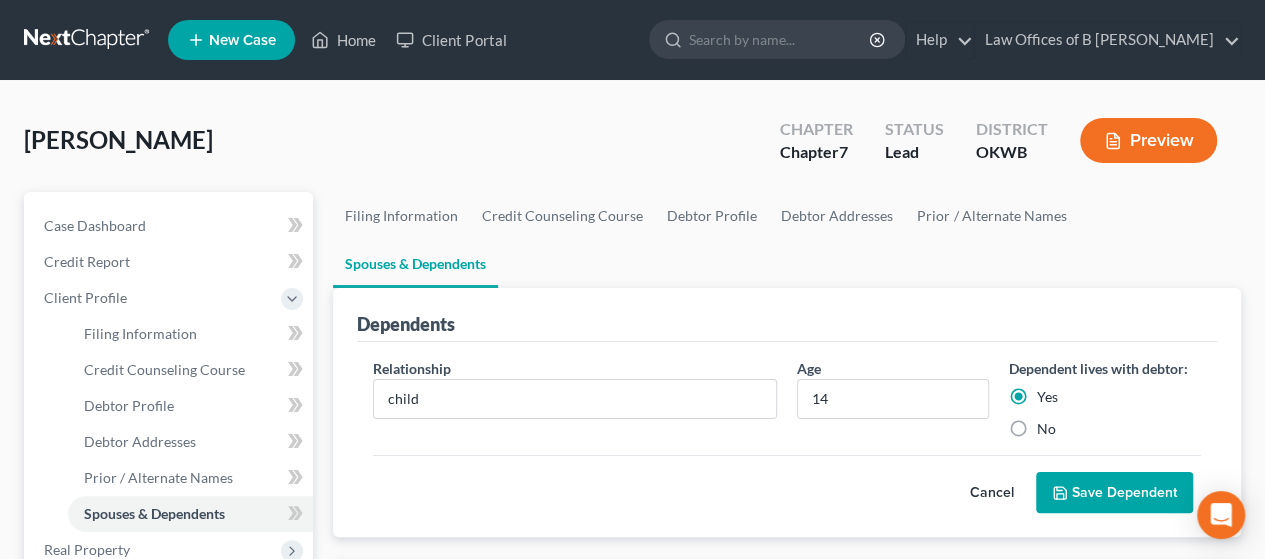click on "Save Dependent" at bounding box center (1114, 493) 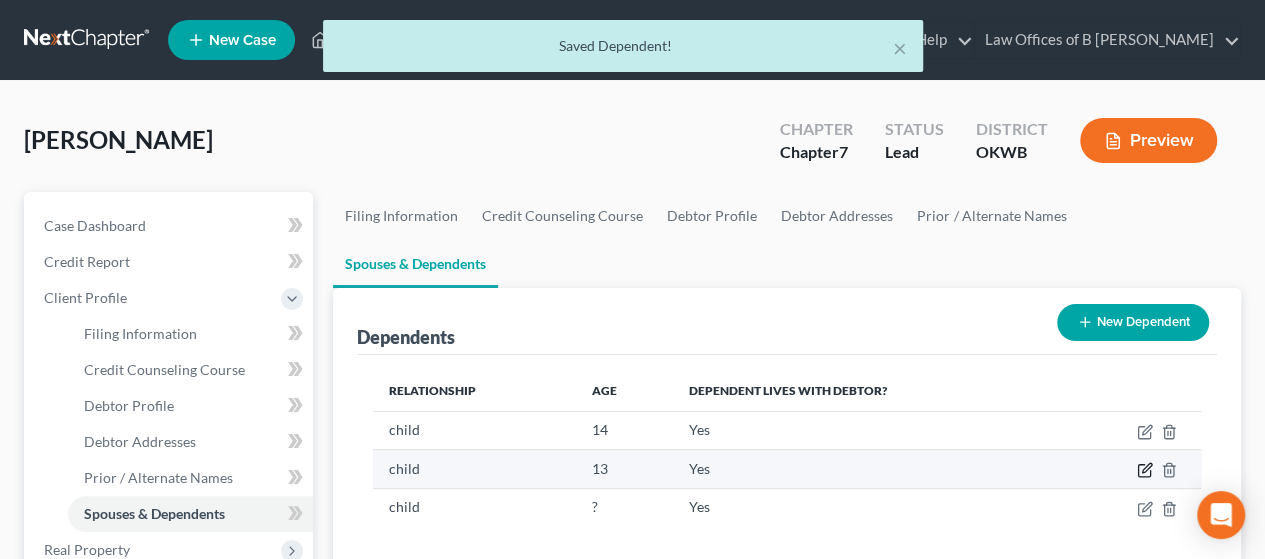 click 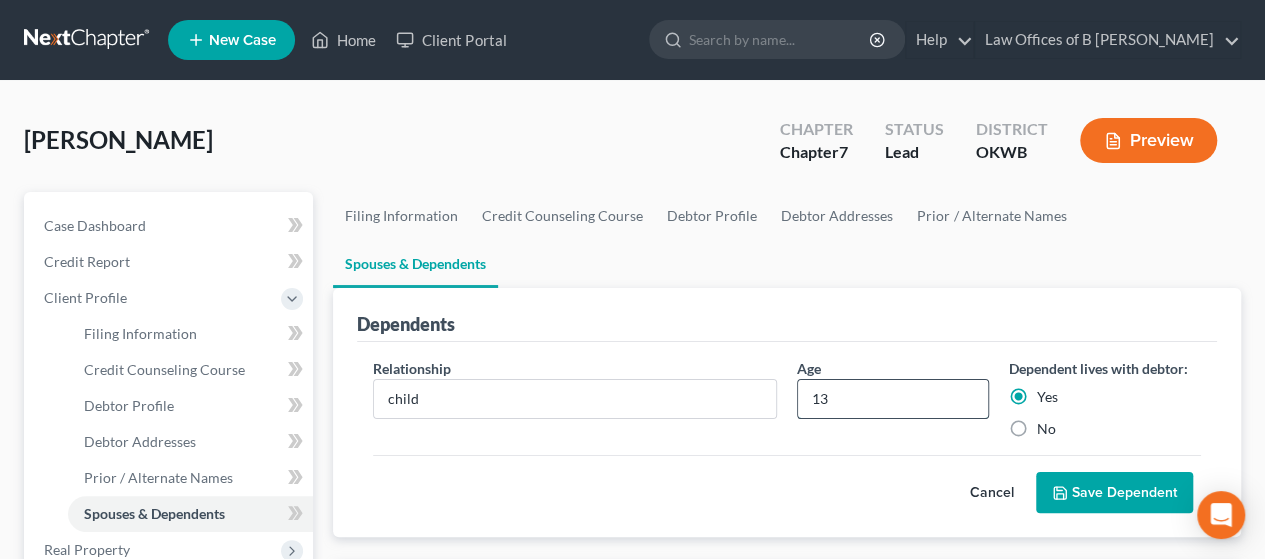 click on "13" at bounding box center [893, 399] 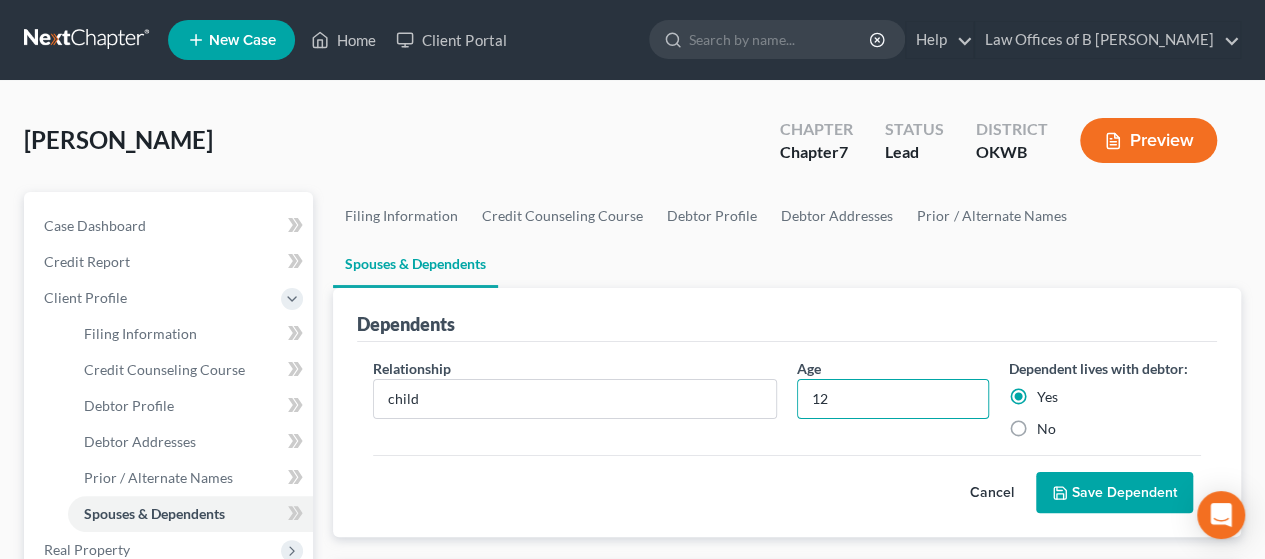 type on "12" 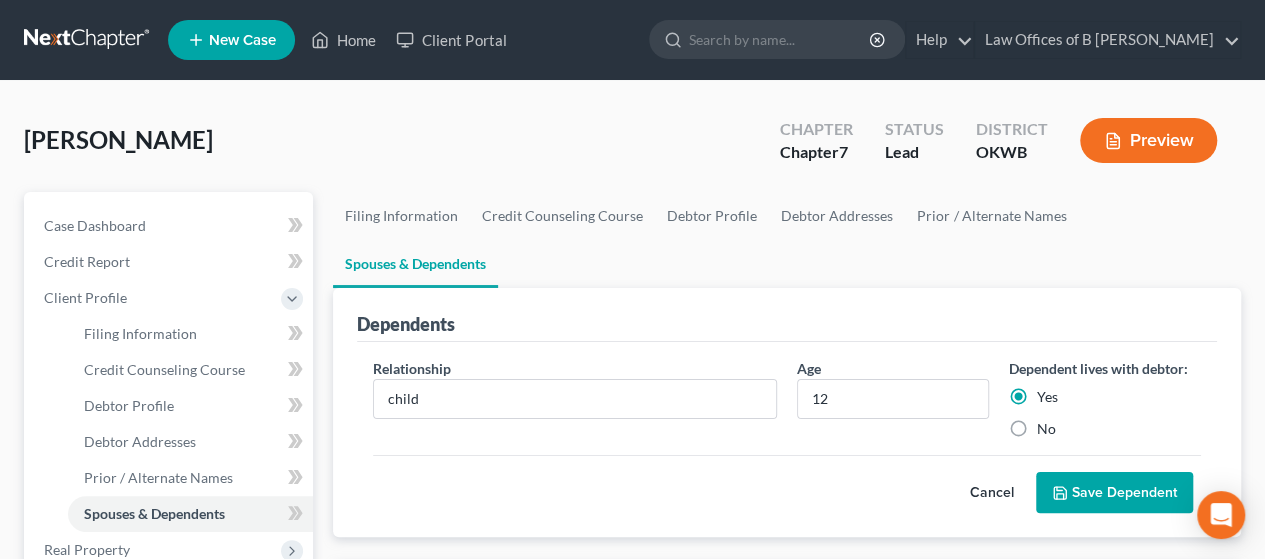 click on "Save Dependent" at bounding box center (1114, 493) 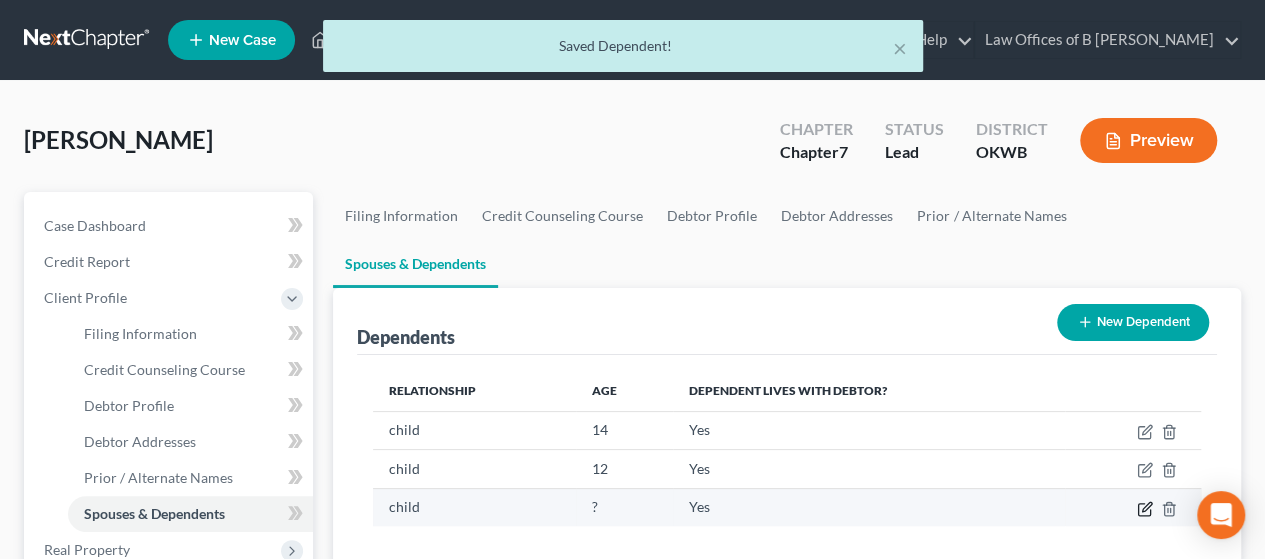 click 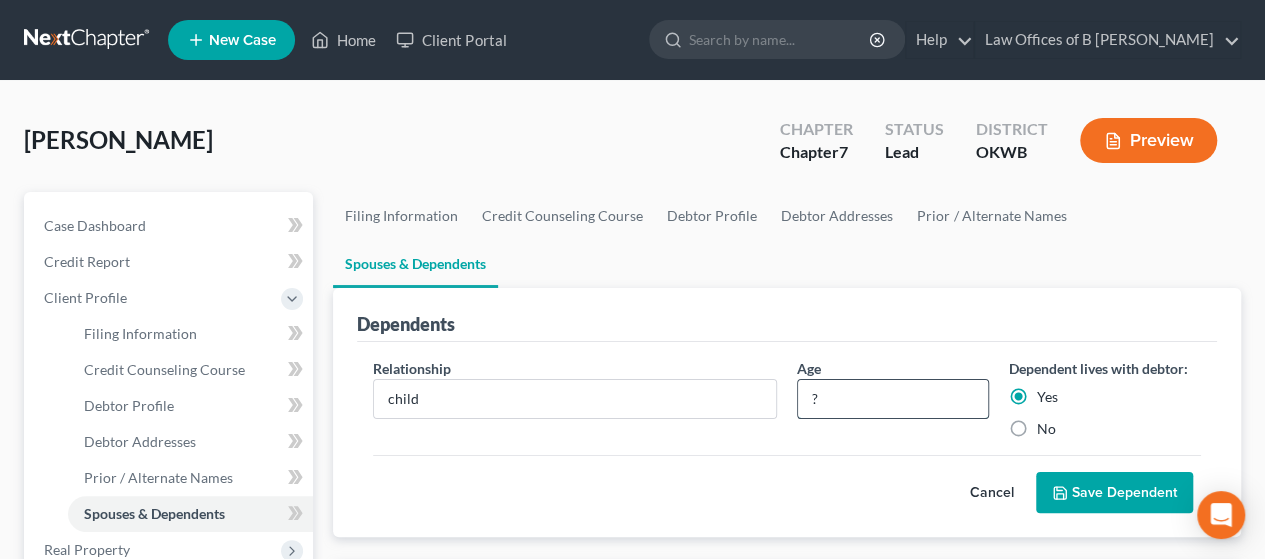click on "?" at bounding box center (893, 399) 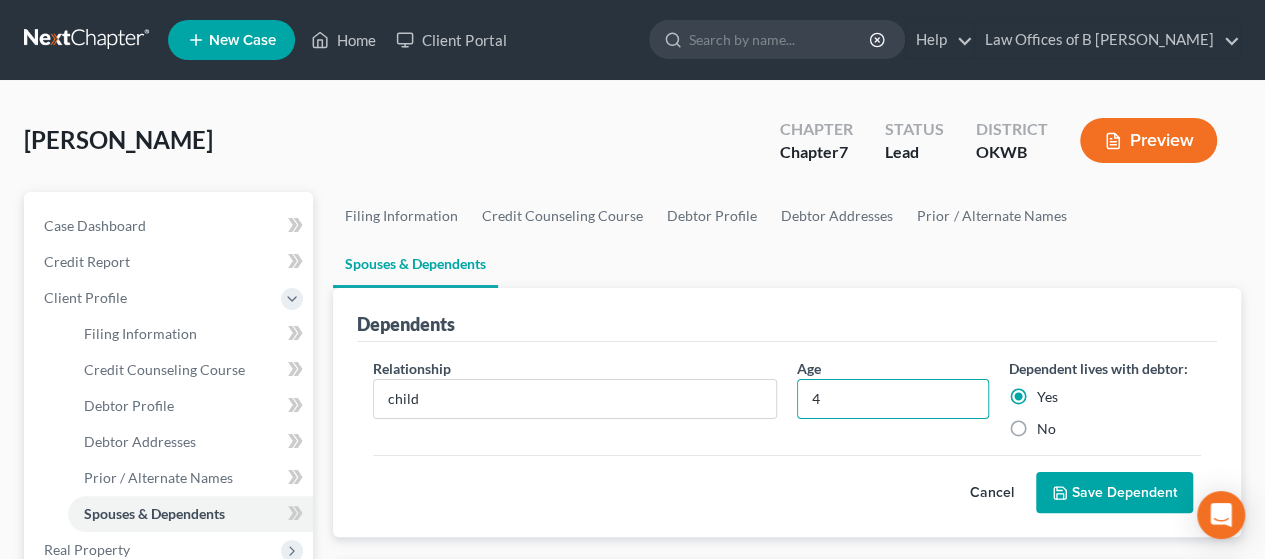 type on "4" 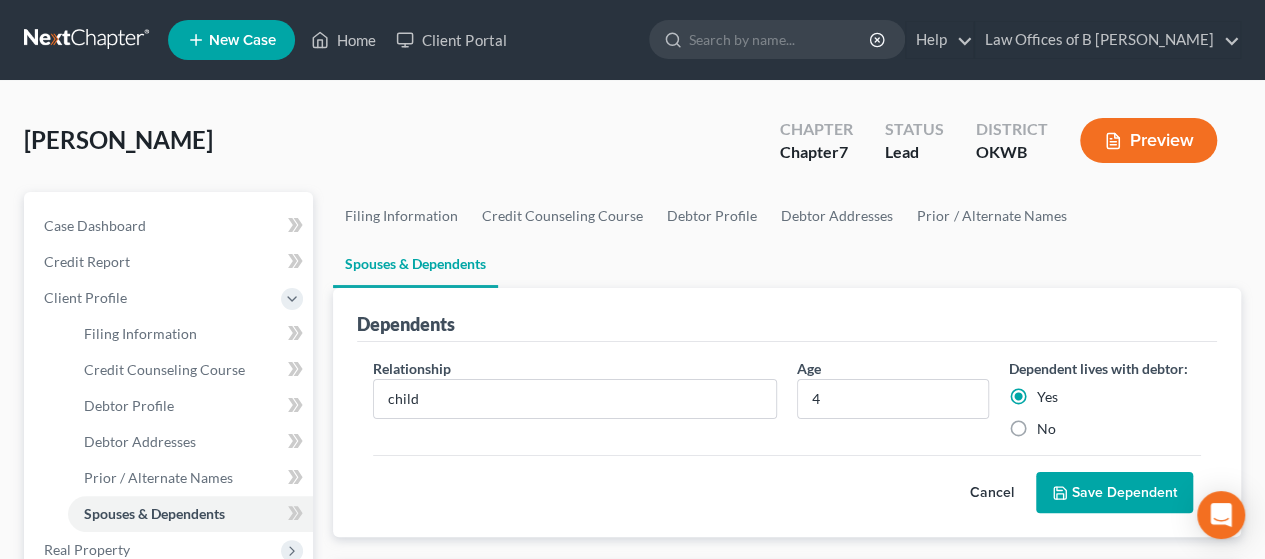 click on "Save Dependent" at bounding box center (1114, 493) 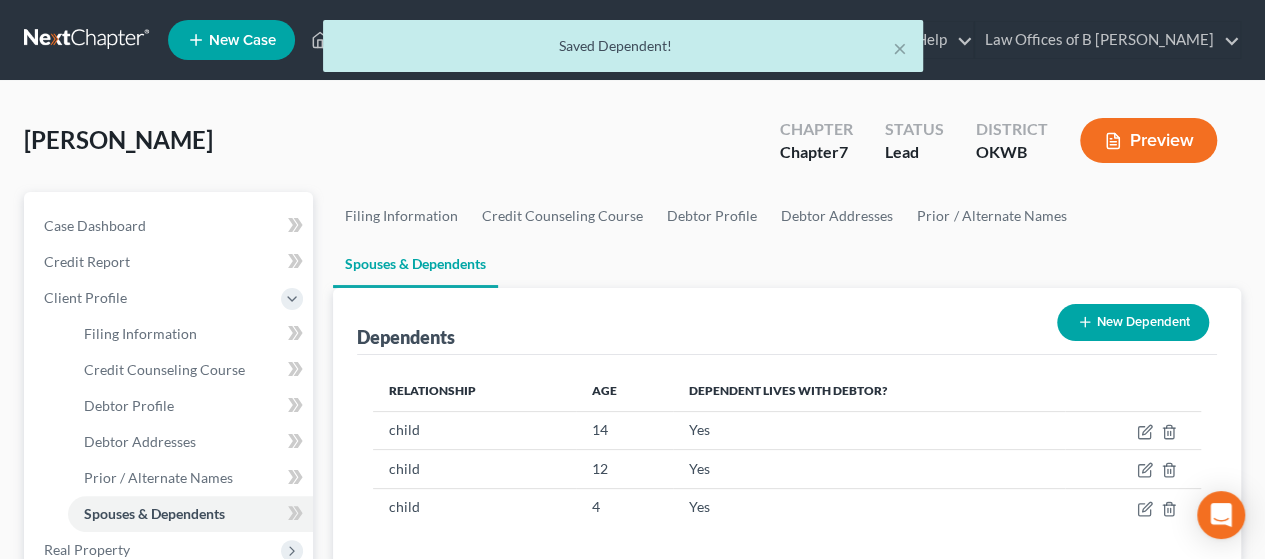 click on "New Dependent" at bounding box center [1133, 322] 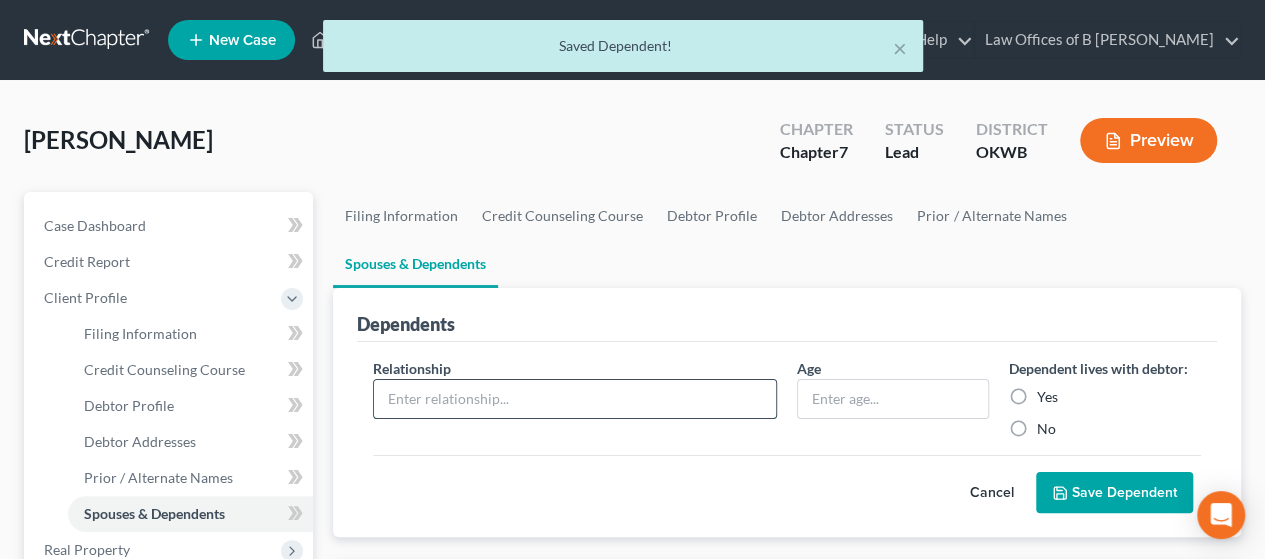 click at bounding box center (575, 399) 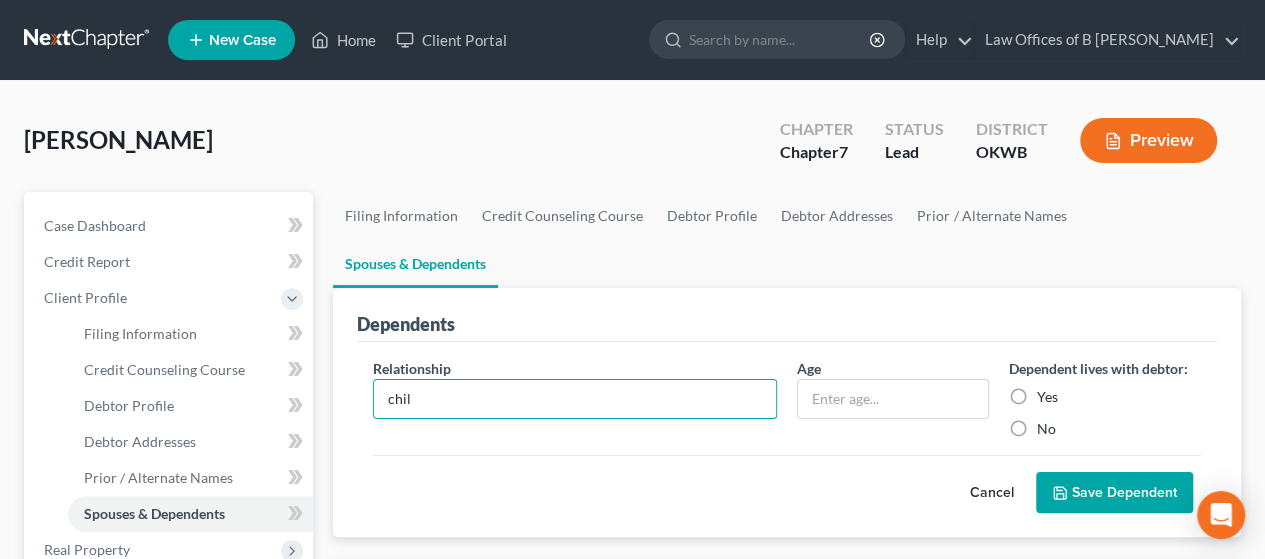type on "child" 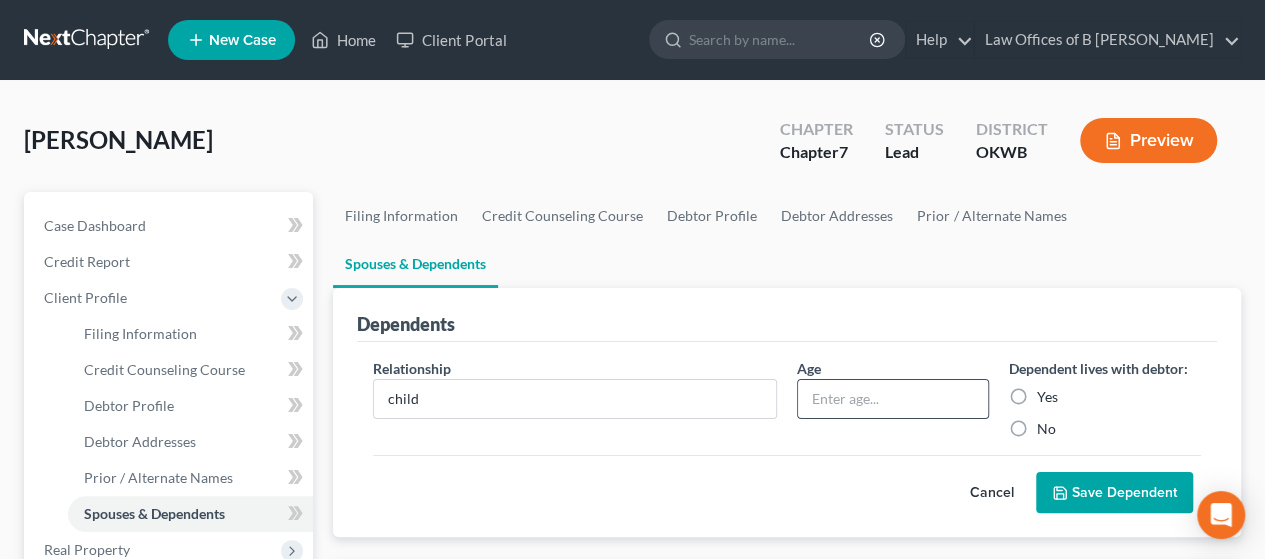 click at bounding box center [893, 399] 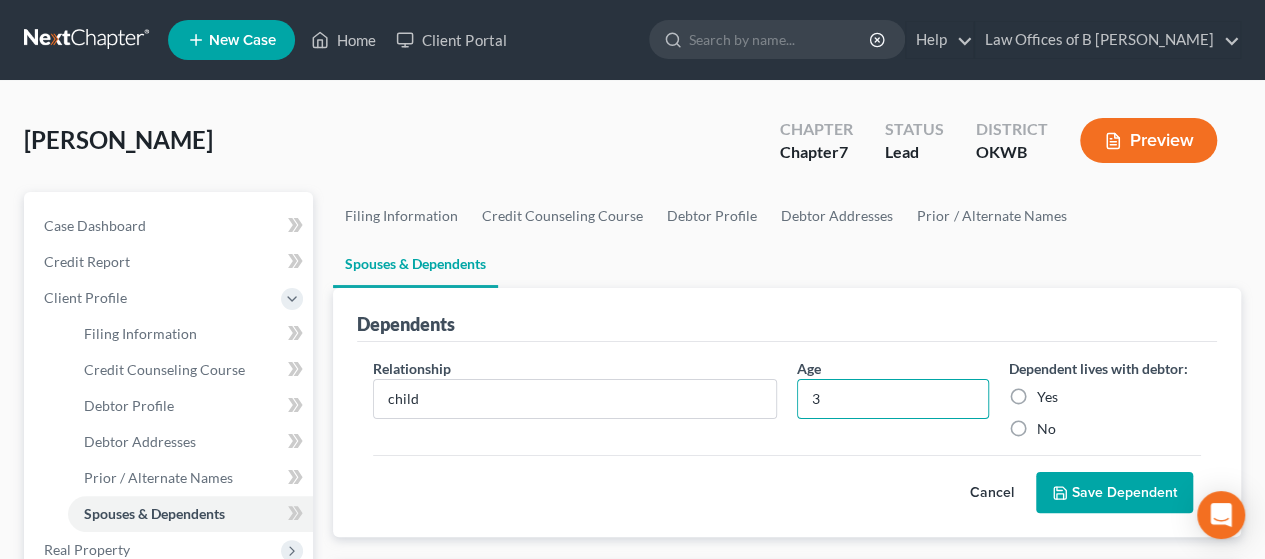 type on "3" 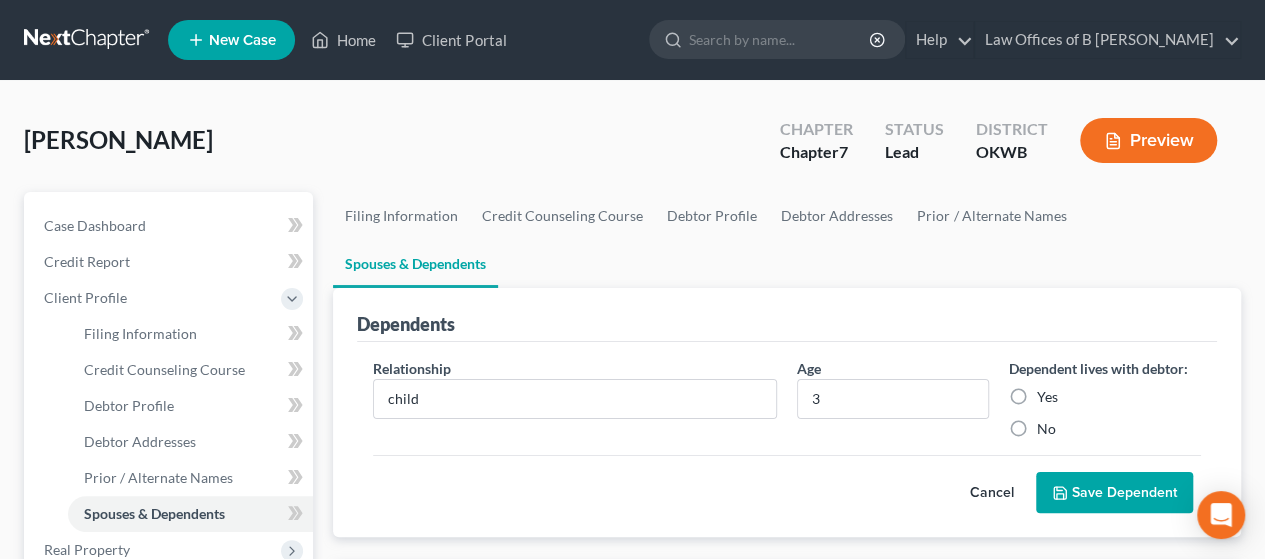 click on "Yes" at bounding box center (1047, 397) 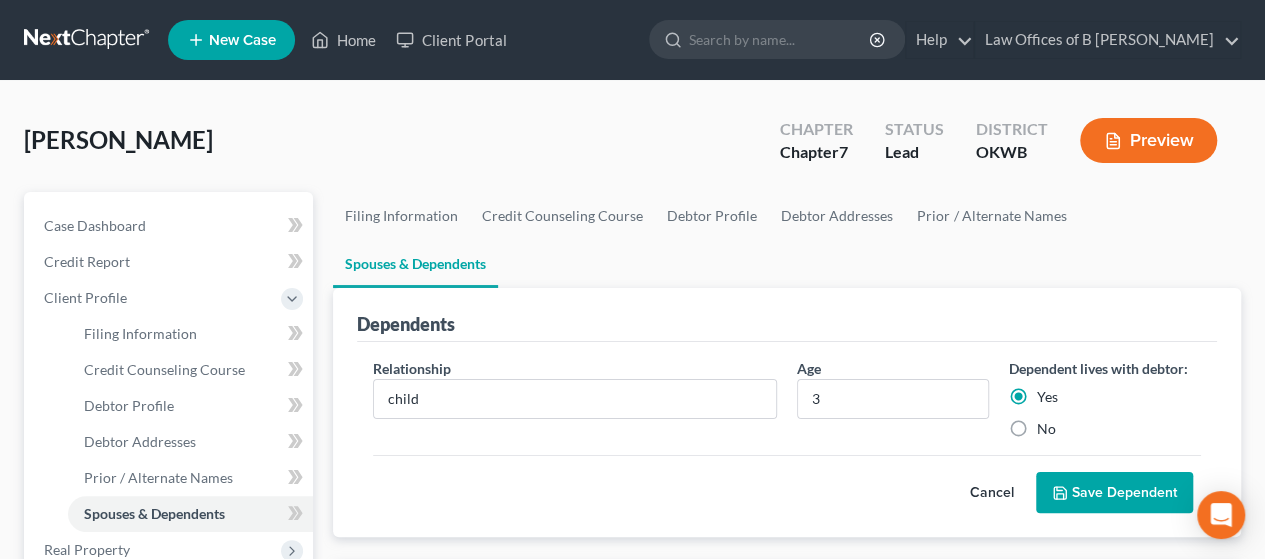 click on "Save Dependent" at bounding box center (1114, 493) 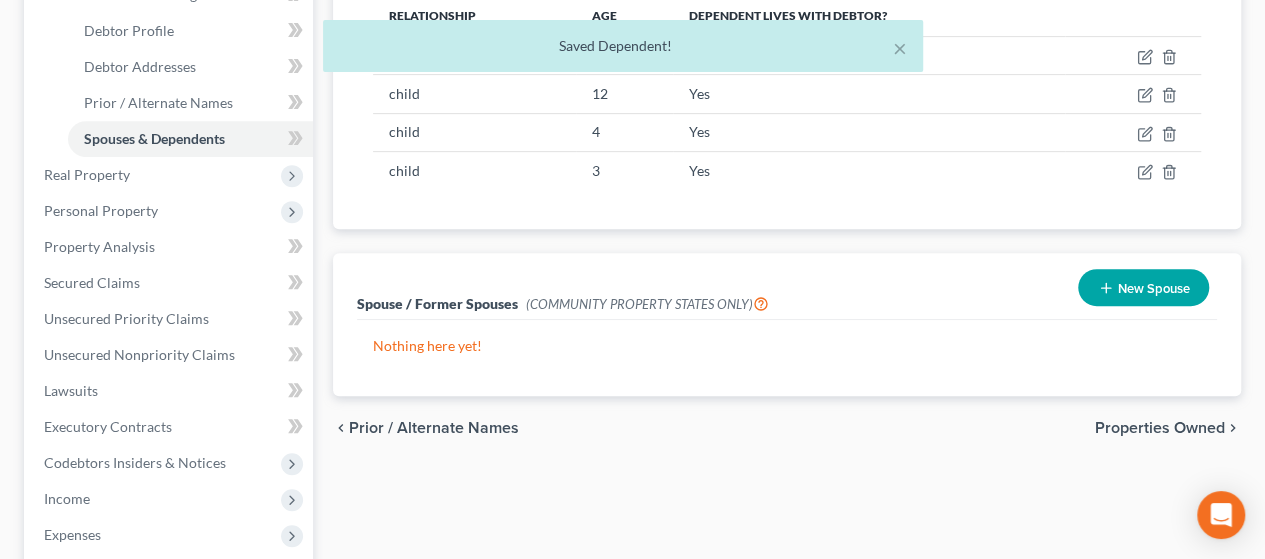 scroll, scrollTop: 372, scrollLeft: 0, axis: vertical 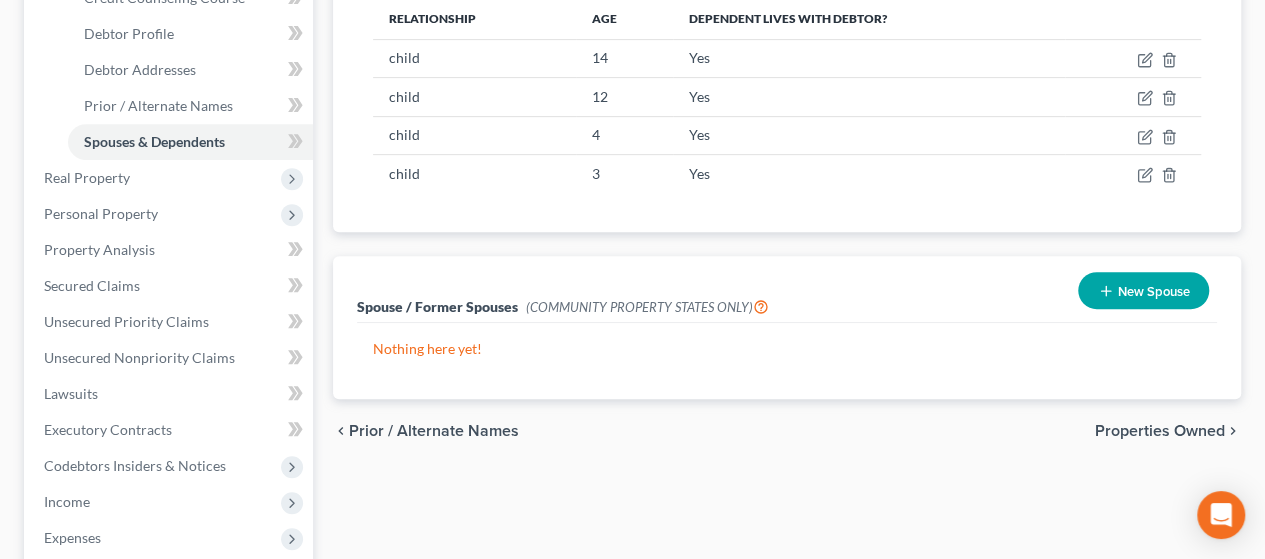 click on "Properties Owned" at bounding box center (1160, 431) 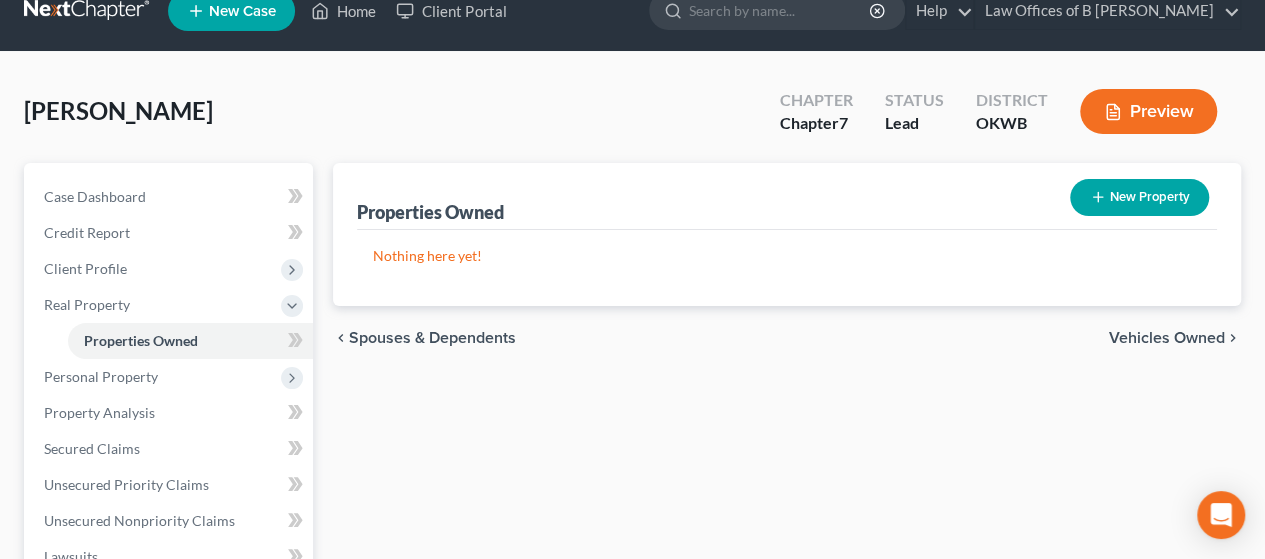 scroll, scrollTop: 0, scrollLeft: 0, axis: both 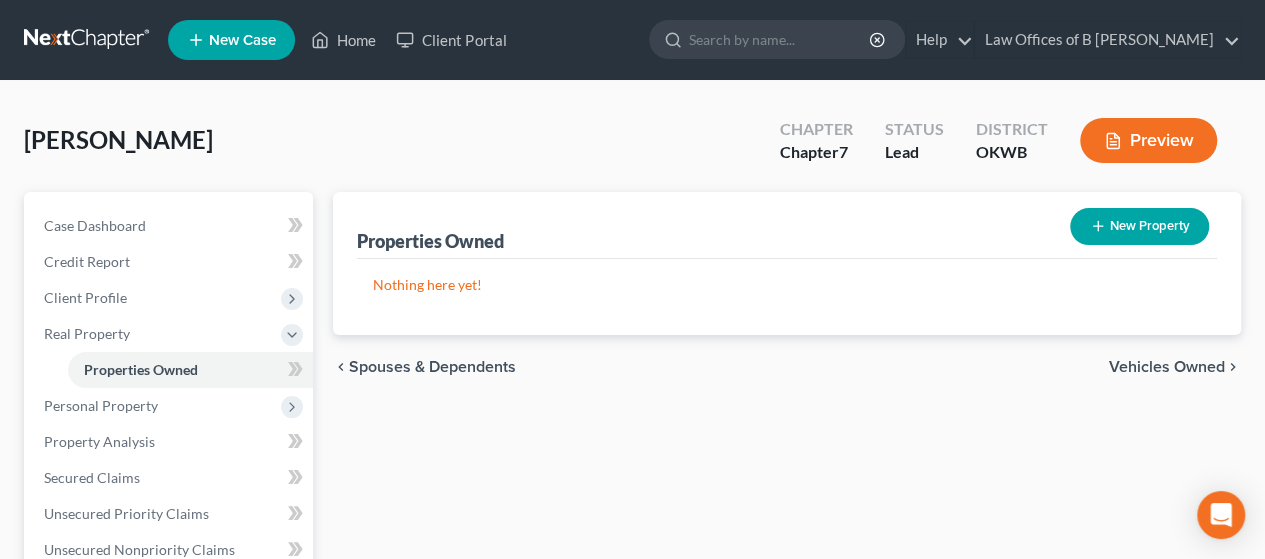 click on "Vehicles Owned" at bounding box center (1167, 367) 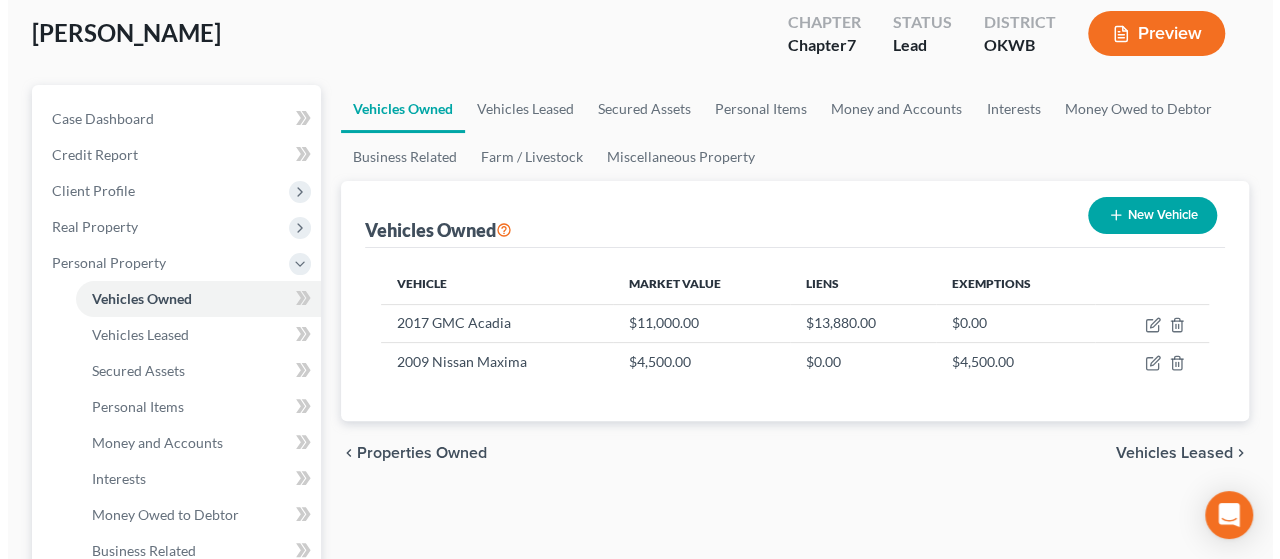 scroll, scrollTop: 126, scrollLeft: 0, axis: vertical 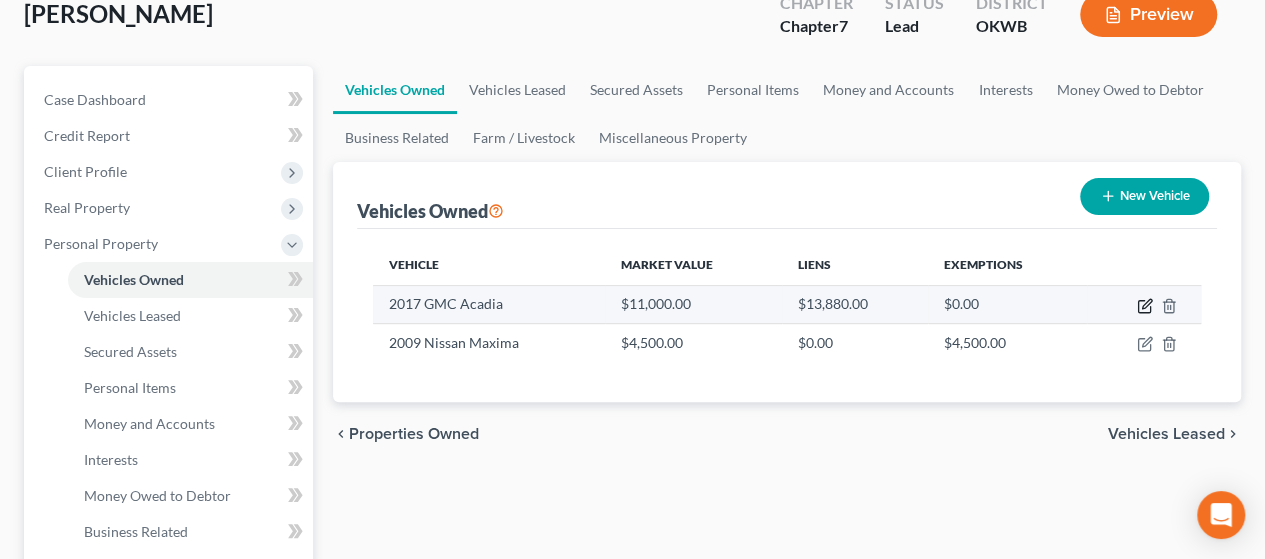 click 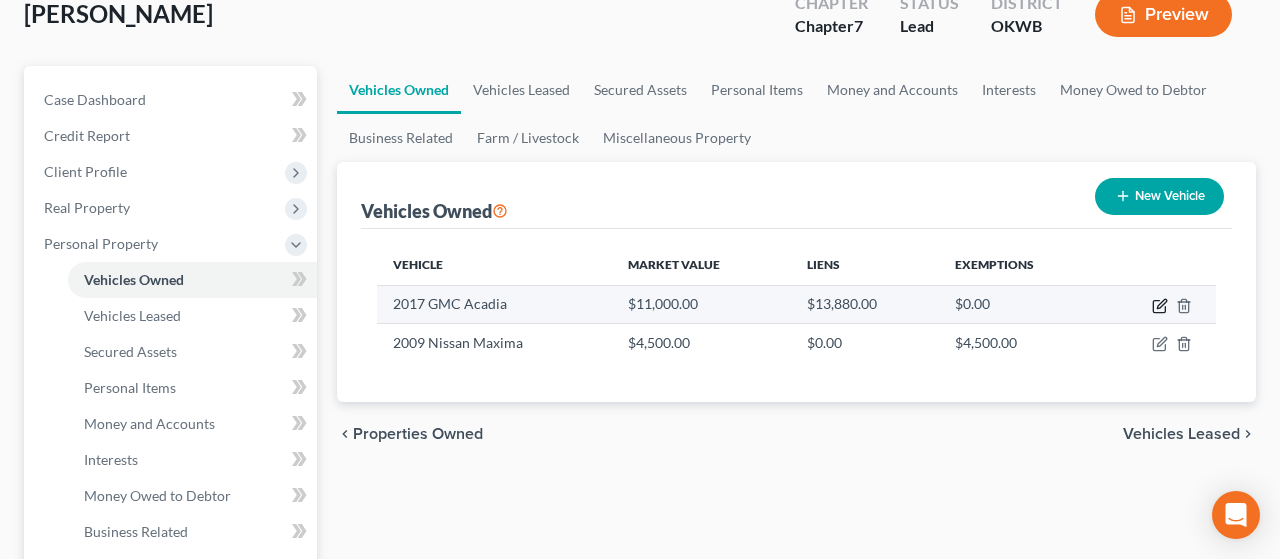 select on "0" 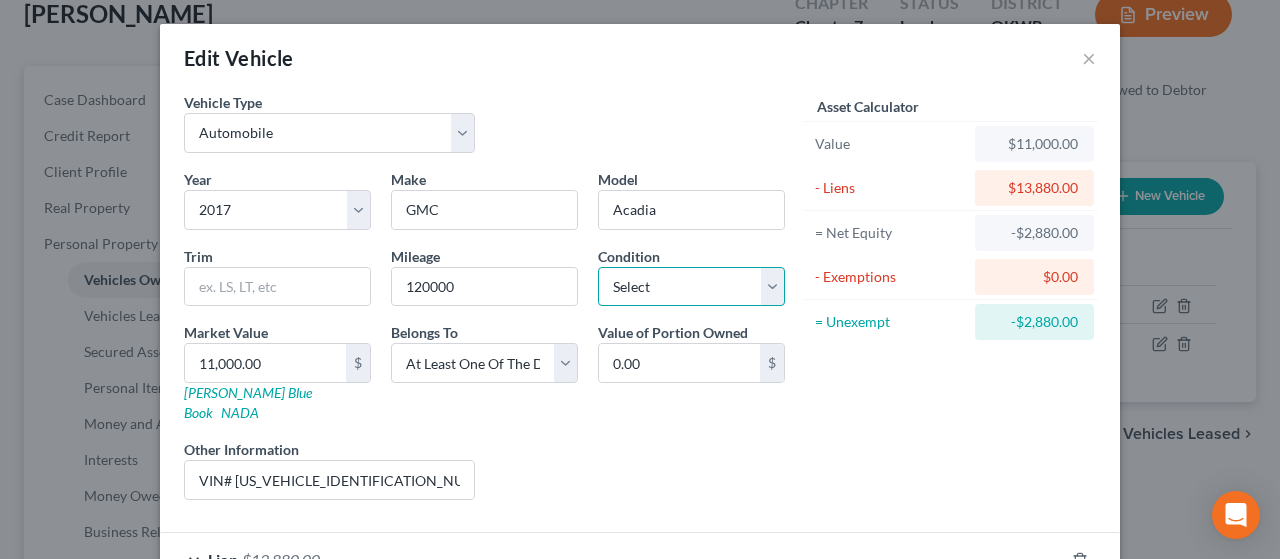 click on "Select Excellent Very Good Good Fair Poor" at bounding box center (691, 287) 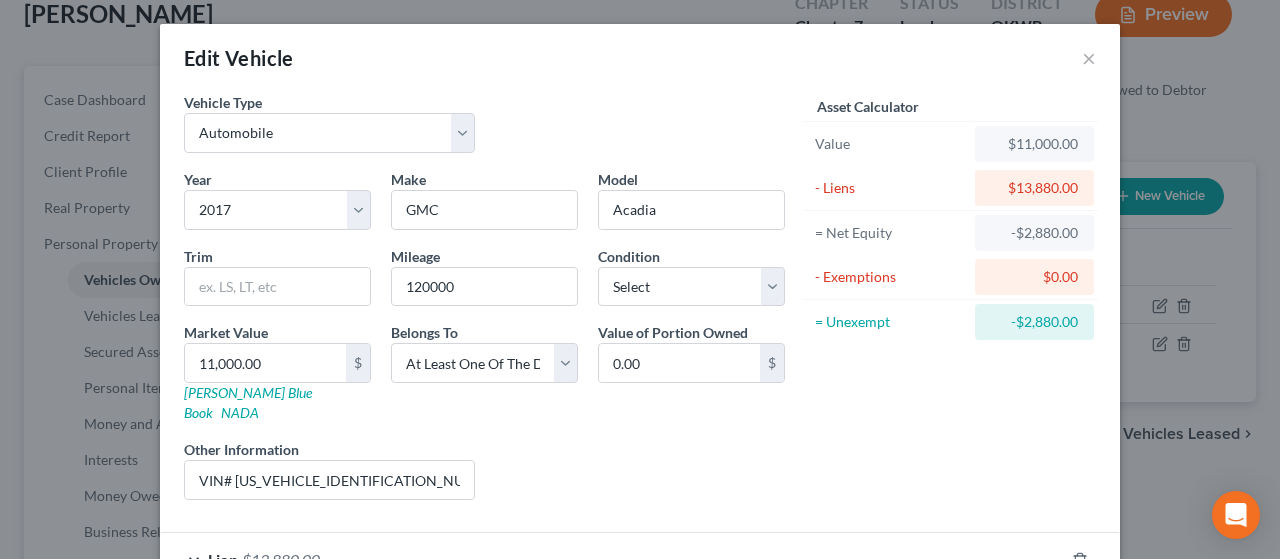 click on "Asset Calculator Value $11,000.00 - Liens $13,880.00 = Net Equity -$2,880.00 - Exemptions $0.00 = Unexempt -$2,880.00" at bounding box center [950, 304] 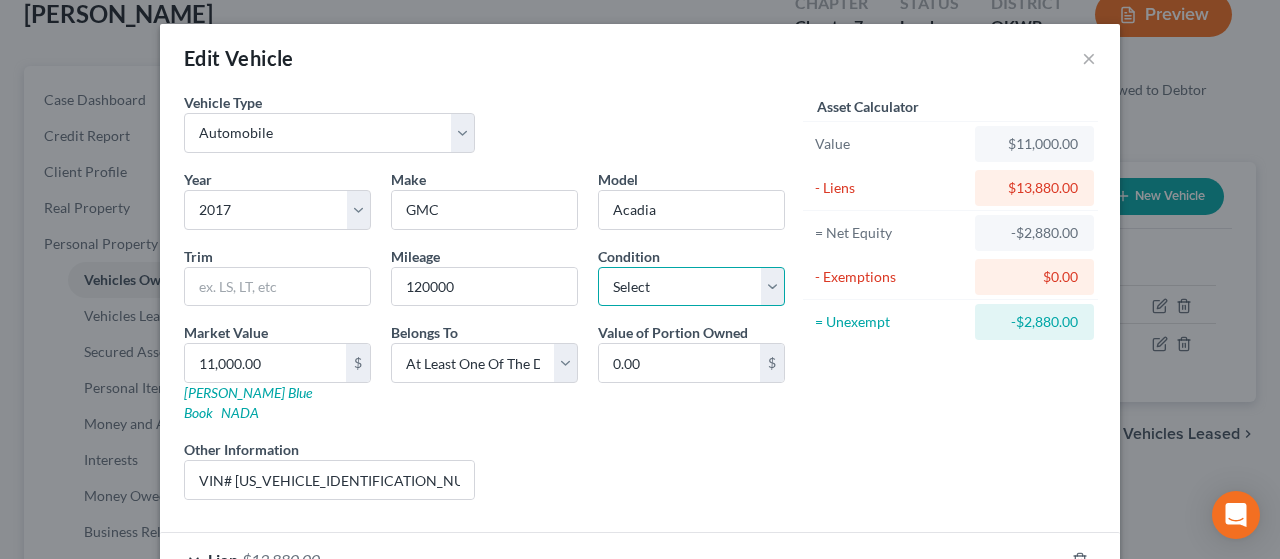 click on "Select Excellent Very Good Good Fair Poor" at bounding box center [691, 287] 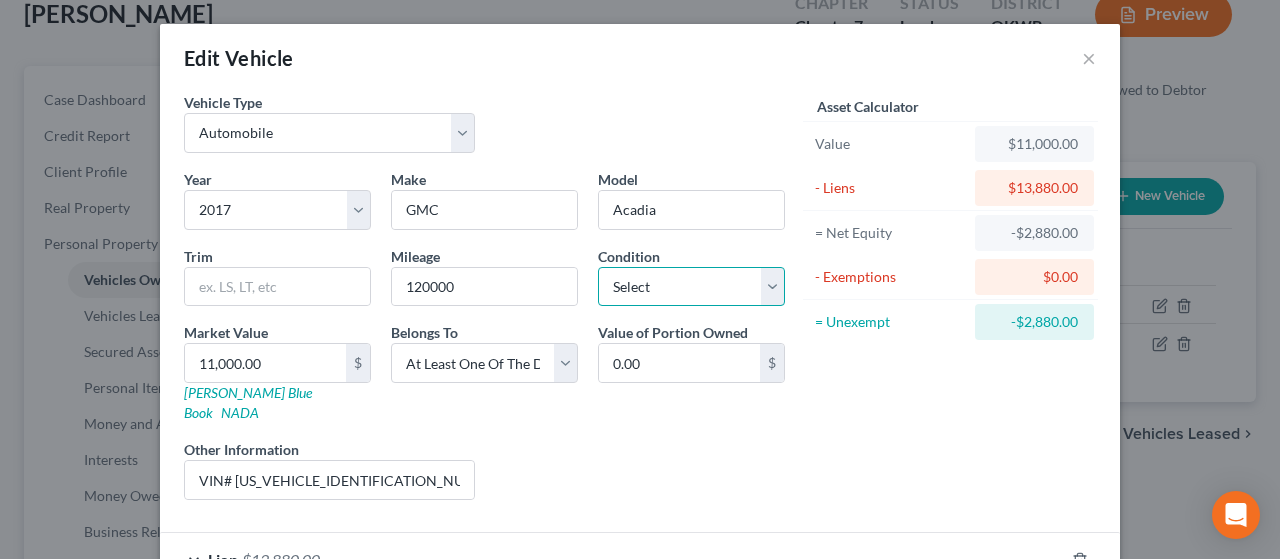select on "3" 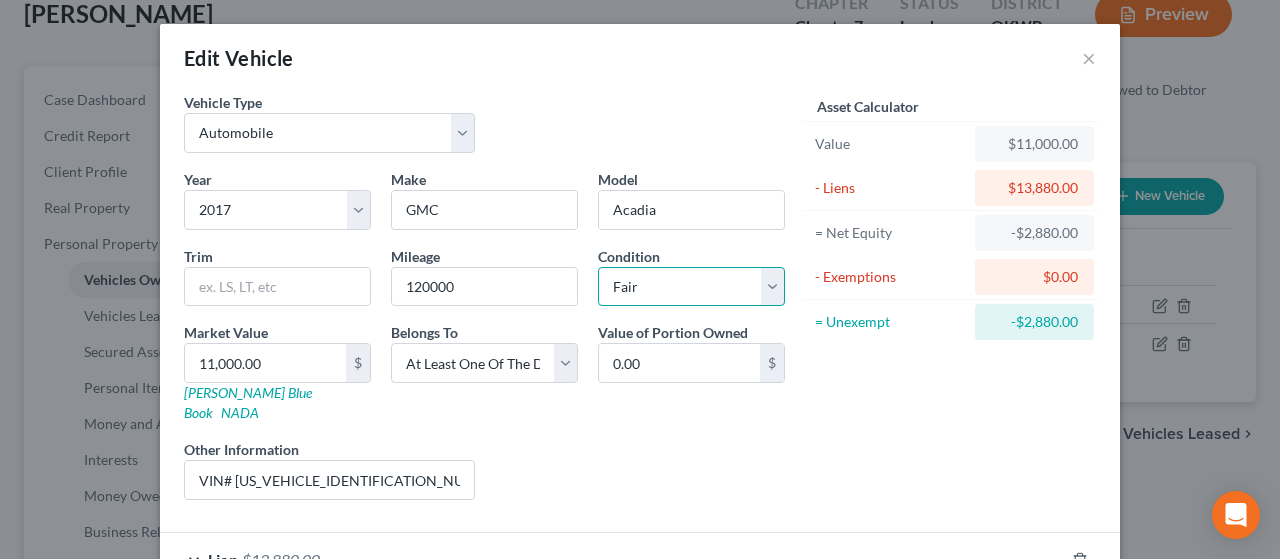 click on "Select Excellent Very Good Good Fair Poor" at bounding box center (691, 287) 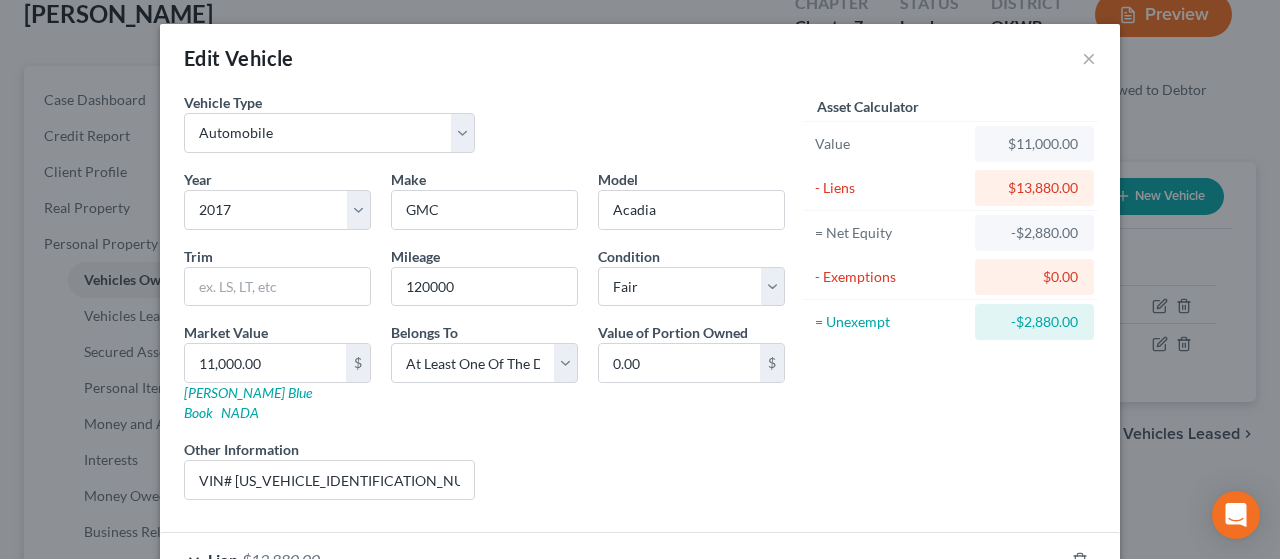 click on "Liens
Select" at bounding box center (640, 469) 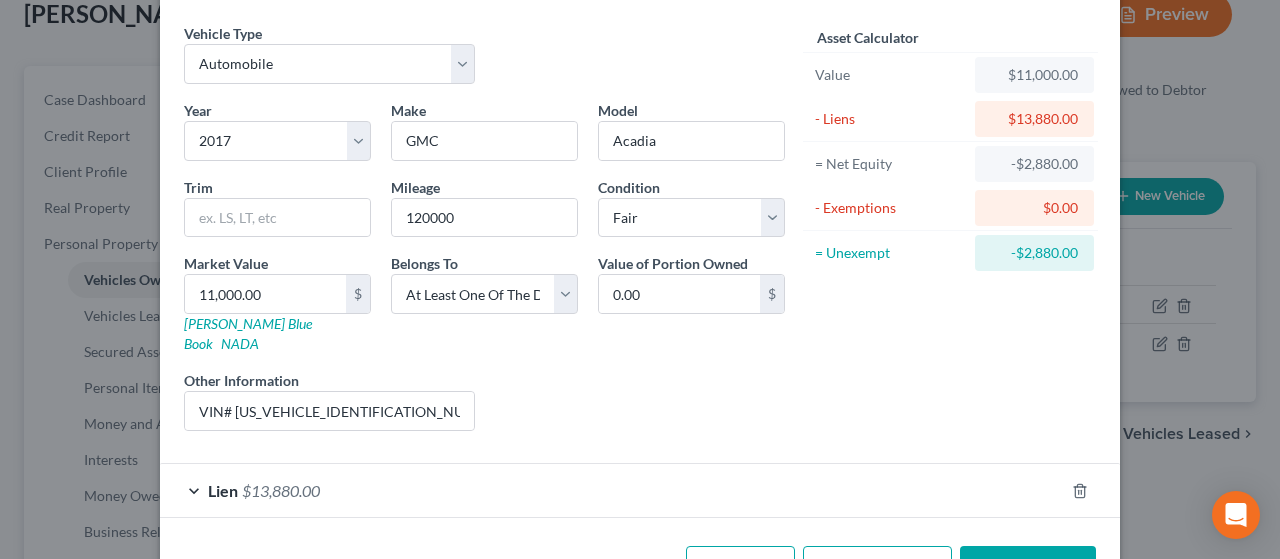scroll, scrollTop: 113, scrollLeft: 0, axis: vertical 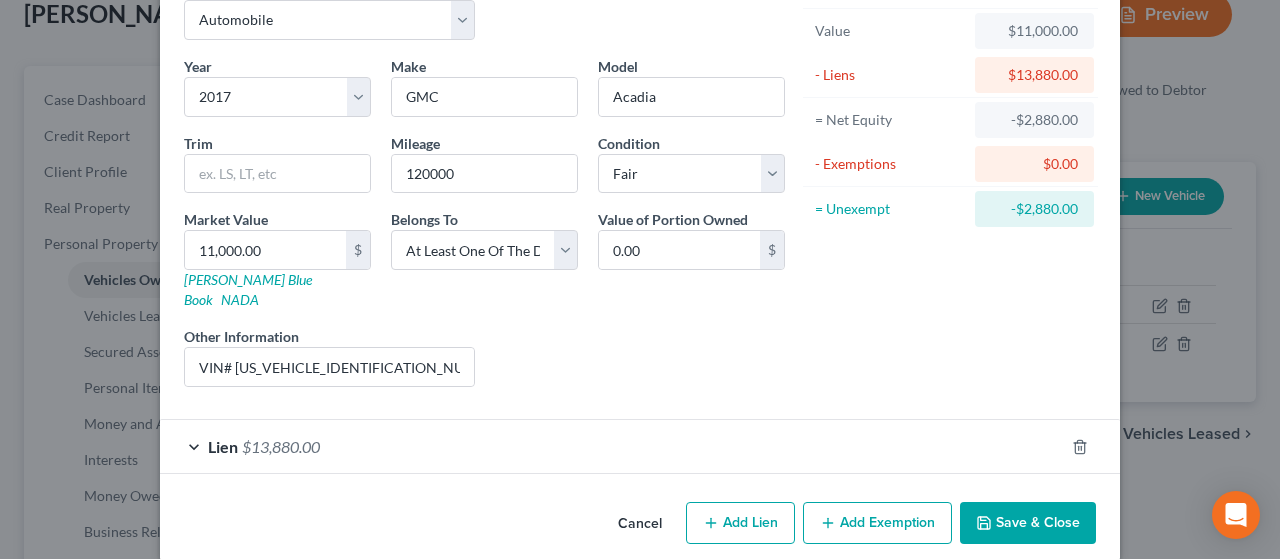 click on "Save & Close" at bounding box center [1028, 523] 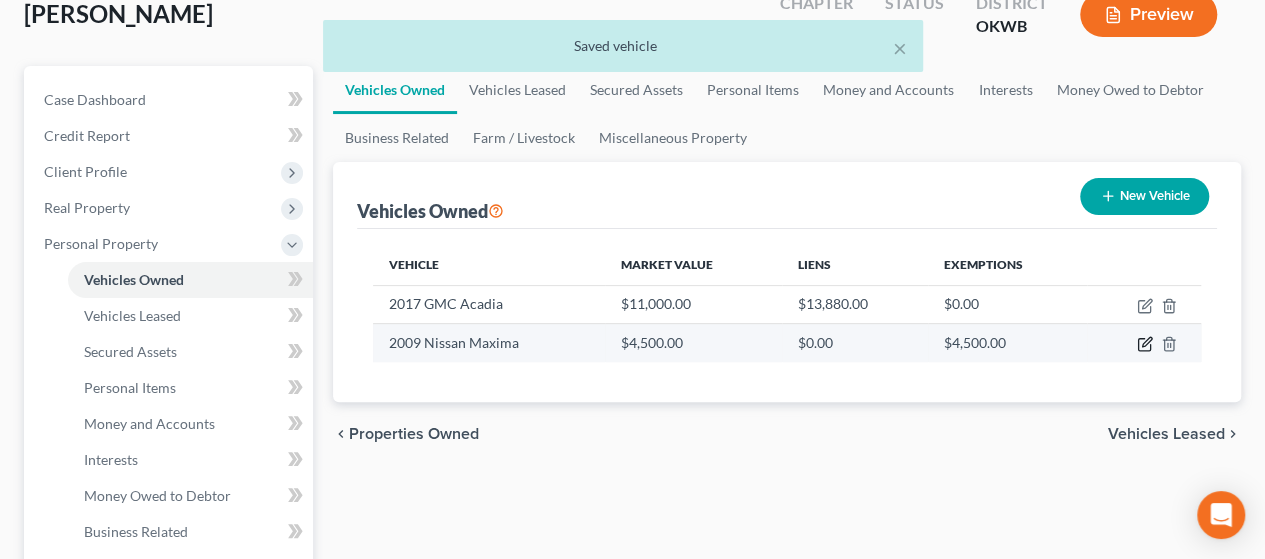 click 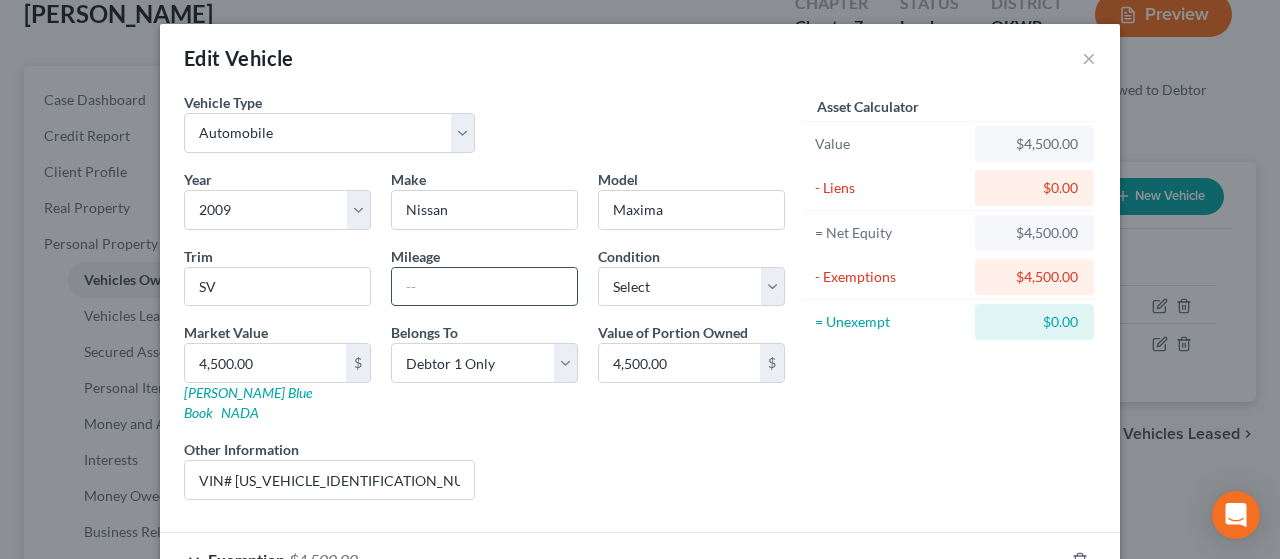 click at bounding box center [484, 287] 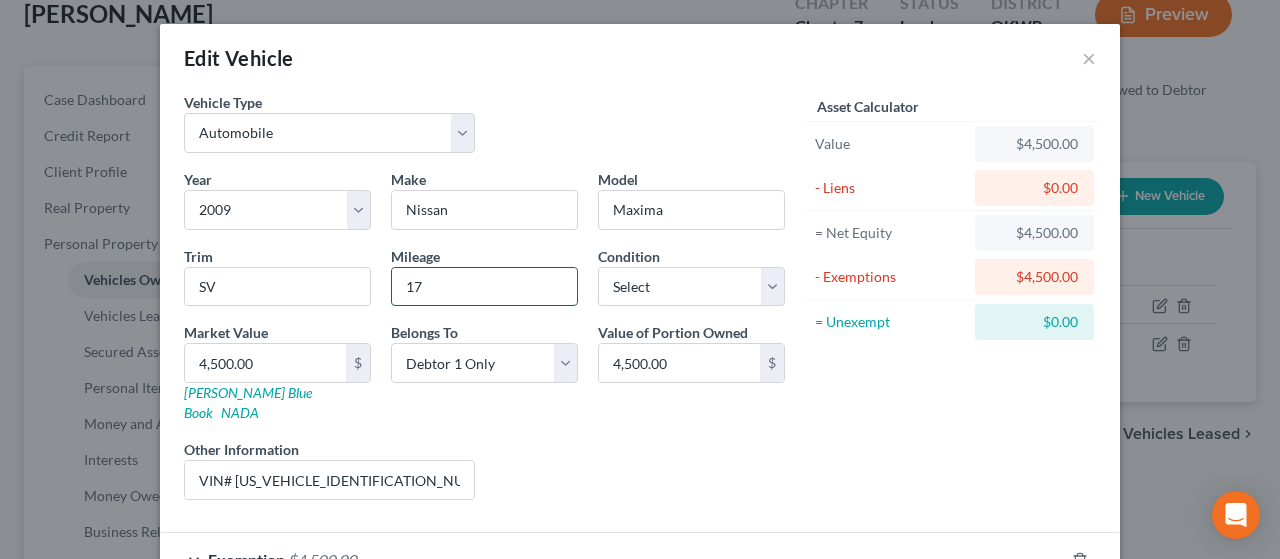 type on "178000" 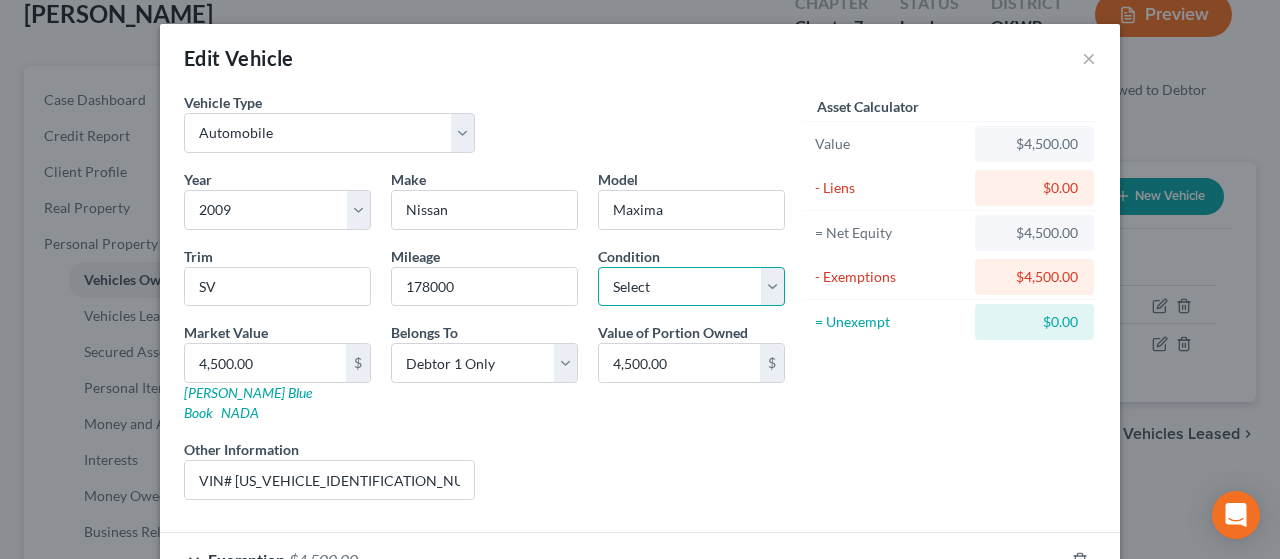 click on "Select Excellent Very Good Good Fair Poor" at bounding box center (691, 287) 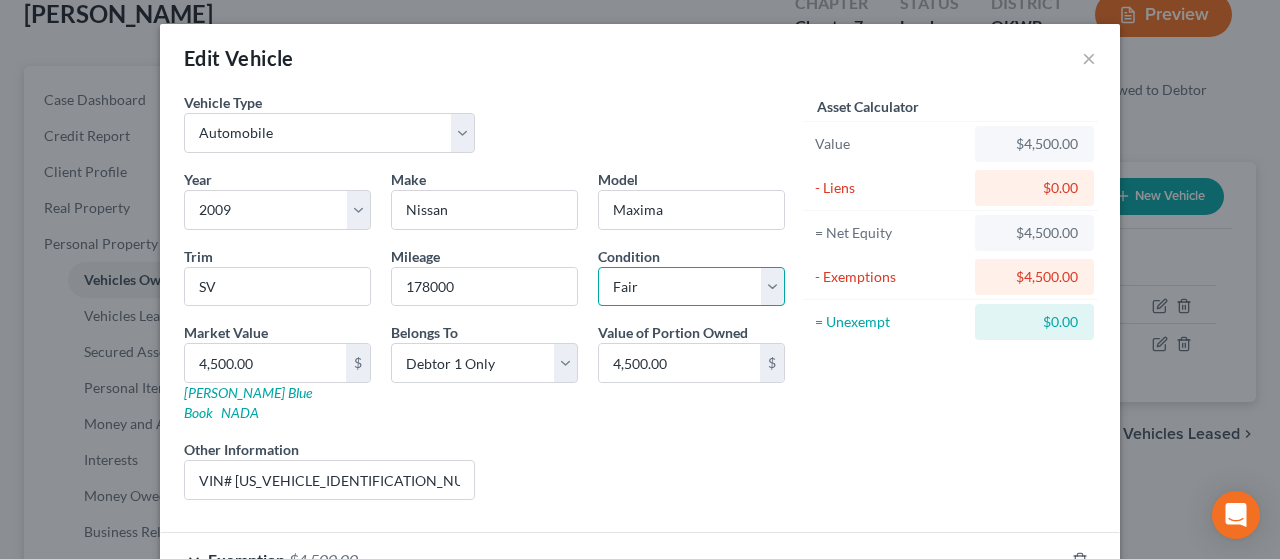 click on "Select Excellent Very Good Good Fair Poor" at bounding box center (691, 287) 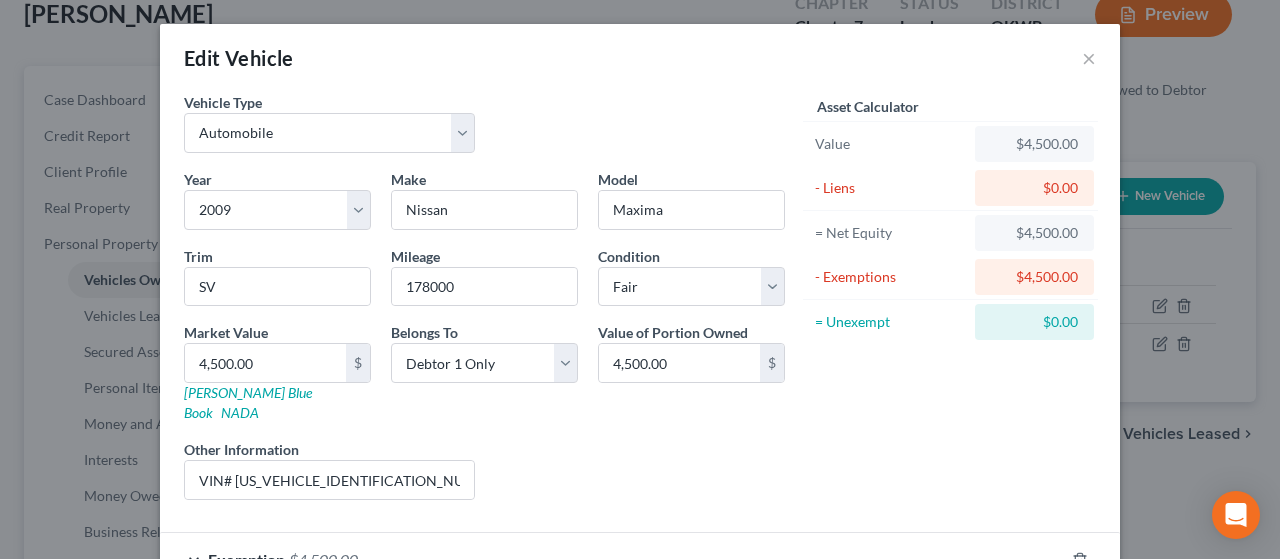 click on "Asset Calculator Value $4,500.00 - Liens $0.00 = Net Equity $4,500.00 - Exemptions $4,500.00 = Unexempt $0.00" at bounding box center (950, 304) 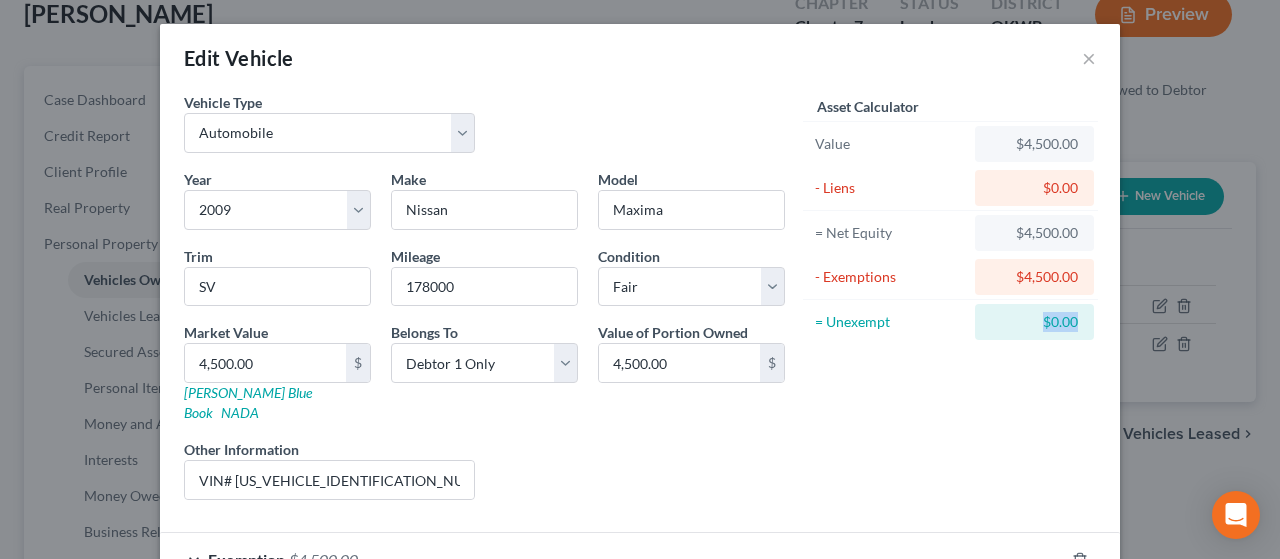 drag, startPoint x: 975, startPoint y: 441, endPoint x: 1273, endPoint y: 363, distance: 308.03897 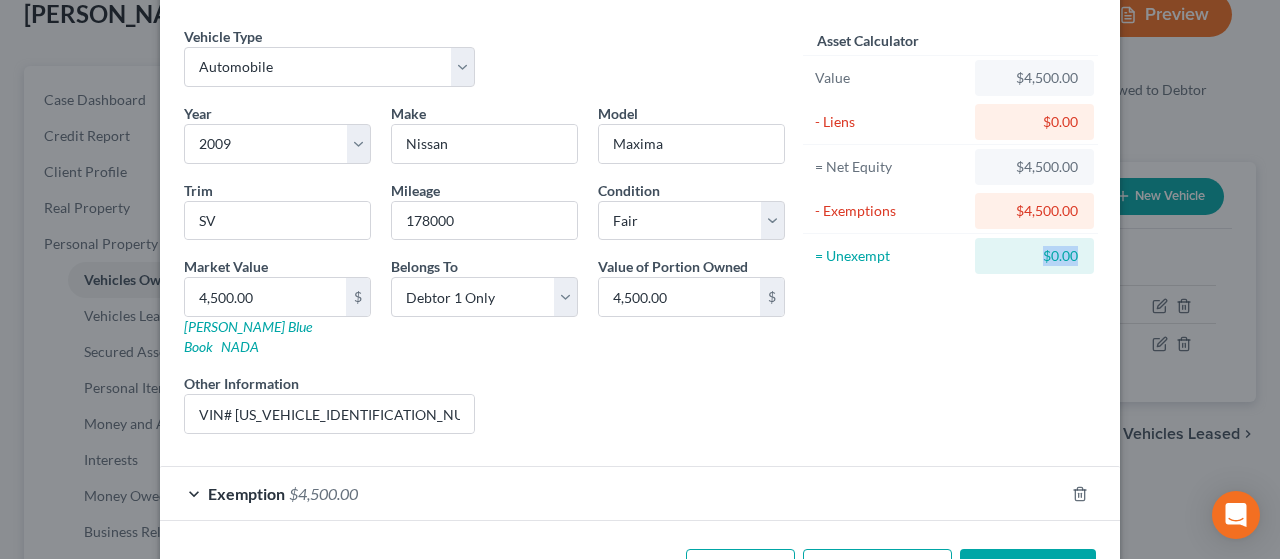 scroll, scrollTop: 113, scrollLeft: 0, axis: vertical 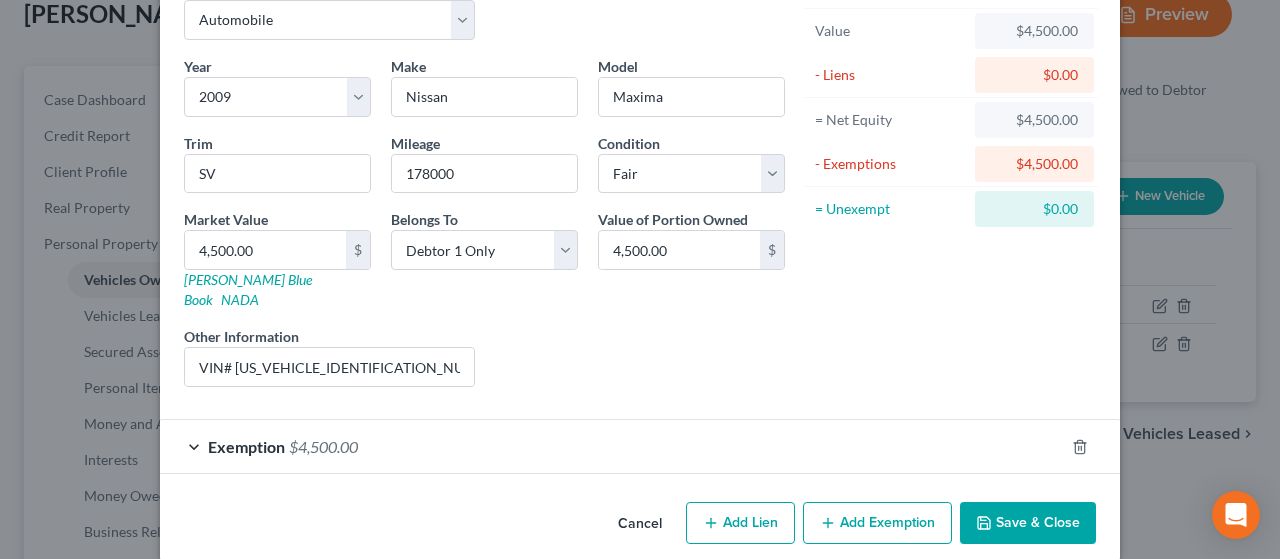click on "Asset Calculator Value $4,500.00 - Liens $0.00 = Net Equity $4,500.00 - Exemptions $4,500.00 = Unexempt $0.00" at bounding box center [950, 191] 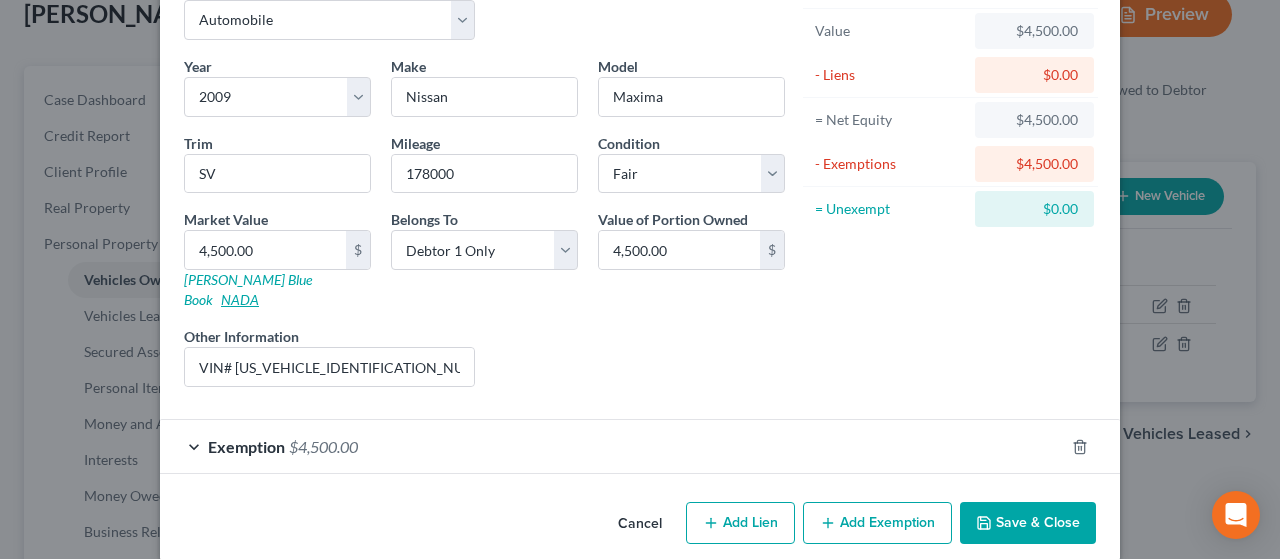 click on "NADA" at bounding box center [240, 299] 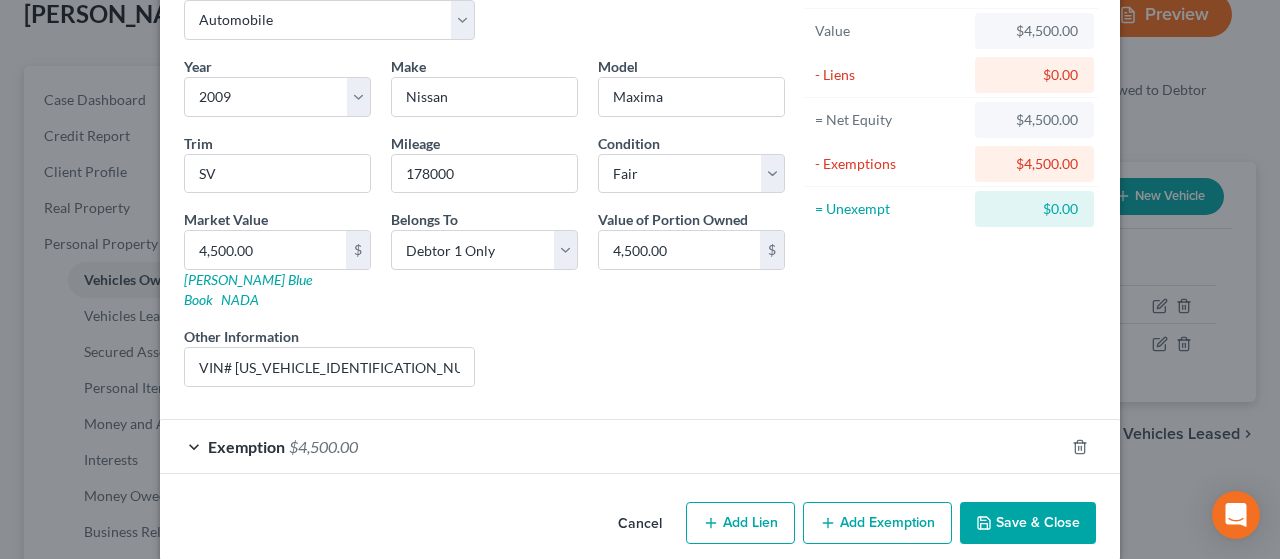 click on "Exemption $4,500.00" at bounding box center [612, 446] 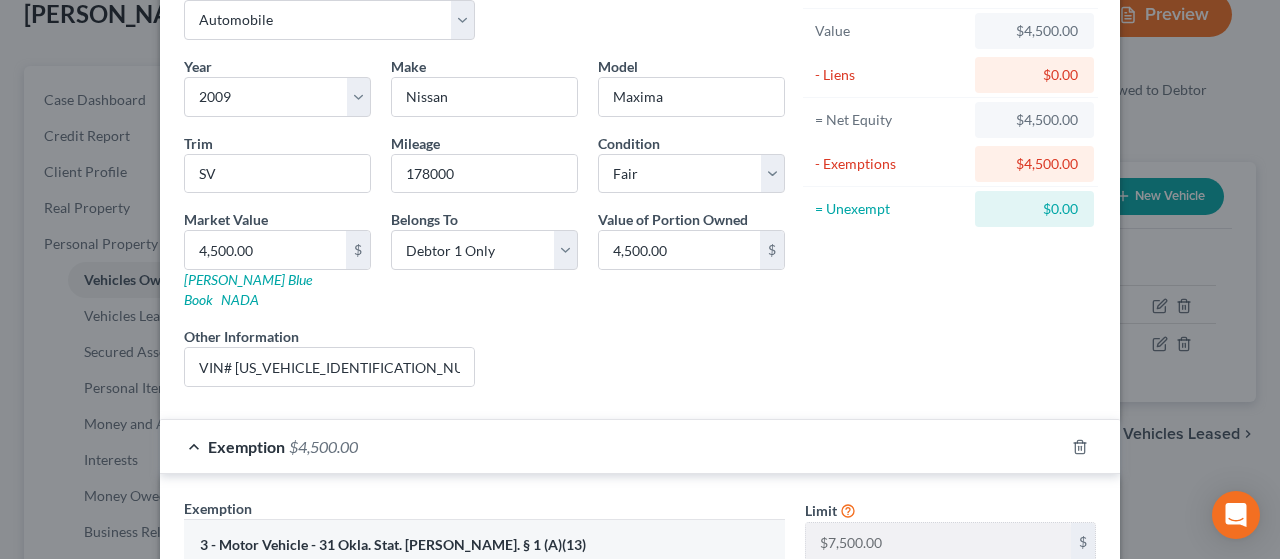 click on "Liens
Select" at bounding box center [640, 356] 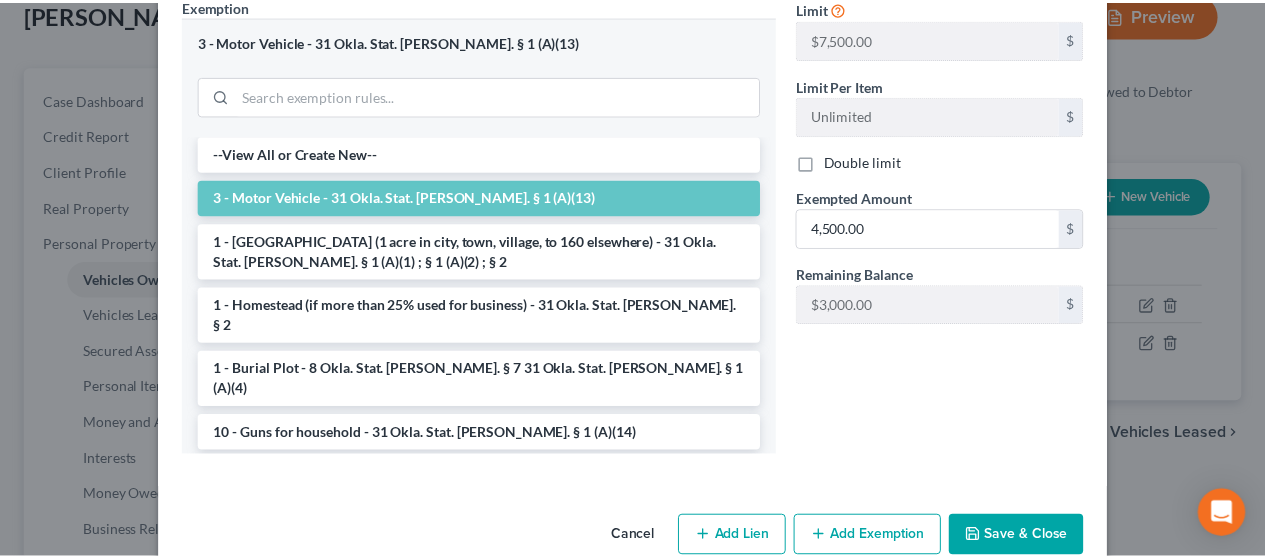 scroll, scrollTop: 630, scrollLeft: 0, axis: vertical 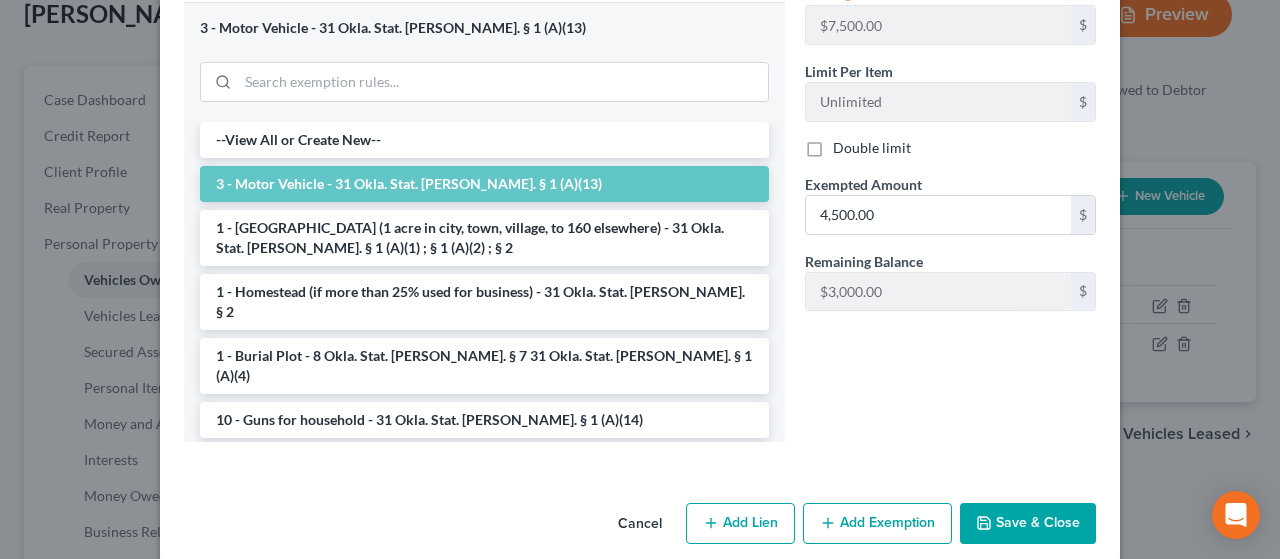 click on "Save & Close" at bounding box center (1028, 524) 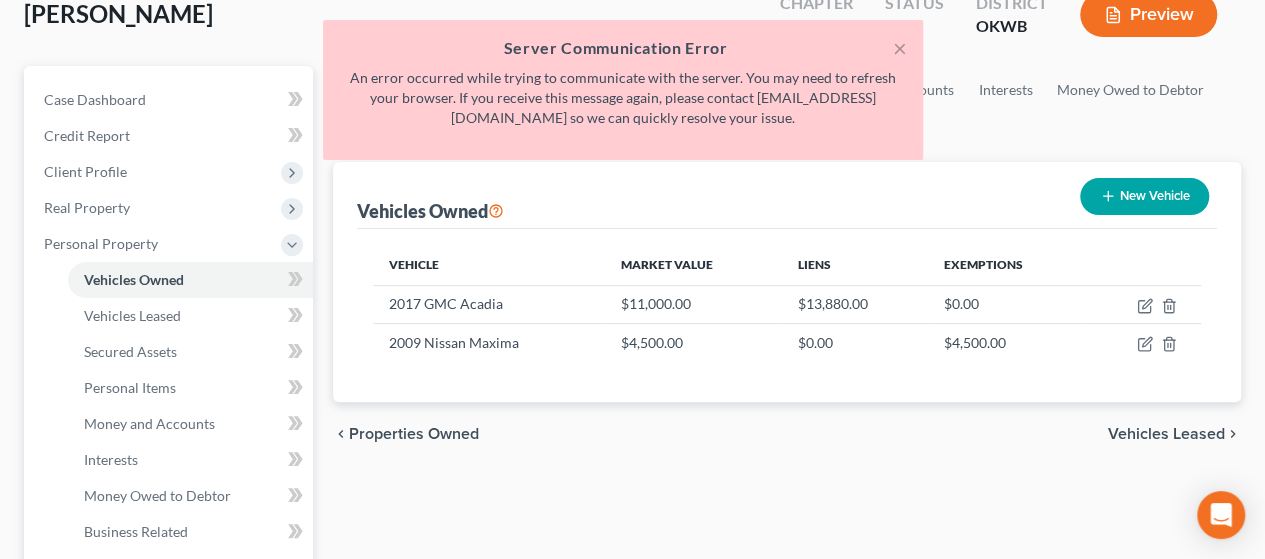 click on "Vehicles Leased" at bounding box center (1166, 434) 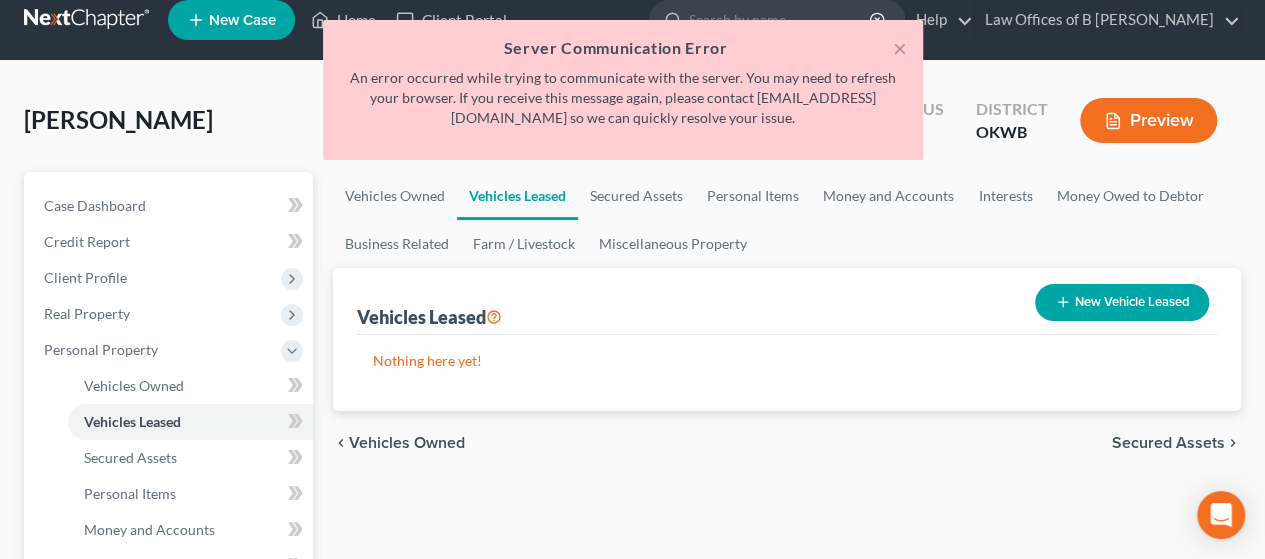 scroll, scrollTop: 0, scrollLeft: 0, axis: both 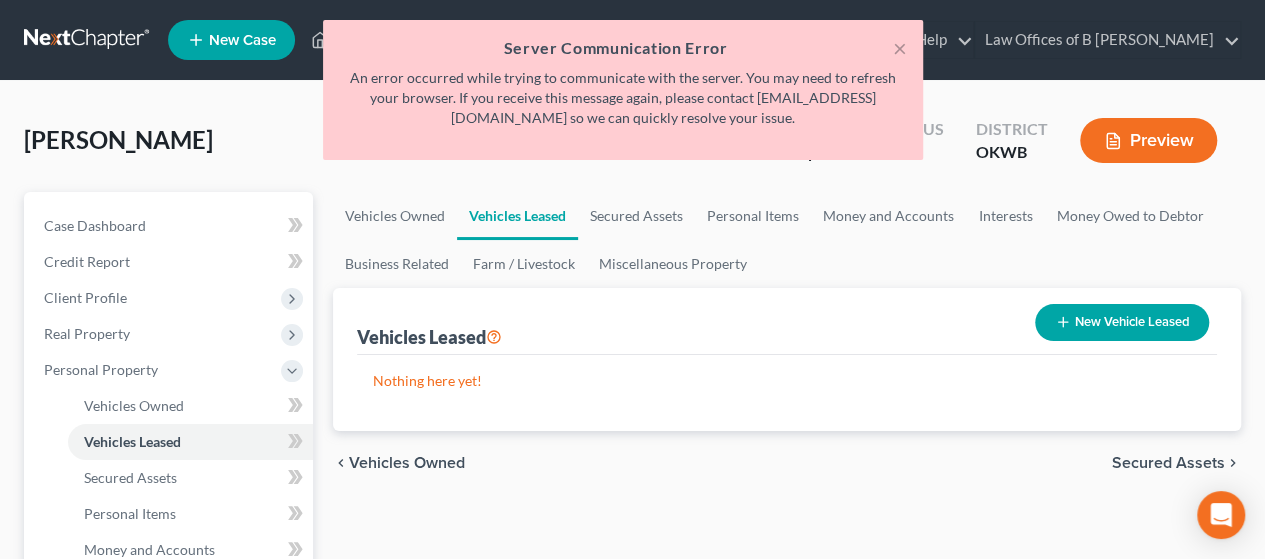 click on "Nothing here yet! Model Make Year Belongs To" at bounding box center [787, 393] 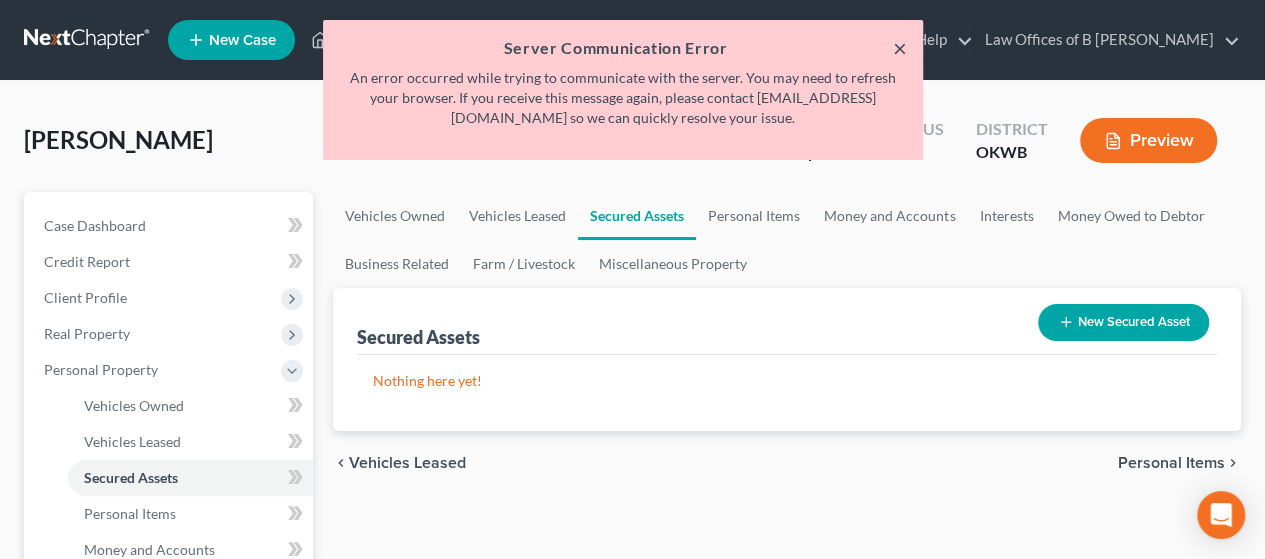 click on "×" at bounding box center (900, 48) 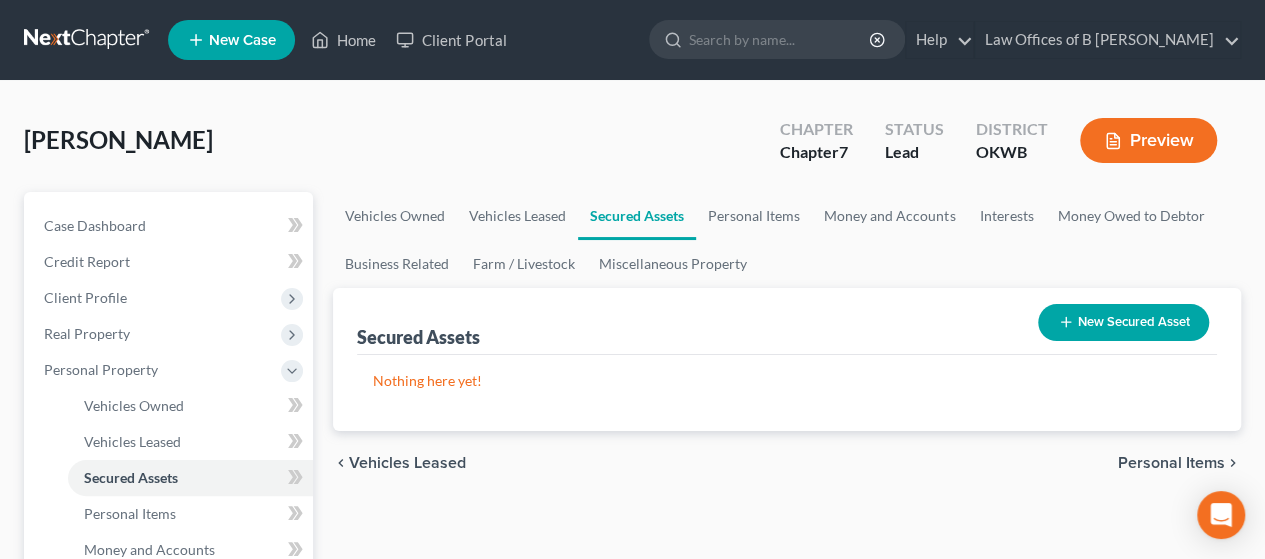 click on "Personal Items" at bounding box center (1171, 463) 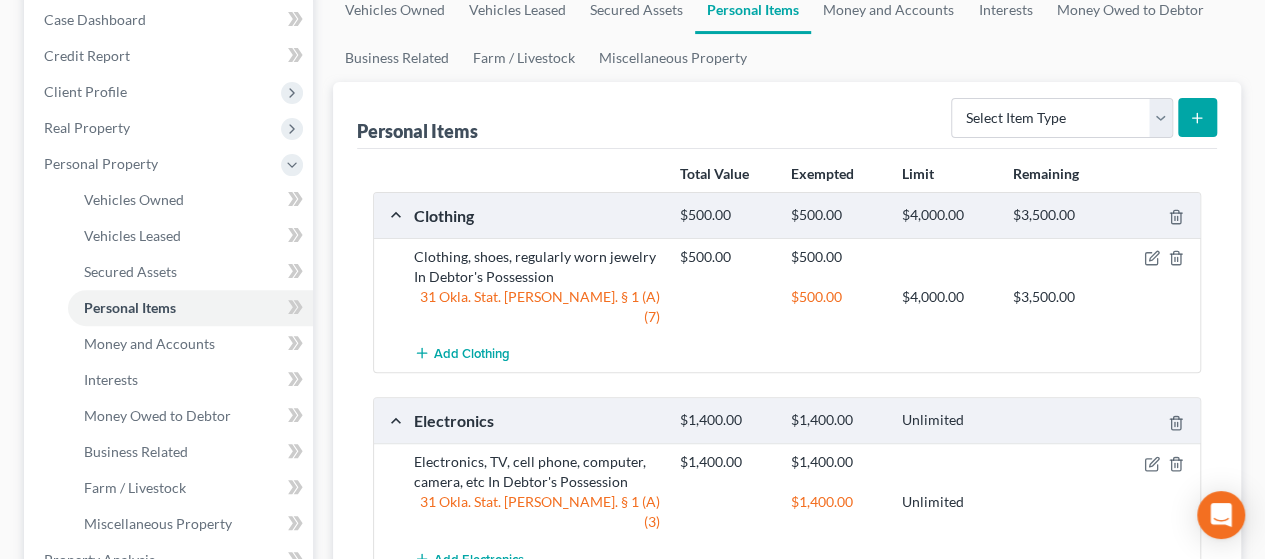 scroll, scrollTop: 210, scrollLeft: 0, axis: vertical 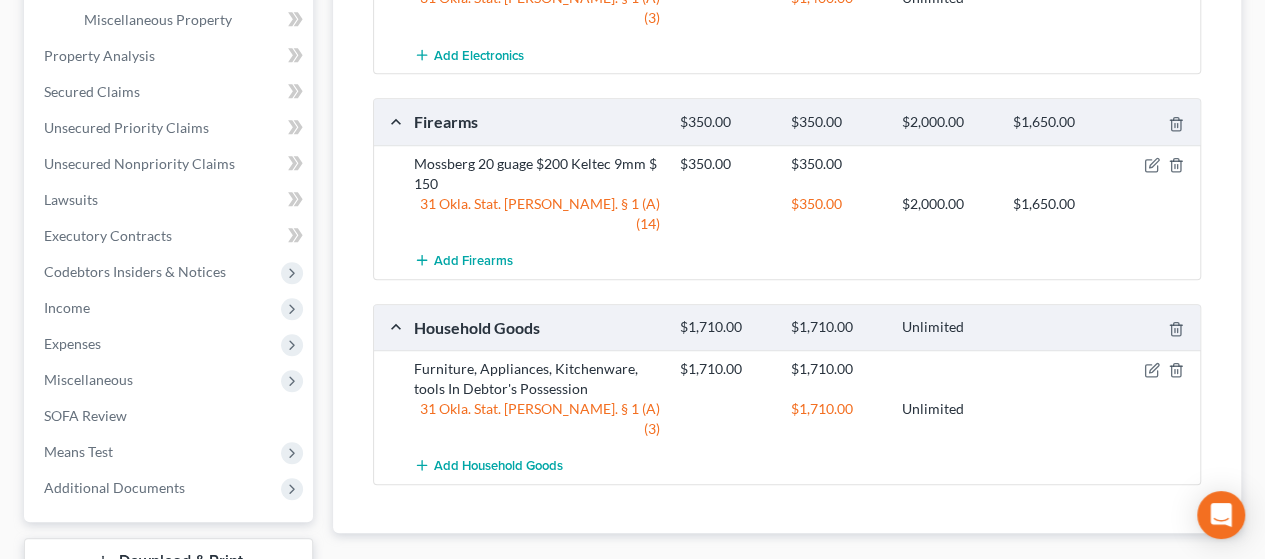 click on "Money and Accounts" at bounding box center (1149, 565) 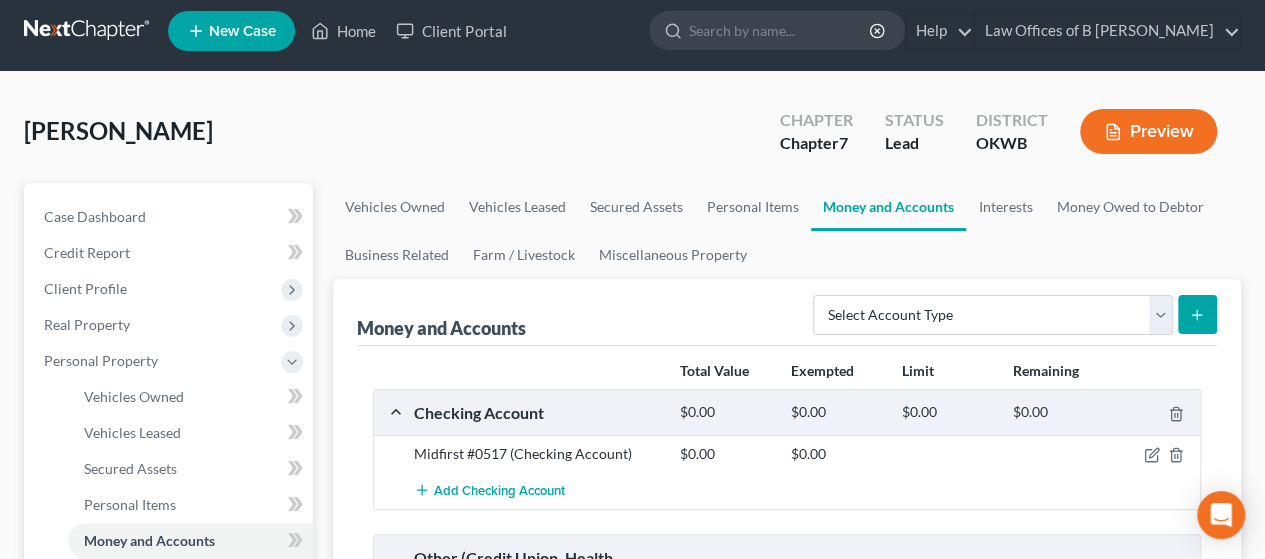 scroll, scrollTop: 0, scrollLeft: 0, axis: both 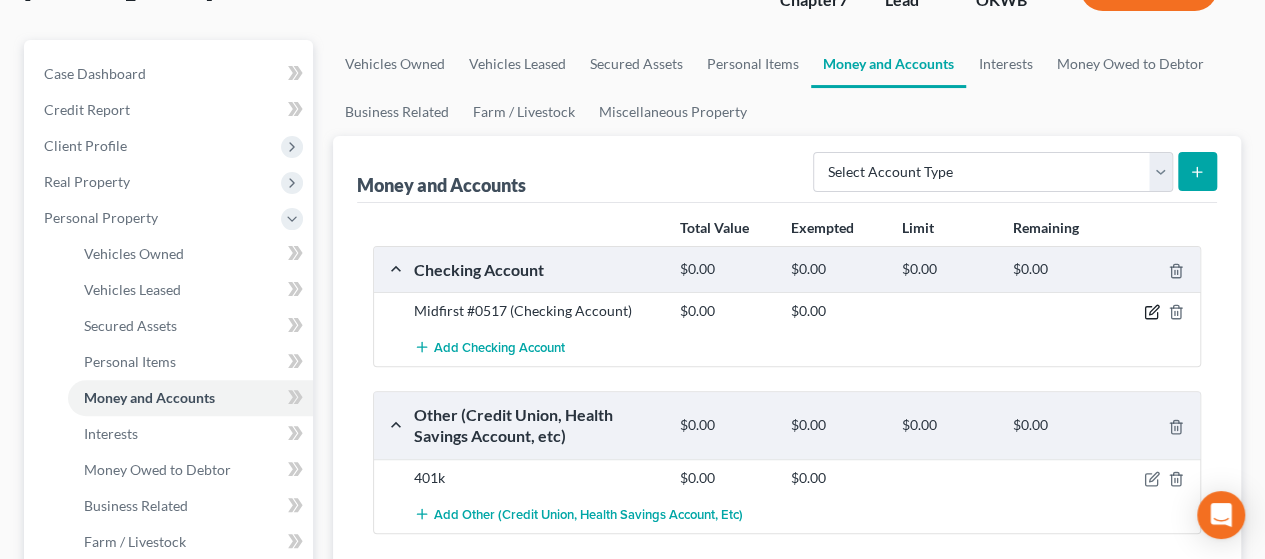 click 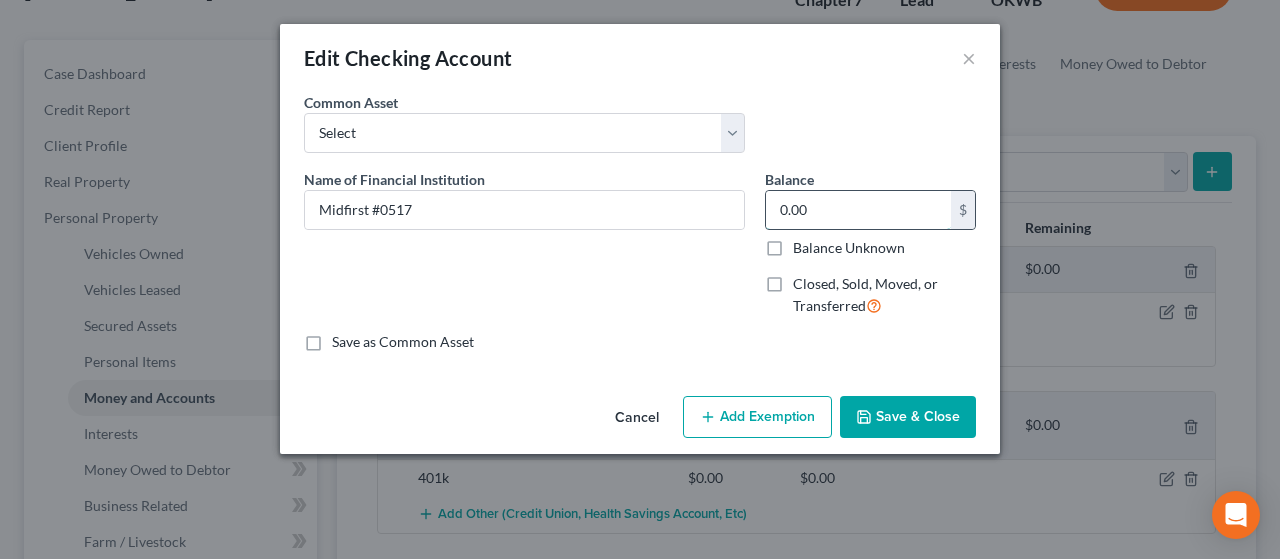 click on "0.00" at bounding box center [858, 210] 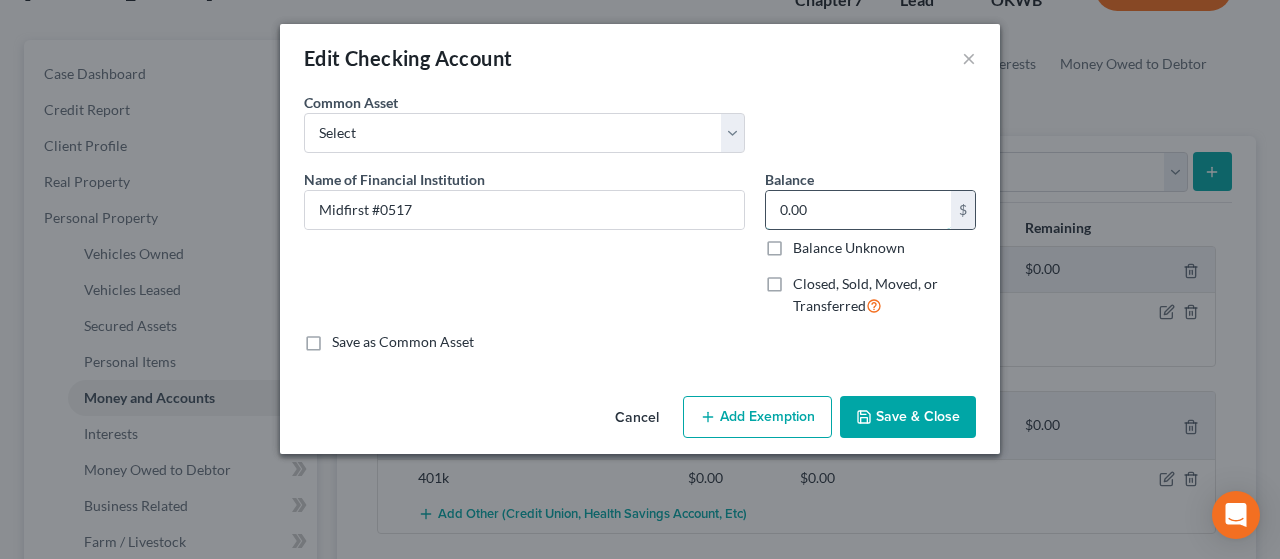type on "3.00" 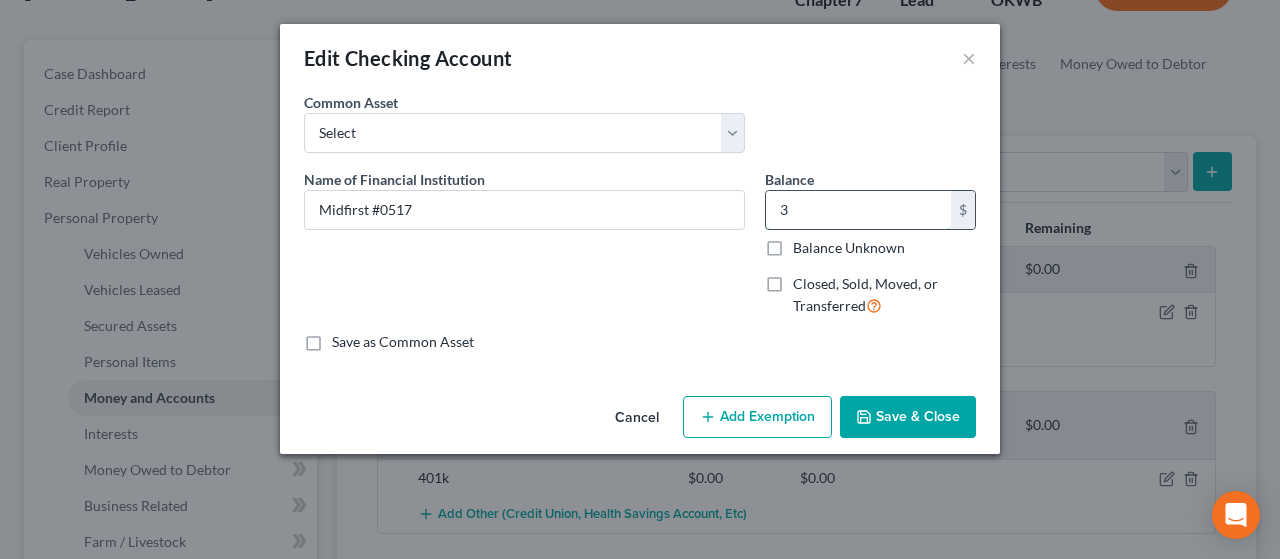 type on "33.00" 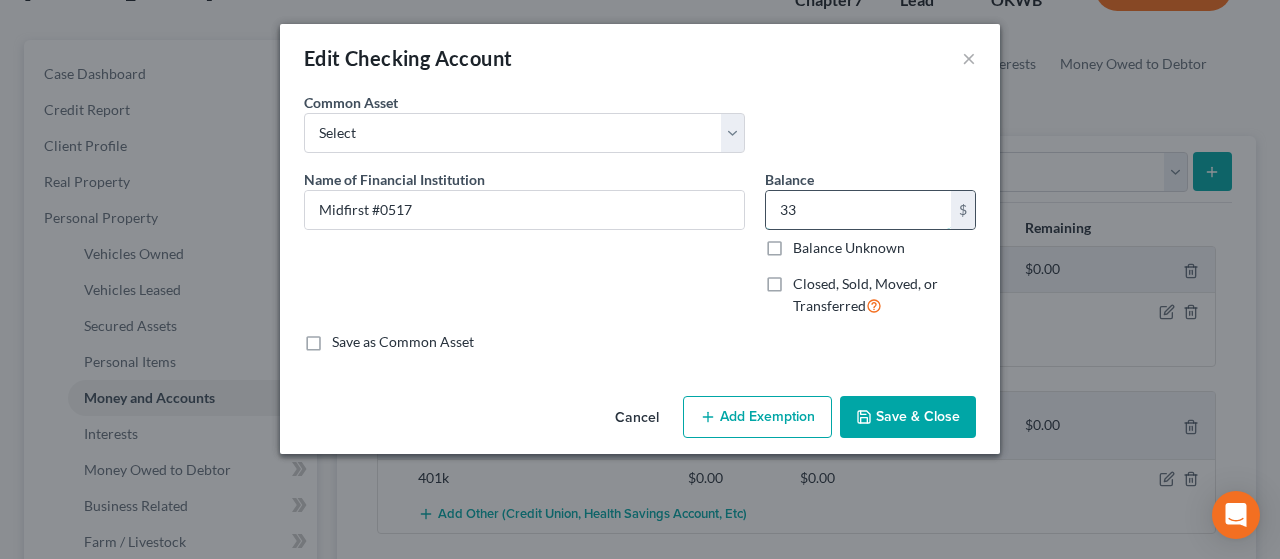 type on "330.00" 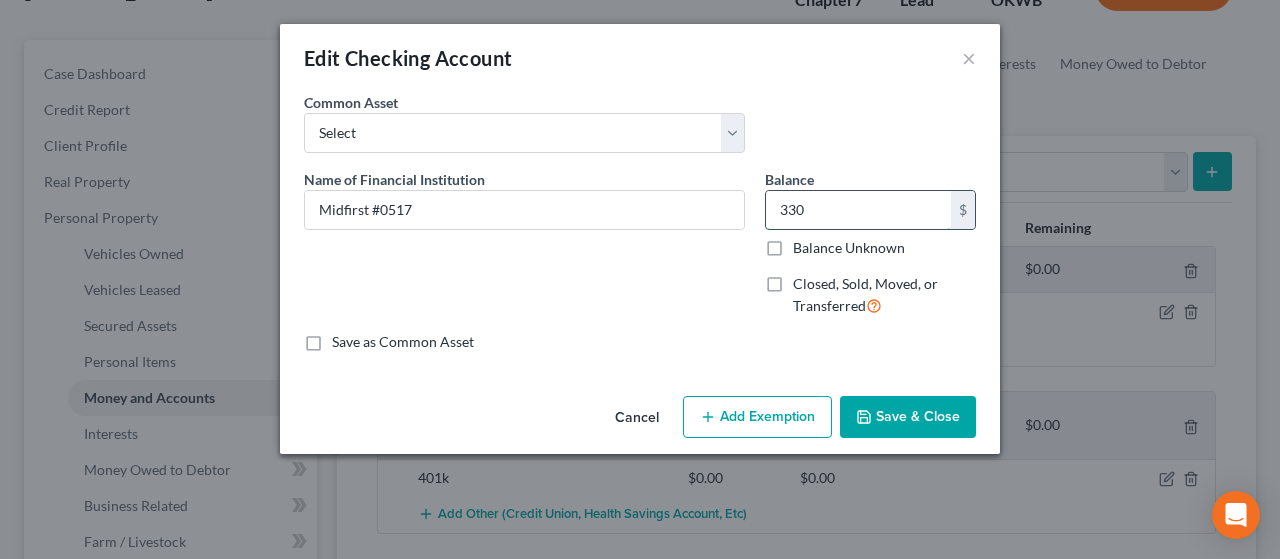 type on "3,300.00" 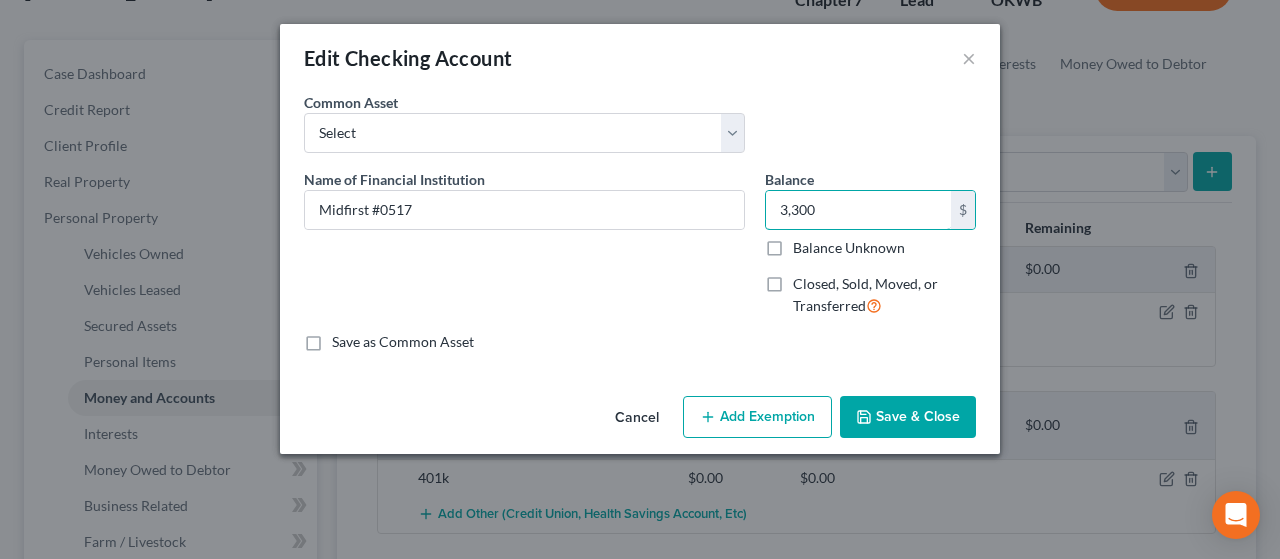 type on "3,300" 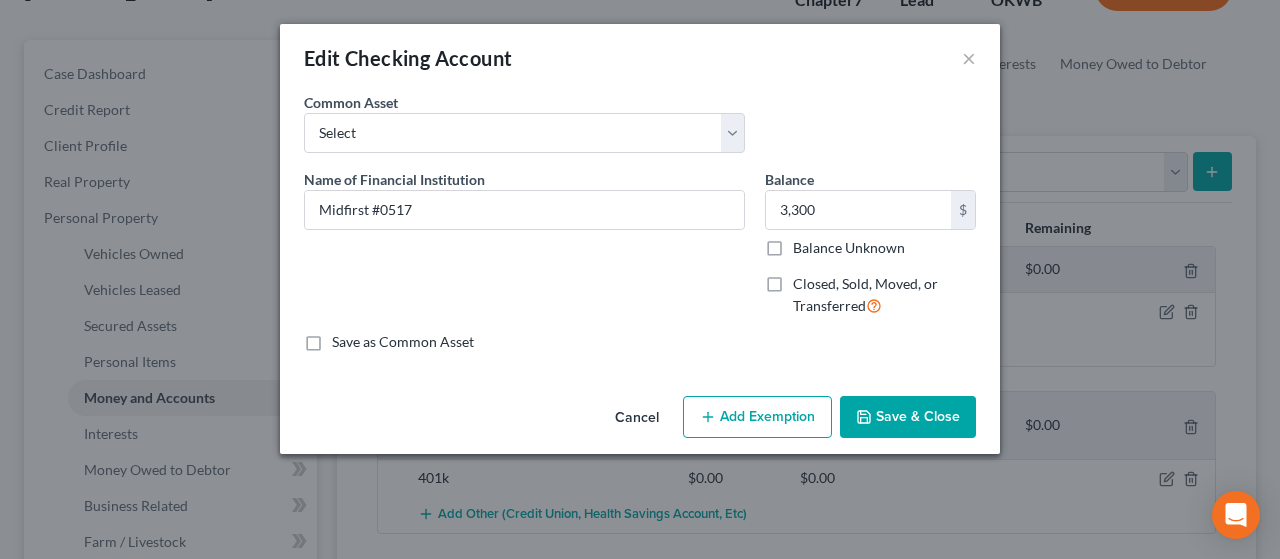 click on "Save as Common Asset" at bounding box center [640, 342] 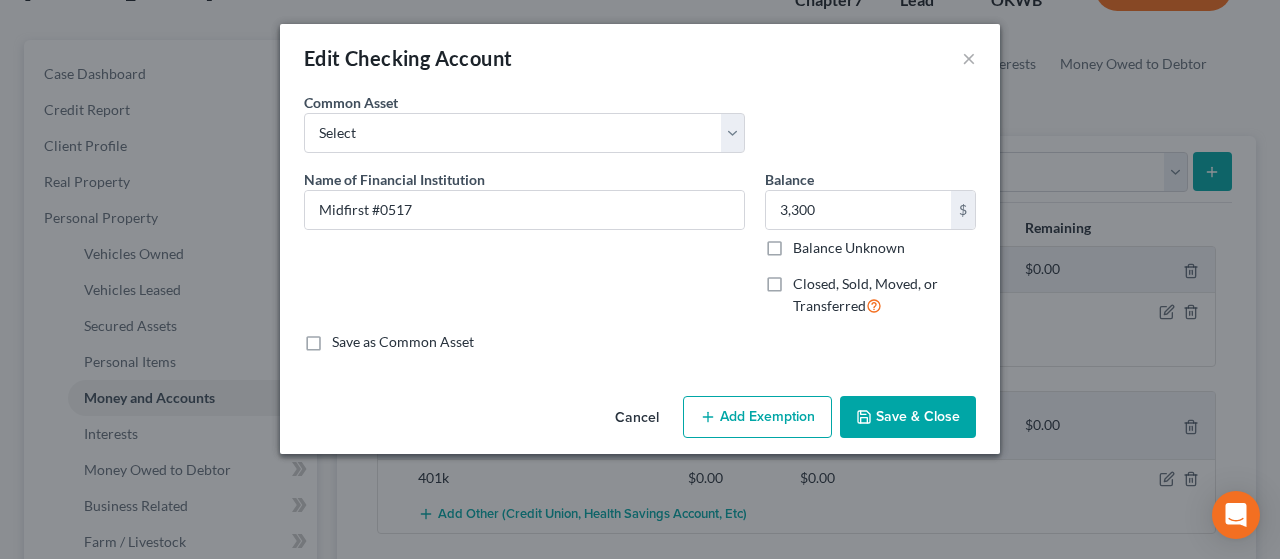 click on "Add Exemption" at bounding box center [757, 417] 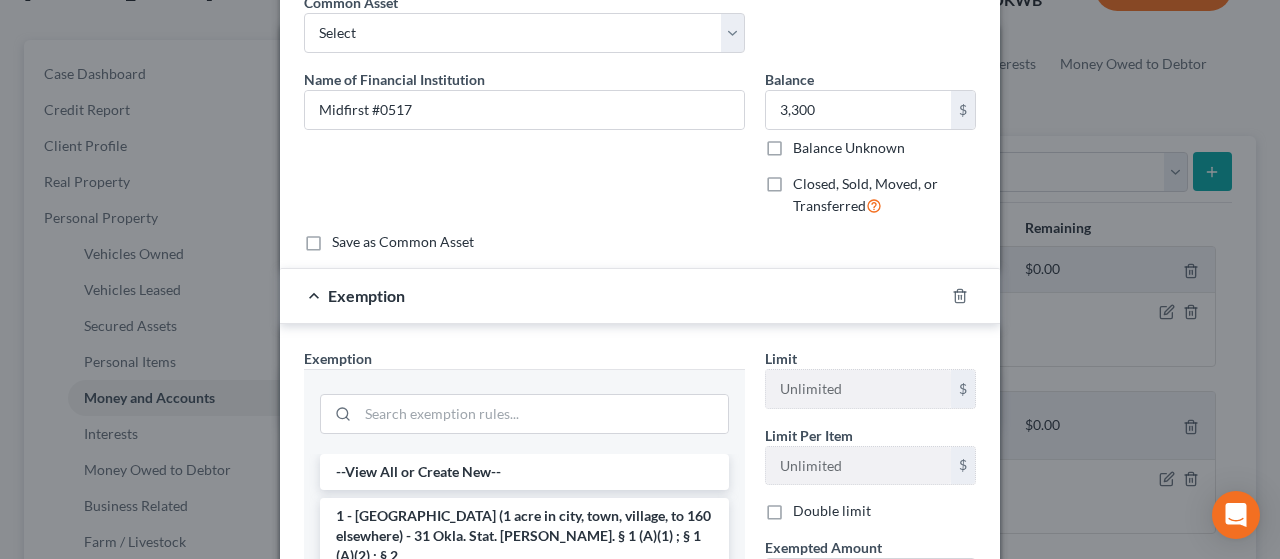 scroll, scrollTop: 102, scrollLeft: 0, axis: vertical 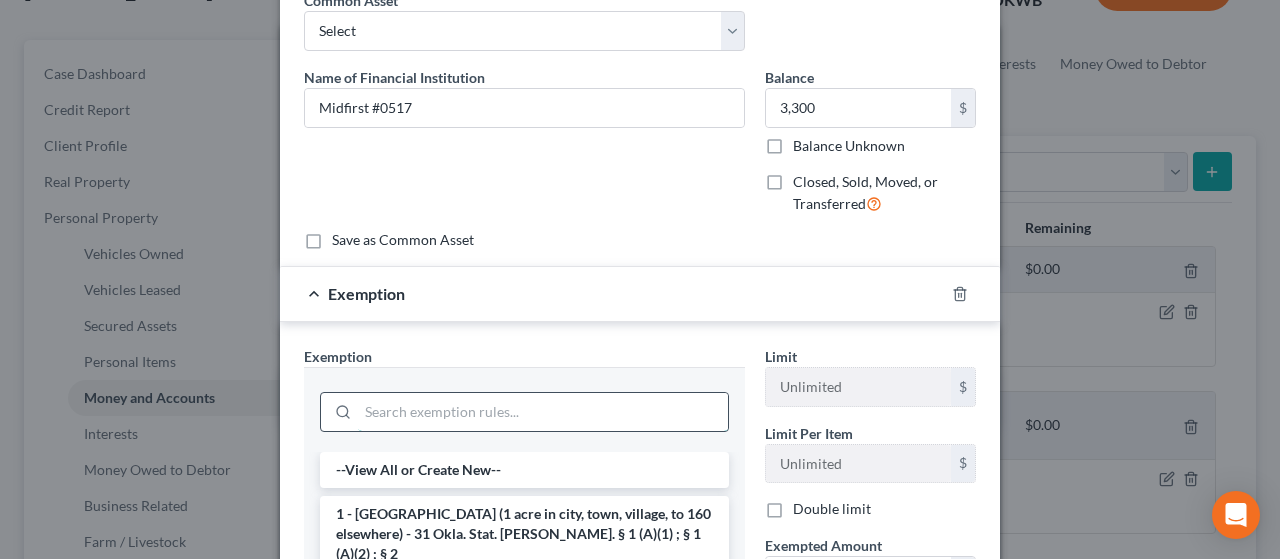 click at bounding box center [543, 412] 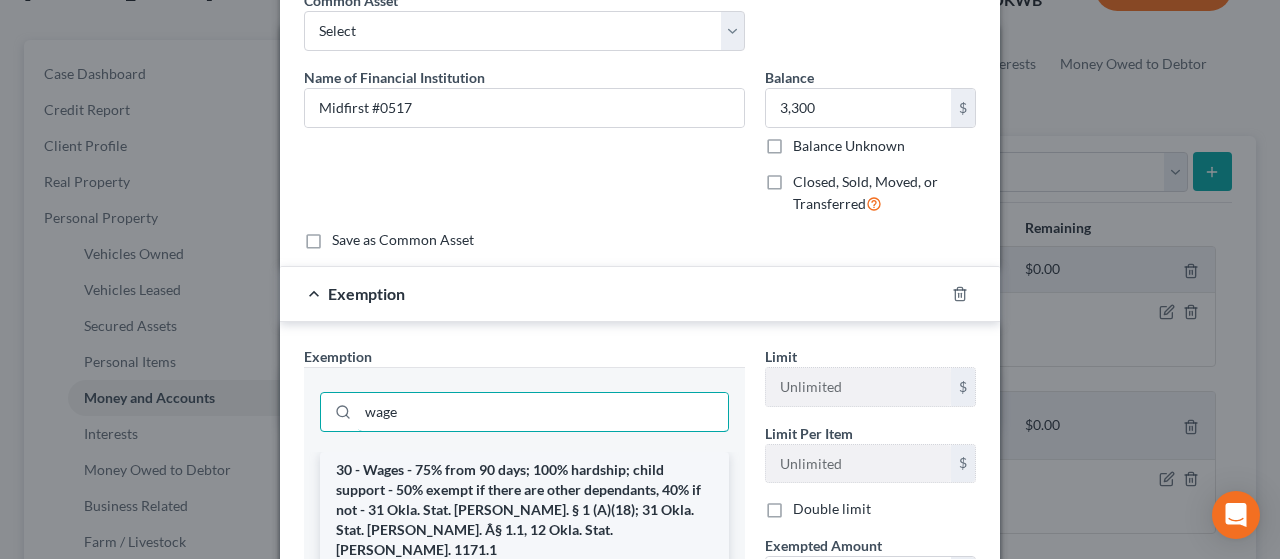 type on "wage" 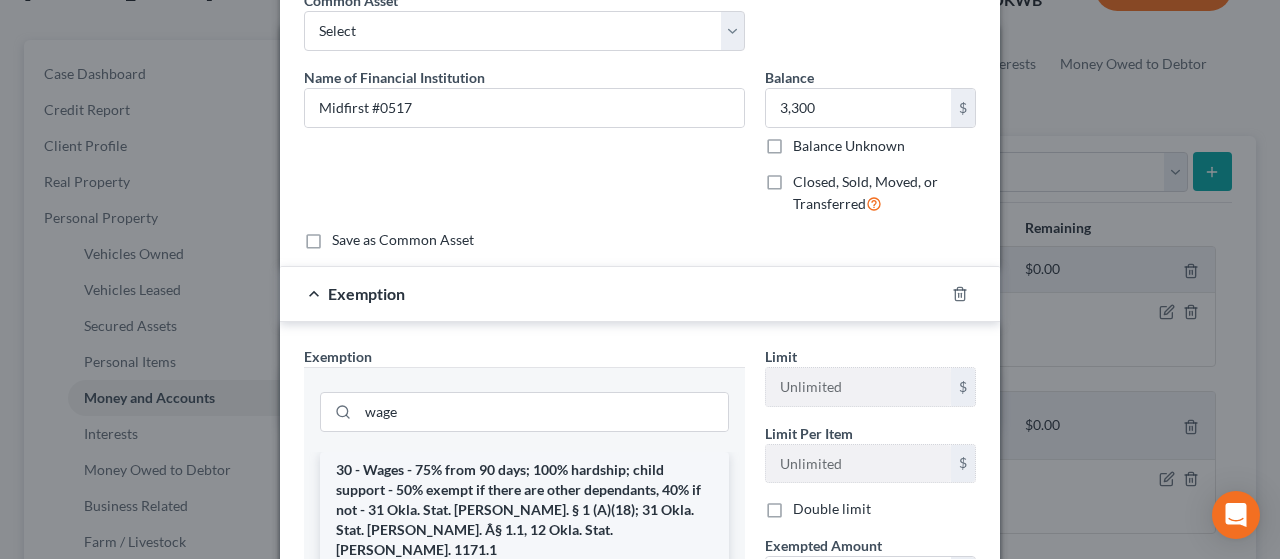 click on "30 - Wages - 75% from 90 days; 100% hardship; child support - 50% exempt if there are other dependants, 40% if not - 31 Okla. Stat. [PERSON_NAME]. § 1 (A)(18); 31 Okla. Stat. [PERSON_NAME]. Â§ 1.1, 12 Okla. Stat. [PERSON_NAME]. 1171.1" at bounding box center (524, 510) 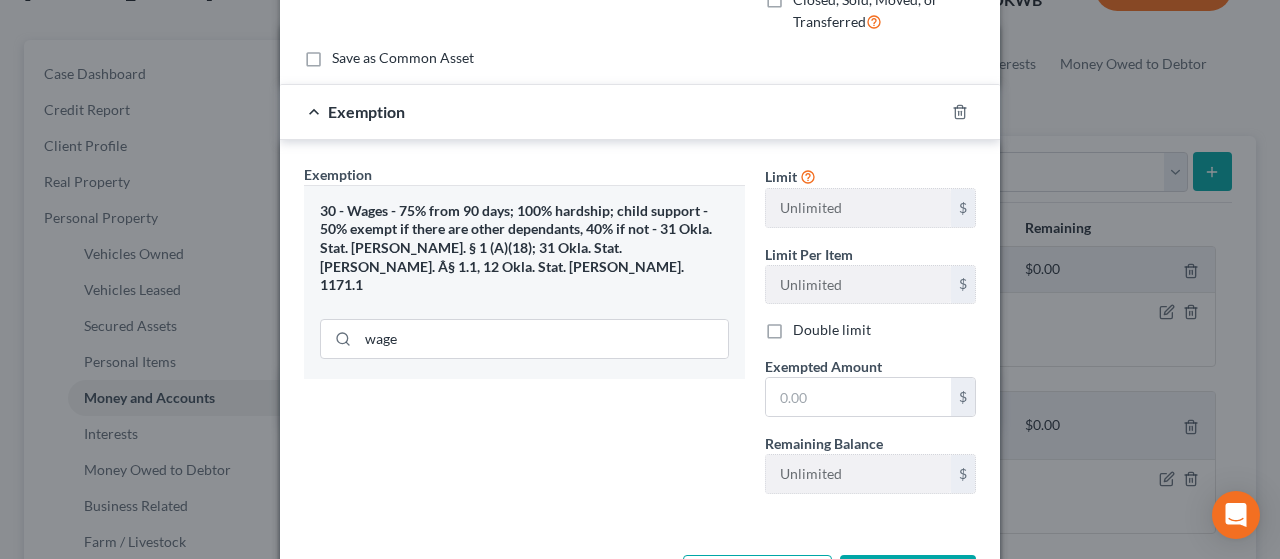 scroll, scrollTop: 296, scrollLeft: 0, axis: vertical 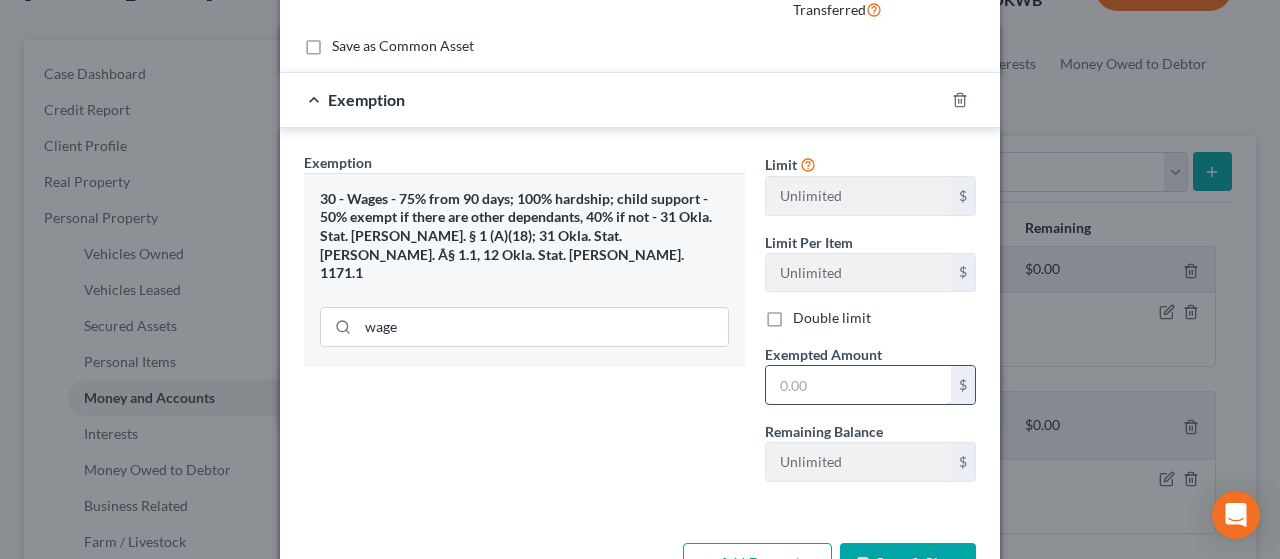 click at bounding box center (858, 385) 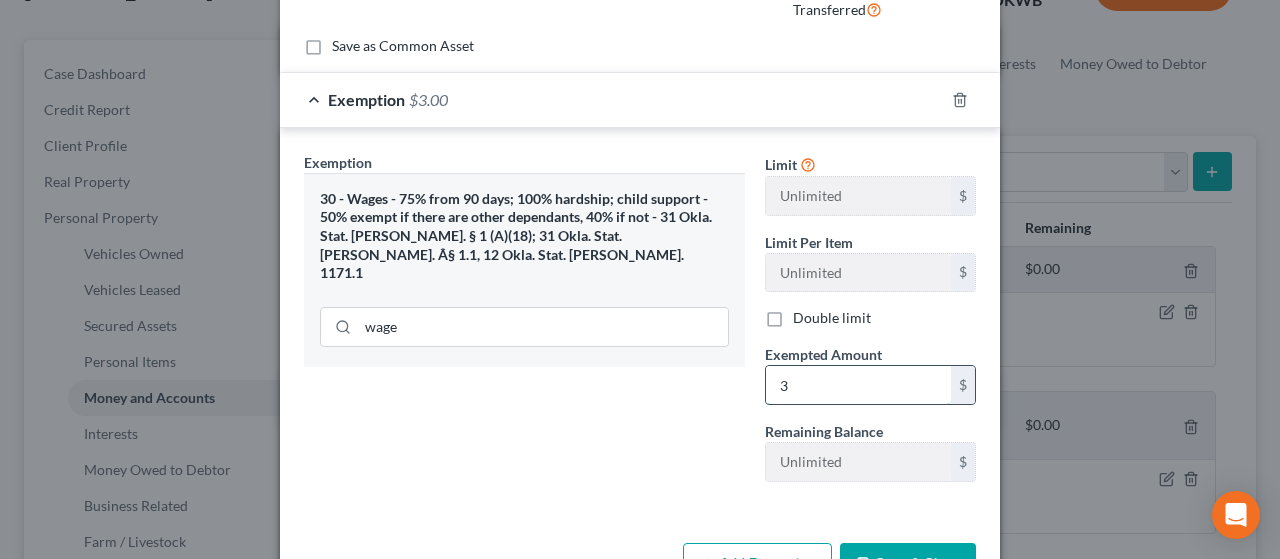 type on "33.00" 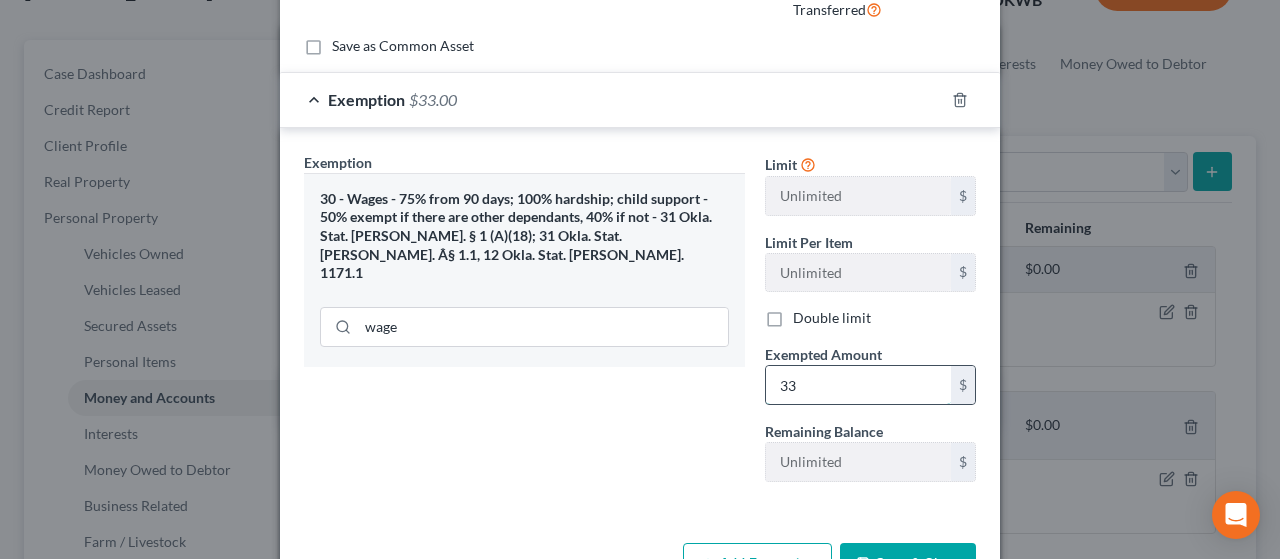 type on "330.00" 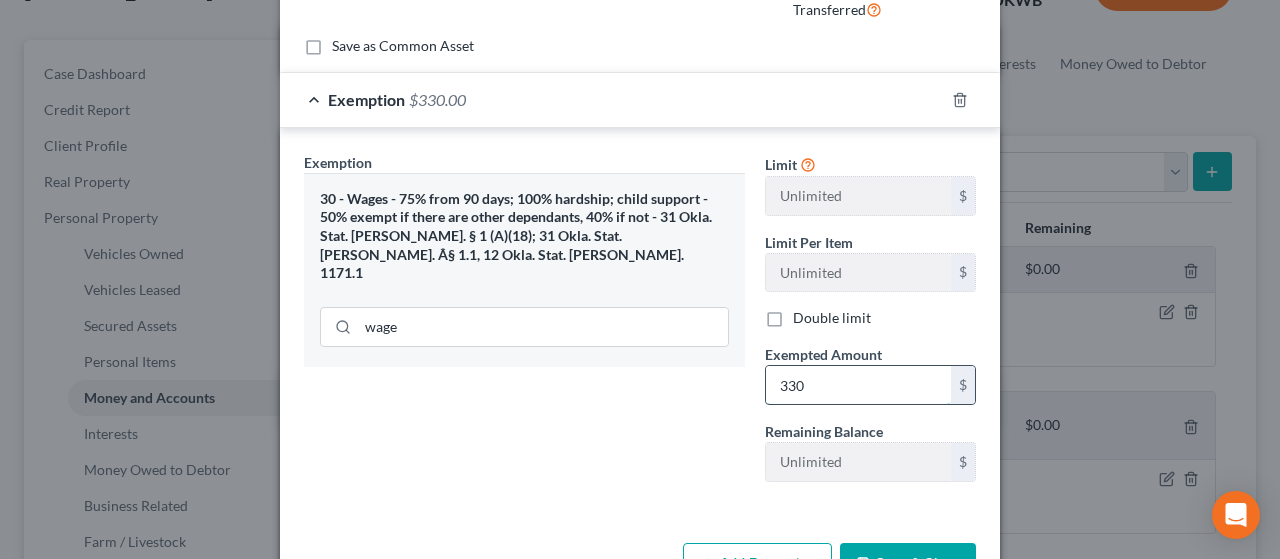 type on "3,300.00" 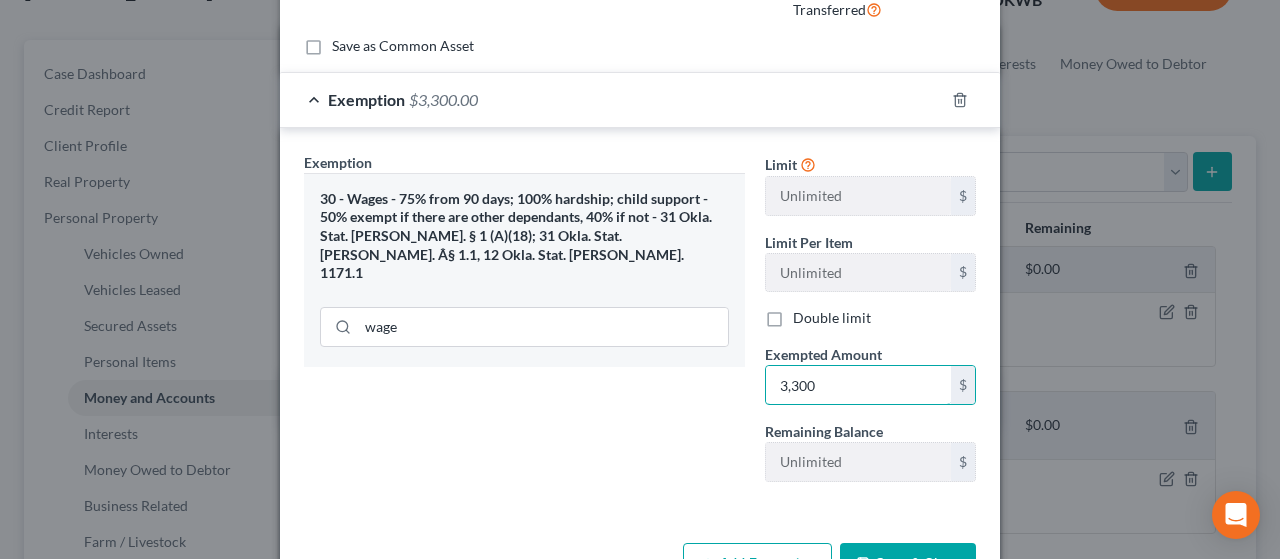 type on "3,300" 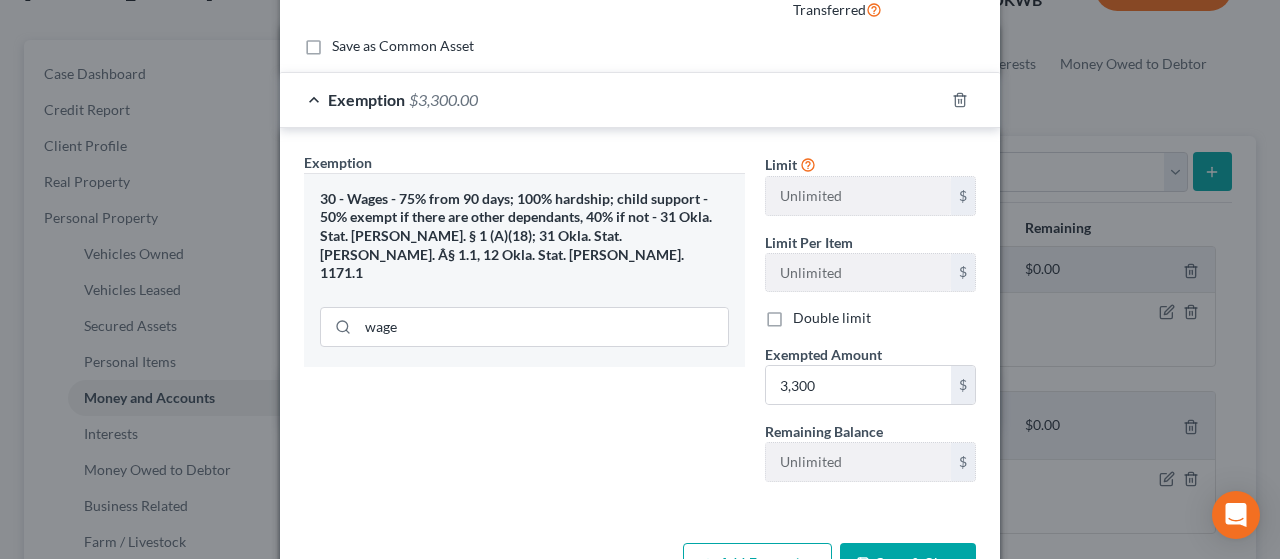 scroll, scrollTop: 356, scrollLeft: 0, axis: vertical 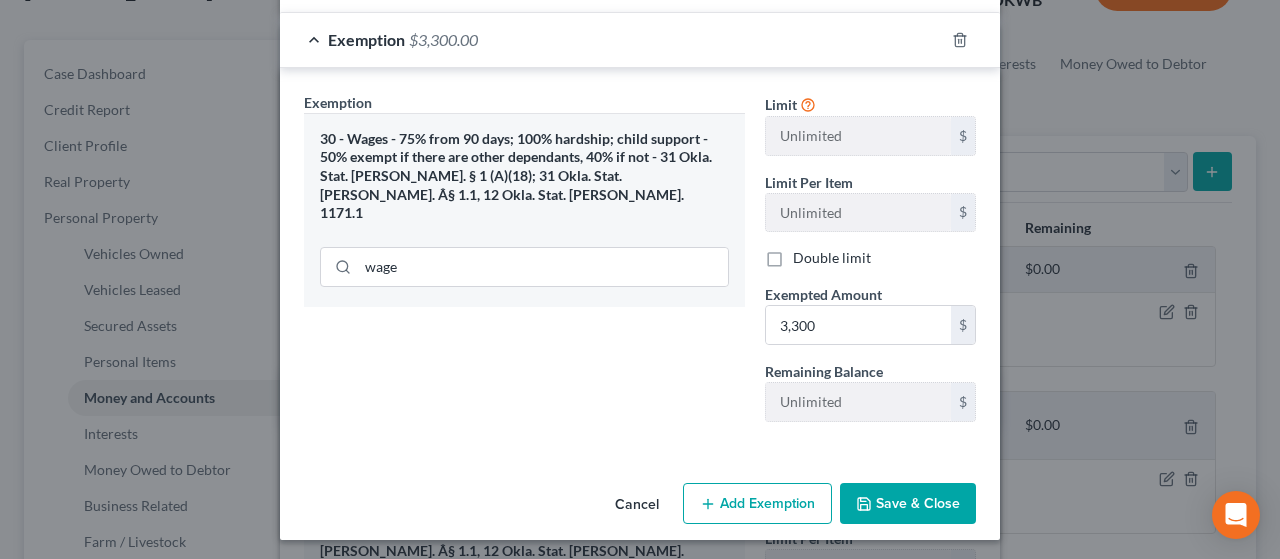 click on "Save & Close" at bounding box center (908, 504) 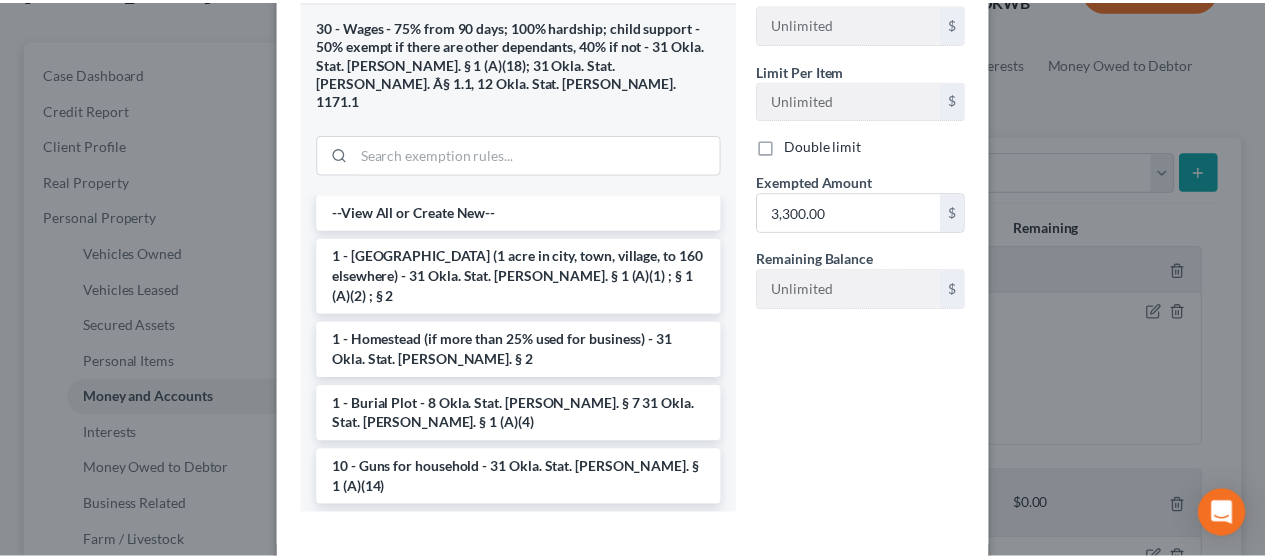 scroll, scrollTop: 544, scrollLeft: 0, axis: vertical 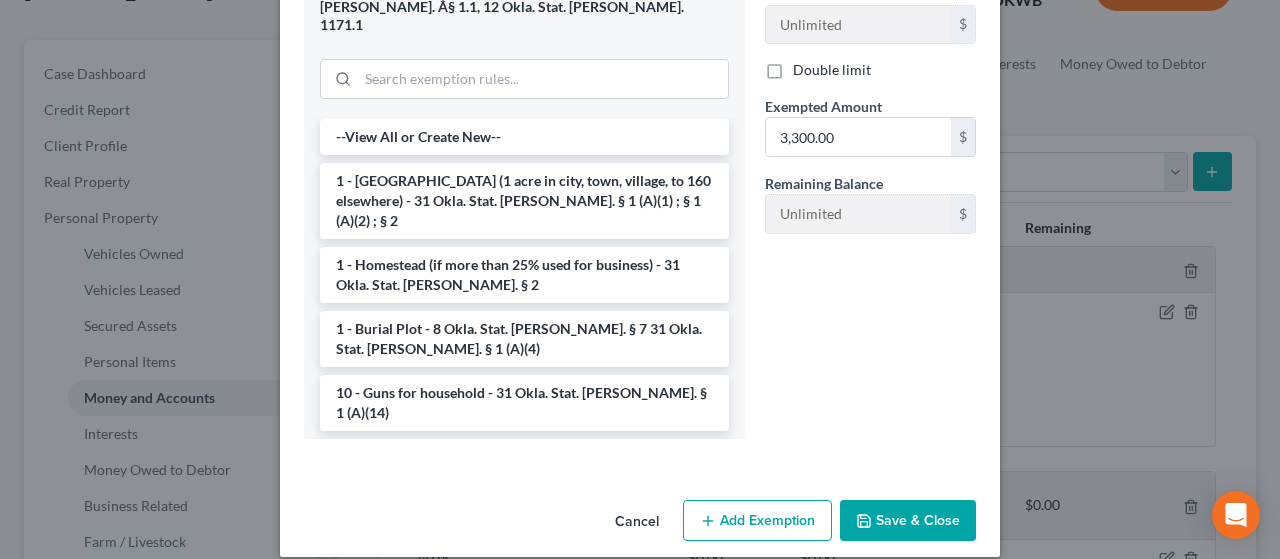 click on "Save & Close" at bounding box center [908, 521] 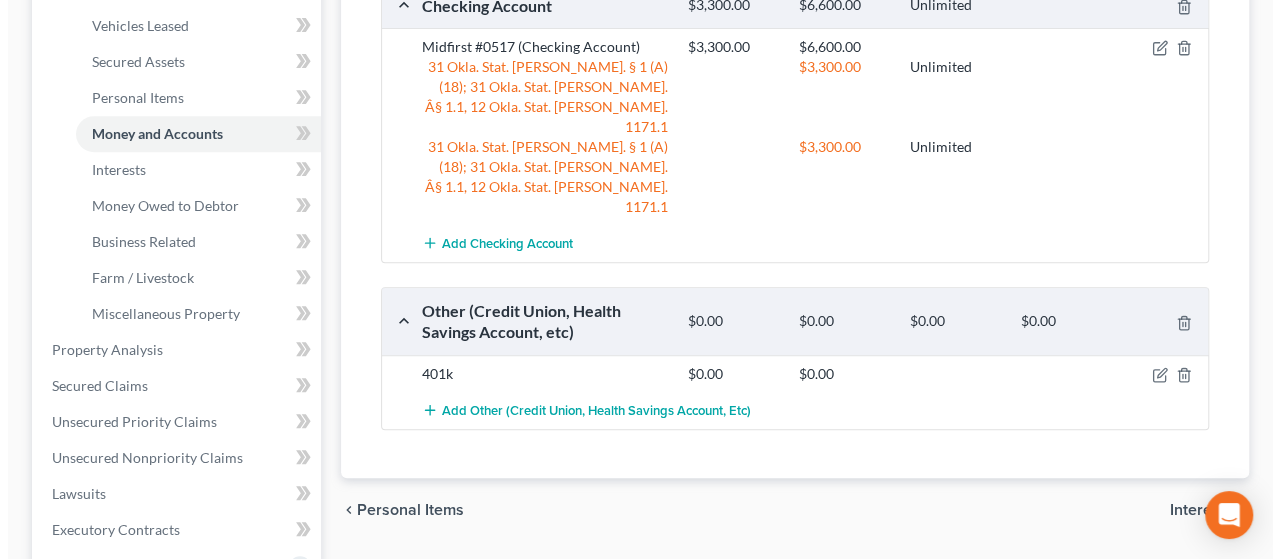 scroll, scrollTop: 418, scrollLeft: 0, axis: vertical 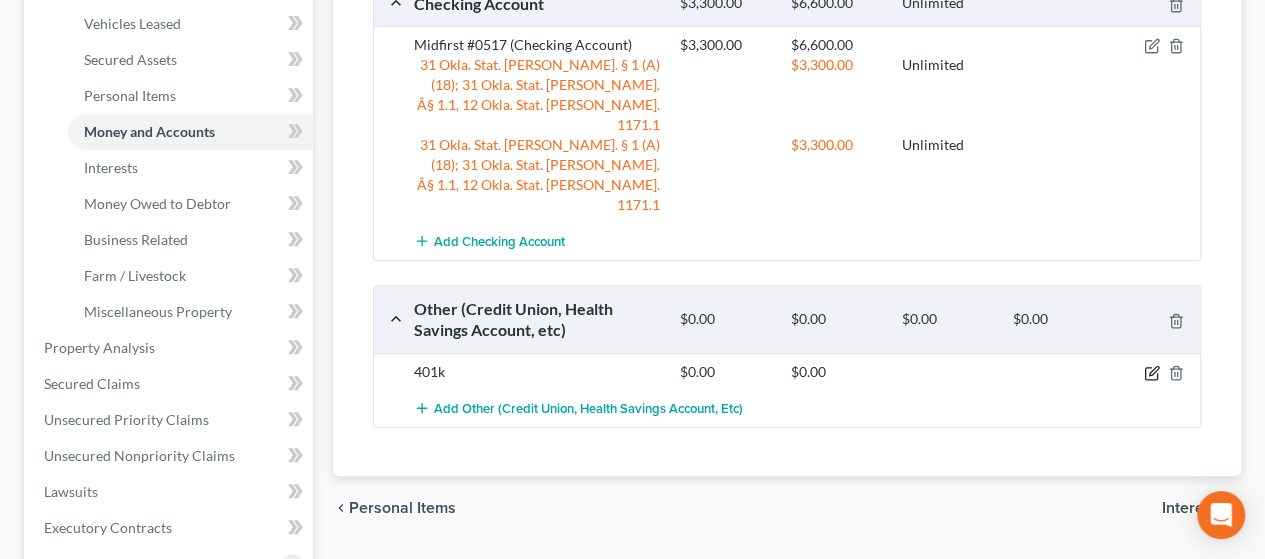 click 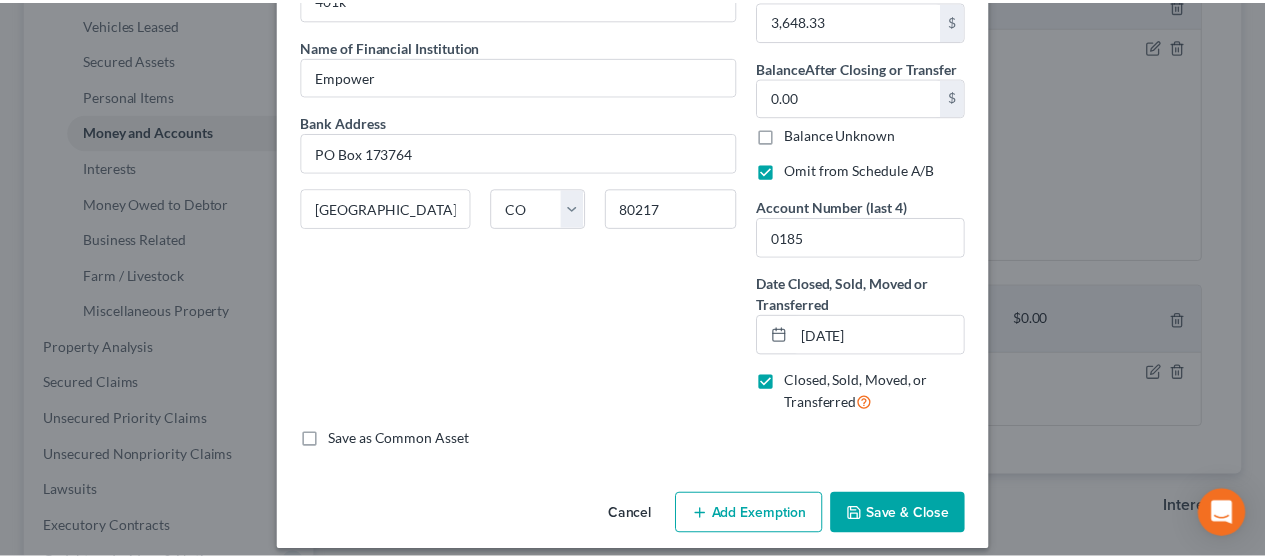 scroll, scrollTop: 224, scrollLeft: 0, axis: vertical 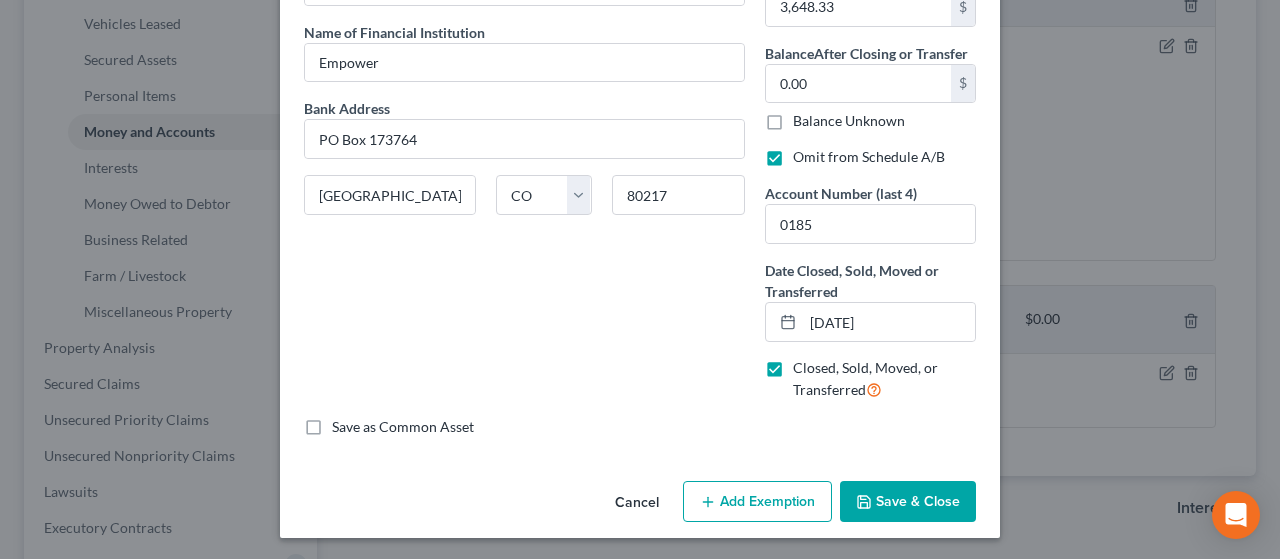 click 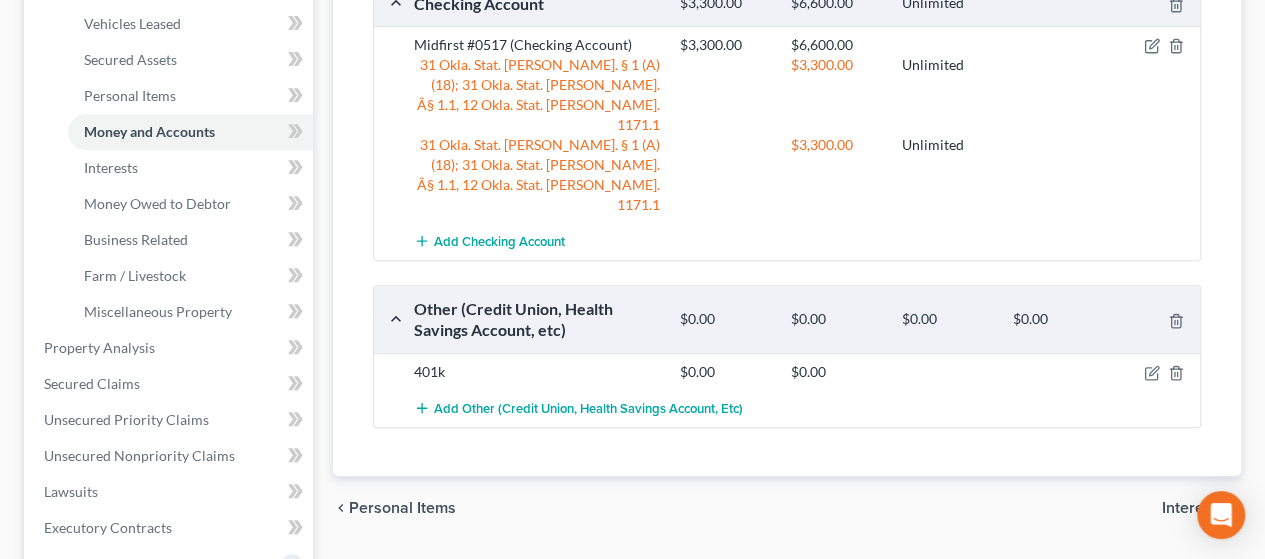 click on "Total Value Exempted Limit Remaining
Checking Account $3,300.00 $6,600.00 Unlimited
Midfirst #0517 (Checking Account) $3,300.00 $6,600.00 31 Okla. Stat. [PERSON_NAME]. § 1 (A)(18); 31 Okla. Stat. [PERSON_NAME]. Â§ 1.1, 12 Okla. Stat. [PERSON_NAME]. 1171.1 $3,300.00 Unlimited 31 Okla. Stat. [PERSON_NAME]. § 1 (A)(18); 31 Okla. Stat. [PERSON_NAME]. Â§ 1.1, 12 Okla. Stat. [PERSON_NAME]. 1171.1 $3,300.00 Unlimited Add Checking Account
Other (Credit Union, Health Savings Account, etc) $0.00 $0.00 $0.00 $0.00
401k $0.00 $0.00 Add Other (Credit Union, Health Savings Account, etc)" at bounding box center [787, 206] 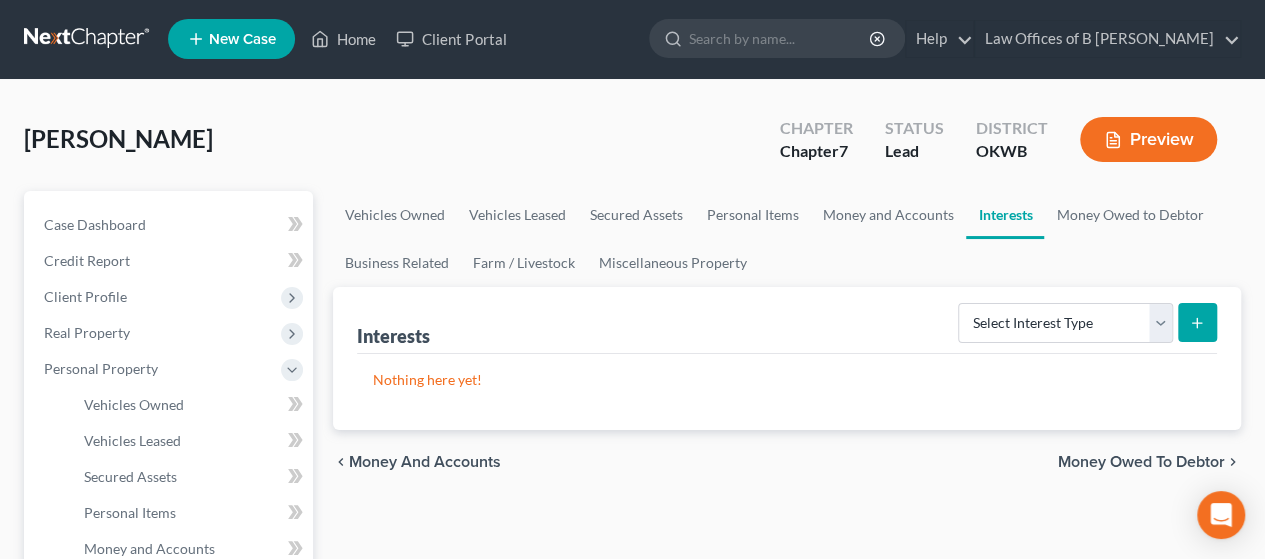 scroll, scrollTop: 0, scrollLeft: 0, axis: both 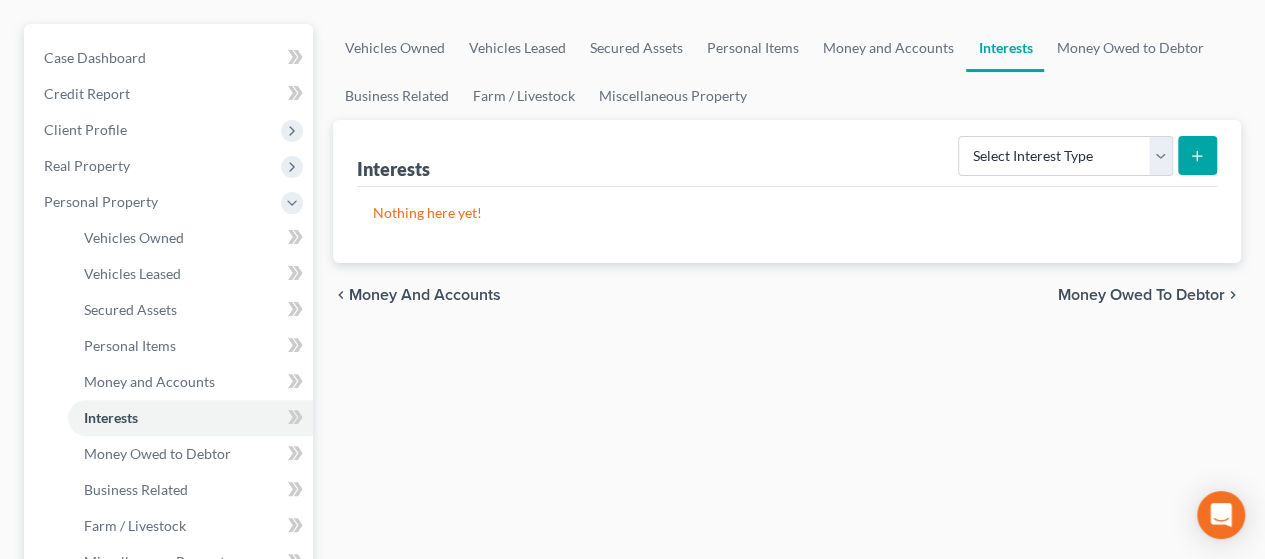 click on "Money Owed to Debtor" at bounding box center [1141, 295] 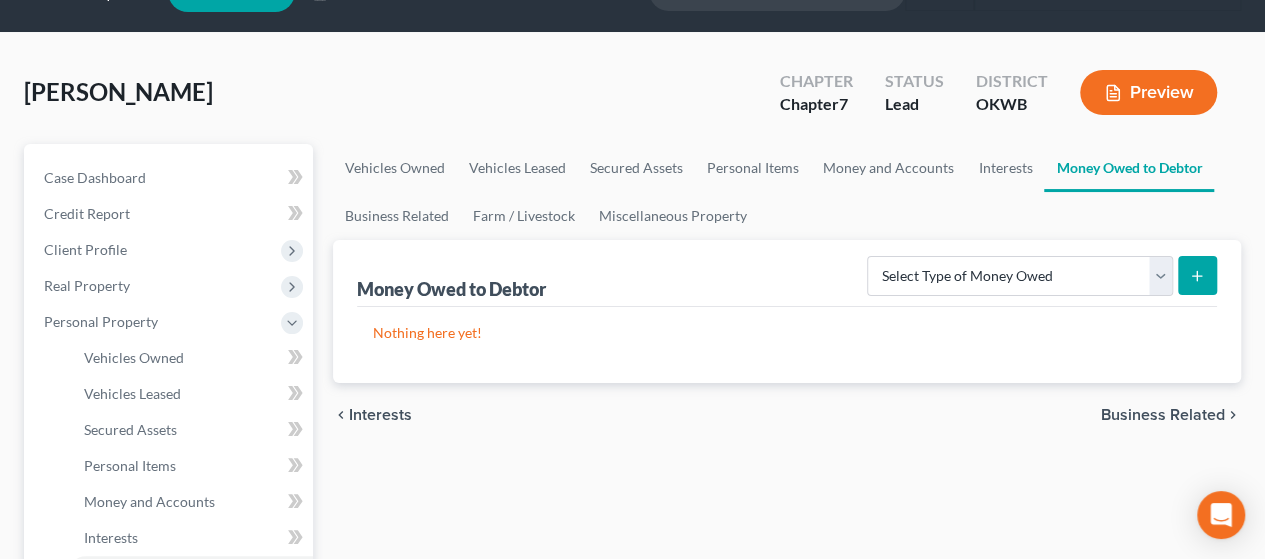 scroll, scrollTop: 0, scrollLeft: 0, axis: both 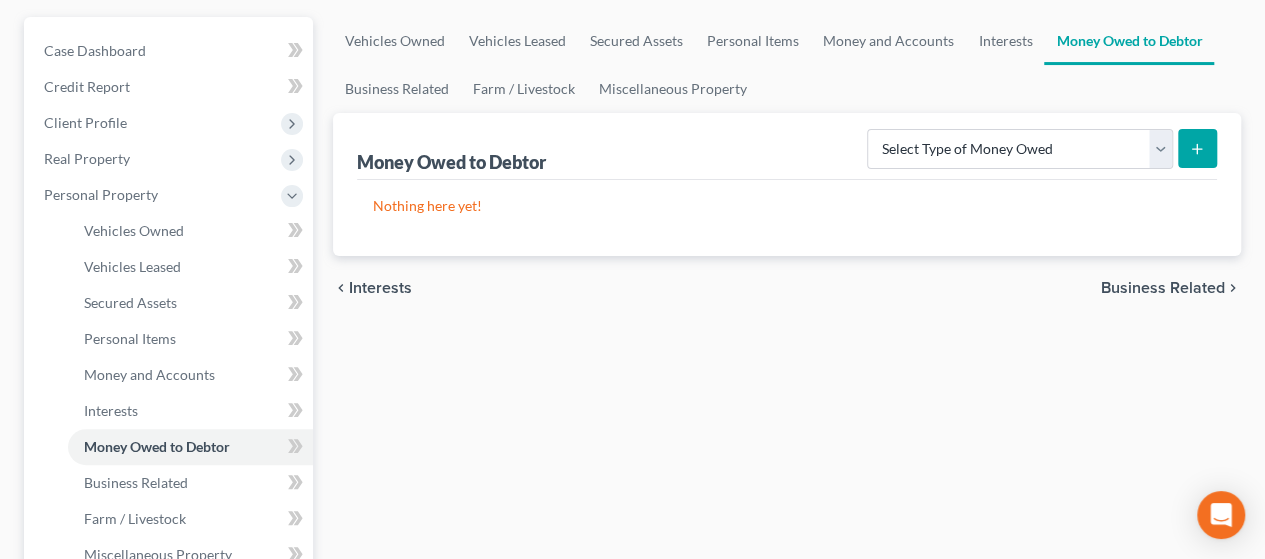 click on "Business Related" at bounding box center [1163, 288] 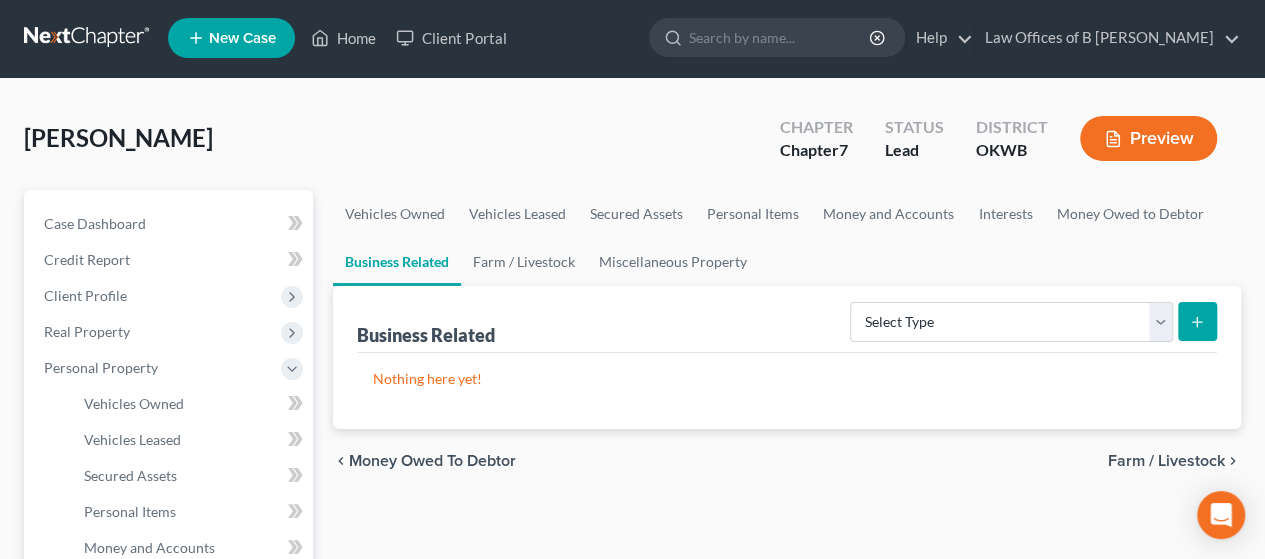 scroll, scrollTop: 0, scrollLeft: 0, axis: both 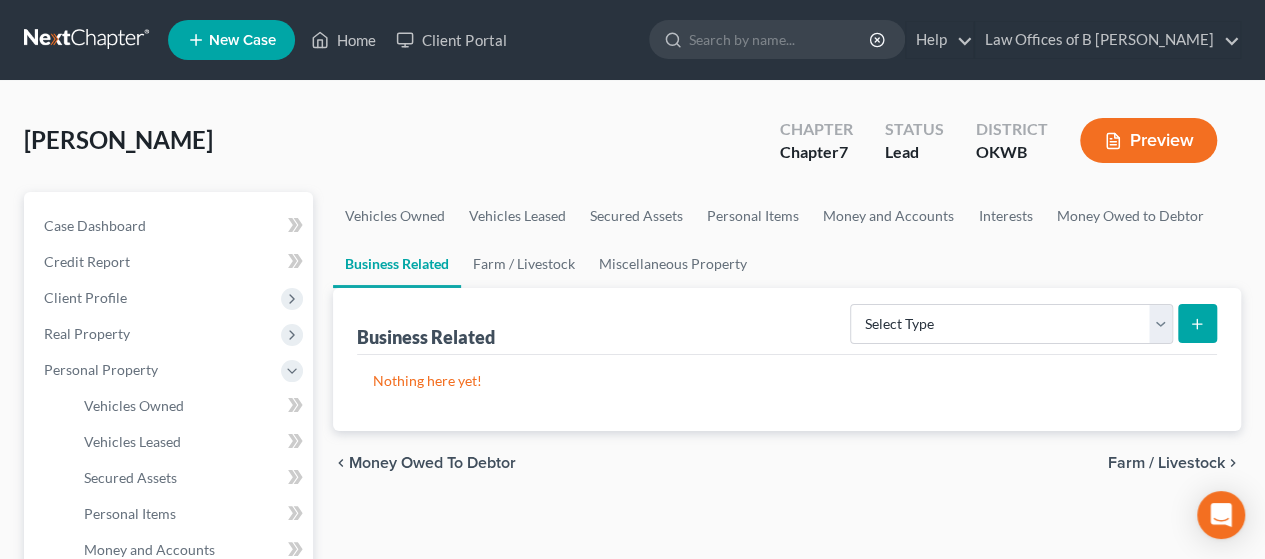 click on "Farm / Livestock" at bounding box center (1166, 463) 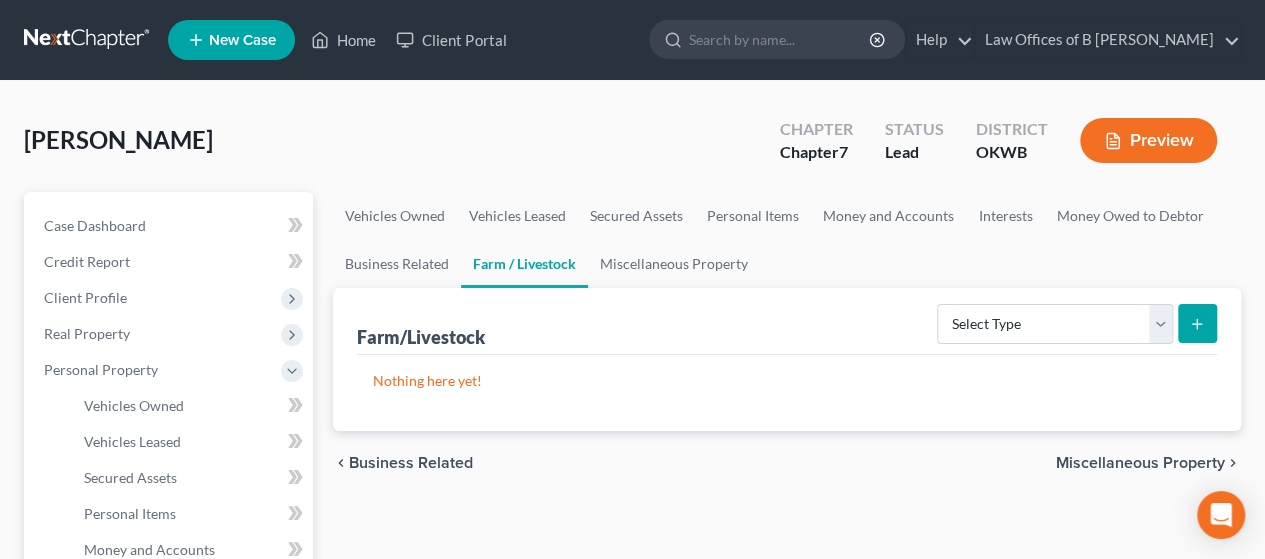 click on "Miscellaneous Property" at bounding box center (1140, 463) 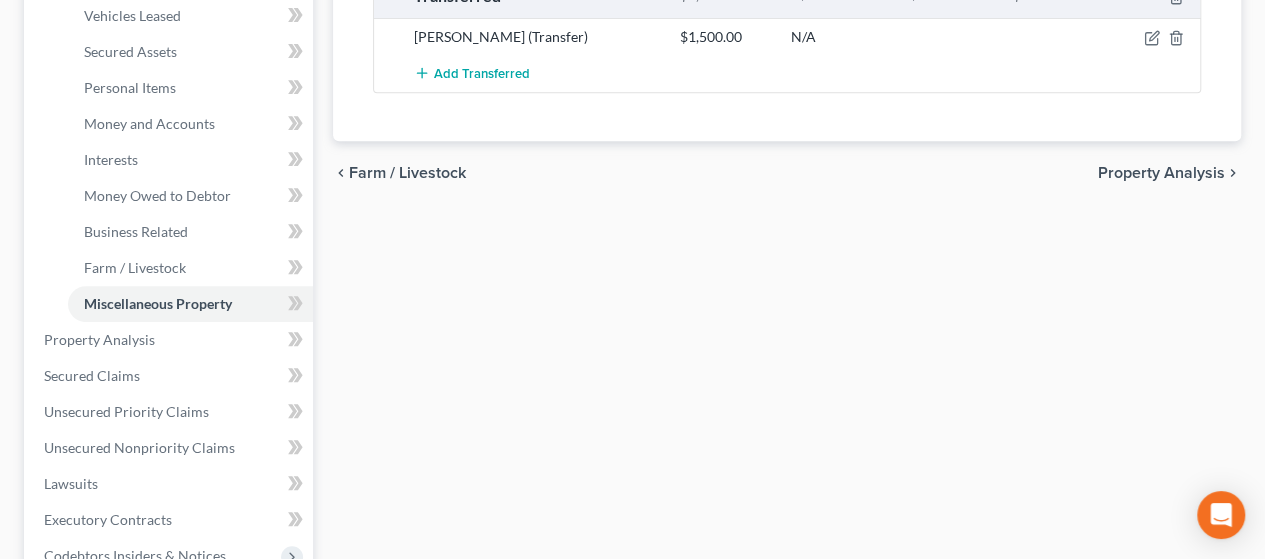 scroll, scrollTop: 430, scrollLeft: 0, axis: vertical 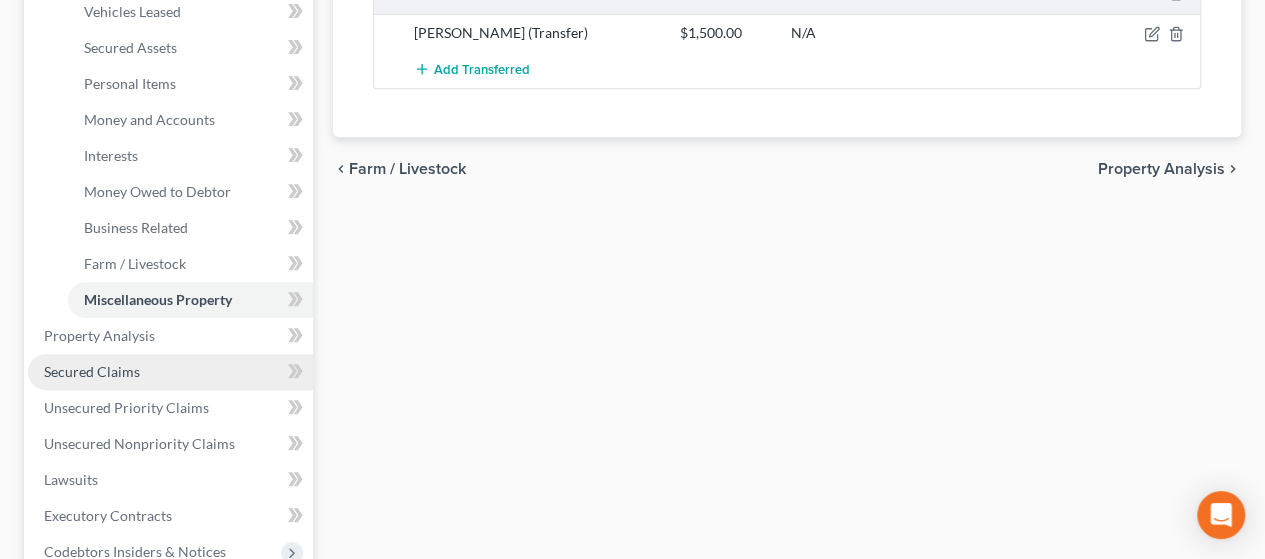 click on "Secured Claims" at bounding box center (170, 372) 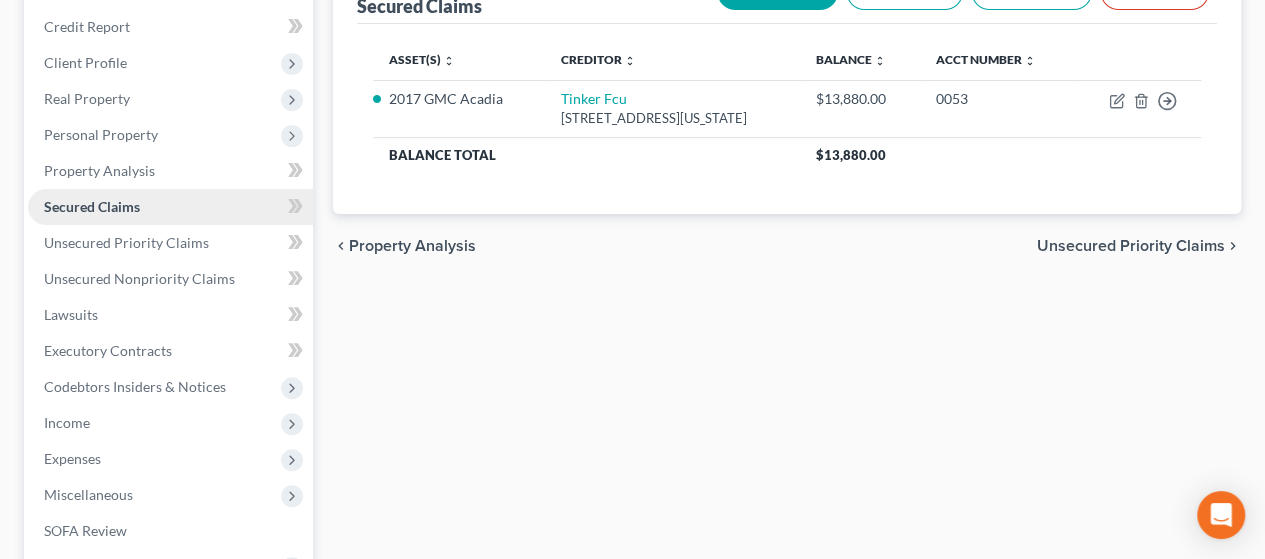 scroll, scrollTop: 0, scrollLeft: 0, axis: both 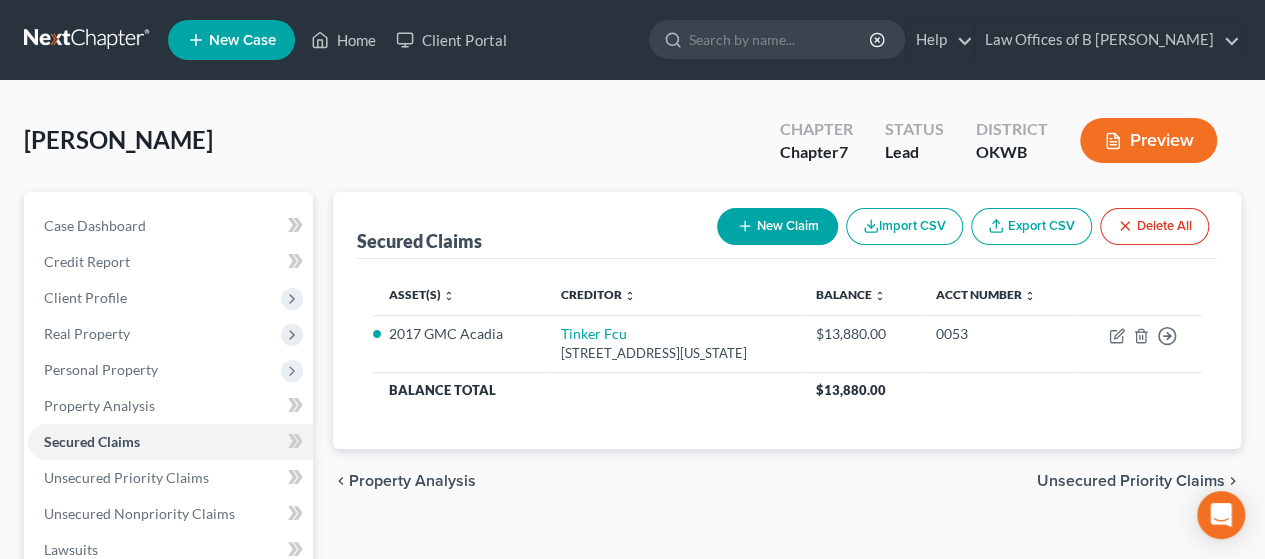 click on "Unsecured Priority Claims" at bounding box center [1131, 481] 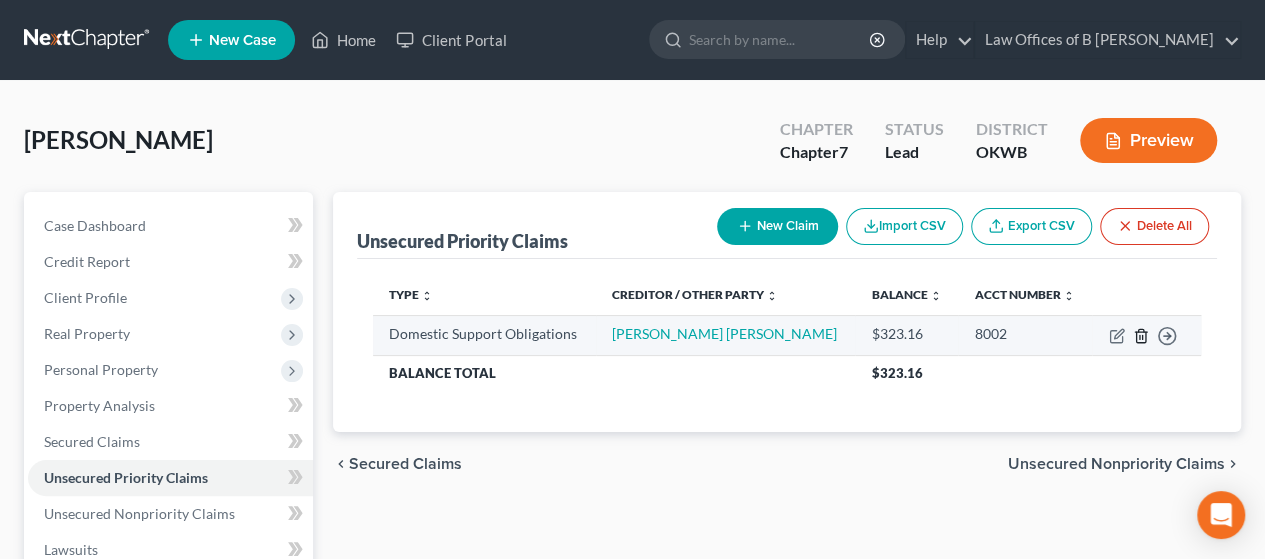 click 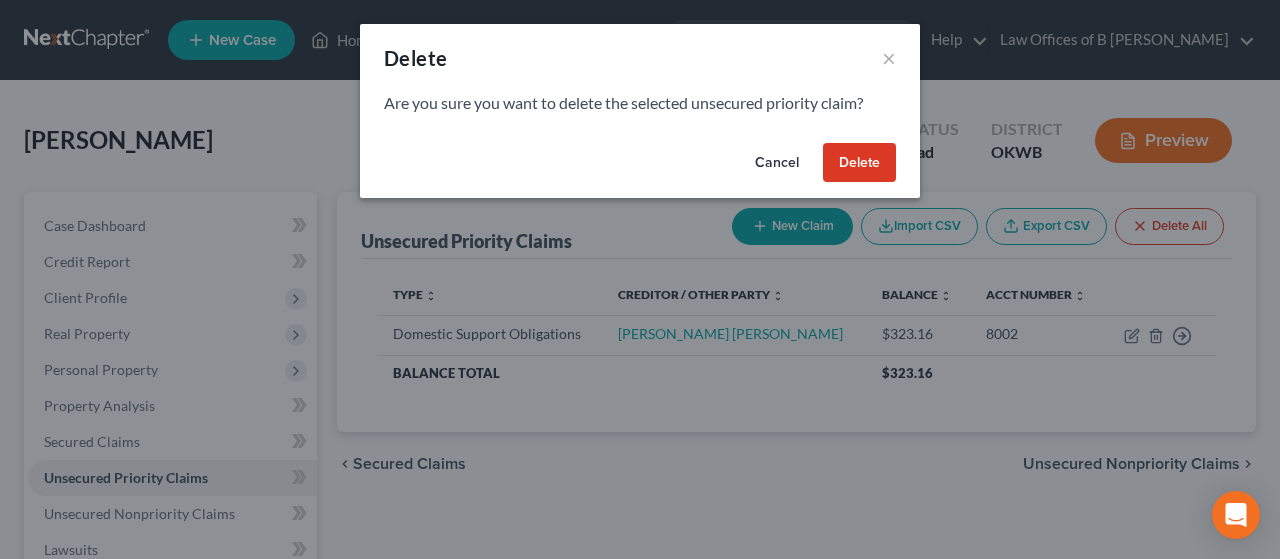 click on "Delete" at bounding box center [859, 163] 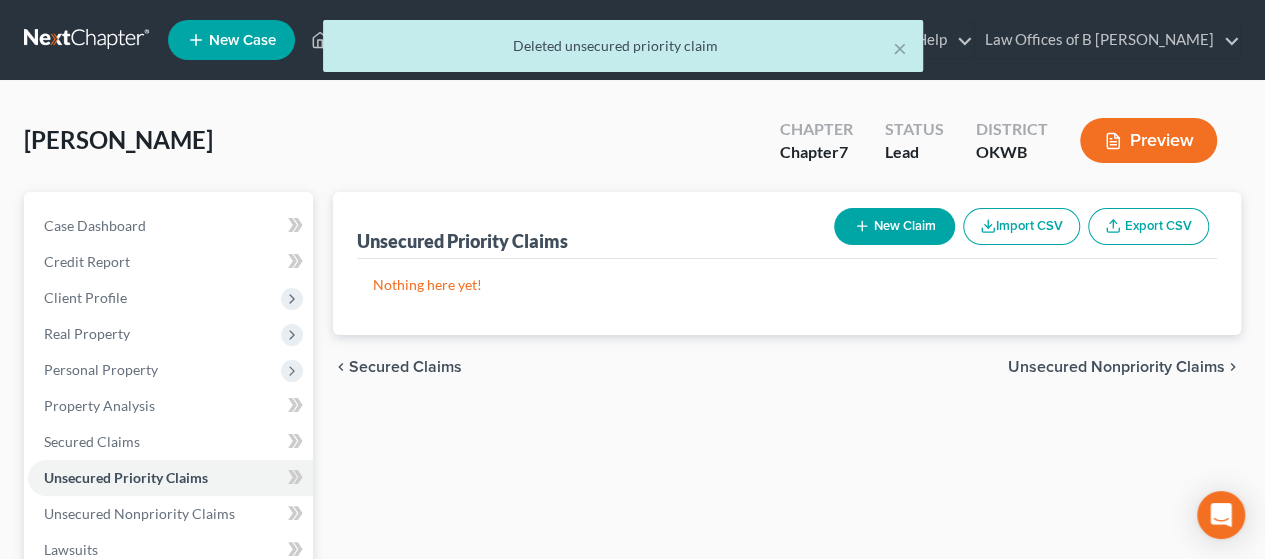 click on "Unsecured Nonpriority Claims" at bounding box center (1116, 367) 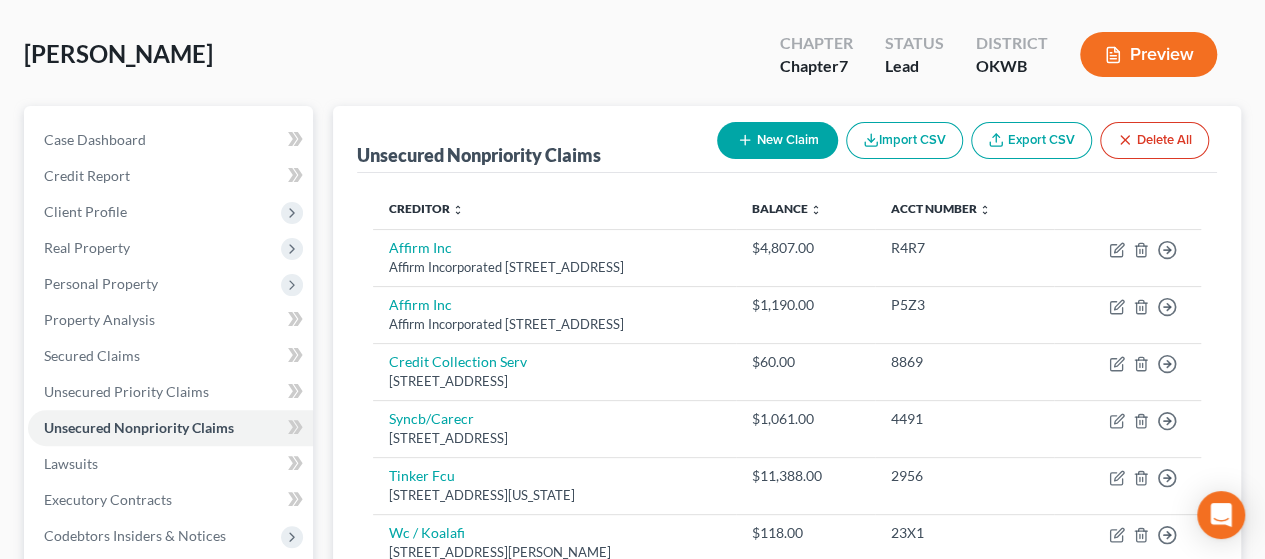 scroll, scrollTop: 93, scrollLeft: 0, axis: vertical 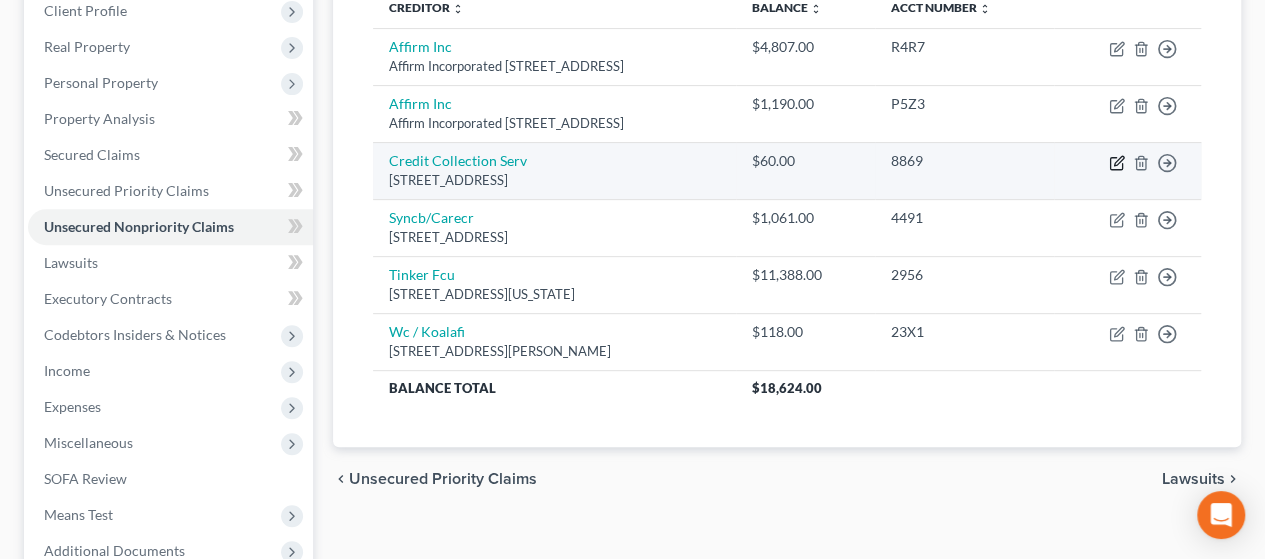 click 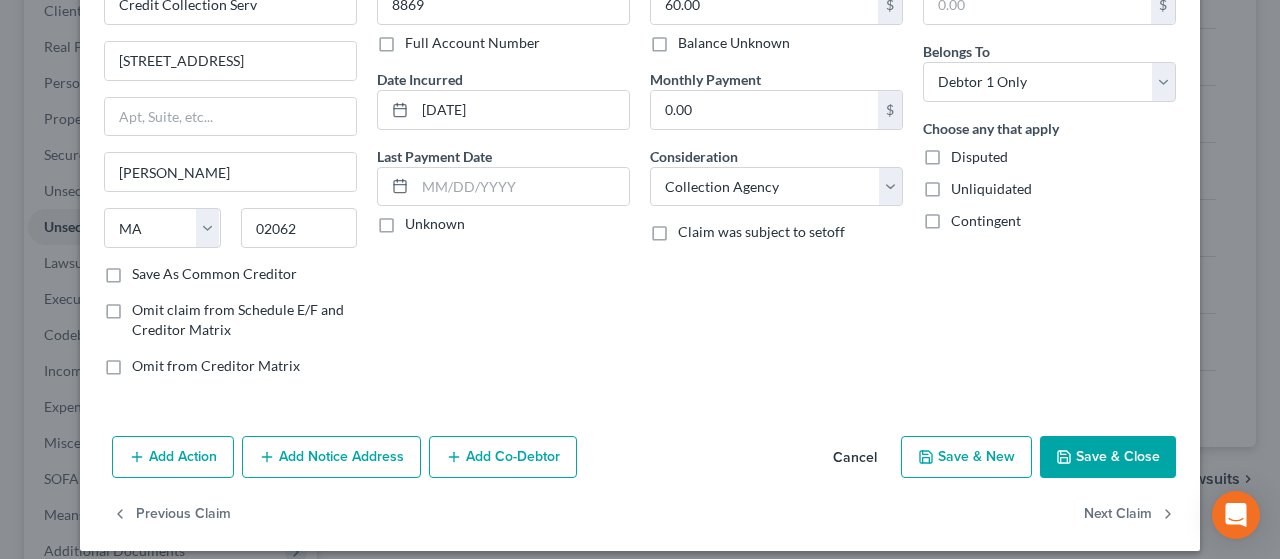 scroll, scrollTop: 140, scrollLeft: 0, axis: vertical 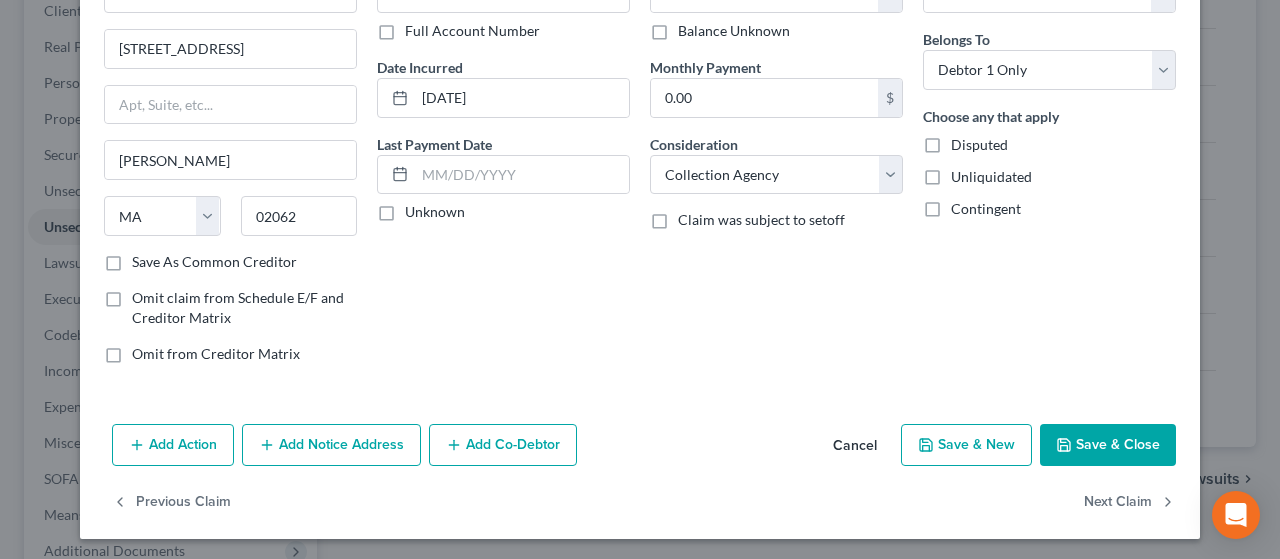 click on "Save & Close" at bounding box center [1108, 445] 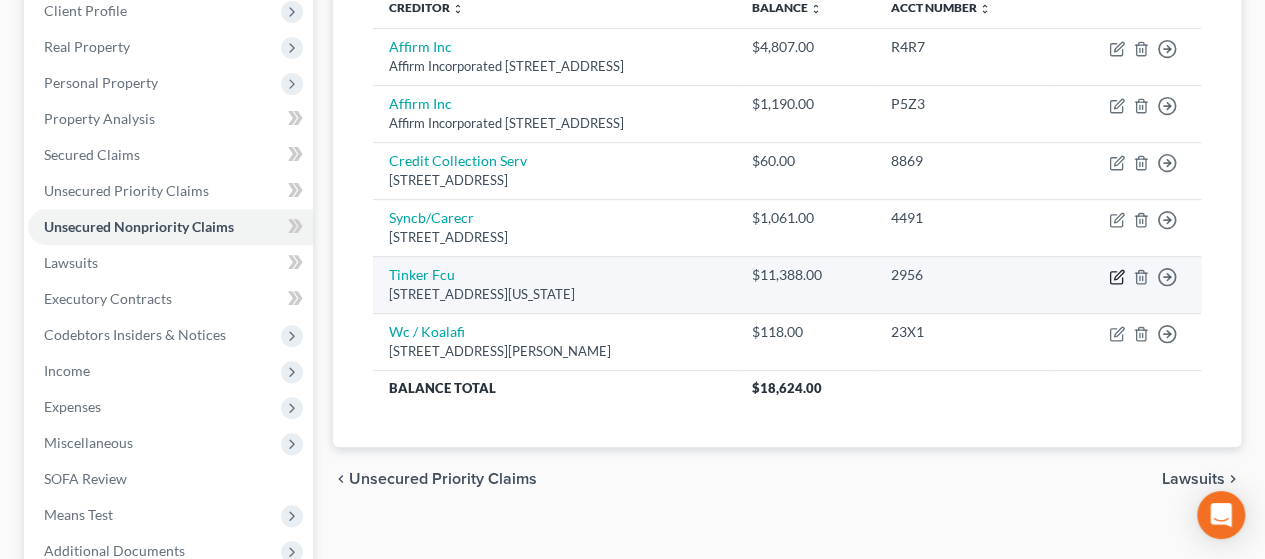 click 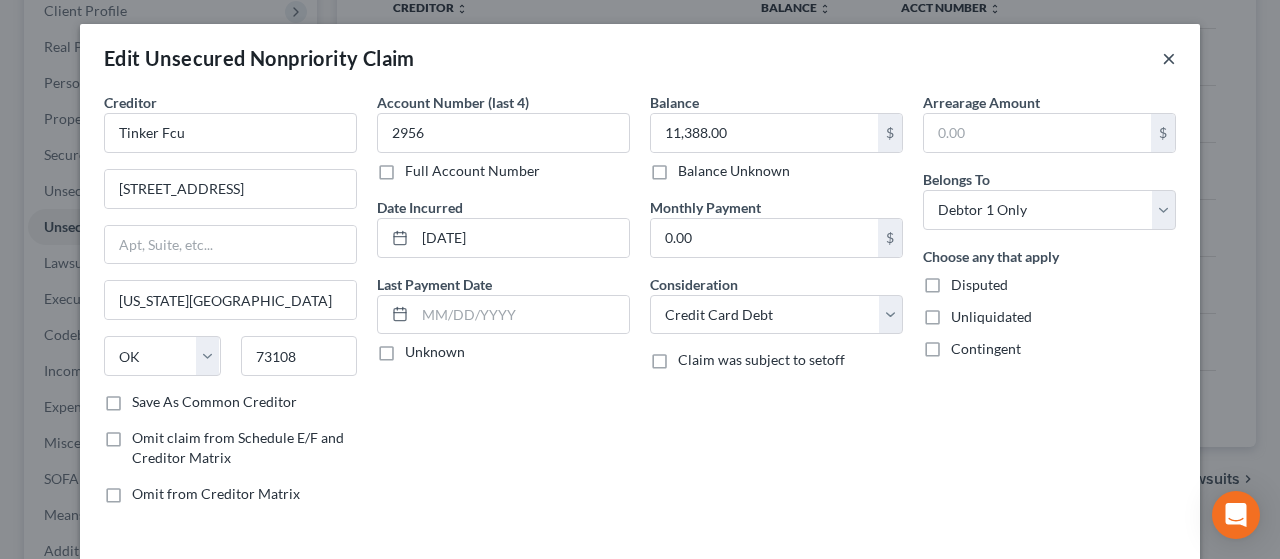 click on "×" at bounding box center [1169, 58] 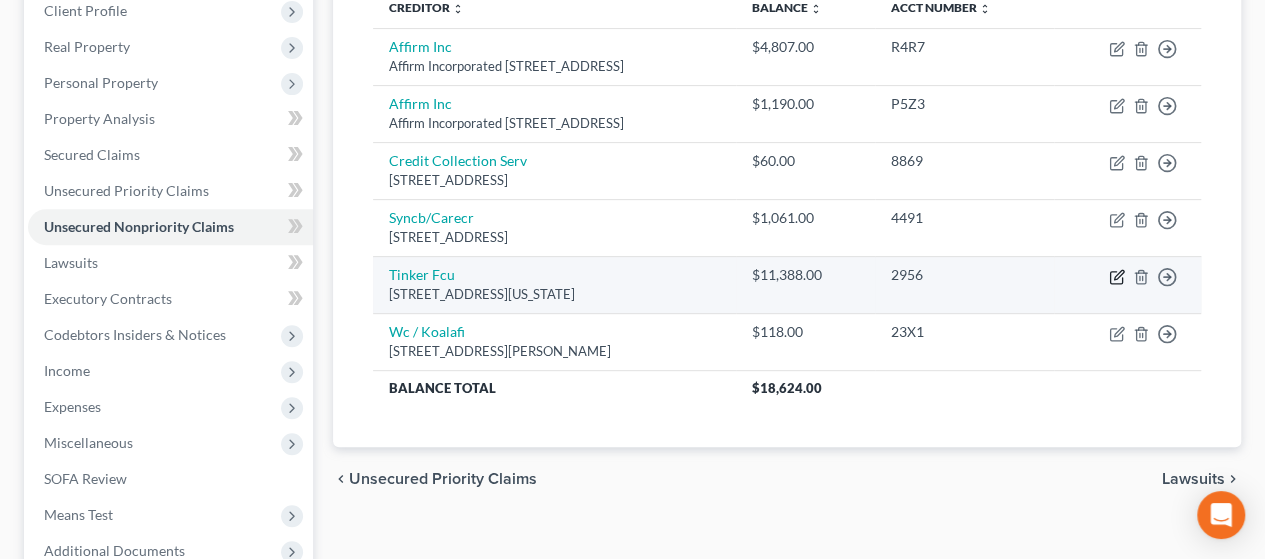 click 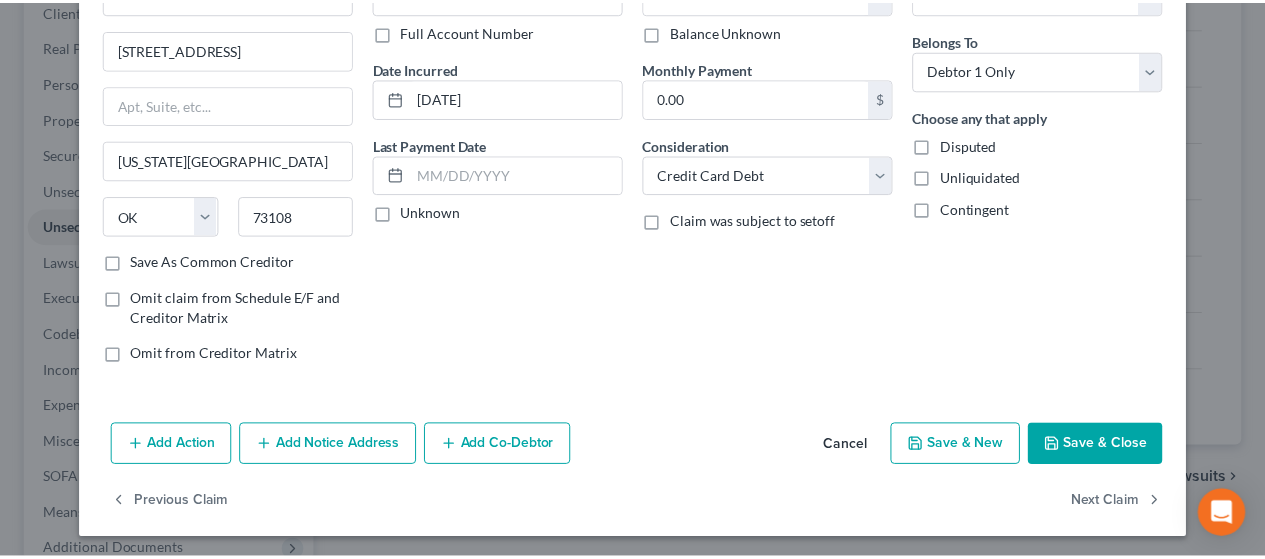 scroll, scrollTop: 140, scrollLeft: 0, axis: vertical 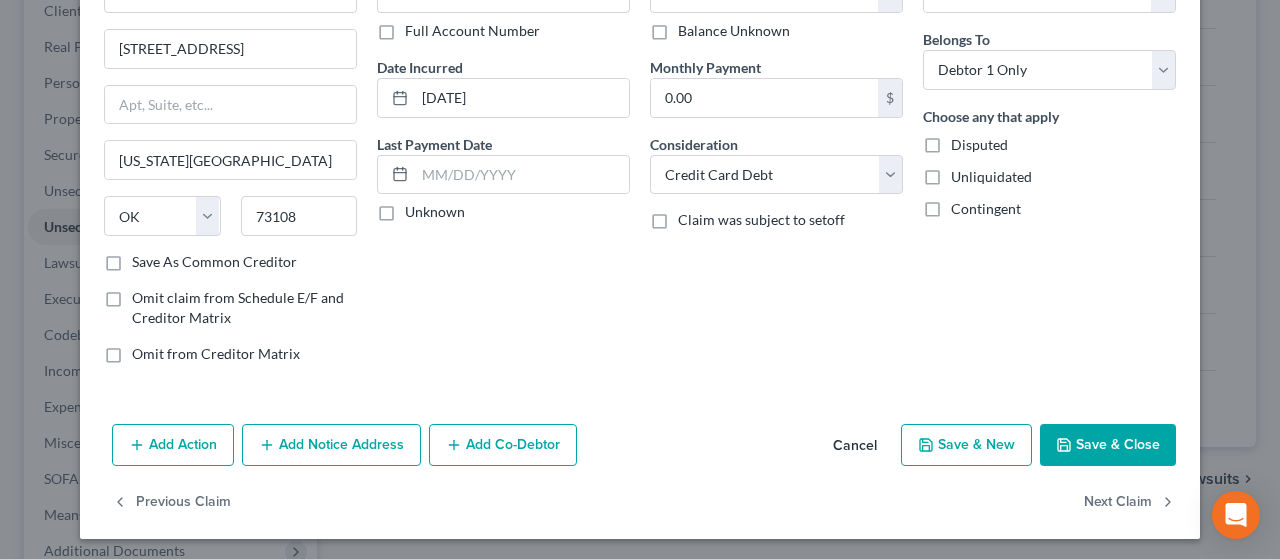 click on "Save & Close" at bounding box center [1108, 445] 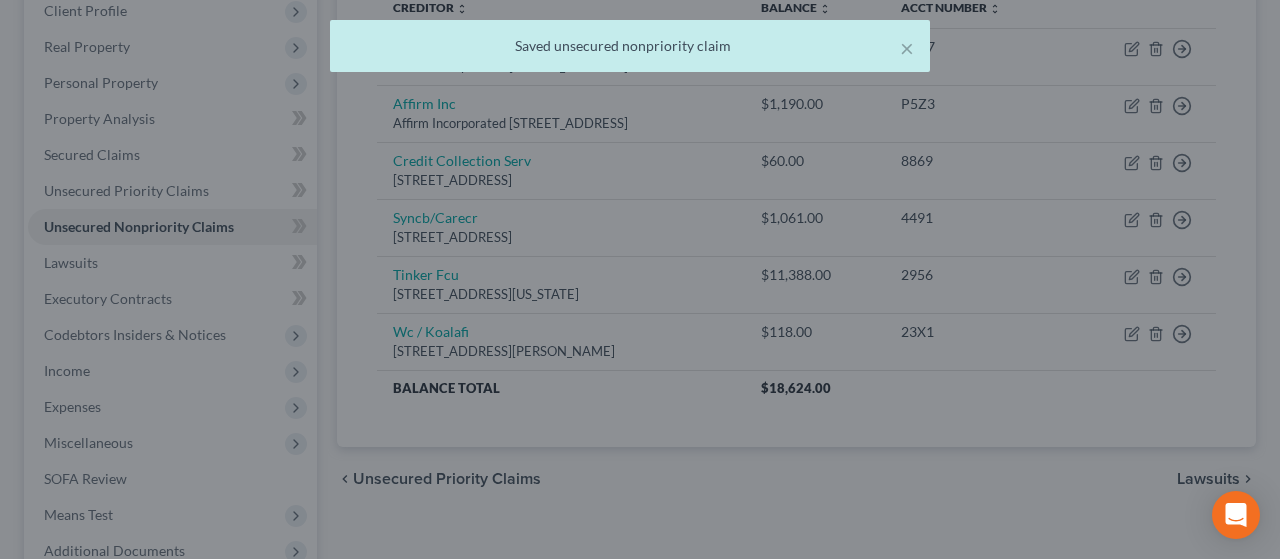 type on "0" 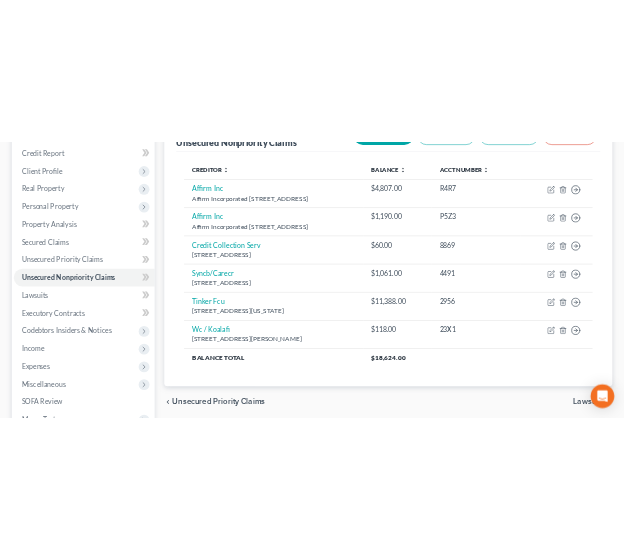 scroll, scrollTop: 235, scrollLeft: 0, axis: vertical 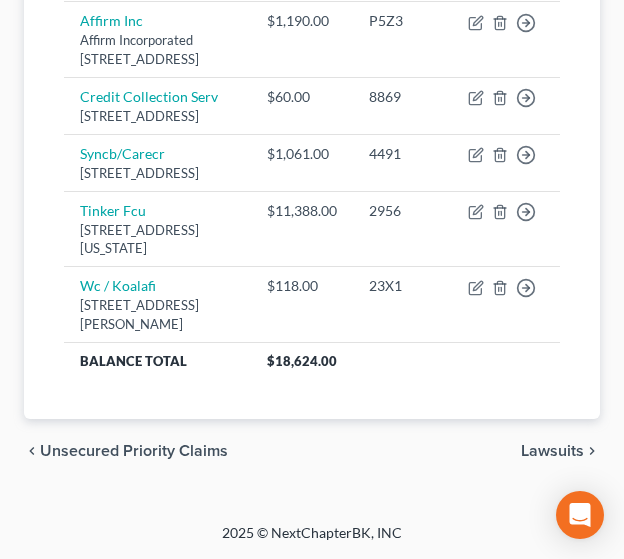 click on "Lawsuits" at bounding box center [552, 451] 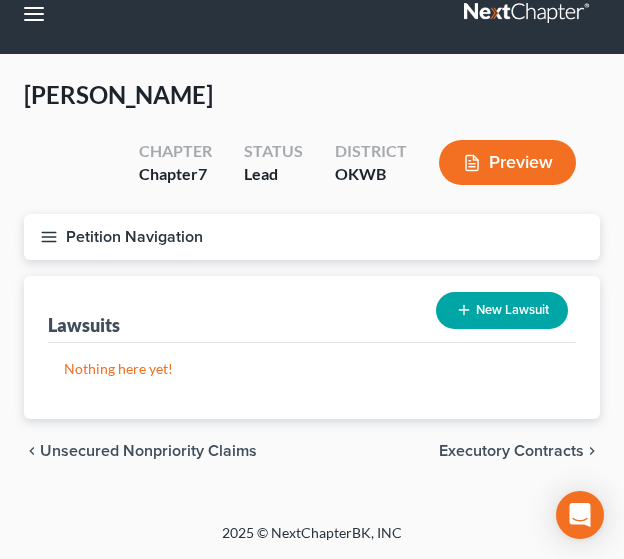 scroll, scrollTop: 0, scrollLeft: 0, axis: both 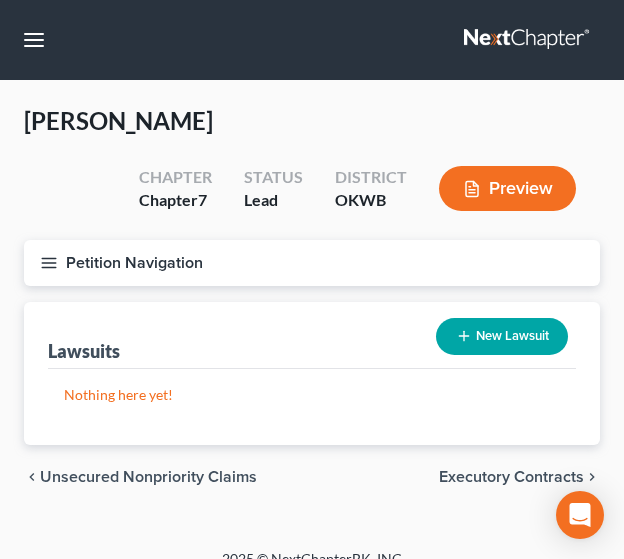 click on "Executory Contracts" at bounding box center (511, 477) 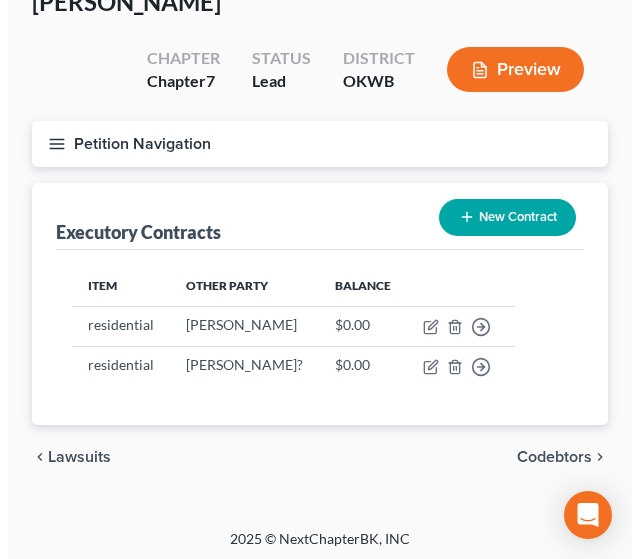 scroll, scrollTop: 124, scrollLeft: 0, axis: vertical 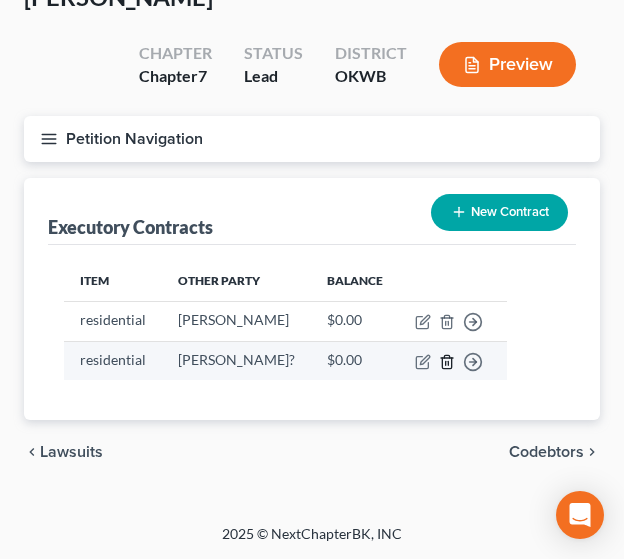 click 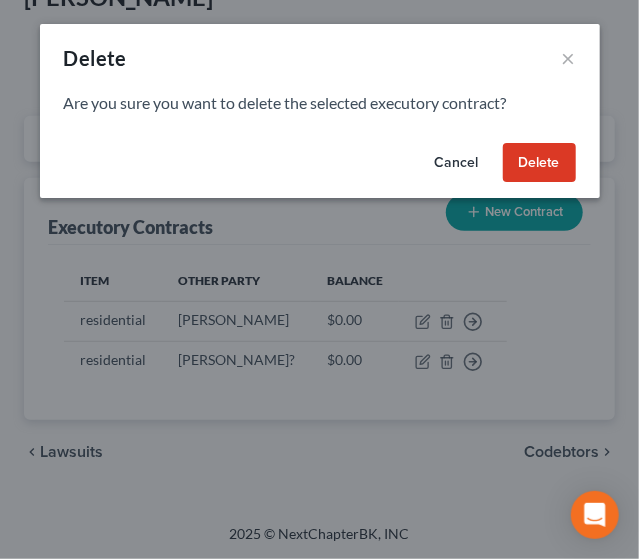 click on "Delete" at bounding box center [539, 163] 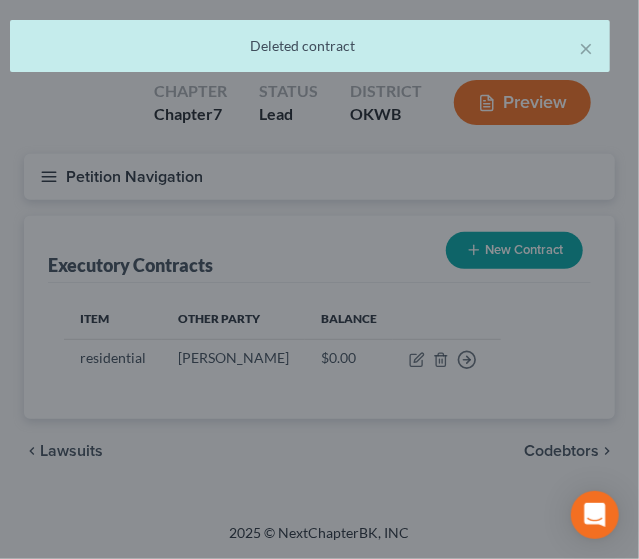 scroll, scrollTop: 84, scrollLeft: 0, axis: vertical 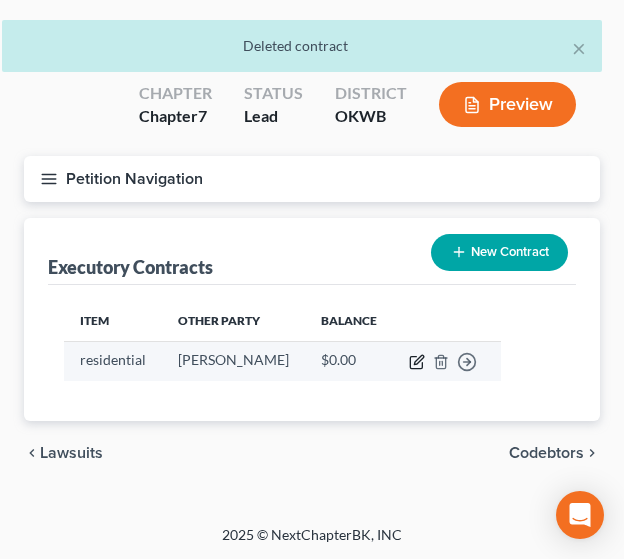 click 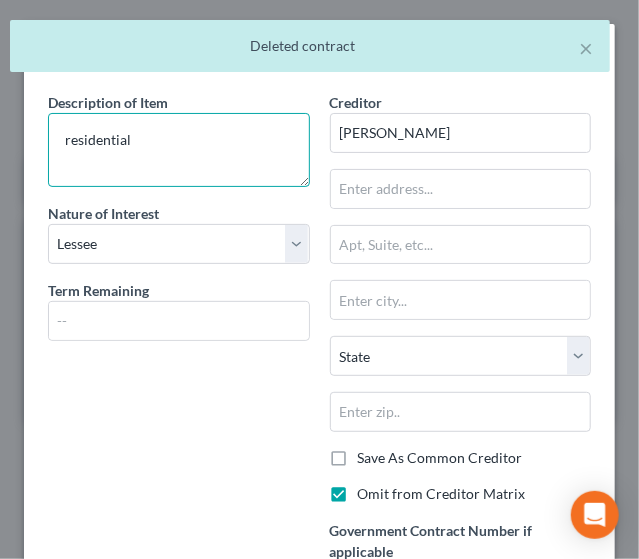 click on "residential" at bounding box center (179, 150) 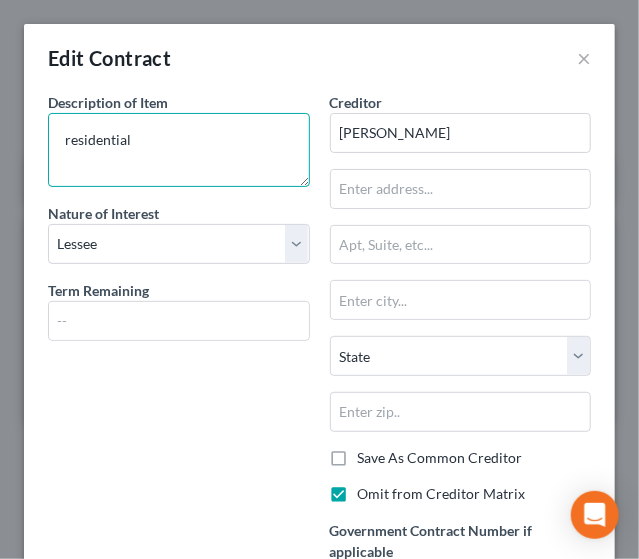 drag, startPoint x: 164, startPoint y: 143, endPoint x: 138, endPoint y: 151, distance: 27.202942 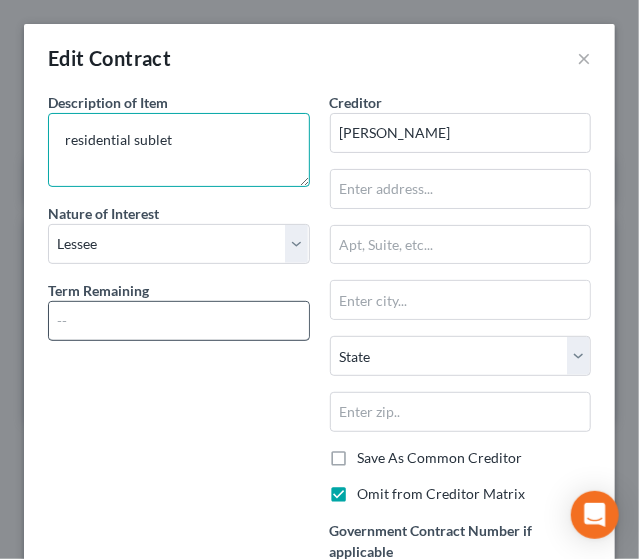 type on "residential sublet" 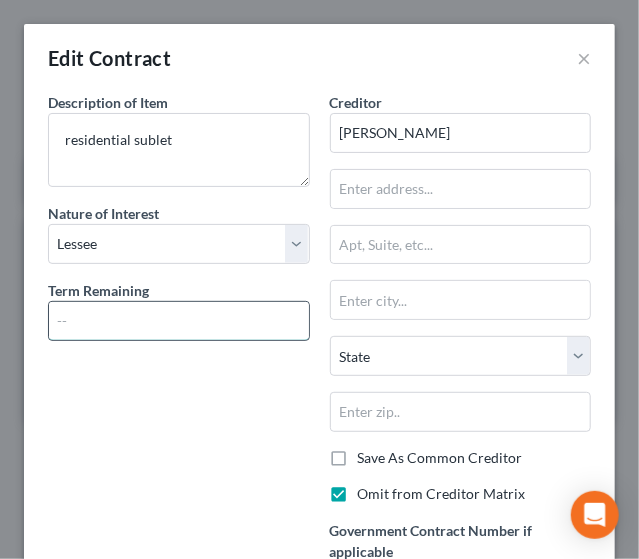 click at bounding box center (179, 321) 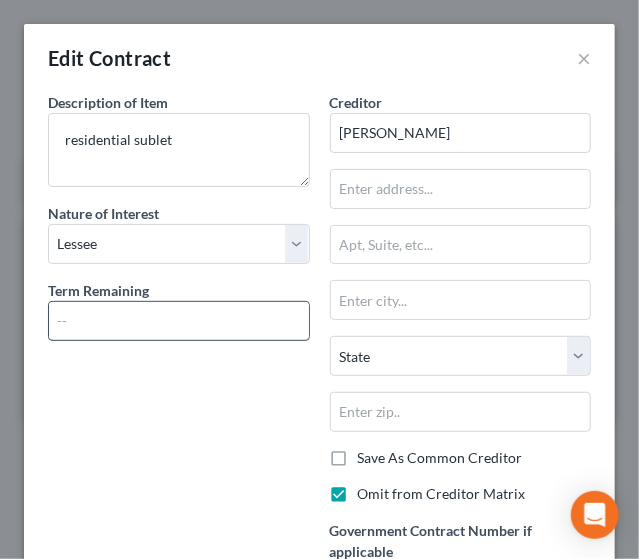 type on "month to month" 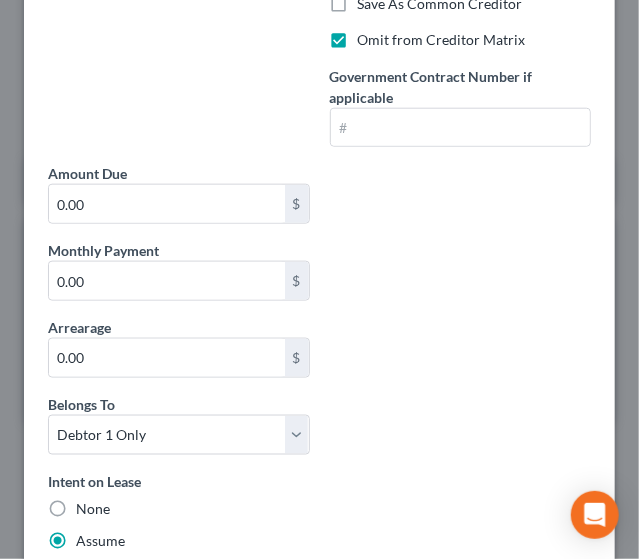 scroll, scrollTop: 457, scrollLeft: 0, axis: vertical 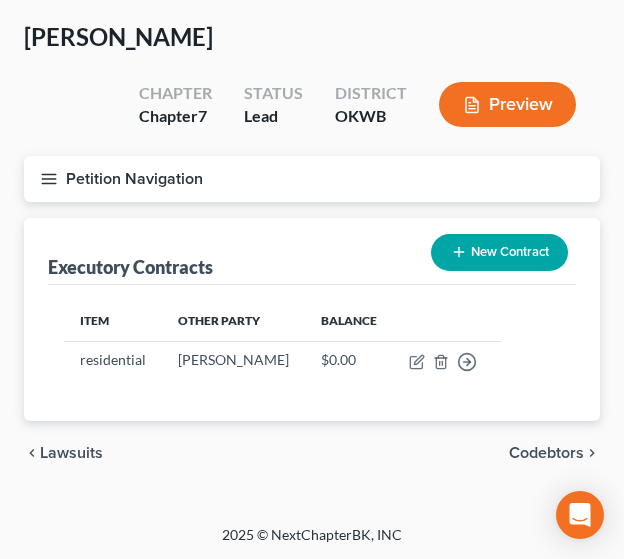 drag, startPoint x: 627, startPoint y: 429, endPoint x: 636, endPoint y: 463, distance: 35.17101 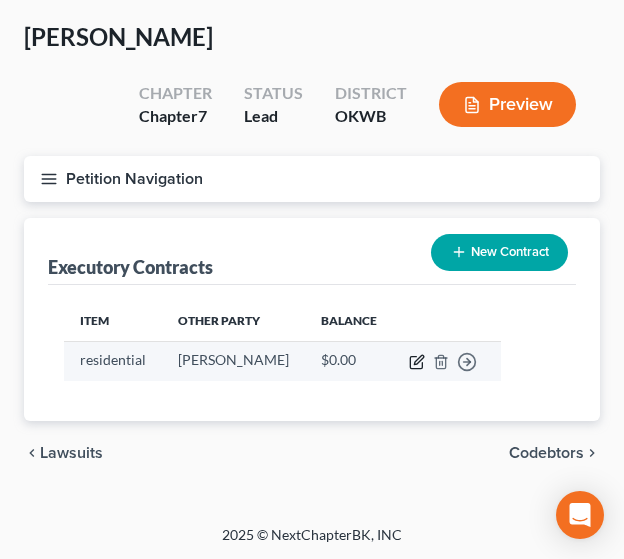 click 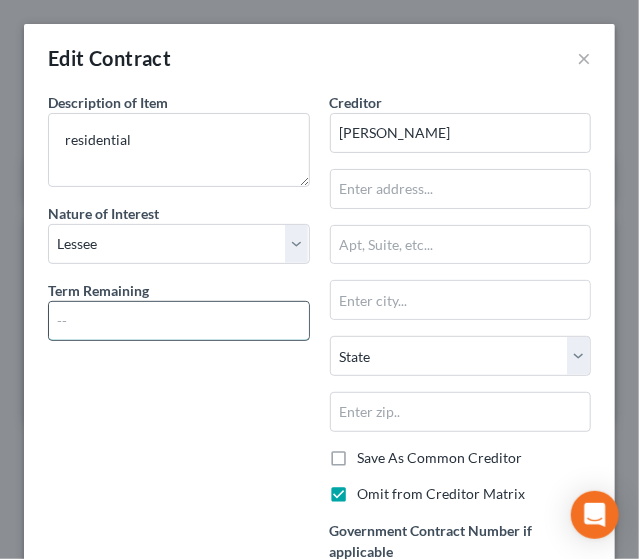 click at bounding box center [179, 321] 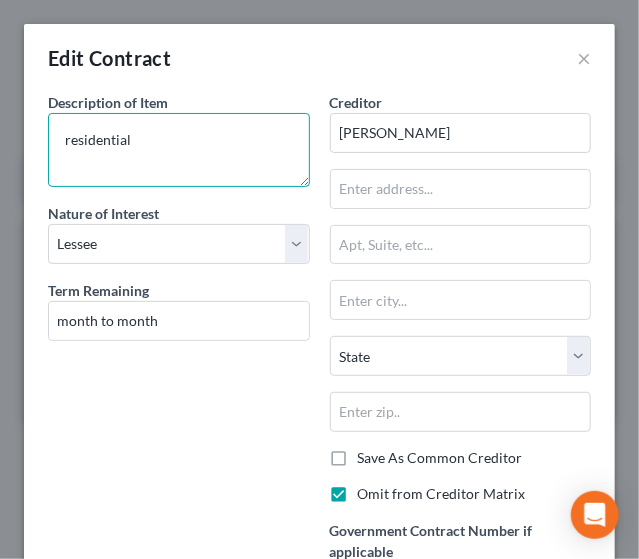 click on "residential" at bounding box center (179, 150) 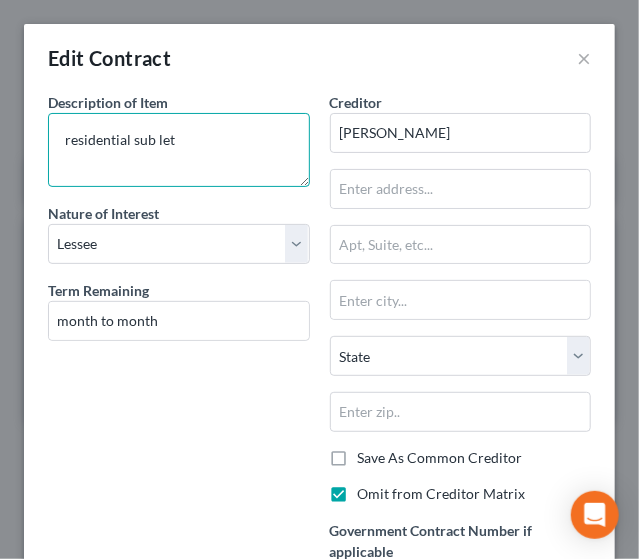 type on "residential sub let" 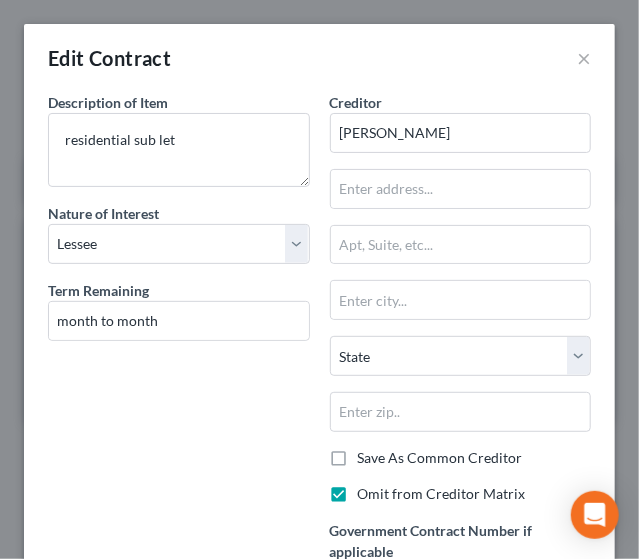 scroll, scrollTop: 489, scrollLeft: 0, axis: vertical 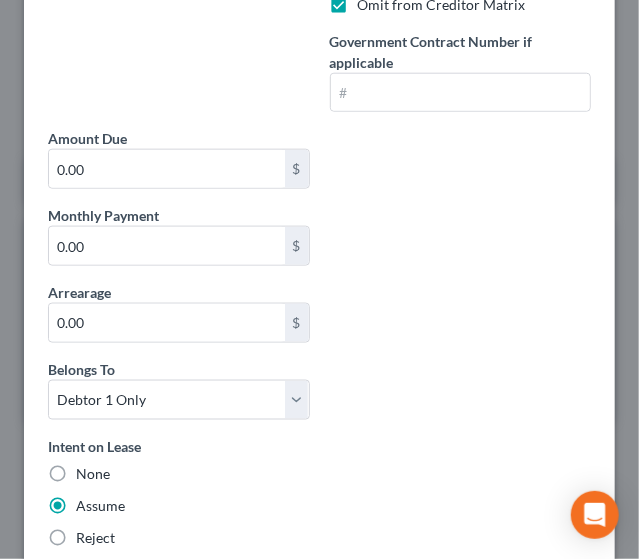 click on "Description of non-residential real property
*
Description of Item
*
residential sub let Nature of Interest Select Purchaser Agent Lessor Lessee Term Remaining month to month Creditor *    [PERSON_NAME]                      State [US_STATE] AK AR AZ [GEOGRAPHIC_DATA] CO [GEOGRAPHIC_DATA] DE [GEOGRAPHIC_DATA] [GEOGRAPHIC_DATA] [GEOGRAPHIC_DATA] GU [GEOGRAPHIC_DATA] ID [GEOGRAPHIC_DATA] IN [GEOGRAPHIC_DATA] [GEOGRAPHIC_DATA] [GEOGRAPHIC_DATA] [GEOGRAPHIC_DATA] MD [GEOGRAPHIC_DATA] [GEOGRAPHIC_DATA] [GEOGRAPHIC_DATA] [GEOGRAPHIC_DATA] [GEOGRAPHIC_DATA] MT [GEOGRAPHIC_DATA] [GEOGRAPHIC_DATA] [GEOGRAPHIC_DATA] [GEOGRAPHIC_DATA] [GEOGRAPHIC_DATA] [GEOGRAPHIC_DATA] [GEOGRAPHIC_DATA] [GEOGRAPHIC_DATA] [GEOGRAPHIC_DATA] [GEOGRAPHIC_DATA] OR [GEOGRAPHIC_DATA] PR RI SC SD [GEOGRAPHIC_DATA] [GEOGRAPHIC_DATA] [GEOGRAPHIC_DATA] VI [GEOGRAPHIC_DATA] [GEOGRAPHIC_DATA] [GEOGRAPHIC_DATA] WV [GEOGRAPHIC_DATA] WY Save As Common Creditor Omit from Creditor Matrix Government Contract Number if applicable Amount Due 0.00 $ Monthly Payment 0.00 $ Arrearage 0.00 $
Belongs To
*
Select Debtor 1 Only Debtor 2 Only Debtor 1 And Debtor 2 Only At Least One Of The Debtors And Another Community Property Intent on Lease None Assume Reject
Type of Lease
*
Select Real Estate Car Other Asset Select" at bounding box center (319, 122) 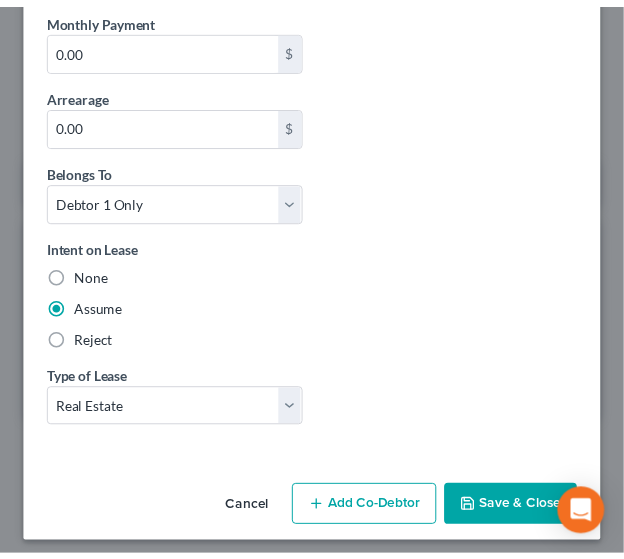 scroll, scrollTop: 688, scrollLeft: 0, axis: vertical 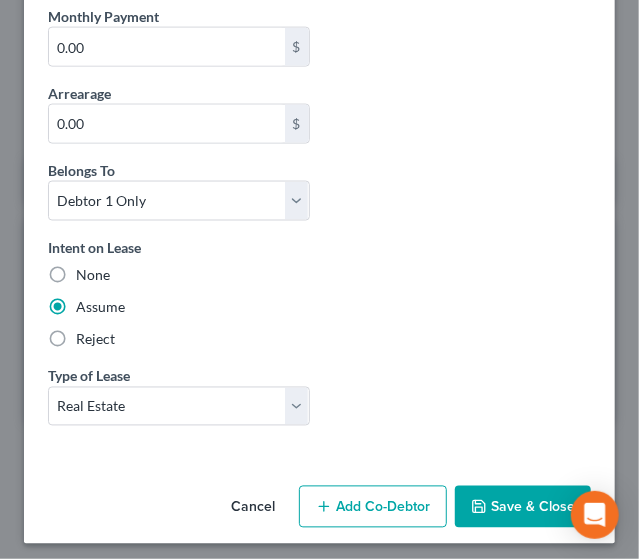 click 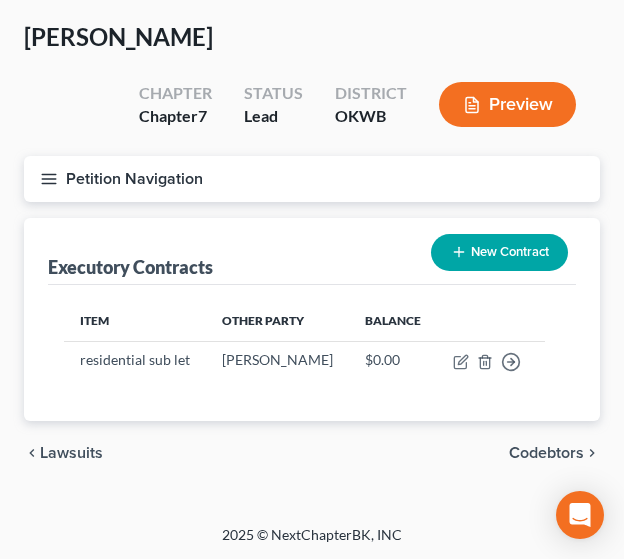 click on "Codebtors" at bounding box center [546, 453] 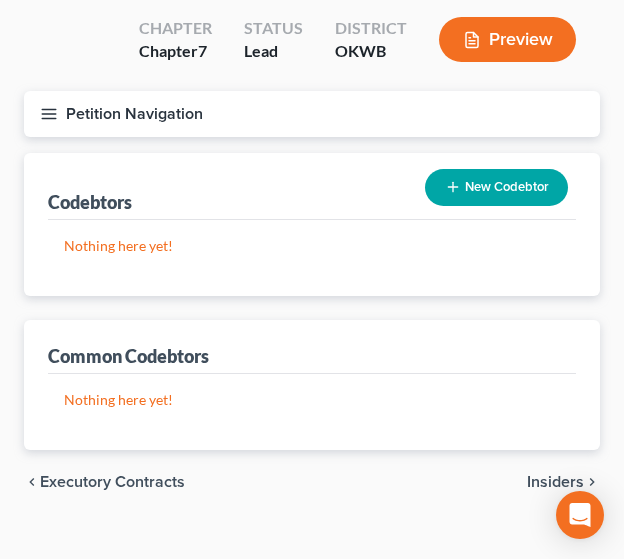 scroll, scrollTop: 178, scrollLeft: 0, axis: vertical 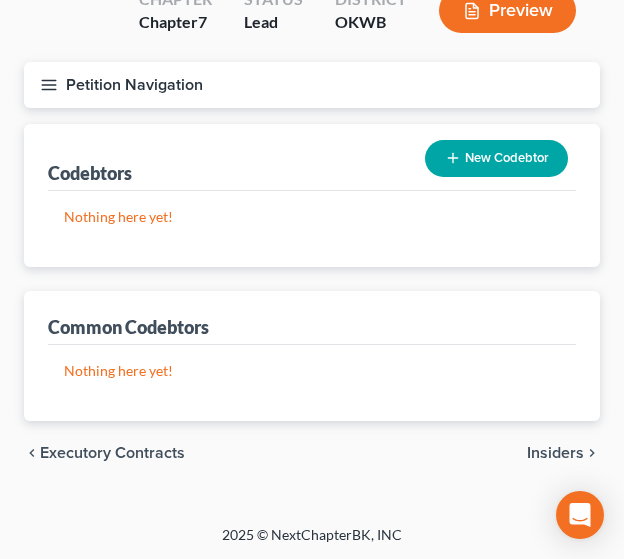 click on "Insiders" at bounding box center (555, 453) 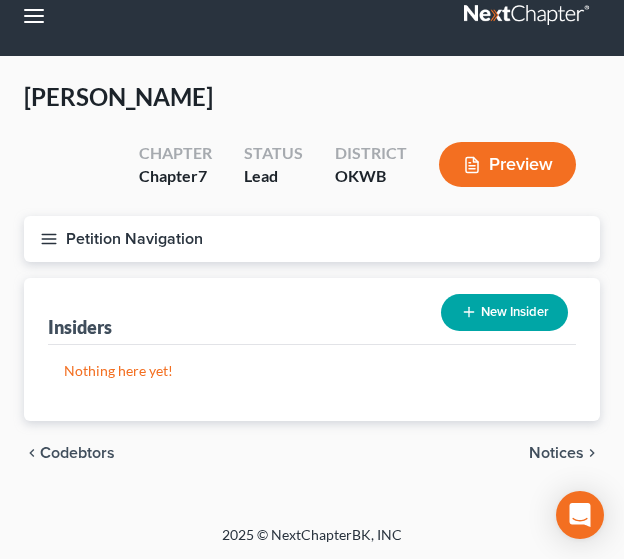 scroll, scrollTop: 0, scrollLeft: 0, axis: both 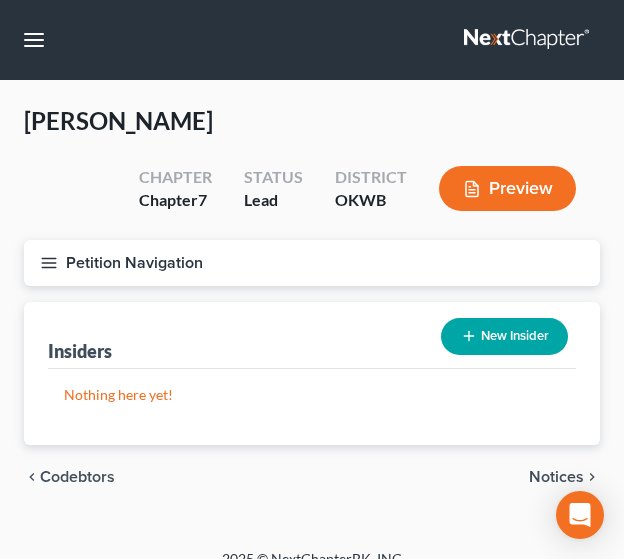 click on "Notices" at bounding box center [556, 477] 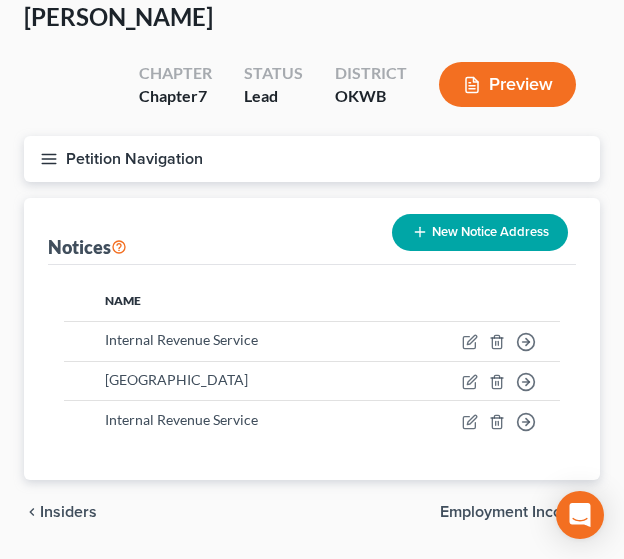 scroll, scrollTop: 164, scrollLeft: 0, axis: vertical 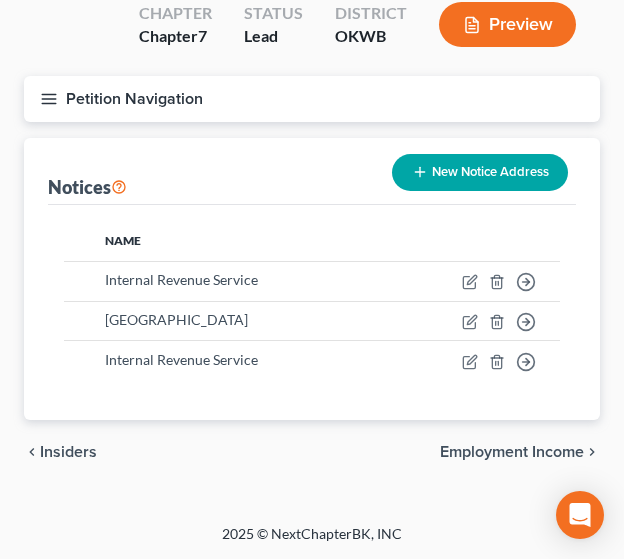 click on "Employment Income" at bounding box center (512, 452) 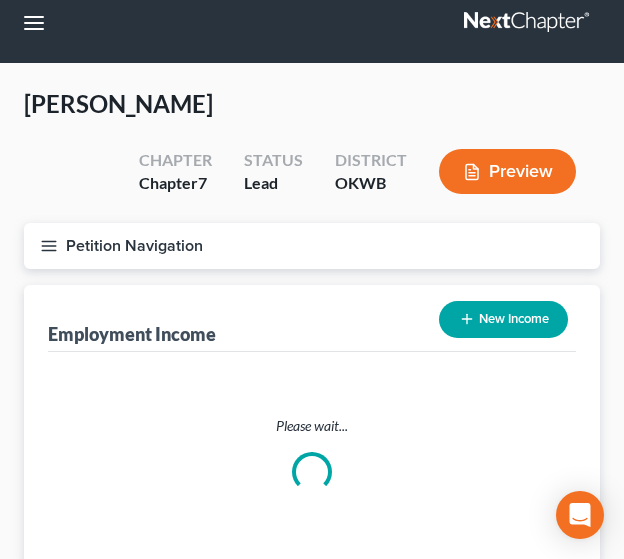 scroll, scrollTop: 0, scrollLeft: 0, axis: both 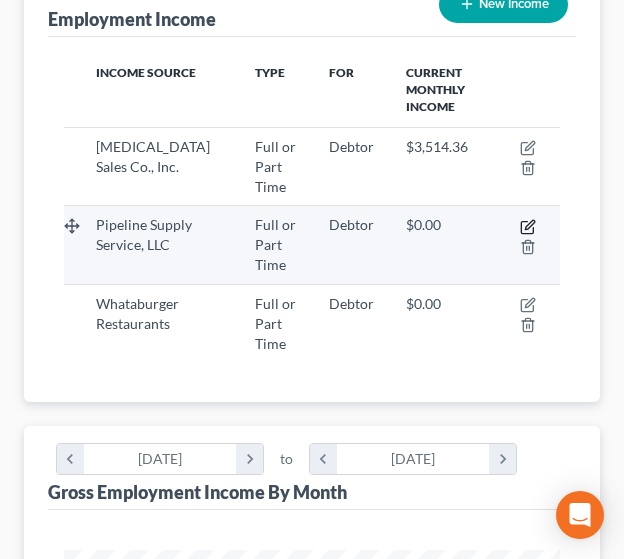 click 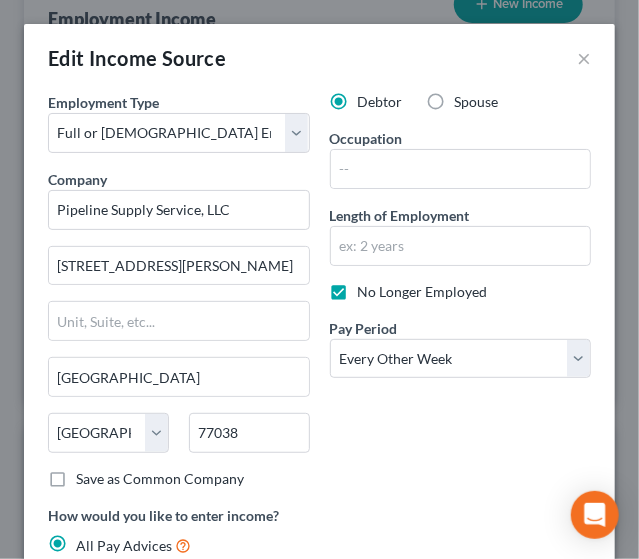 scroll, scrollTop: 999744, scrollLeft: 999448, axis: both 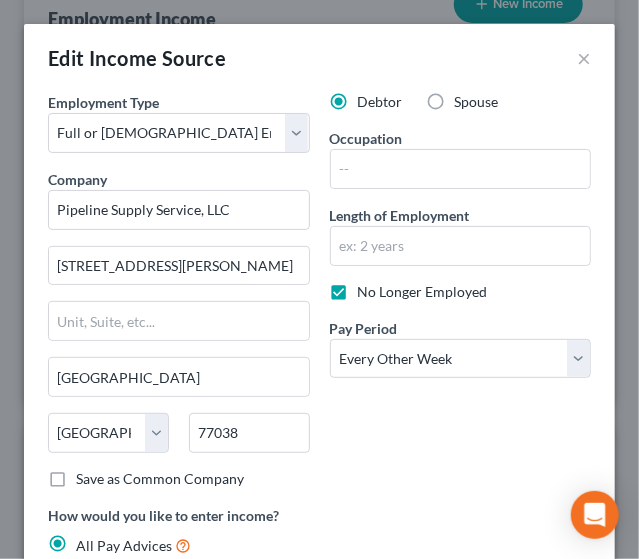 click on "Edit Income Source ×" at bounding box center (319, 58) 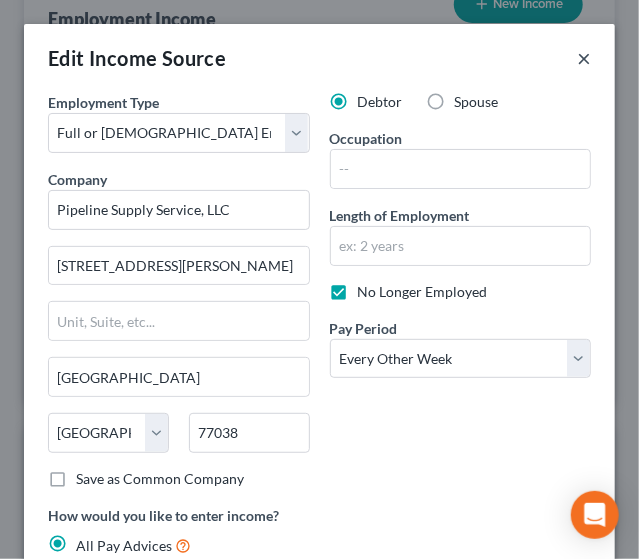 click on "×" at bounding box center [584, 58] 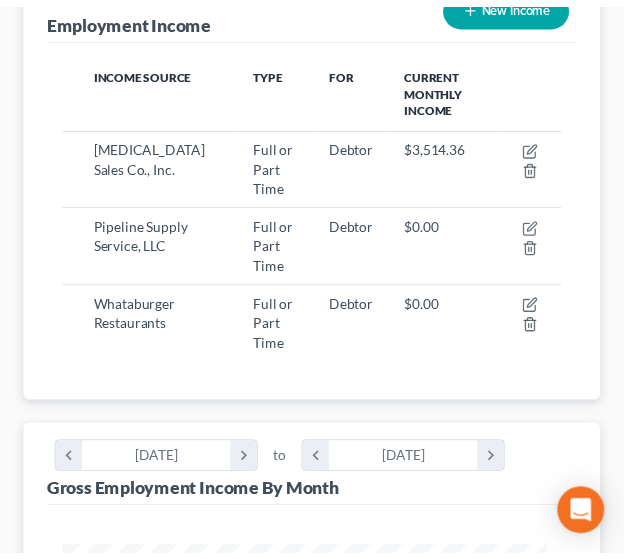 scroll, scrollTop: 248, scrollLeft: 536, axis: both 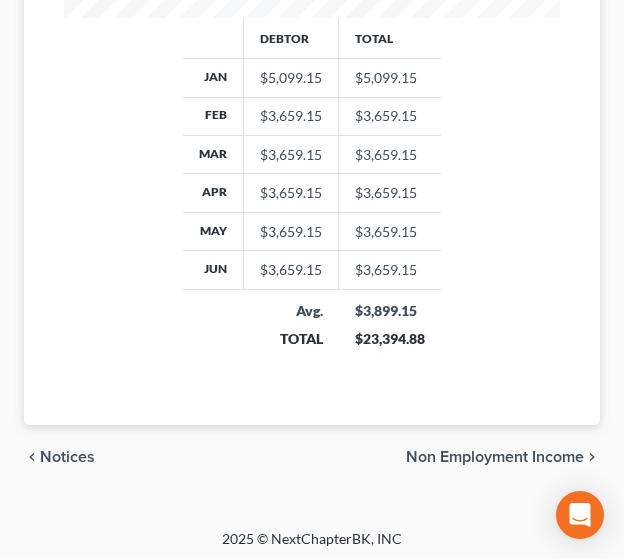 click on "Non Employment Income" at bounding box center (495, 457) 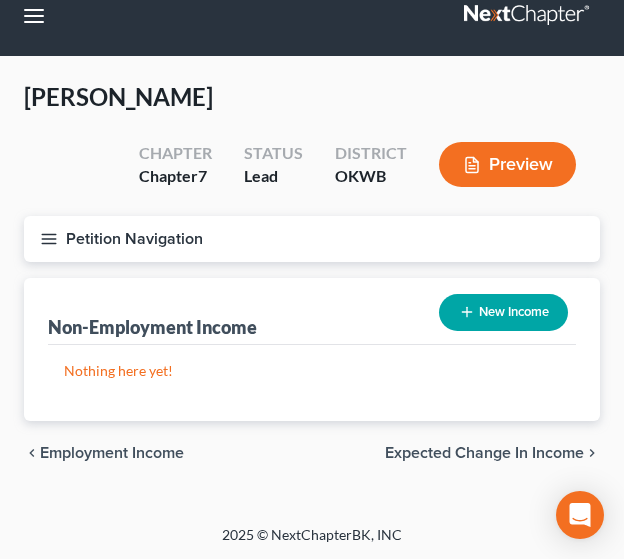 scroll, scrollTop: 0, scrollLeft: 0, axis: both 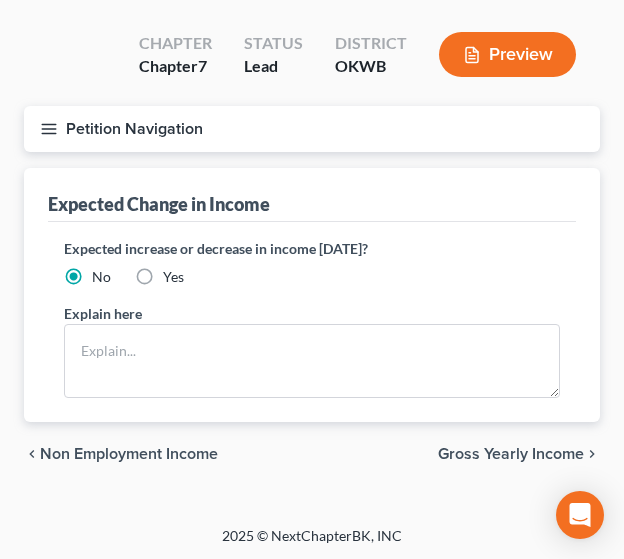 click on "Gross Yearly Income" at bounding box center (511, 454) 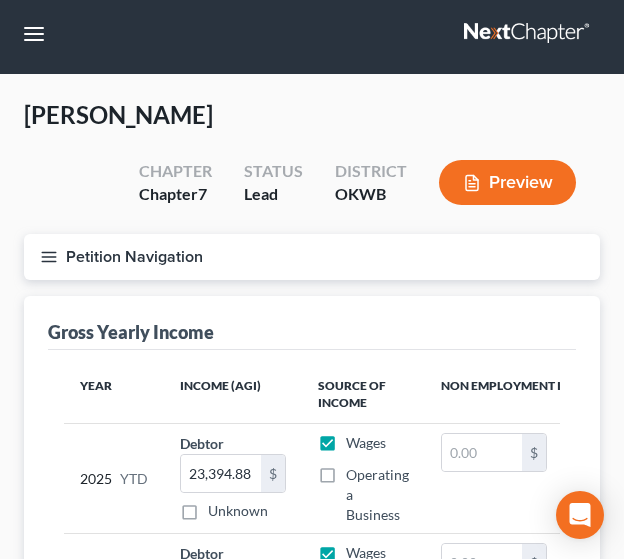 scroll, scrollTop: 0, scrollLeft: 0, axis: both 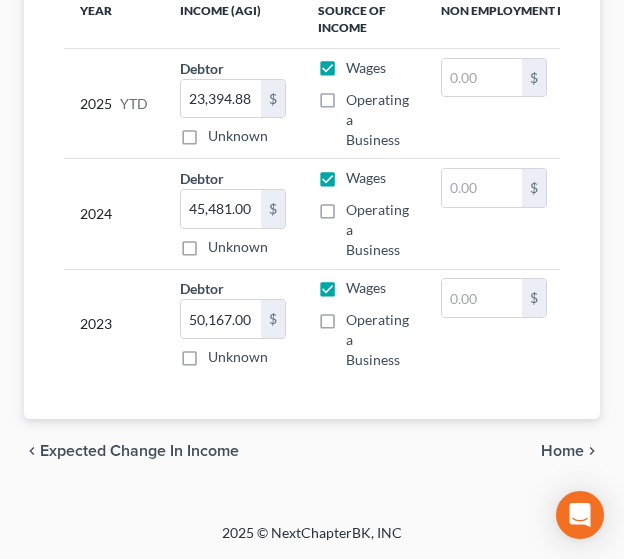 click on "Home" at bounding box center (562, 451) 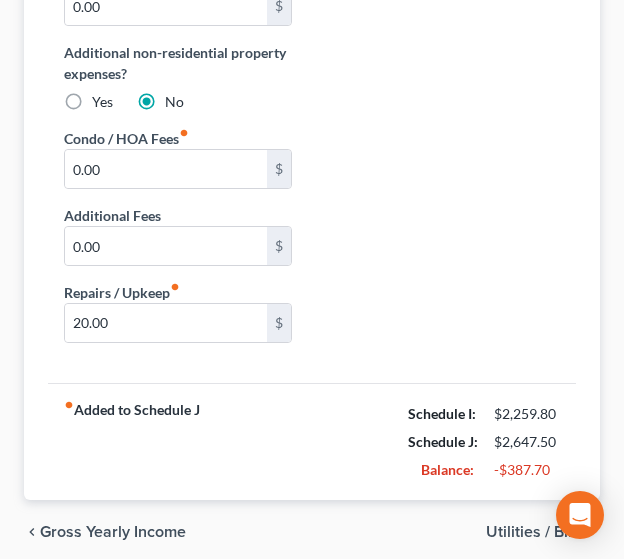scroll, scrollTop: 524, scrollLeft: 0, axis: vertical 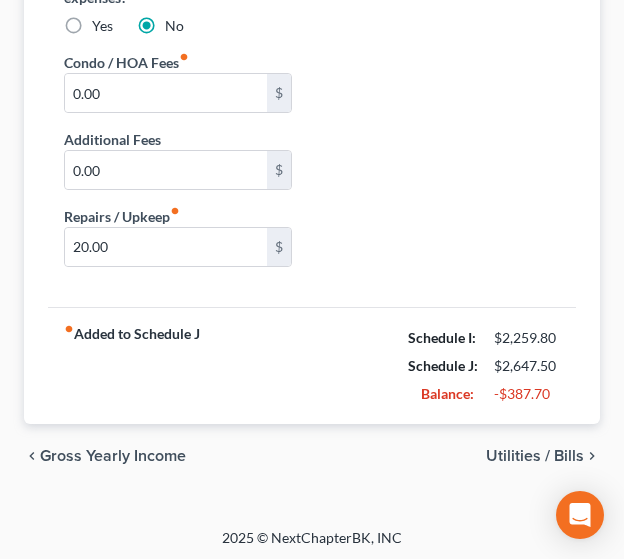 click on "Utilities / Bills" at bounding box center (535, 456) 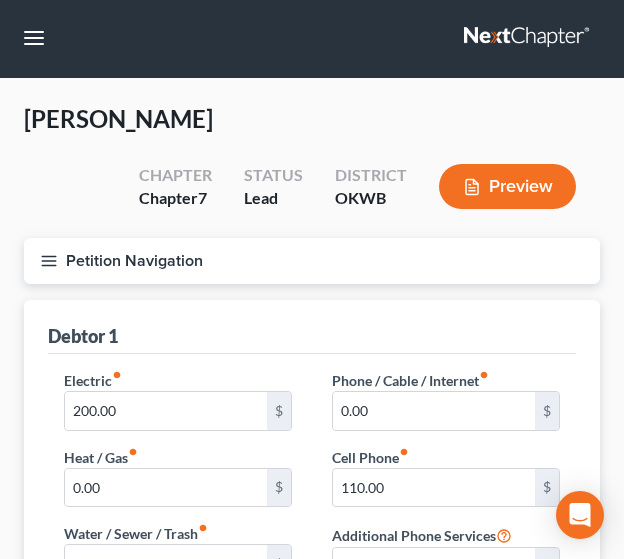 scroll, scrollTop: 0, scrollLeft: 0, axis: both 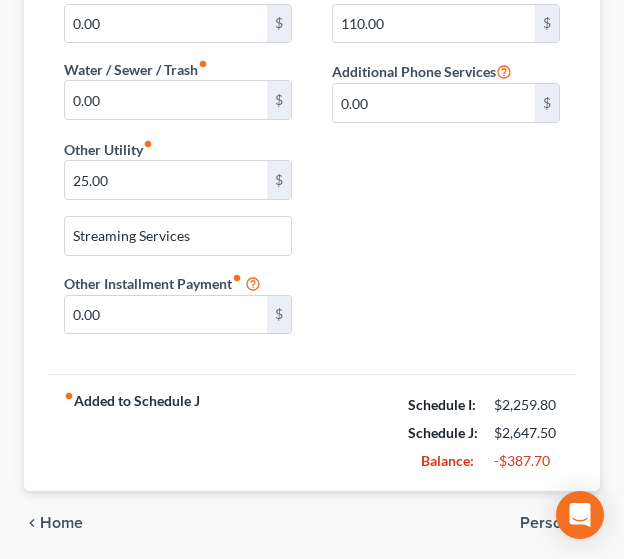 click on "Home" at bounding box center (61, 523) 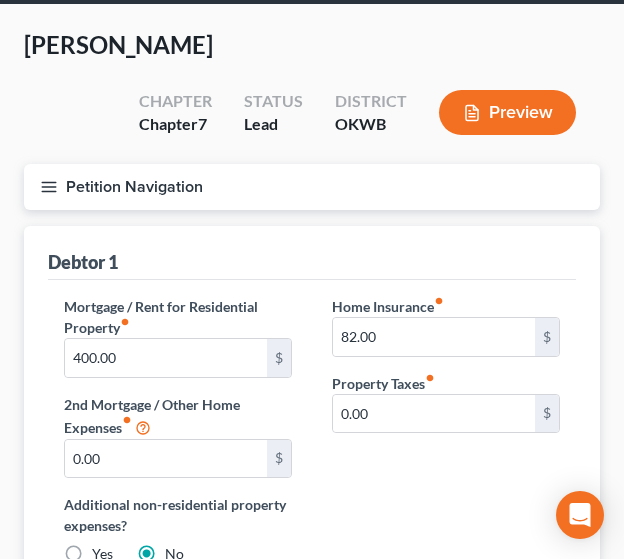 scroll, scrollTop: 0, scrollLeft: 0, axis: both 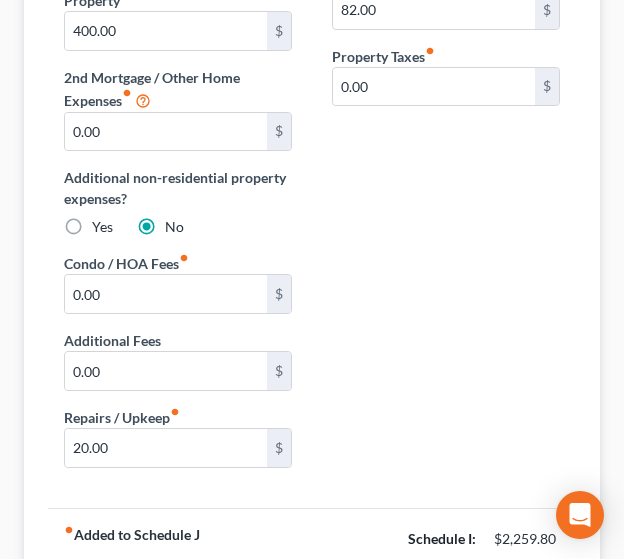 drag, startPoint x: 616, startPoint y: 435, endPoint x: 633, endPoint y: 435, distance: 17 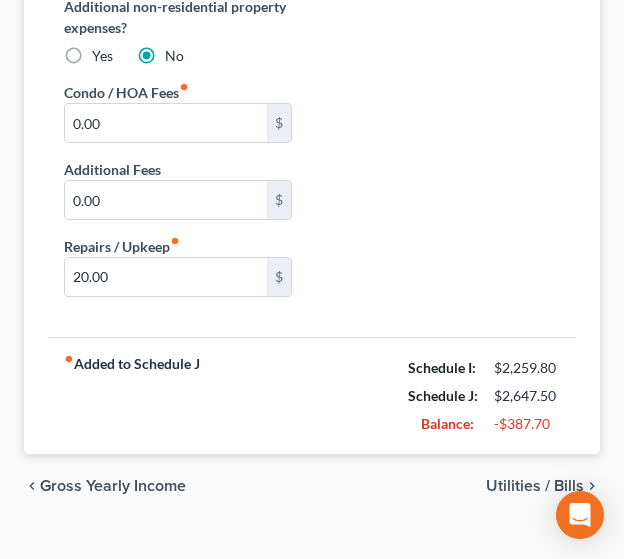 scroll, scrollTop: 588, scrollLeft: 0, axis: vertical 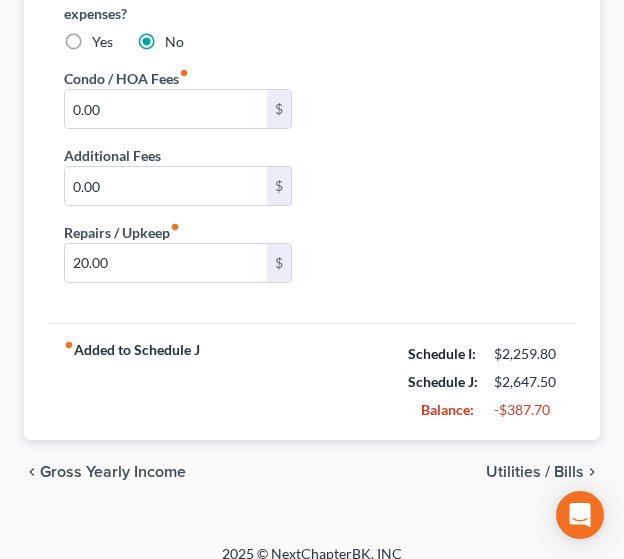 click on "Utilities / Bills" at bounding box center (535, 472) 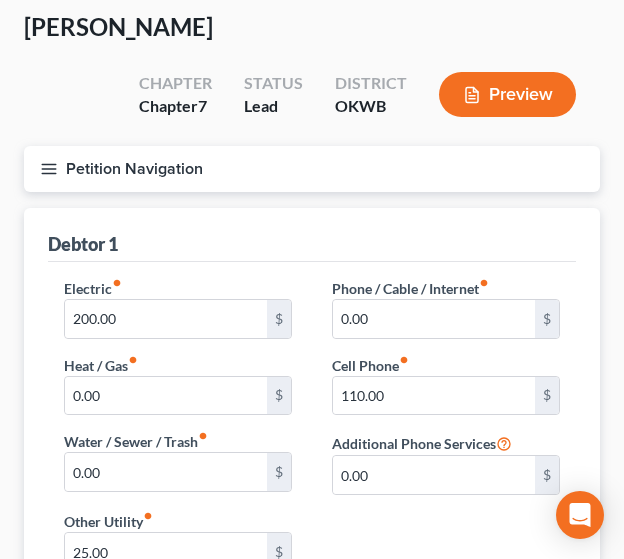 scroll, scrollTop: 0, scrollLeft: 0, axis: both 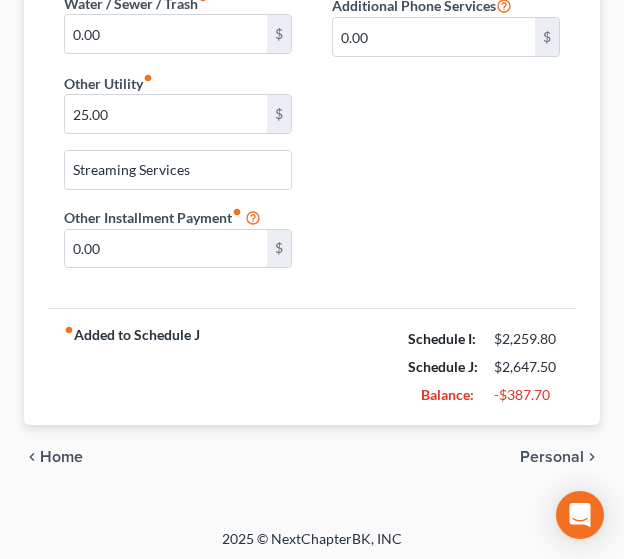 click on "Personal" at bounding box center (552, 457) 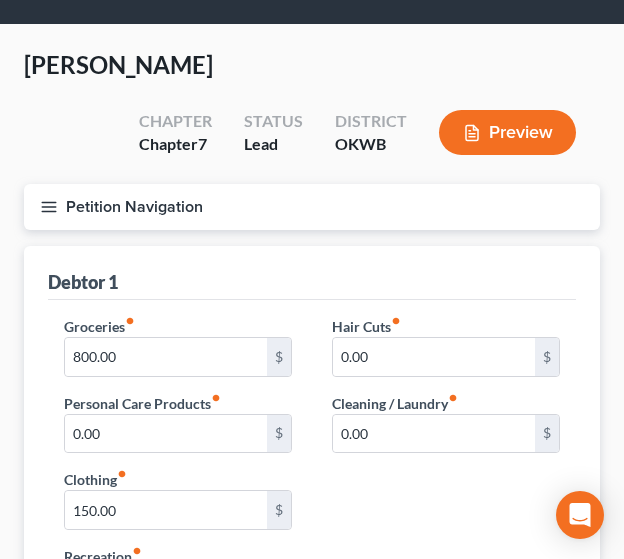 scroll, scrollTop: 0, scrollLeft: 0, axis: both 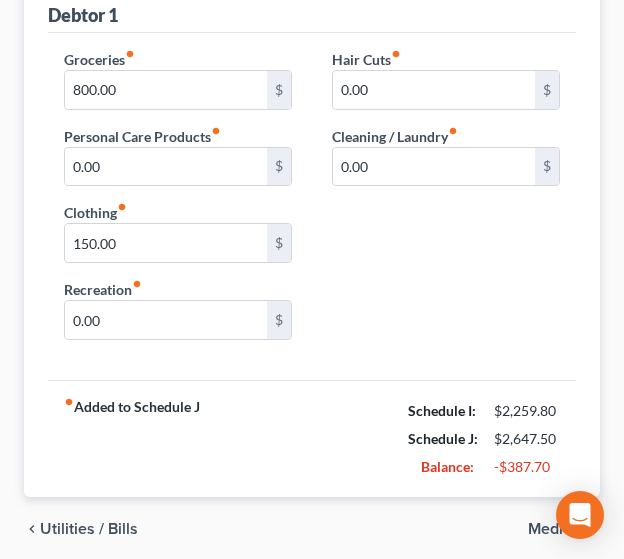 click on "Medical" at bounding box center (556, 529) 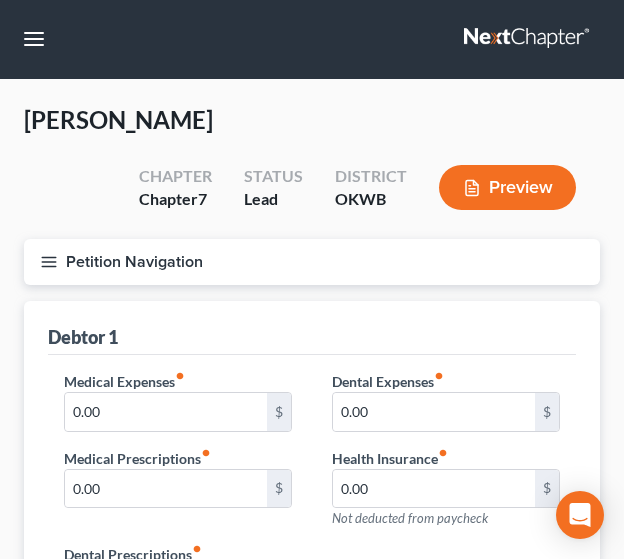 scroll, scrollTop: 0, scrollLeft: 0, axis: both 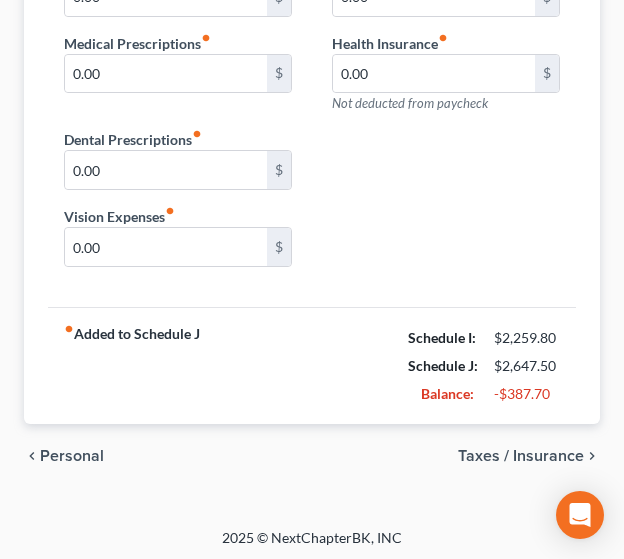 type 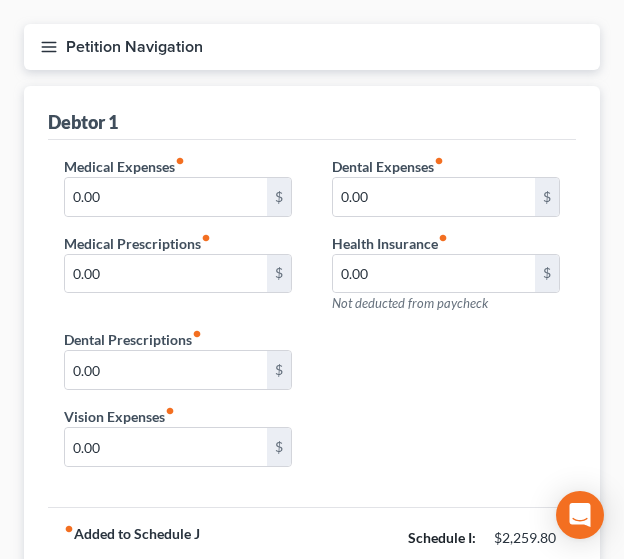 scroll, scrollTop: 176, scrollLeft: 0, axis: vertical 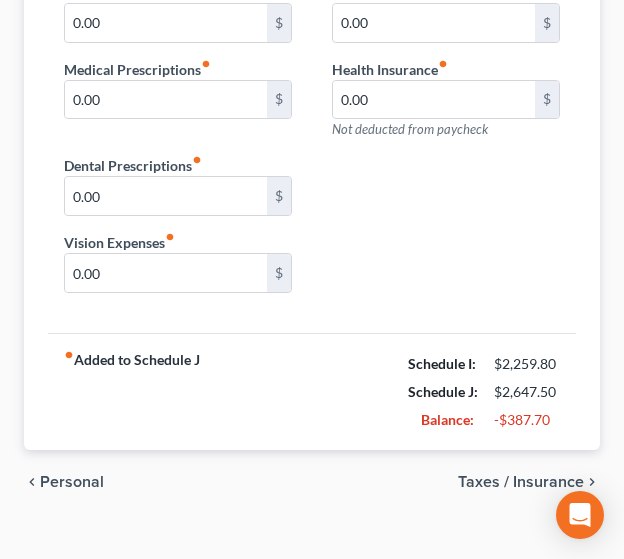 click on "Taxes / Insurance" at bounding box center [521, 482] 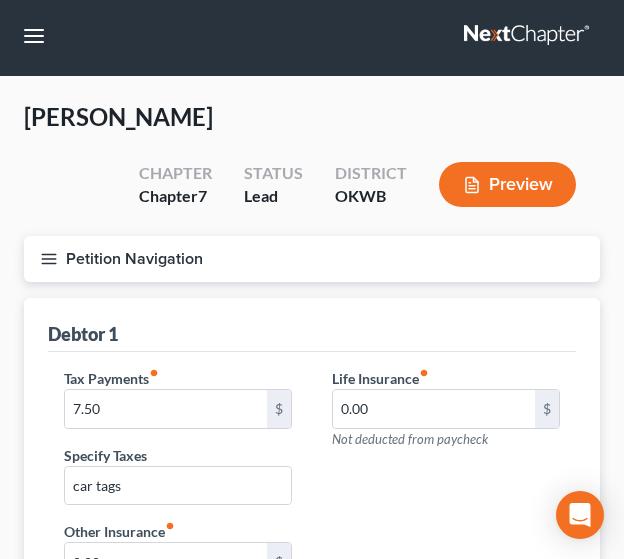 scroll, scrollTop: 0, scrollLeft: 0, axis: both 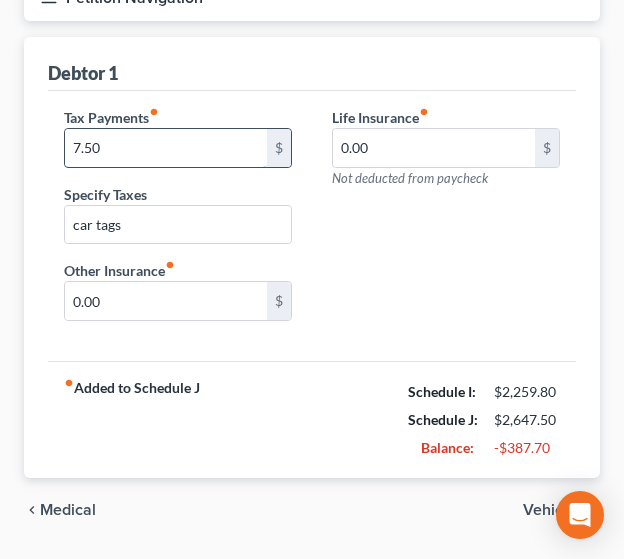 click on "7.50" at bounding box center [166, 148] 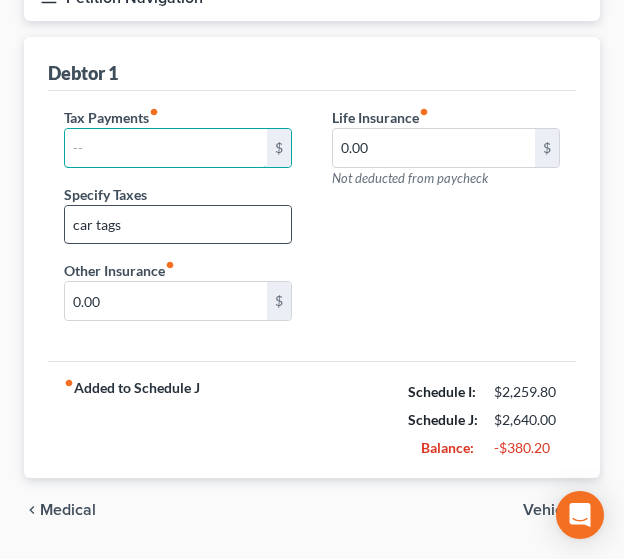type 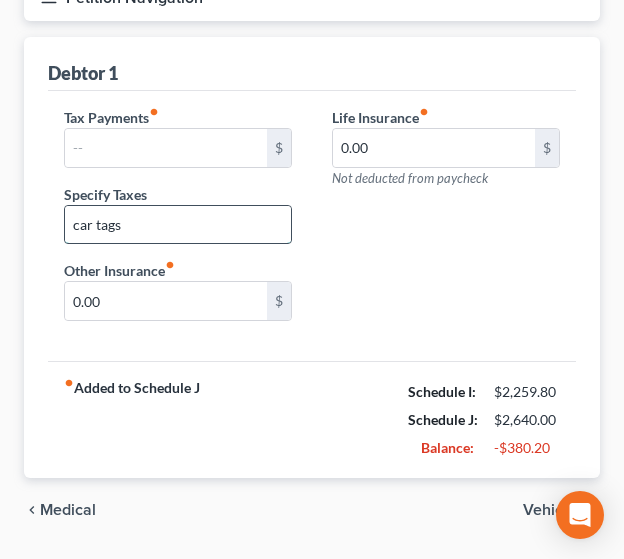 click on "car tags" at bounding box center [178, 225] 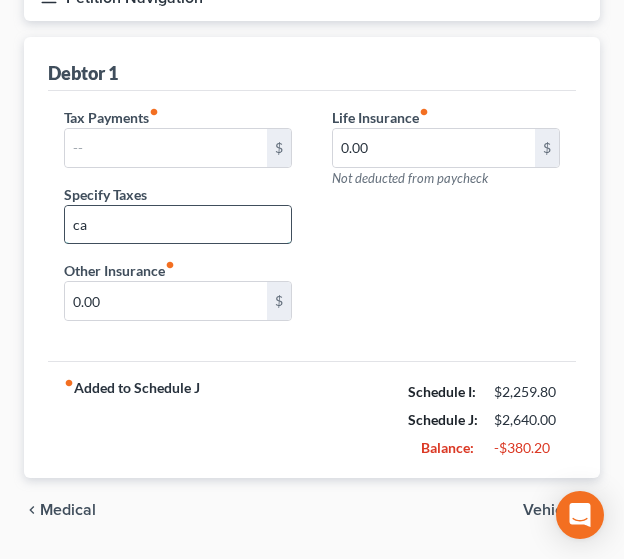 type on "c" 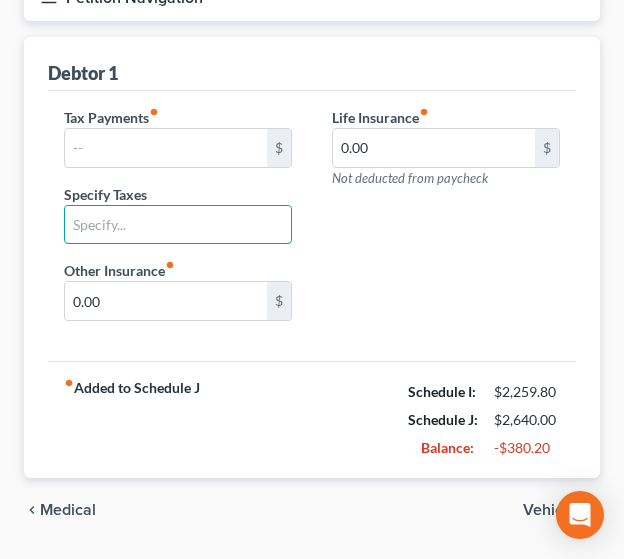type 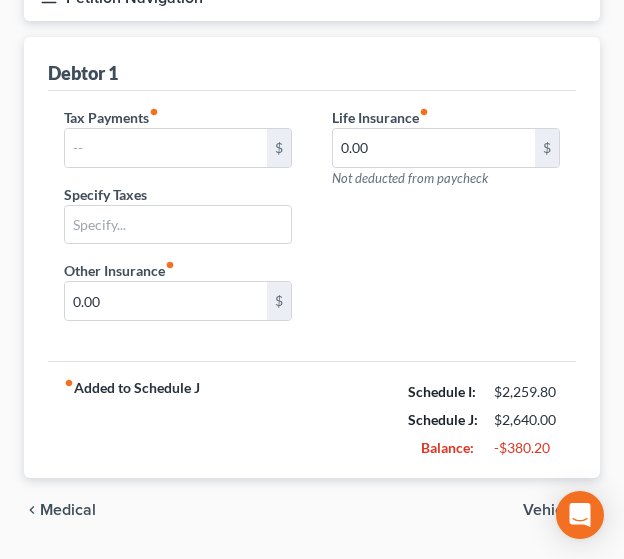 click on "Vehicles" at bounding box center (553, 510) 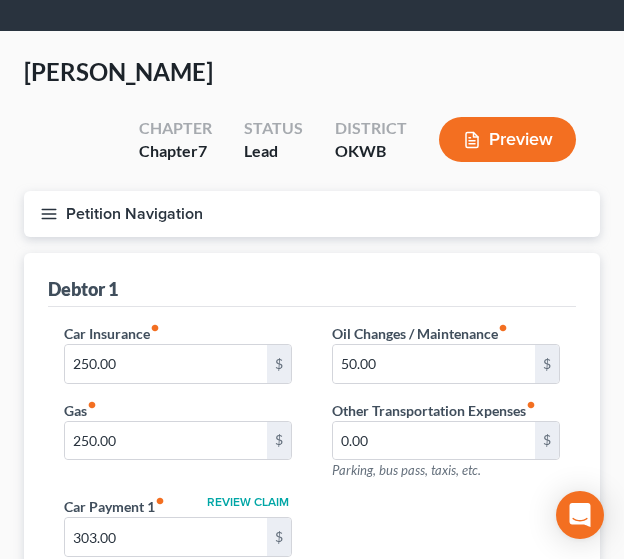 scroll, scrollTop: 0, scrollLeft: 0, axis: both 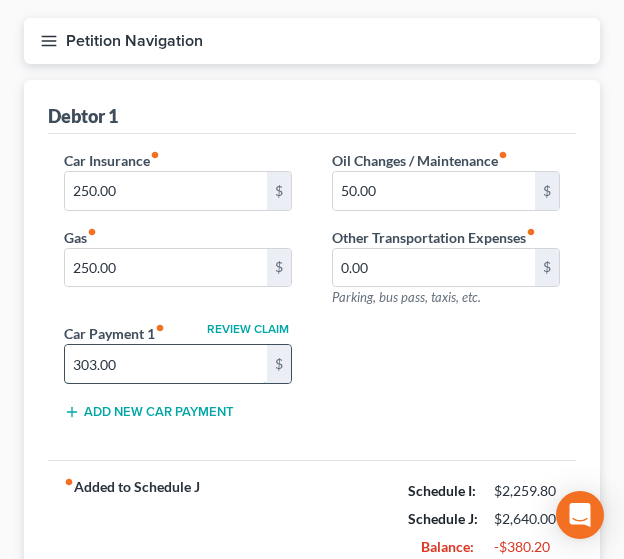 click on "303.00" at bounding box center (166, 364) 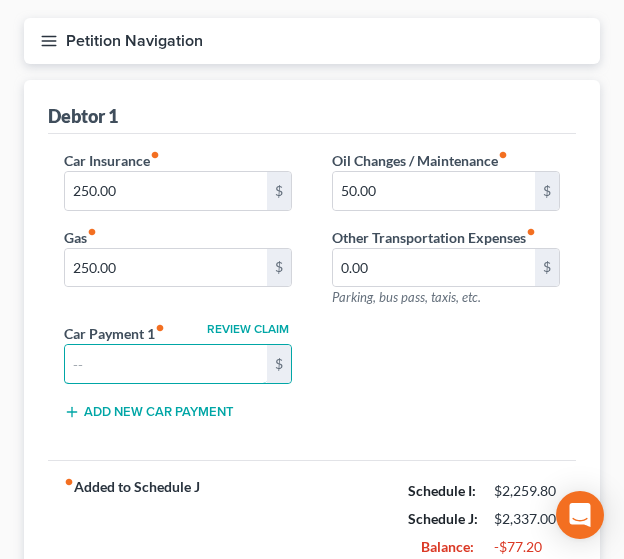 type 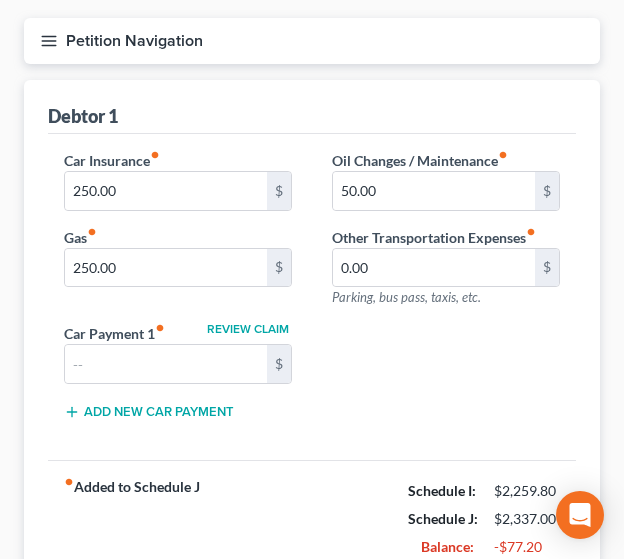 click on "Car Insurance  fiber_manual_record 250.00 $ Gas  fiber_manual_record 250.00 $ Oil Changes / Maintenance  fiber_manual_record 50.00 $ Other Transportation Expenses  fiber_manual_record 0.00 $ Parking, bus pass, taxis, etc. Review Claim Car Payment 1  fiber_manual_record $ Add New Car Payment" at bounding box center [312, 293] 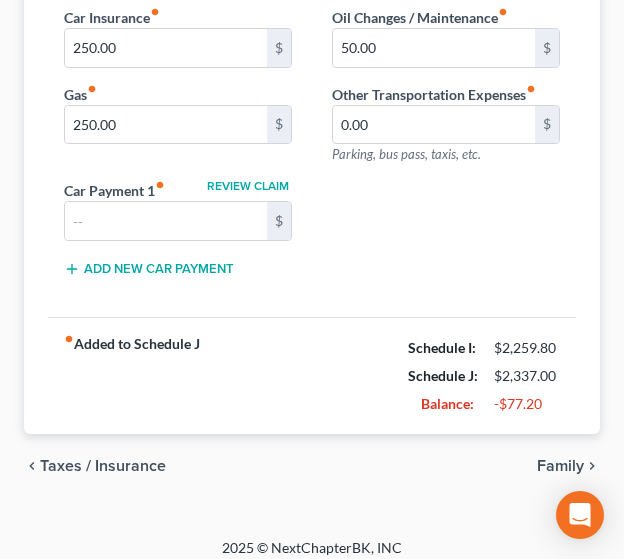 scroll, scrollTop: 376, scrollLeft: 0, axis: vertical 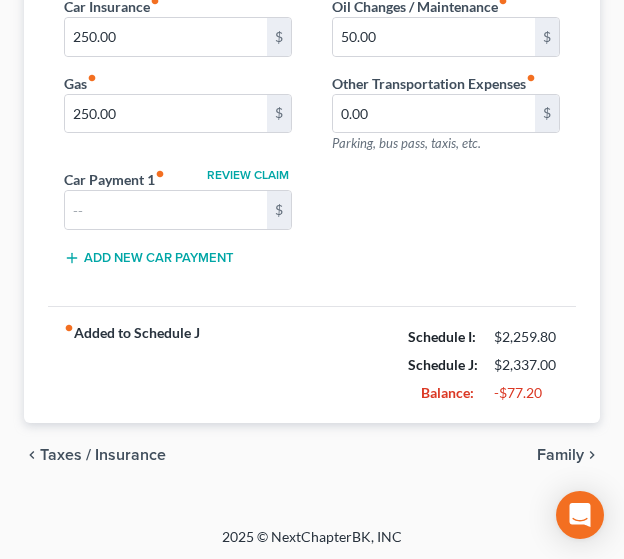 click on "Family" at bounding box center (560, 455) 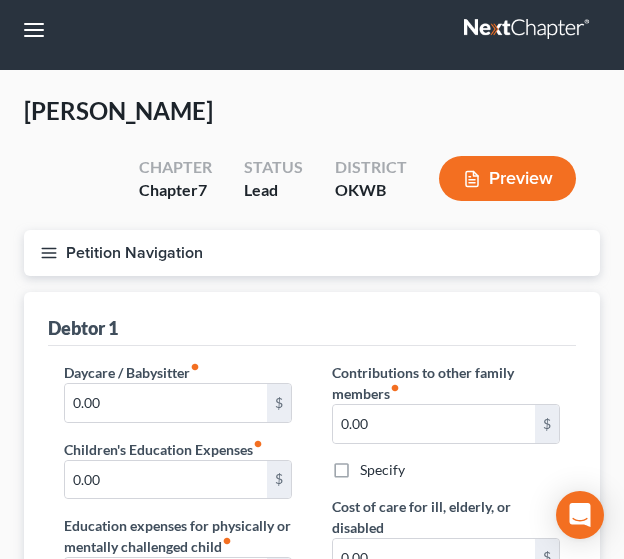 scroll, scrollTop: 0, scrollLeft: 0, axis: both 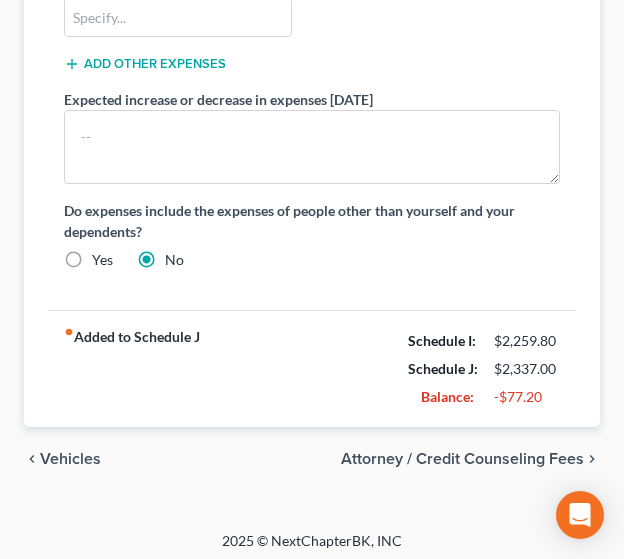 click on "Attorney / Credit Counseling Fees" at bounding box center [462, 459] 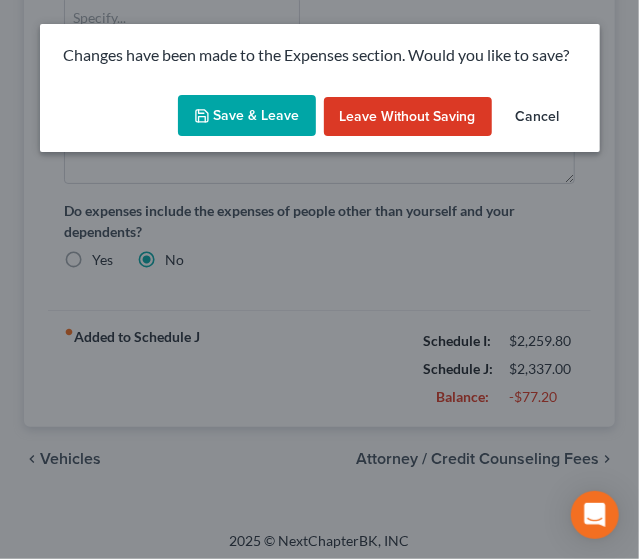 click on "Save & Leave" at bounding box center (247, 116) 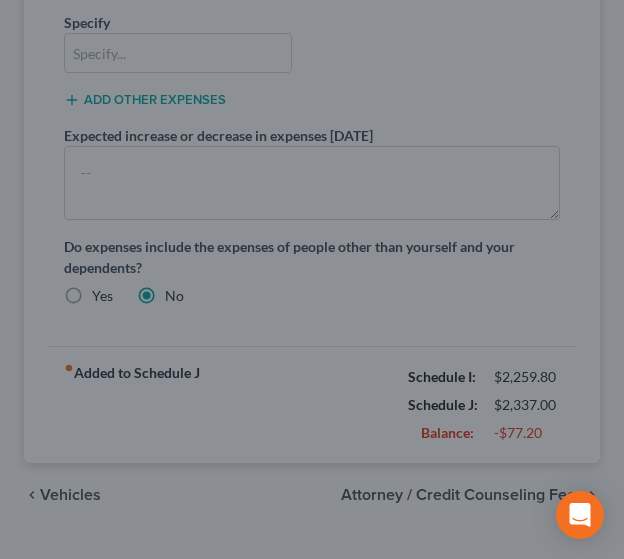 select on "0" 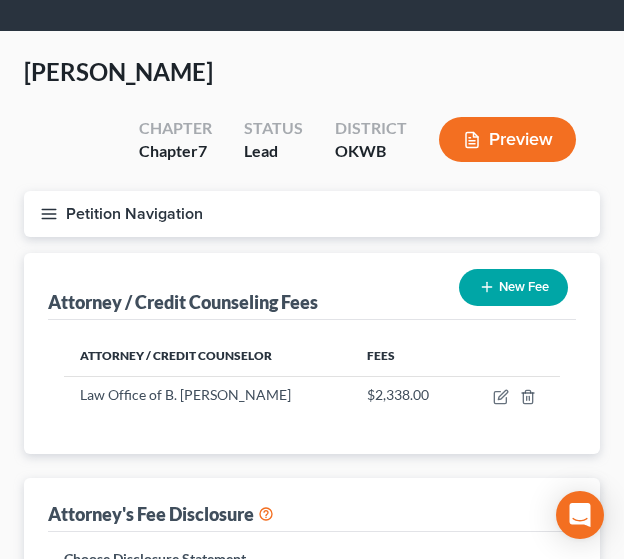 scroll, scrollTop: 0, scrollLeft: 0, axis: both 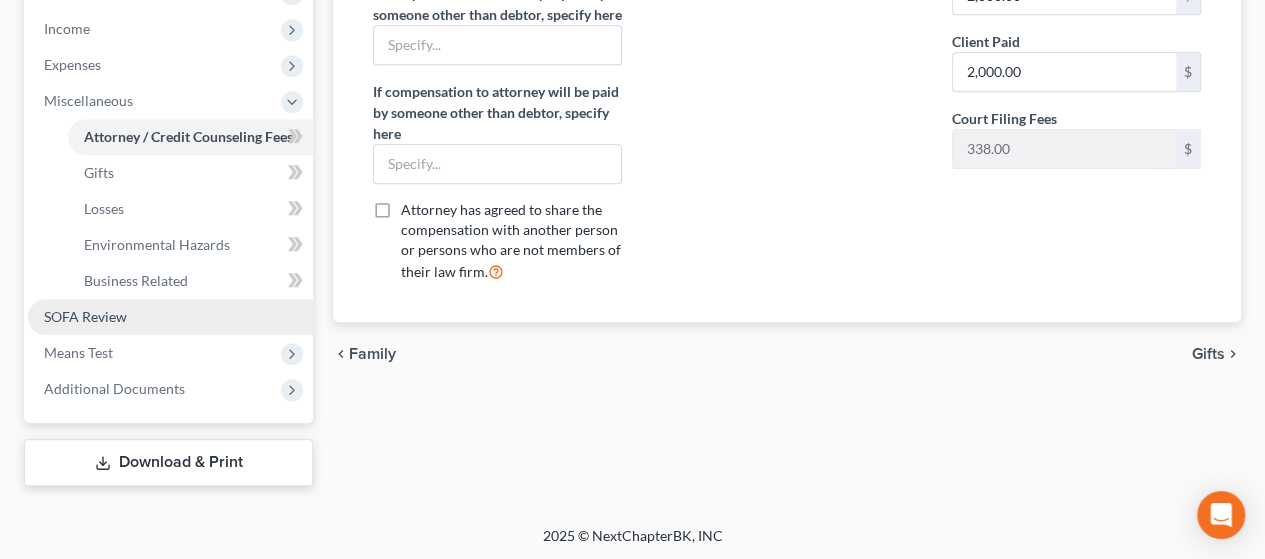 click on "SOFA Review" at bounding box center (170, 317) 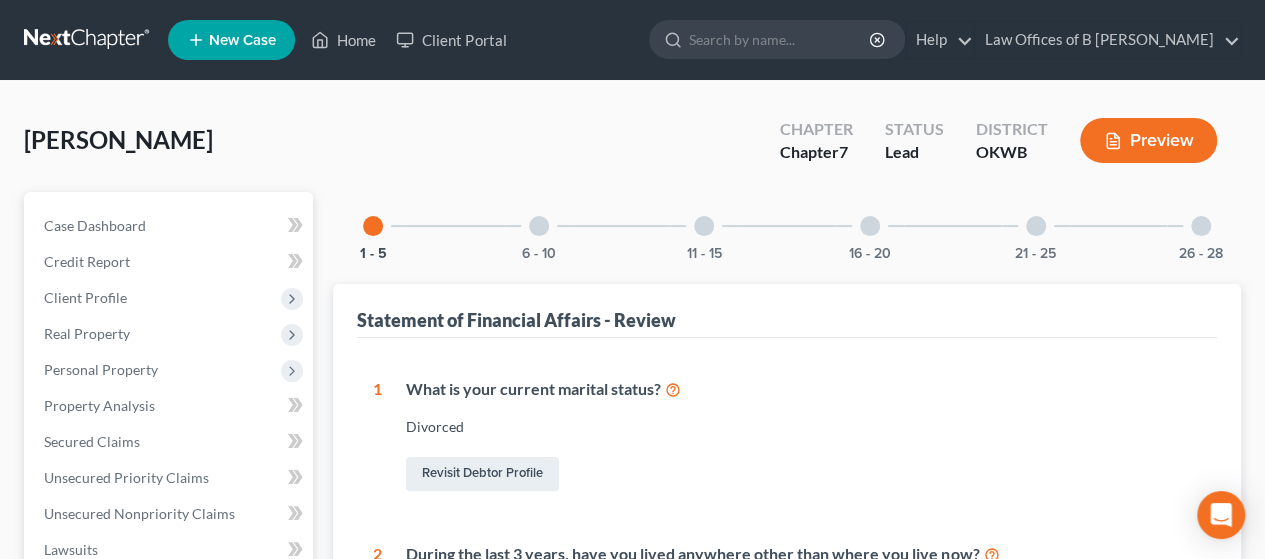 scroll, scrollTop: 0, scrollLeft: 0, axis: both 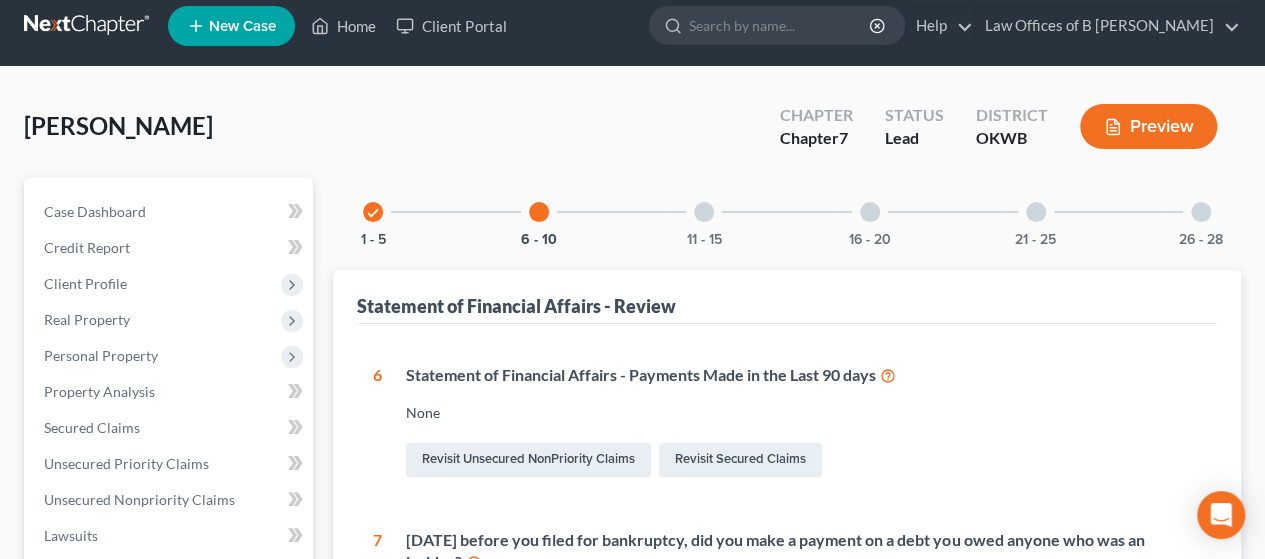 click on "11 - 15" at bounding box center [704, 212] 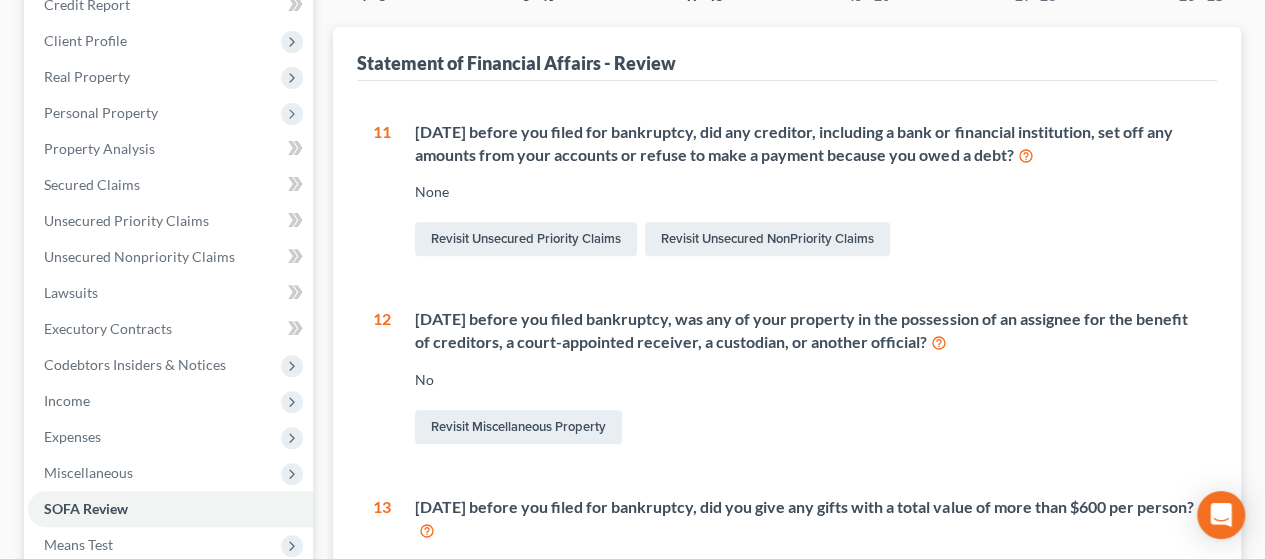 scroll, scrollTop: 258, scrollLeft: 0, axis: vertical 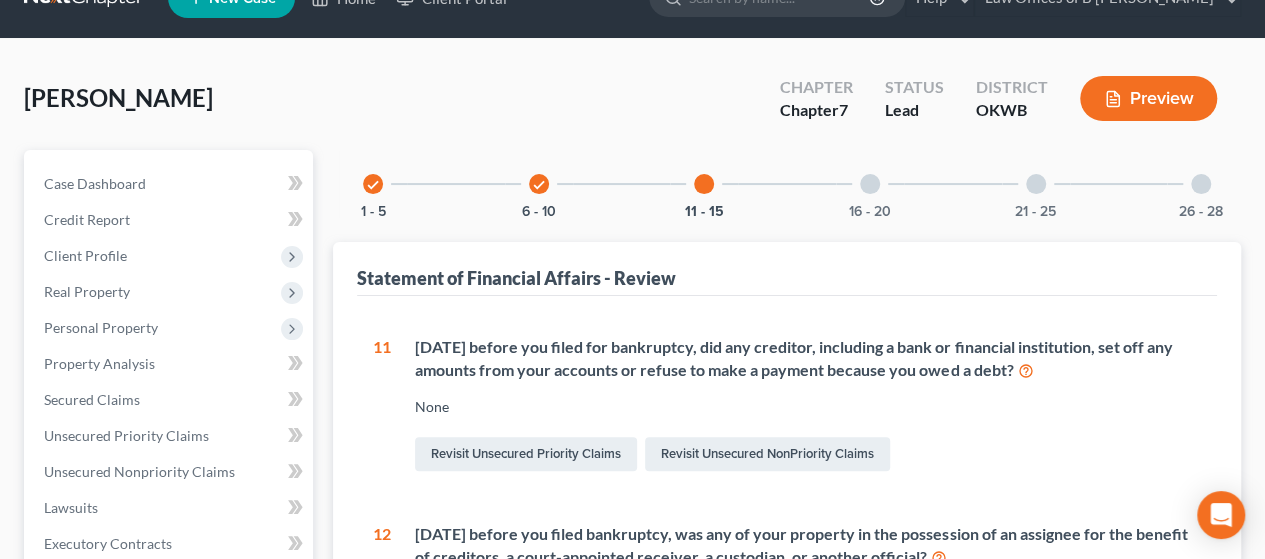 click at bounding box center [870, 184] 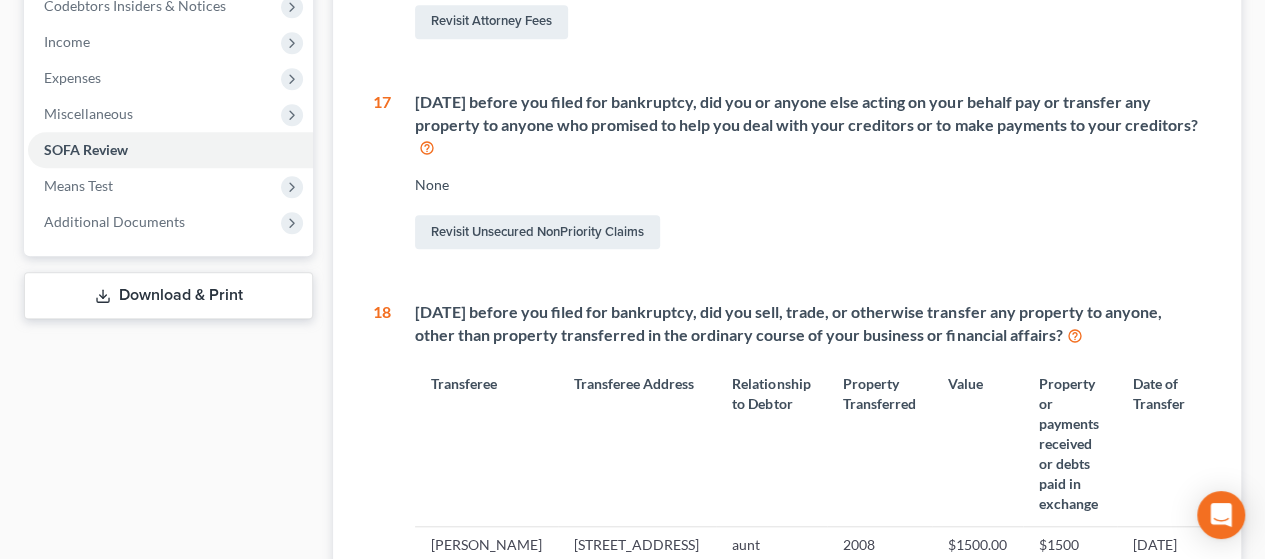 scroll, scrollTop: 591, scrollLeft: 0, axis: vertical 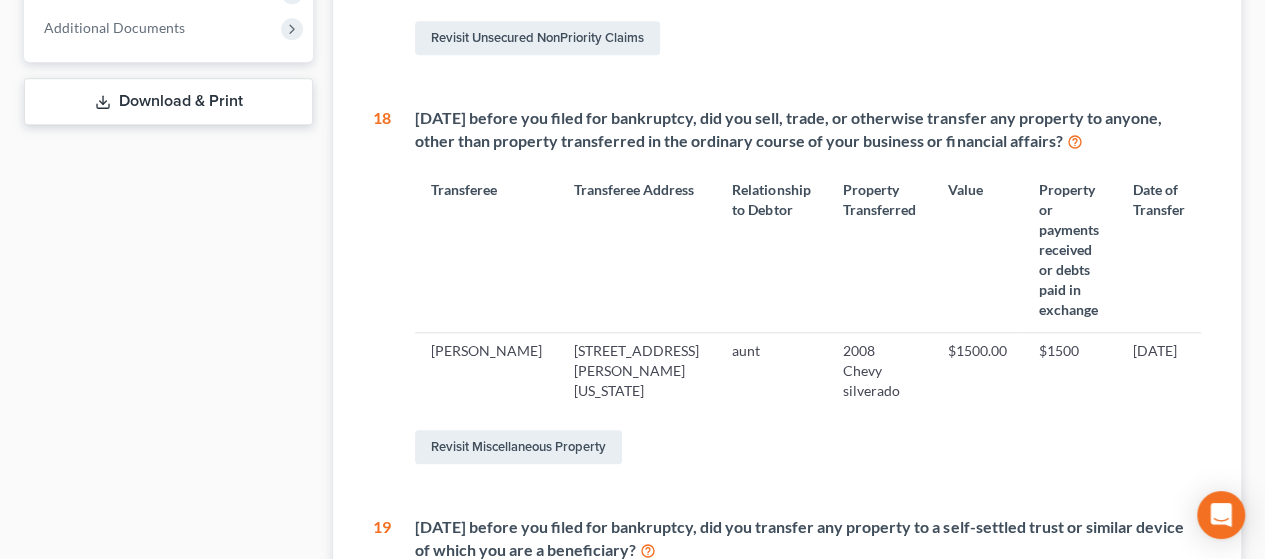 drag, startPoint x: 1258, startPoint y: 360, endPoint x: 1271, endPoint y: 362, distance: 13.152946 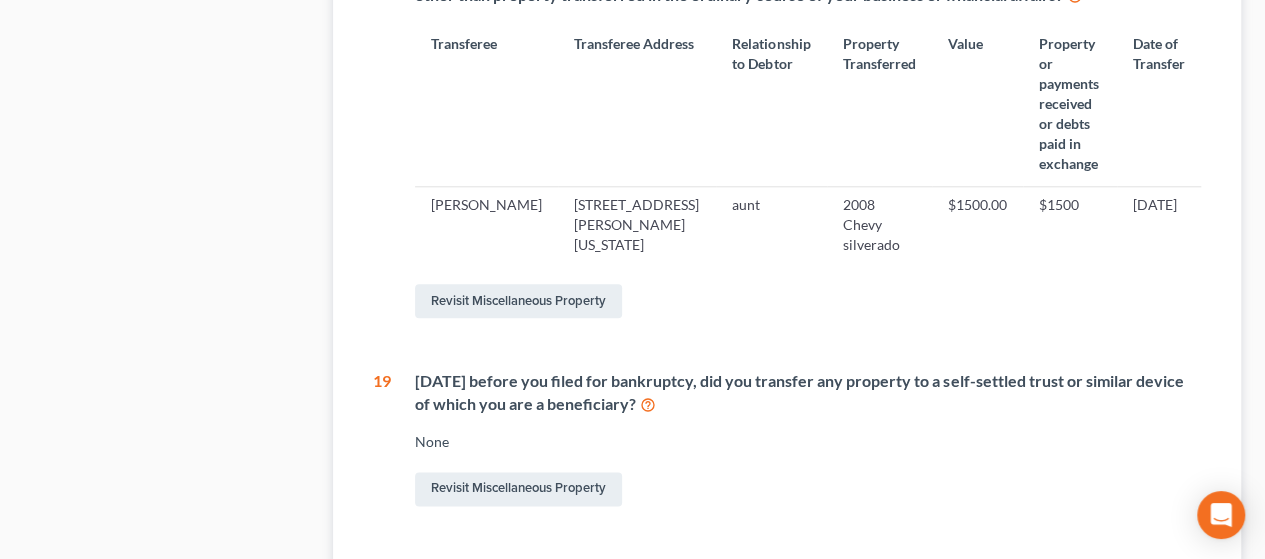 scroll, scrollTop: 961, scrollLeft: 0, axis: vertical 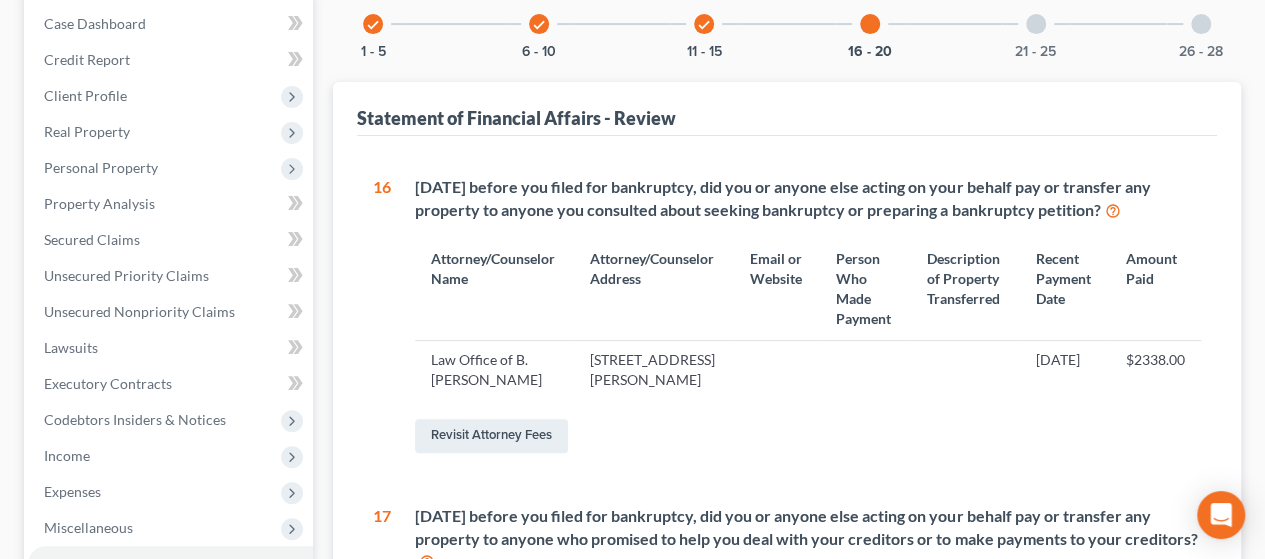 click on "21 - 25" at bounding box center (1036, 24) 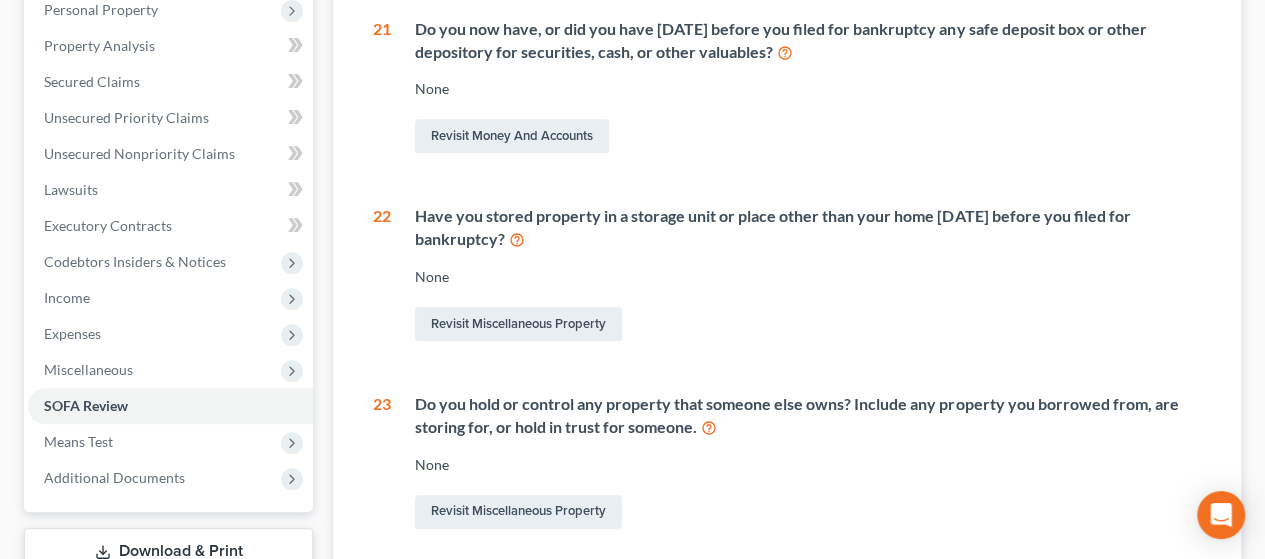 scroll, scrollTop: 366, scrollLeft: 0, axis: vertical 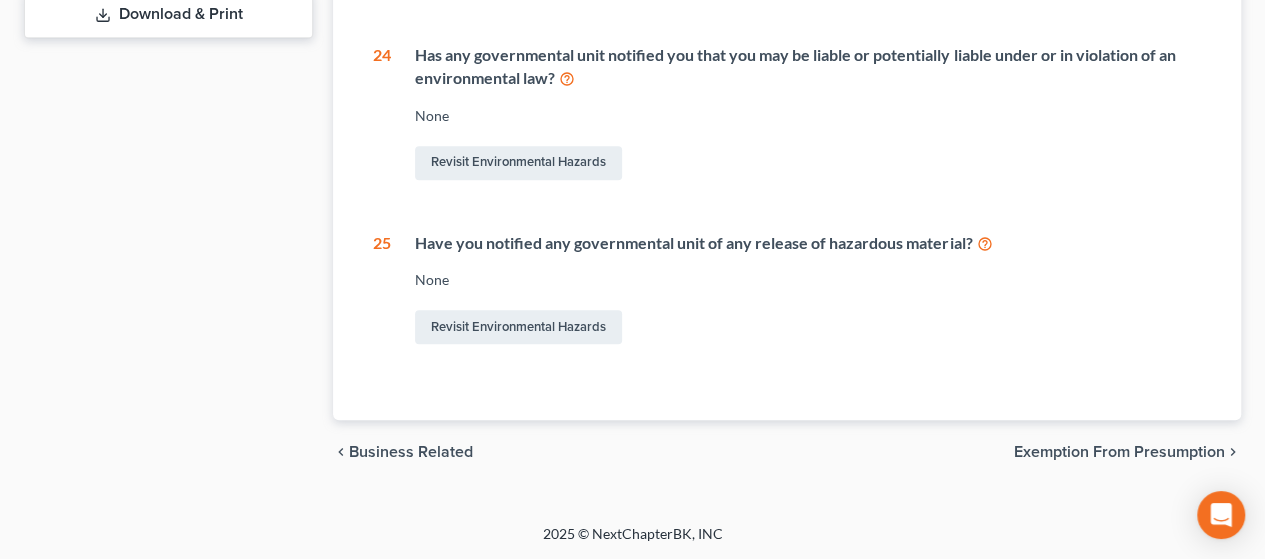 click on "1 What is your current marital status? [DEMOGRAPHIC_DATA] Revisit Debtor Profile 2 During the last 3 years, have you lived anywhere other than where you live now?  Prior Address Move In Date Move Out Date uncle, [PERSON_NAME], [GEOGRAPHIC_DATA] [DATE] [DATE] [STREET_ADDRESS][US_STATE] [DATE] [DATE] Revisit Debtor Addresses 3 Within the last 8 years, did you ever live with a spouse or legal equivalent in a community property state or territory? No Revisit Spouses & Dependents 4 Did you have any income from employment or from operating a business during this year or the two previous calendar years? Year Debtor Amount Wages Operating a Business 2025 $23394.88 Yes No 2024 $45481.00 Yes No 2023 $50167.00 Yes No Revisit Gross Yearly Income 5 Did you receive any other income during this year or the two previous calendar years? None Revisit Gross Yearly Income 6 Statement of Financial Affairs - Payments Made in the Last 90 days None Revisit Unsecured NonPriority Claims Revisit Secured Claims 7 None Revisit Insiders 8" at bounding box center (787, -69) 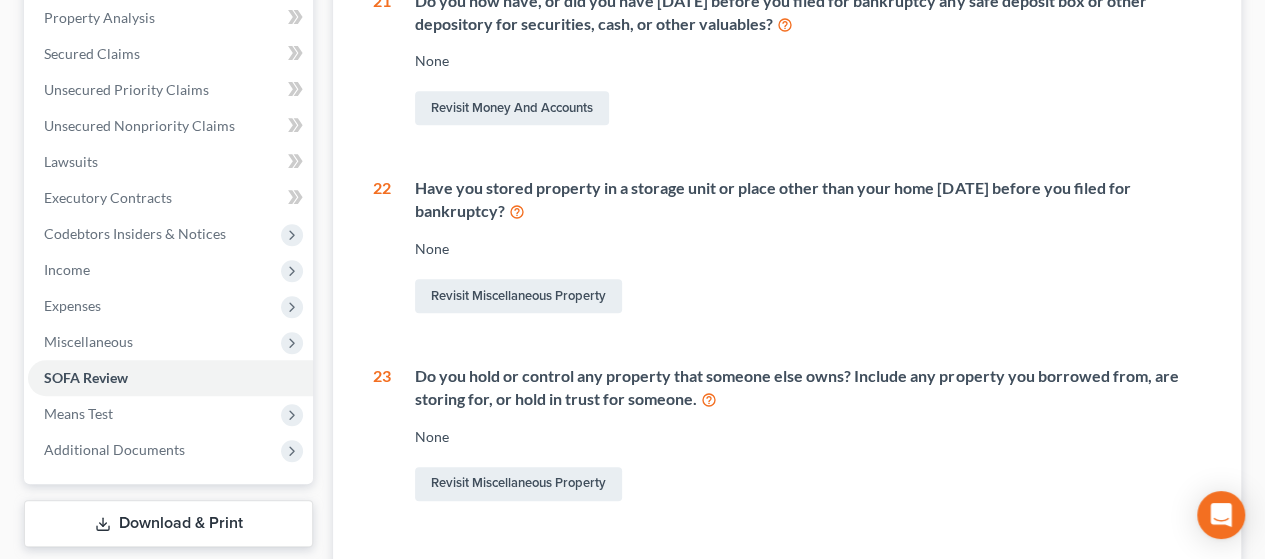 scroll, scrollTop: 897, scrollLeft: 0, axis: vertical 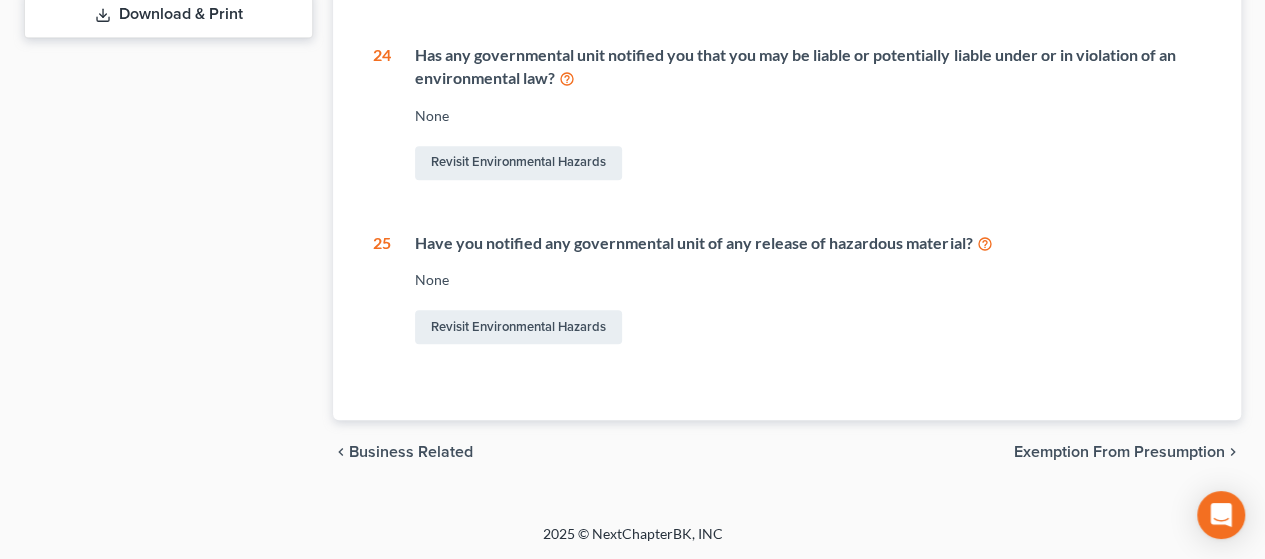 click on "Exemption from Presumption" at bounding box center [1119, 452] 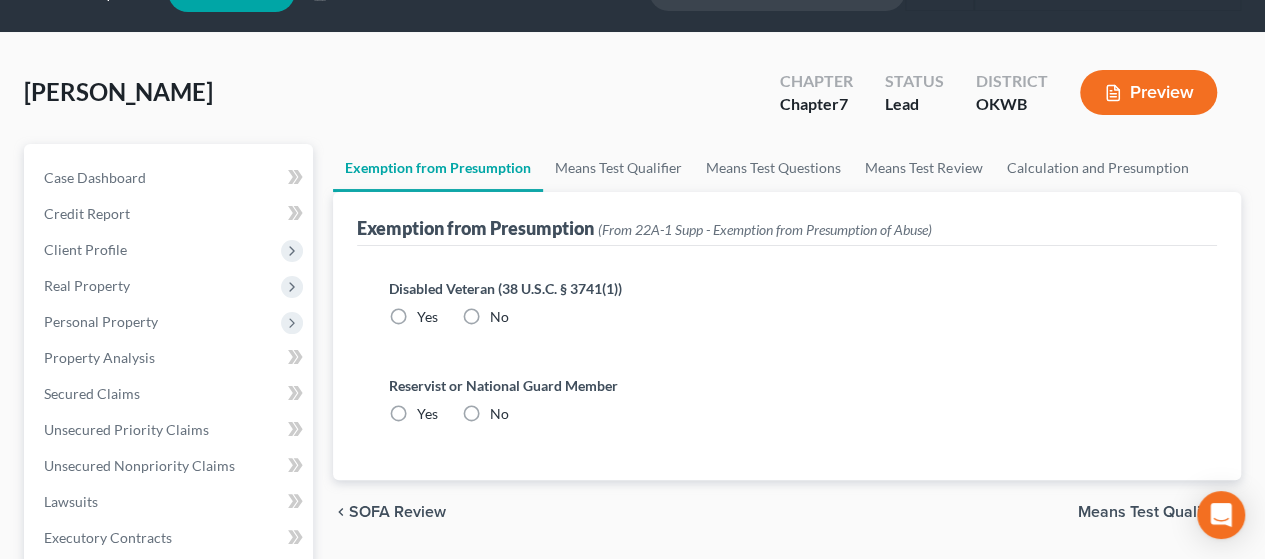 scroll, scrollTop: 0, scrollLeft: 0, axis: both 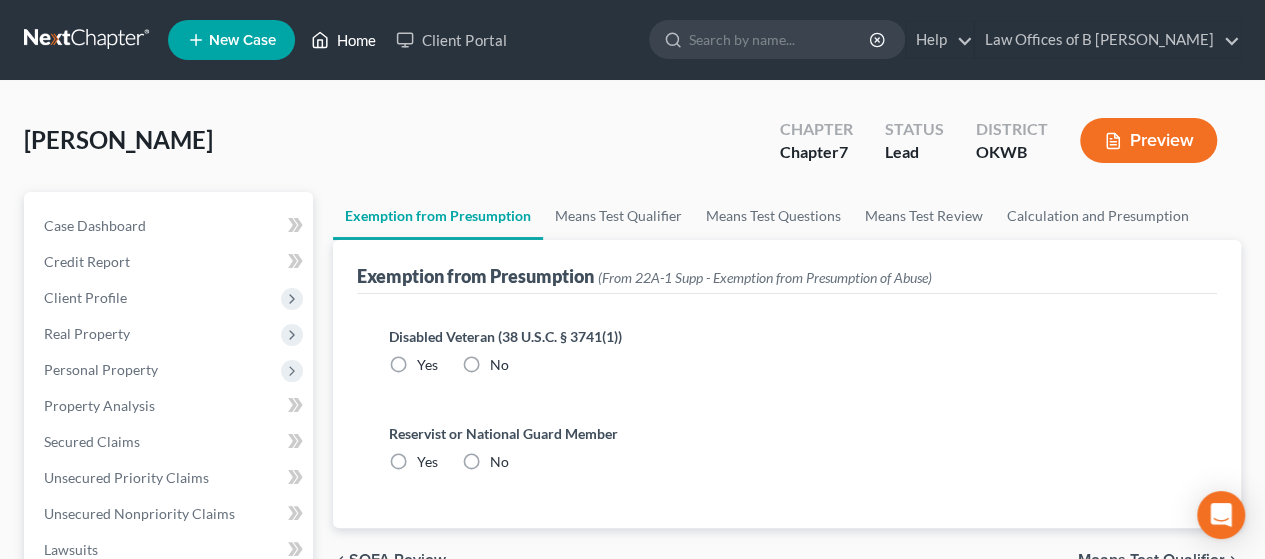 click on "Home" at bounding box center (343, 40) 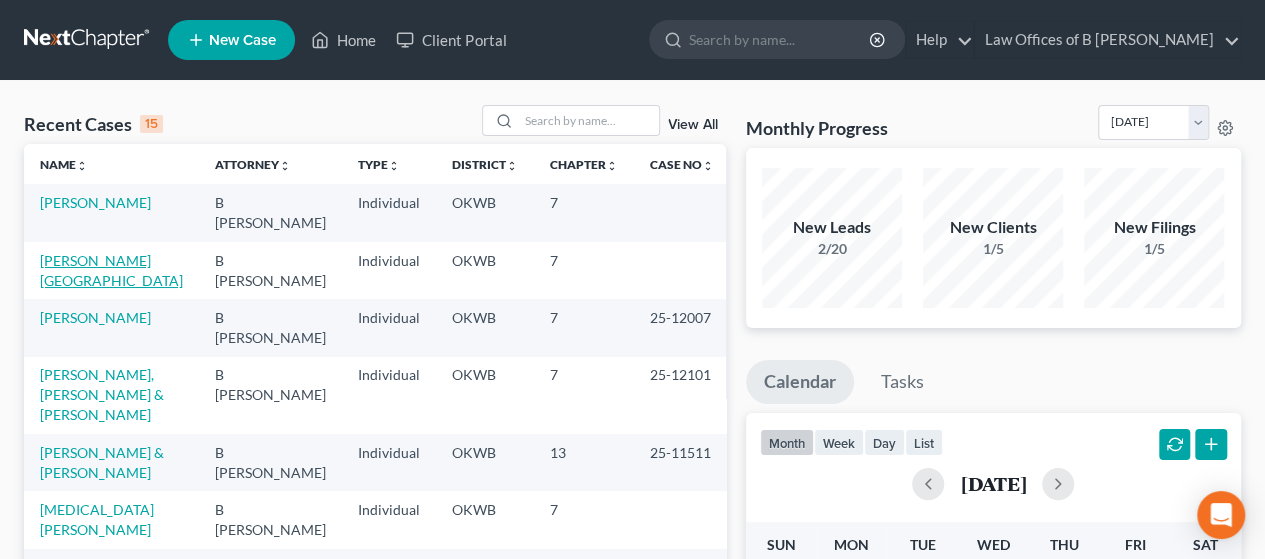 click on "[PERSON_NAME][GEOGRAPHIC_DATA]" at bounding box center (111, 270) 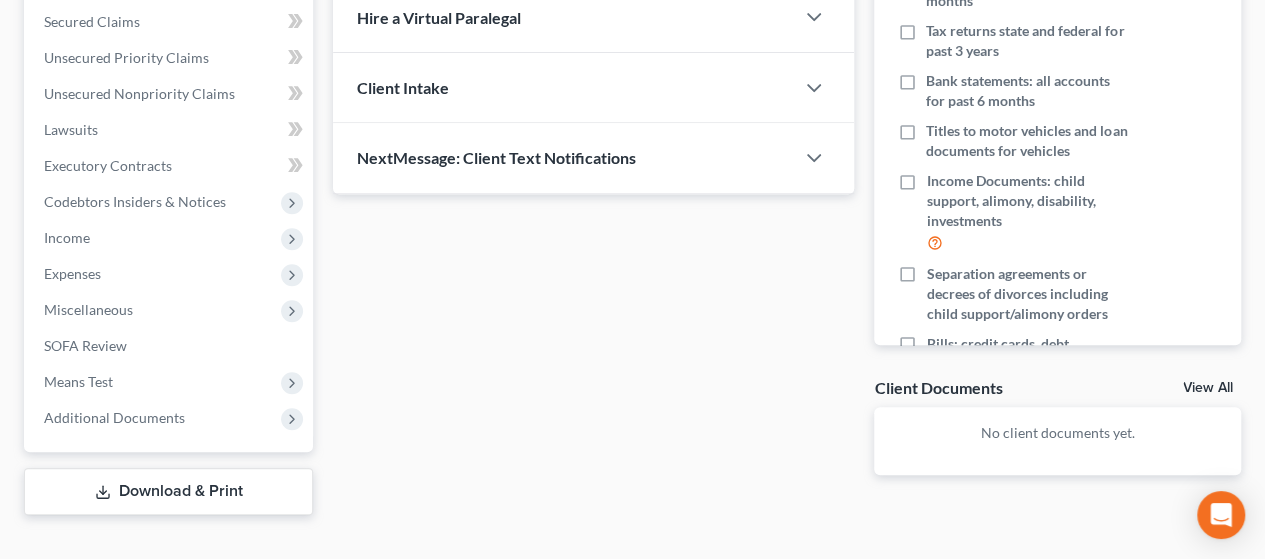 scroll, scrollTop: 449, scrollLeft: 0, axis: vertical 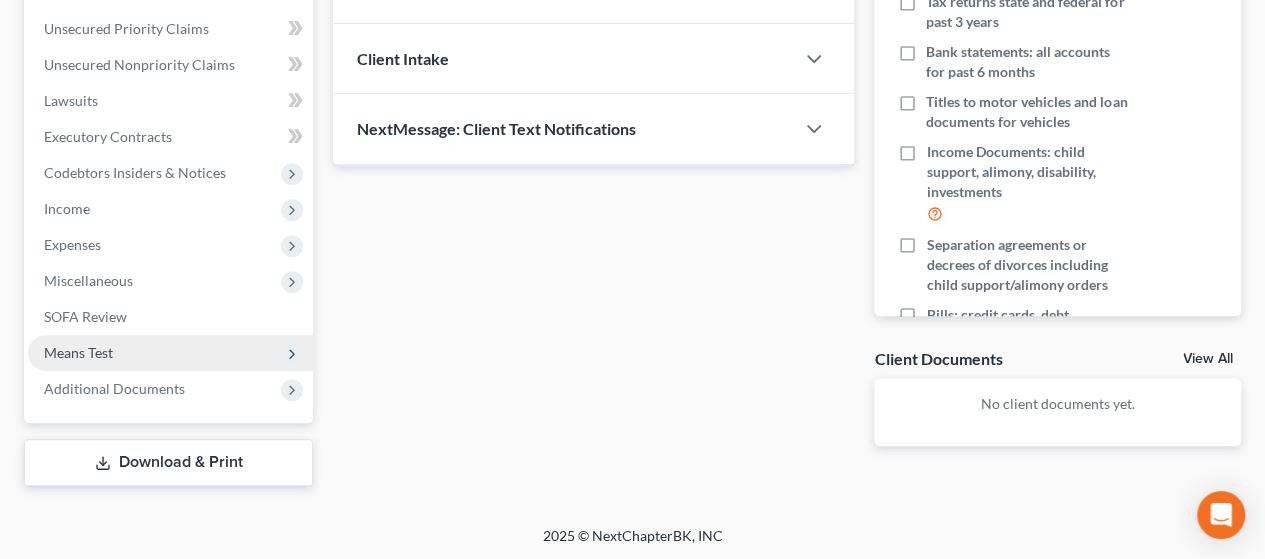 click on "Means Test" at bounding box center [170, 353] 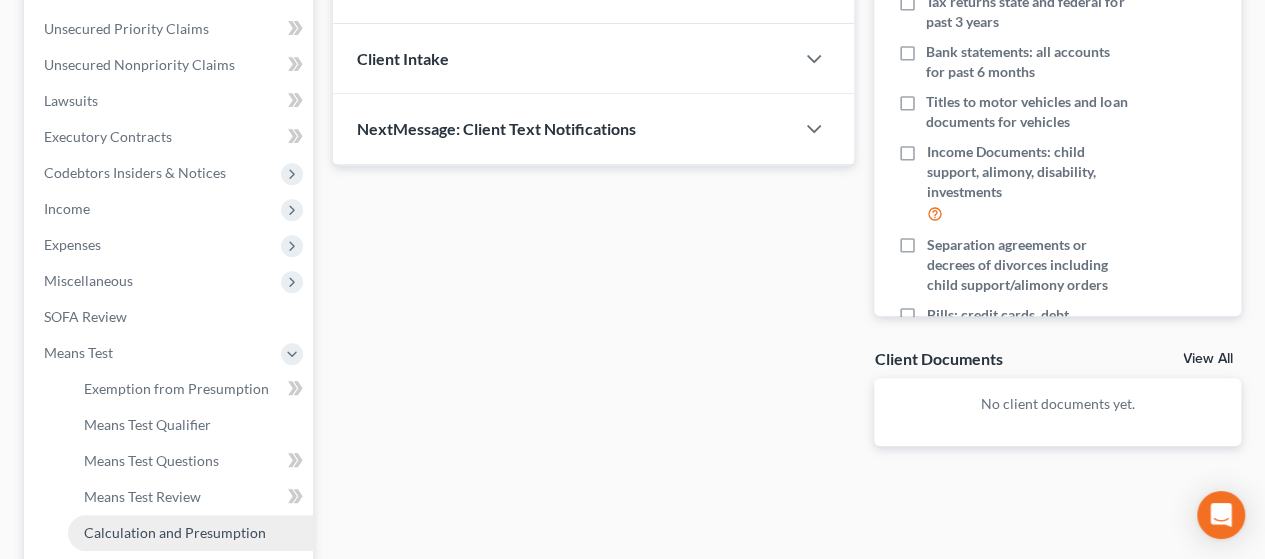 click on "Calculation and Presumption" at bounding box center [175, 532] 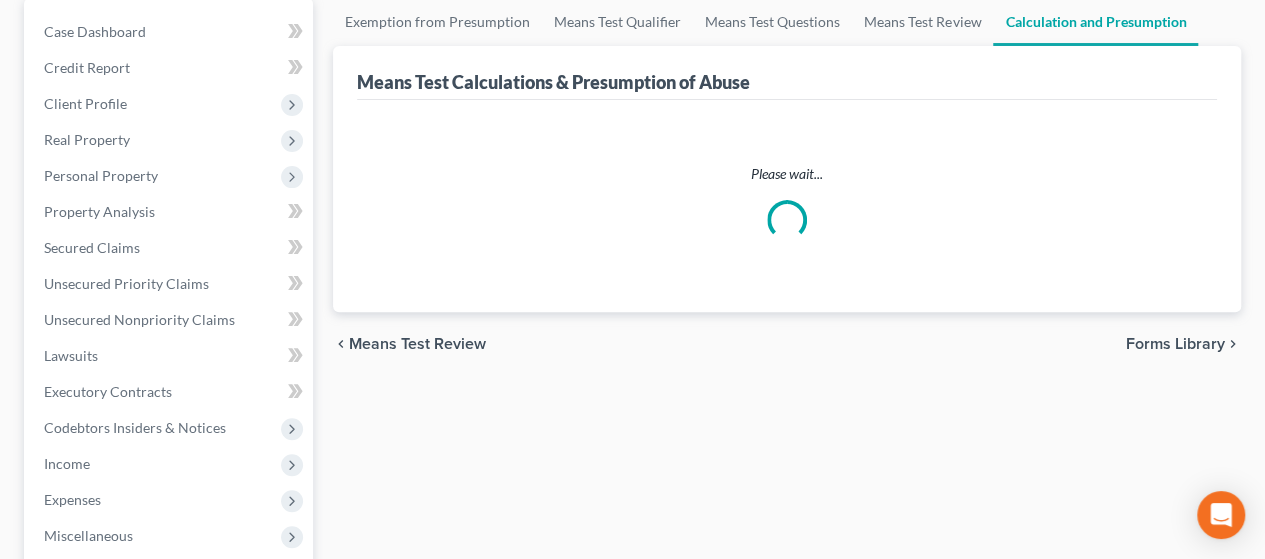 scroll, scrollTop: 0, scrollLeft: 0, axis: both 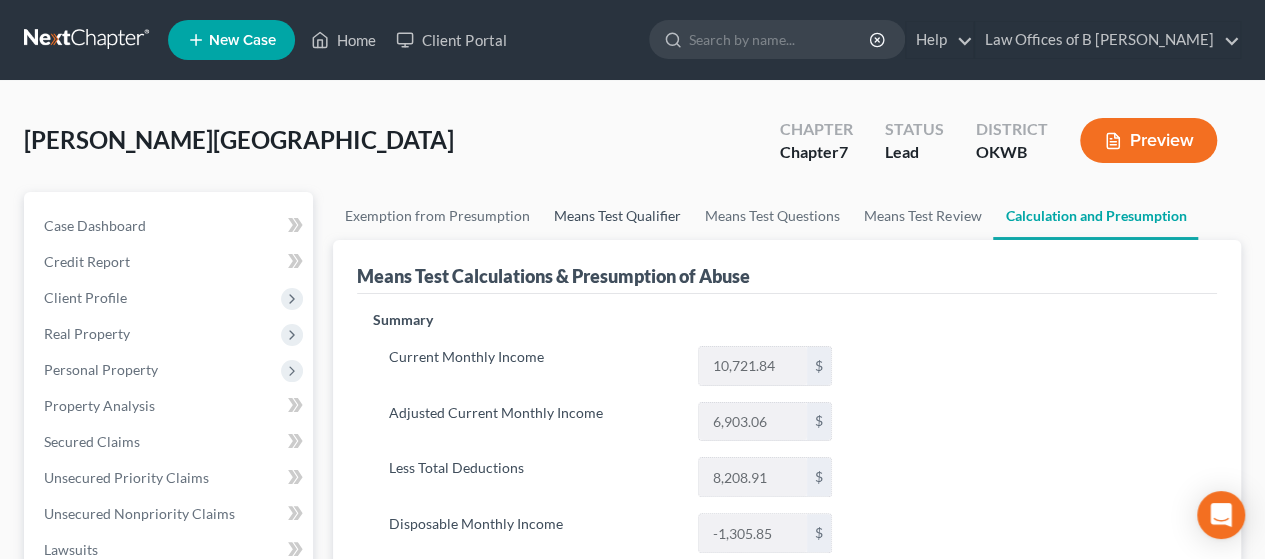 click on "Means Test Qualifier" at bounding box center (617, 216) 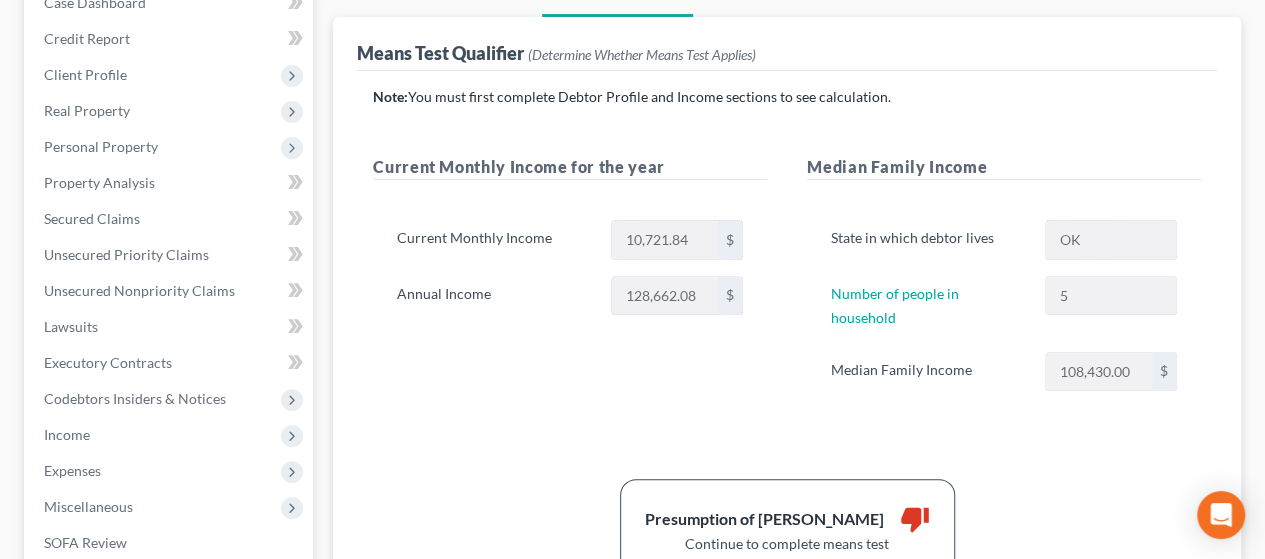 scroll, scrollTop: 229, scrollLeft: 0, axis: vertical 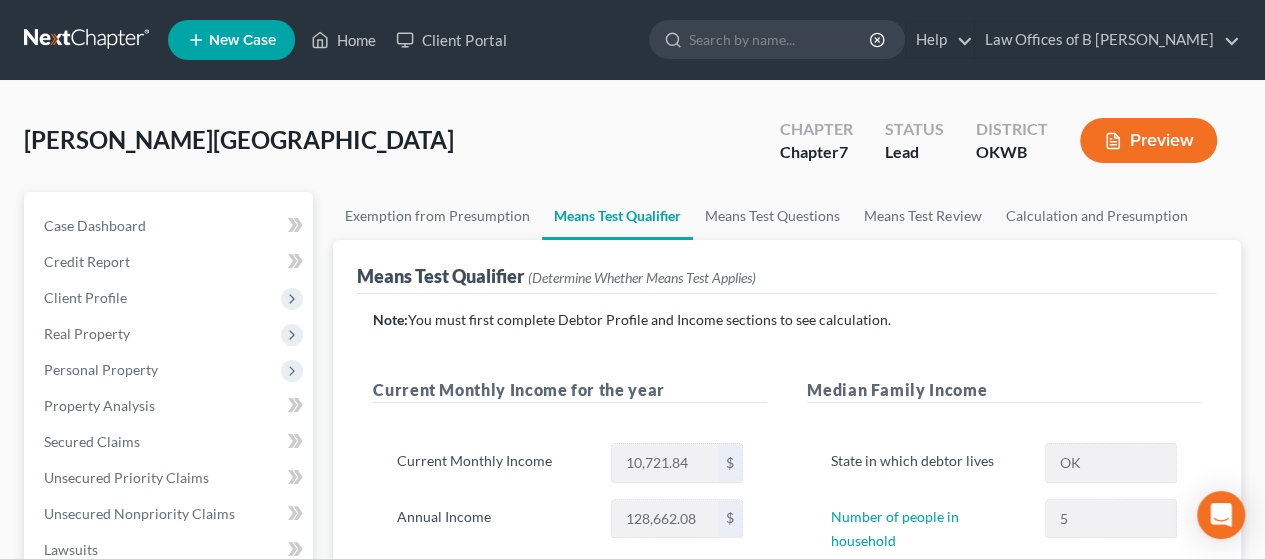 click on "[PERSON_NAME][GEOGRAPHIC_DATA] Upgraded Chapter Chapter  7 Status Lead District OKWB Preview" at bounding box center [632, 148] 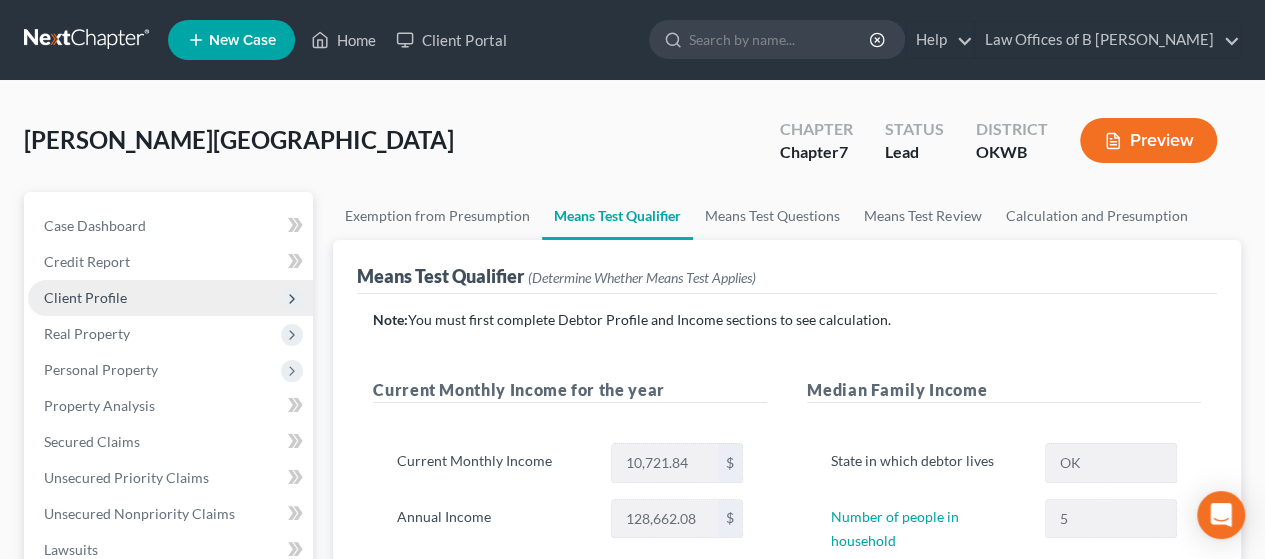 click on "Client Profile" at bounding box center [170, 298] 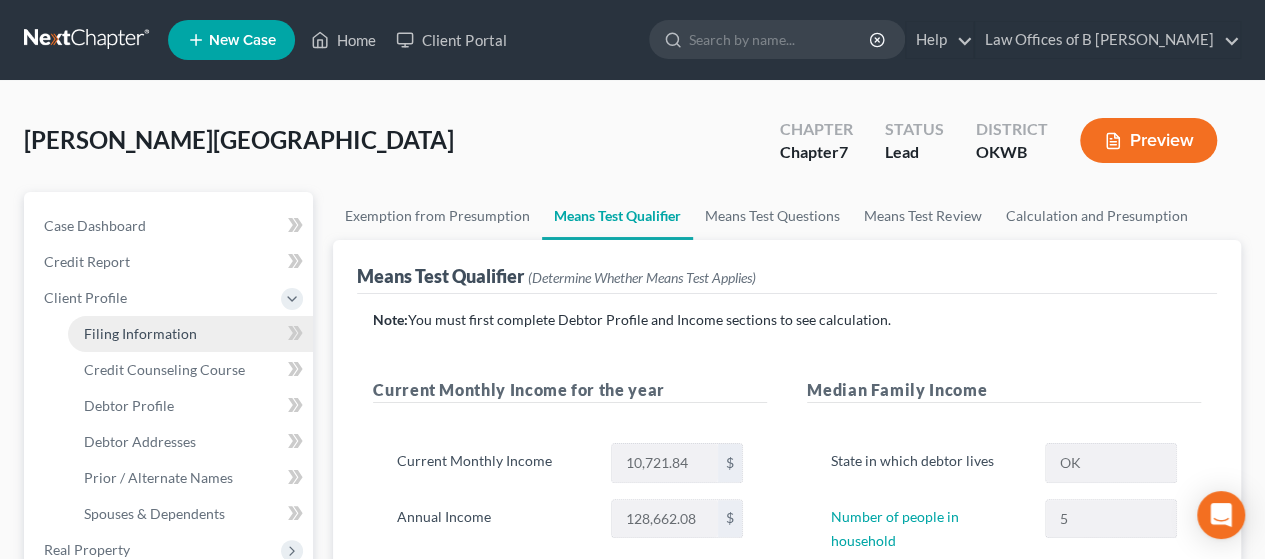 click on "Filing Information" at bounding box center [140, 333] 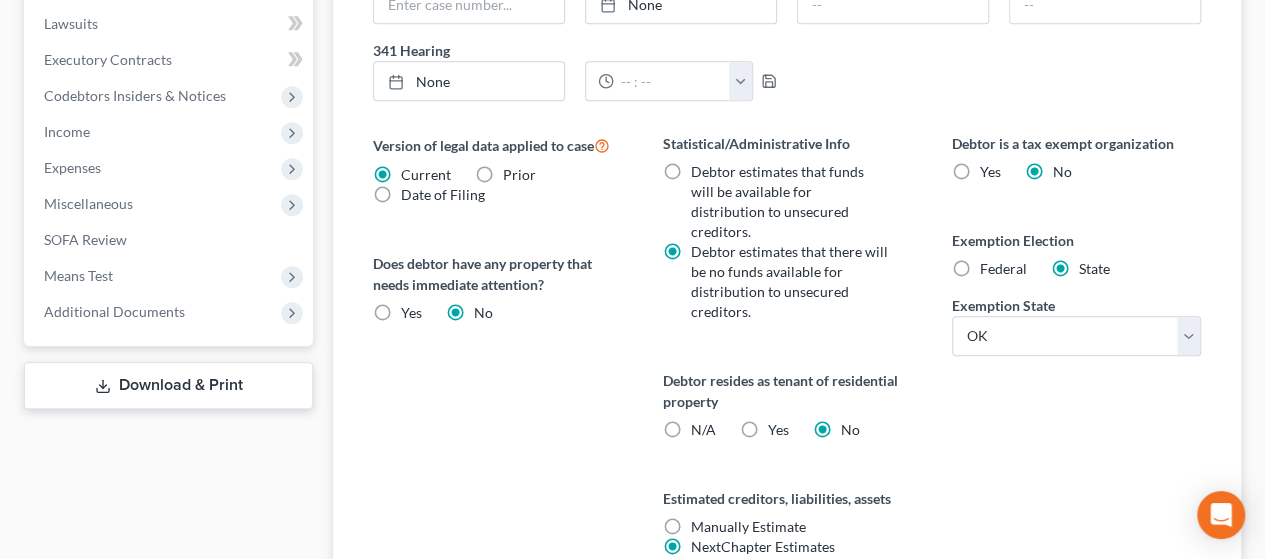 scroll, scrollTop: 855, scrollLeft: 0, axis: vertical 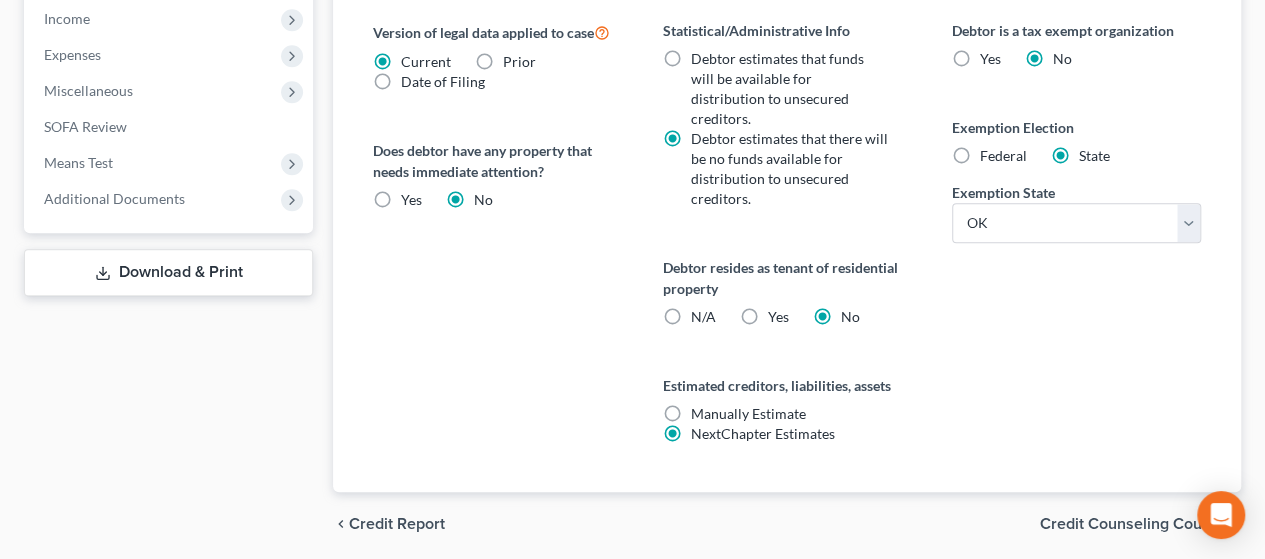 click on "Credit Counseling Course" at bounding box center (1132, 524) 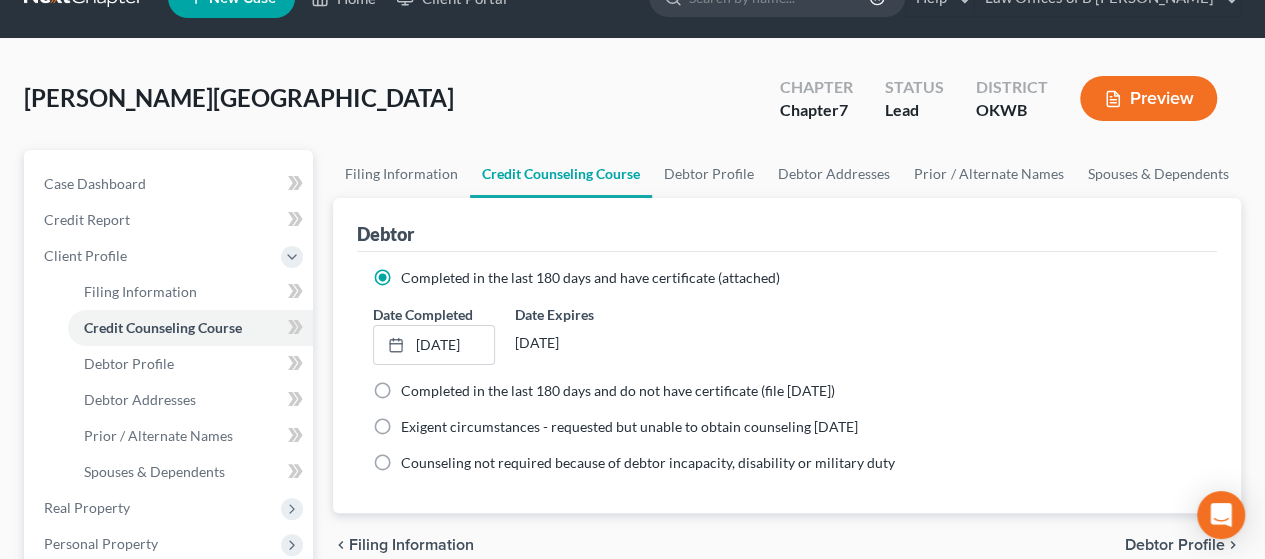 scroll, scrollTop: 0, scrollLeft: 0, axis: both 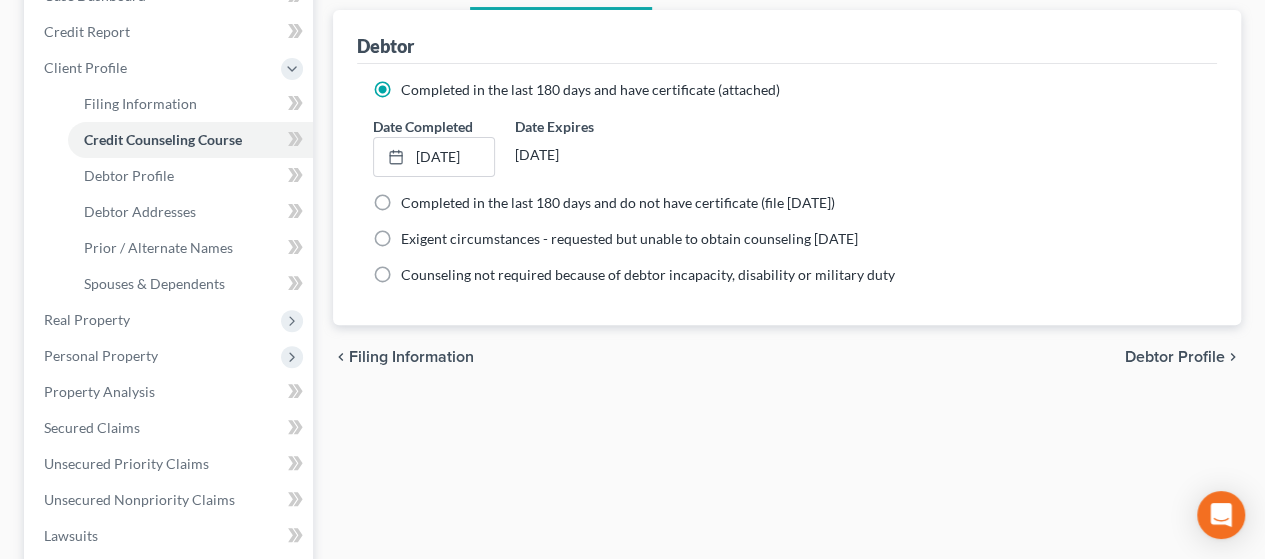 click on "Debtor Profile" at bounding box center [1175, 357] 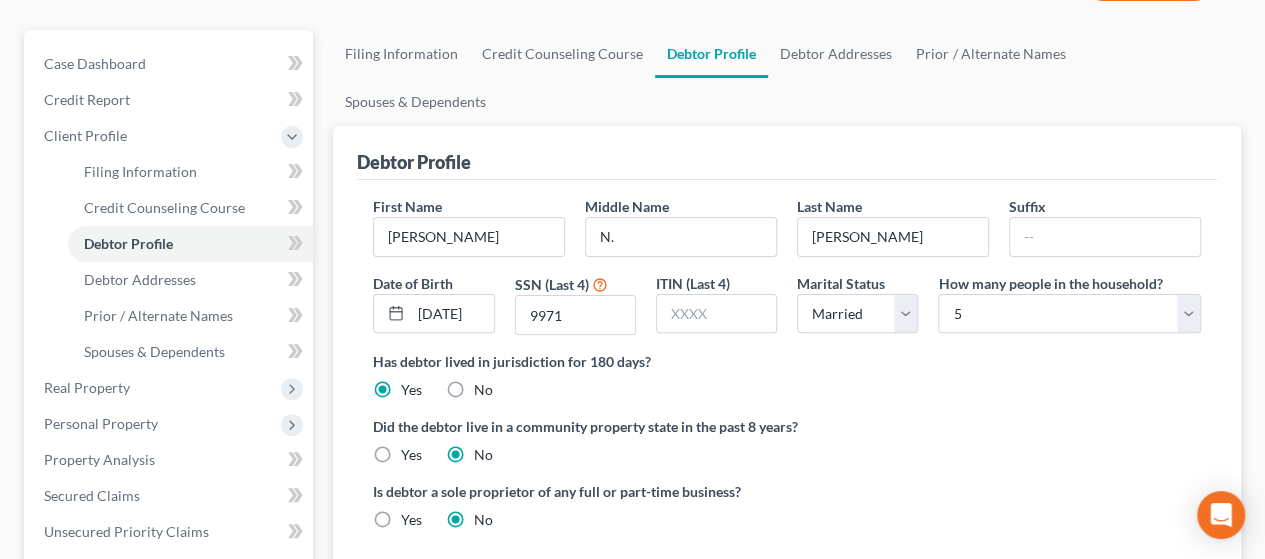 scroll, scrollTop: 0, scrollLeft: 0, axis: both 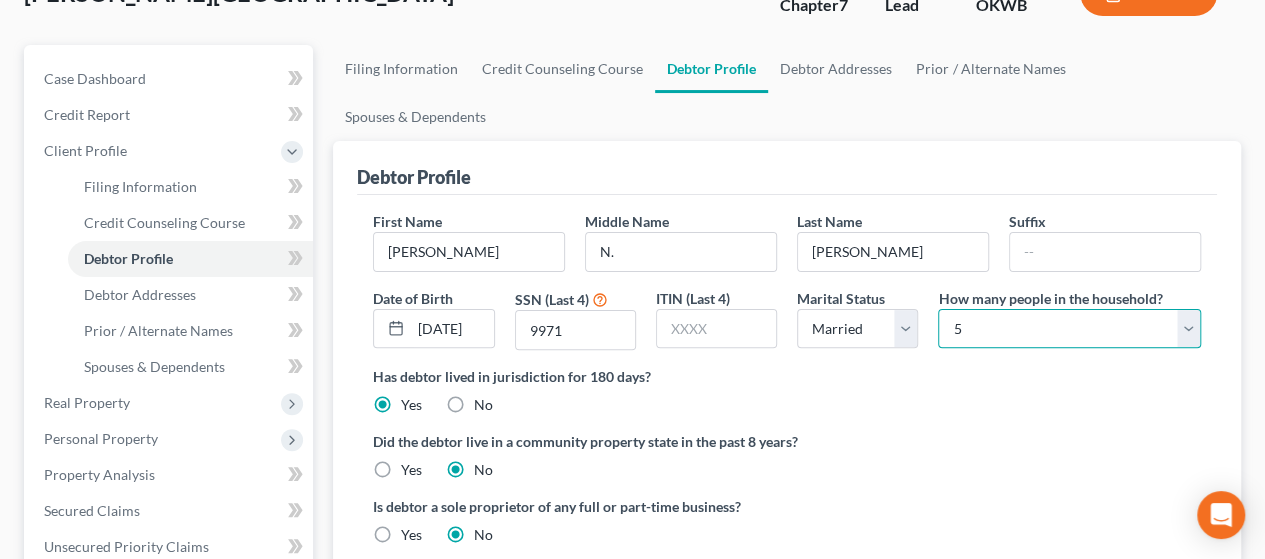 click on "Select 1 2 3 4 5 6 7 8 9 10 11 12 13 14 15 16 17 18 19 20" at bounding box center (1069, 329) 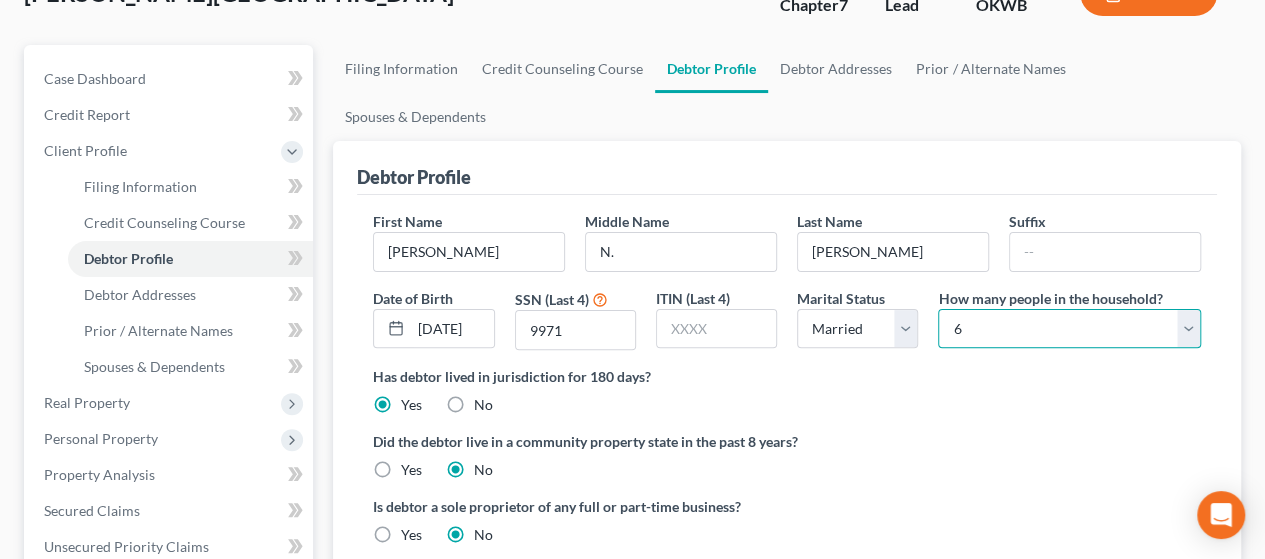 click on "Select 1 2 3 4 5 6 7 8 9 10 11 12 13 14 15 16 17 18 19 20" at bounding box center [1069, 329] 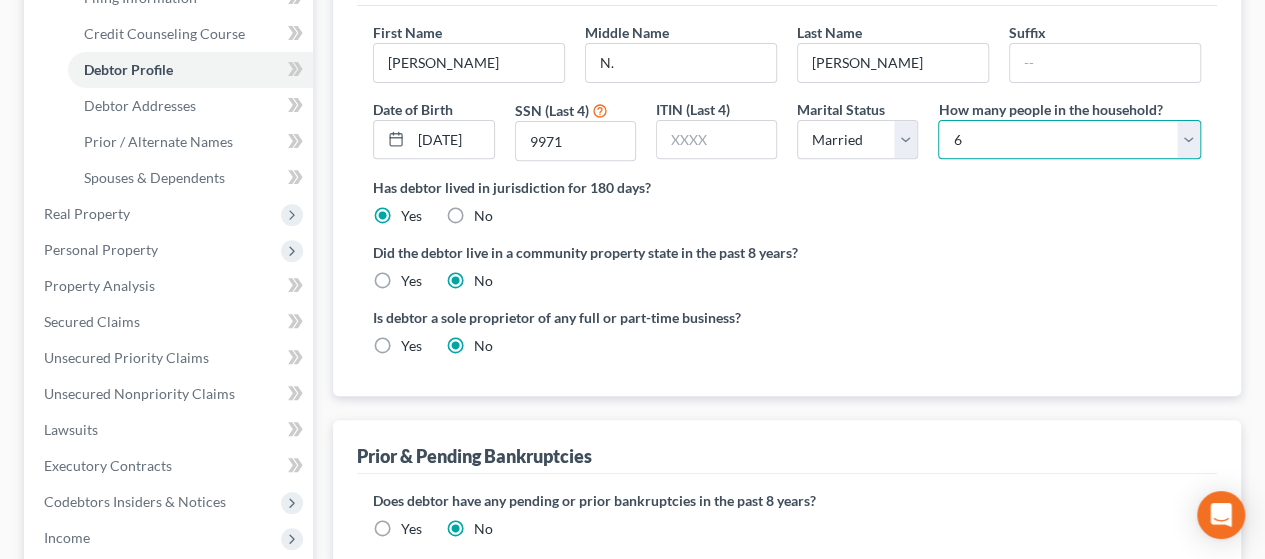 scroll, scrollTop: 357, scrollLeft: 0, axis: vertical 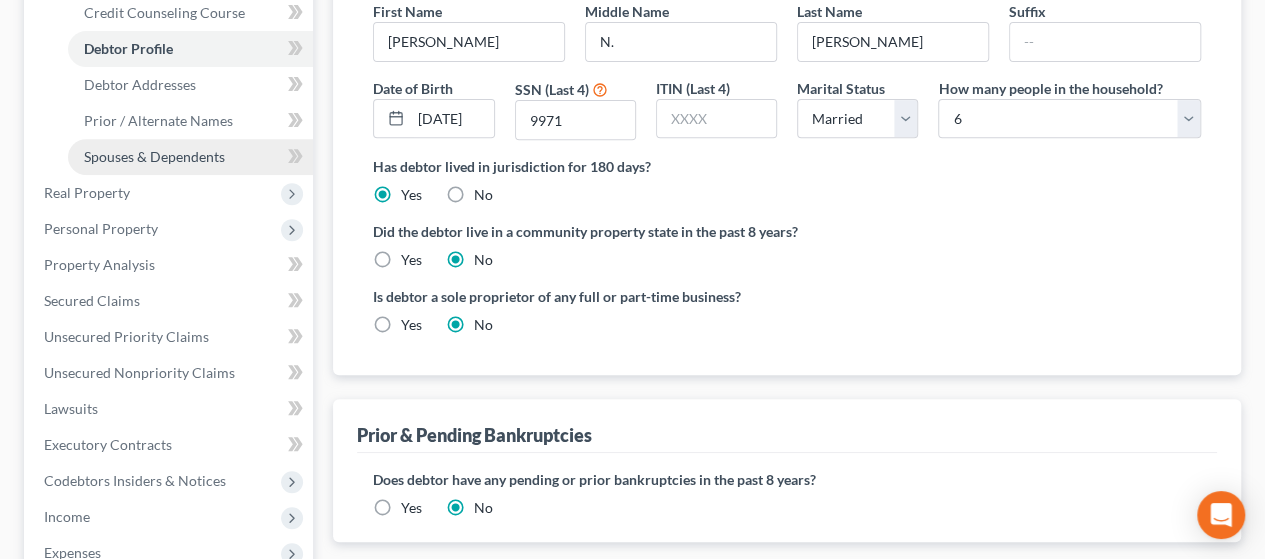 click on "Spouses & Dependents" at bounding box center [190, 157] 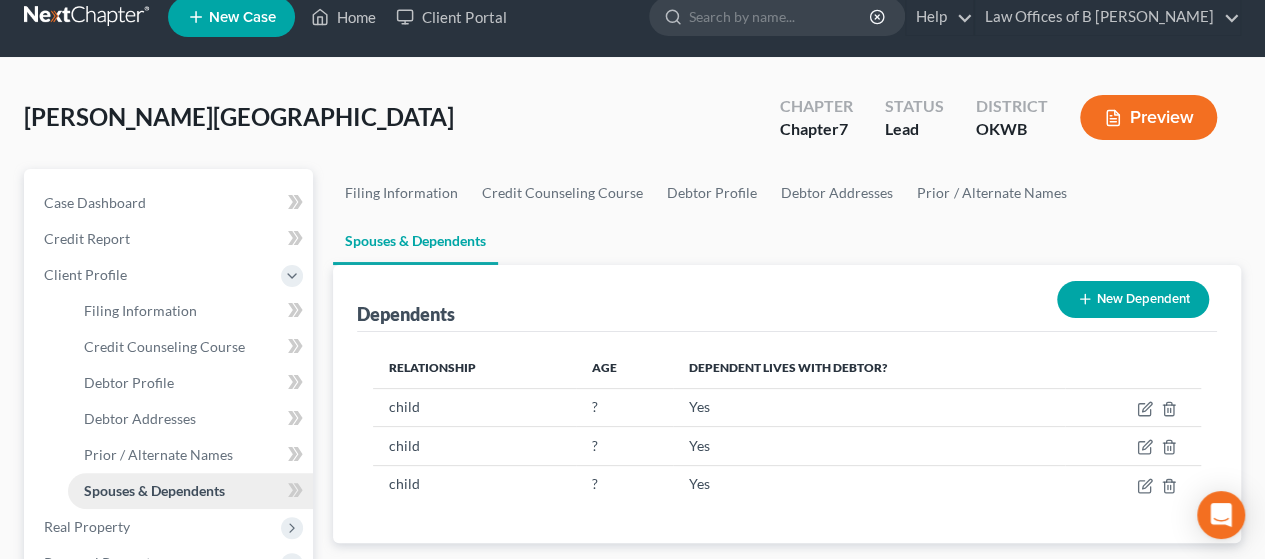 scroll, scrollTop: 0, scrollLeft: 0, axis: both 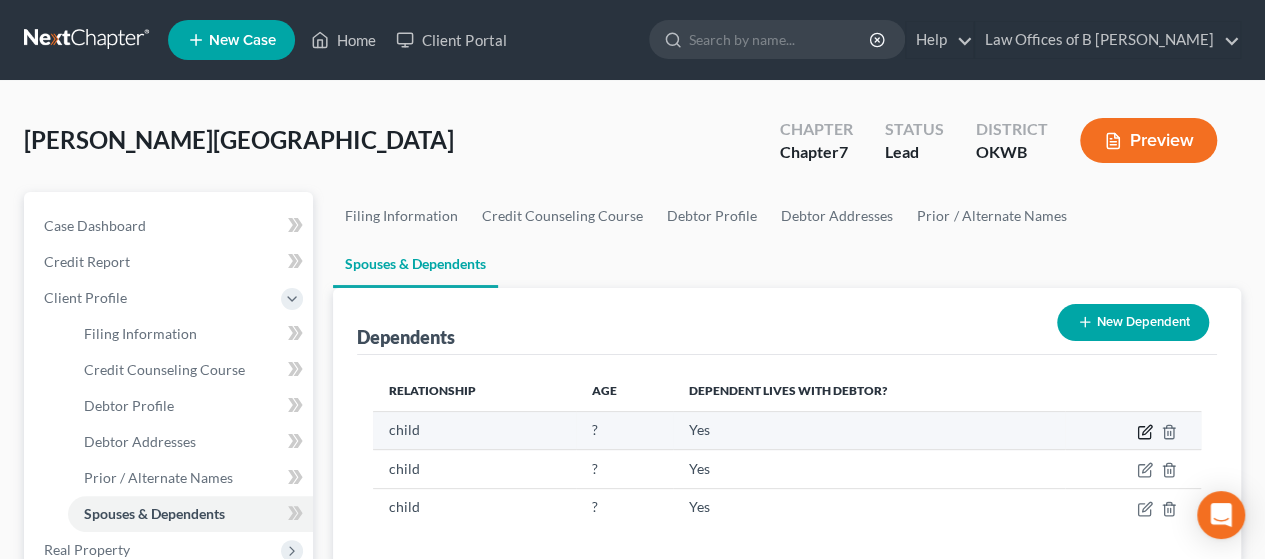 click 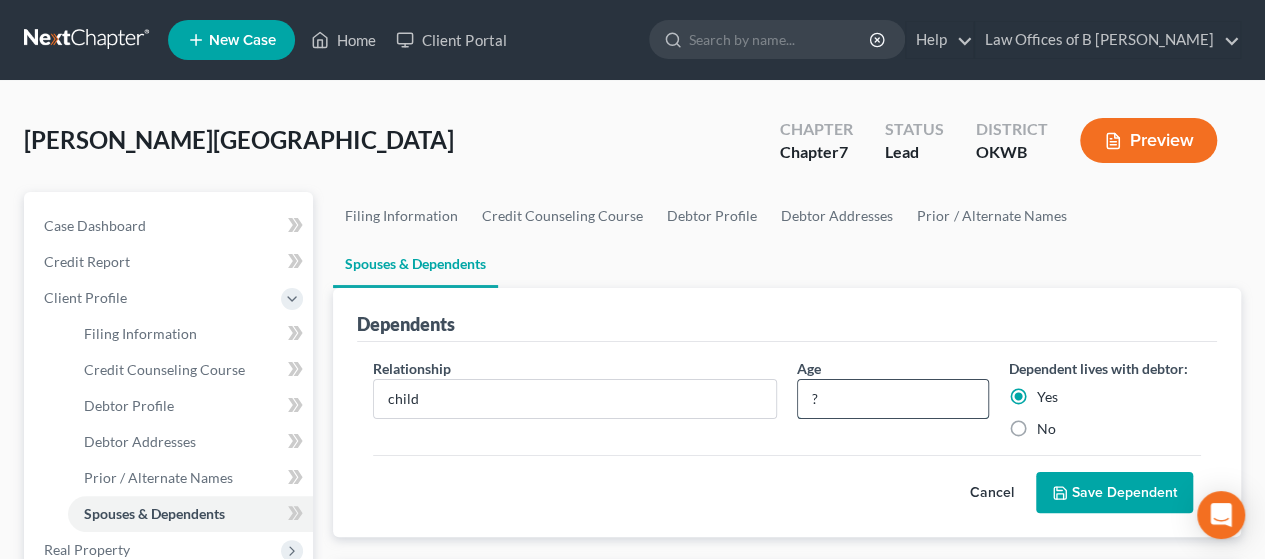 click on "?" at bounding box center [893, 399] 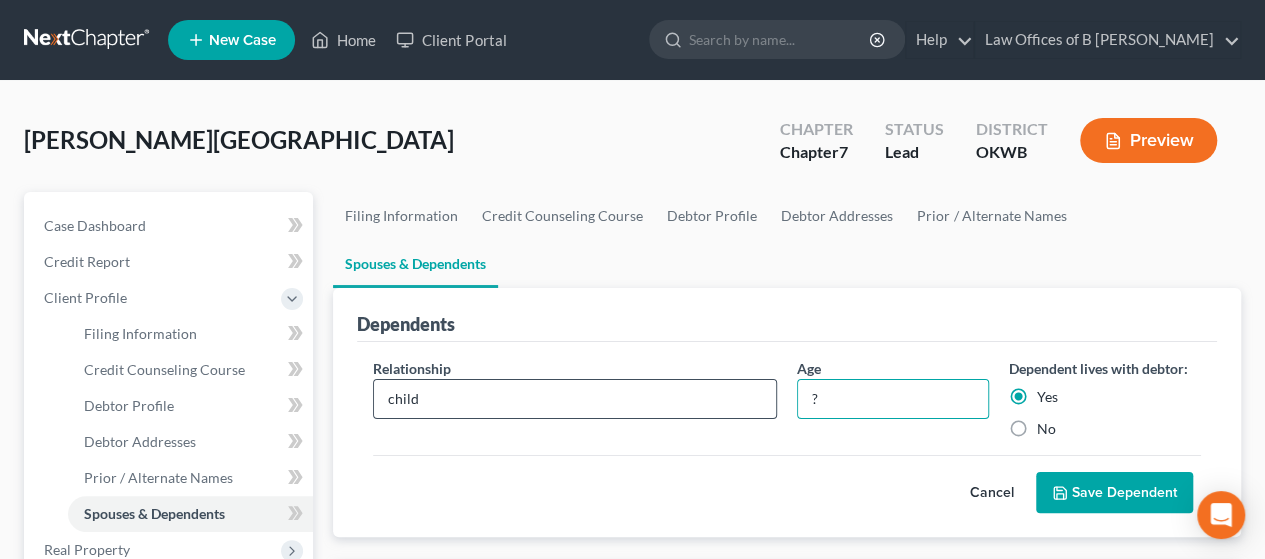 drag, startPoint x: 820, startPoint y: 351, endPoint x: 701, endPoint y: 364, distance: 119.70798 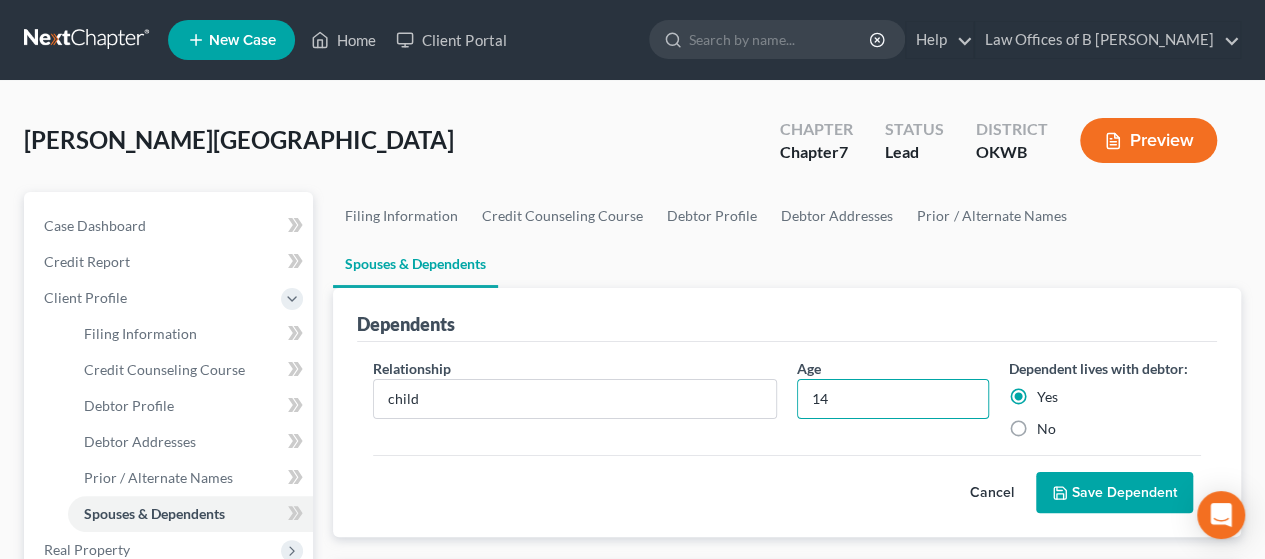 type on "14" 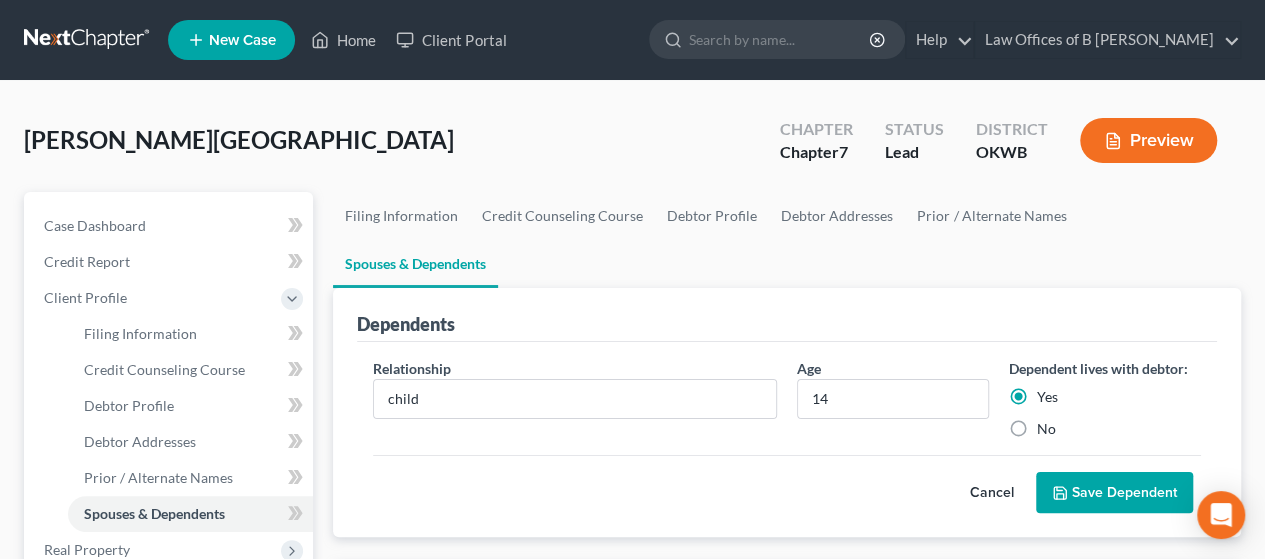 click on "Save Dependent" at bounding box center [1114, 493] 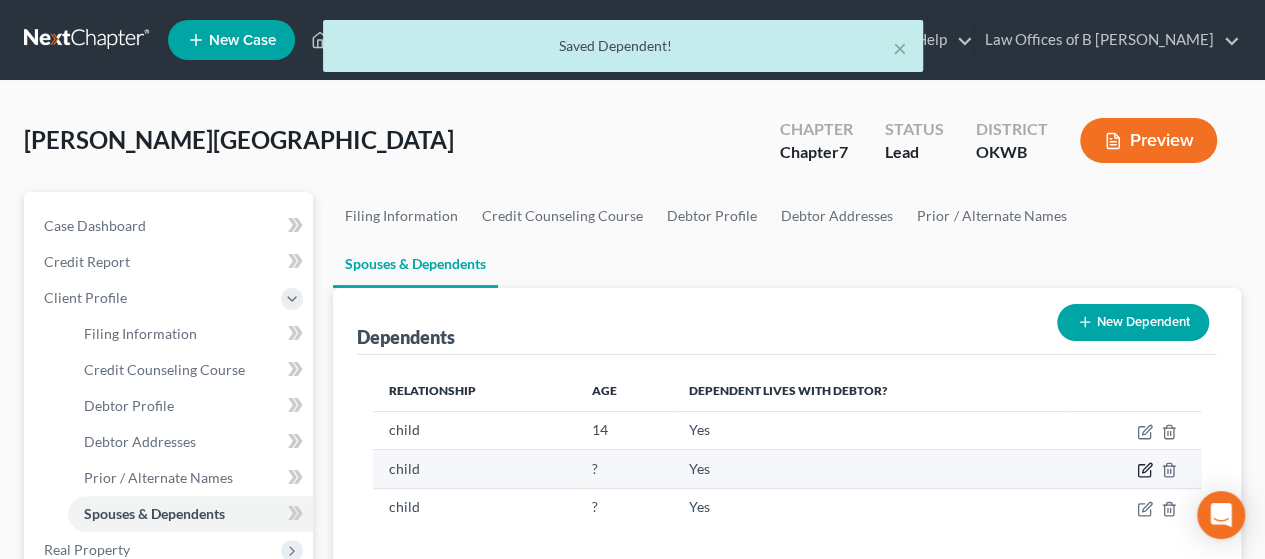 click 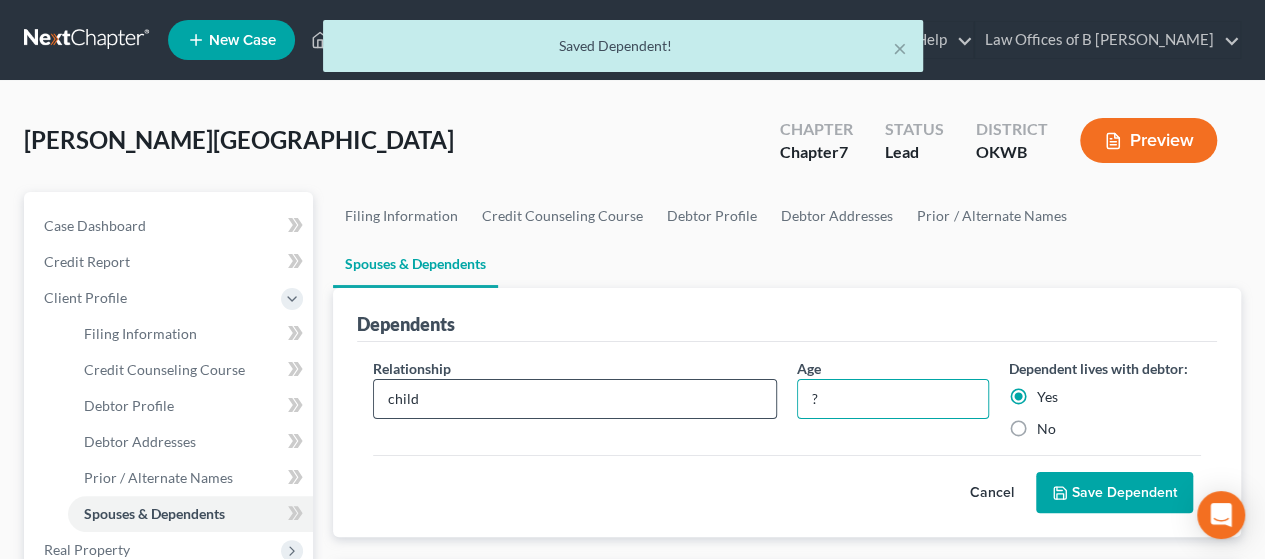 drag, startPoint x: 867, startPoint y: 351, endPoint x: 738, endPoint y: 365, distance: 129.75746 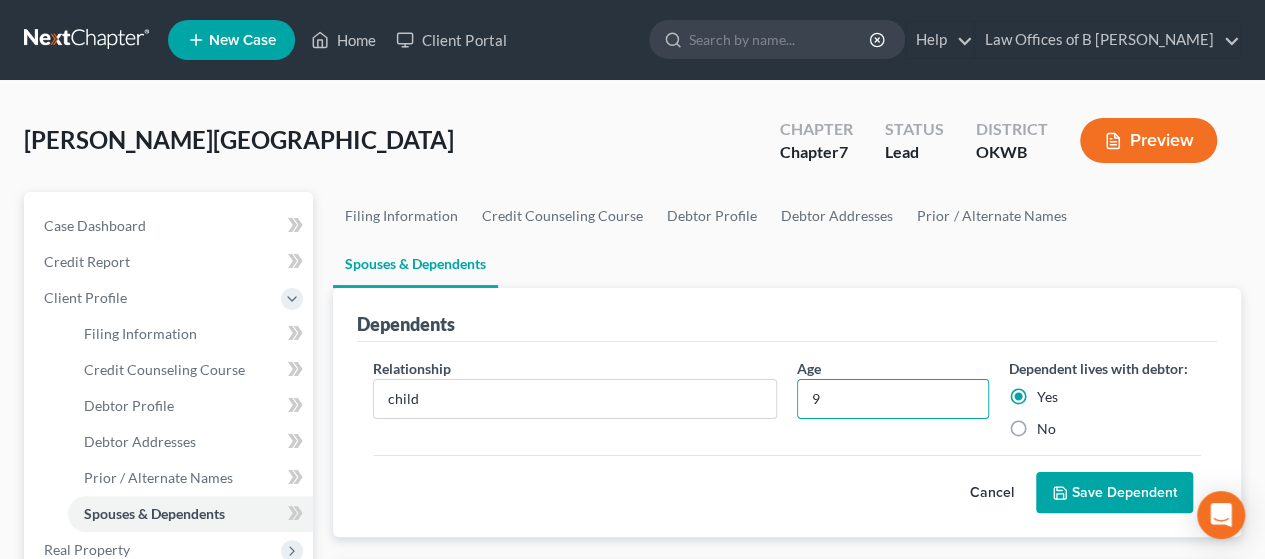 type on "9" 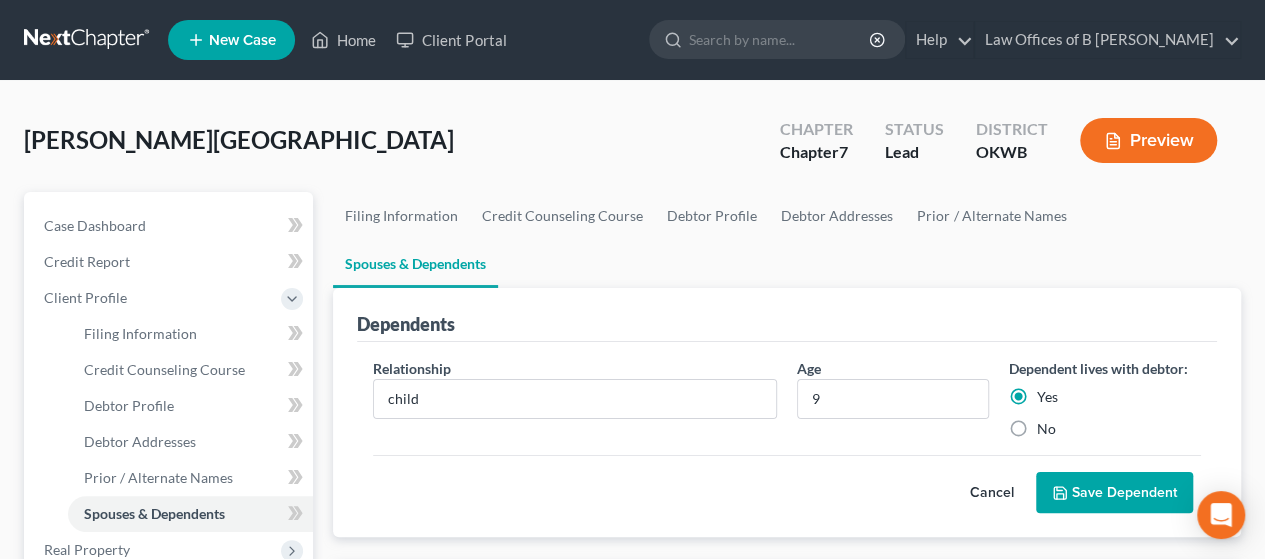 click on "Save Dependent" at bounding box center (1114, 493) 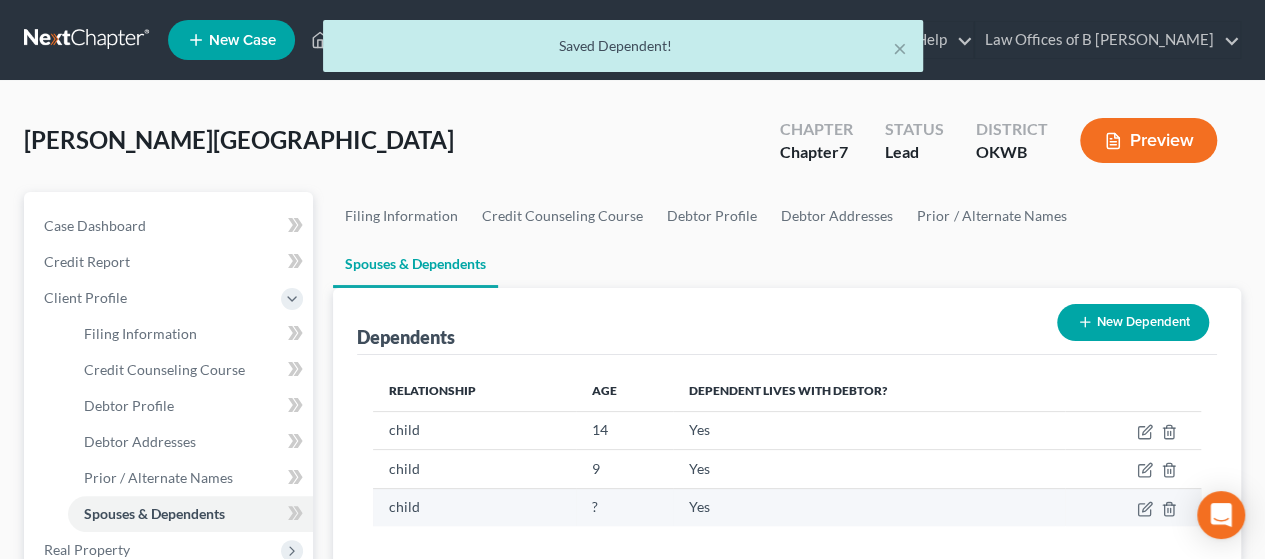 click at bounding box center [1133, 507] 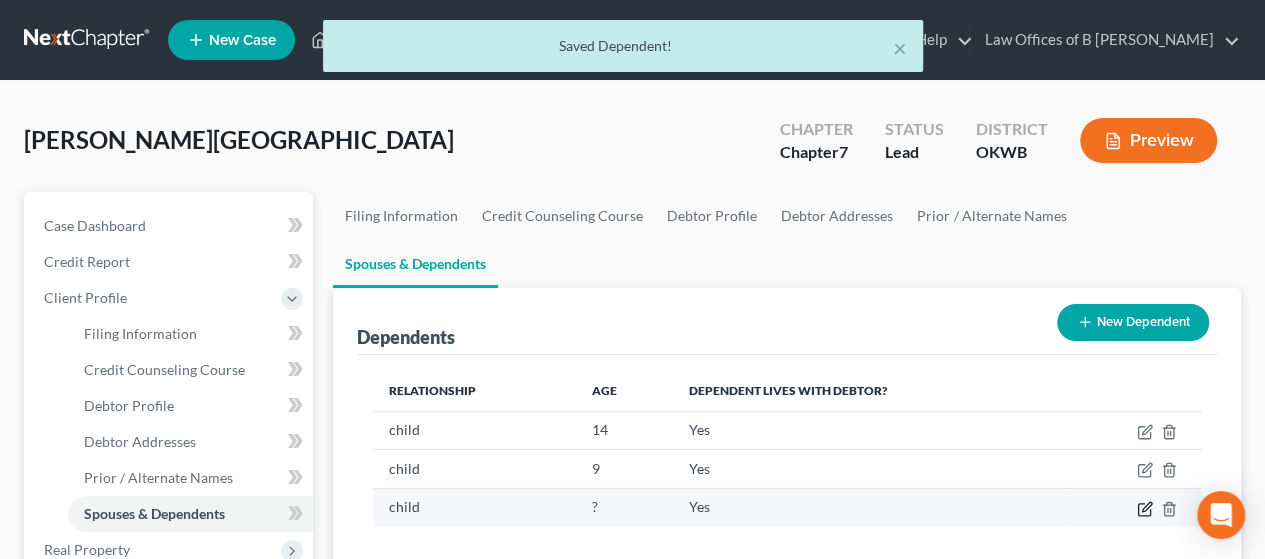 click 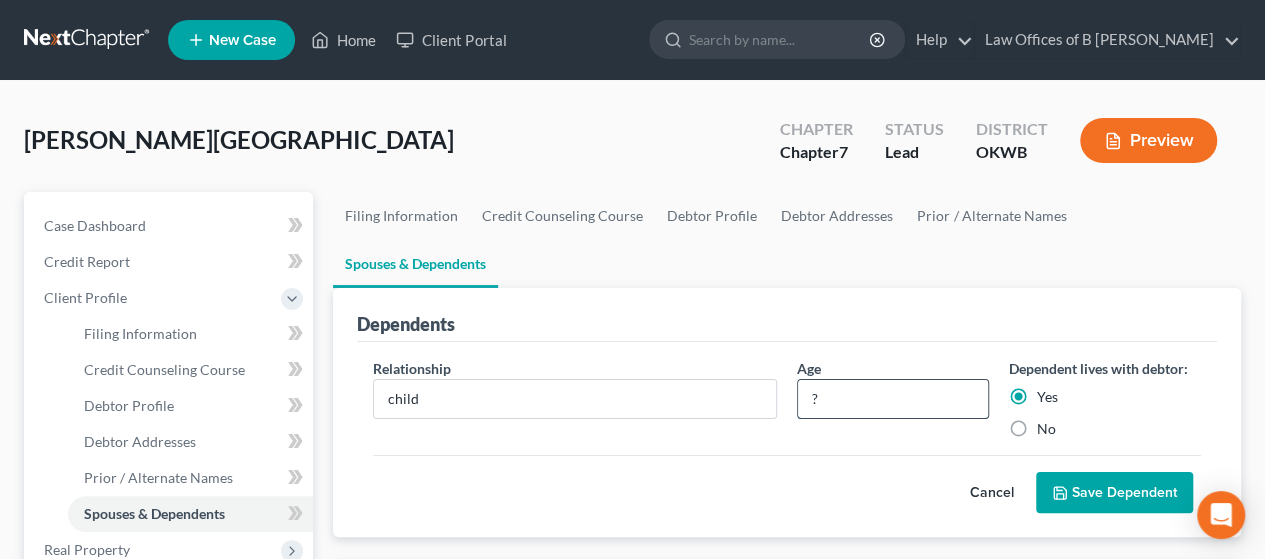click on "?" at bounding box center (893, 399) 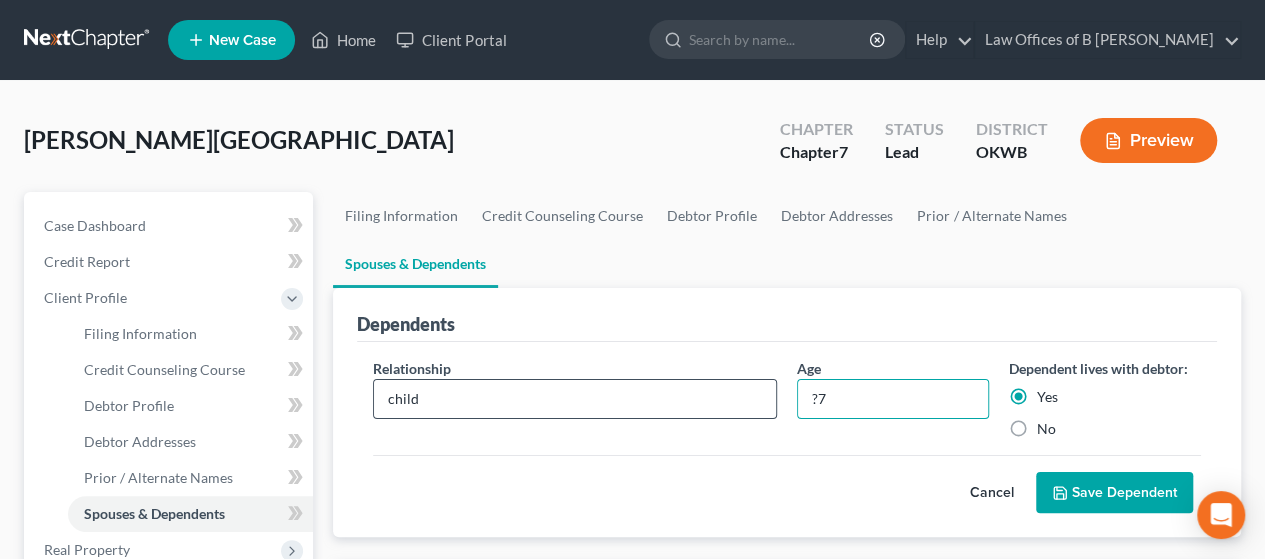 drag, startPoint x: 826, startPoint y: 345, endPoint x: 726, endPoint y: 345, distance: 100 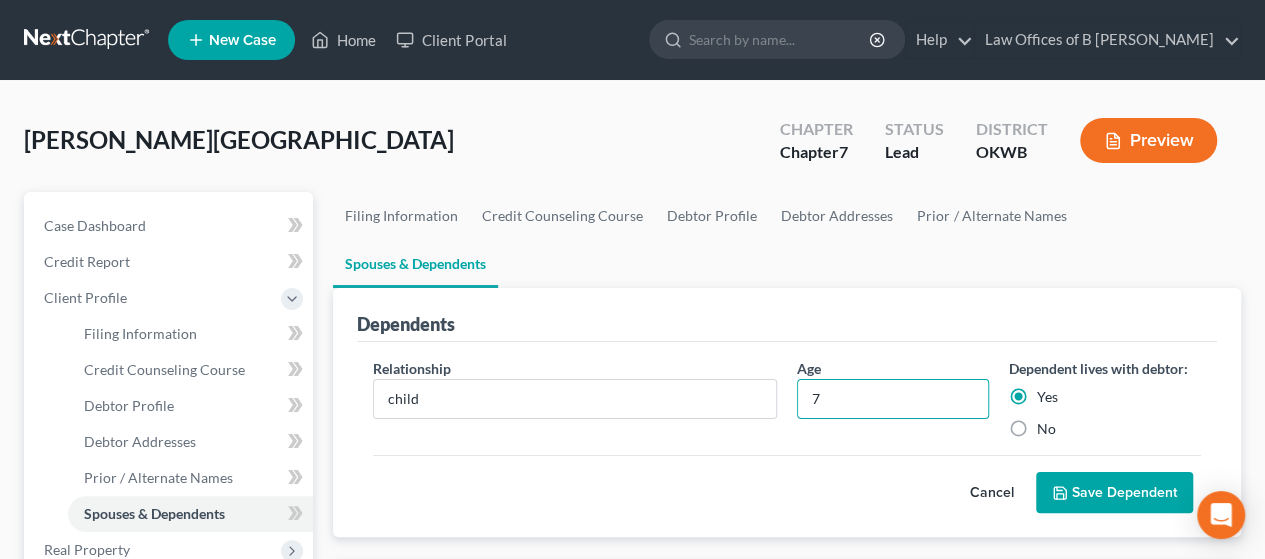 type on "7" 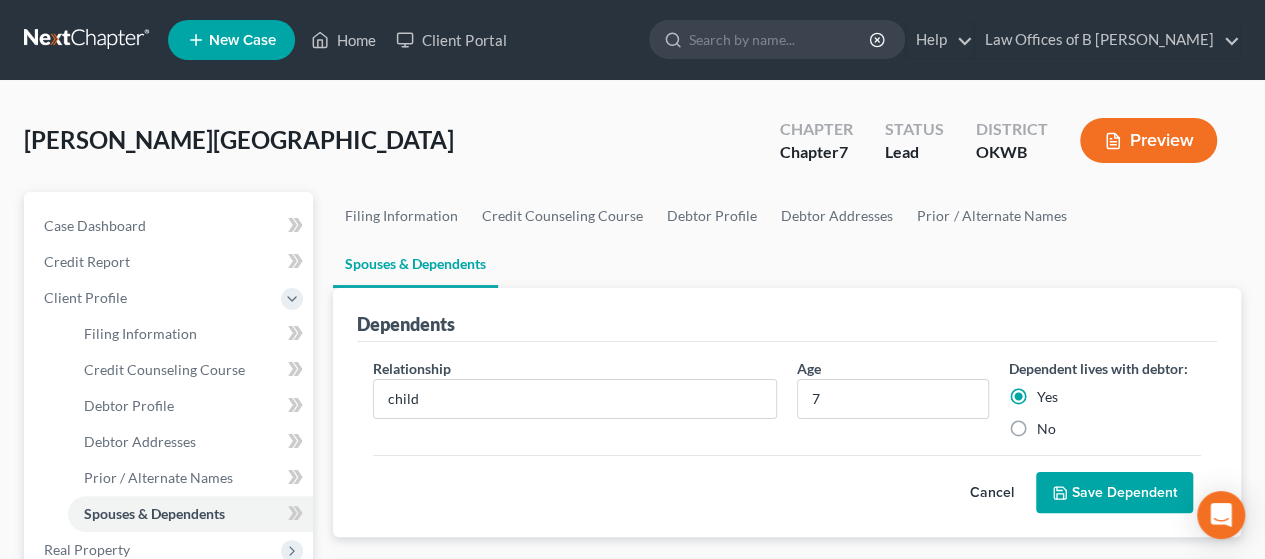 click on "Save Dependent" at bounding box center [1114, 493] 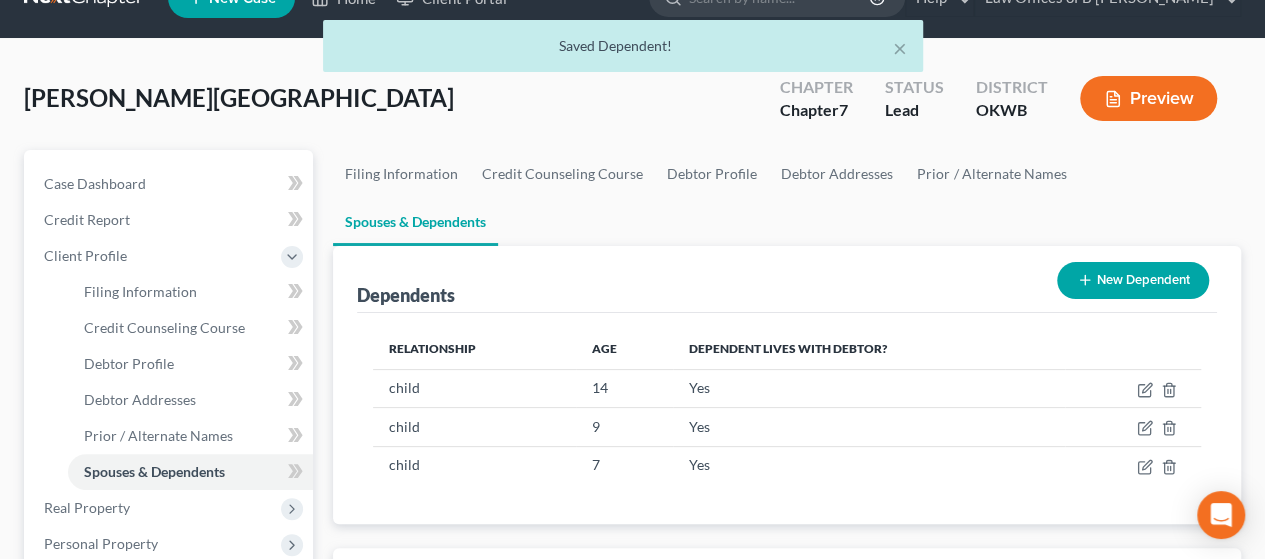 scroll, scrollTop: 49, scrollLeft: 0, axis: vertical 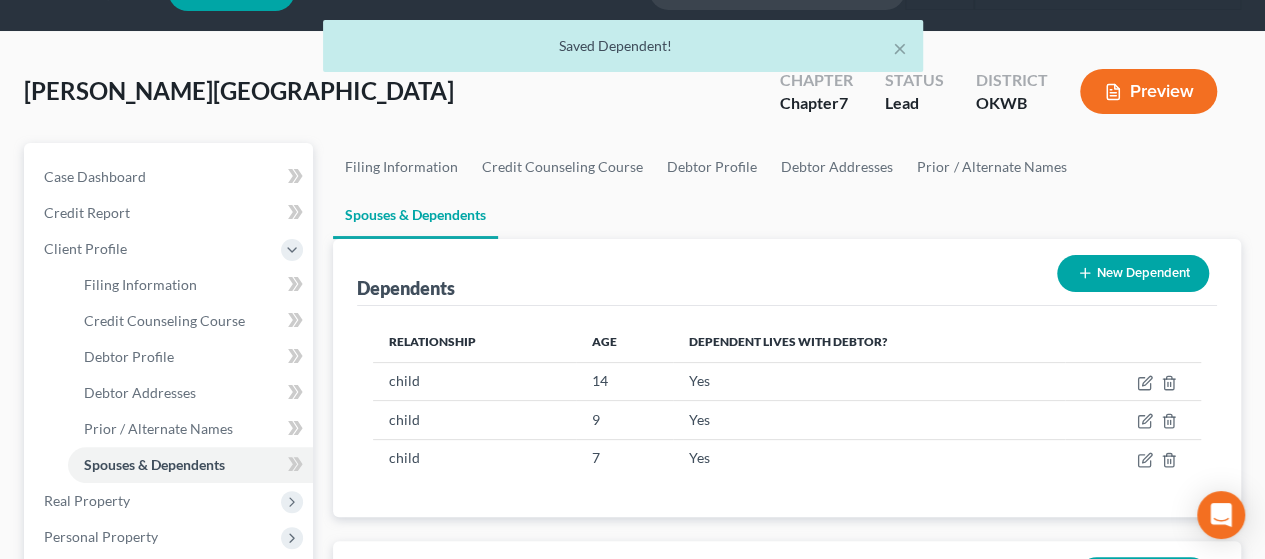 click on "New Dependent" at bounding box center [1133, 273] 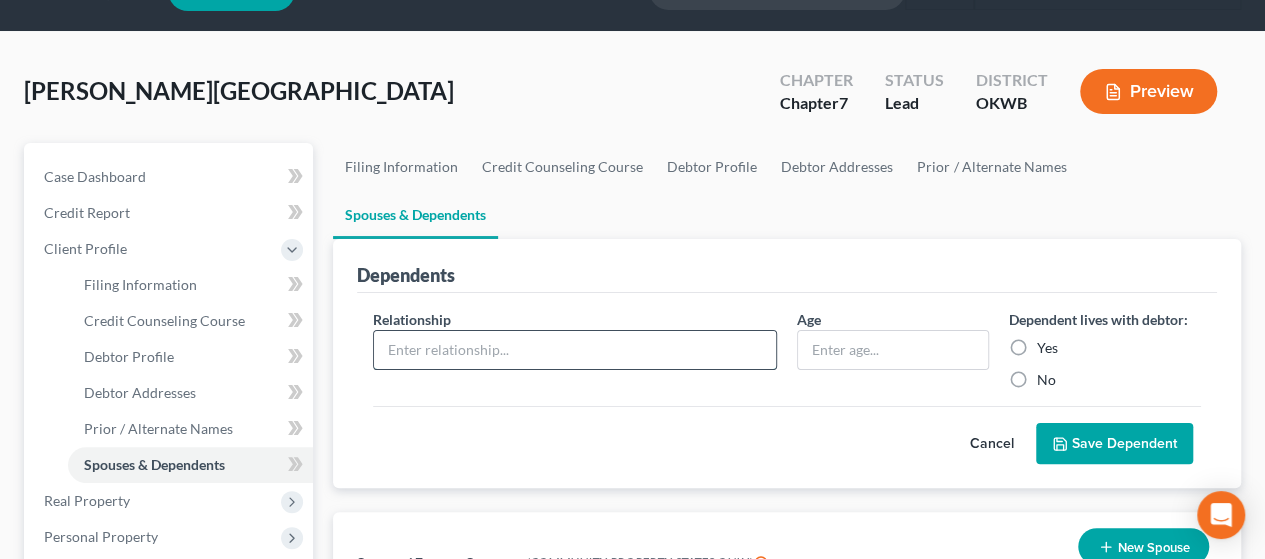 click at bounding box center (575, 350) 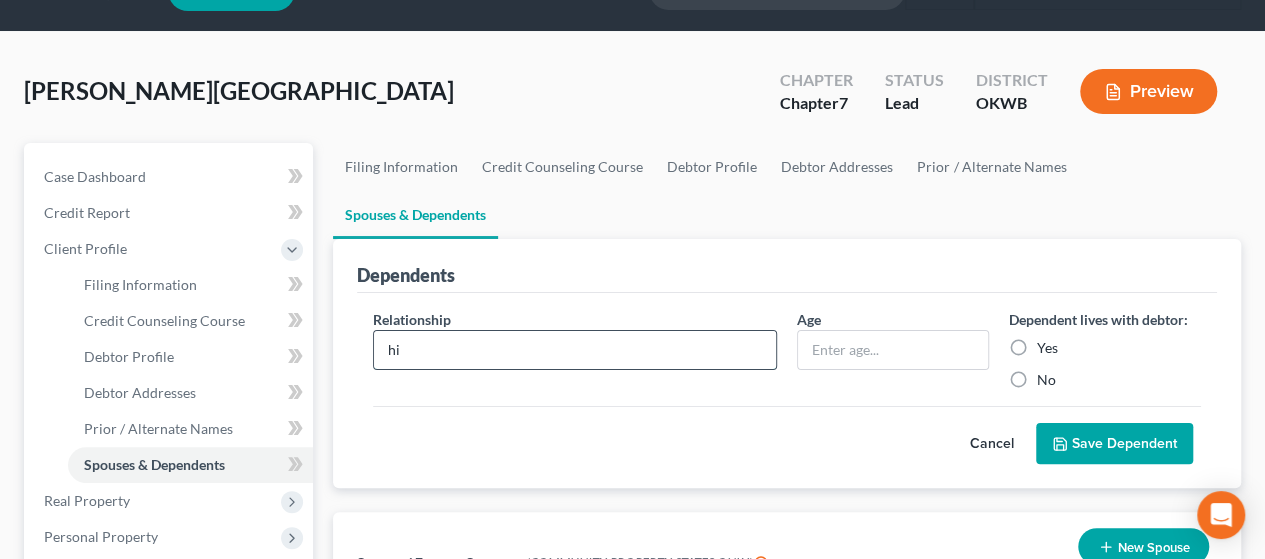 type on "h" 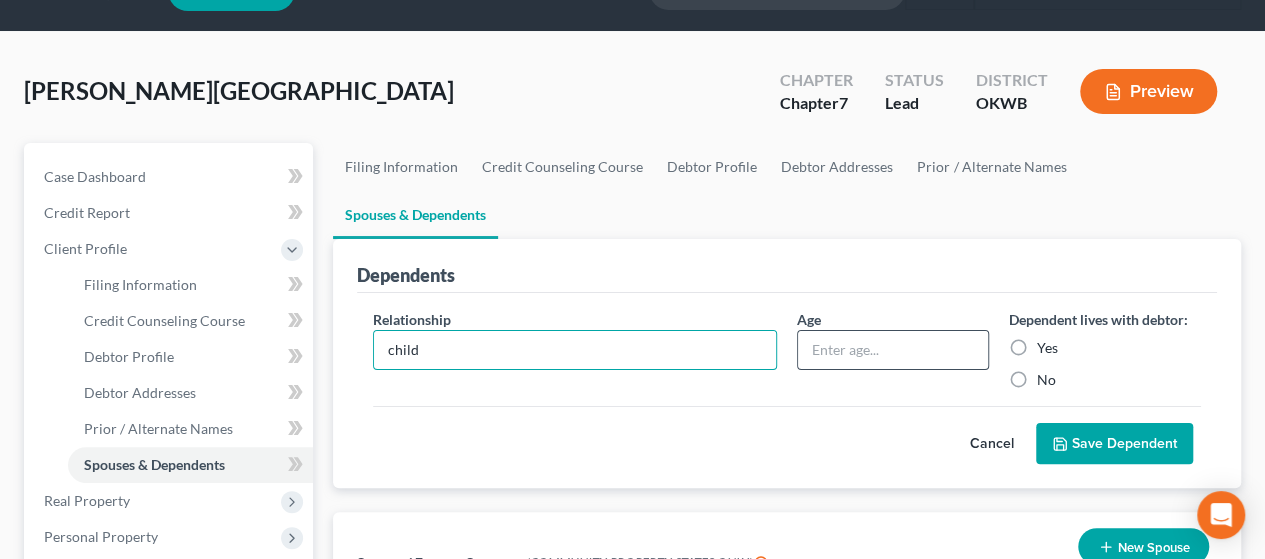 type on "child" 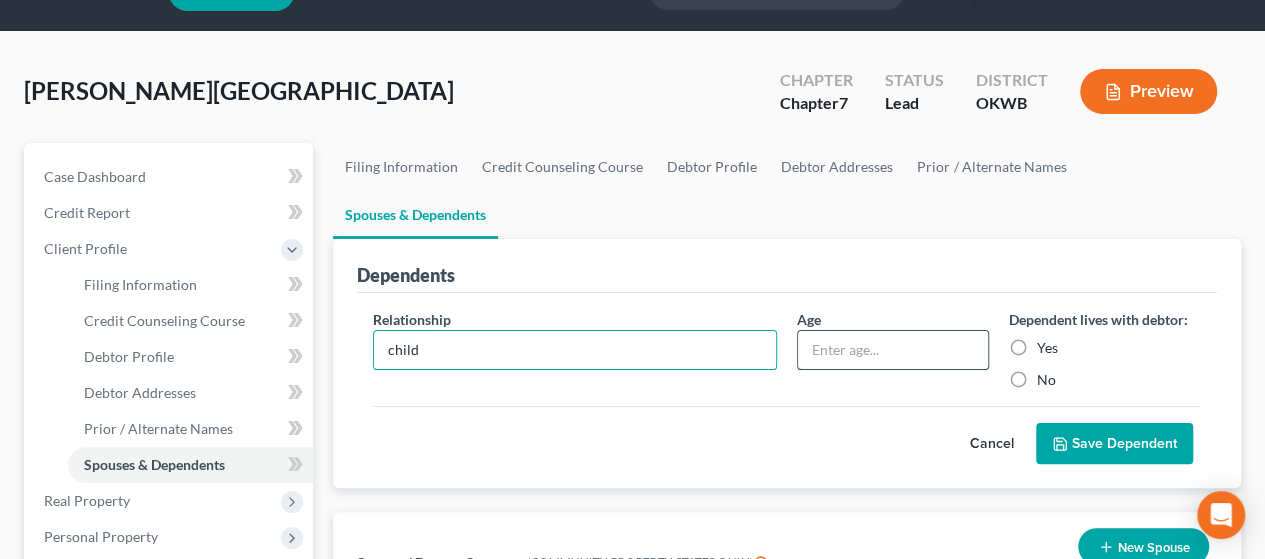 click at bounding box center [893, 350] 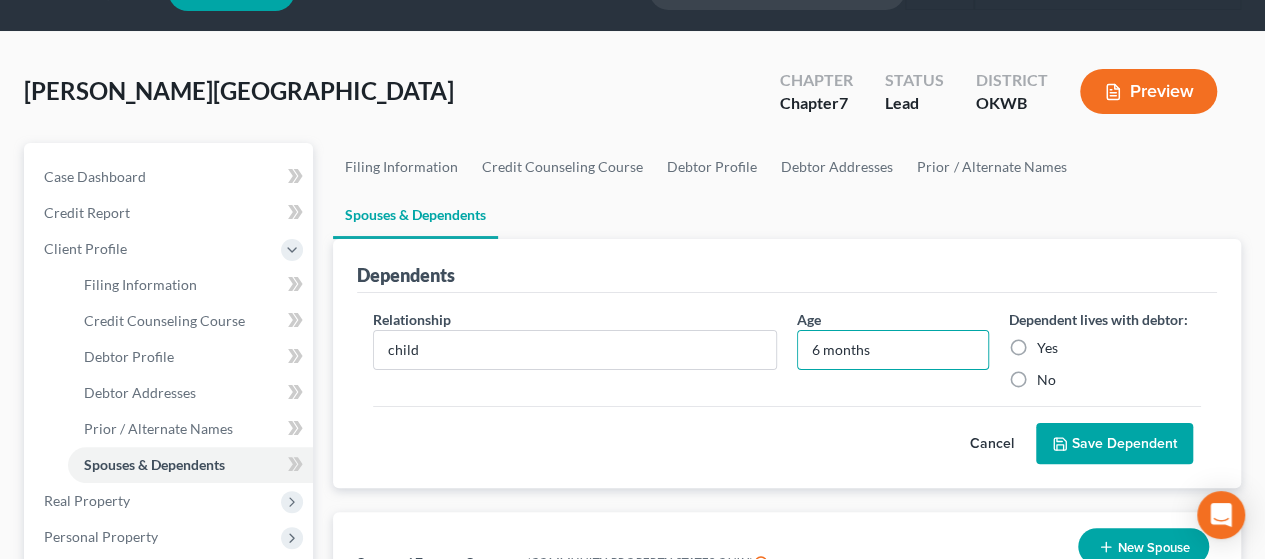 type on "6 months" 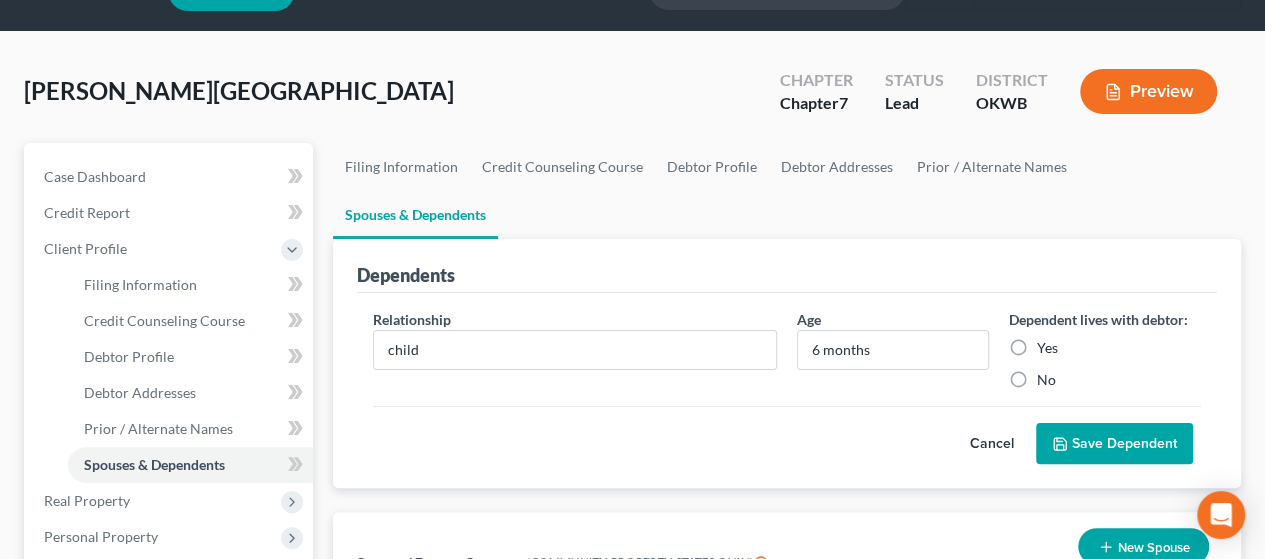 click on "Yes" at bounding box center (1047, 348) 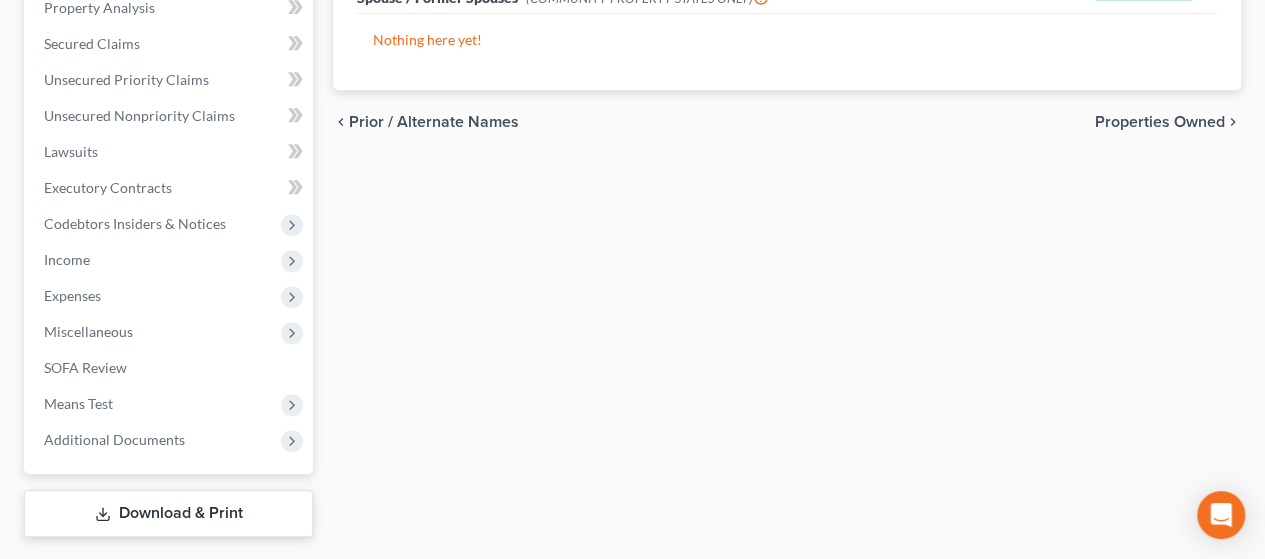 scroll, scrollTop: 665, scrollLeft: 0, axis: vertical 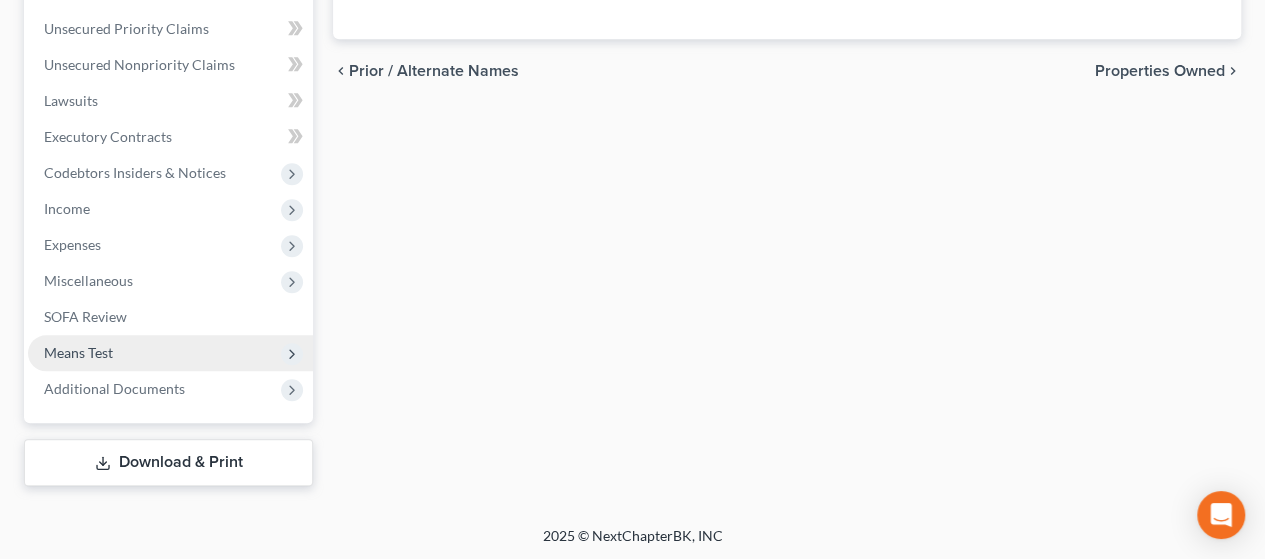 click on "Means Test" at bounding box center (78, 352) 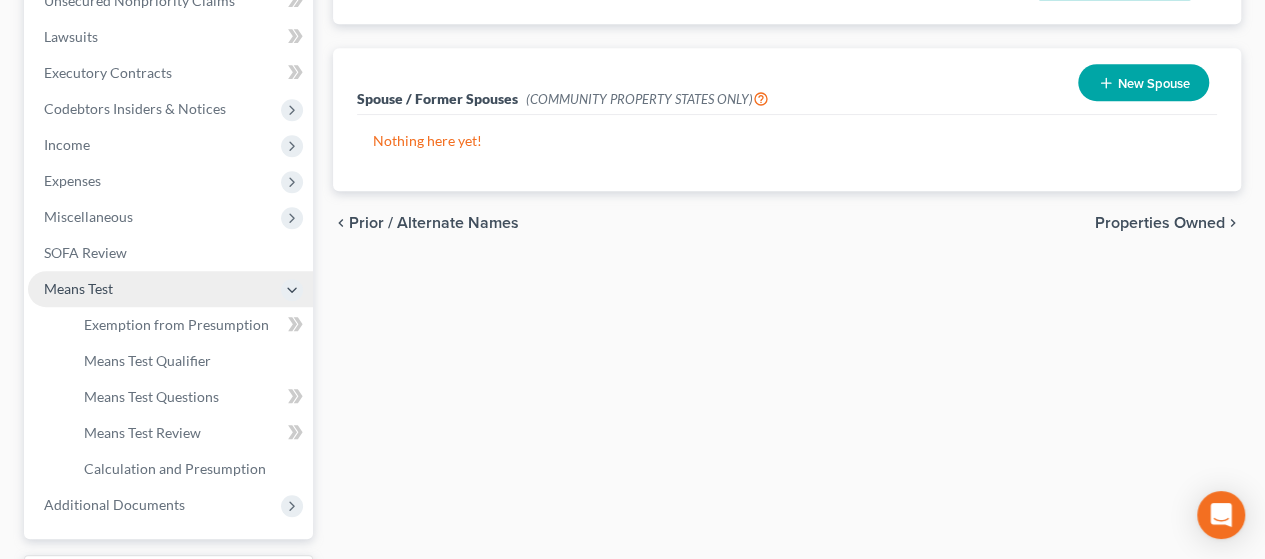 scroll, scrollTop: 449, scrollLeft: 0, axis: vertical 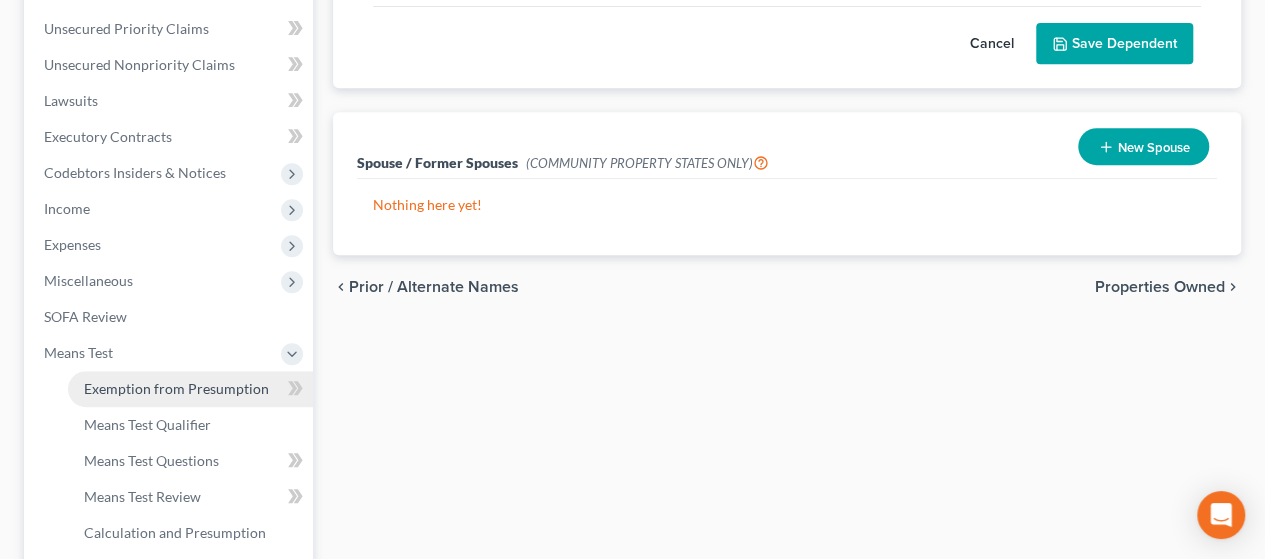 click on "Exemption from Presumption" at bounding box center [176, 388] 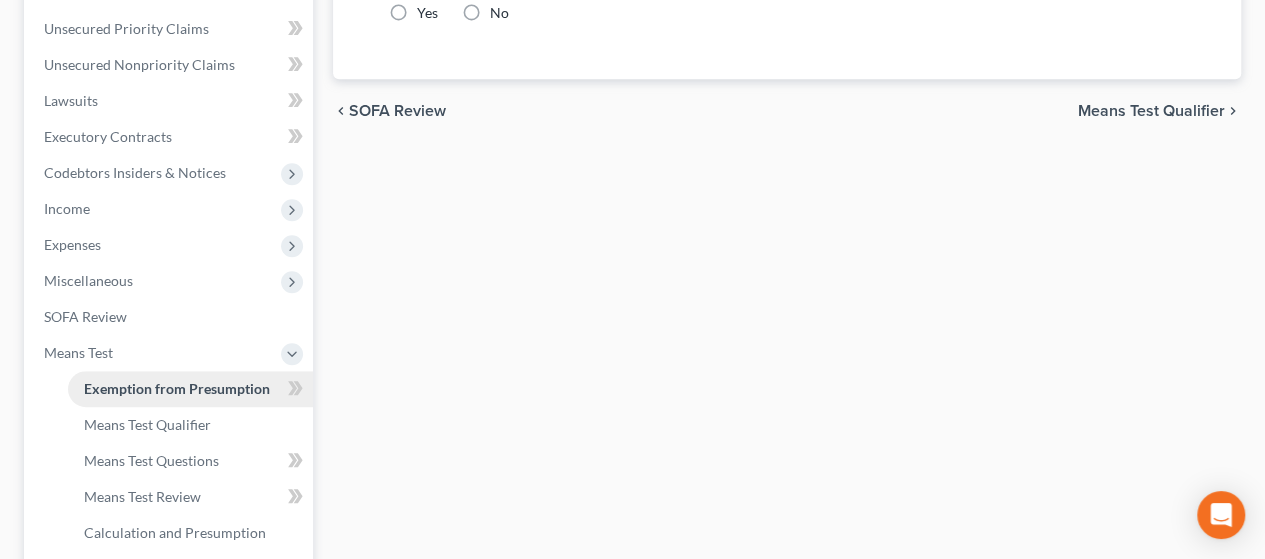 radio on "true" 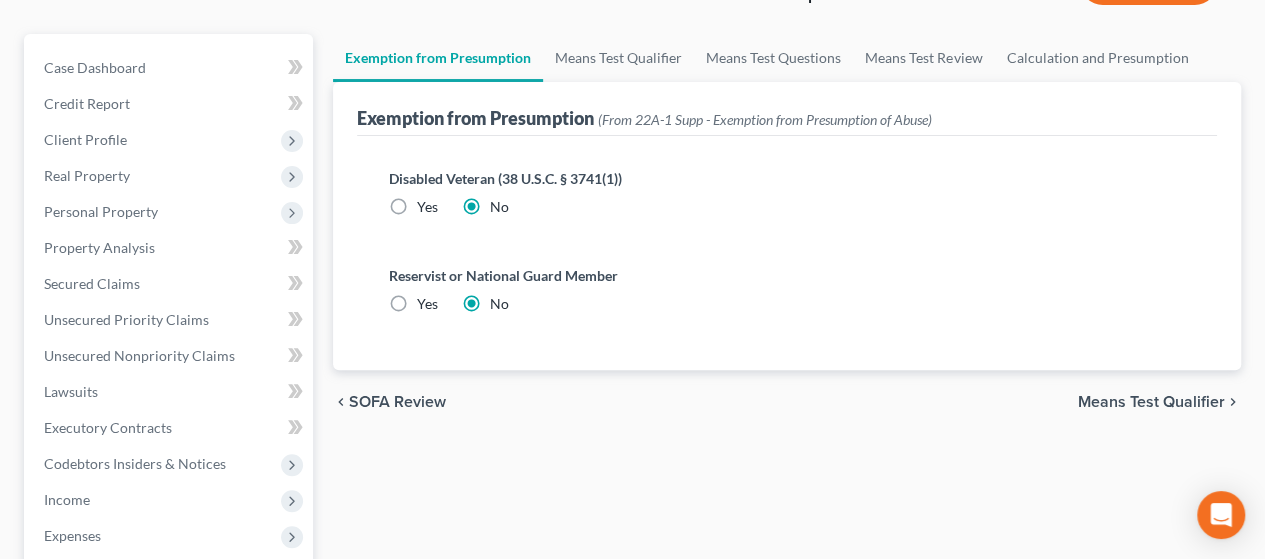 scroll, scrollTop: 218, scrollLeft: 0, axis: vertical 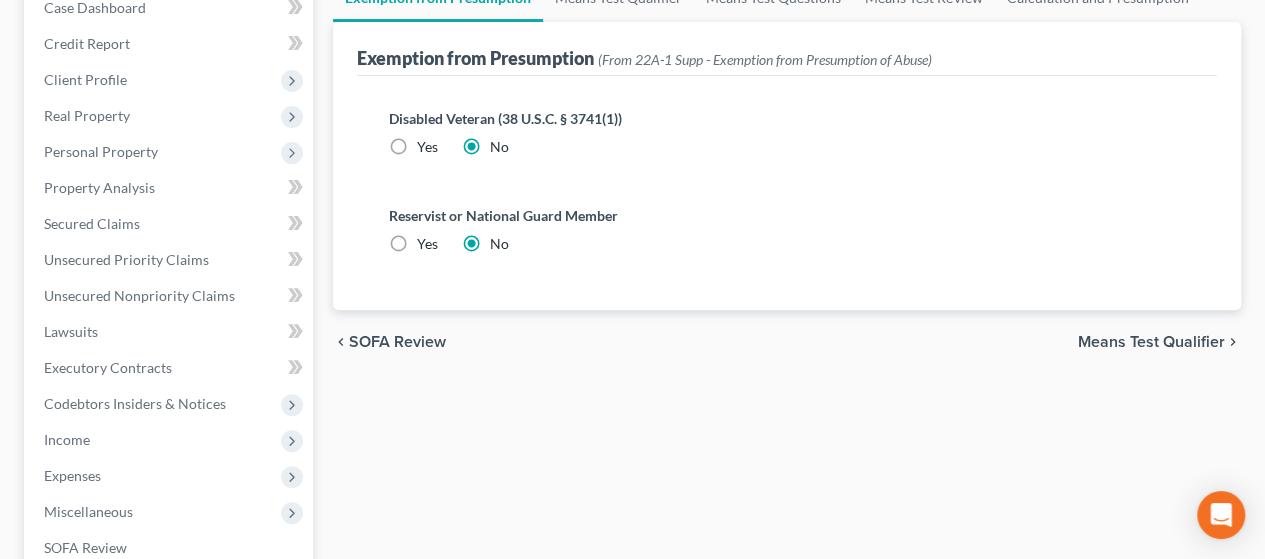 click on "Means Test Qualifier" at bounding box center (1151, 342) 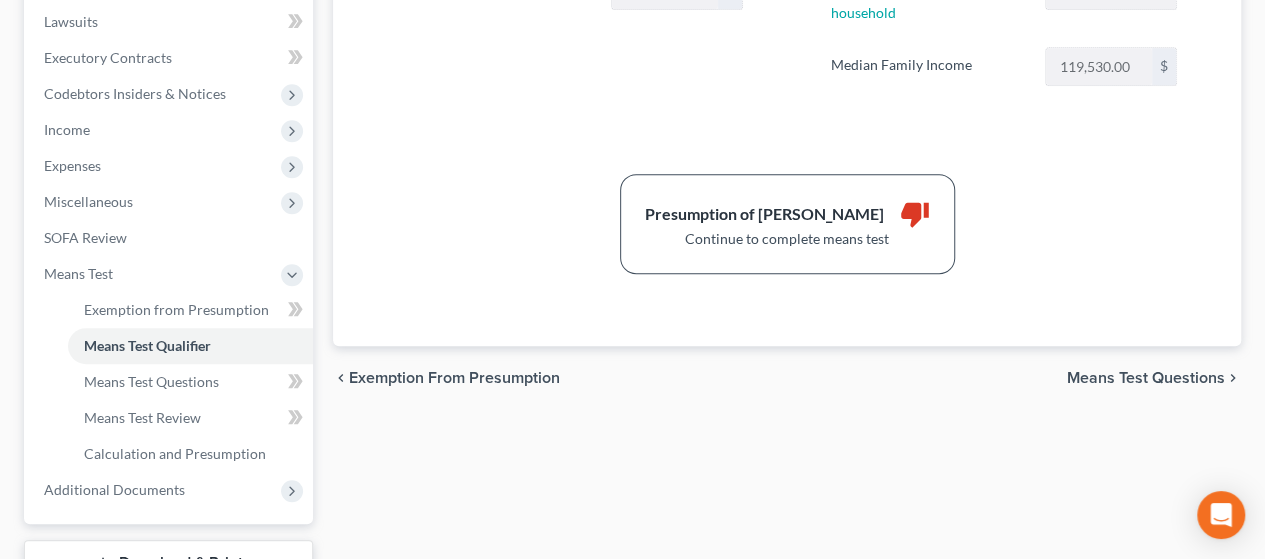 scroll, scrollTop: 530, scrollLeft: 0, axis: vertical 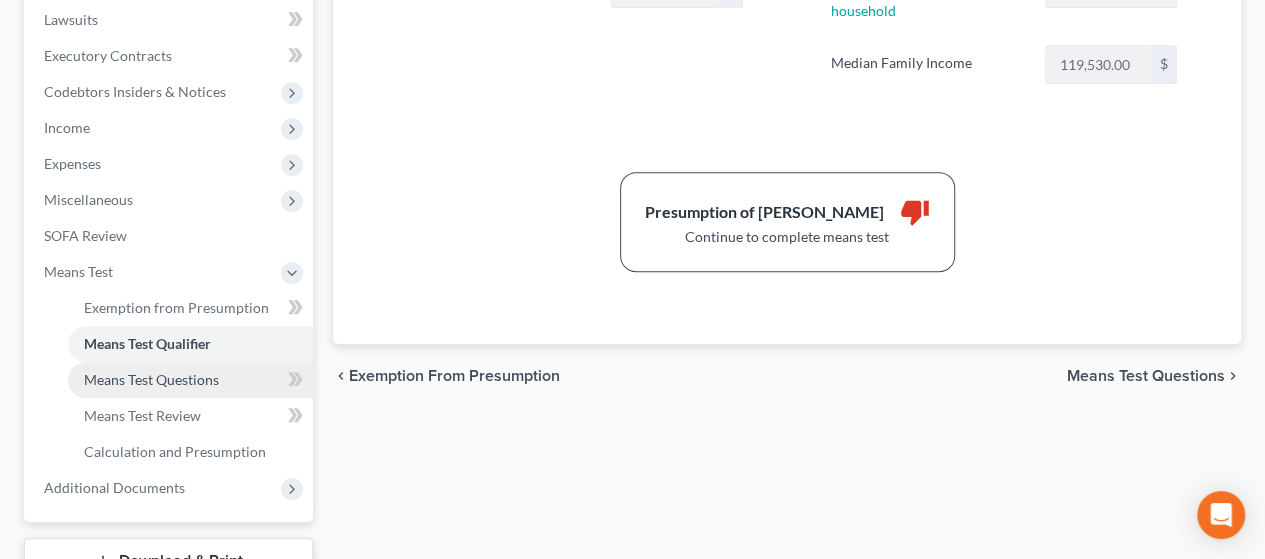 click on "Means Test Questions" at bounding box center (151, 379) 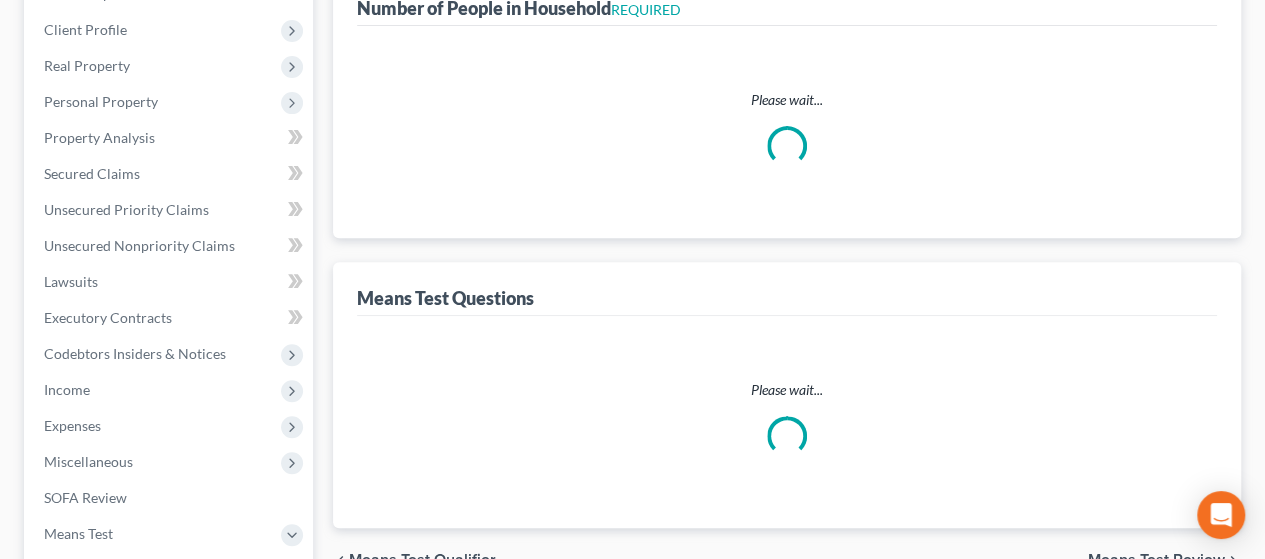 scroll, scrollTop: 0, scrollLeft: 0, axis: both 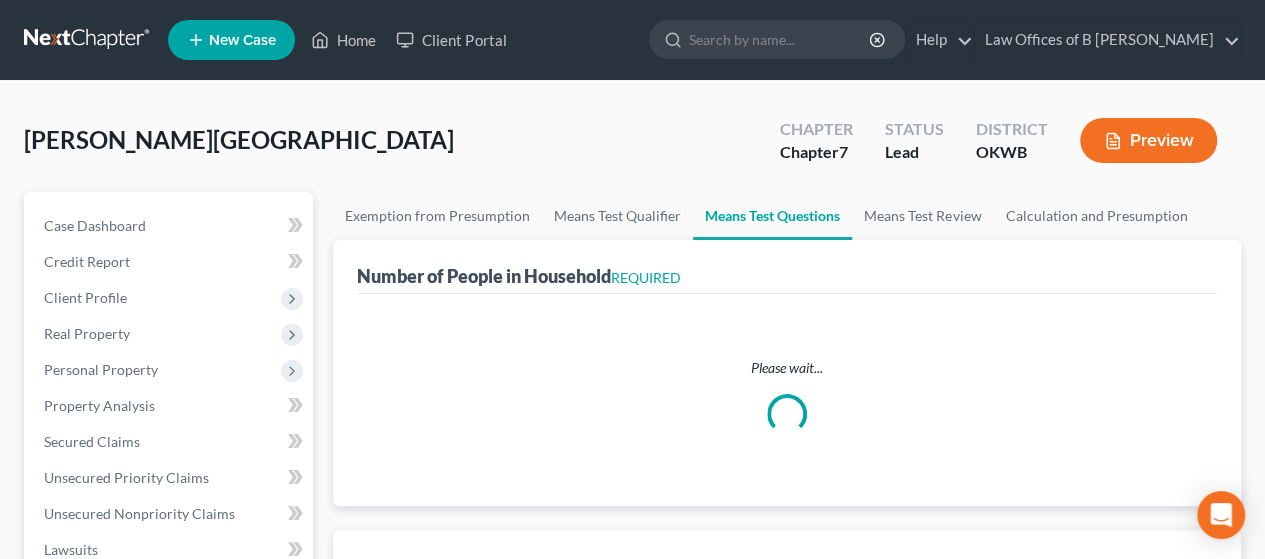 select on "5" 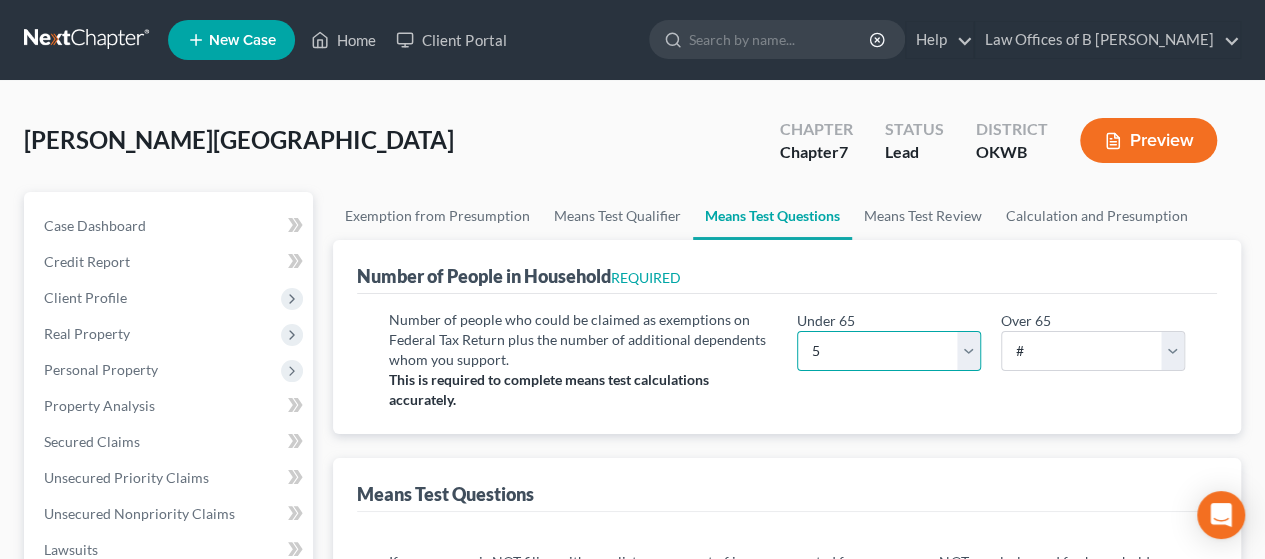 click on "# 0 1 2 3 4 5 6 7 8 9 10" at bounding box center (889, 351) 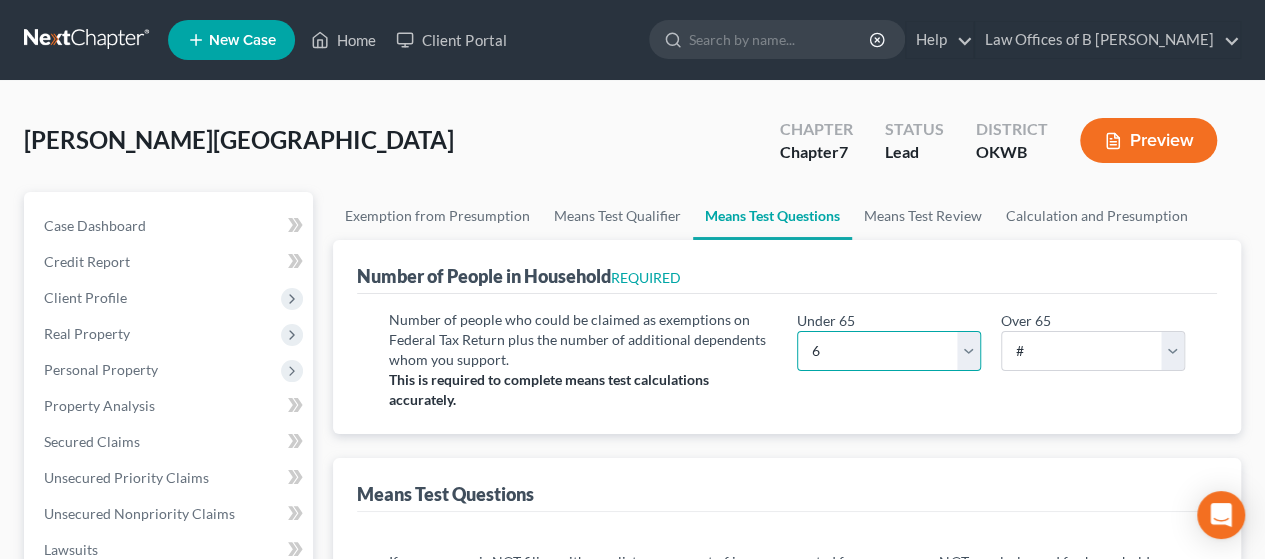 click on "# 0 1 2 3 4 5 6 7 8 9 10" at bounding box center [889, 351] 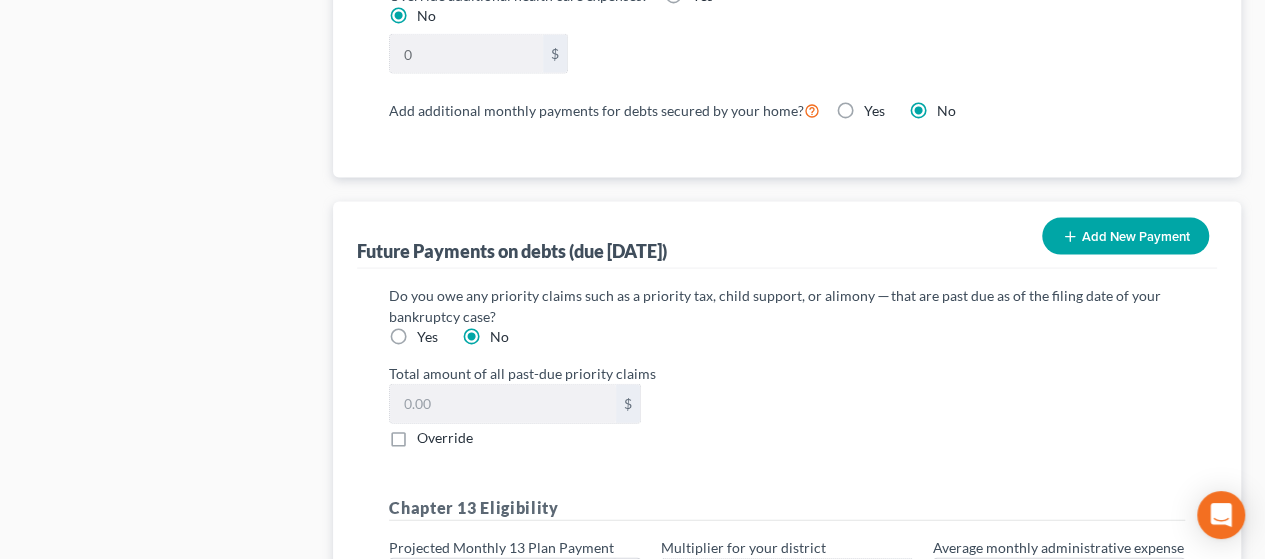 scroll, scrollTop: 2174, scrollLeft: 0, axis: vertical 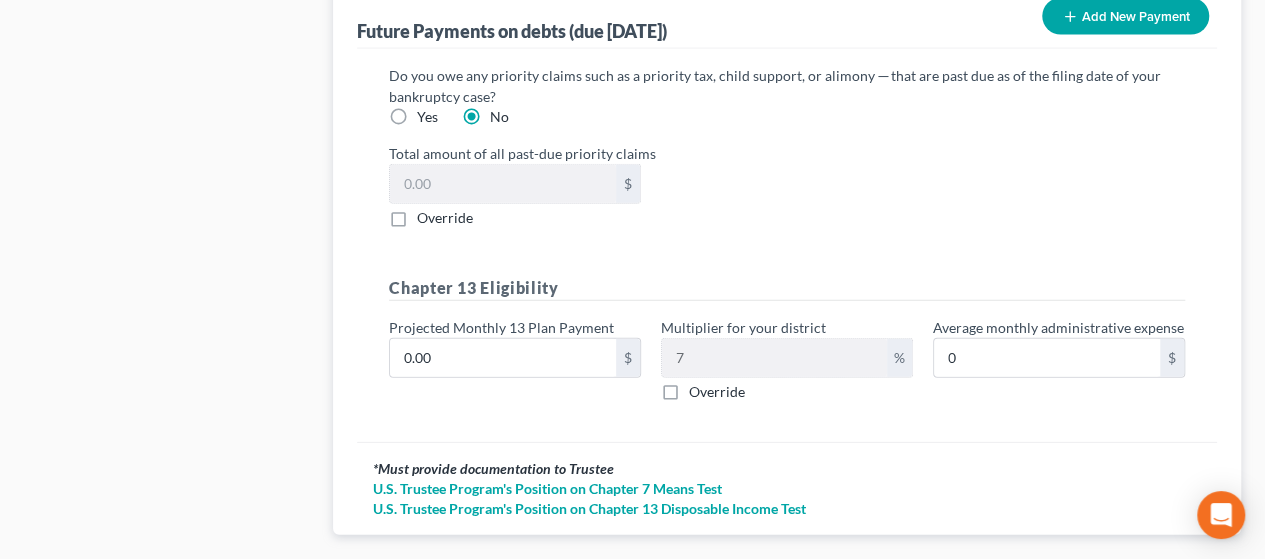 click on "Means Test Review" at bounding box center [1156, 567] 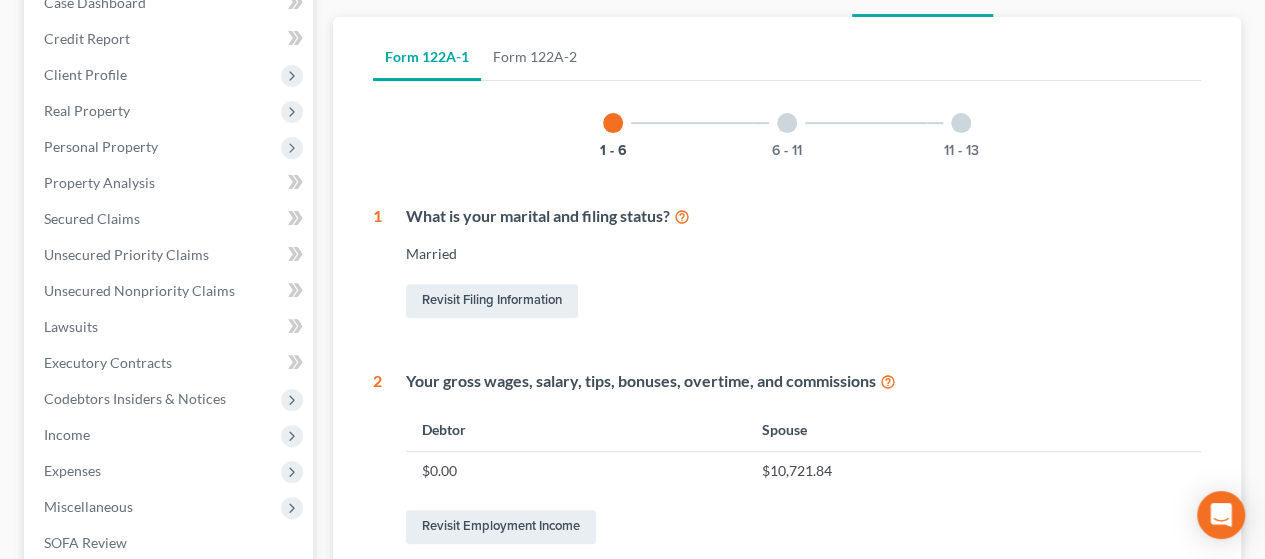 scroll, scrollTop: 0, scrollLeft: 0, axis: both 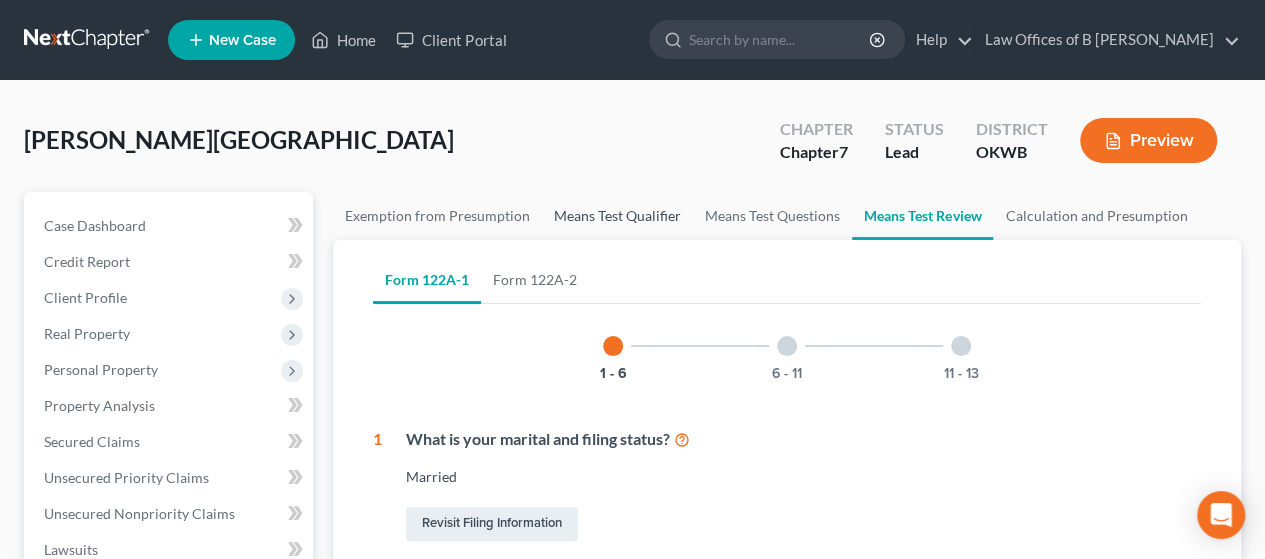 click on "Means Test Qualifier" at bounding box center (617, 216) 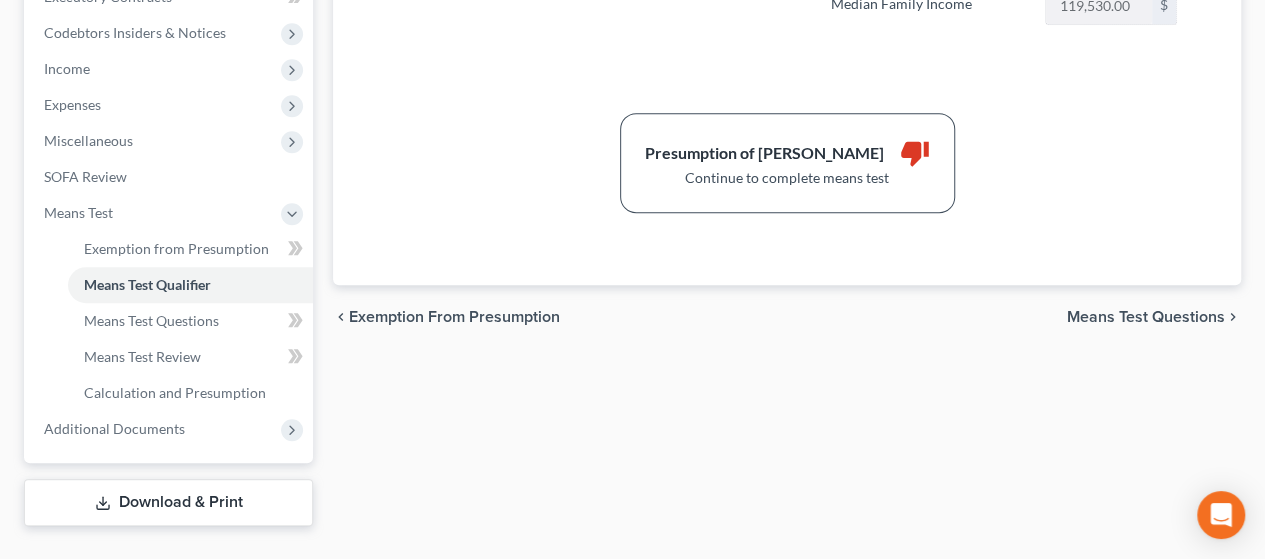 scroll, scrollTop: 629, scrollLeft: 0, axis: vertical 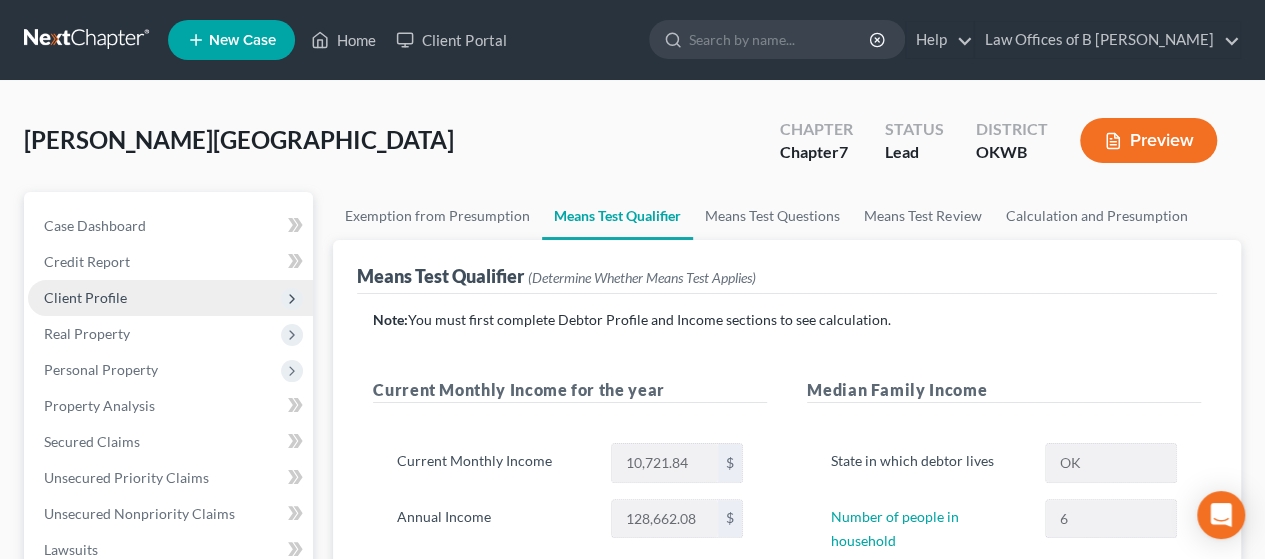 click on "Client Profile" at bounding box center [170, 298] 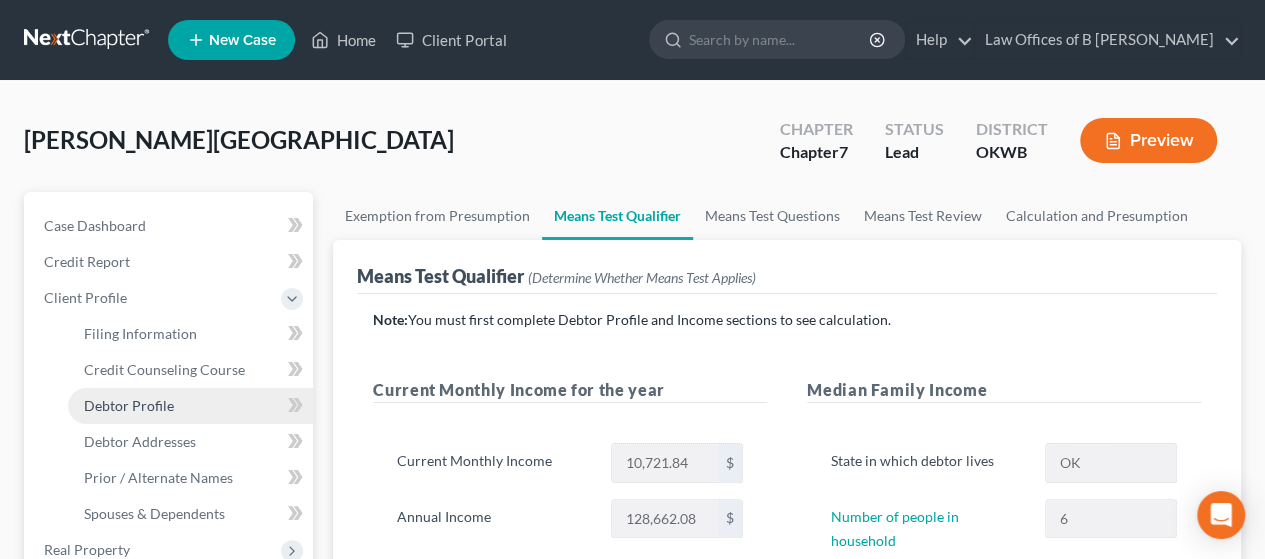 click on "Debtor Profile" at bounding box center [190, 406] 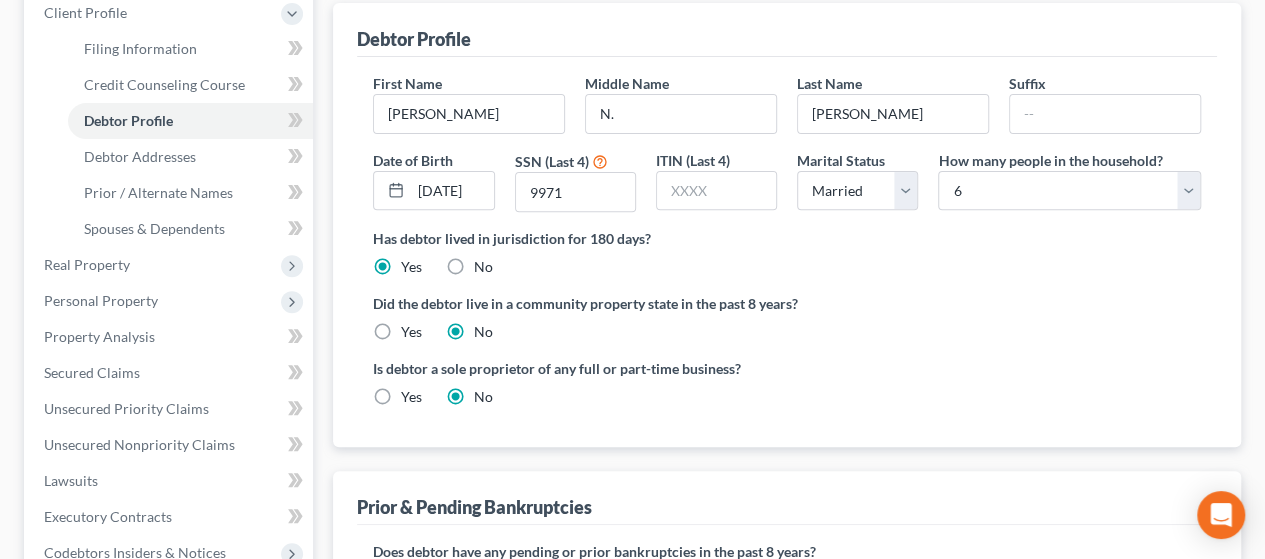 scroll, scrollTop: 291, scrollLeft: 0, axis: vertical 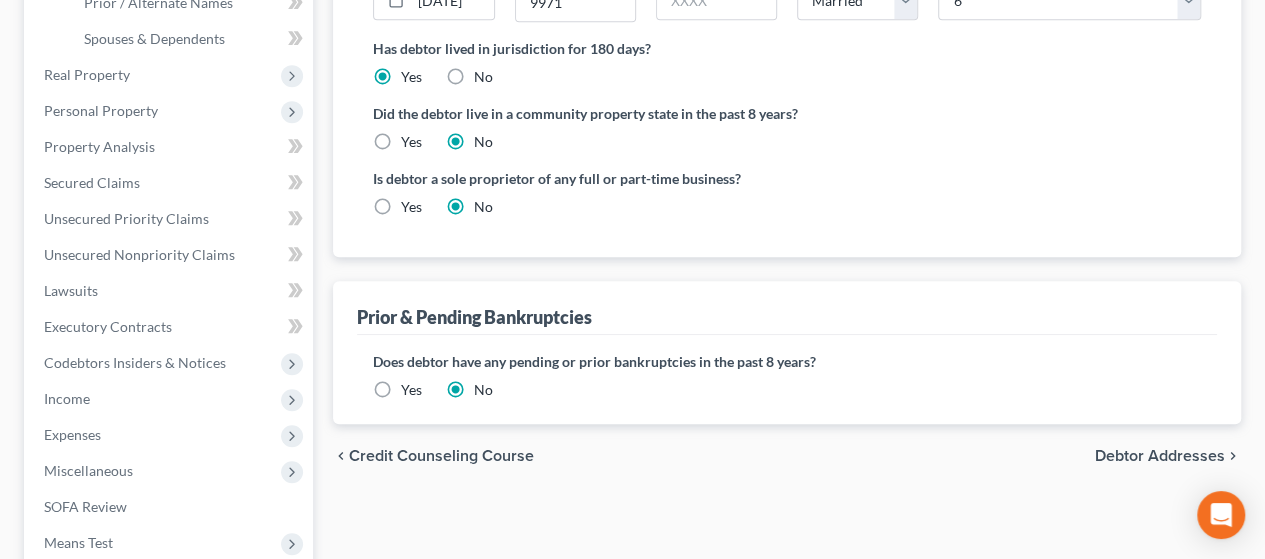 click on "Debtor Addresses" at bounding box center [1160, 456] 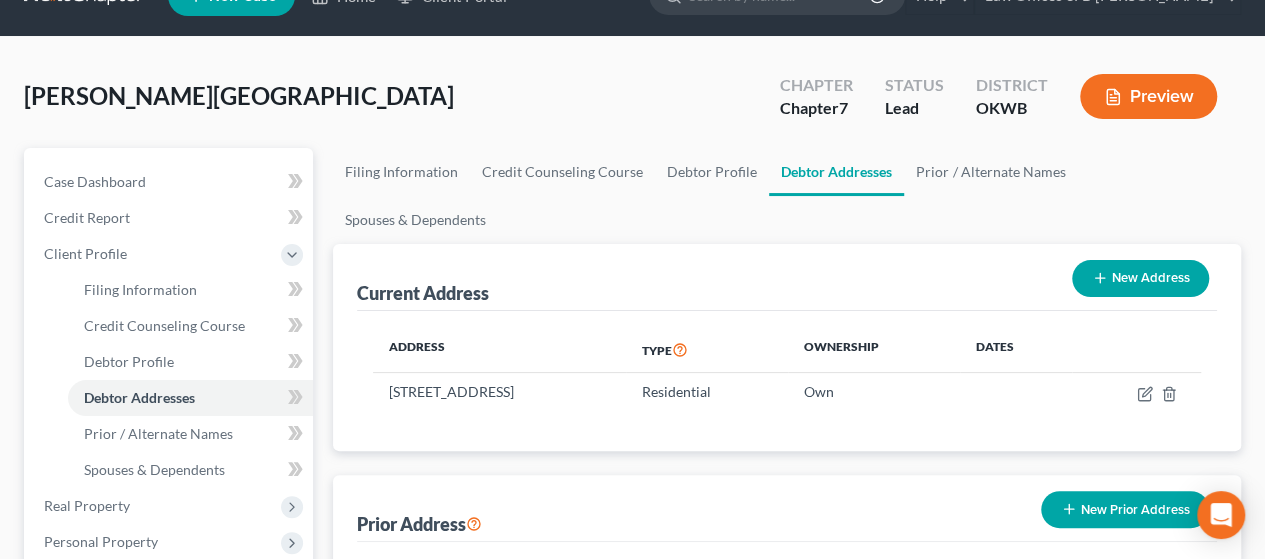 scroll, scrollTop: 0, scrollLeft: 0, axis: both 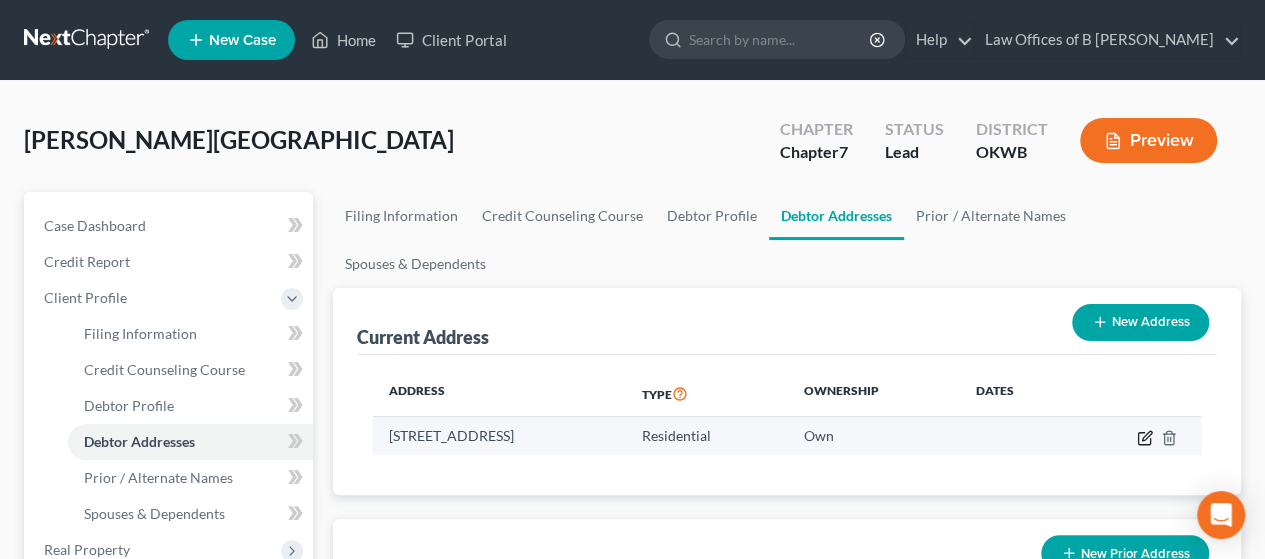 click 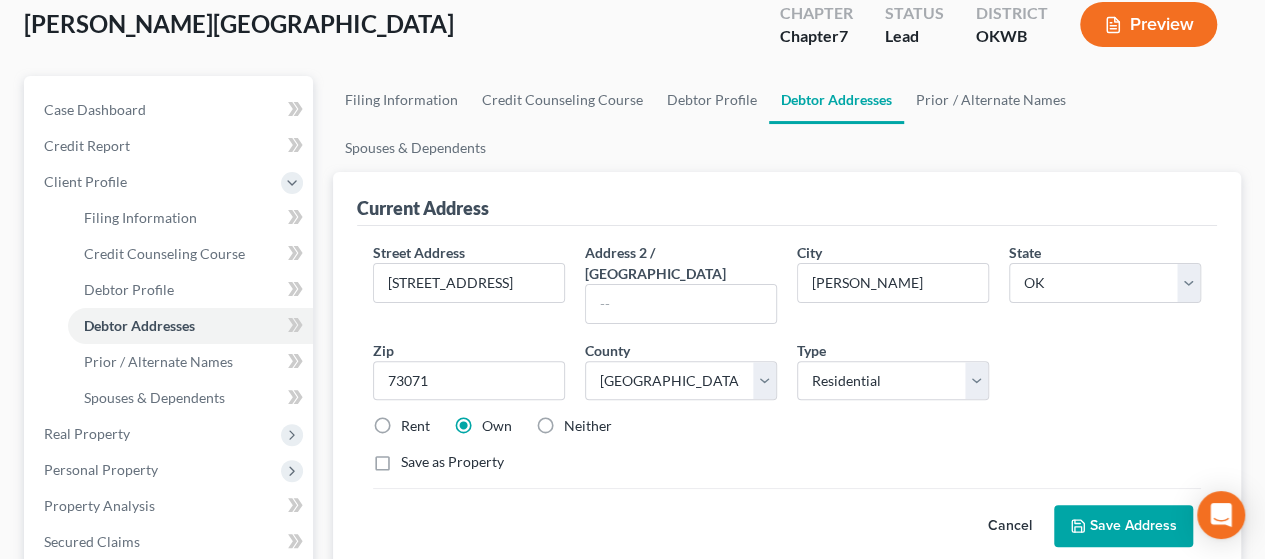 scroll, scrollTop: 118, scrollLeft: 0, axis: vertical 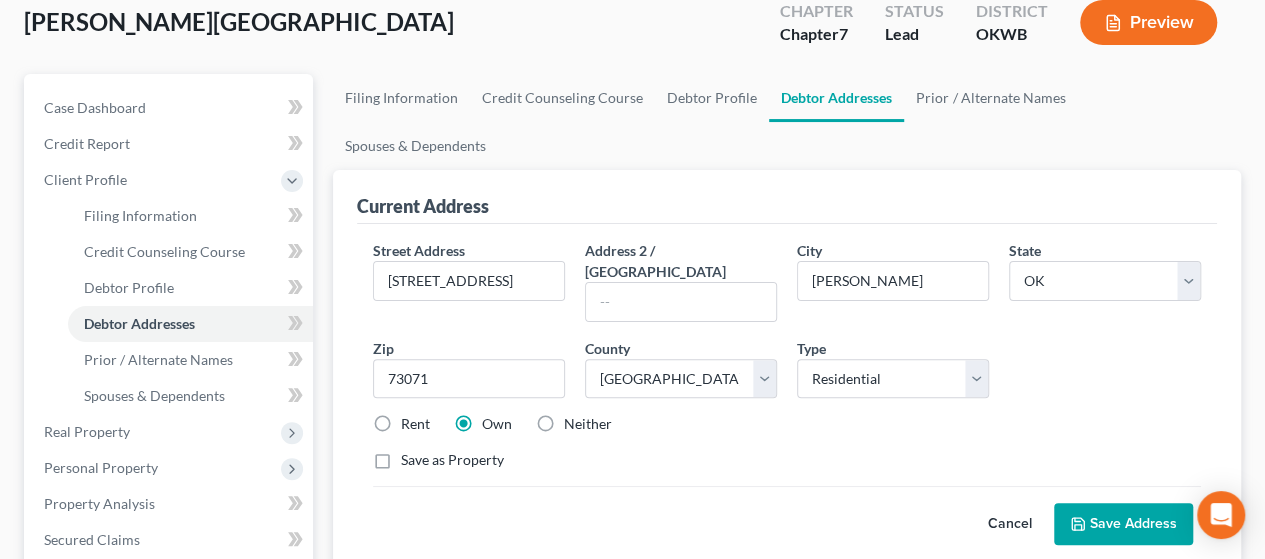 click on "Neither" at bounding box center [588, 424] 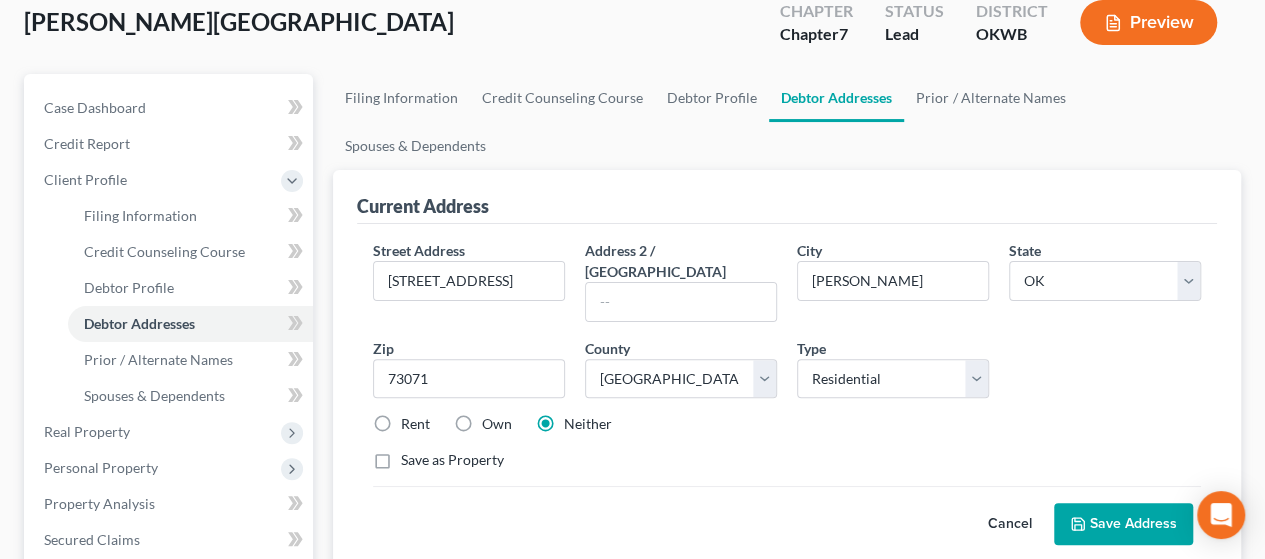 click on "Save Address" at bounding box center [1123, 524] 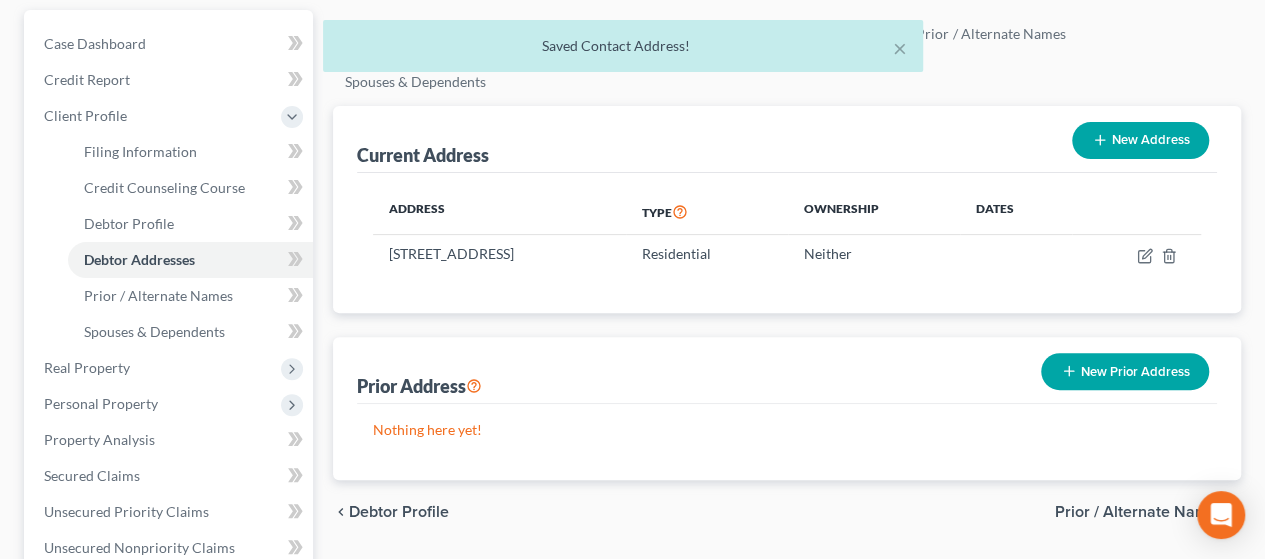 scroll, scrollTop: 238, scrollLeft: 0, axis: vertical 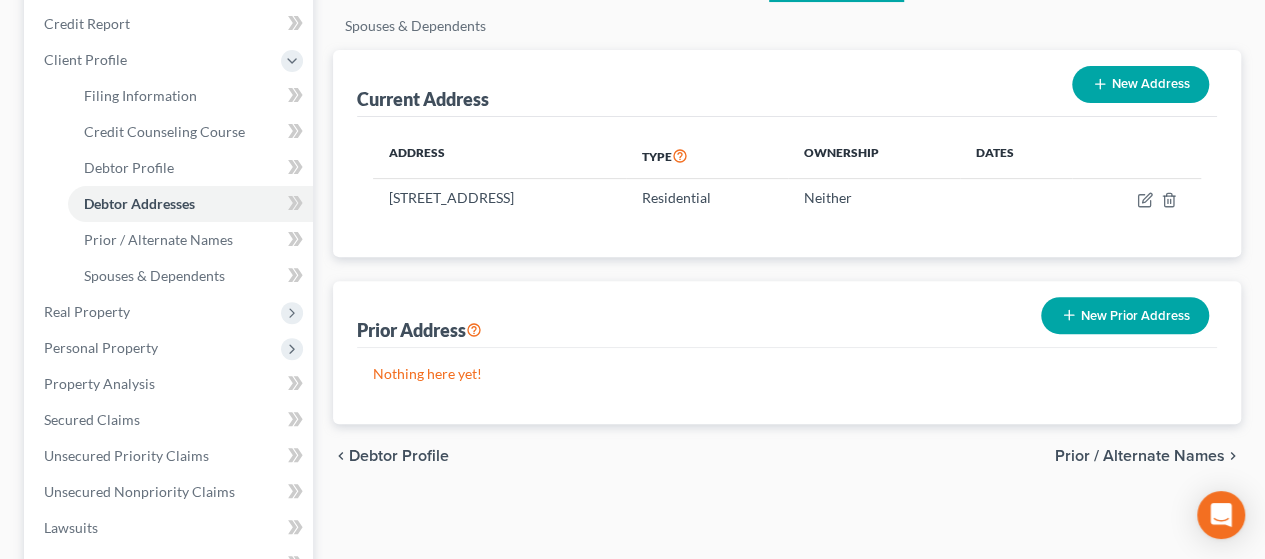 click on "Prior / Alternate Names" at bounding box center (1140, 456) 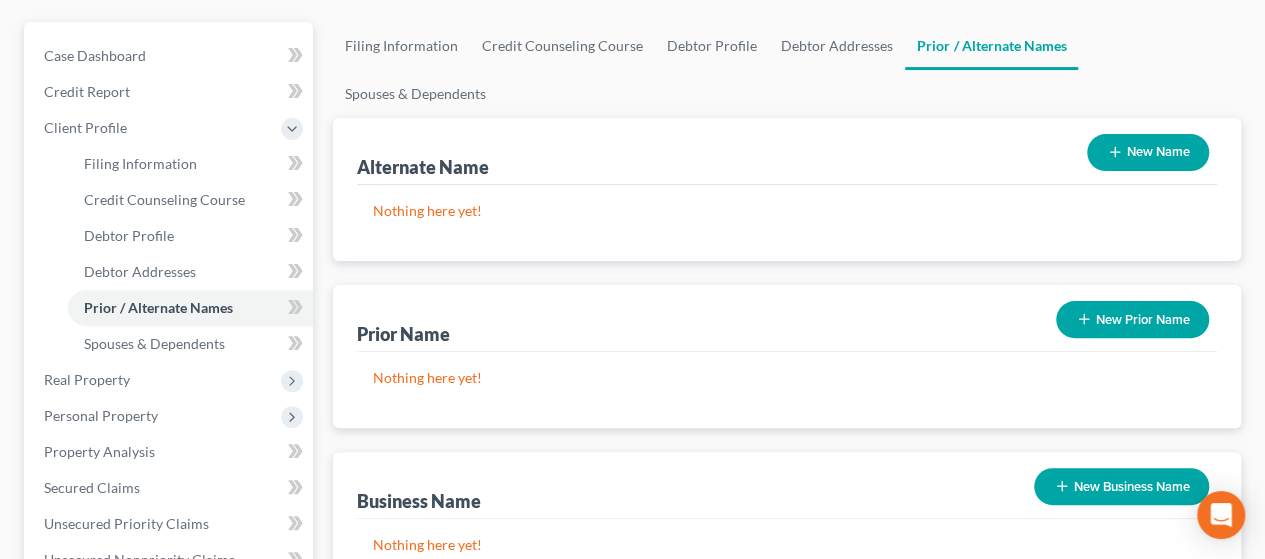 scroll, scrollTop: 0, scrollLeft: 0, axis: both 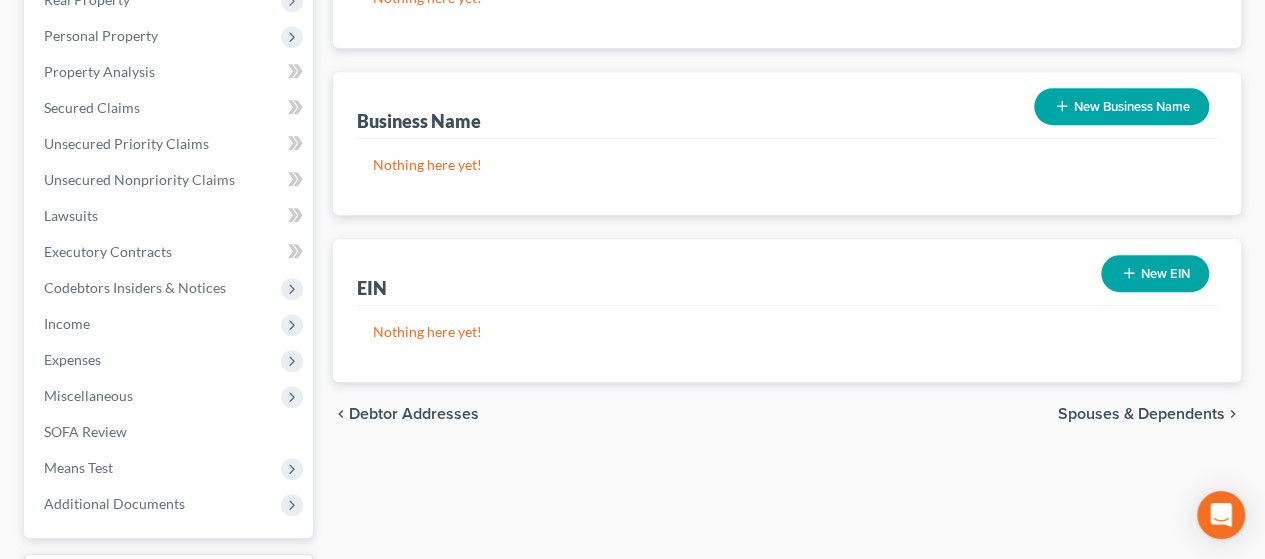click on "Debtor Addresses" at bounding box center [414, 414] 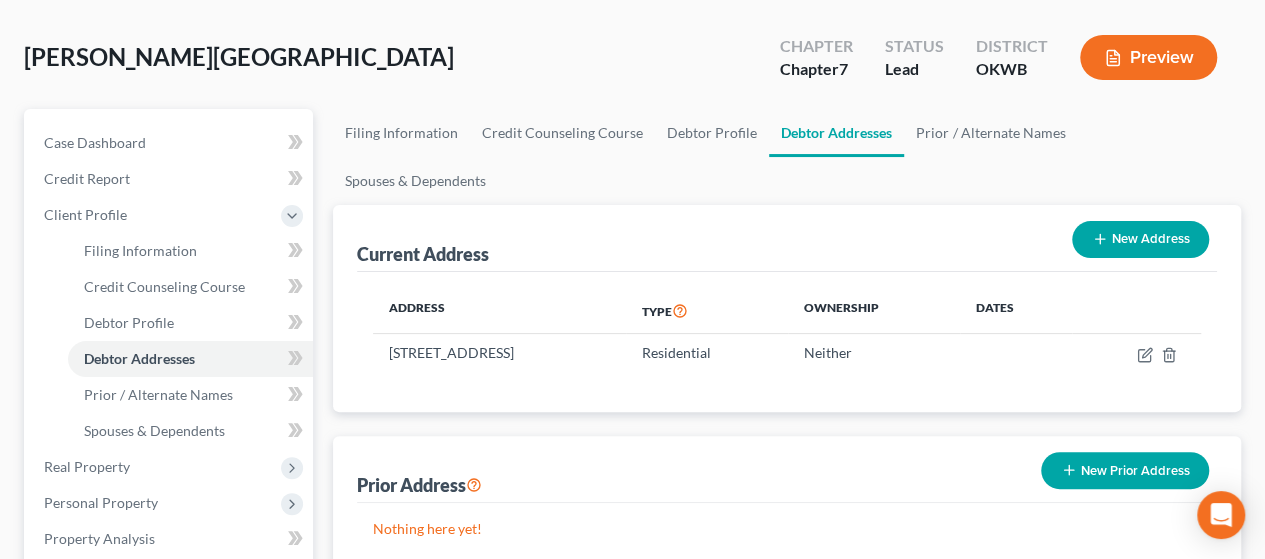 scroll, scrollTop: 0, scrollLeft: 0, axis: both 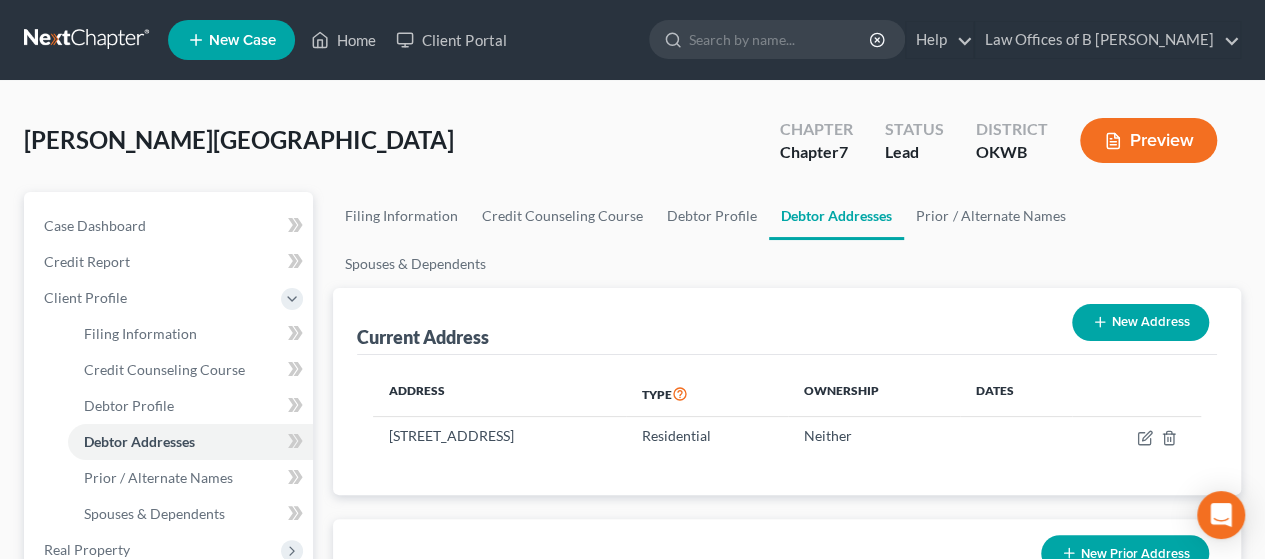 click on "New Prior Address" at bounding box center [1125, 553] 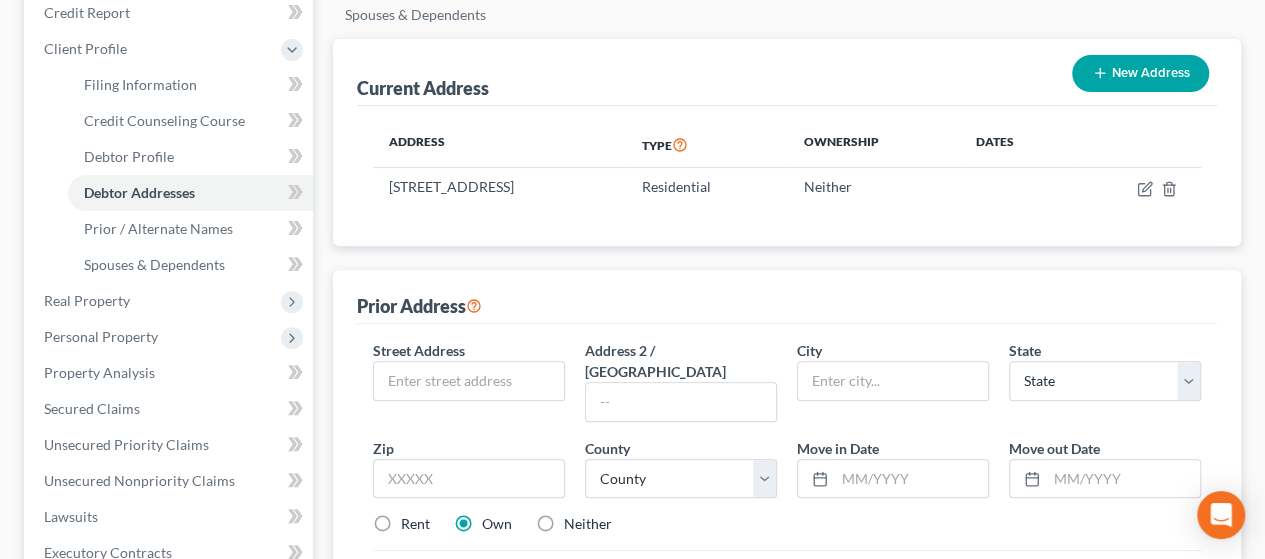 scroll, scrollTop: 270, scrollLeft: 0, axis: vertical 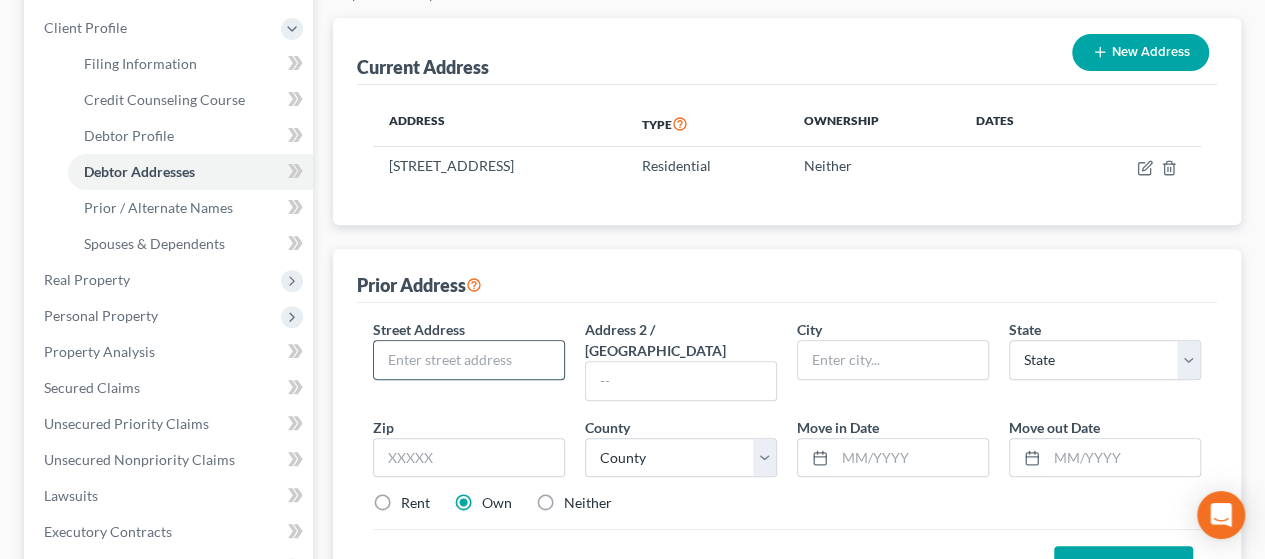 click at bounding box center [469, 360] 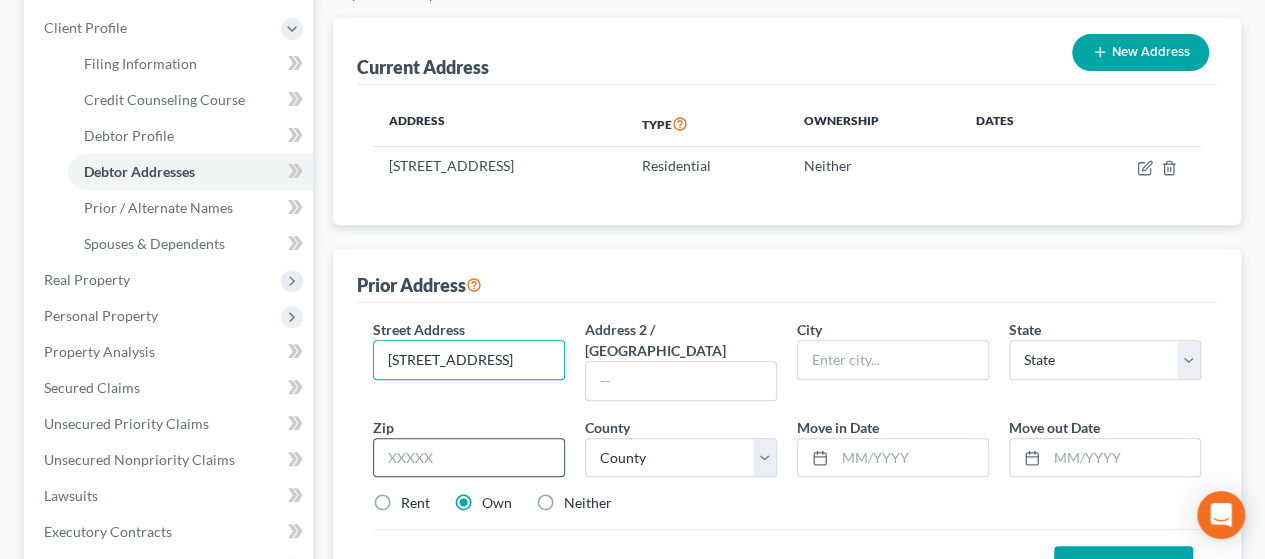 type on "[STREET_ADDRESS]" 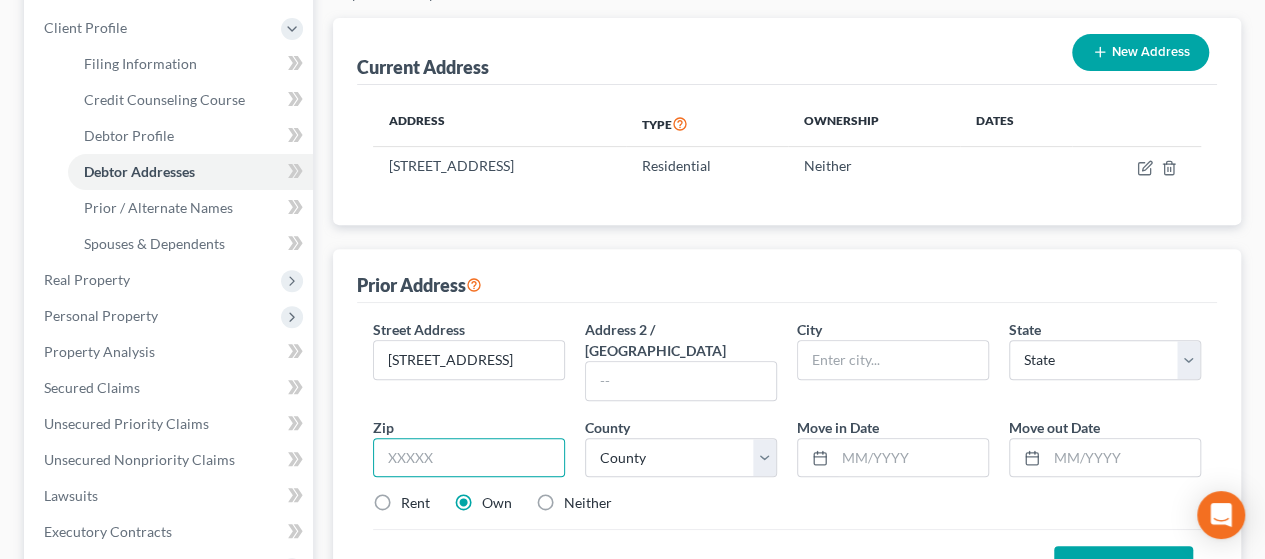 click at bounding box center [469, 458] 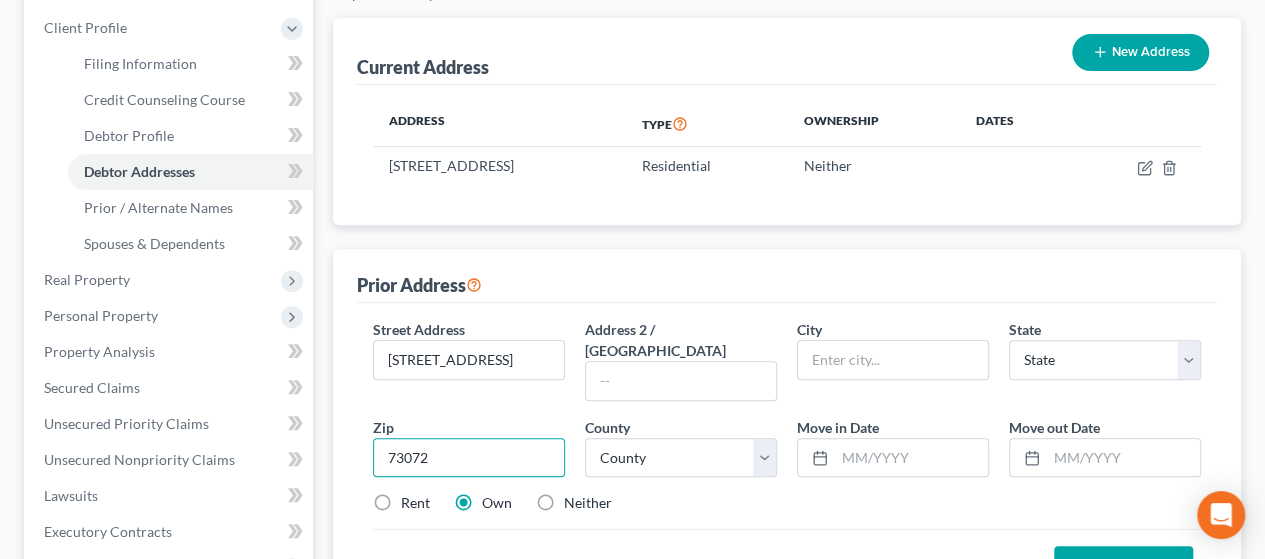 type on "73072" 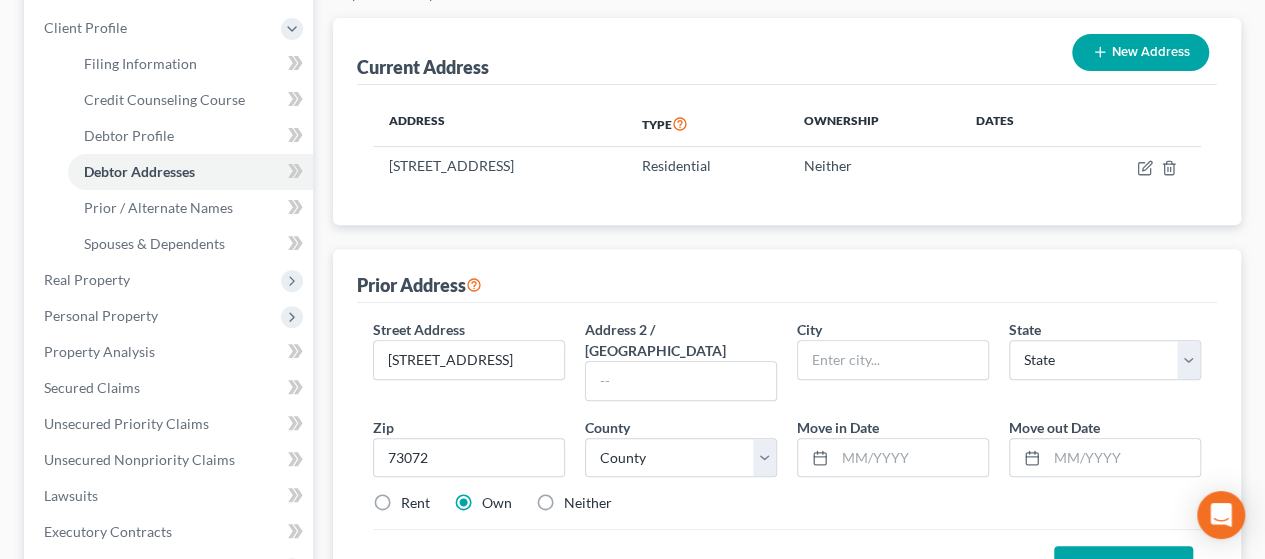 type on "[PERSON_NAME]" 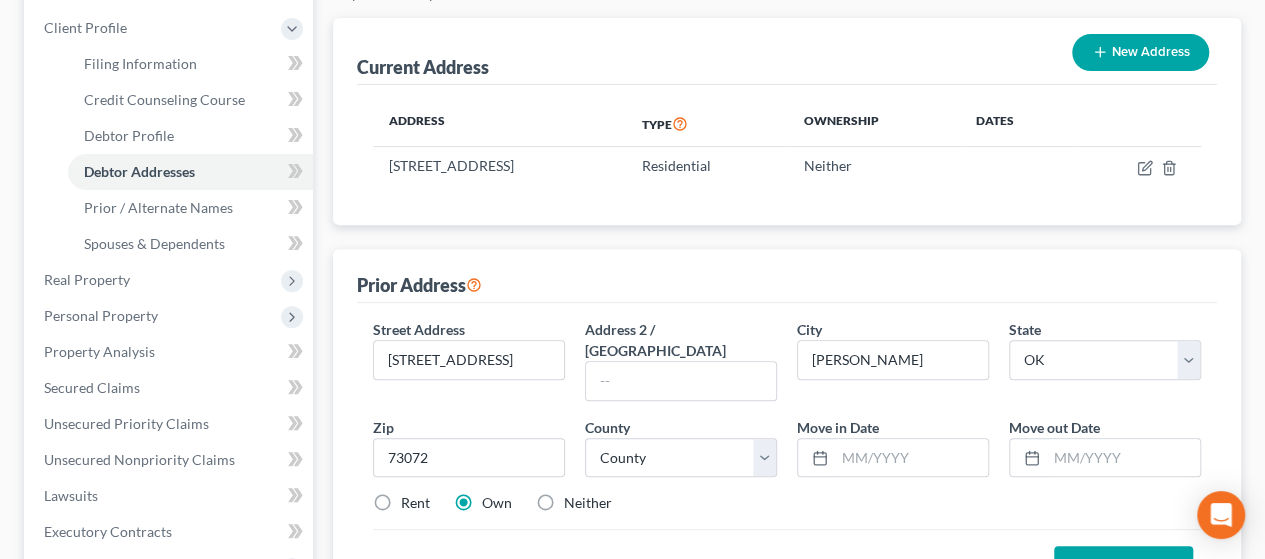 click on "Rent" at bounding box center (415, 503) 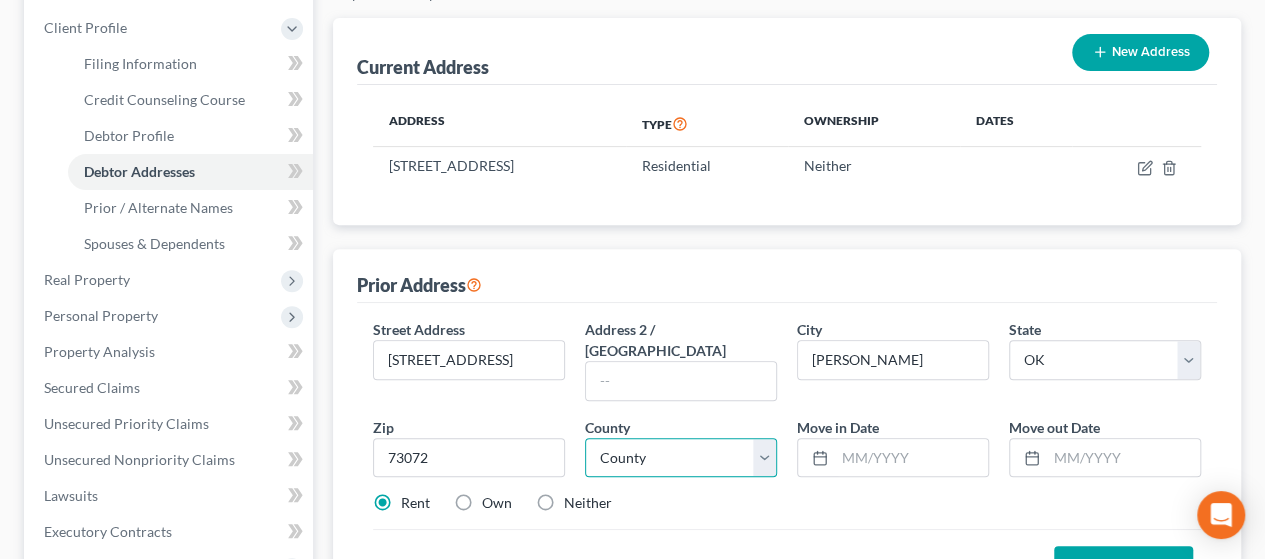 click on "County [GEOGRAPHIC_DATA] [GEOGRAPHIC_DATA] [GEOGRAPHIC_DATA] [GEOGRAPHIC_DATA] [GEOGRAPHIC_DATA] [GEOGRAPHIC_DATA] [GEOGRAPHIC_DATA] [GEOGRAPHIC_DATA] [GEOGRAPHIC_DATA] [GEOGRAPHIC_DATA] [GEOGRAPHIC_DATA] [GEOGRAPHIC_DATA] [GEOGRAPHIC_DATA] [GEOGRAPHIC_DATA] [GEOGRAPHIC_DATA] [GEOGRAPHIC_DATA] [GEOGRAPHIC_DATA] [GEOGRAPHIC_DATA] [GEOGRAPHIC_DATA] [GEOGRAPHIC_DATA] [US_STATE][GEOGRAPHIC_DATA] [GEOGRAPHIC_DATA] [GEOGRAPHIC_DATA] [GEOGRAPHIC_DATA] [GEOGRAPHIC_DATA] [GEOGRAPHIC_DATA] [GEOGRAPHIC_DATA] [GEOGRAPHIC_DATA] [GEOGRAPHIC_DATA] [GEOGRAPHIC_DATA] [GEOGRAPHIC_DATA] [GEOGRAPHIC_DATA] [GEOGRAPHIC_DATA] [GEOGRAPHIC_DATA] [GEOGRAPHIC_DATA] [GEOGRAPHIC_DATA] [GEOGRAPHIC_DATA] [GEOGRAPHIC_DATA] [GEOGRAPHIC_DATA] [GEOGRAPHIC_DATA] [GEOGRAPHIC_DATA] [GEOGRAPHIC_DATA] [GEOGRAPHIC_DATA] [GEOGRAPHIC_DATA] [GEOGRAPHIC_DATA] [GEOGRAPHIC_DATA] [GEOGRAPHIC_DATA] [GEOGRAPHIC_DATA] [GEOGRAPHIC_DATA] [GEOGRAPHIC_DATA] [GEOGRAPHIC_DATA] [GEOGRAPHIC_DATA] [GEOGRAPHIC_DATA] [GEOGRAPHIC_DATA] [US_STATE][GEOGRAPHIC_DATA] [GEOGRAPHIC_DATA] [GEOGRAPHIC_DATA] [GEOGRAPHIC_DATA] [GEOGRAPHIC_DATA] [GEOGRAPHIC_DATA] [GEOGRAPHIC_DATA] [GEOGRAPHIC_DATA] [GEOGRAPHIC_DATA] [GEOGRAPHIC_DATA] [PERSON_NAME][GEOGRAPHIC_DATA] [GEOGRAPHIC_DATA] [GEOGRAPHIC_DATA] [GEOGRAPHIC_DATA] [GEOGRAPHIC_DATA]" at bounding box center [681, 458] 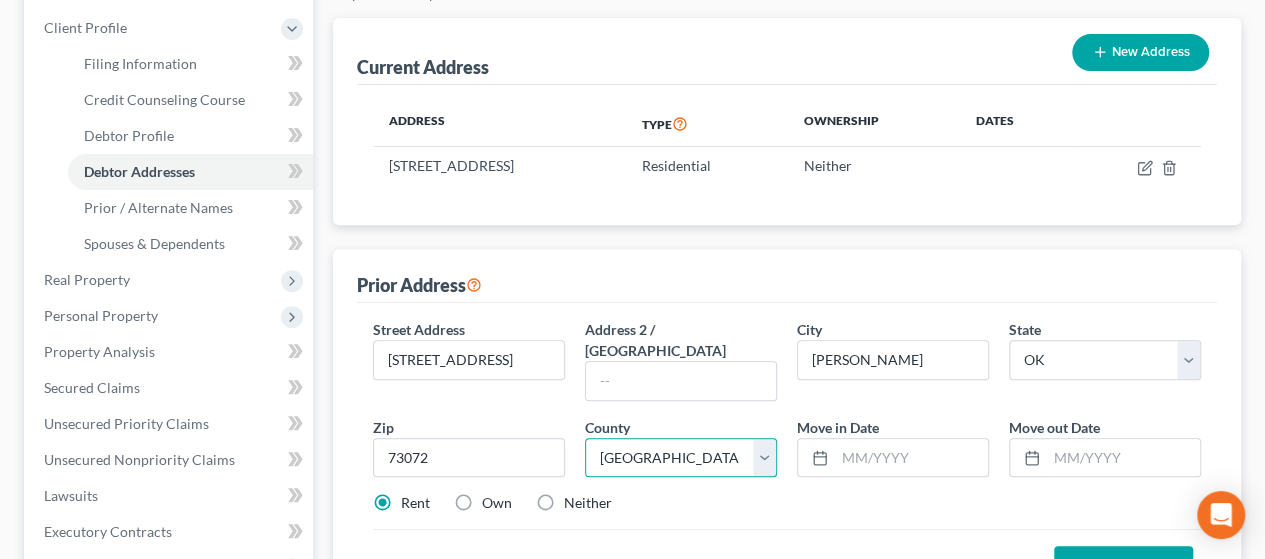 click on "County [GEOGRAPHIC_DATA] [GEOGRAPHIC_DATA] [GEOGRAPHIC_DATA] [GEOGRAPHIC_DATA] [GEOGRAPHIC_DATA] [GEOGRAPHIC_DATA] [GEOGRAPHIC_DATA] [GEOGRAPHIC_DATA] [GEOGRAPHIC_DATA] [GEOGRAPHIC_DATA] [GEOGRAPHIC_DATA] [GEOGRAPHIC_DATA] [GEOGRAPHIC_DATA] [GEOGRAPHIC_DATA] [GEOGRAPHIC_DATA] [GEOGRAPHIC_DATA] [GEOGRAPHIC_DATA] [GEOGRAPHIC_DATA] [GEOGRAPHIC_DATA] [GEOGRAPHIC_DATA] [US_STATE][GEOGRAPHIC_DATA] [GEOGRAPHIC_DATA] [GEOGRAPHIC_DATA] [GEOGRAPHIC_DATA] [GEOGRAPHIC_DATA] [GEOGRAPHIC_DATA] [GEOGRAPHIC_DATA] [GEOGRAPHIC_DATA] [GEOGRAPHIC_DATA] [GEOGRAPHIC_DATA] [GEOGRAPHIC_DATA] [GEOGRAPHIC_DATA] [GEOGRAPHIC_DATA] [GEOGRAPHIC_DATA] [GEOGRAPHIC_DATA] [GEOGRAPHIC_DATA] [GEOGRAPHIC_DATA] [GEOGRAPHIC_DATA] [GEOGRAPHIC_DATA] [GEOGRAPHIC_DATA] [GEOGRAPHIC_DATA] [GEOGRAPHIC_DATA] [GEOGRAPHIC_DATA] [GEOGRAPHIC_DATA] [GEOGRAPHIC_DATA] [GEOGRAPHIC_DATA] [GEOGRAPHIC_DATA] [GEOGRAPHIC_DATA] [GEOGRAPHIC_DATA] [GEOGRAPHIC_DATA] [GEOGRAPHIC_DATA] [GEOGRAPHIC_DATA] [GEOGRAPHIC_DATA] [GEOGRAPHIC_DATA] [US_STATE][GEOGRAPHIC_DATA] [GEOGRAPHIC_DATA] [GEOGRAPHIC_DATA] [GEOGRAPHIC_DATA] [GEOGRAPHIC_DATA] [GEOGRAPHIC_DATA] [GEOGRAPHIC_DATA] [GEOGRAPHIC_DATA] [GEOGRAPHIC_DATA] [GEOGRAPHIC_DATA] [PERSON_NAME][GEOGRAPHIC_DATA] [GEOGRAPHIC_DATA] [GEOGRAPHIC_DATA] [GEOGRAPHIC_DATA] [GEOGRAPHIC_DATA]" at bounding box center (681, 458) 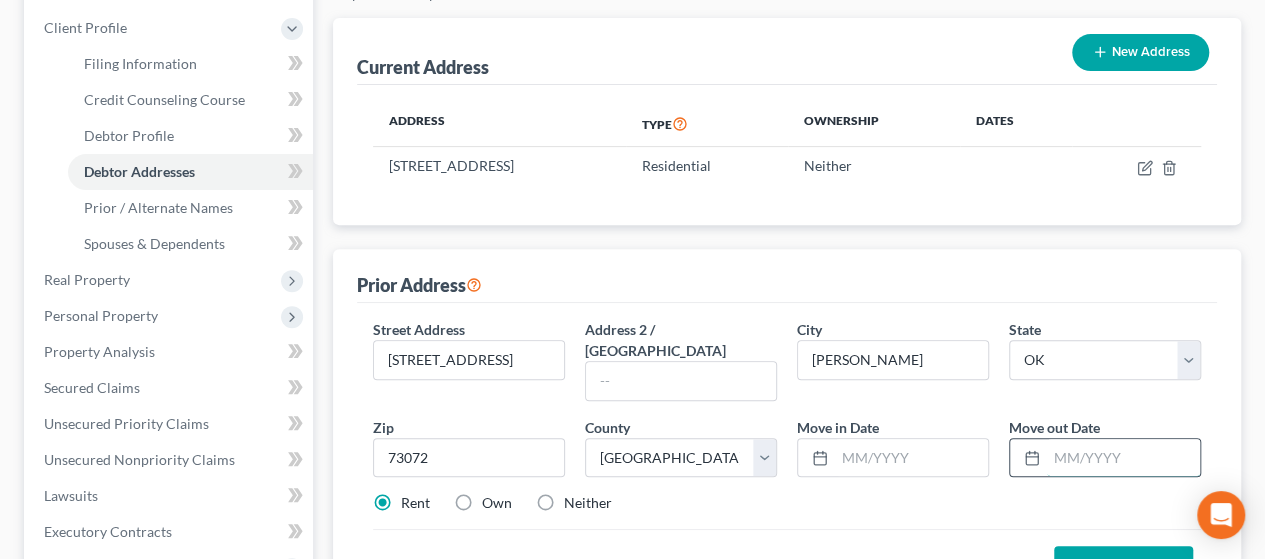 click at bounding box center (1123, 458) 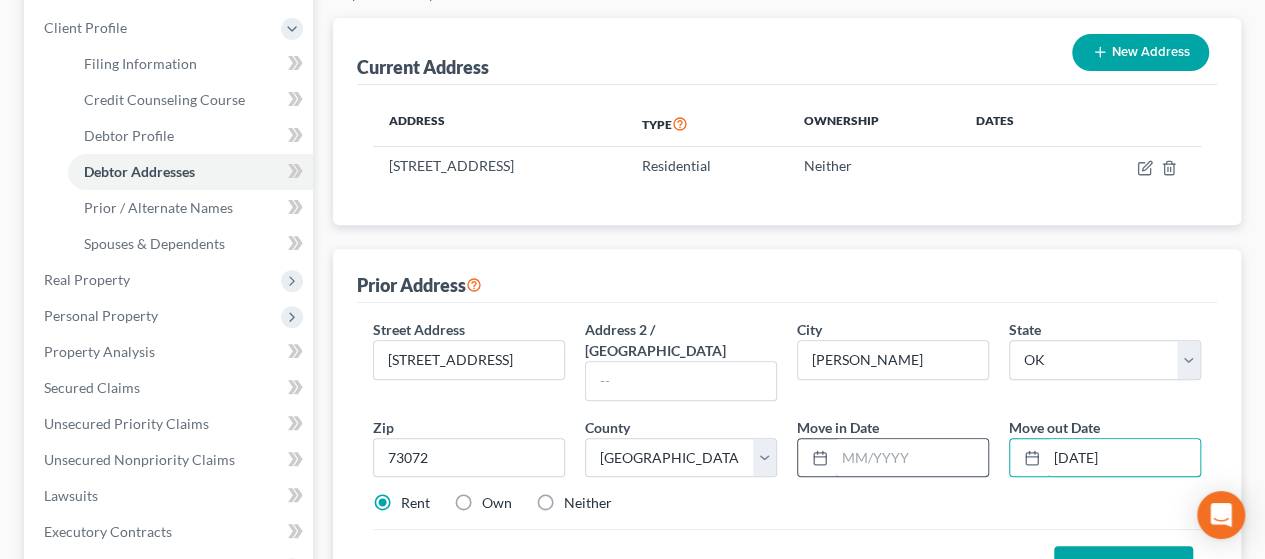 type on "[DATE]" 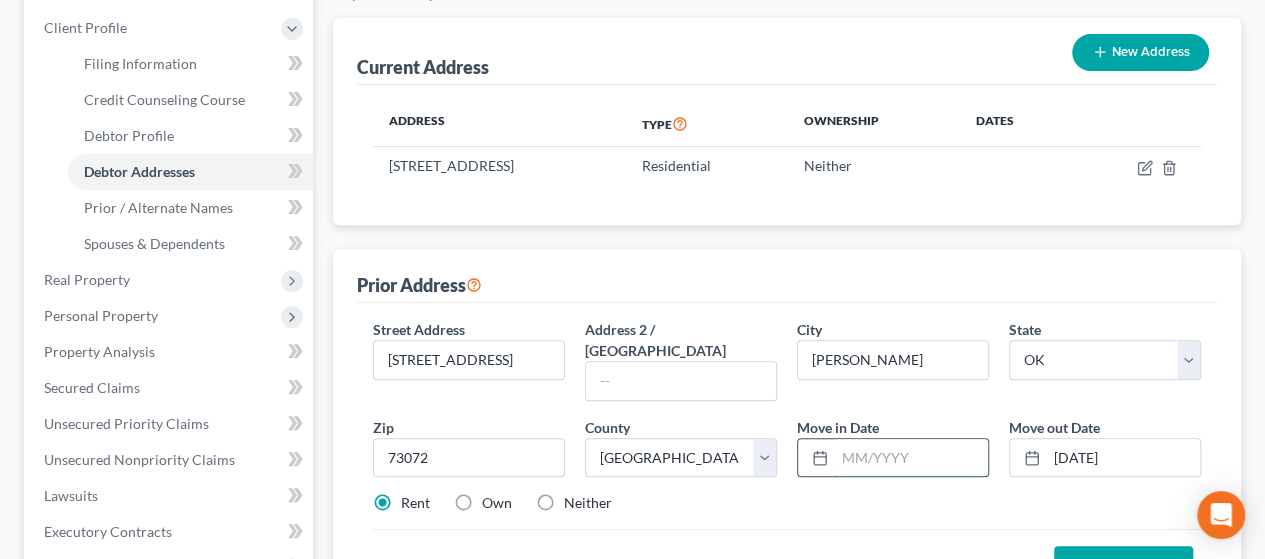 click at bounding box center [911, 458] 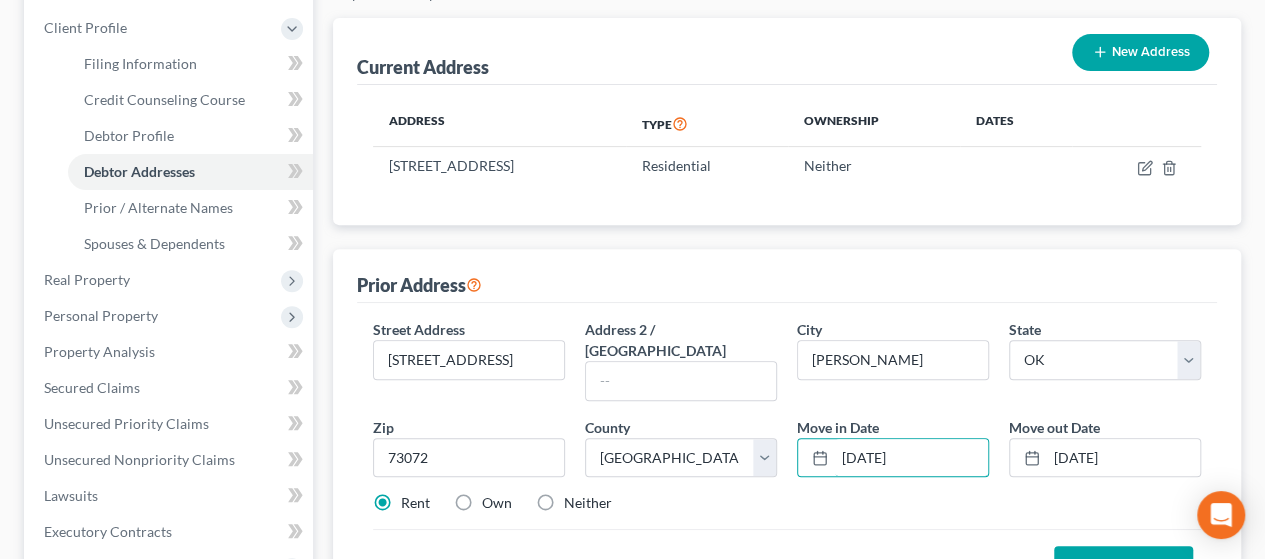type on "[DATE]" 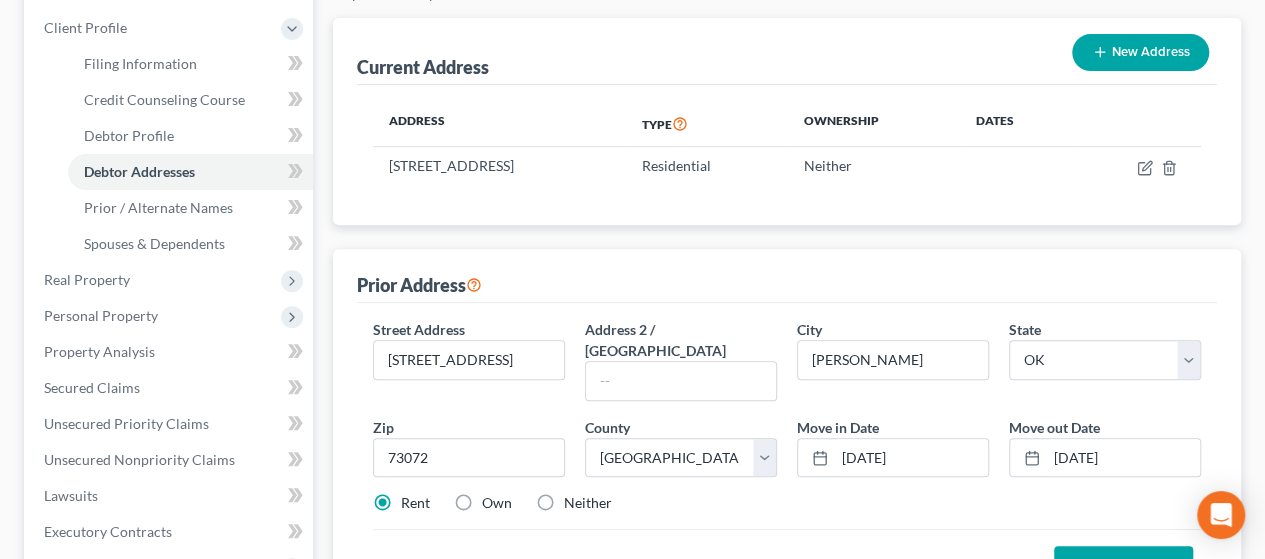 click on "Save Address" at bounding box center [1123, 567] 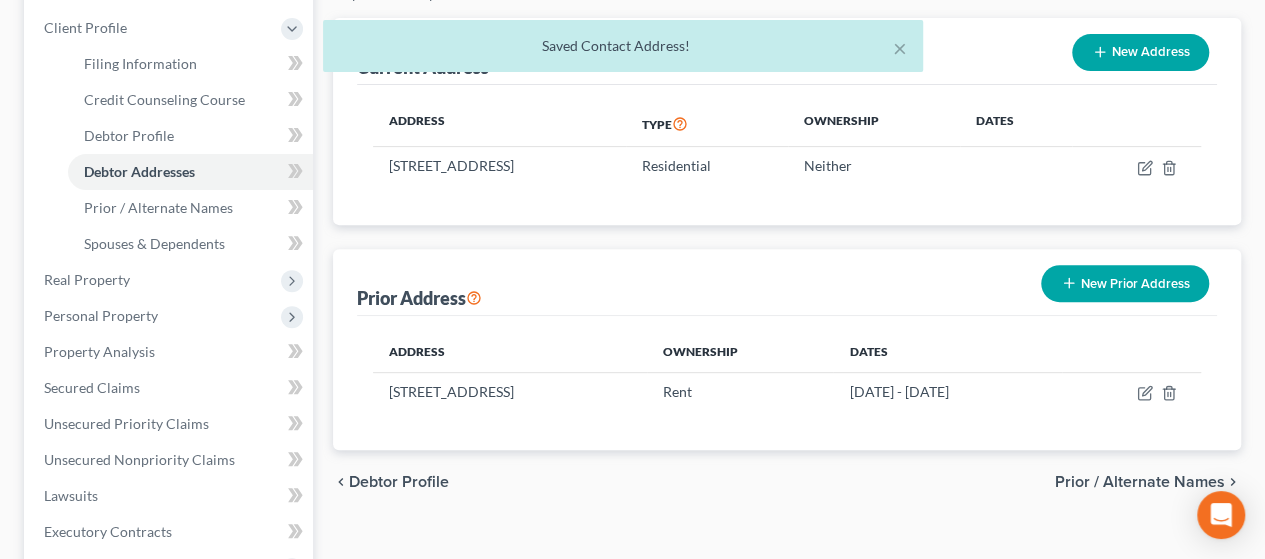 click on "Prior / Alternate Names" at bounding box center [1140, 482] 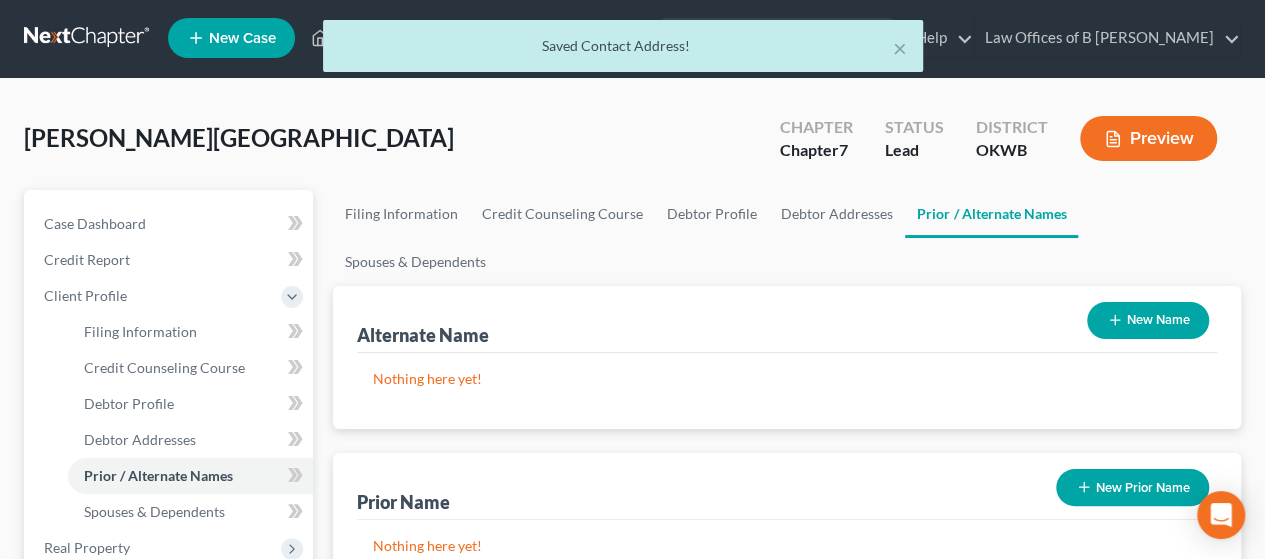 scroll, scrollTop: 0, scrollLeft: 0, axis: both 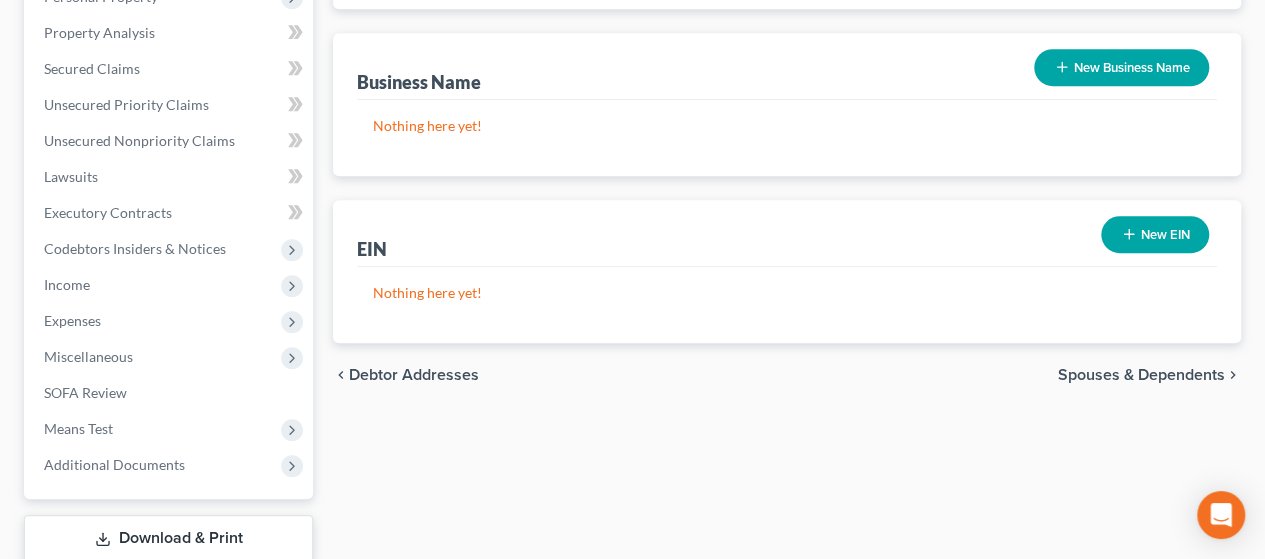 click on "Spouses & Dependents" at bounding box center [1141, 375] 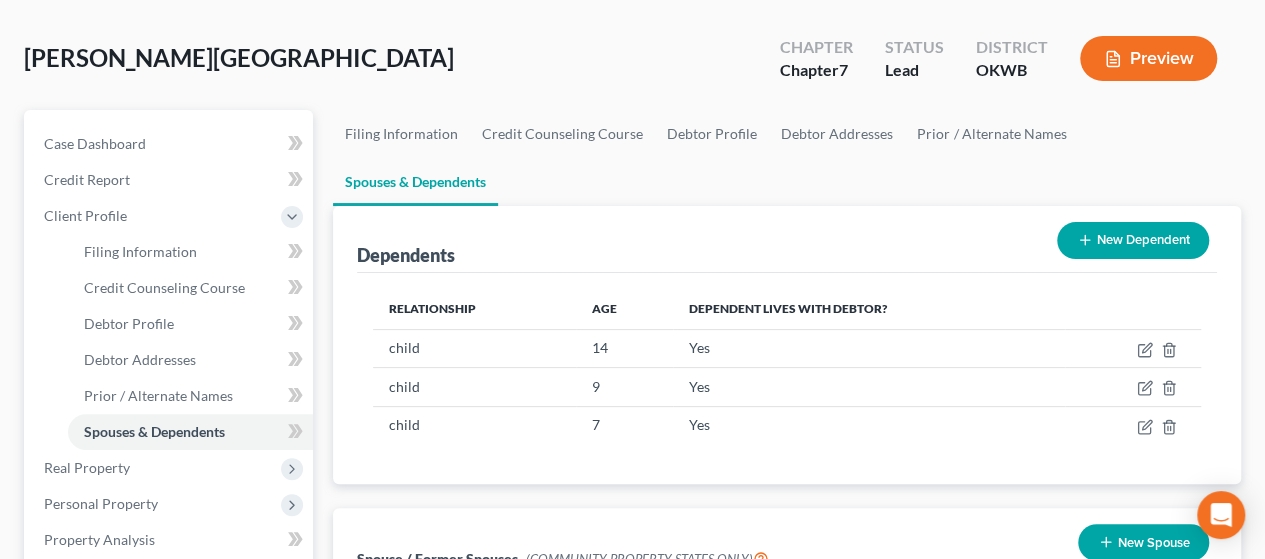 scroll, scrollTop: 0, scrollLeft: 0, axis: both 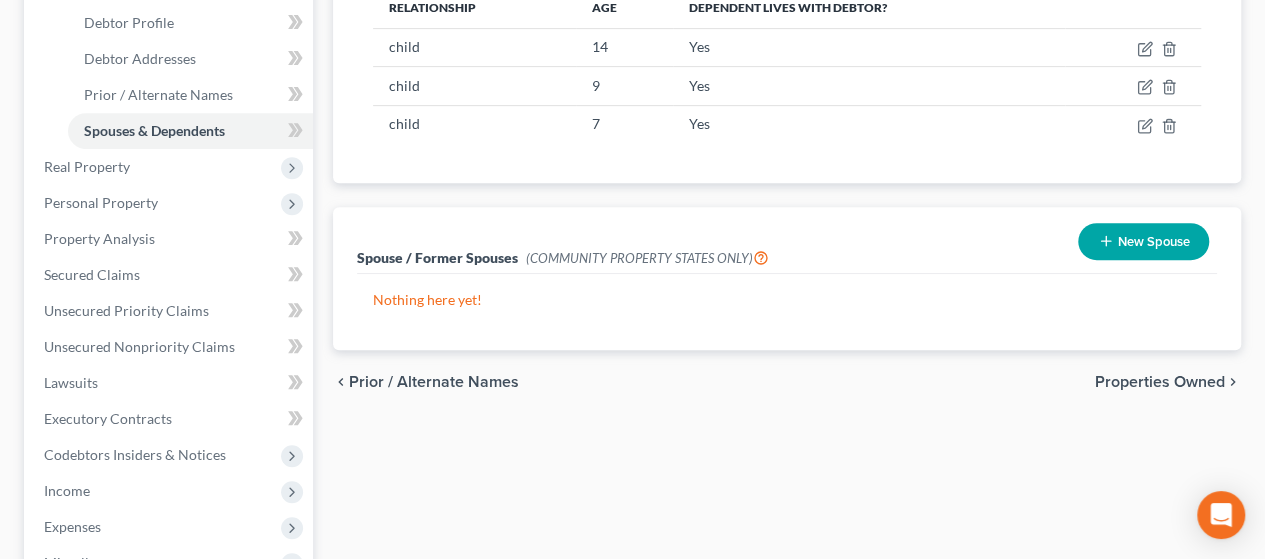 click on "Properties Owned" at bounding box center (1160, 382) 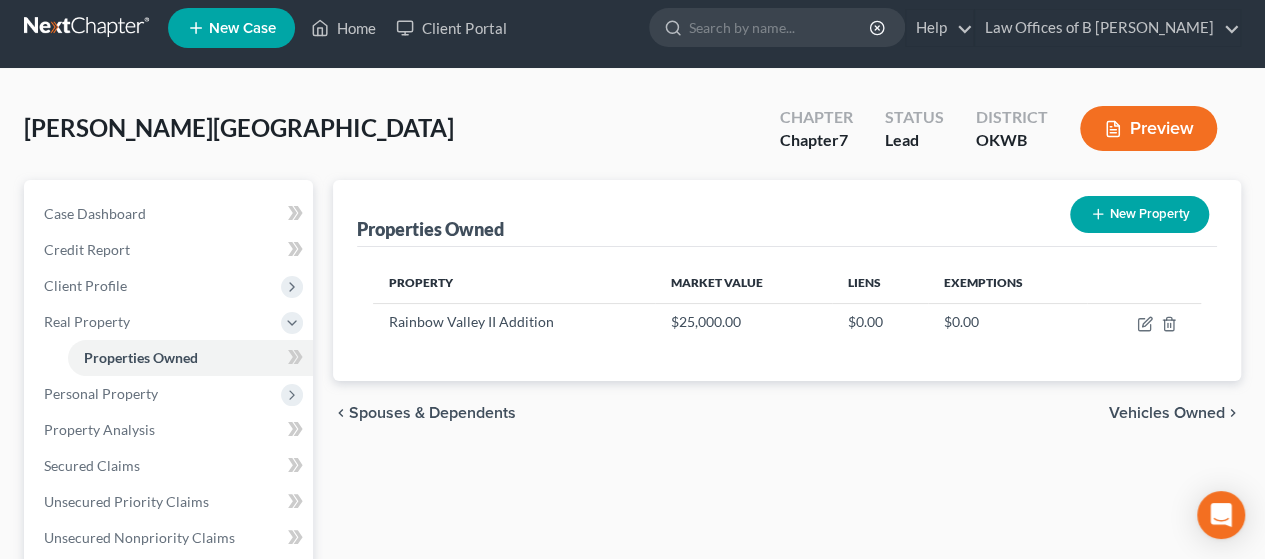scroll, scrollTop: 0, scrollLeft: 0, axis: both 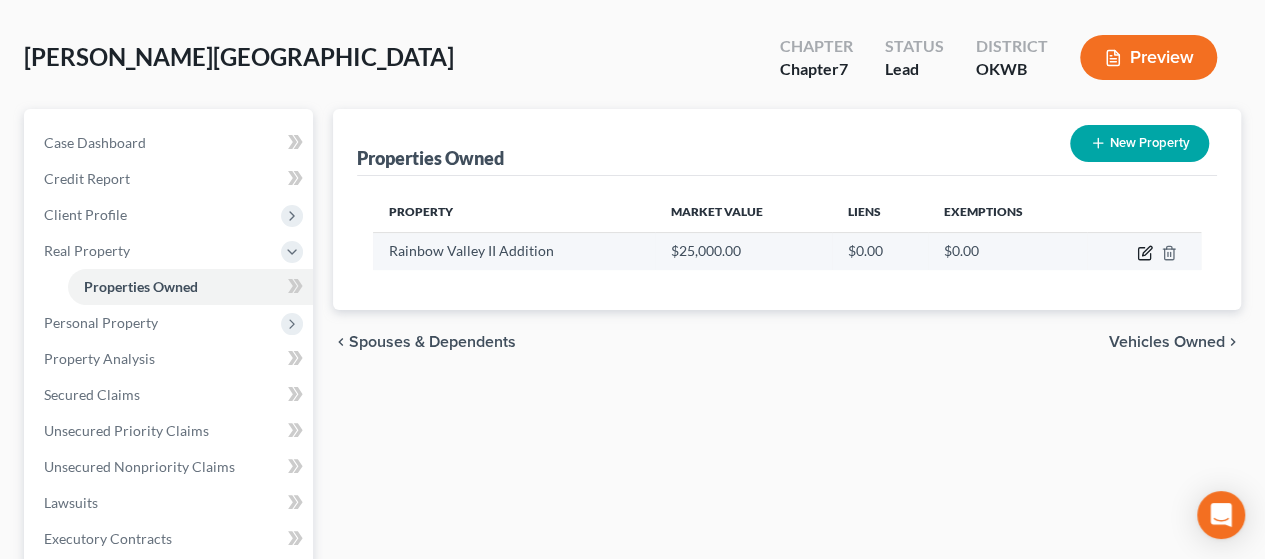 click 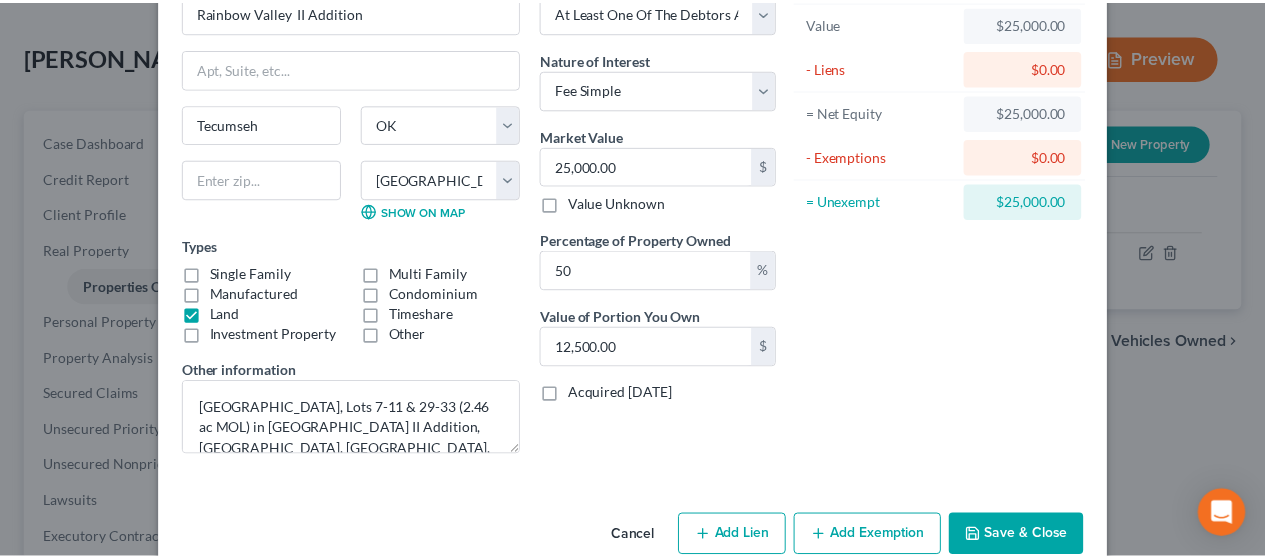 scroll, scrollTop: 130, scrollLeft: 0, axis: vertical 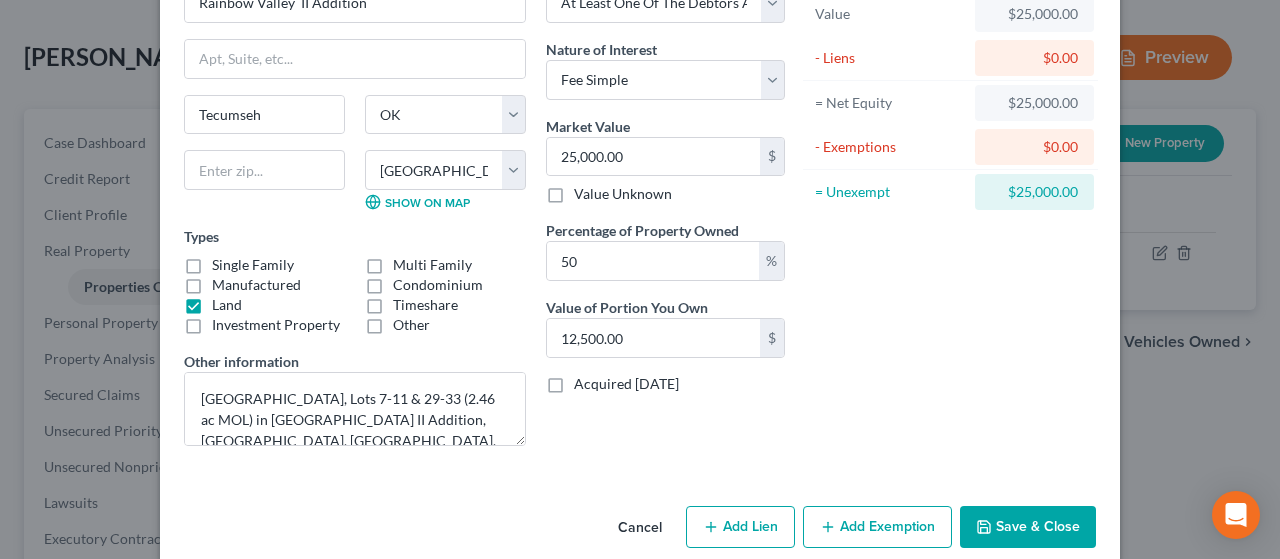 click on "Asset Calculator Value $25,000.00 - Liens $0.00 = Net Equity $25,000.00 - Exemptions $0.00 = Unexempt $25,000.00" at bounding box center [950, 212] 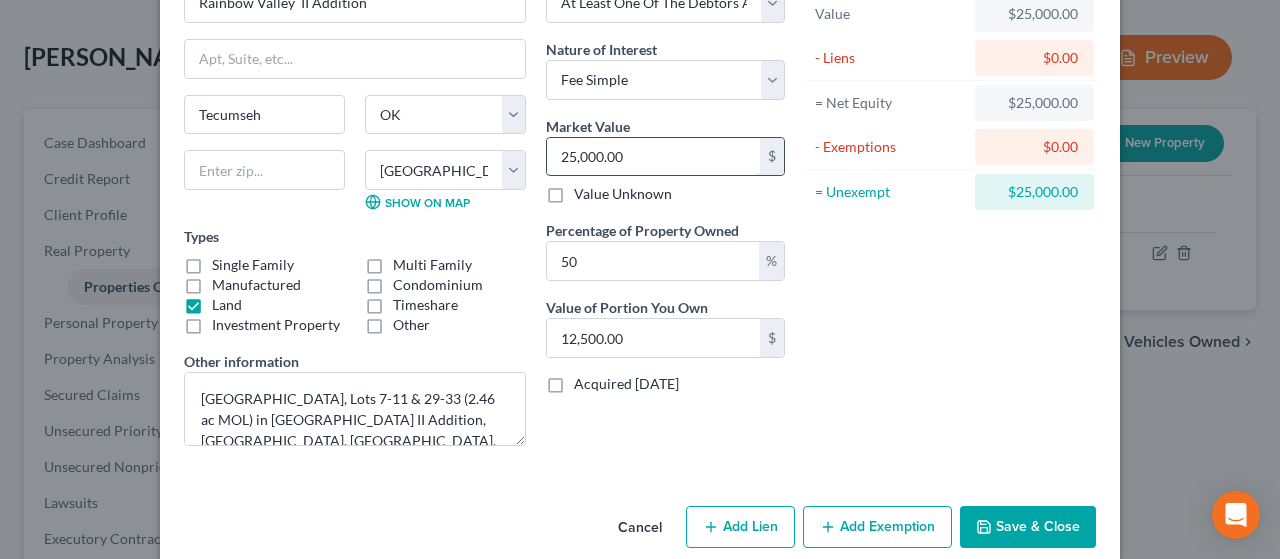 click on "25,000.00" at bounding box center (653, 157) 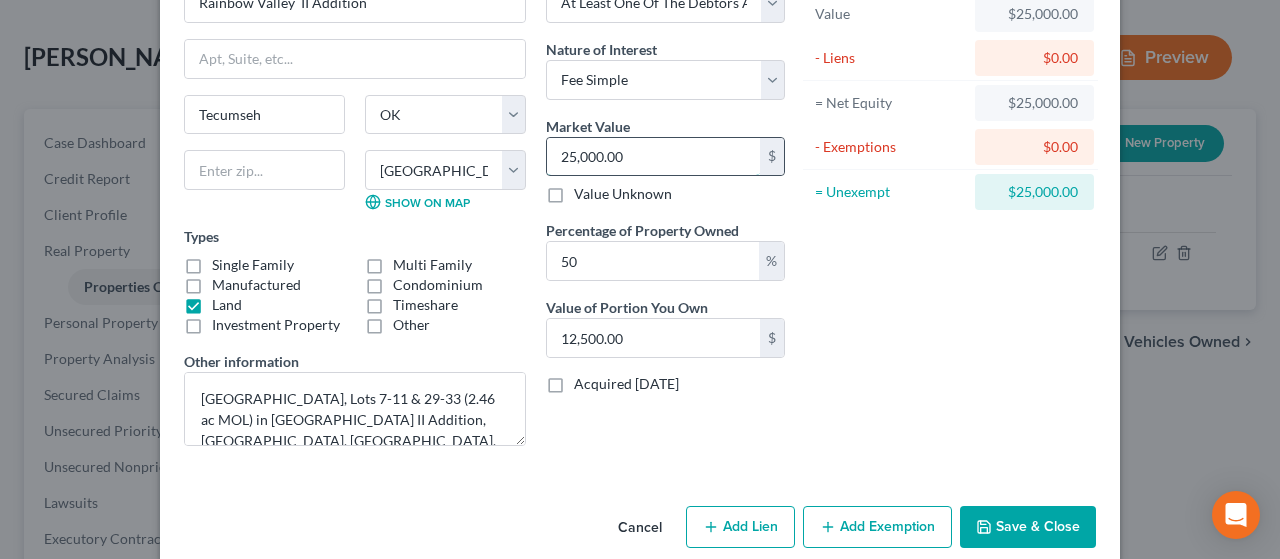 type on "2" 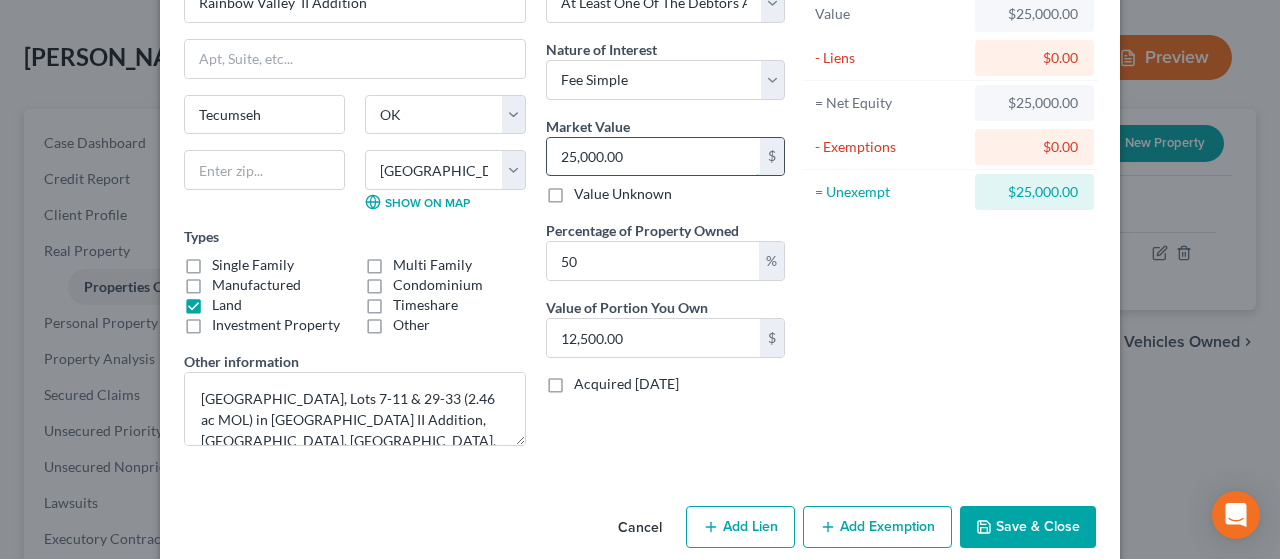 type on "1.00" 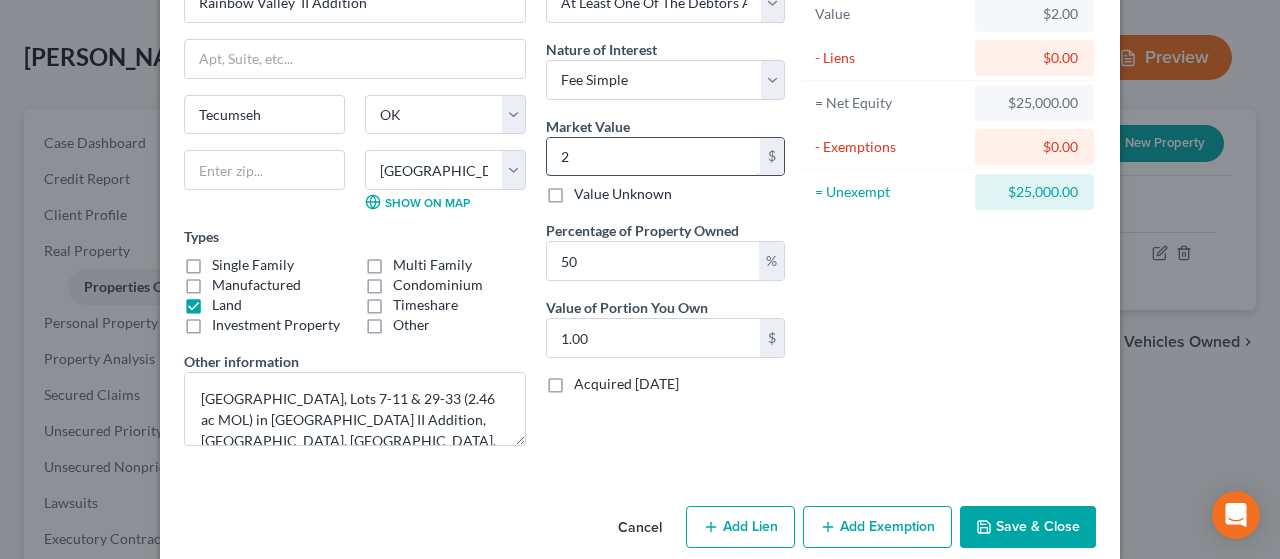 type on "20" 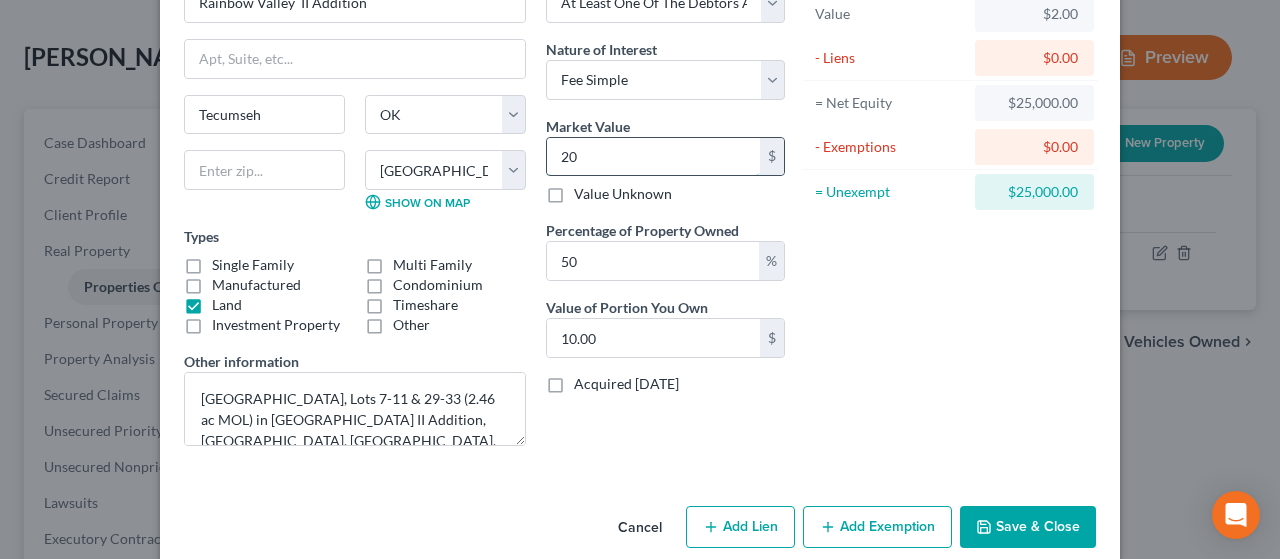 type 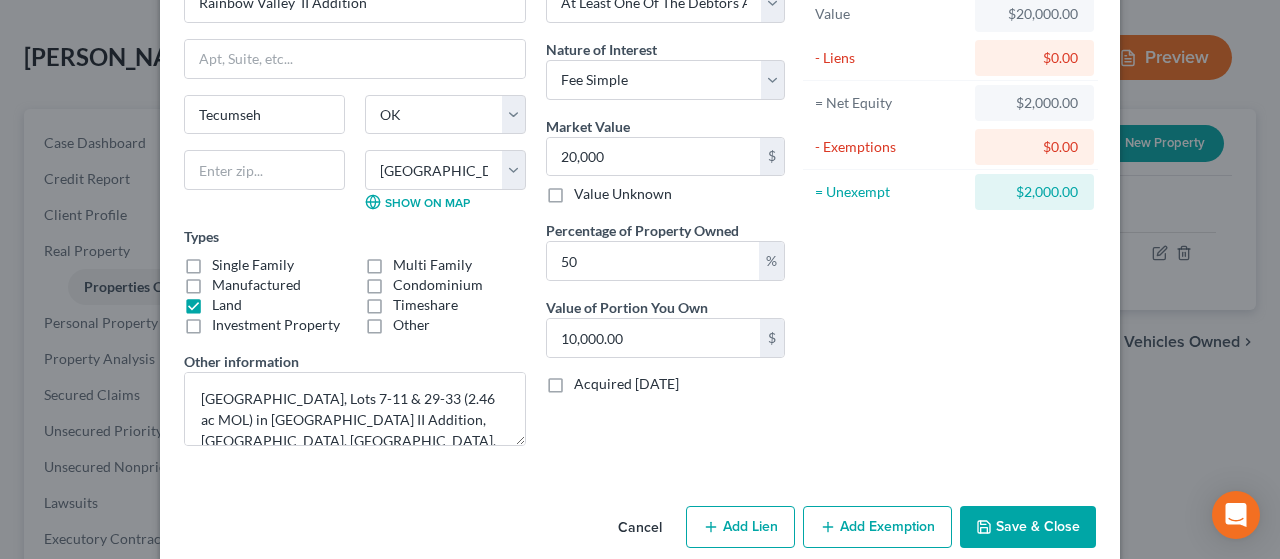 click on "Save & Close" at bounding box center [1028, 527] 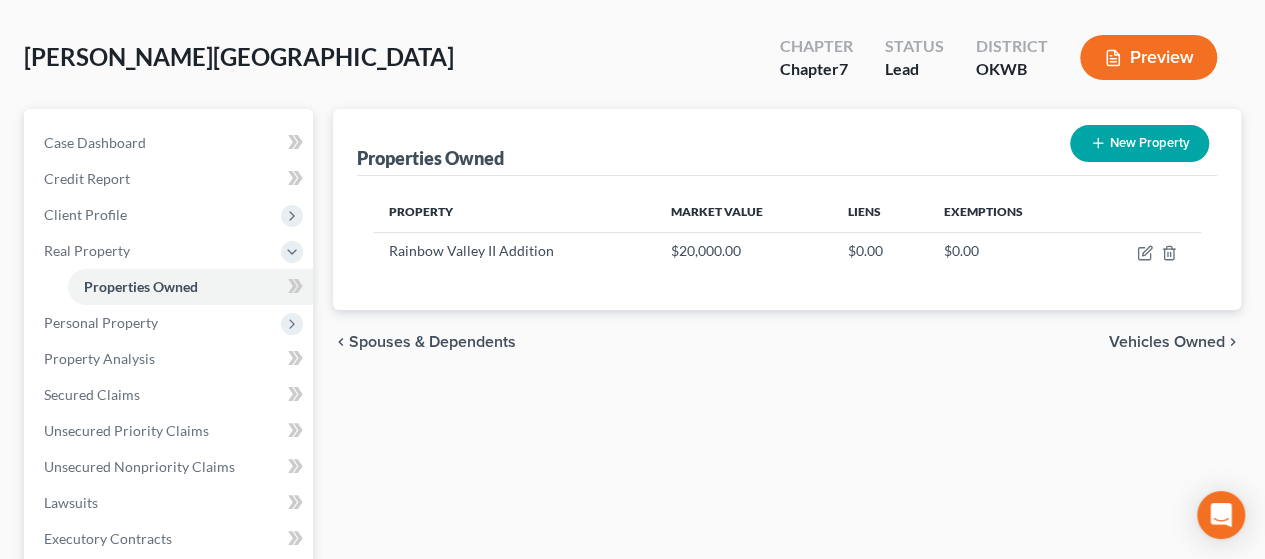 click on "Vehicles Owned" at bounding box center (1167, 342) 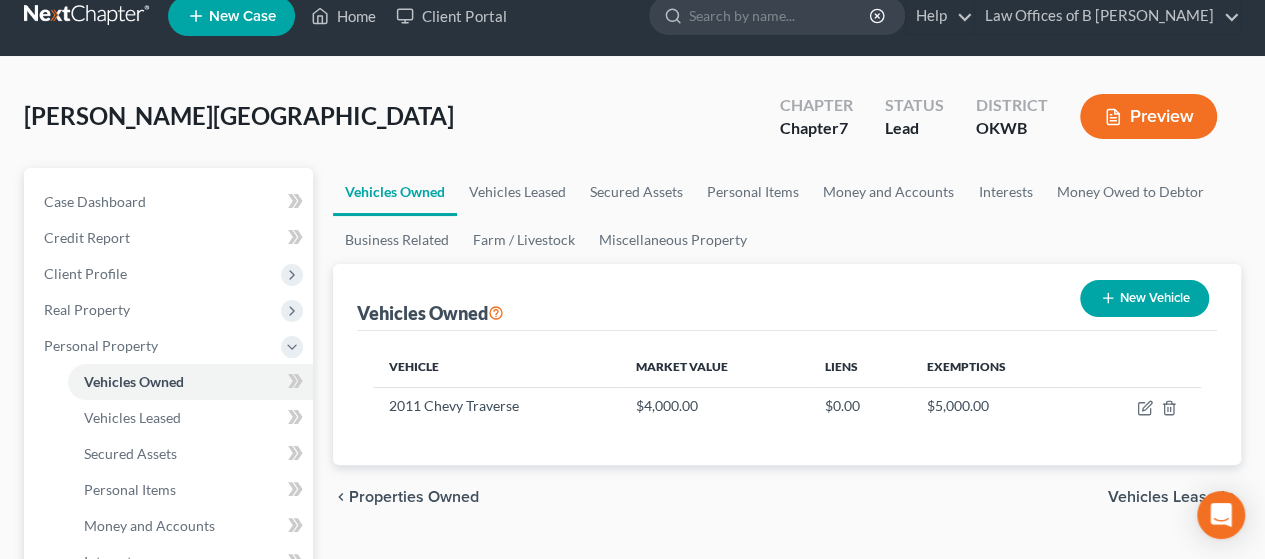 scroll, scrollTop: 0, scrollLeft: 0, axis: both 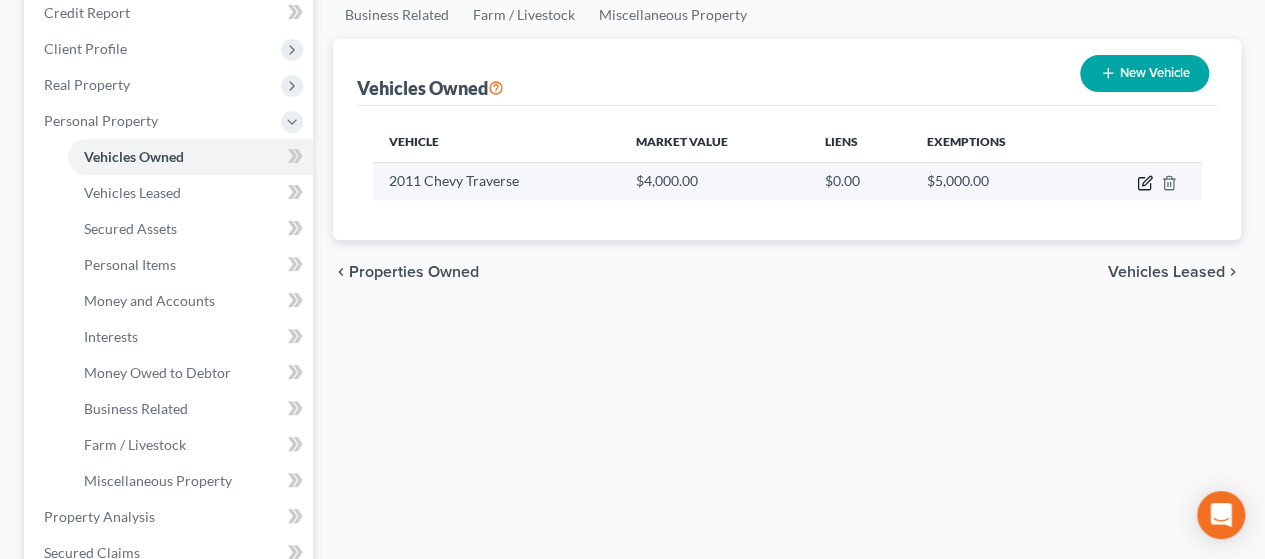 click 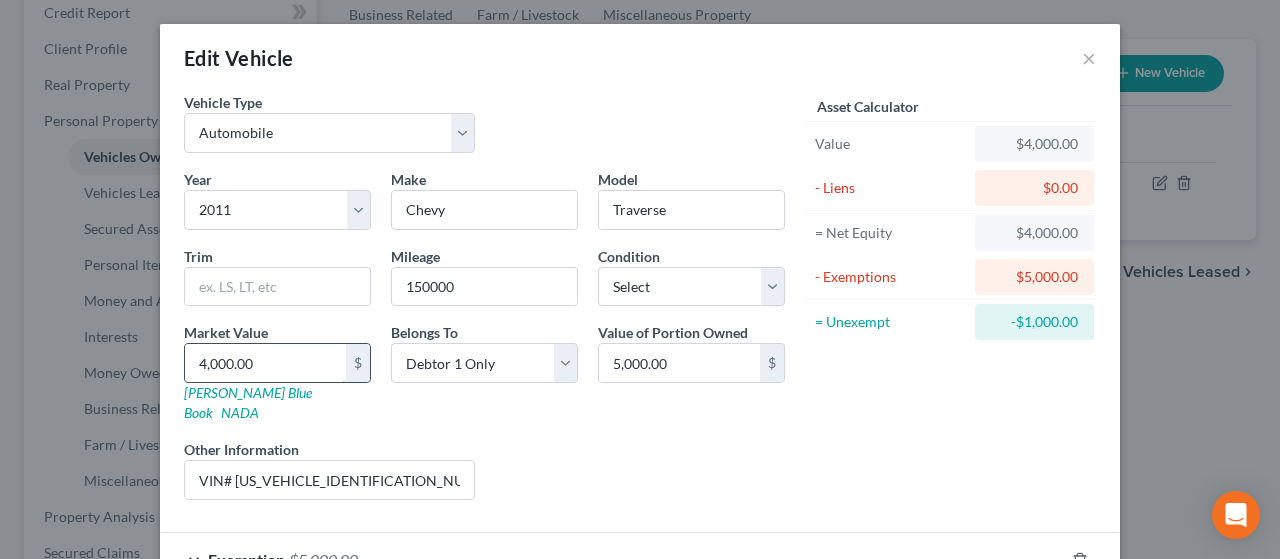 click on "4,000.00" at bounding box center (265, 363) 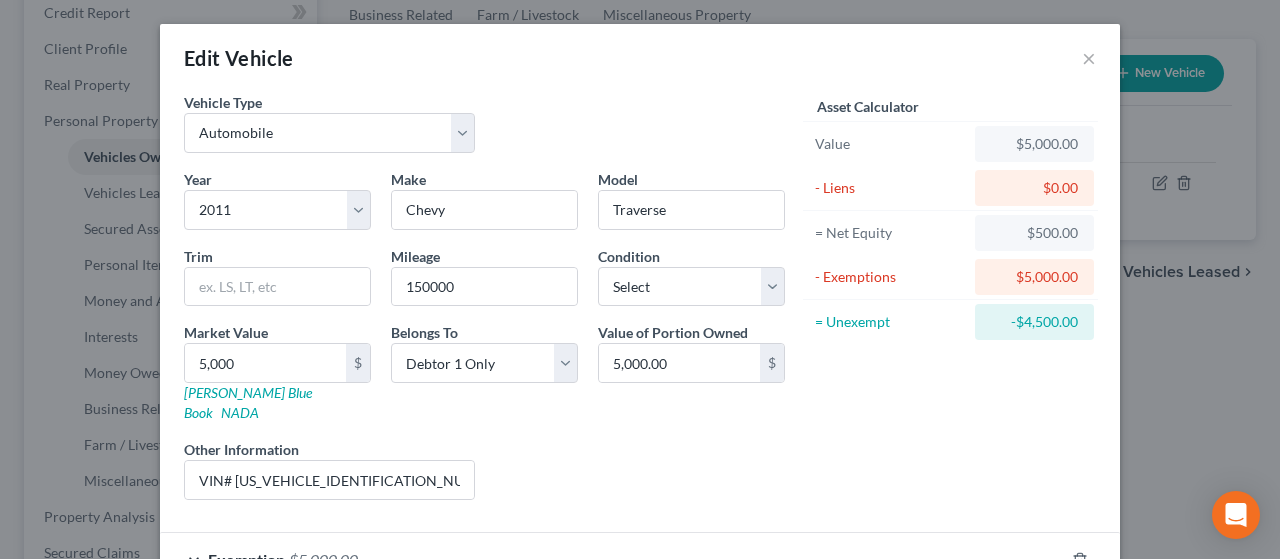 click on "Year Select 2026 2025 2024 2023 2022 2021 2020 2019 2018 2017 2016 2015 2014 2013 2012 2011 2010 2009 2008 2007 2006 2005 2004 2003 2002 2001 2000 1999 1998 1997 1996 1995 1994 1993 1992 1991 1990 1989 1988 1987 1986 1985 1984 1983 1982 1981 1980 1979 1978 1977 1976 1975 1974 1973 1972 1971 1970 1969 1968 1967 1966 1965 1964 1963 1962 1961 1960 1959 1958 1957 1956 1955 1954 1953 1952 1951 1950 1949 1948 1947 1946 1945 1944 1943 1942 1941 1940 1939 1938 1937 1936 1935 1934 1933 1932 1931 1930 1929 1928 1927 1926 1925 1924 1923 1922 1921 1920 1919 1918 1917 1916 1915 1914 1913 1912 1911 1910 1909 1908 1907 1906 1905 1904 1903 1902 1901
Make
*
Chevy Model Traverse Trim Mileage 150000 Condition Select Excellent Very Good Good Fair Poor Market Value 5,000 $ [PERSON_NAME] Blue Book NADA
Belongs To
*
Select Debtor 1 Only Debtor 2 Only Debtor 1 And Debtor 2 Only At Least One Of The Debtors And Another Community Property Value of Portion Owned 5,000.00 $ Other Information VIN# [US_VEHICLE_IDENTIFICATION_NUMBER]" at bounding box center [484, 342] 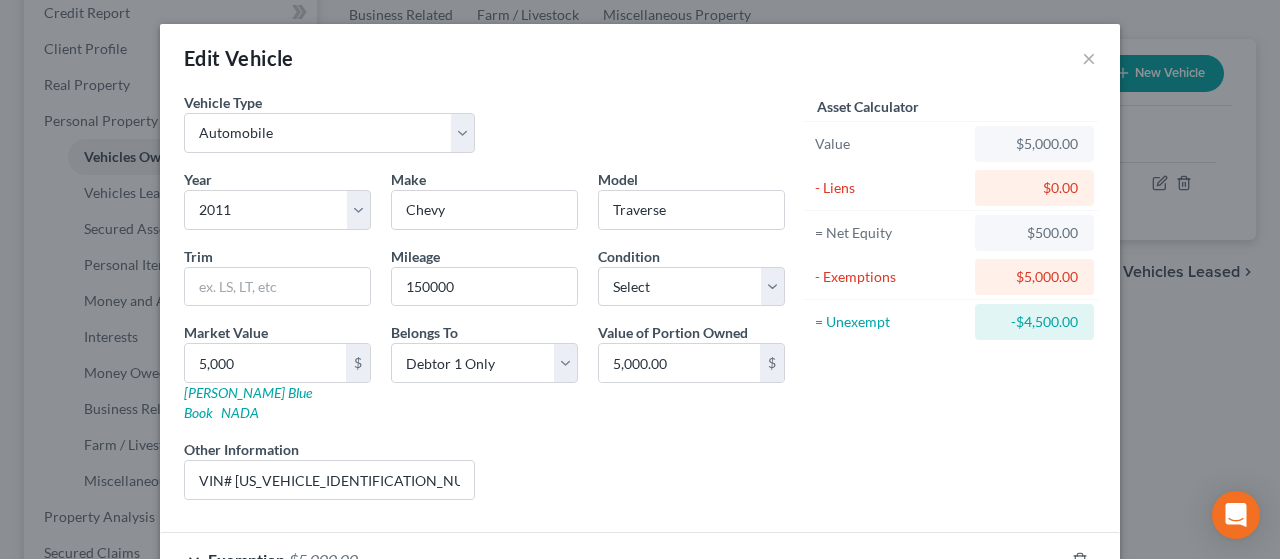 click on "Year Select 2026 2025 2024 2023 2022 2021 2020 2019 2018 2017 2016 2015 2014 2013 2012 2011 2010 2009 2008 2007 2006 2005 2004 2003 2002 2001 2000 1999 1998 1997 1996 1995 1994 1993 1992 1991 1990 1989 1988 1987 1986 1985 1984 1983 1982 1981 1980 1979 1978 1977 1976 1975 1974 1973 1972 1971 1970 1969 1968 1967 1966 1965 1964 1963 1962 1961 1960 1959 1958 1957 1956 1955 1954 1953 1952 1951 1950 1949 1948 1947 1946 1945 1944 1943 1942 1941 1940 1939 1938 1937 1936 1935 1934 1933 1932 1931 1930 1929 1928 1927 1926 1925 1924 1923 1922 1921 1920 1919 1918 1917 1916 1915 1914 1913 1912 1911 1910 1909 1908 1907 1906 1905 1904 1903 1902 1901
Make
*
Chevy Model Traverse Trim Mileage 150000 Condition Select Excellent Very Good Good Fair Poor Market Value 5,000 $ [PERSON_NAME] Blue Book NADA
Belongs To
*
Select Debtor 1 Only Debtor 2 Only Debtor 1 And Debtor 2 Only At Least One Of The Debtors And Another Community Property Value of Portion Owned 5,000.00 $ Other Information VIN# [US_VEHICLE_IDENTIFICATION_NUMBER]" at bounding box center [484, 342] 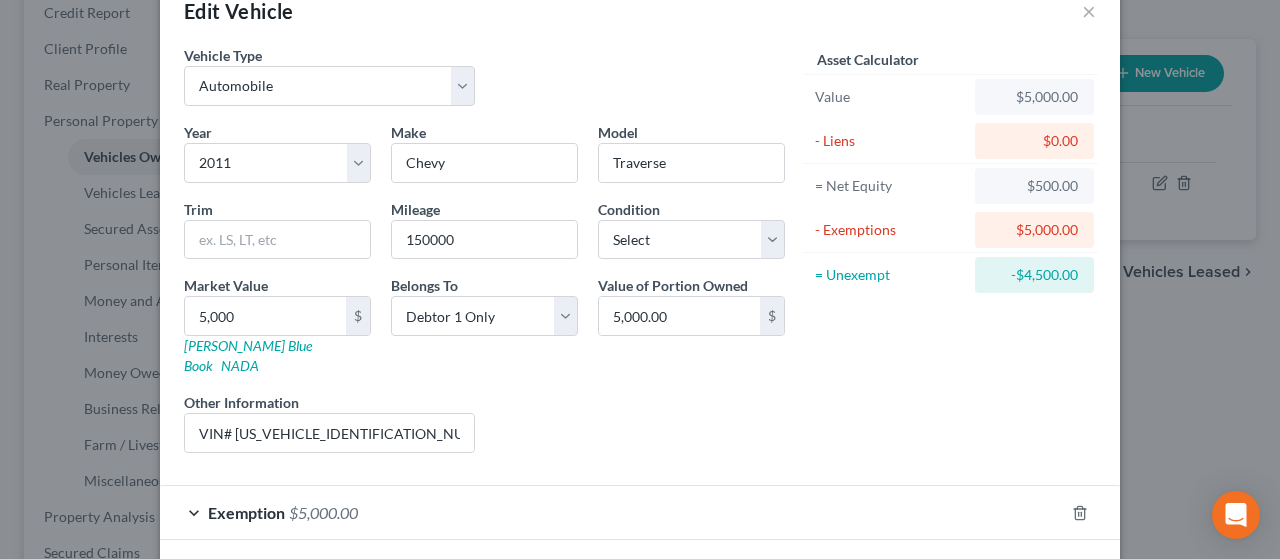 scroll, scrollTop: 113, scrollLeft: 0, axis: vertical 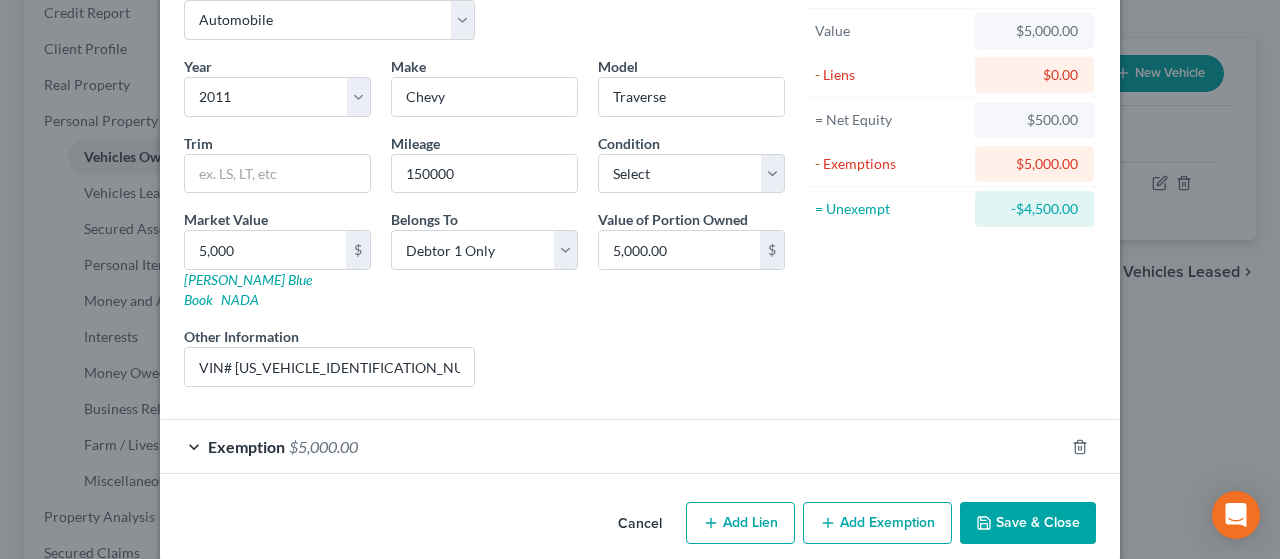 click on "Exemption $5,000.00" at bounding box center (612, 446) 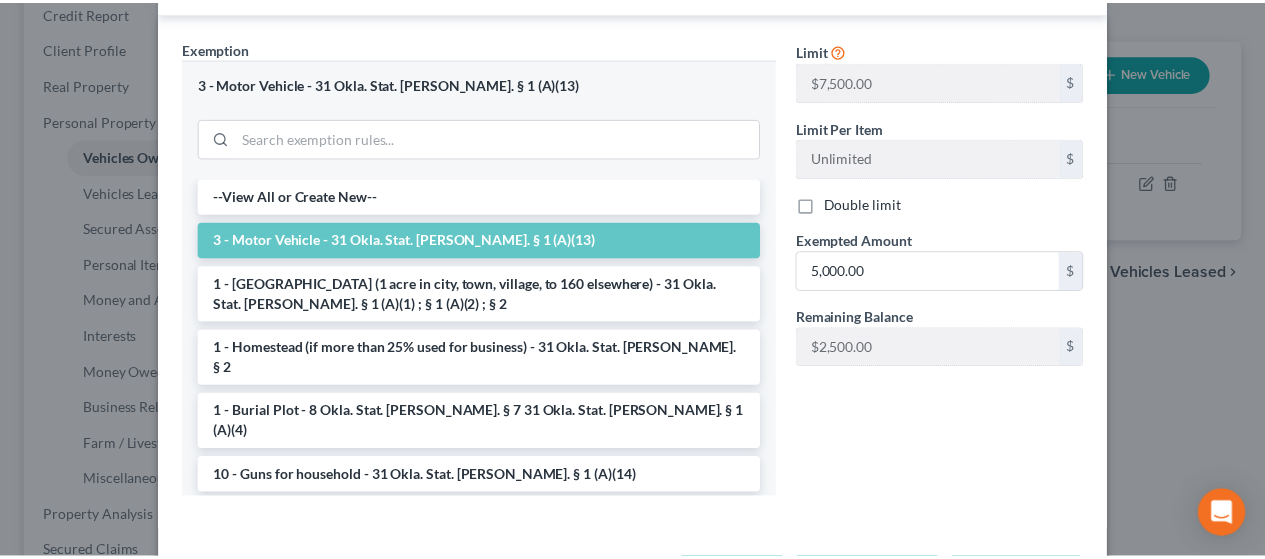 scroll, scrollTop: 596, scrollLeft: 0, axis: vertical 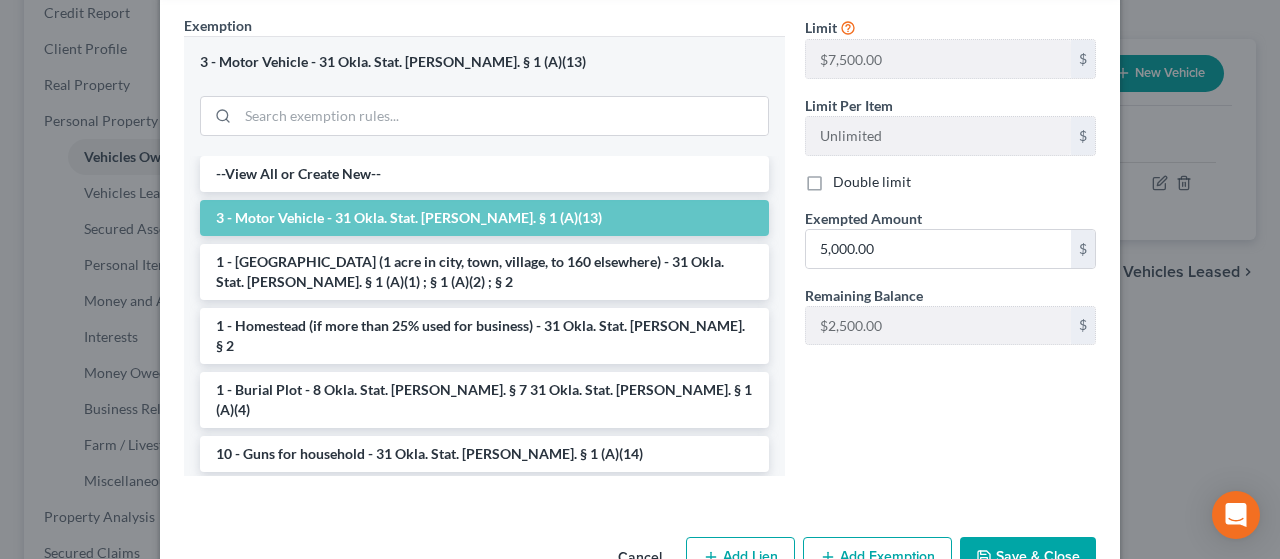 click on "Save & Close" at bounding box center (1028, 558) 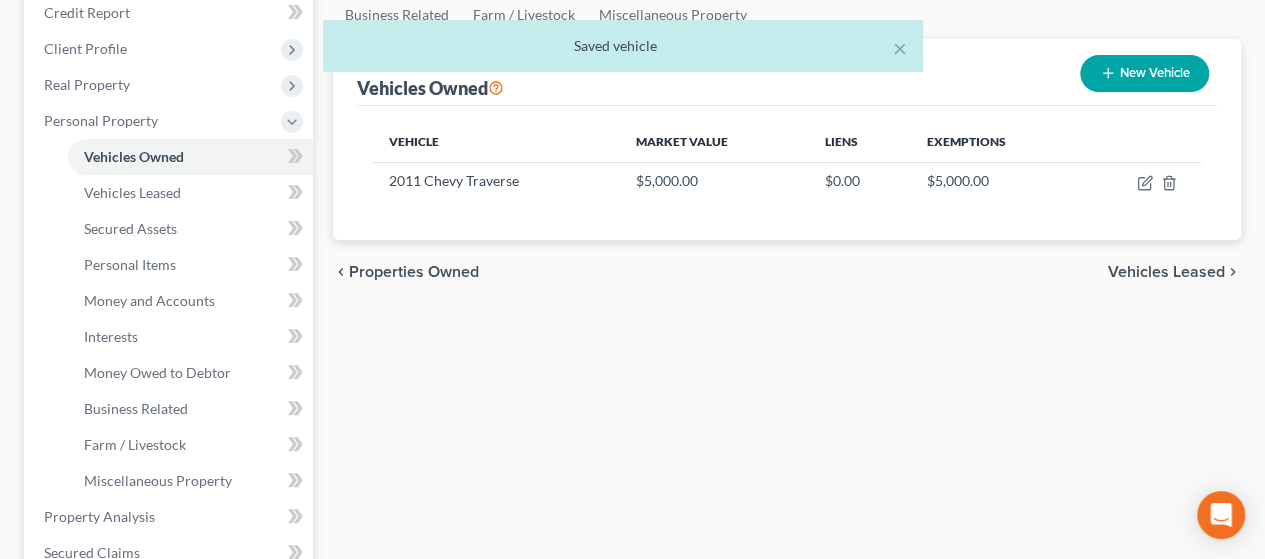 click on "Vehicles Leased" at bounding box center (1166, 272) 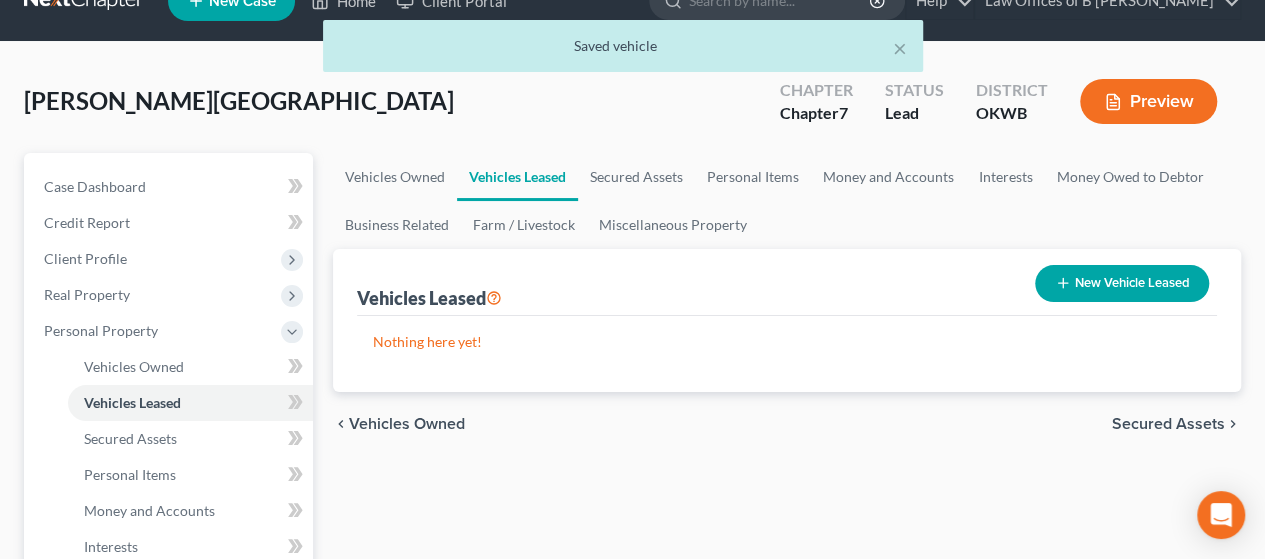 scroll, scrollTop: 0, scrollLeft: 0, axis: both 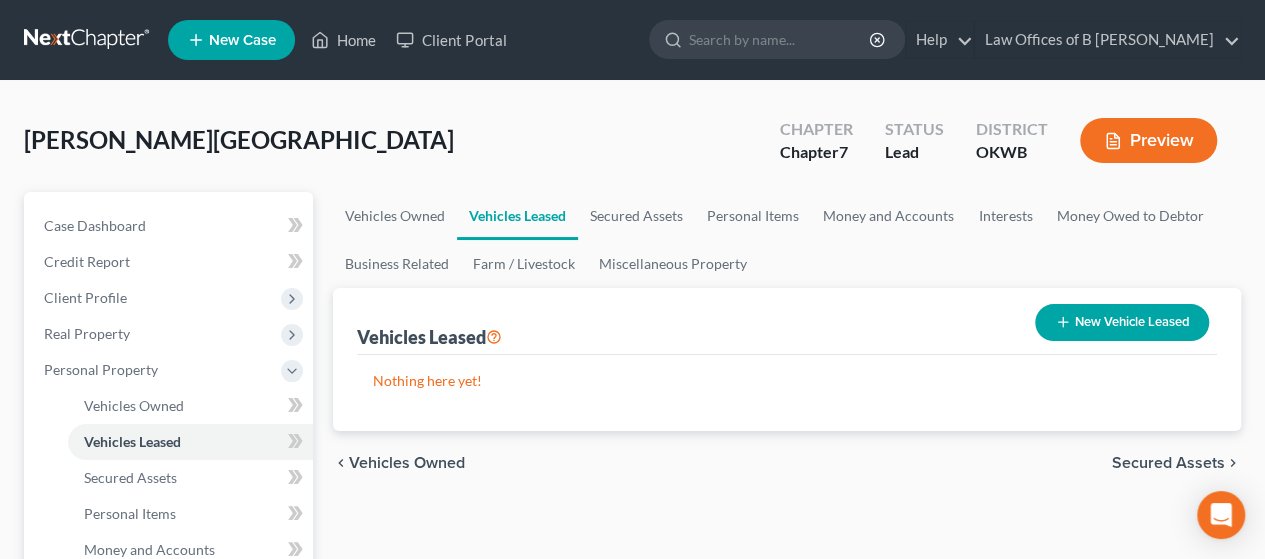 click on "Secured Assets" at bounding box center [1168, 463] 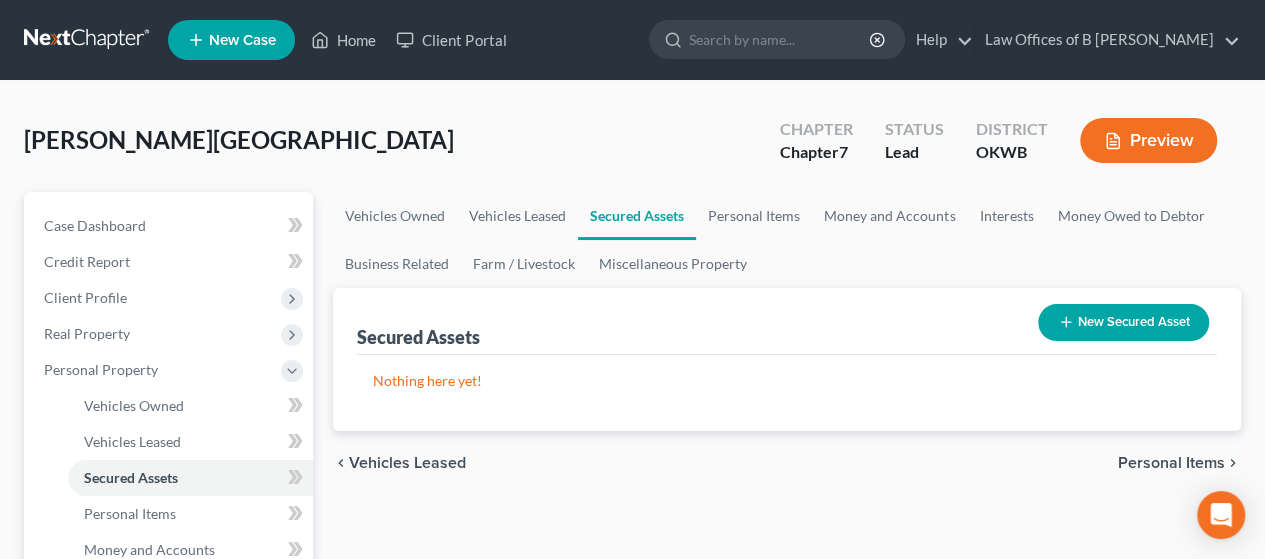 click on "Personal Items" at bounding box center (1171, 463) 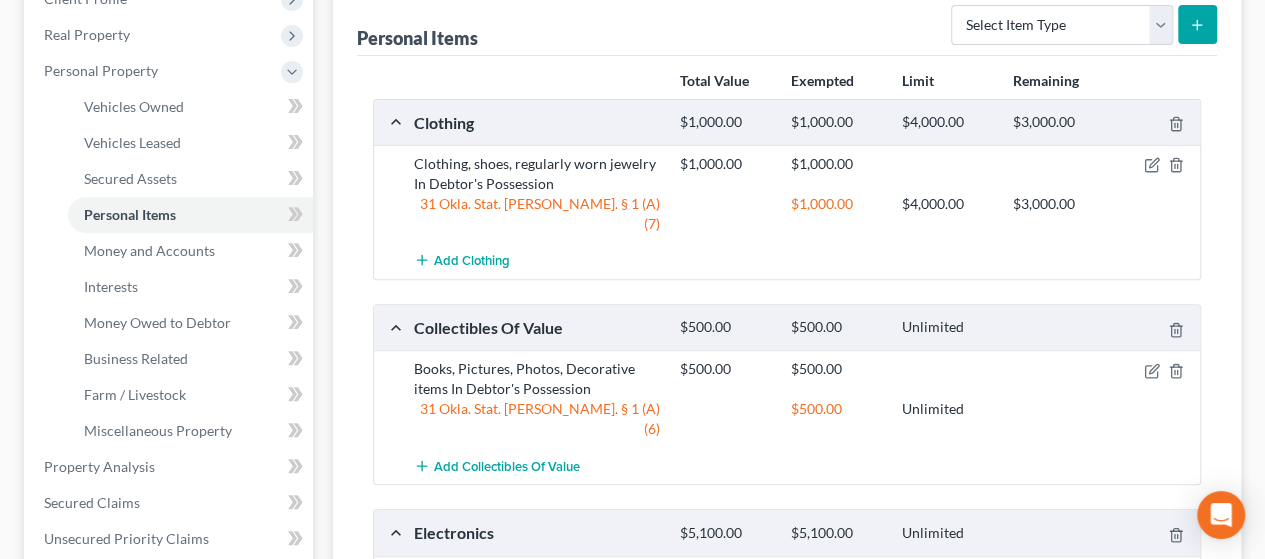 scroll, scrollTop: 308, scrollLeft: 0, axis: vertical 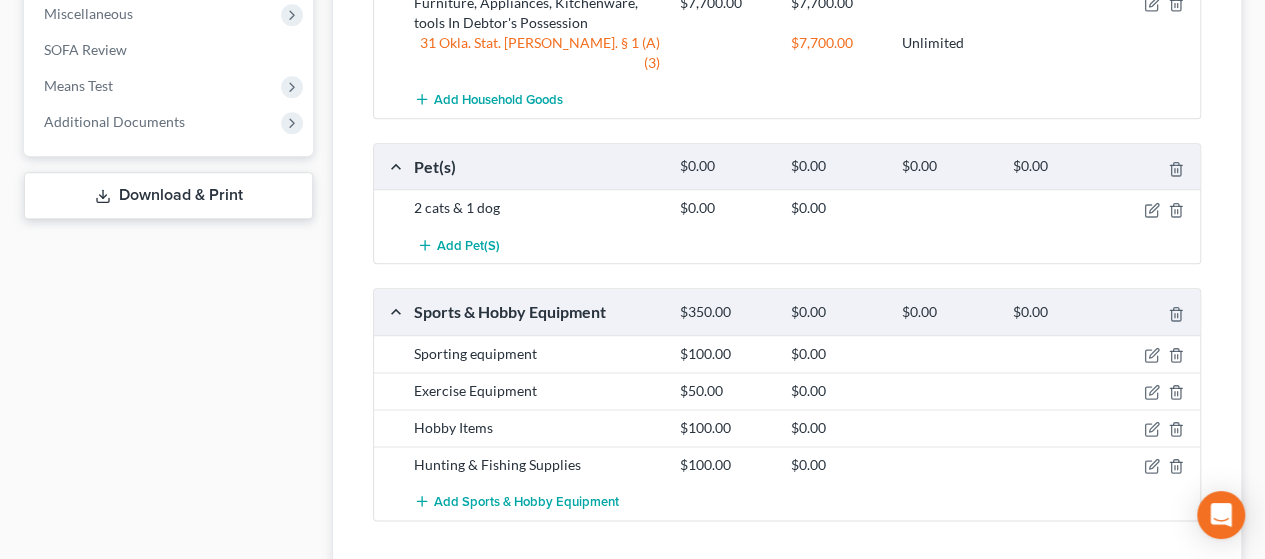 click on "Money and Accounts" at bounding box center (1149, 601) 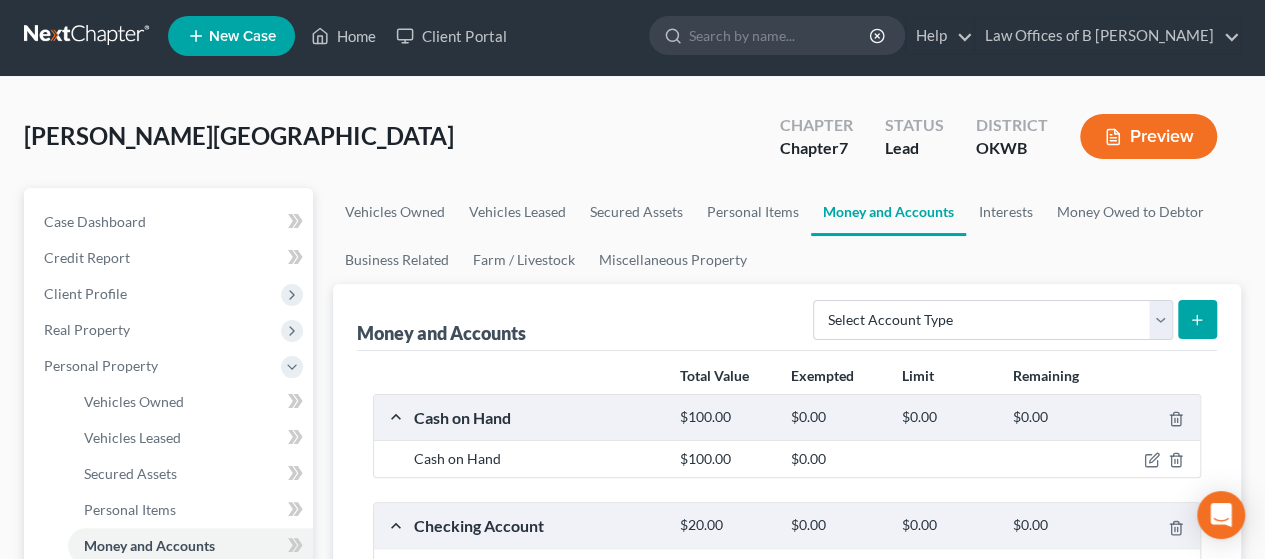 scroll, scrollTop: 0, scrollLeft: 0, axis: both 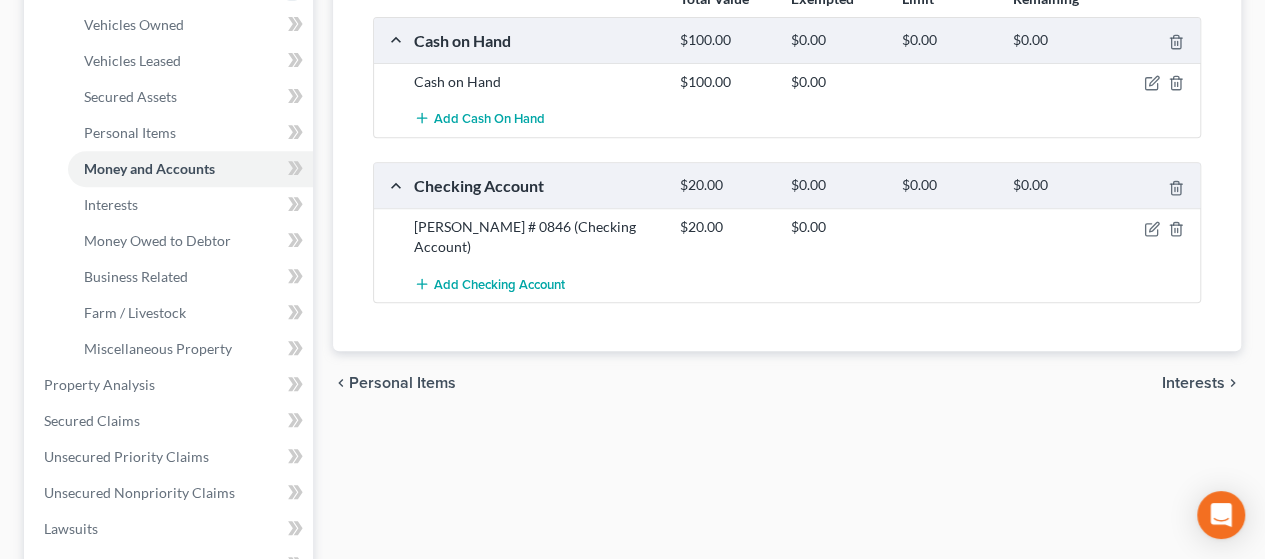 click on "Interests" at bounding box center [1193, 383] 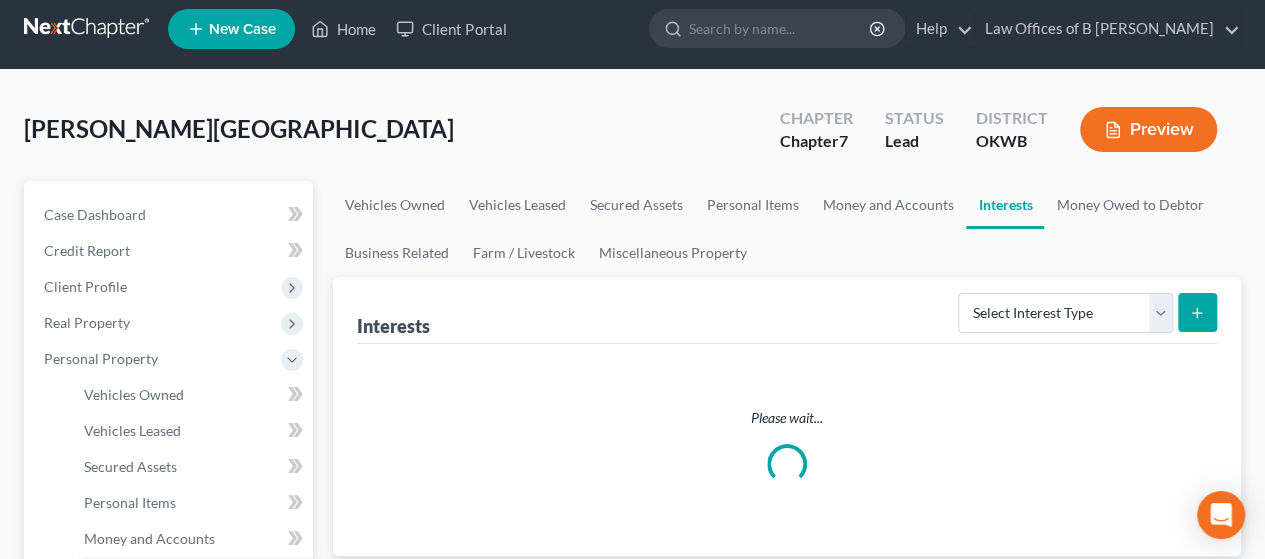scroll, scrollTop: 0, scrollLeft: 0, axis: both 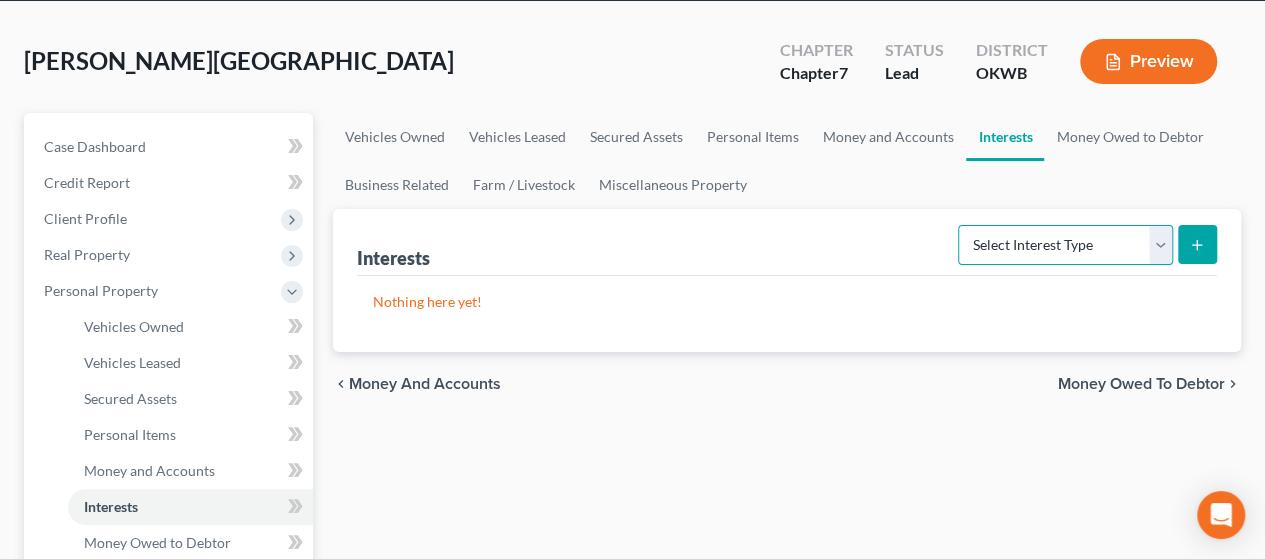 click on "Select Interest Type 401K Annuity Bond Education IRA Government Bond Government Pension Plan Incorporated Business IRA Joint Venture (Active) Joint Venture (Inactive) [PERSON_NAME] Mutual Fund Other Retirement Plan Partnership (Active) Partnership (Inactive) Pension Plan Stock Term Life Insurance Unincorporated Business Whole Life Insurance" at bounding box center [1065, 245] 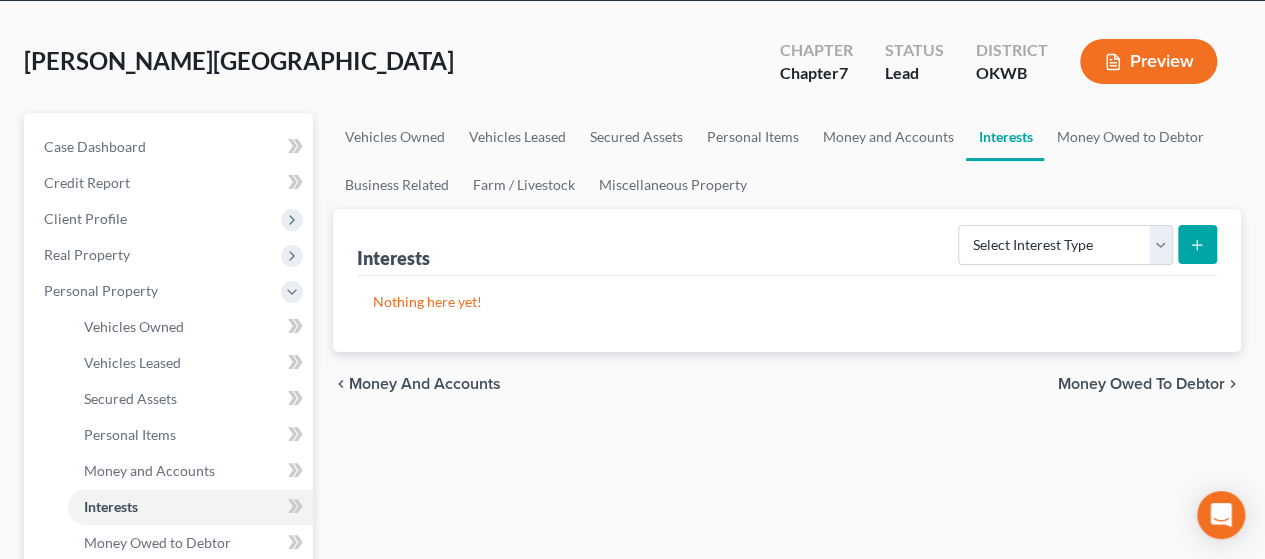 click on "Money Owed to Debtor" at bounding box center [1141, 384] 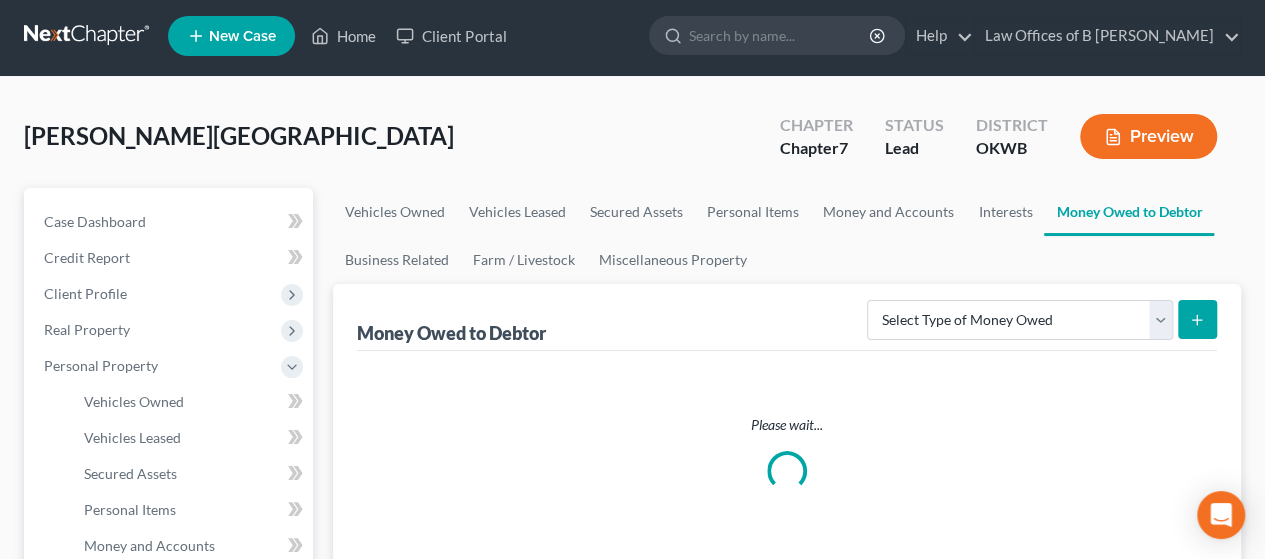 scroll, scrollTop: 0, scrollLeft: 0, axis: both 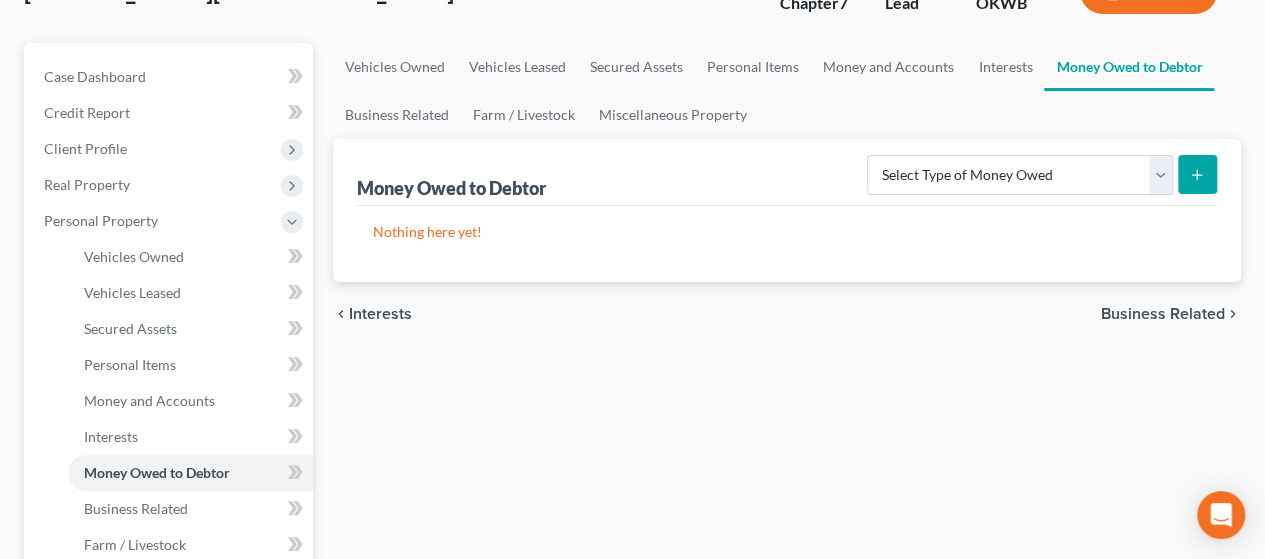 click on "Business Related" at bounding box center (1163, 314) 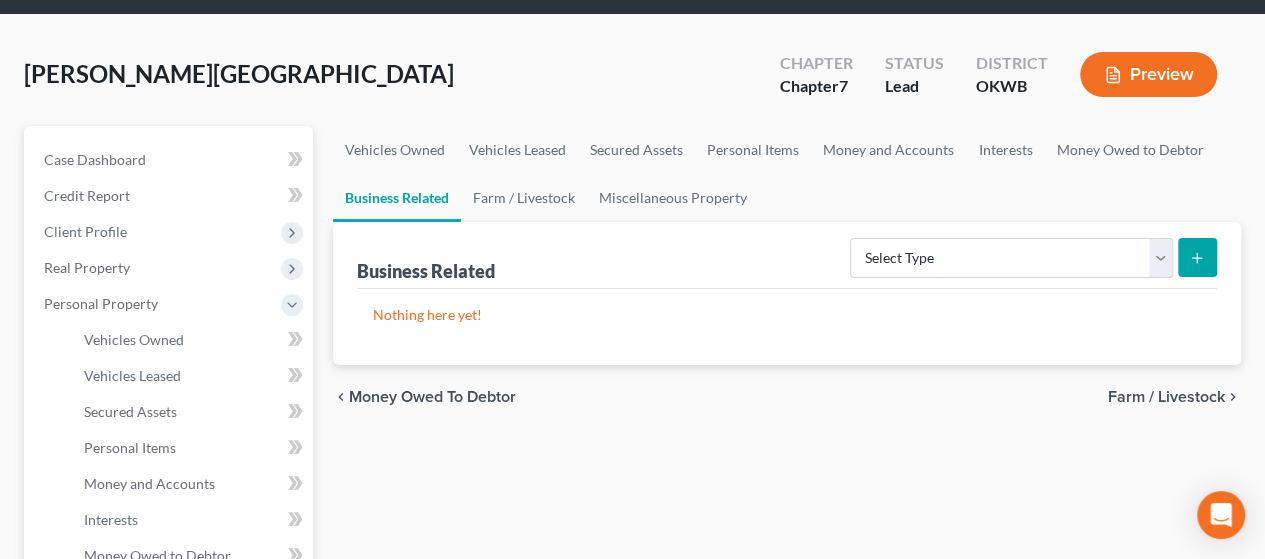 scroll, scrollTop: 0, scrollLeft: 0, axis: both 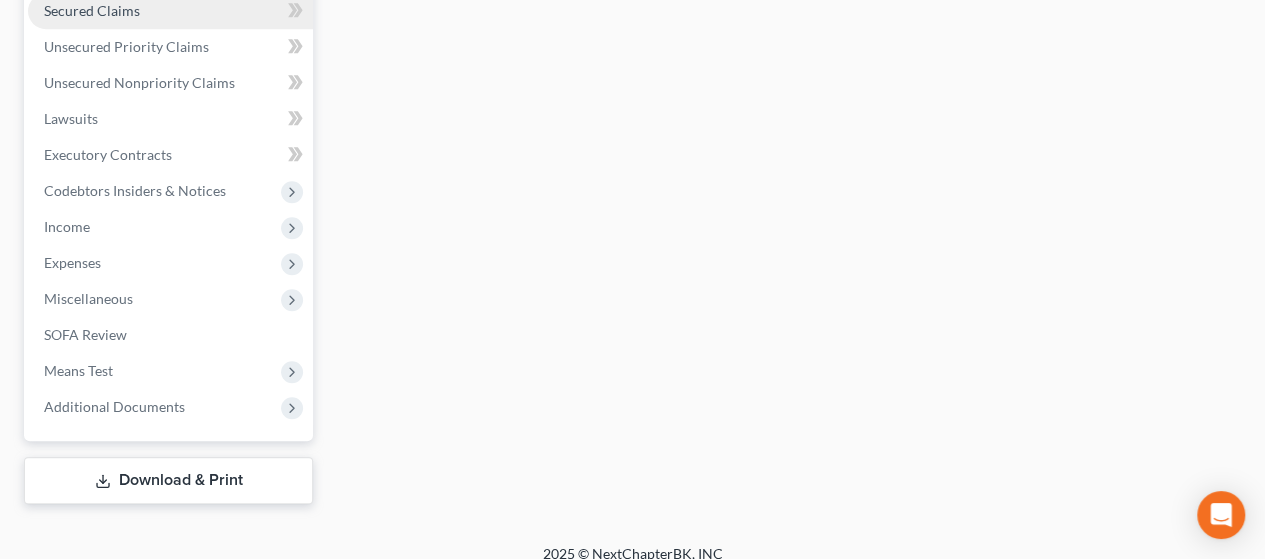 click on "Secured Claims" at bounding box center [170, 11] 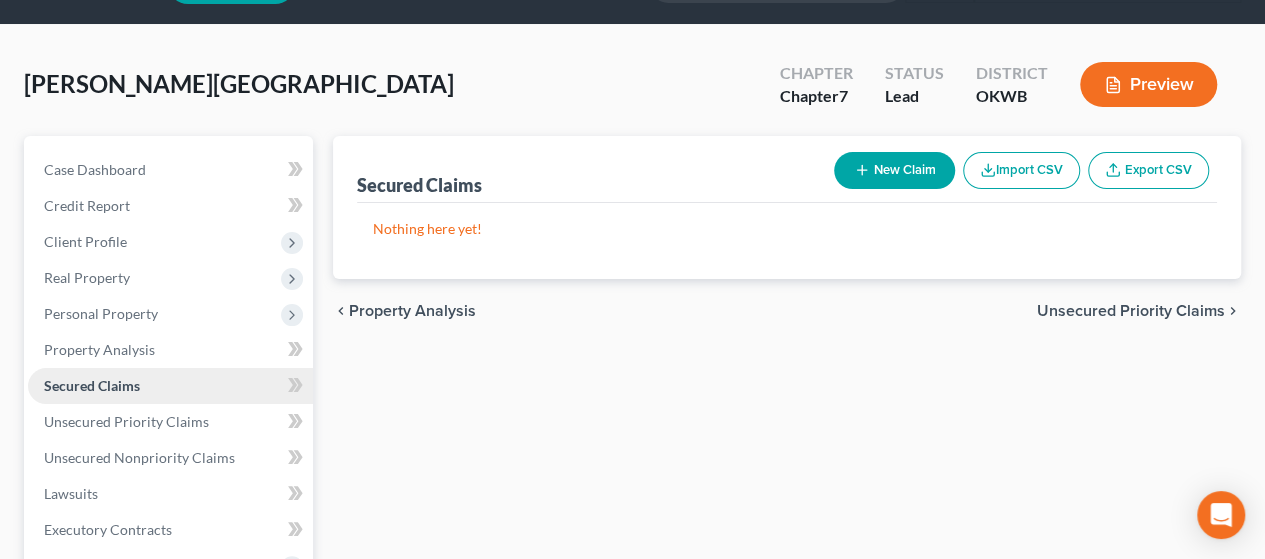 scroll, scrollTop: 0, scrollLeft: 0, axis: both 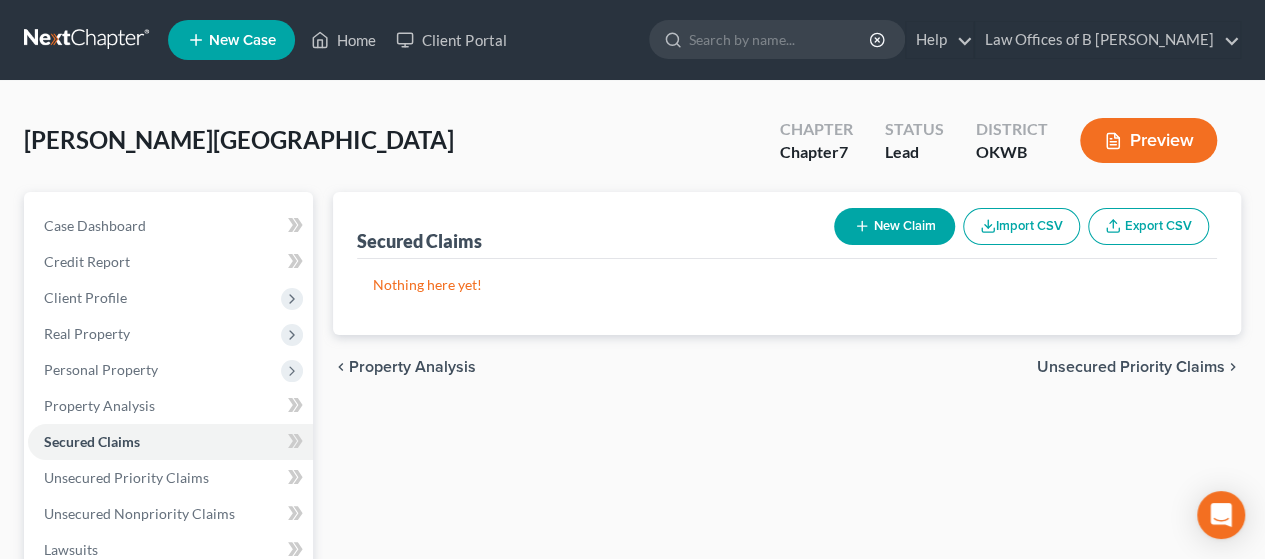 click on "Unsecured Priority Claims" at bounding box center [1131, 367] 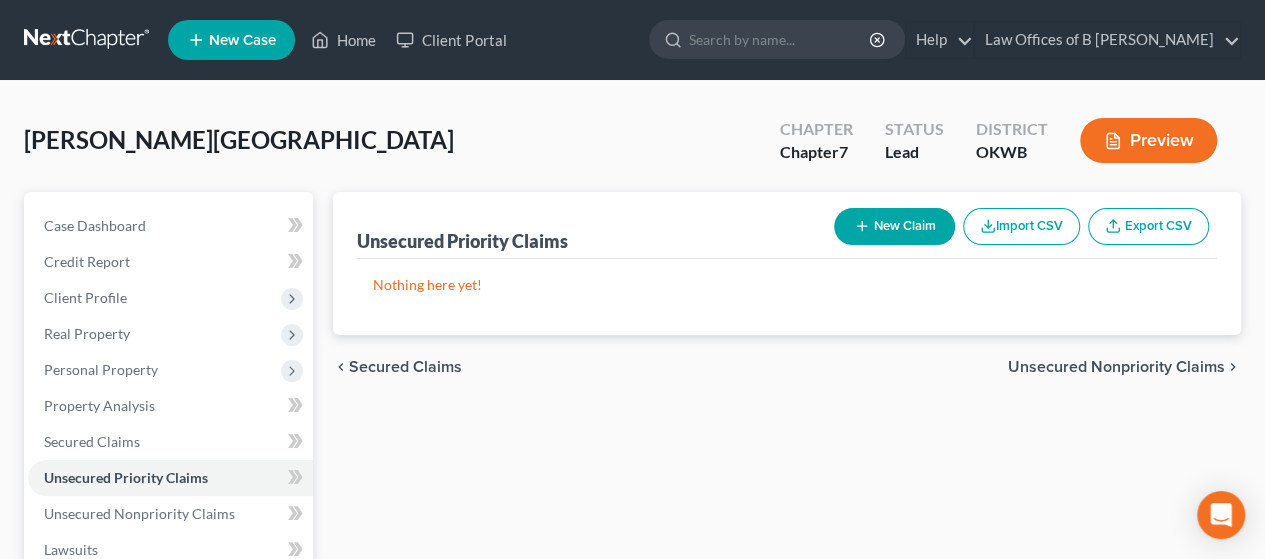 click on "Unsecured Nonpriority Claims" at bounding box center [1116, 367] 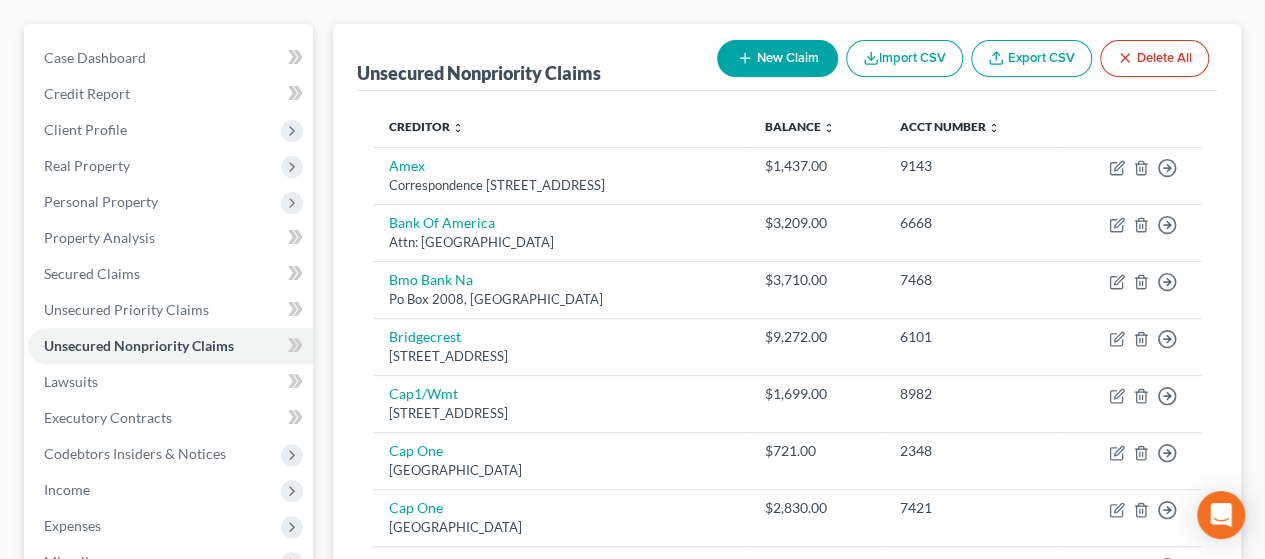 scroll, scrollTop: 134, scrollLeft: 0, axis: vertical 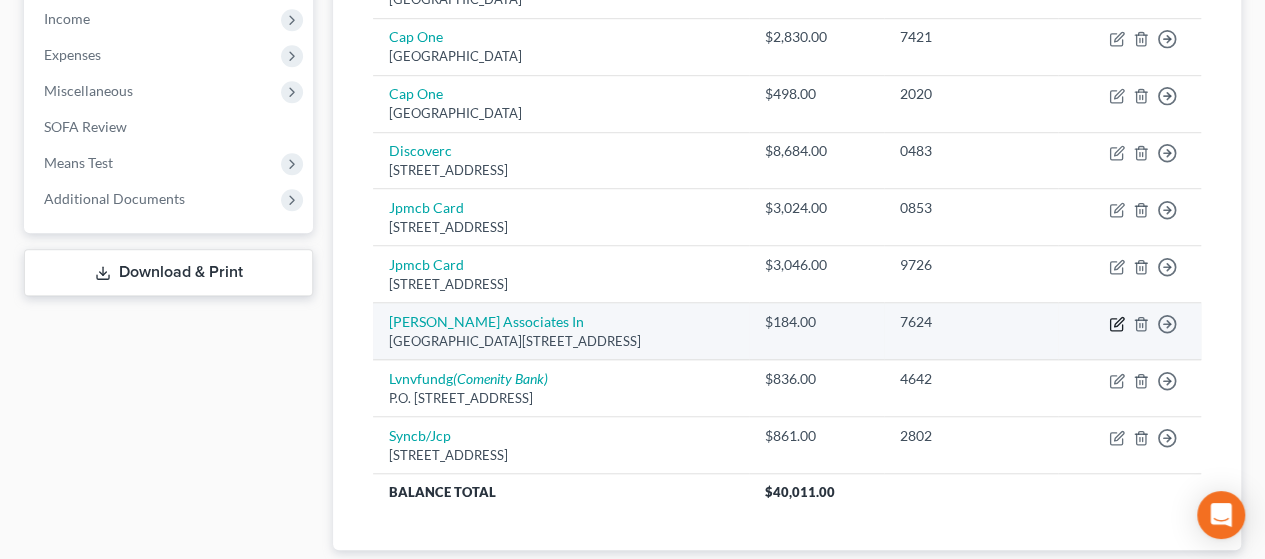 click 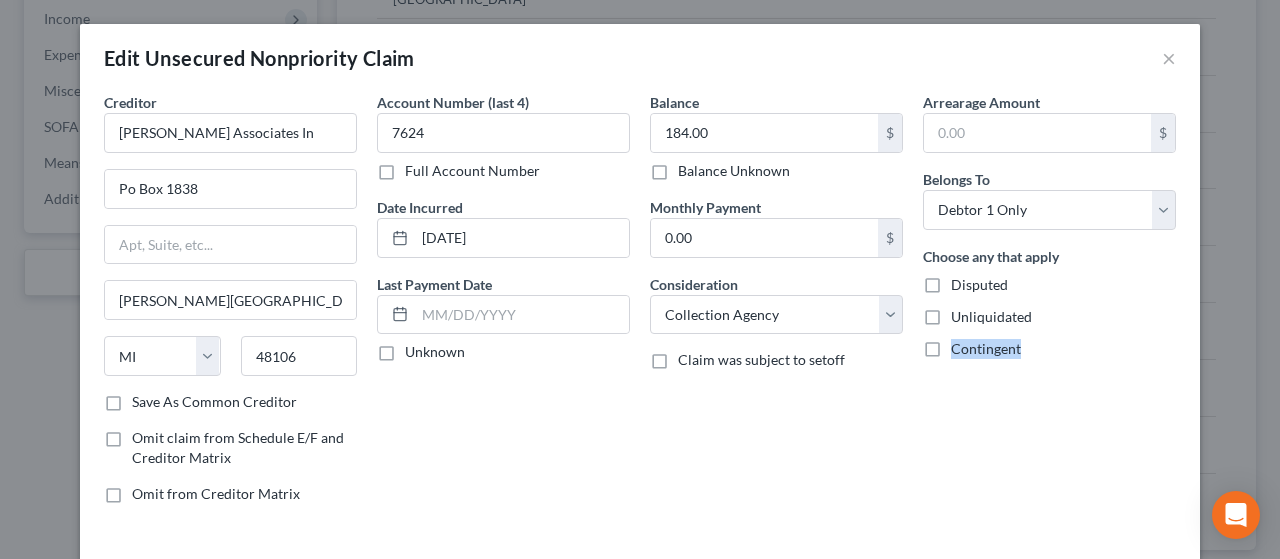 drag, startPoint x: 1116, startPoint y: 316, endPoint x: 1022, endPoint y: 523, distance: 227.34335 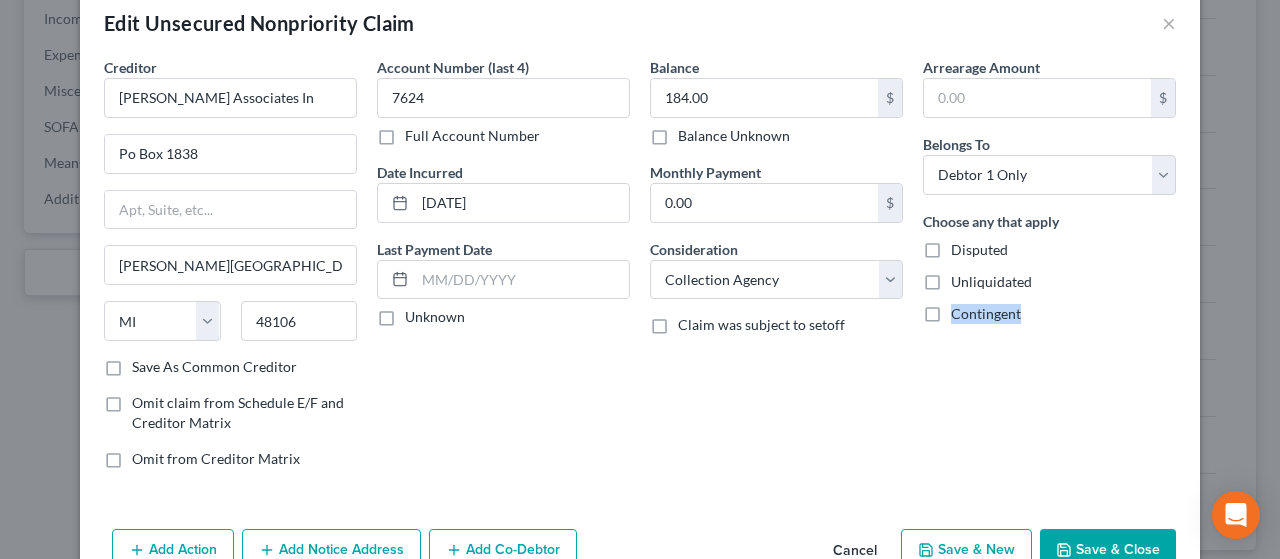 scroll, scrollTop: 0, scrollLeft: 0, axis: both 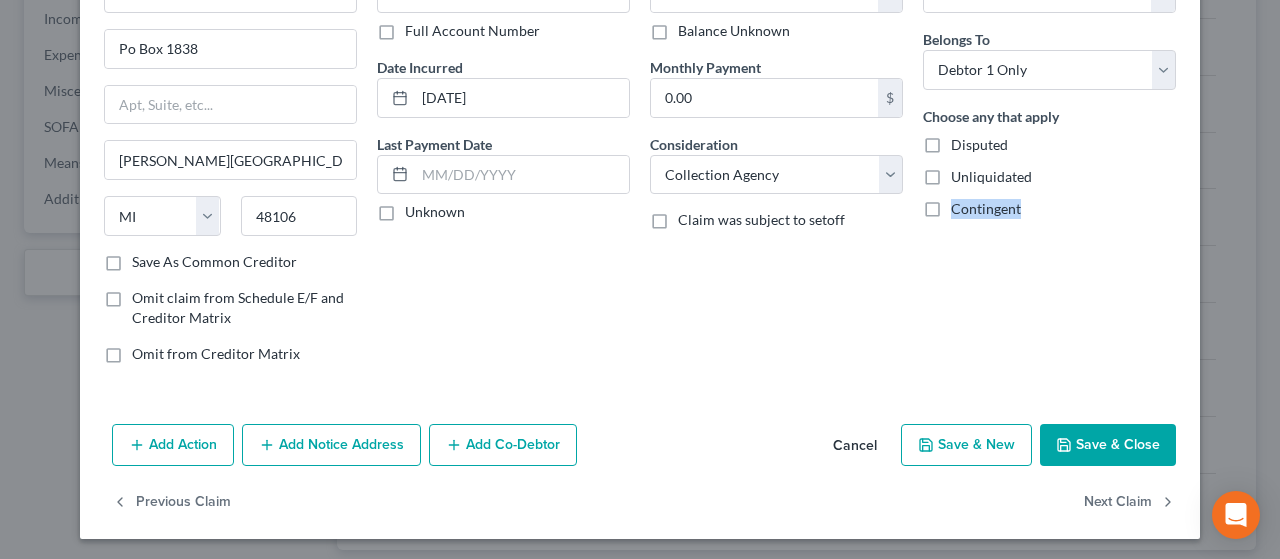 click on "Save & Close" at bounding box center (1108, 445) 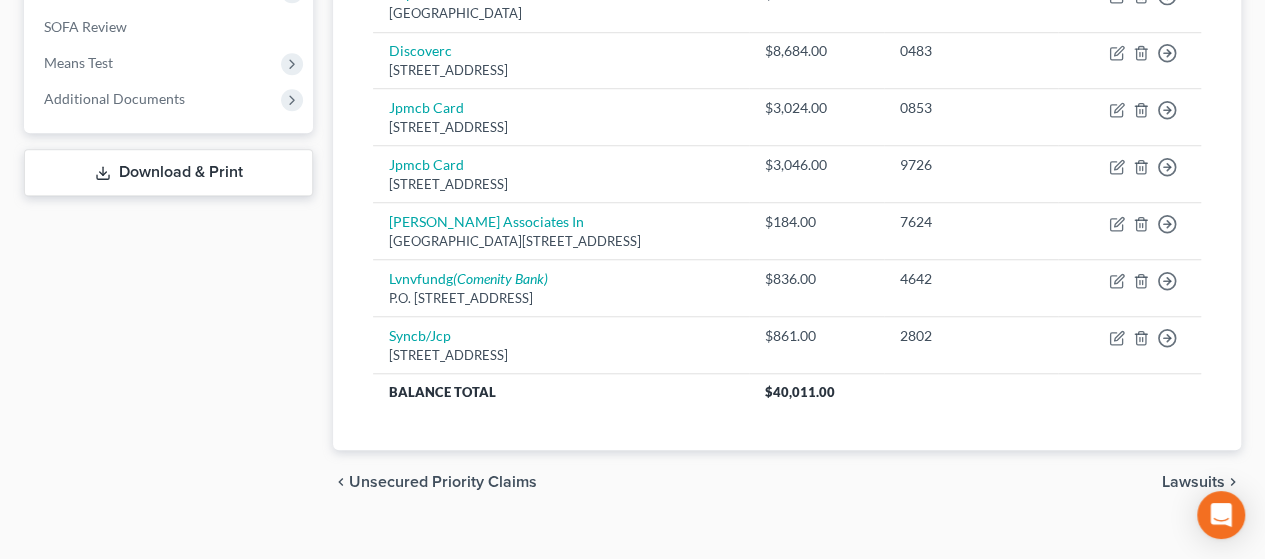 scroll, scrollTop: 764, scrollLeft: 0, axis: vertical 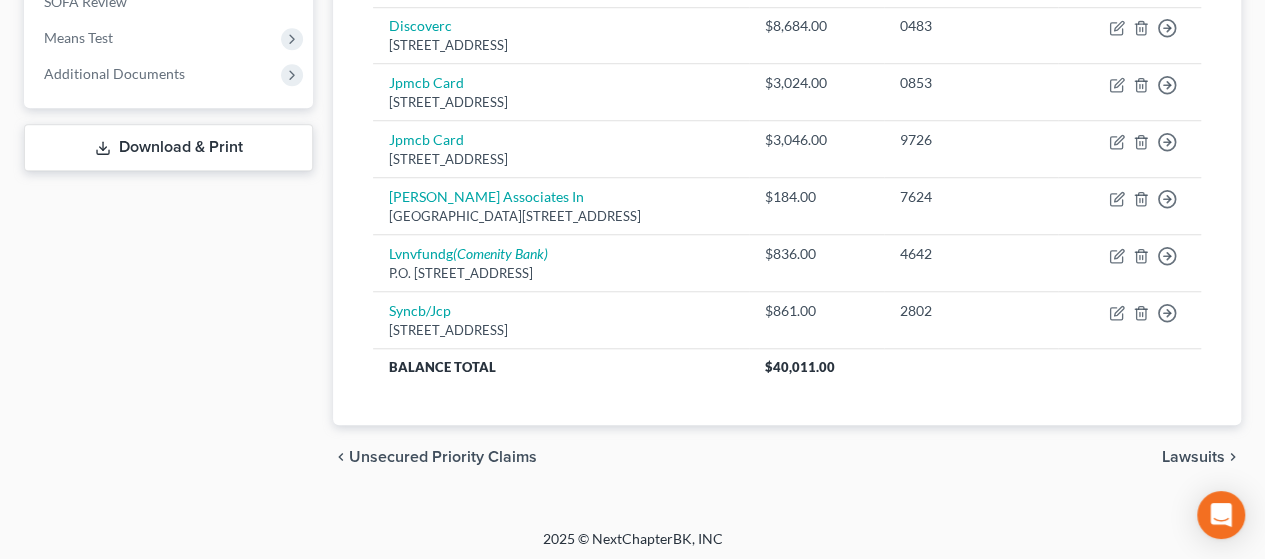 click on "Lawsuits" at bounding box center (1193, 457) 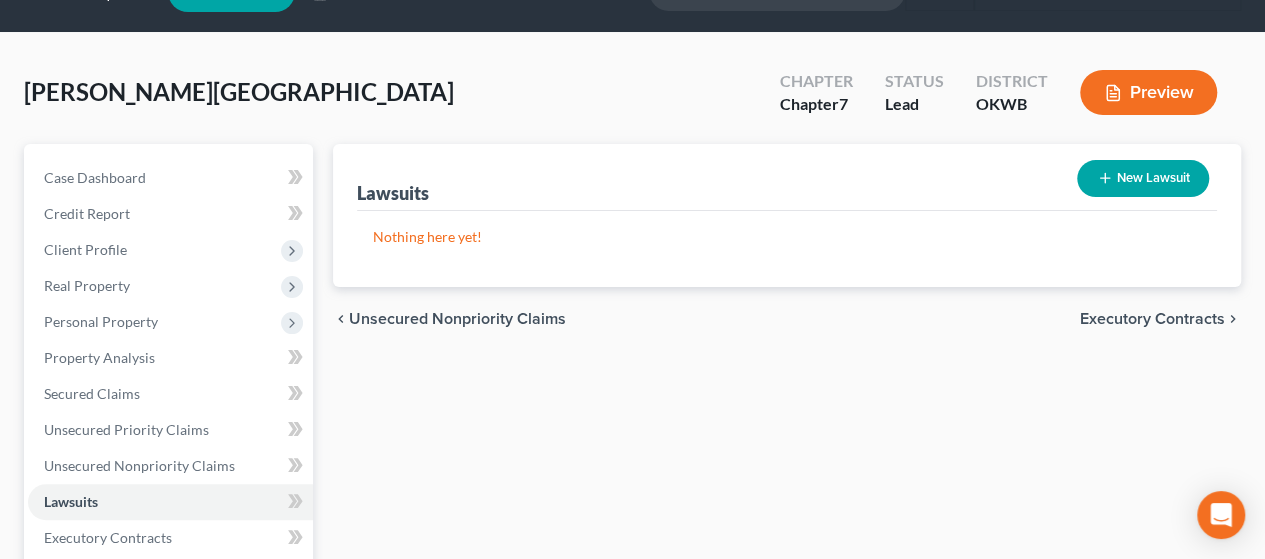 scroll, scrollTop: 0, scrollLeft: 0, axis: both 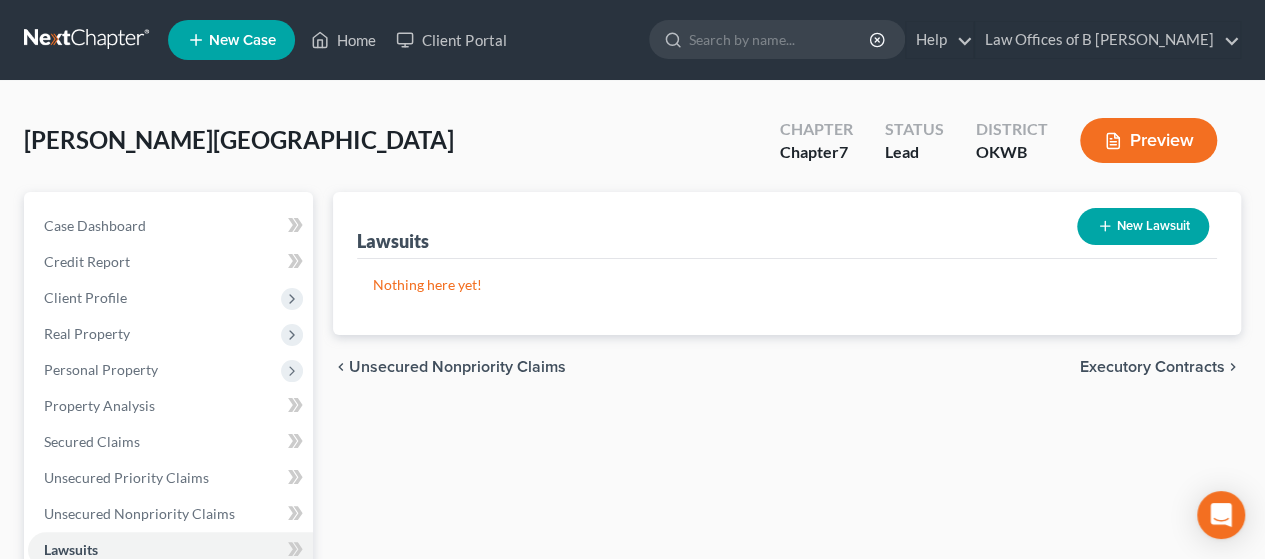 click on "Executory Contracts" at bounding box center [1152, 367] 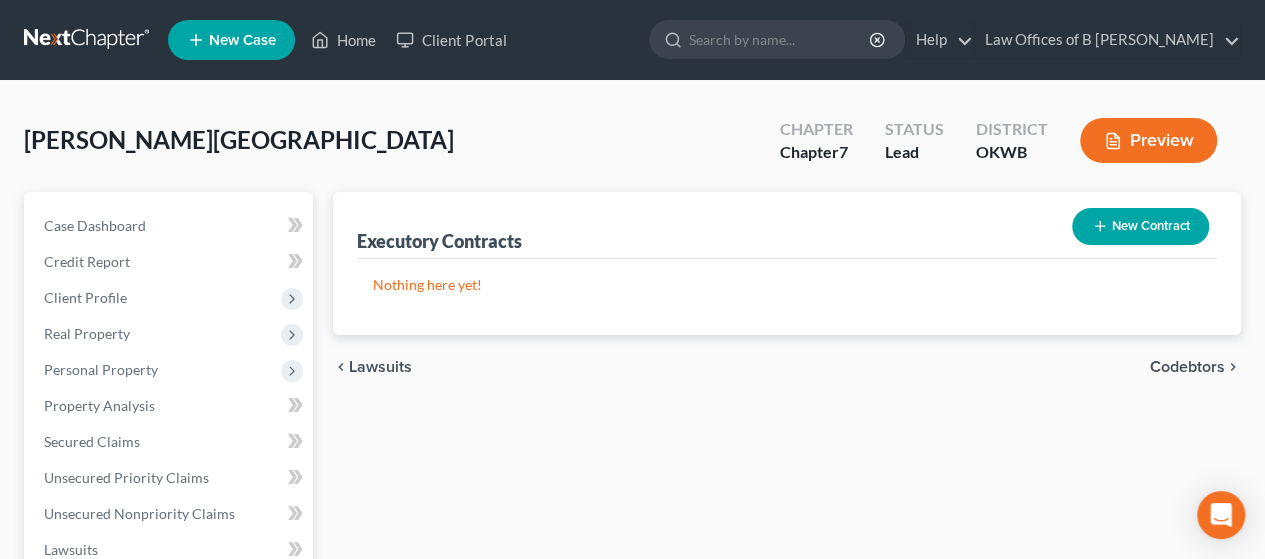click on "Codebtors" at bounding box center [1187, 367] 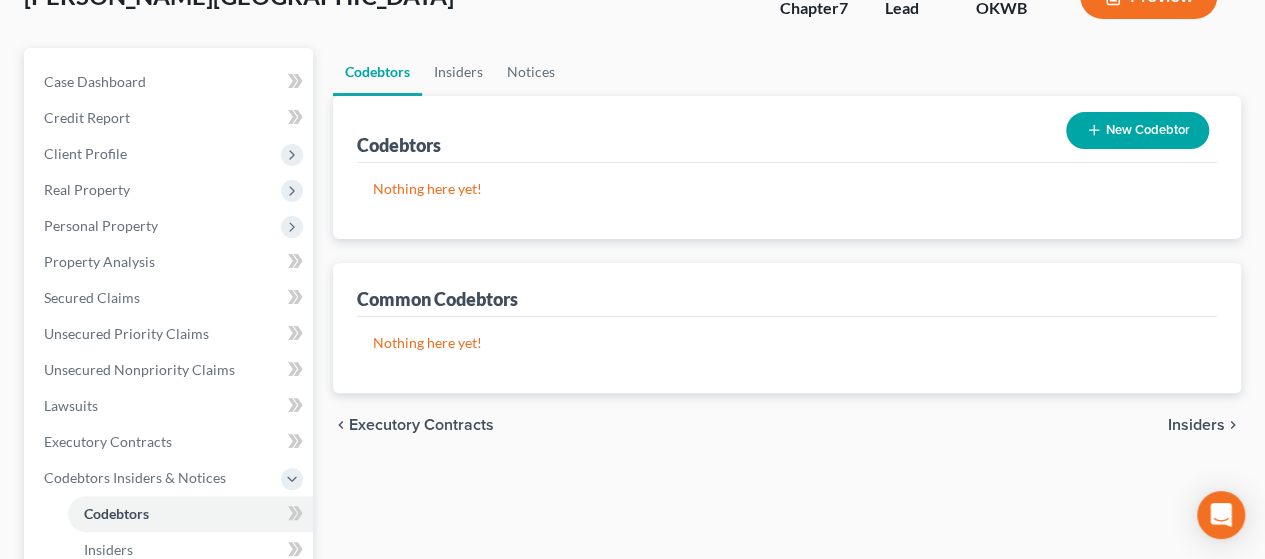 scroll, scrollTop: 174, scrollLeft: 0, axis: vertical 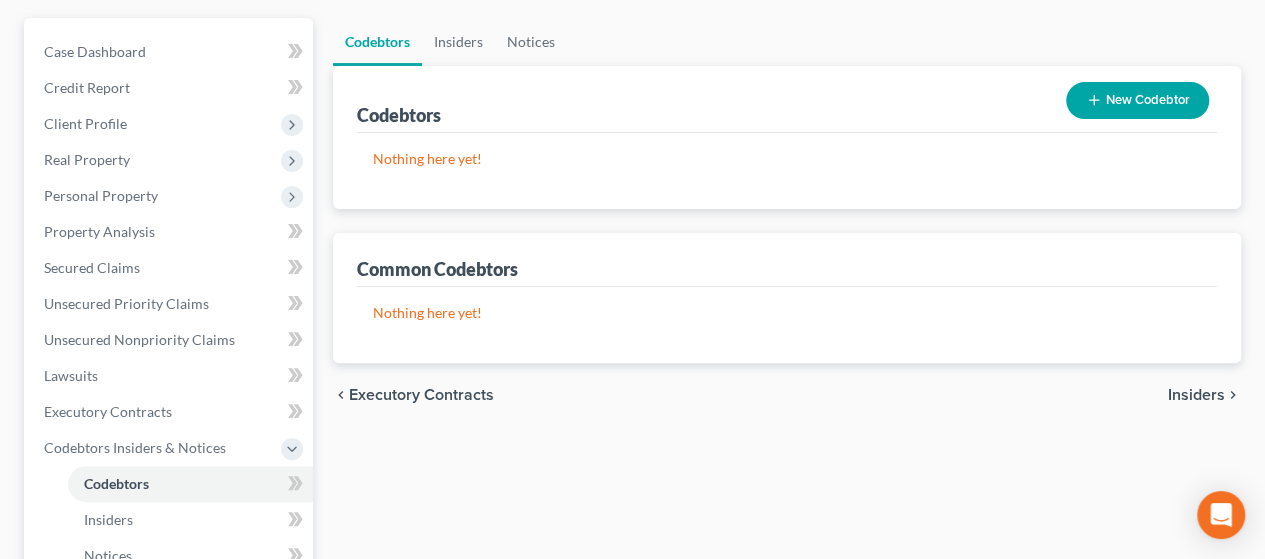 click on "Insiders" at bounding box center [1196, 395] 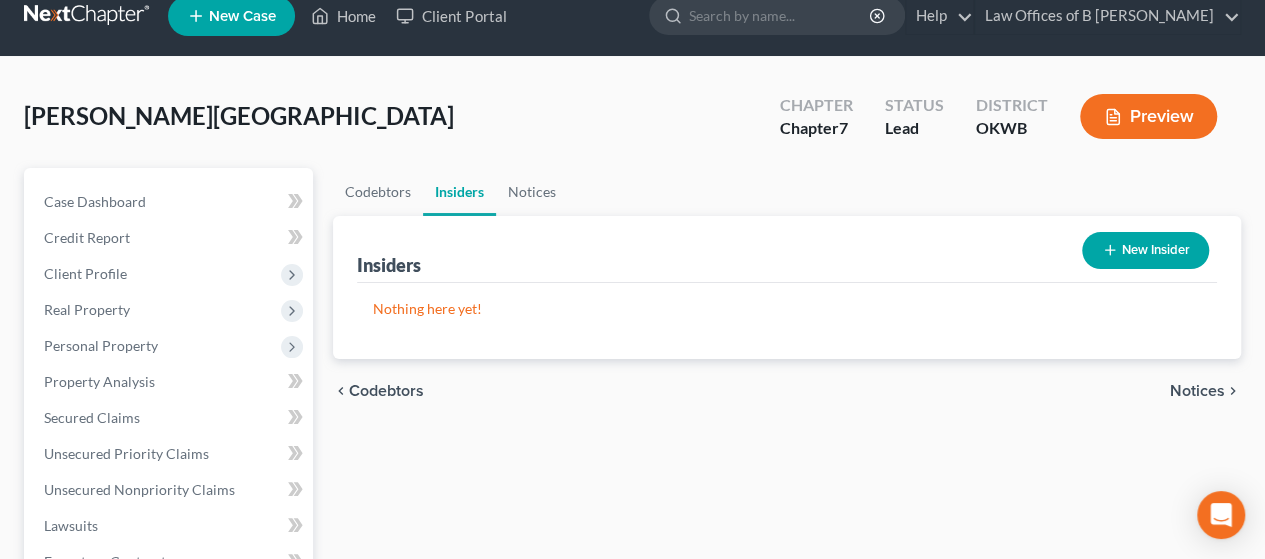 scroll, scrollTop: 0, scrollLeft: 0, axis: both 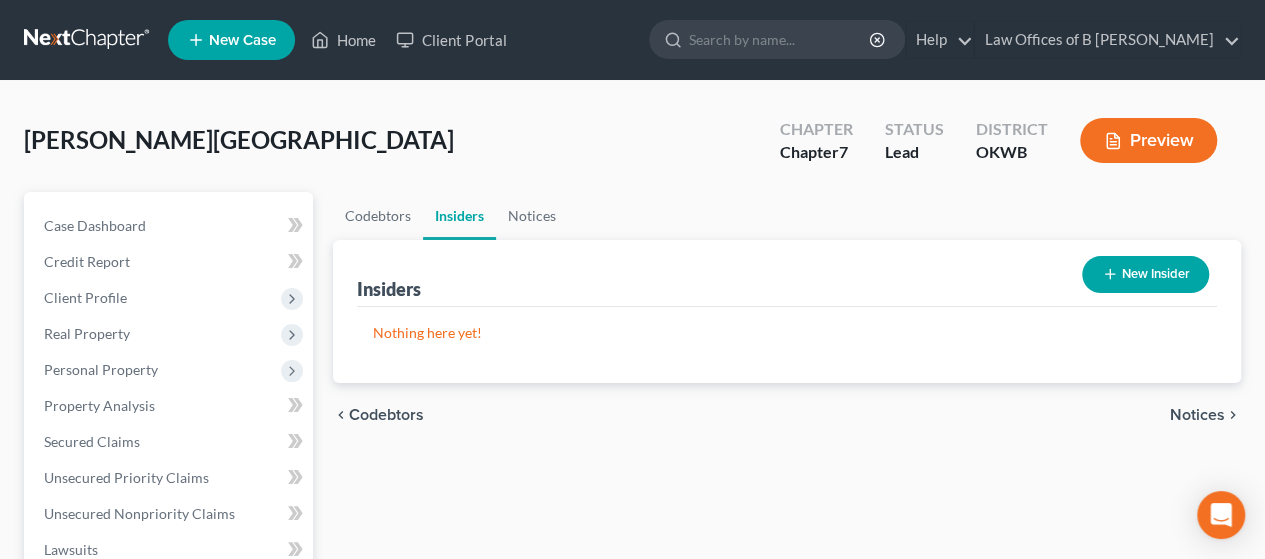 click on "Notices" at bounding box center (1197, 415) 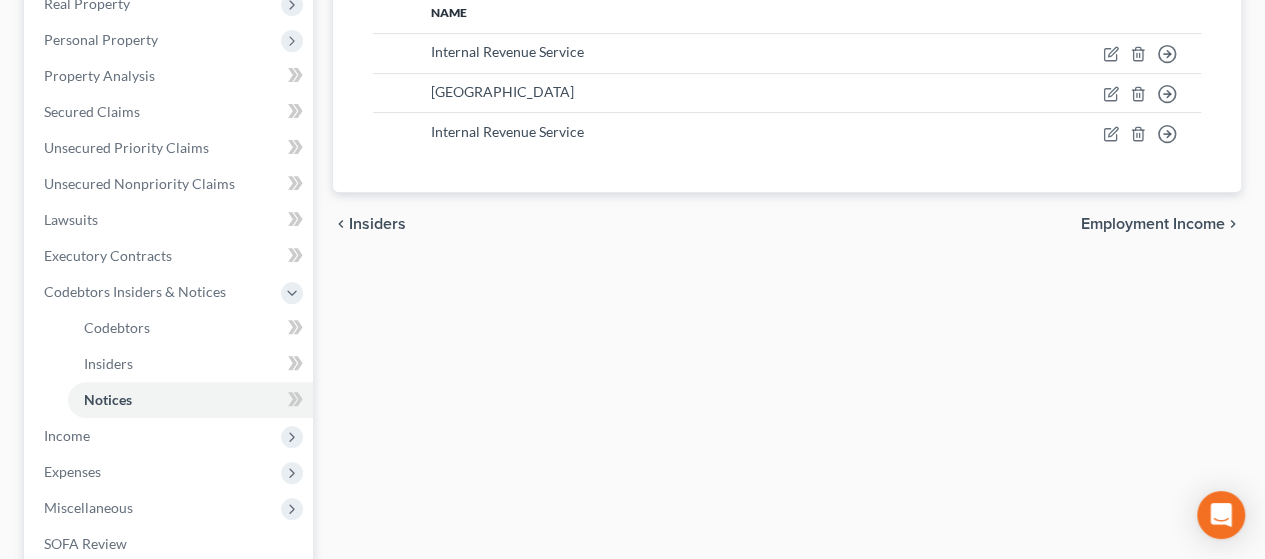 scroll, scrollTop: 332, scrollLeft: 0, axis: vertical 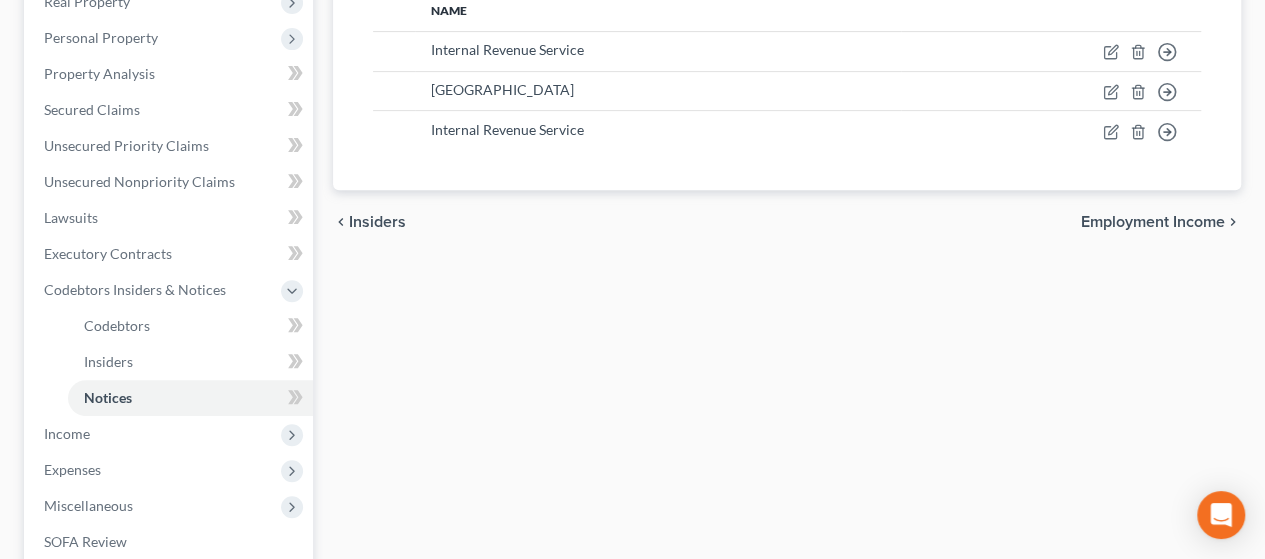 click on "Employment Income" at bounding box center (1153, 222) 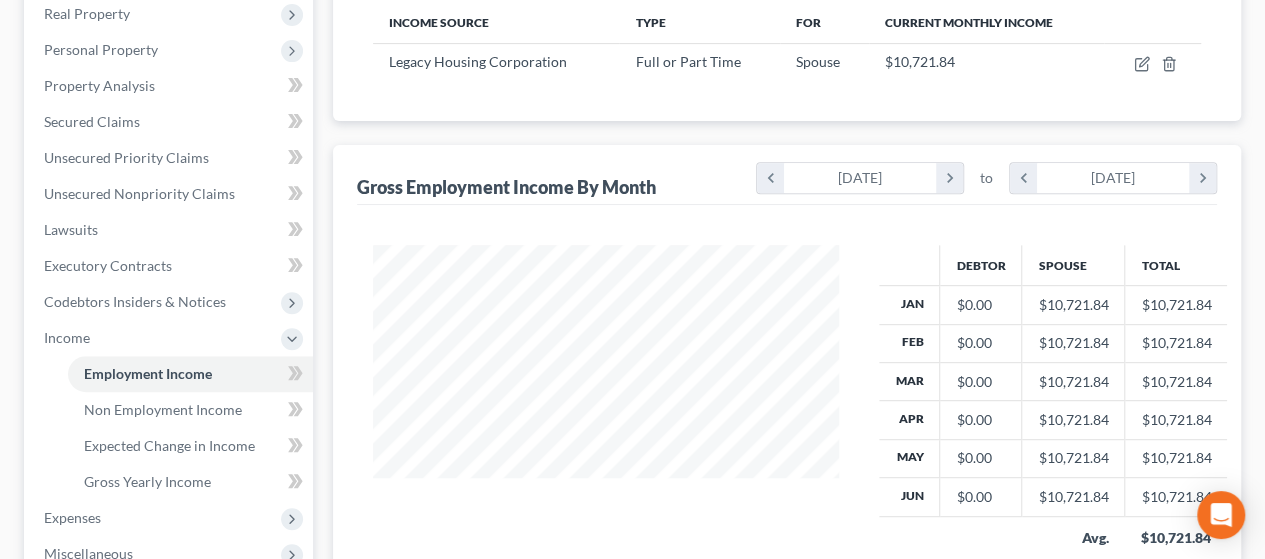 scroll, scrollTop: 195, scrollLeft: 0, axis: vertical 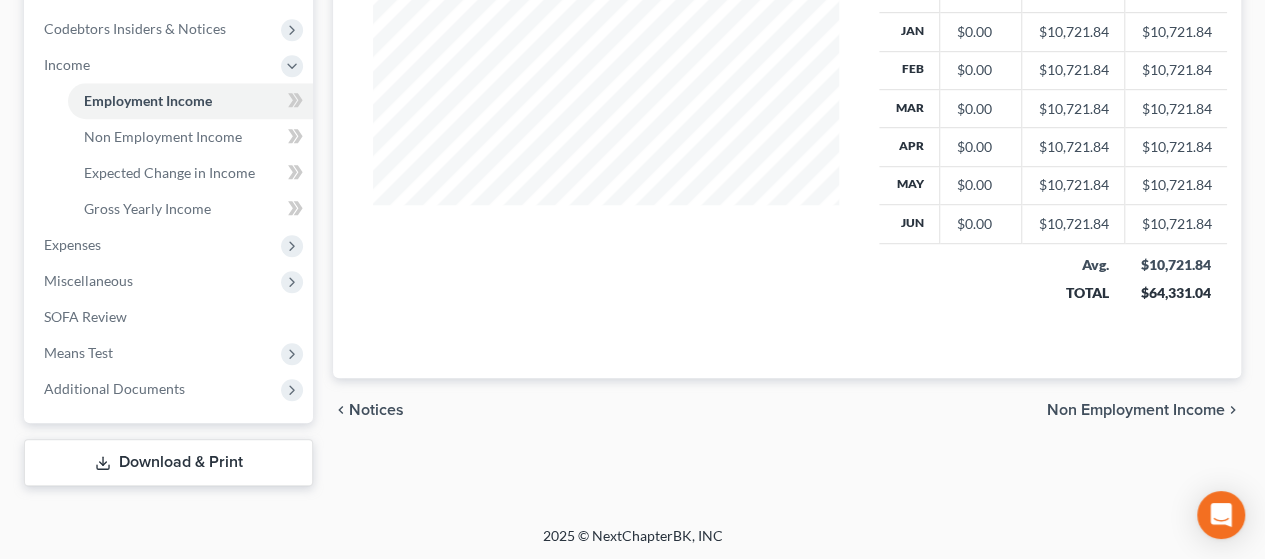 click on "Non Employment Income" at bounding box center (1136, 410) 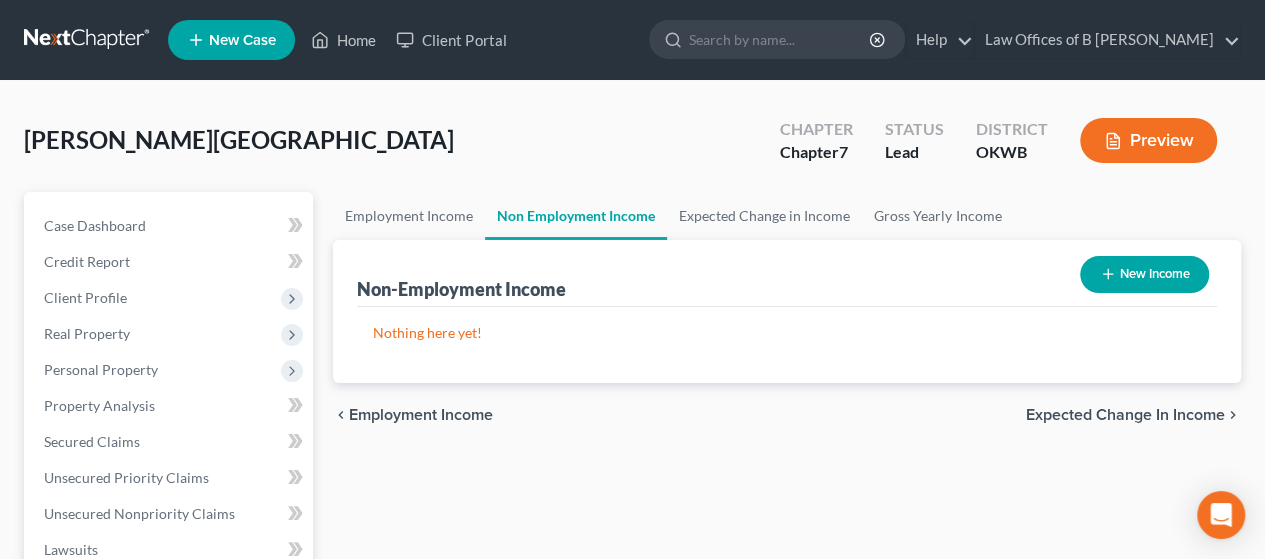 scroll, scrollTop: 0, scrollLeft: 0, axis: both 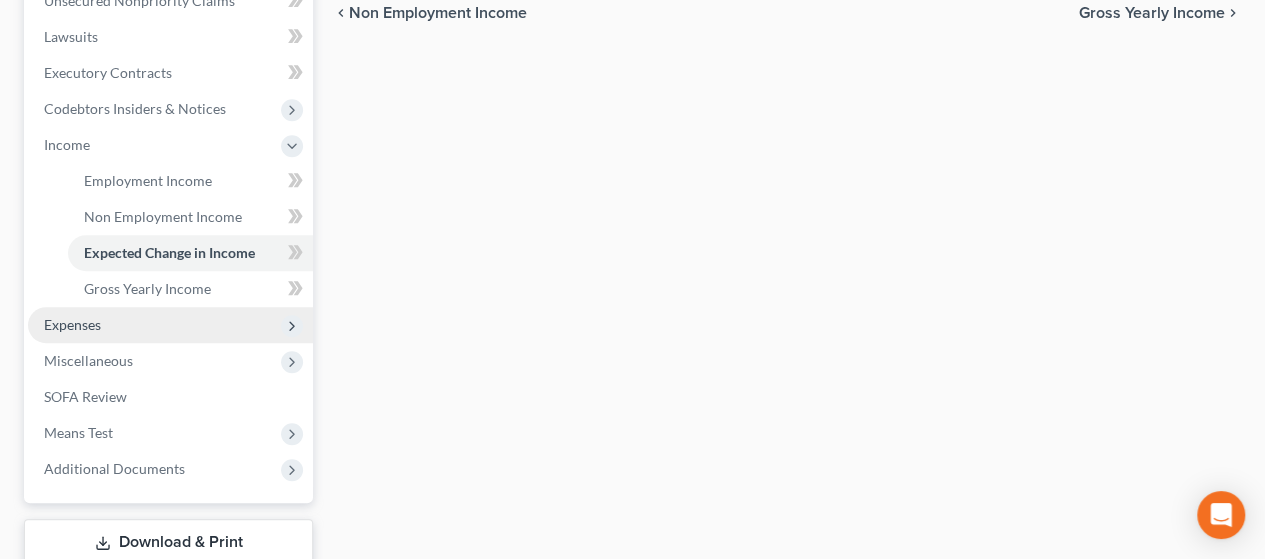 click on "Expenses" at bounding box center (170, 325) 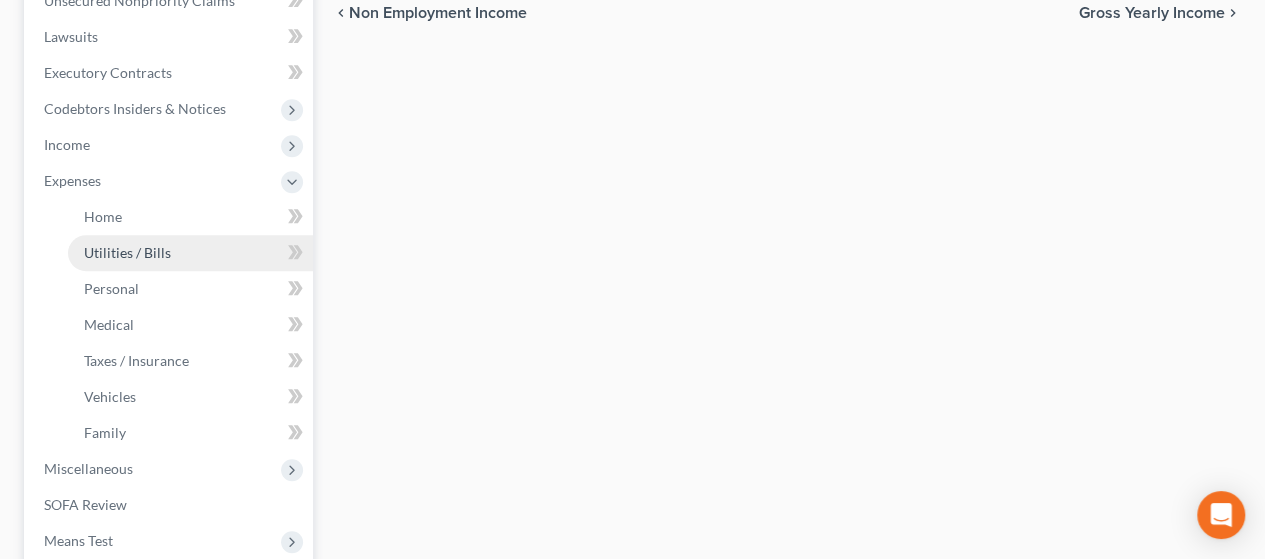 click on "Utilities / Bills" at bounding box center (190, 253) 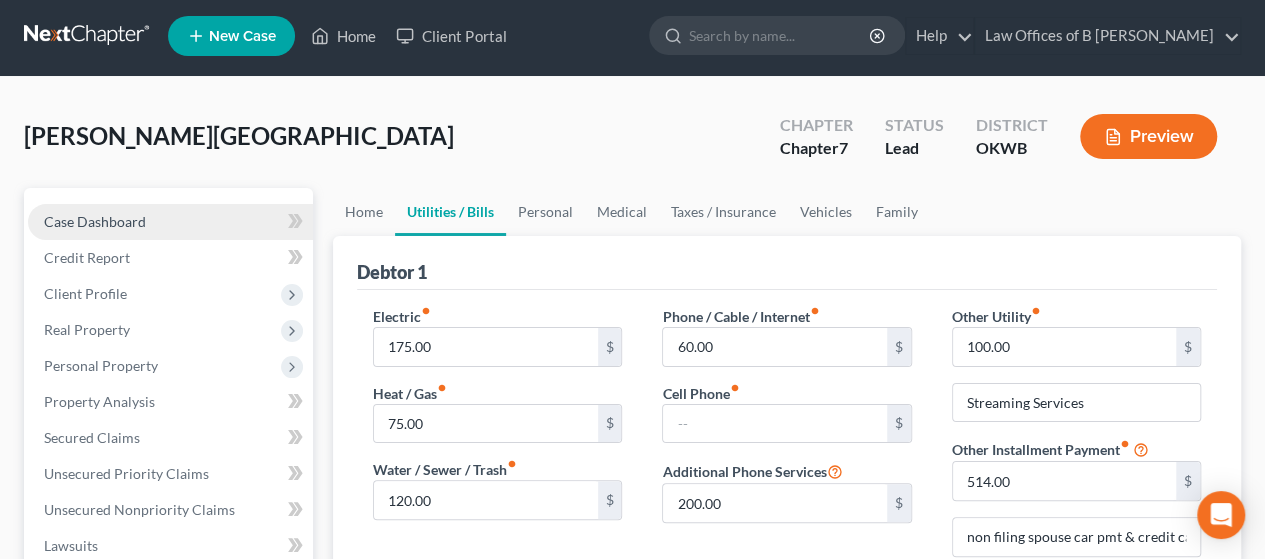 scroll, scrollTop: 0, scrollLeft: 0, axis: both 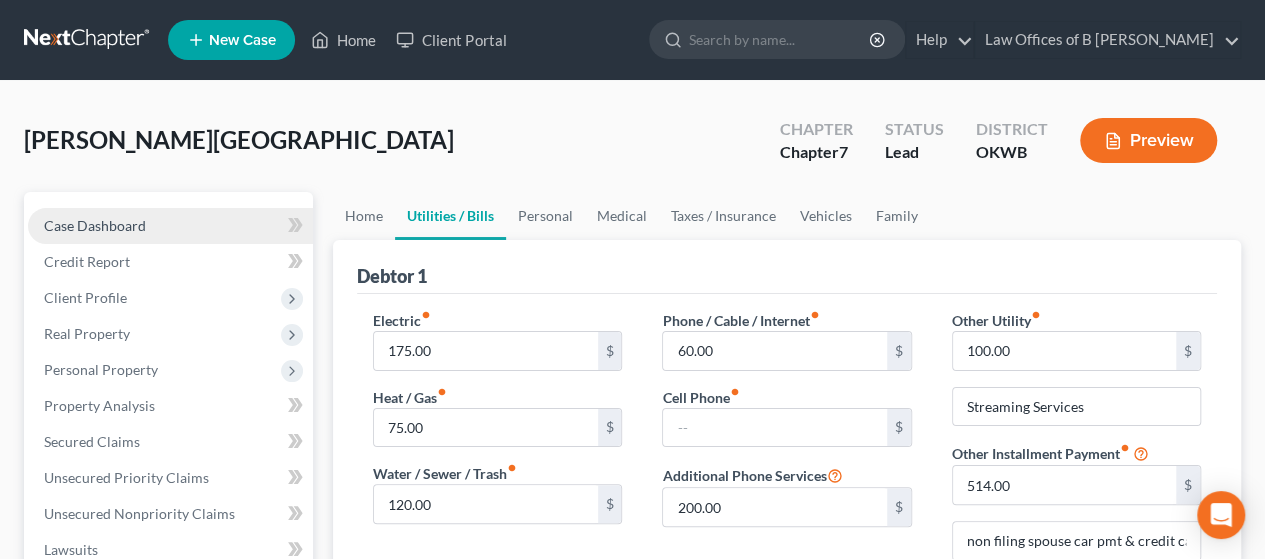click on "Case Dashboard
Payments
Invoices
Payments
Payments
Credit Report
Client Profile" at bounding box center (170, 658) 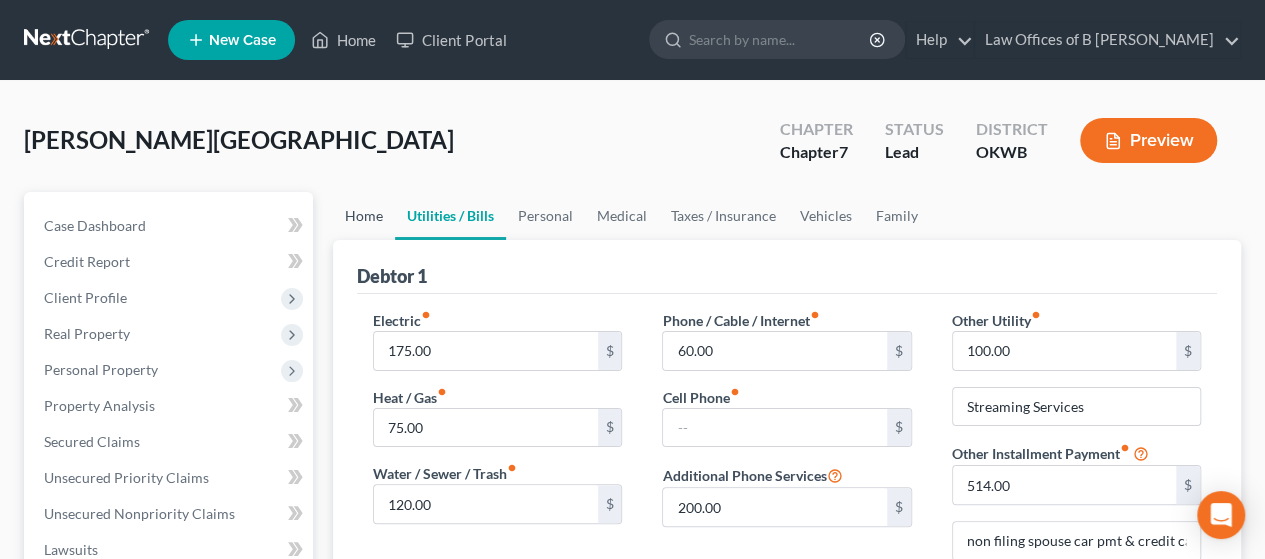 click on "Home" at bounding box center [364, 216] 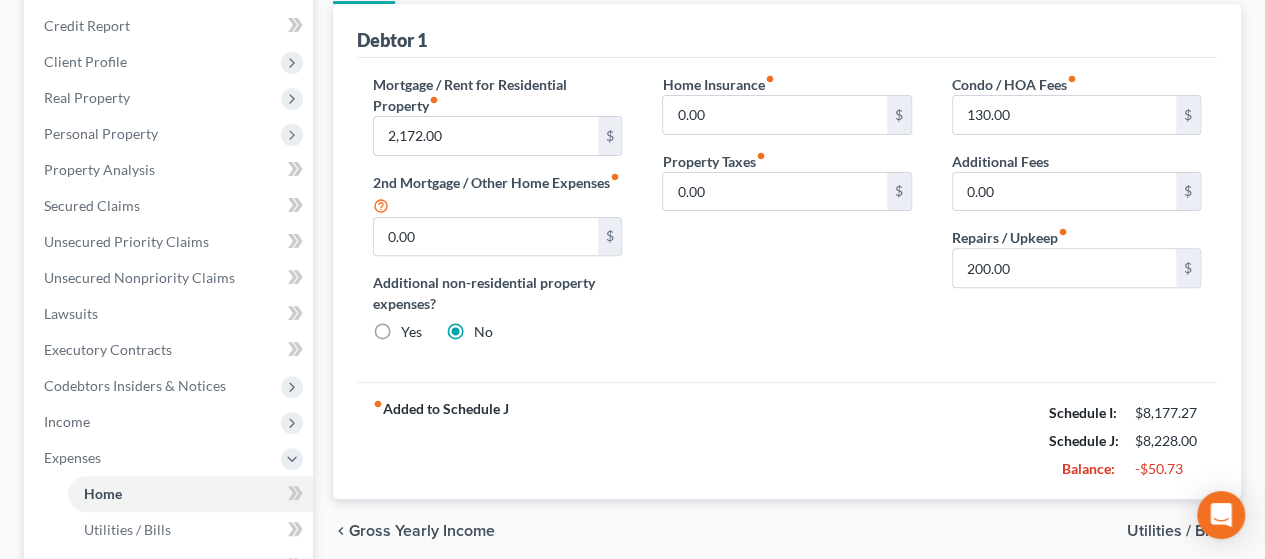 scroll, scrollTop: 232, scrollLeft: 0, axis: vertical 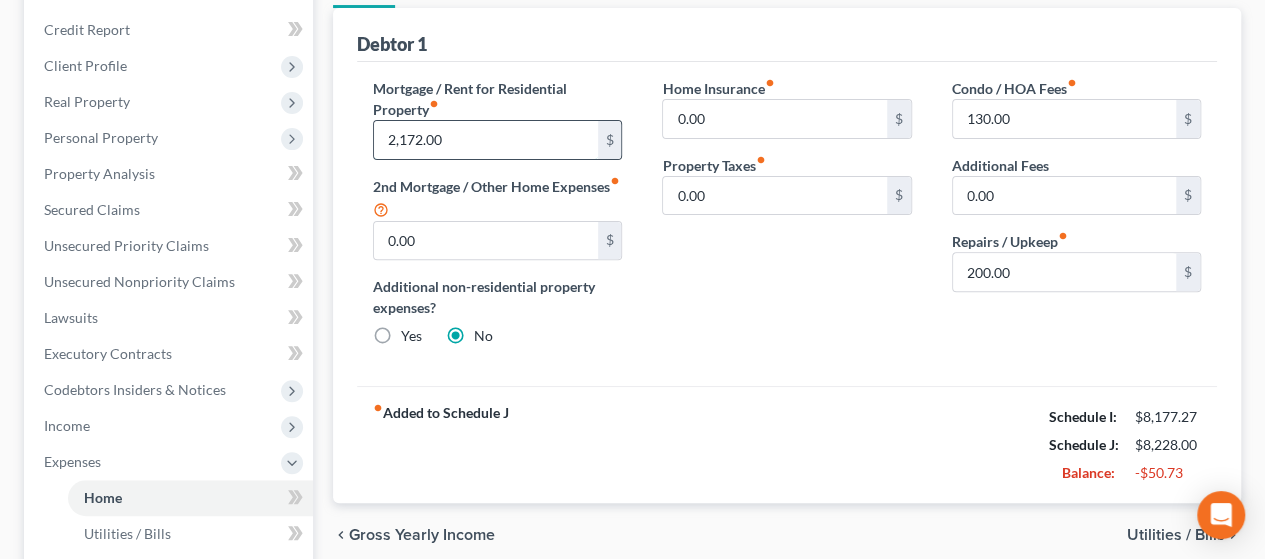 click on "2,172.00" at bounding box center (485, 140) 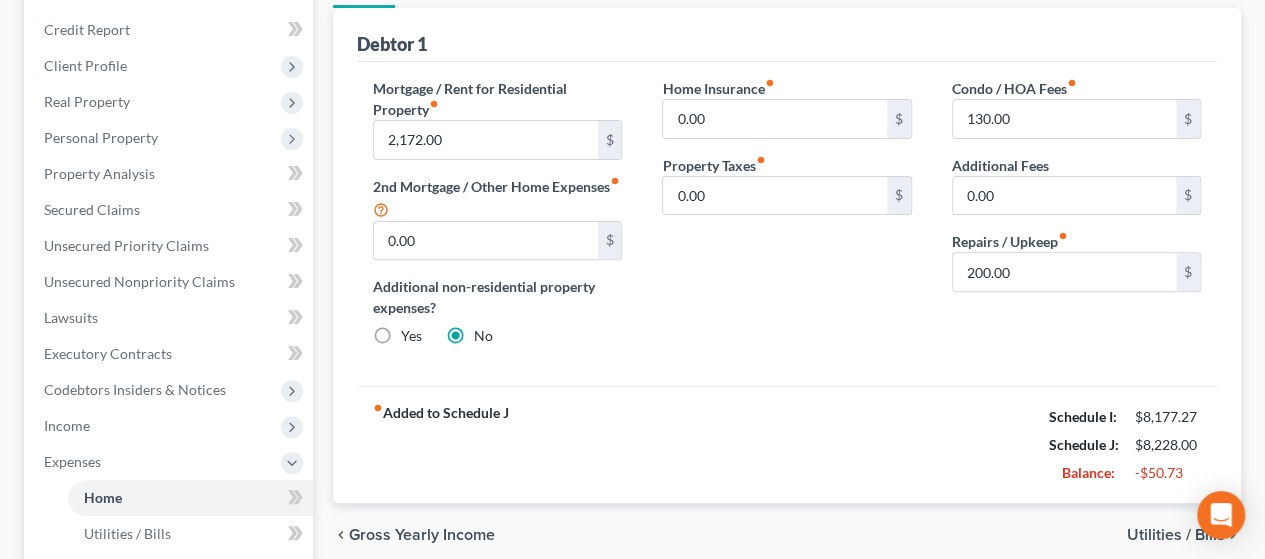 click on "Home Insurance  fiber_manual_record 0.00 $ Property Taxes  fiber_manual_record 0.00 $" at bounding box center (786, 220) 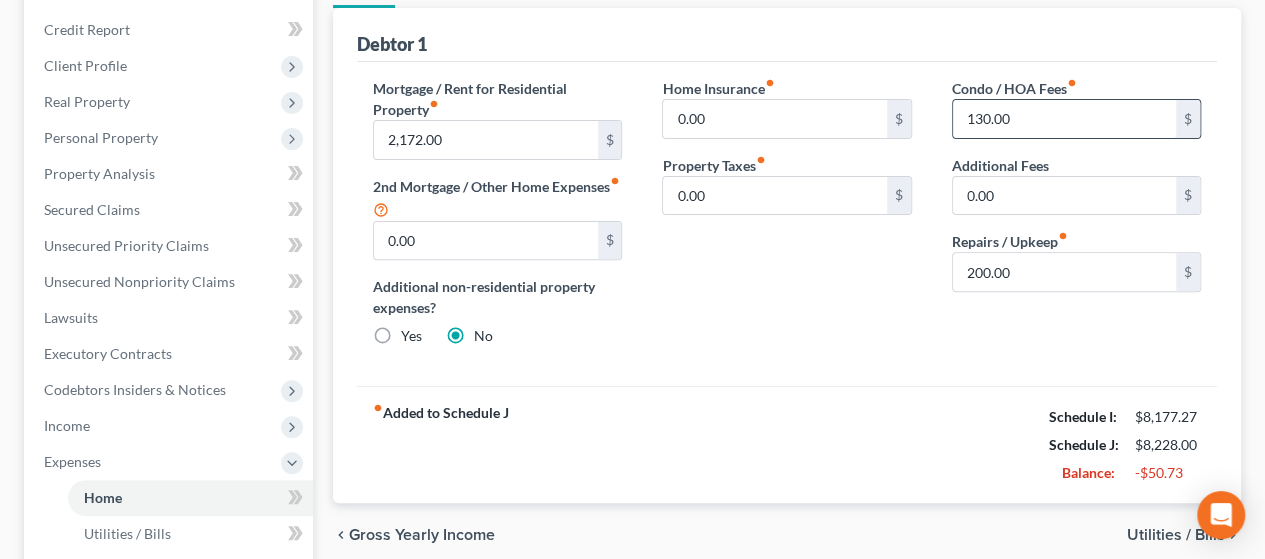 click on "130.00" at bounding box center [1064, 119] 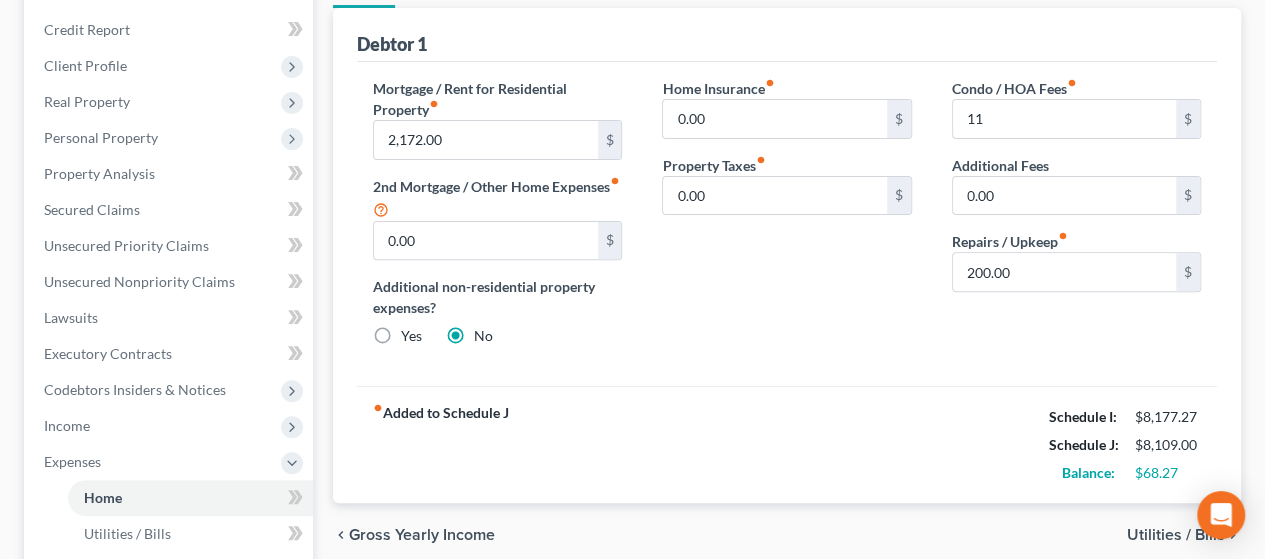 click on "Home Insurance  fiber_manual_record 0.00 $ Property Taxes  fiber_manual_record 0.00 $" at bounding box center (786, 220) 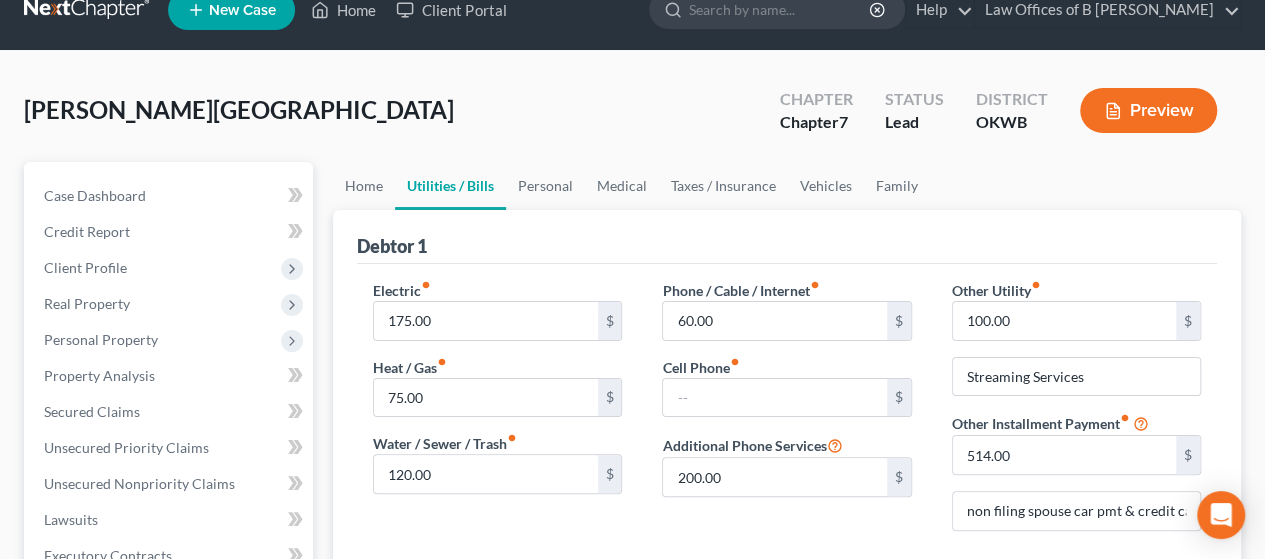 scroll, scrollTop: 0, scrollLeft: 0, axis: both 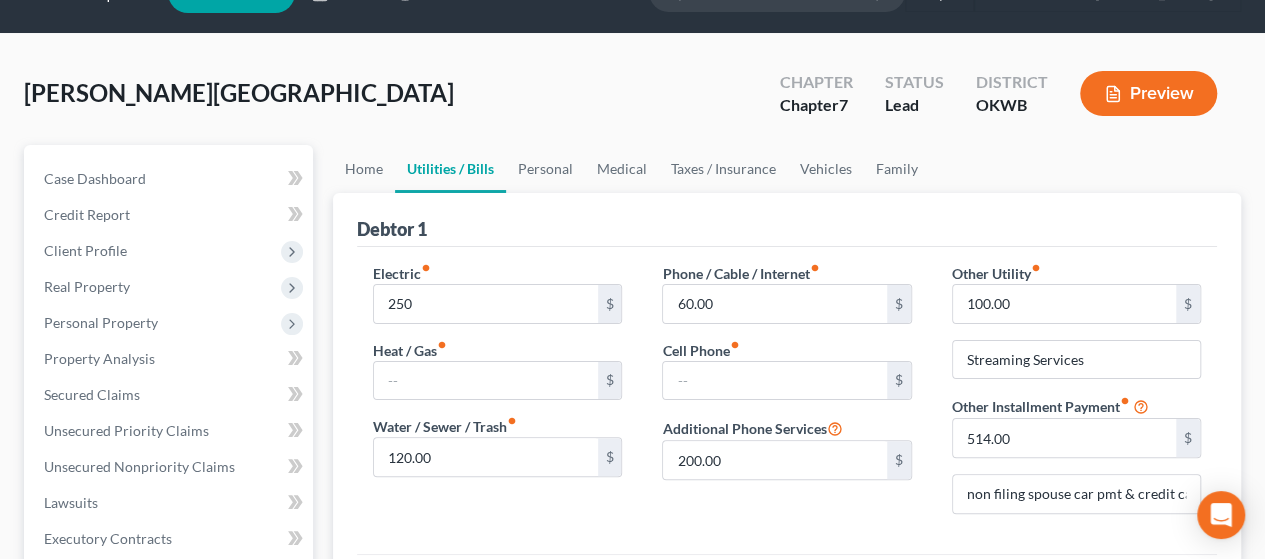 click on "Debtor 1" at bounding box center (787, 220) 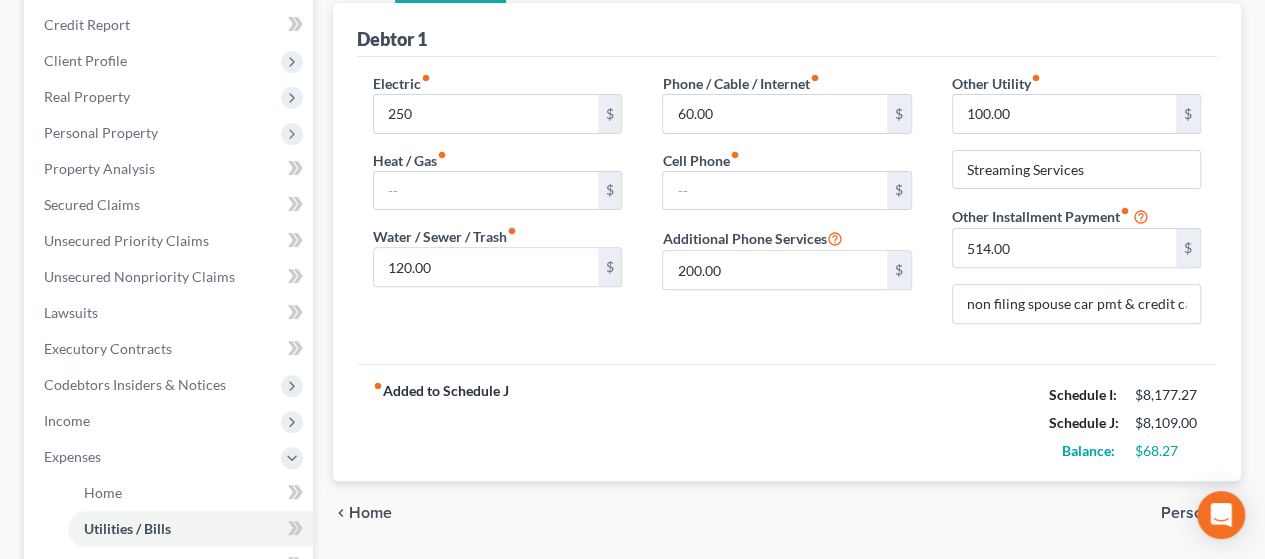 scroll, scrollTop: 244, scrollLeft: 0, axis: vertical 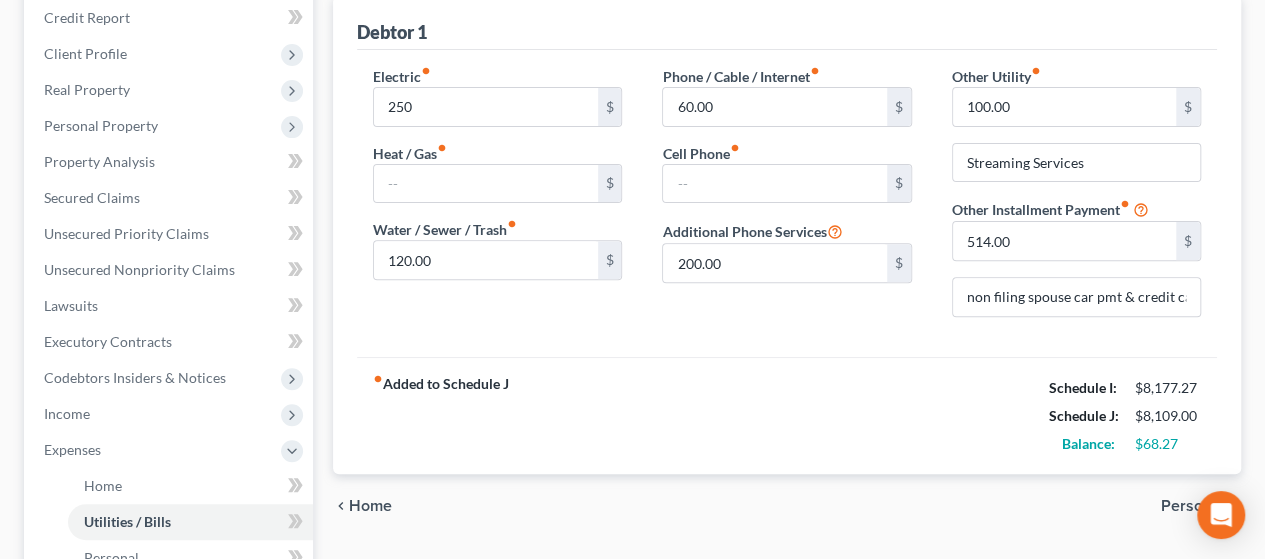 click on "chevron_left
Home
Personal
chevron_right" at bounding box center [787, 506] 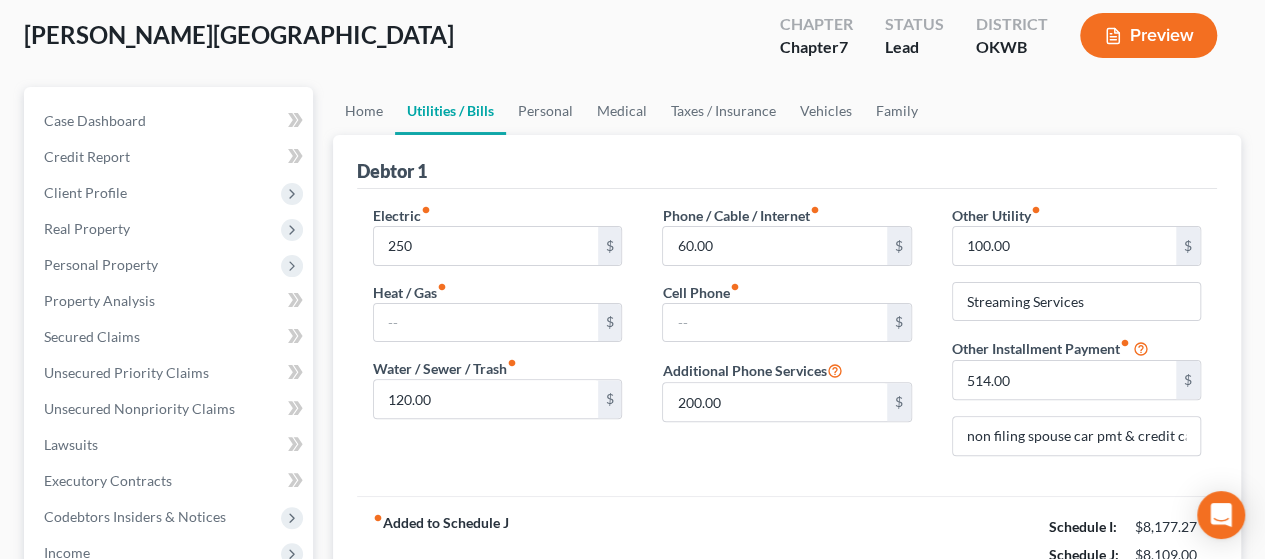 scroll, scrollTop: 98, scrollLeft: 0, axis: vertical 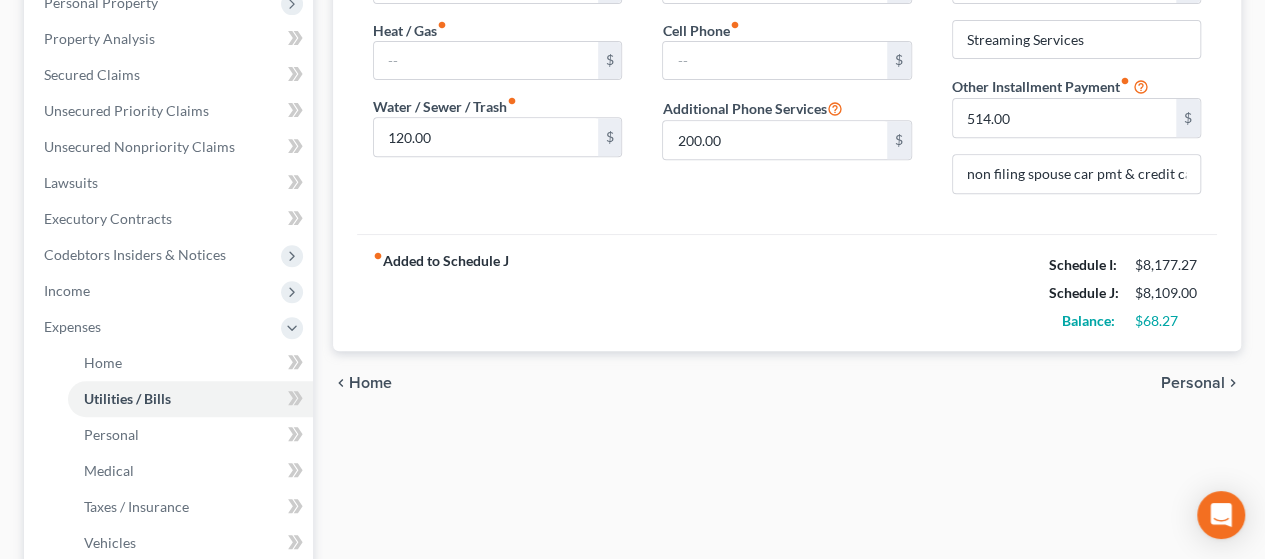 click on "Personal" at bounding box center [1193, 383] 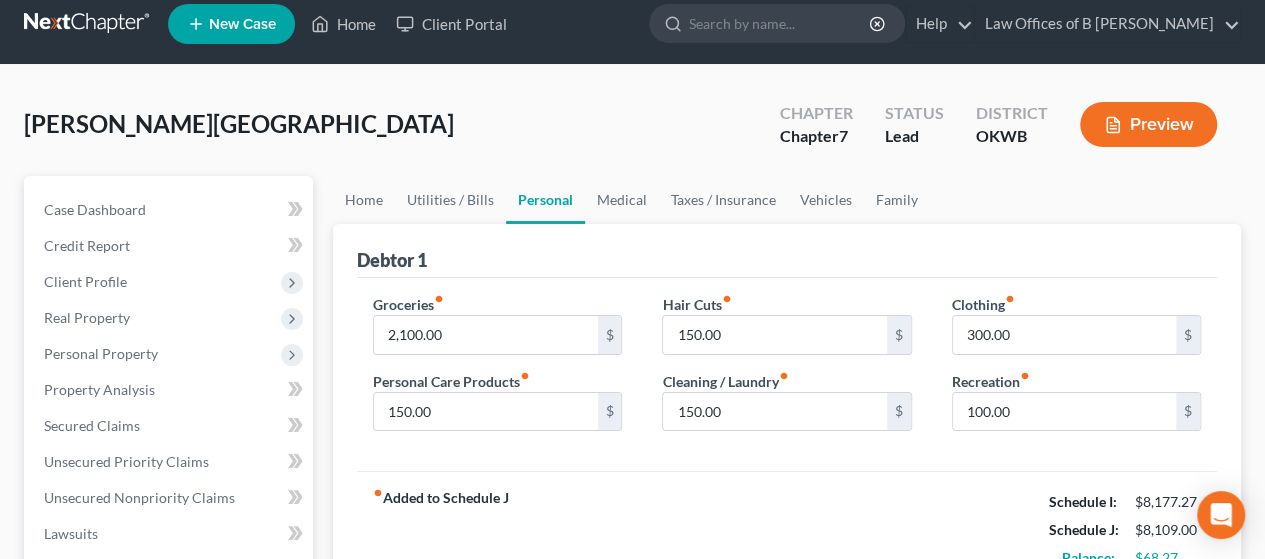 scroll, scrollTop: 0, scrollLeft: 0, axis: both 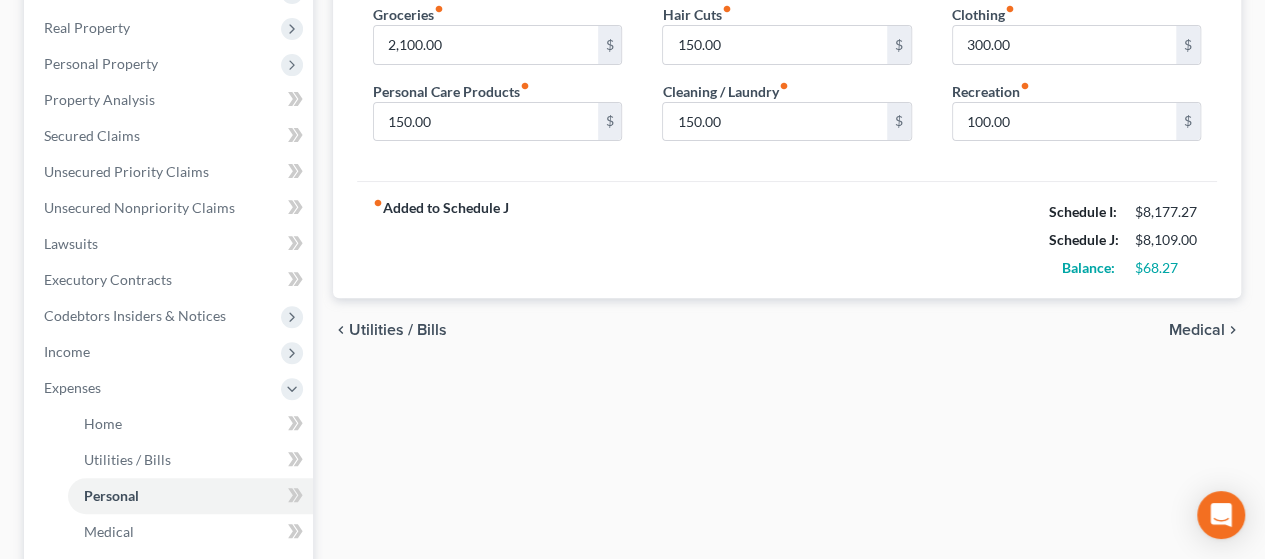 click on "Groceries  fiber_manual_record 2,100.00 $ Personal Care Products  fiber_manual_record 150.00 $ Hair Cuts  fiber_manual_record 150.00 $ Cleaning / Laundry  fiber_manual_record 150.00 $ Clothing  fiber_manual_record 300.00 $ Recreation  fiber_manual_record 100.00 $" at bounding box center [787, 85] 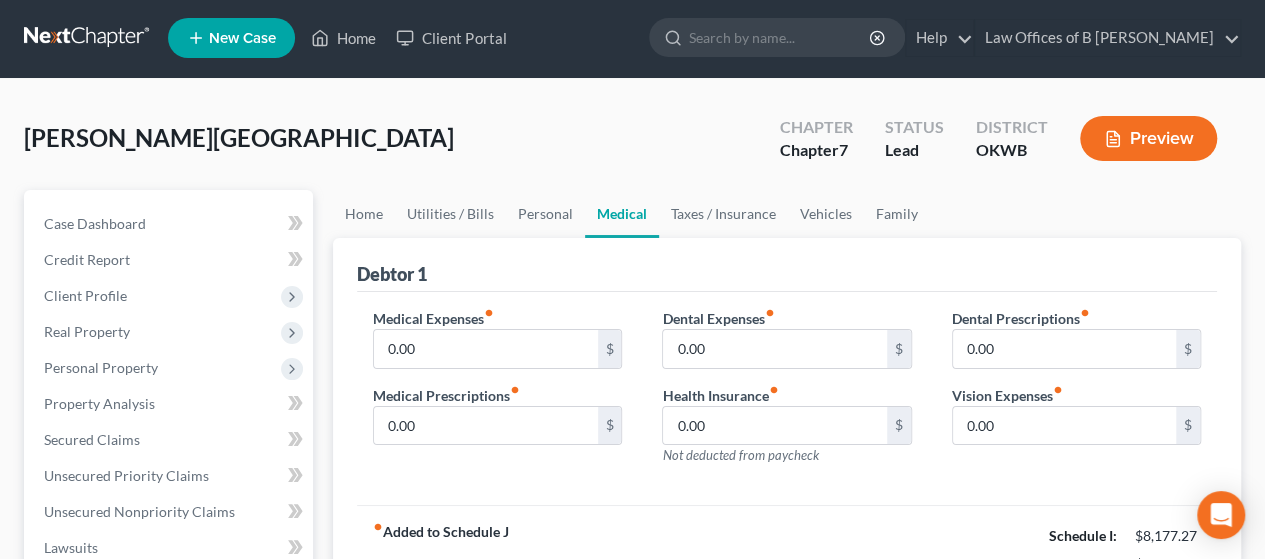scroll, scrollTop: 0, scrollLeft: 0, axis: both 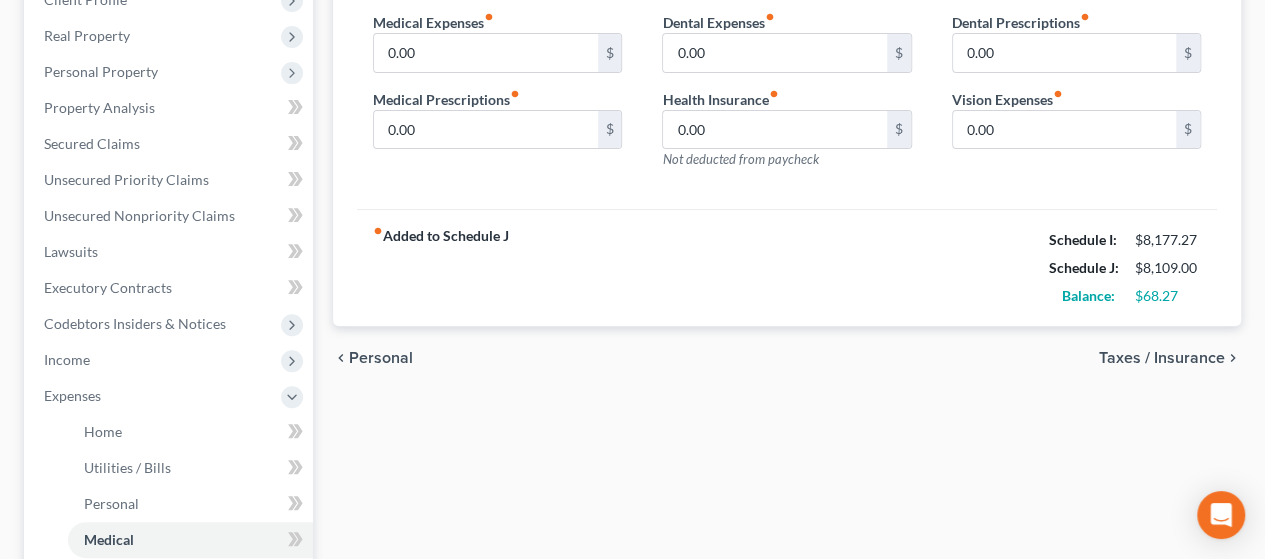 click on "Taxes / Insurance" at bounding box center (1162, 358) 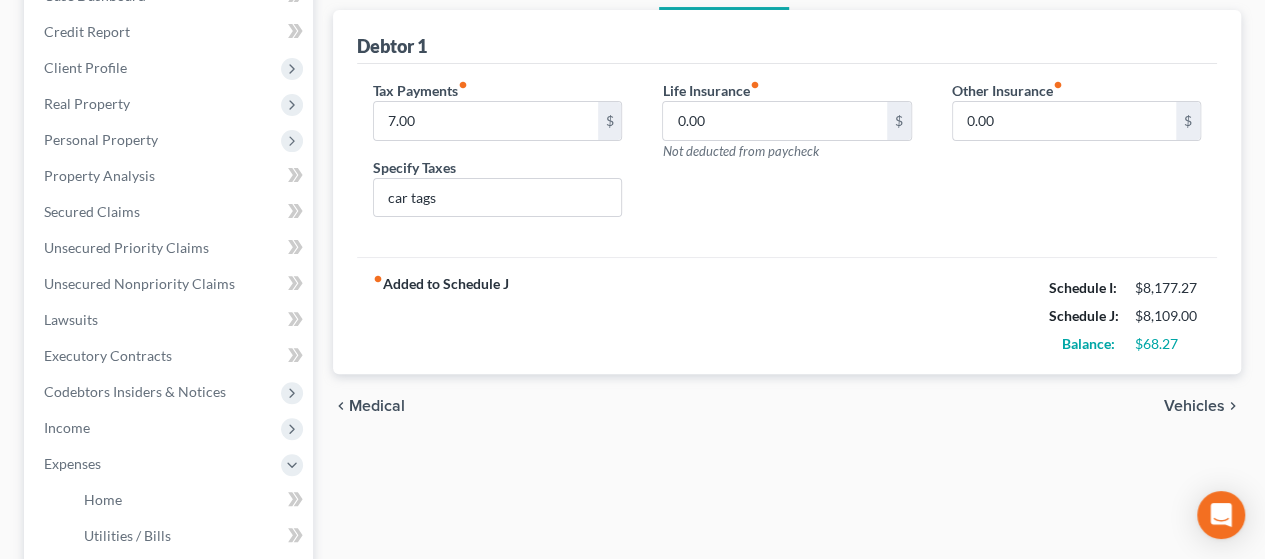 scroll, scrollTop: 0, scrollLeft: 0, axis: both 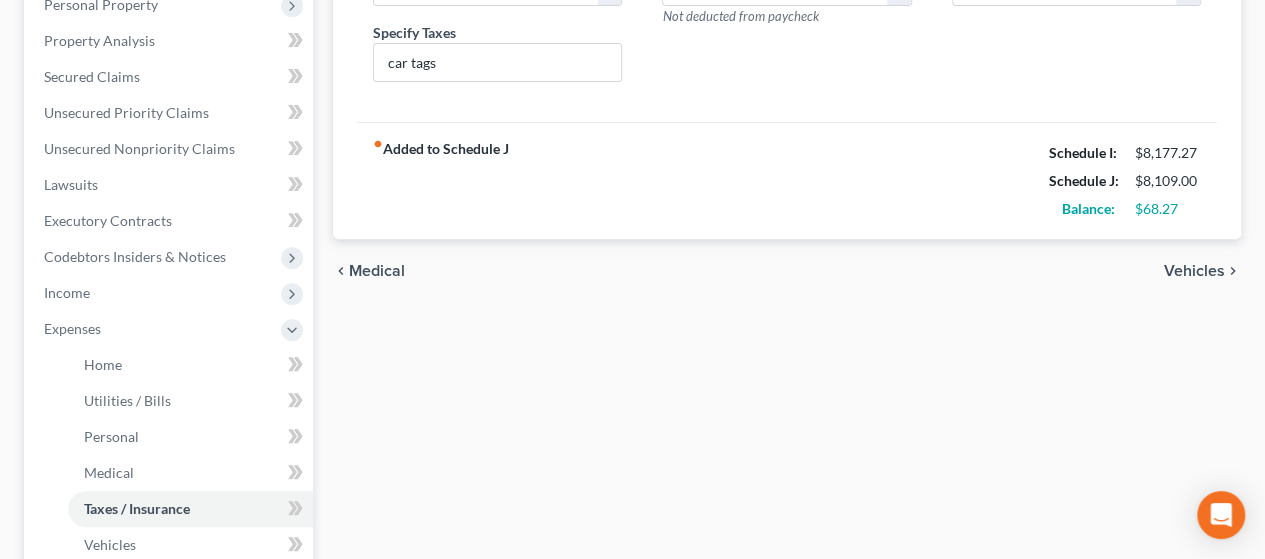 click on "Vehicles" at bounding box center (1194, 271) 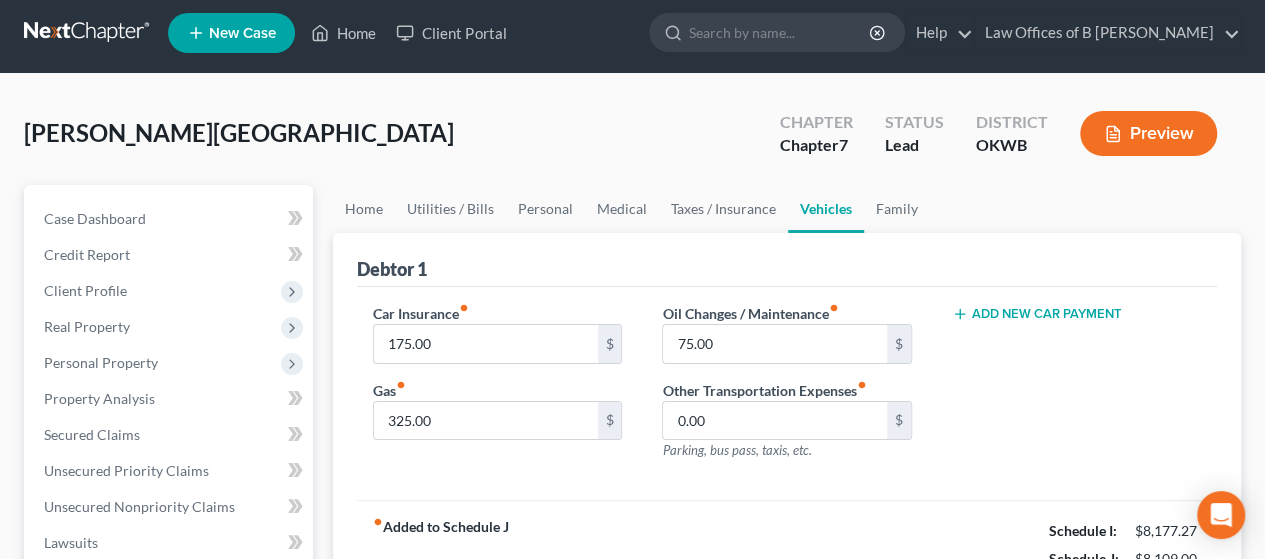 scroll, scrollTop: 0, scrollLeft: 0, axis: both 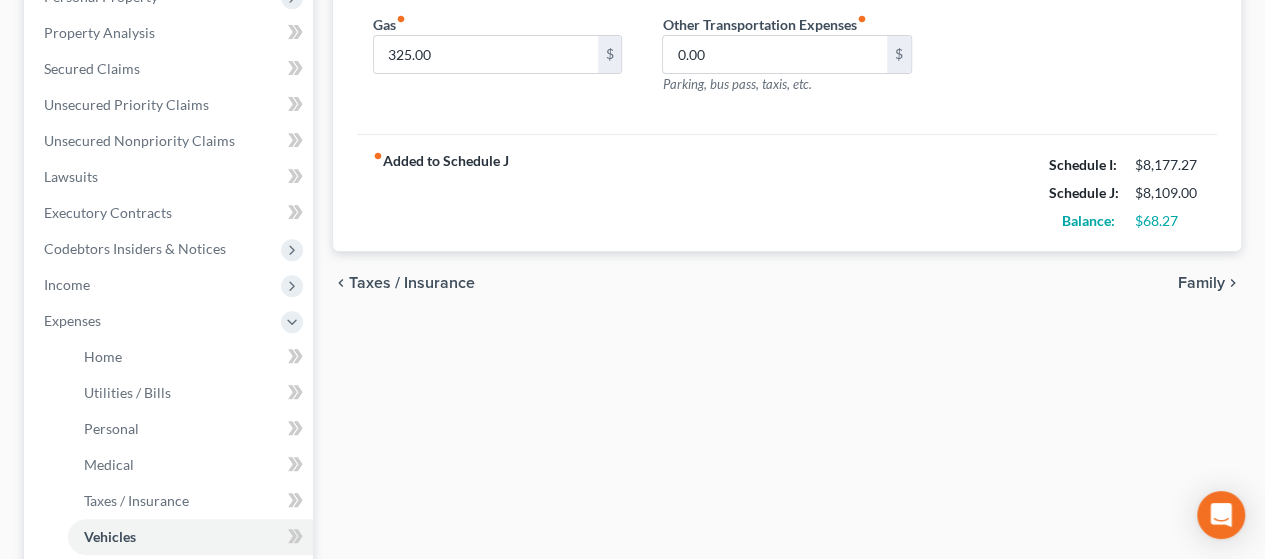 click on "Family" at bounding box center [1201, 283] 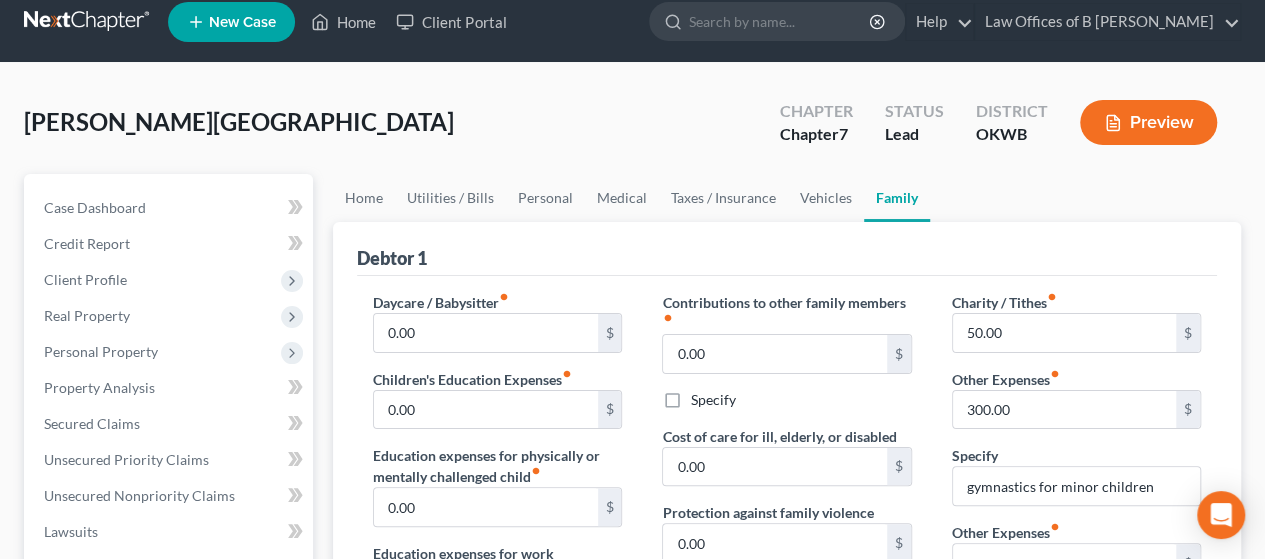scroll, scrollTop: 0, scrollLeft: 0, axis: both 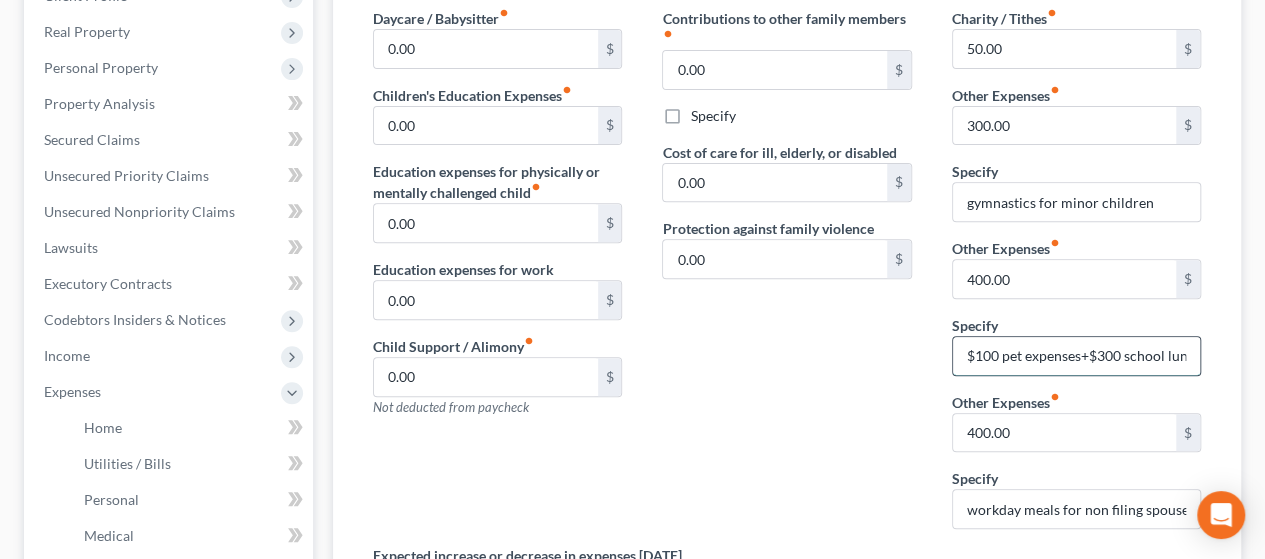 click on "$100 pet expenses+$300 school lunches for minor children" at bounding box center [1076, 356] 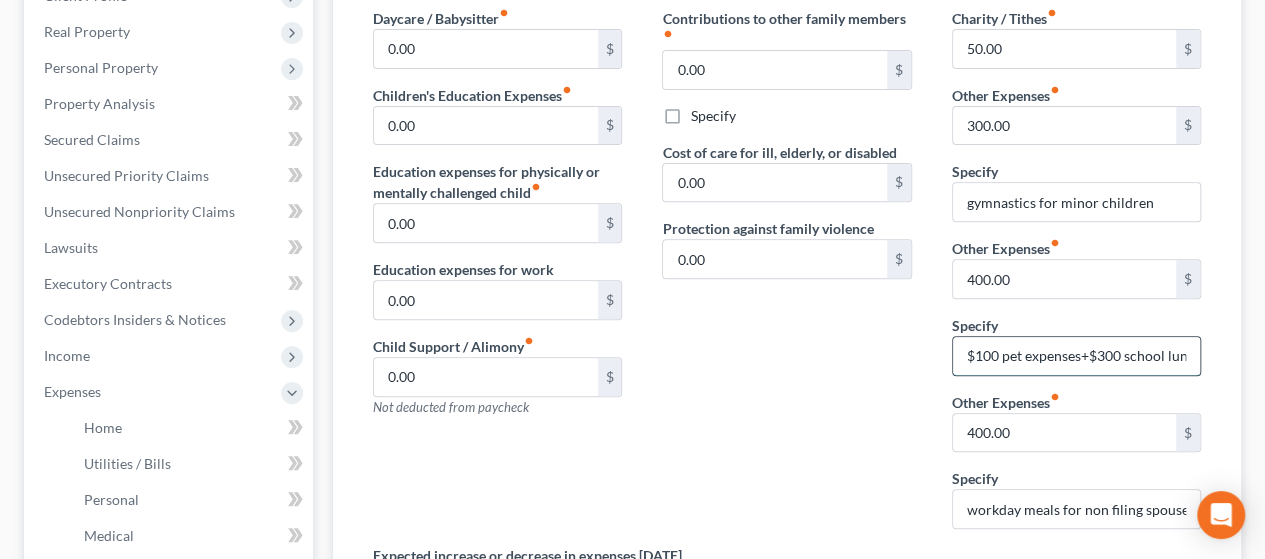 drag, startPoint x: 1100, startPoint y: 349, endPoint x: 1126, endPoint y: 354, distance: 26.476404 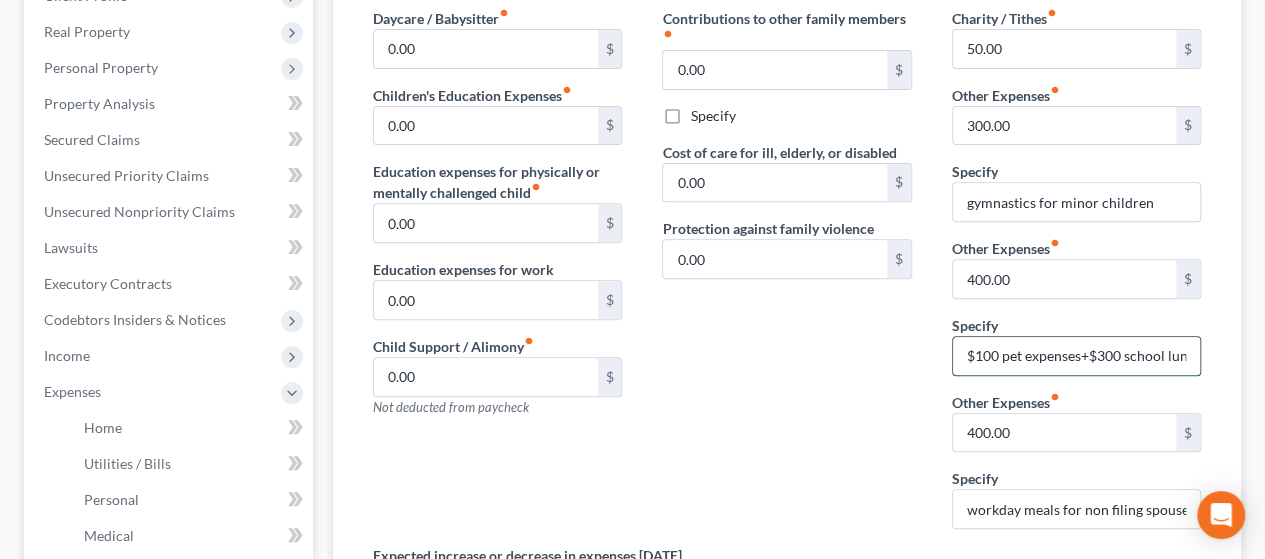 click on "$100 pet expenses+$300 school lunches for minor children" at bounding box center [1076, 356] 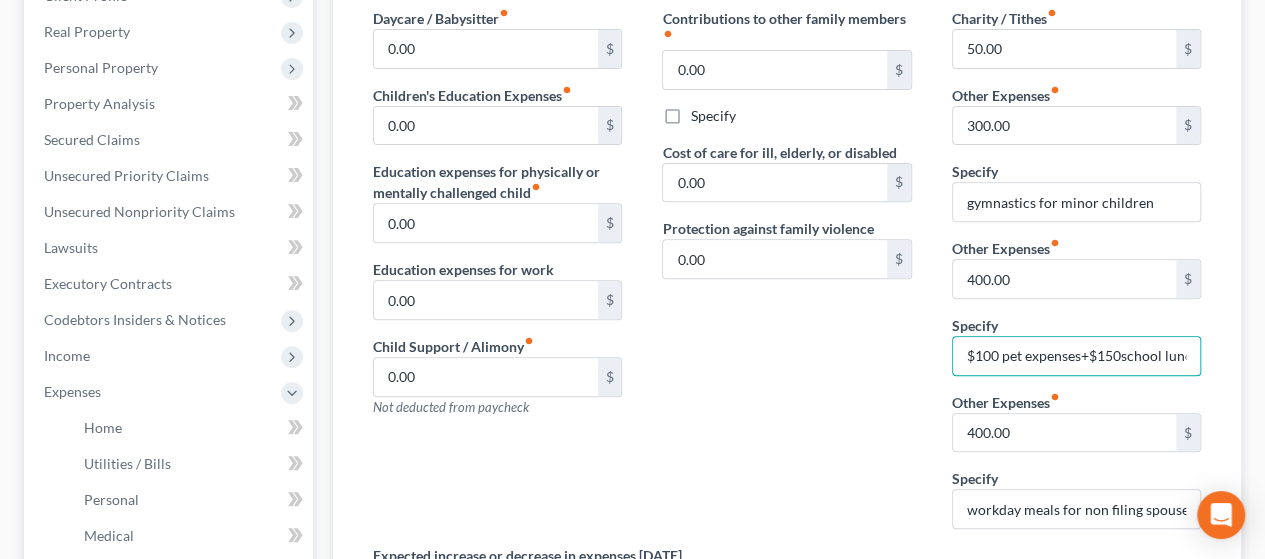 scroll, scrollTop: 0, scrollLeft: 136, axis: horizontal 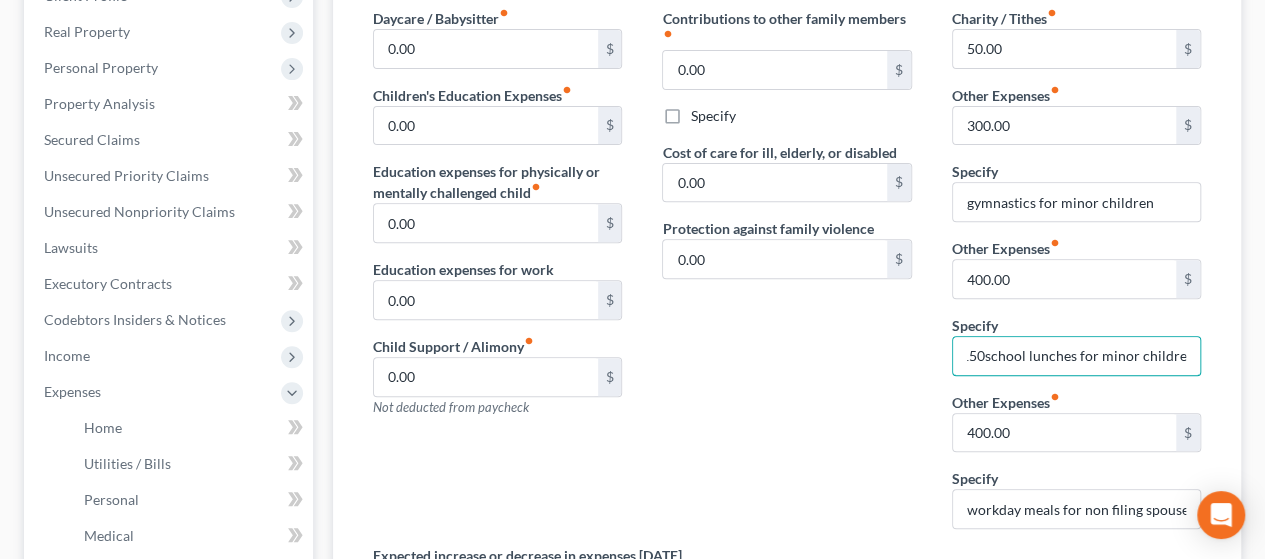 drag, startPoint x: 1127, startPoint y: 354, endPoint x: 1230, endPoint y: 361, distance: 103.23759 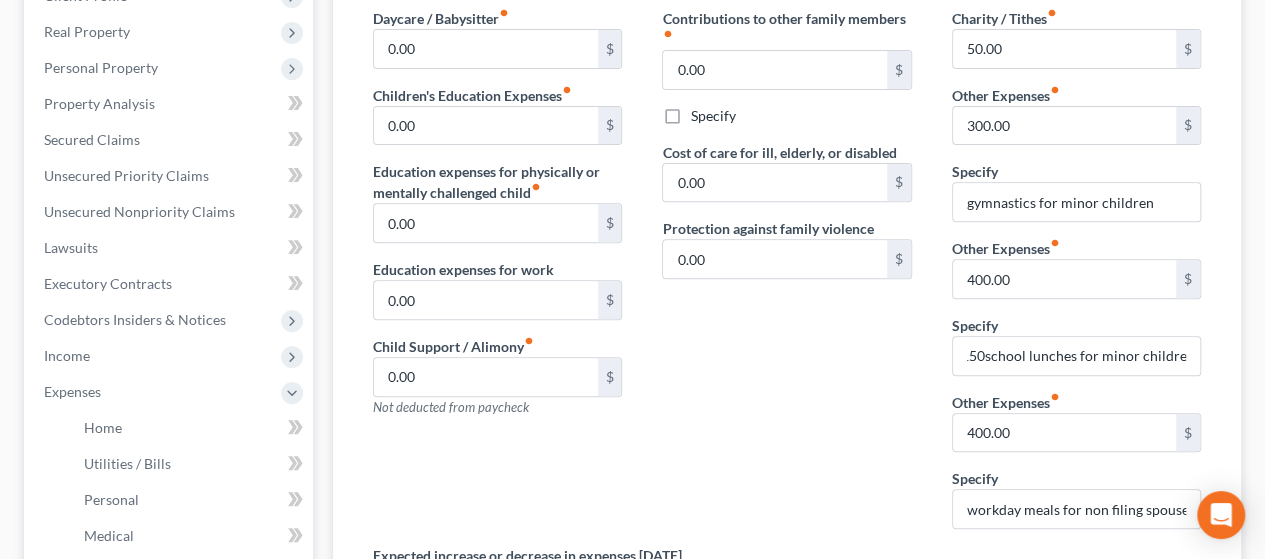 scroll, scrollTop: 0, scrollLeft: 0, axis: both 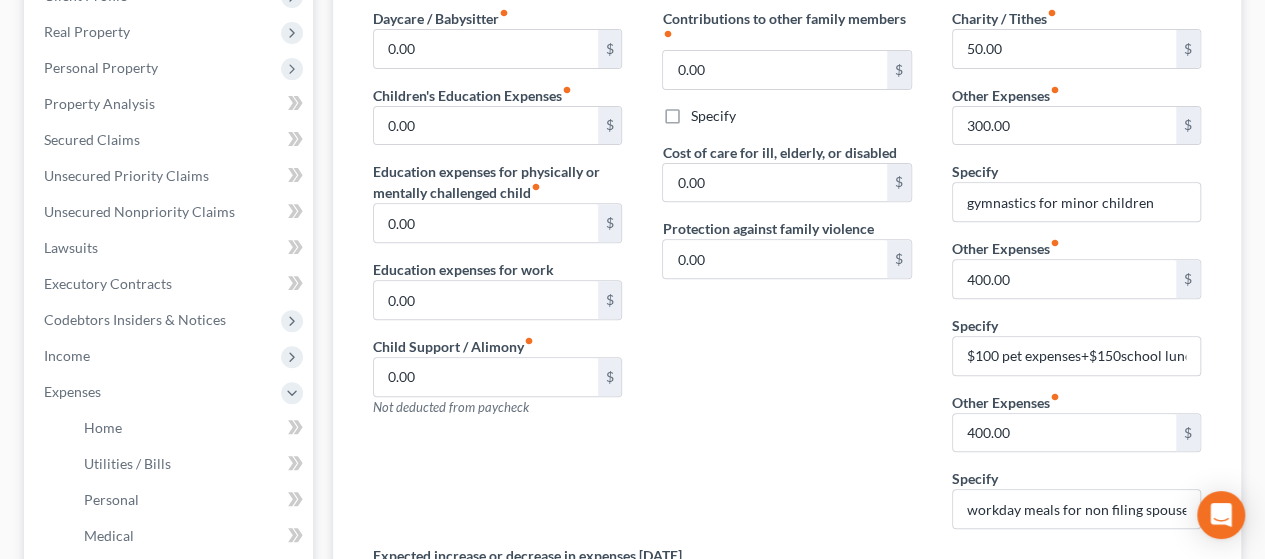 click on "Debtor 1 Daycare / Babysitter  fiber_manual_record 0.00 $ Children's Education Expenses  fiber_manual_record 0.00 $ Education expenses for physically or mentally challenged child  fiber_manual_record 0.00 $ Education expenses for work 0.00 $ Child Support / Alimony  fiber_manual_record 0.00 $ Not deducted from paycheck Contributions to other family members  fiber_manual_record 0.00 $ Specify Cost of care for ill, elderly, or disabled 0.00 $ Protection against family violence 0.00 $ Charity / Tithes  fiber_manual_record 50.00 $ Other Expenses  fiber_manual_record 300.00 $ Specify gymnastics for minor children Other Expenses  fiber_manual_record 400.00 $ Specify $100 pet expenses+$150school lunches for minor children Other Expenses  fiber_manual_record 400.00 $ Specify workday meals for non filing spouse Expected increase or decrease in expenses [DATE] Do expenses include the expenses of people other than yourself and your dependents? Yes No fiber_manual_record  Added to Schedule J Schedule I: Balance:" at bounding box center [787, 400] 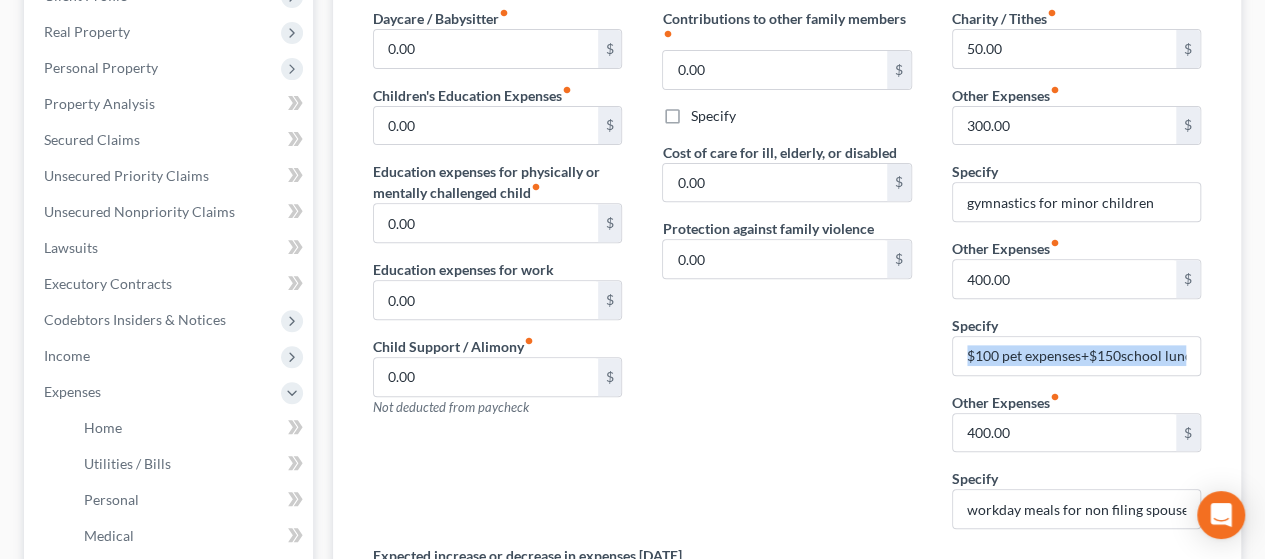 click on "Debtor 1 Daycare / Babysitter  fiber_manual_record 0.00 $ Children's Education Expenses  fiber_manual_record 0.00 $ Education expenses for physically or mentally challenged child  fiber_manual_record 0.00 $ Education expenses for work 0.00 $ Child Support / Alimony  fiber_manual_record 0.00 $ Not deducted from paycheck Contributions to other family members  fiber_manual_record 0.00 $ Specify Cost of care for ill, elderly, or disabled 0.00 $ Protection against family violence 0.00 $ Charity / Tithes  fiber_manual_record 50.00 $ Other Expenses  fiber_manual_record 300.00 $ Specify gymnastics for minor children Other Expenses  fiber_manual_record 400.00 $ Specify $100 pet expenses+$150school lunches for minor children Other Expenses  fiber_manual_record 400.00 $ Specify workday meals for non filing spouse Expected increase or decrease in expenses [DATE] Do expenses include the expenses of people other than yourself and your dependents? Yes No fiber_manual_record  Added to Schedule J Schedule I: Balance:" at bounding box center (787, 400) 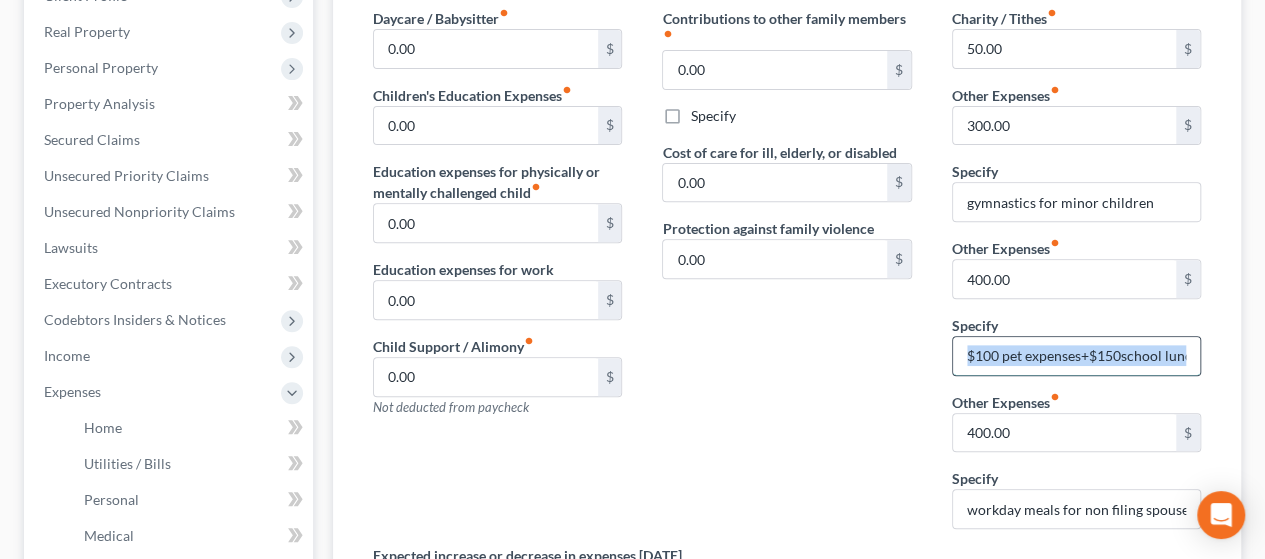click on "$100 pet expenses+$150school lunches for minor children" at bounding box center [1076, 356] 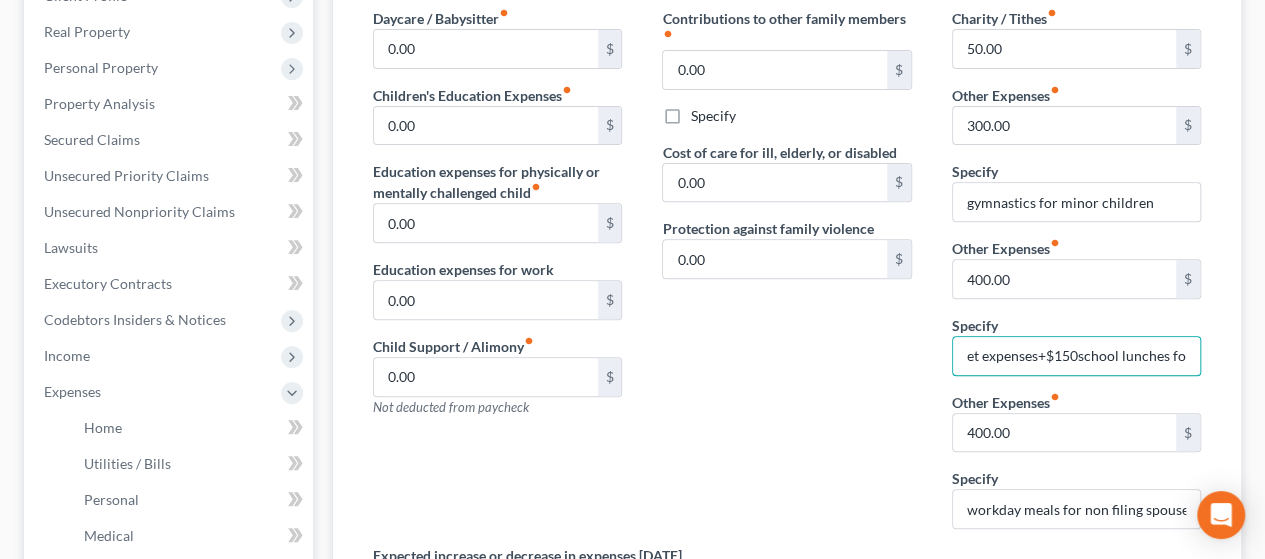 scroll, scrollTop: 0, scrollLeft: 136, axis: horizontal 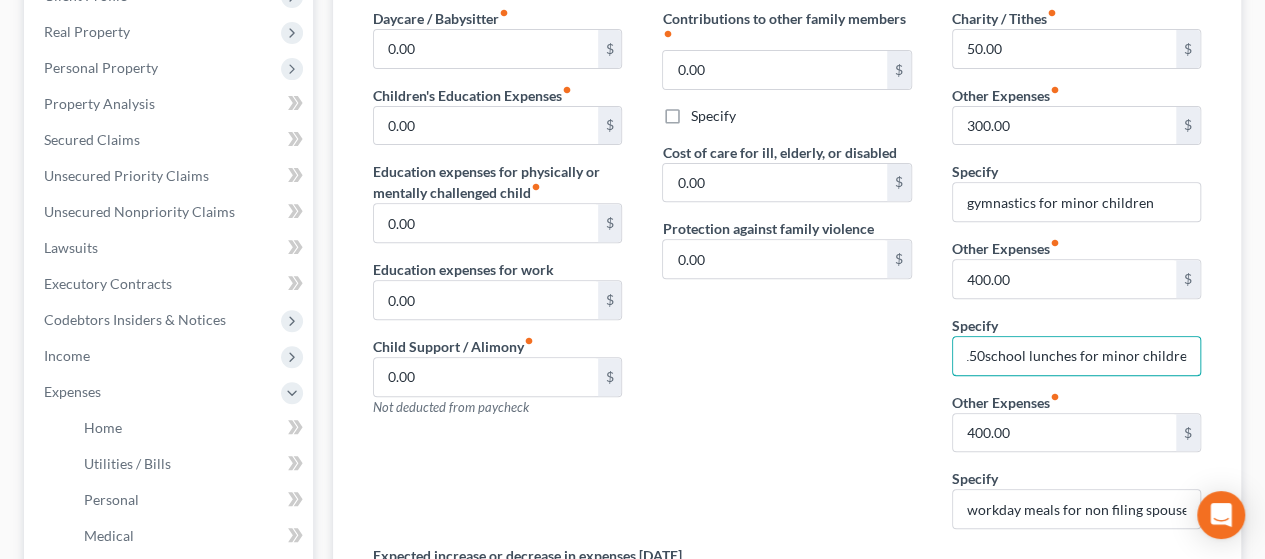 drag, startPoint x: 1123, startPoint y: 351, endPoint x: 1202, endPoint y: 352, distance: 79.00633 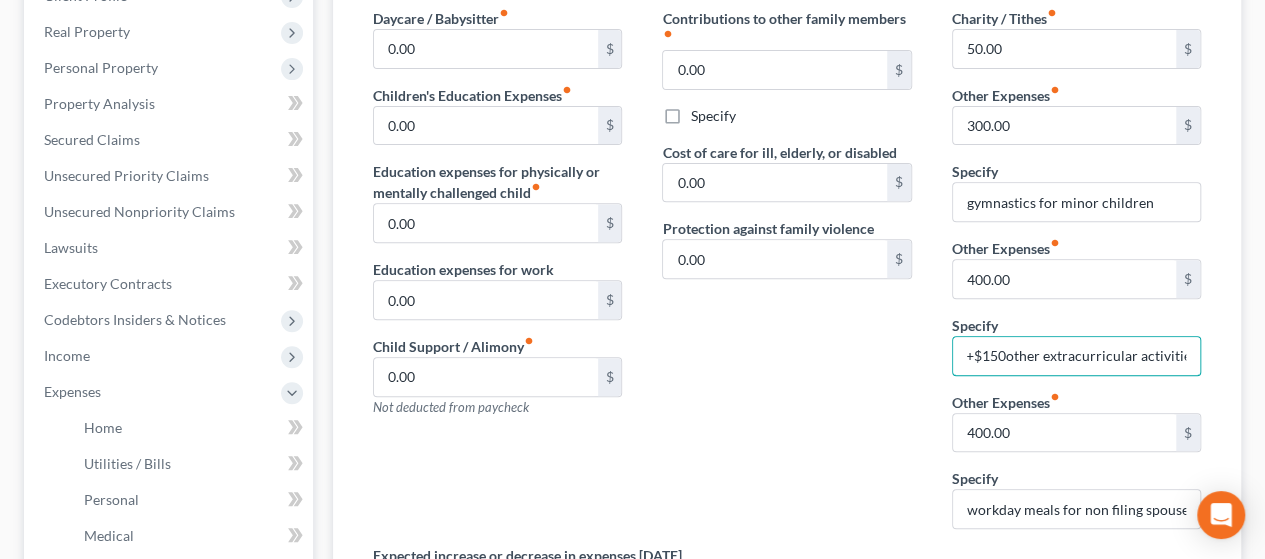 scroll, scrollTop: 0, scrollLeft: 121, axis: horizontal 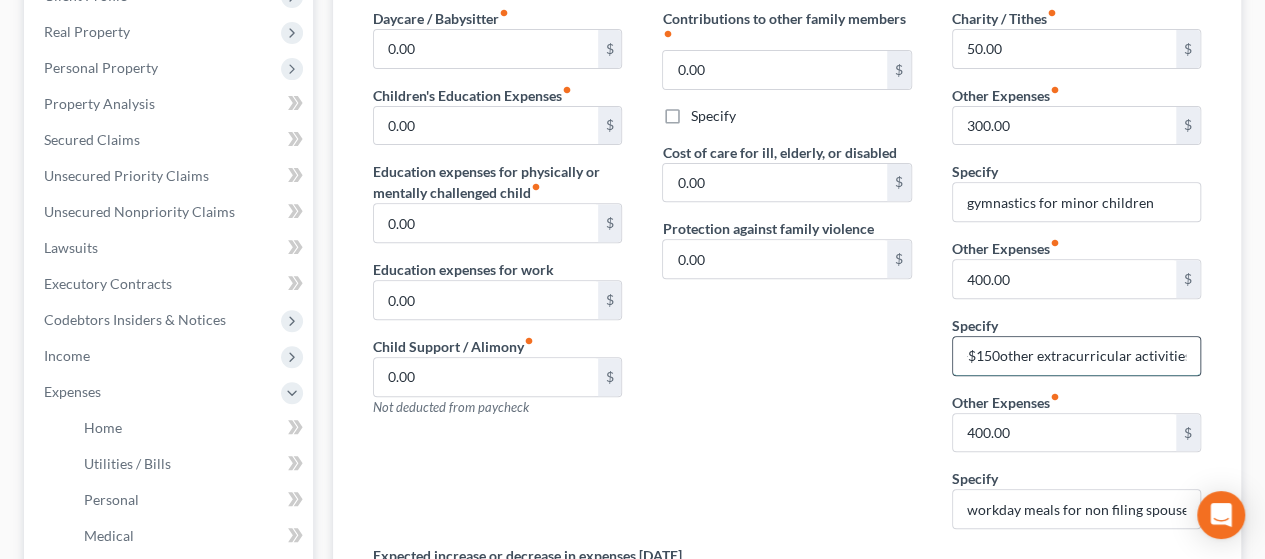 click on "$100 pet expenses+$150other extracurricular activities" at bounding box center [1076, 356] 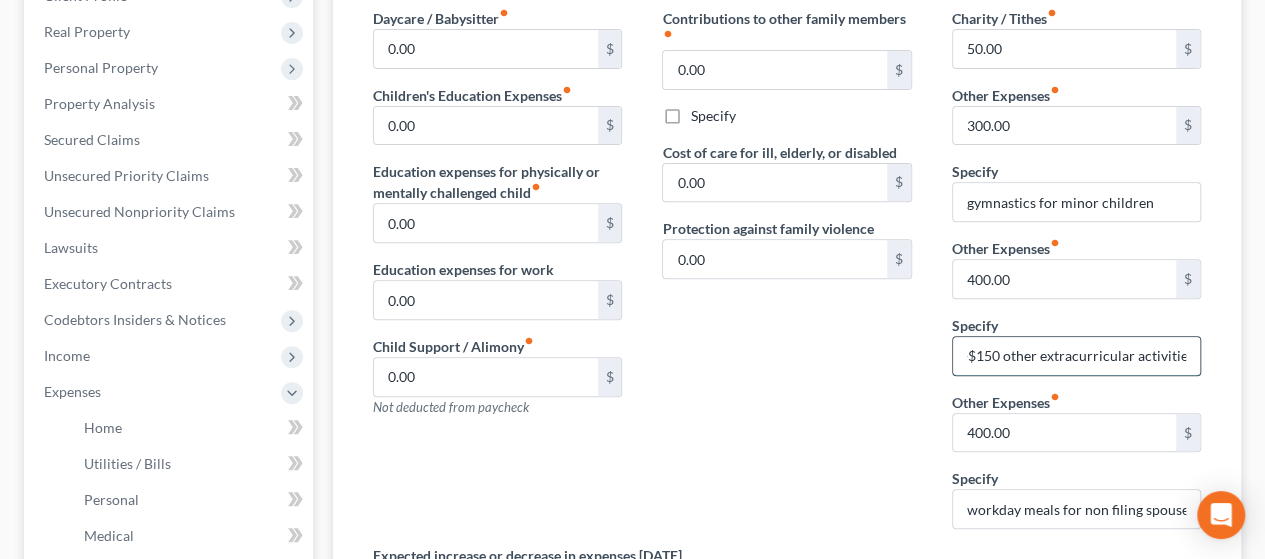 click on "$100 pet expenses+$150 other extracurricular activities" at bounding box center [1076, 356] 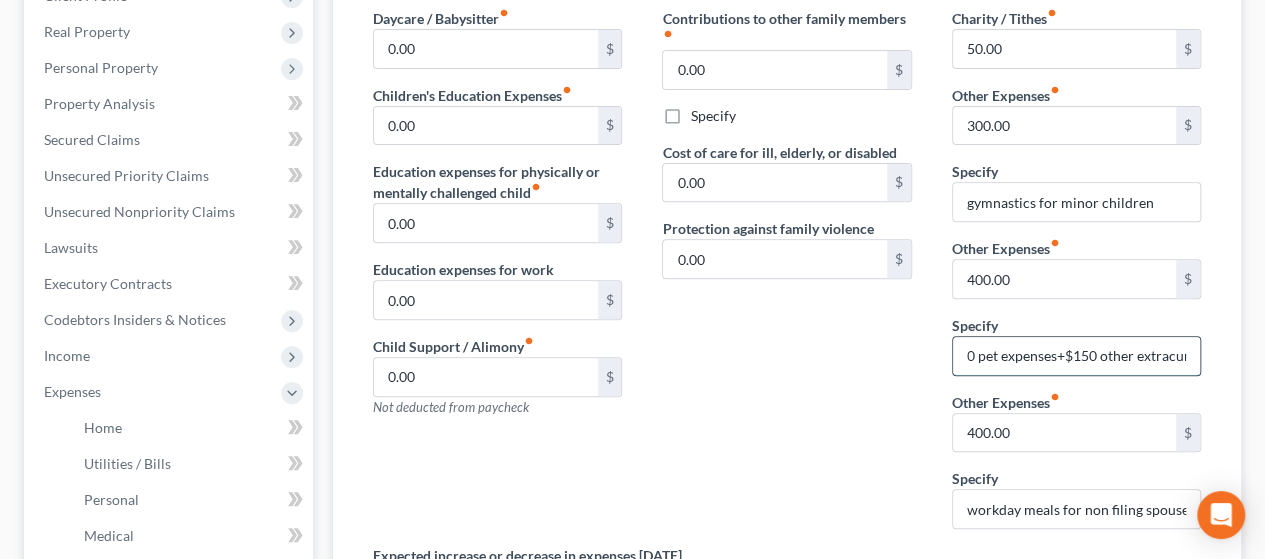scroll, scrollTop: 0, scrollLeft: 0, axis: both 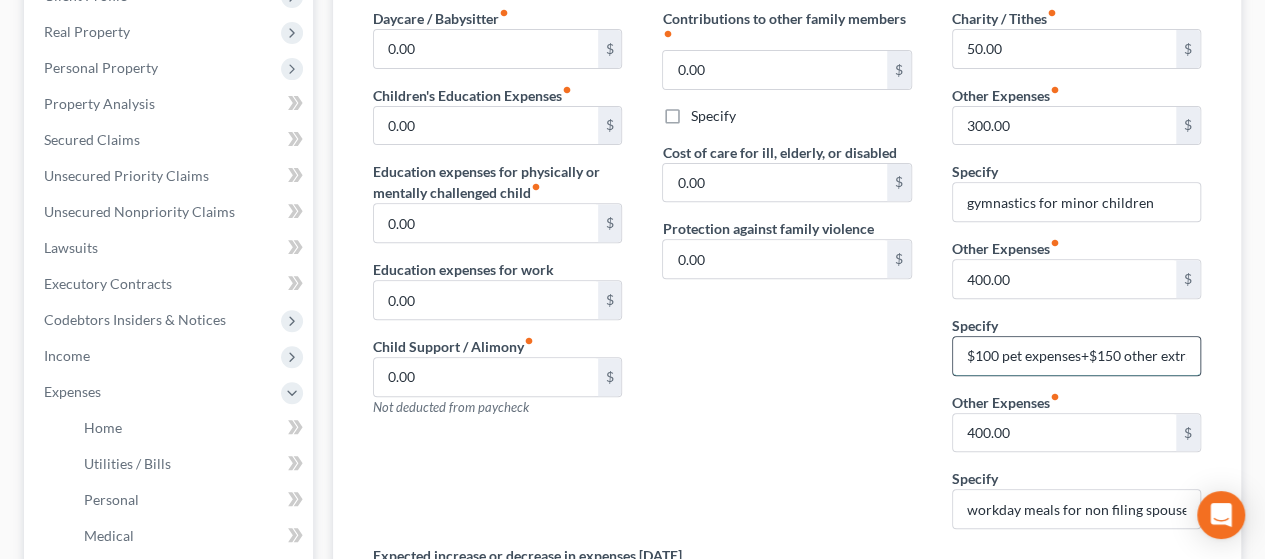 click on "$100 pet expenses+$150 other extracurricular activities" at bounding box center (1076, 356) 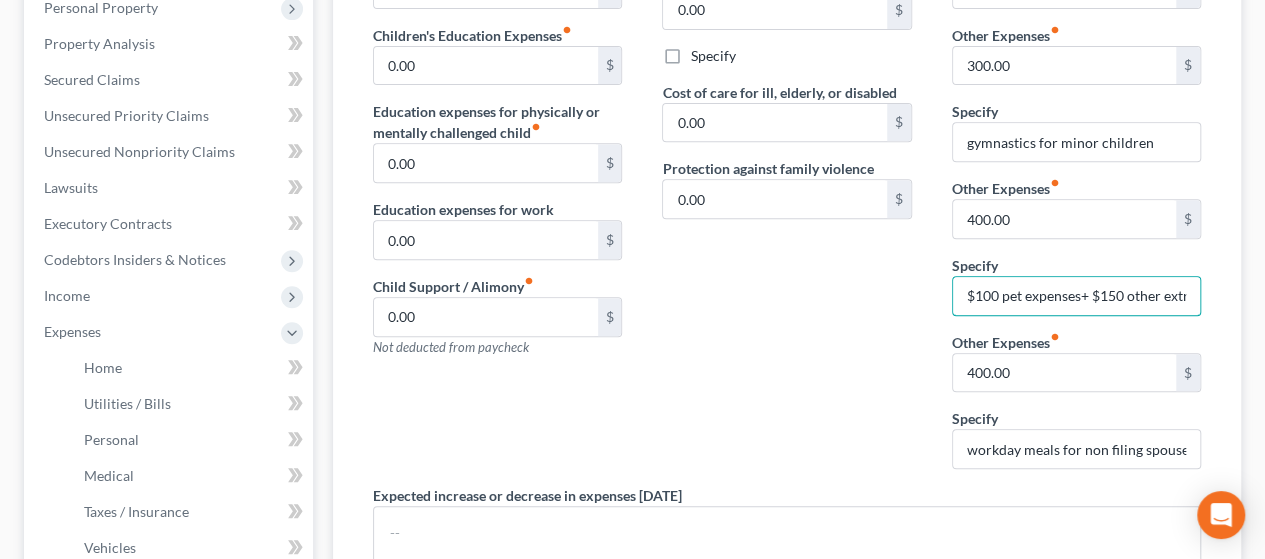 scroll, scrollTop: 357, scrollLeft: 0, axis: vertical 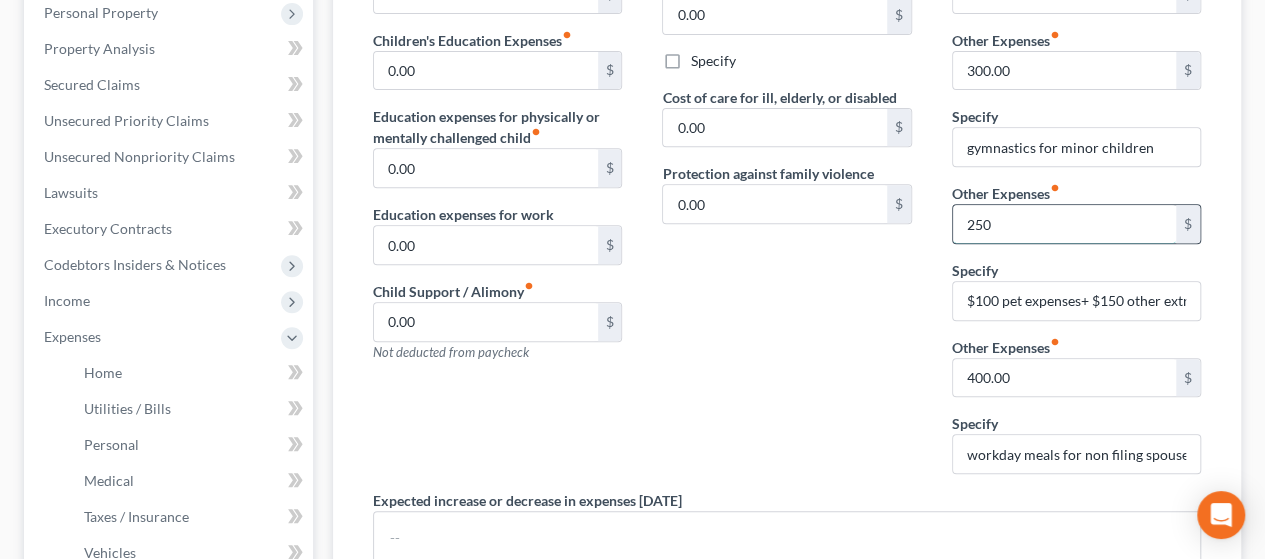 click on "250" at bounding box center (1064, 224) 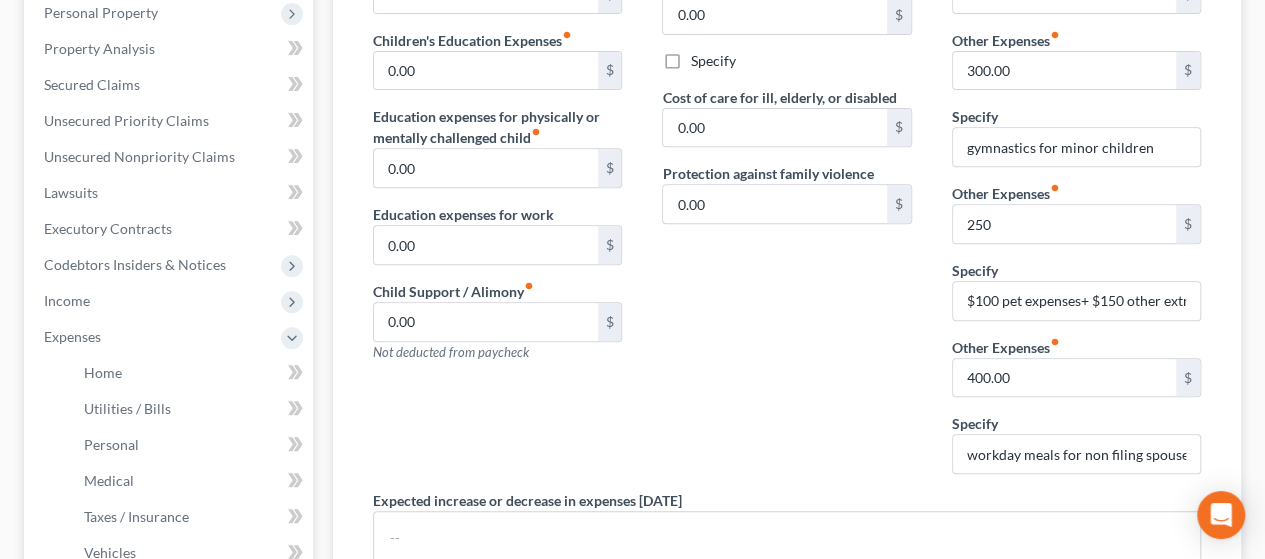 click on "Contributions to other family members  fiber_manual_record 0.00 $ Specify Cost of care for ill, elderly, or disabled 0.00 $ Protection against family violence 0.00 $" at bounding box center (786, 221) 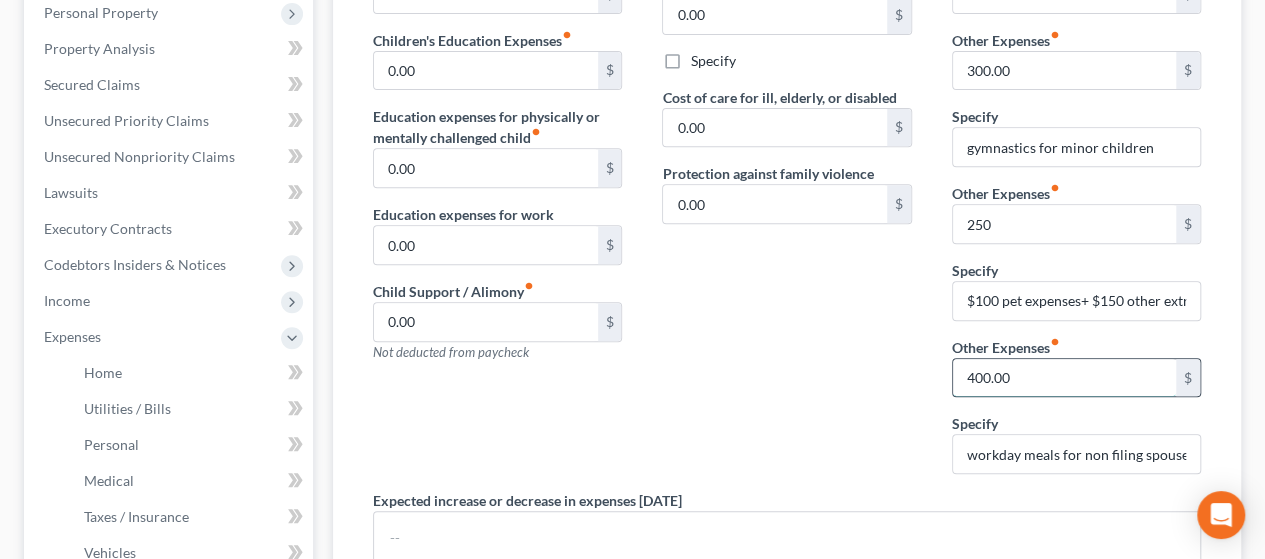 click on "400.00" at bounding box center (1064, 378) 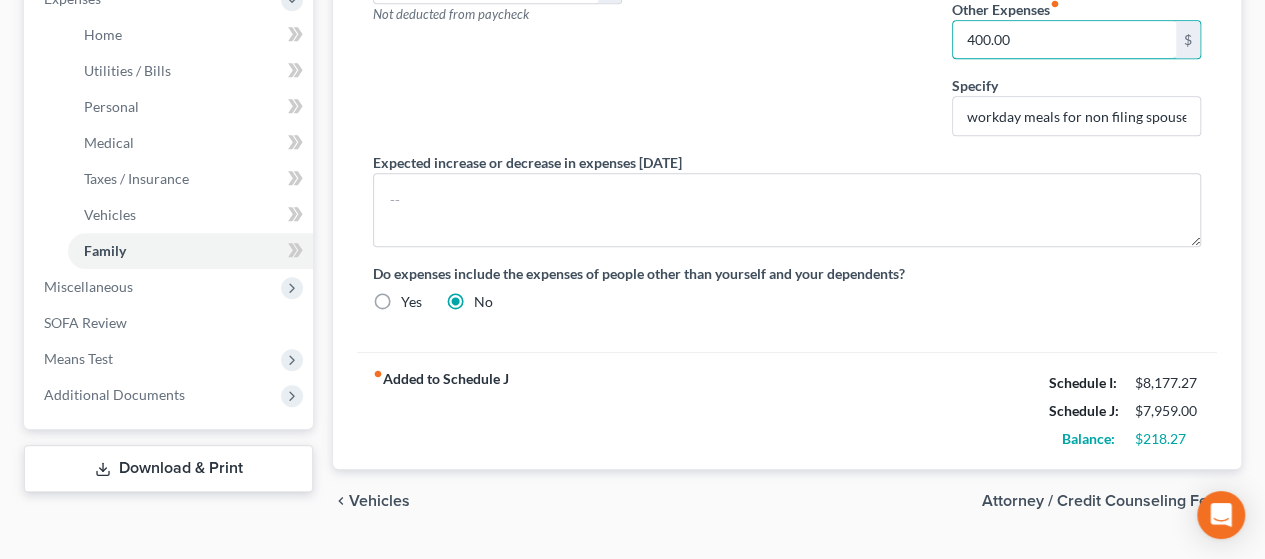 scroll, scrollTop: 738, scrollLeft: 0, axis: vertical 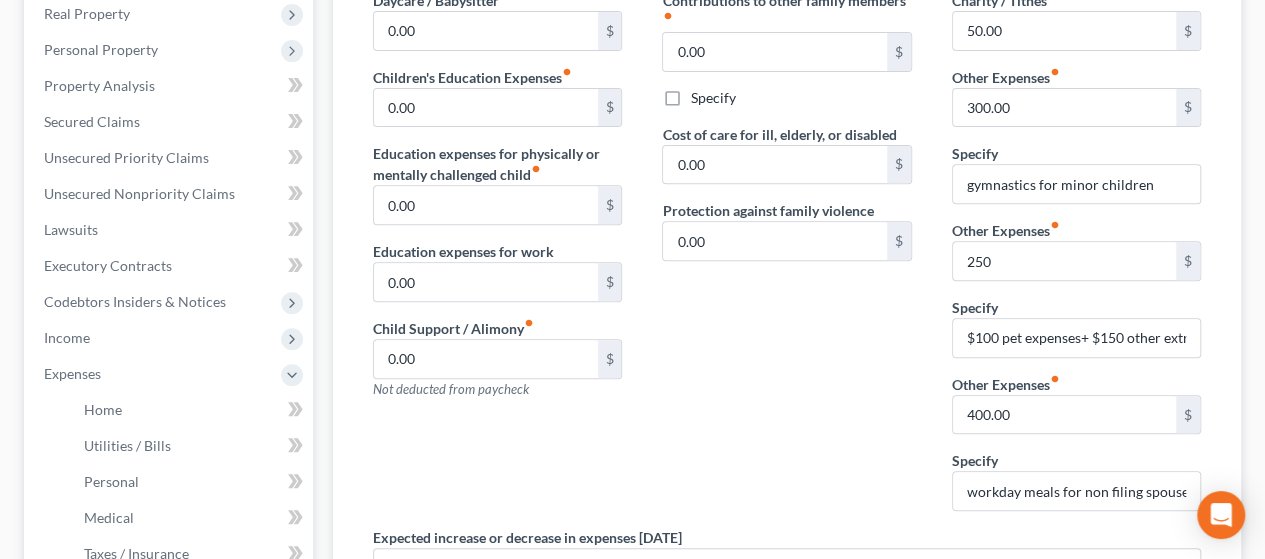 click on "Debtor 1 Daycare / Babysitter  fiber_manual_record 0.00 $ Children's Education Expenses  fiber_manual_record 0.00 $ Education expenses for physically or mentally challenged child  fiber_manual_record 0.00 $ Education expenses for work 0.00 $ Child Support / Alimony  fiber_manual_record 0.00 $ Not deducted from paycheck Contributions to other family members  fiber_manual_record 0.00 $ Specify Cost of care for ill, elderly, or disabled 0.00 $ Protection against family violence 0.00 $ Charity / Tithes  fiber_manual_record 50.00 $ Other Expenses  fiber_manual_record 300.00 $ Specify gymnastics for minor children Other Expenses  fiber_manual_record 250 $ Specify $100 pet expenses+ $150 other extracurricular activities Other Expenses  fiber_manual_record 400.00 $ Specify workday meals for non filing spouse Expected increase or decrease in expenses [DATE] Do expenses include the expenses of people other than yourself and your dependents? Yes No fiber_manual_record  Added to Schedule J Schedule I: $8,177.27" at bounding box center [787, 382] 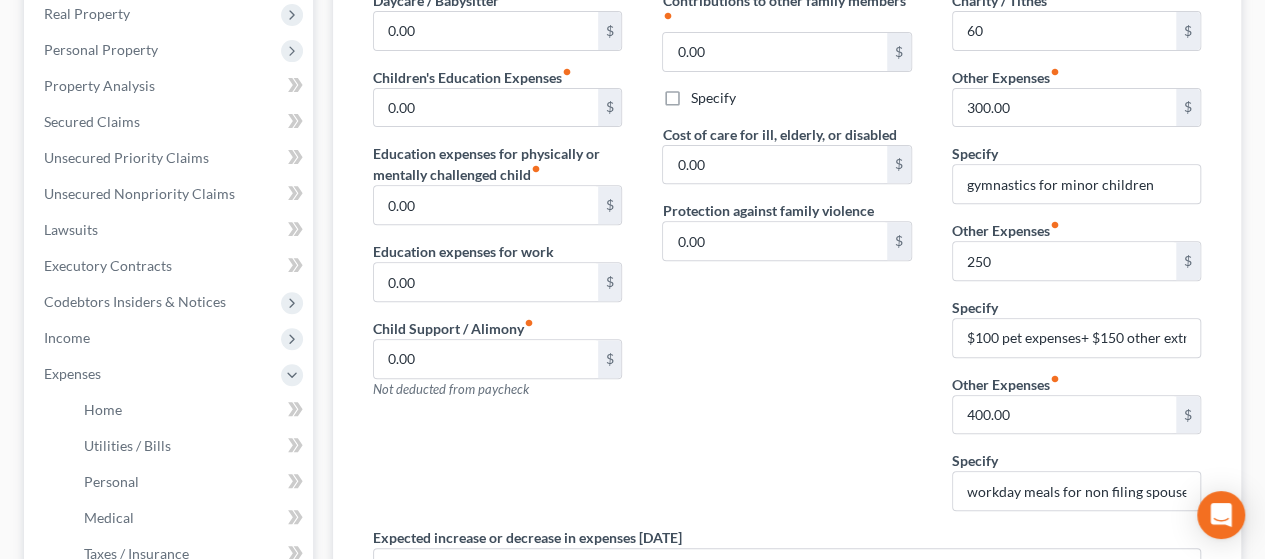 click on "Contributions to other family members  fiber_manual_record 0.00 $ Specify Cost of care for ill, elderly, or disabled 0.00 $ Protection against family violence 0.00 $" at bounding box center [786, 258] 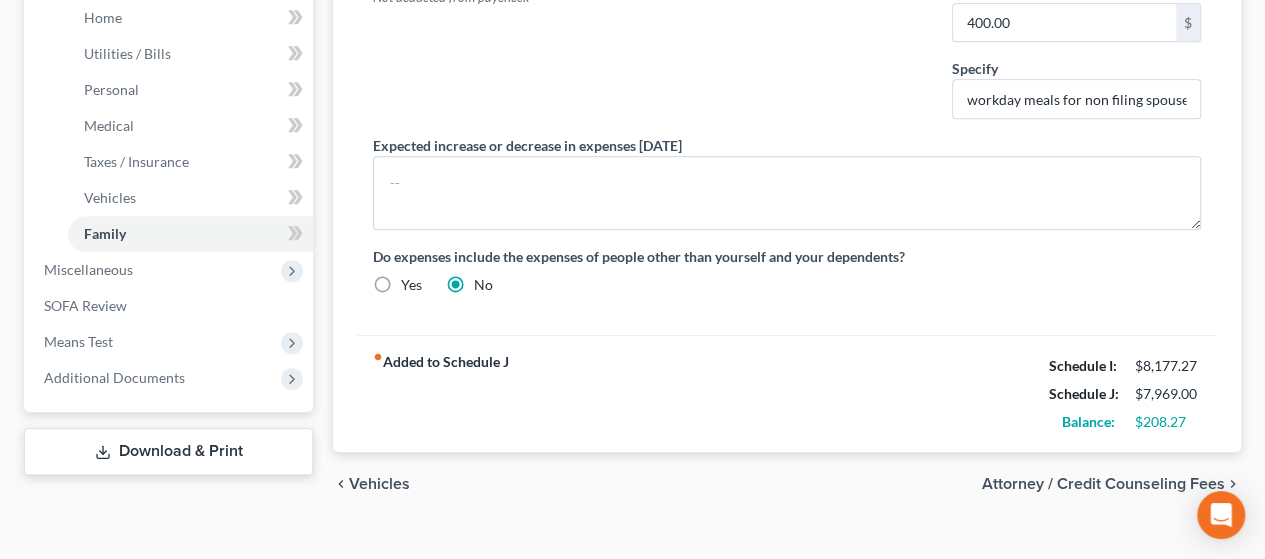 scroll, scrollTop: 722, scrollLeft: 0, axis: vertical 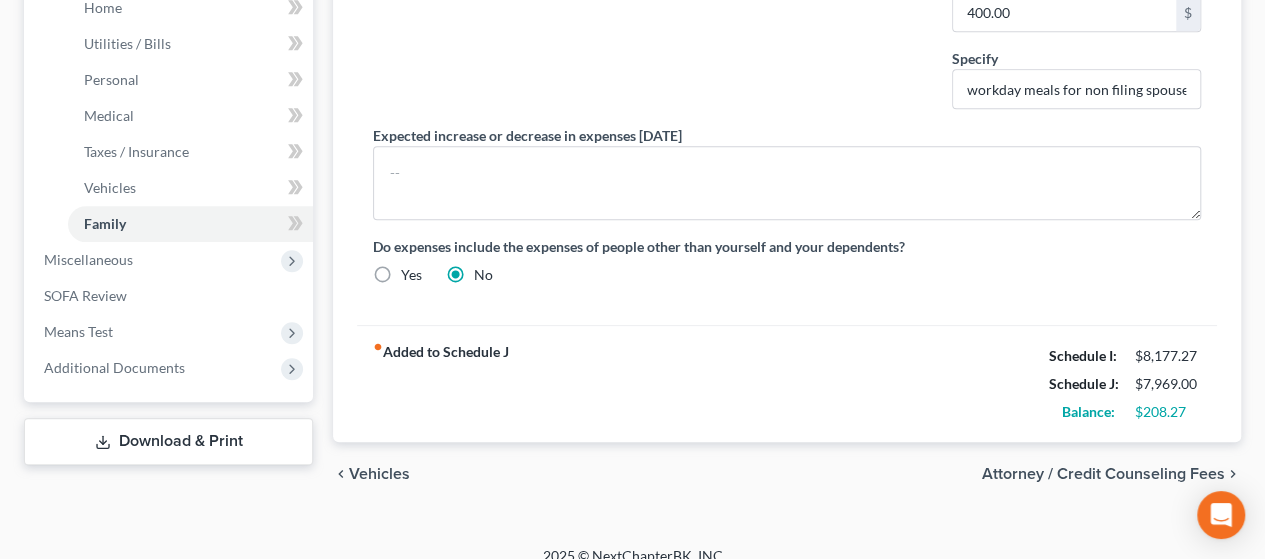 click on "Vehicles" at bounding box center (379, 474) 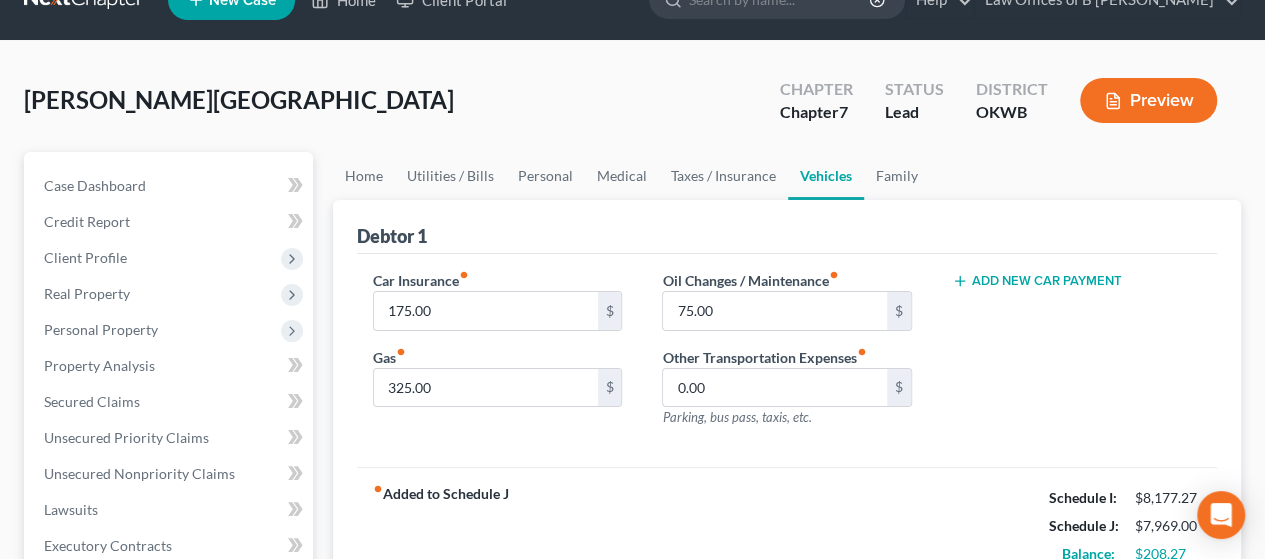 scroll, scrollTop: 0, scrollLeft: 0, axis: both 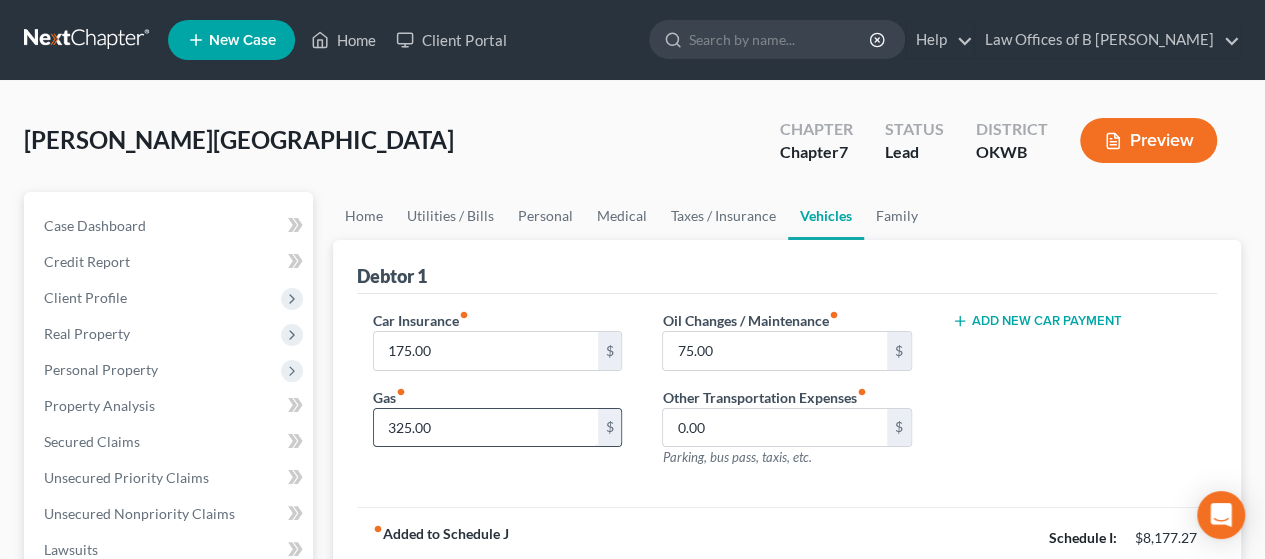 click on "325.00" at bounding box center (485, 428) 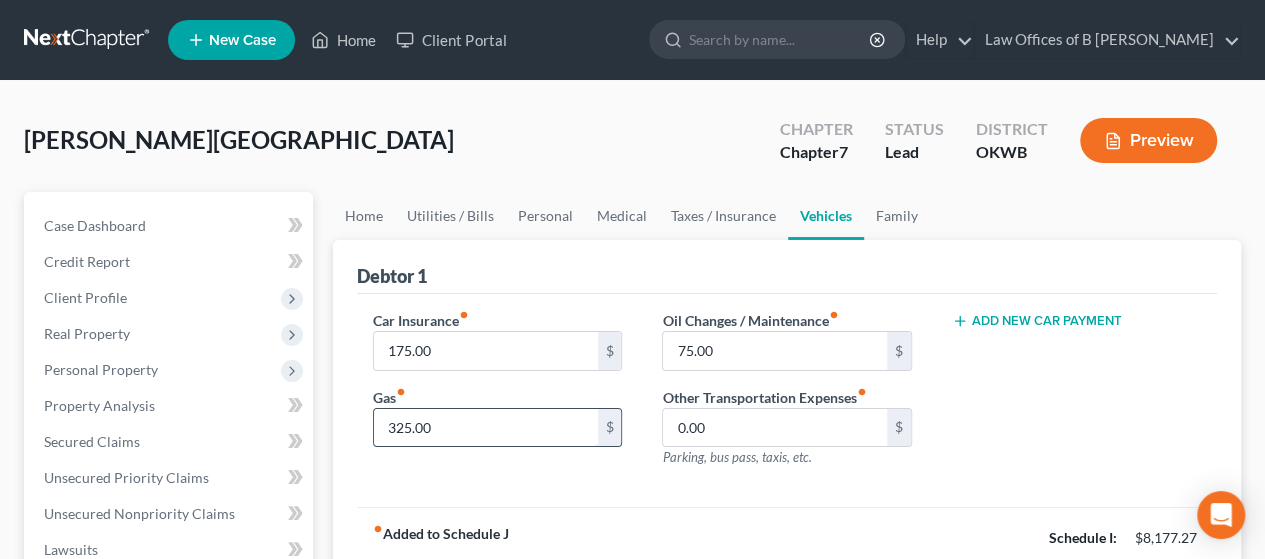 click on "325.00" at bounding box center (485, 428) 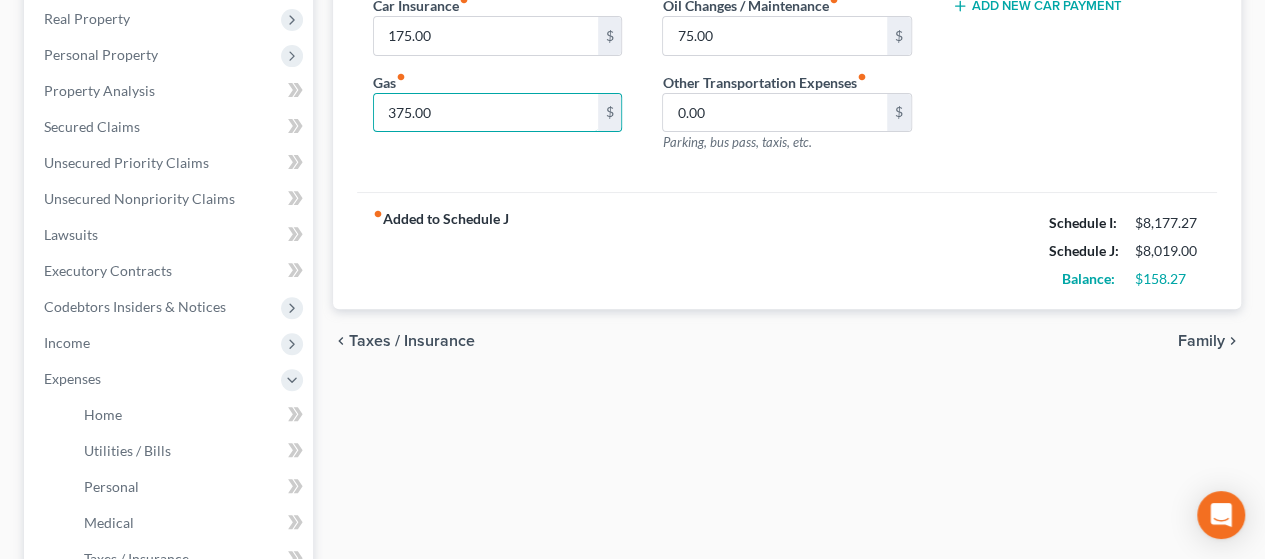 scroll, scrollTop: 314, scrollLeft: 0, axis: vertical 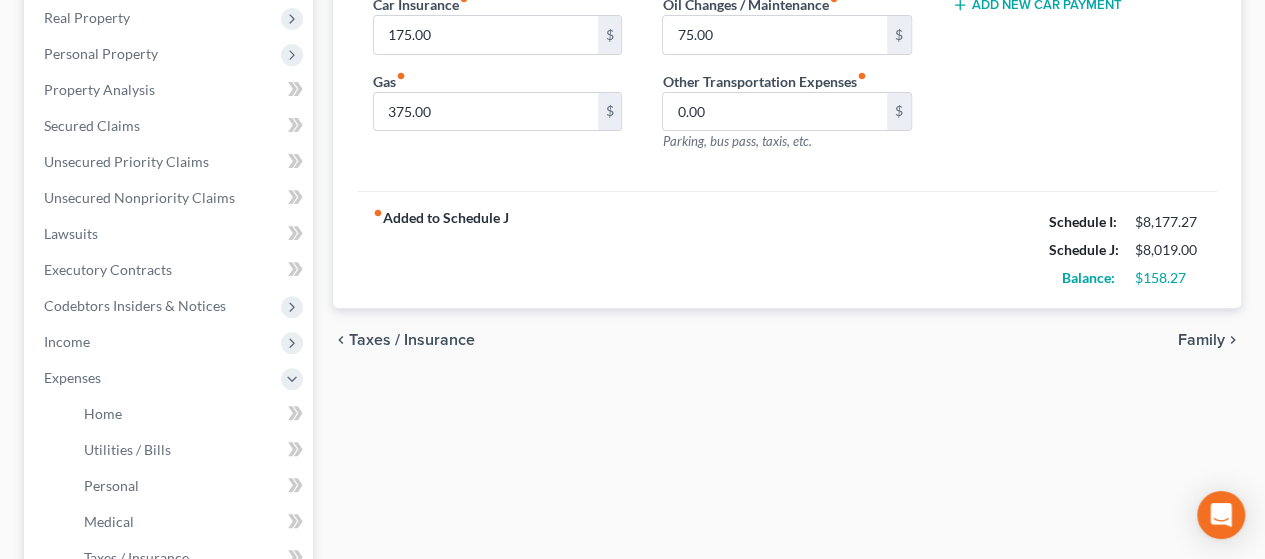 click on "Family" at bounding box center [1201, 340] 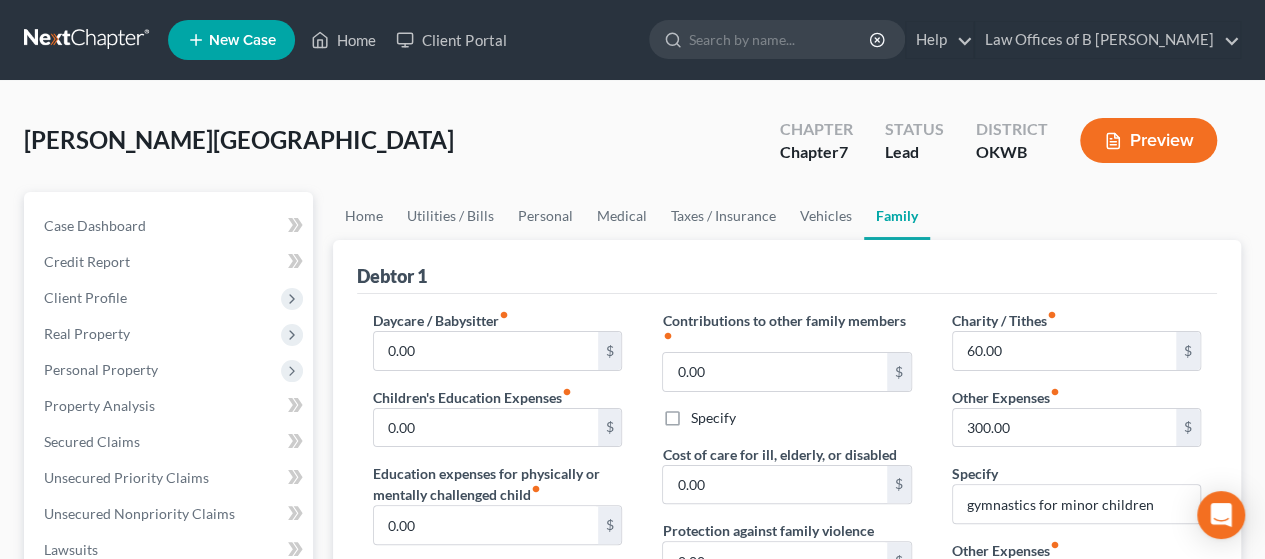 scroll, scrollTop: 0, scrollLeft: 0, axis: both 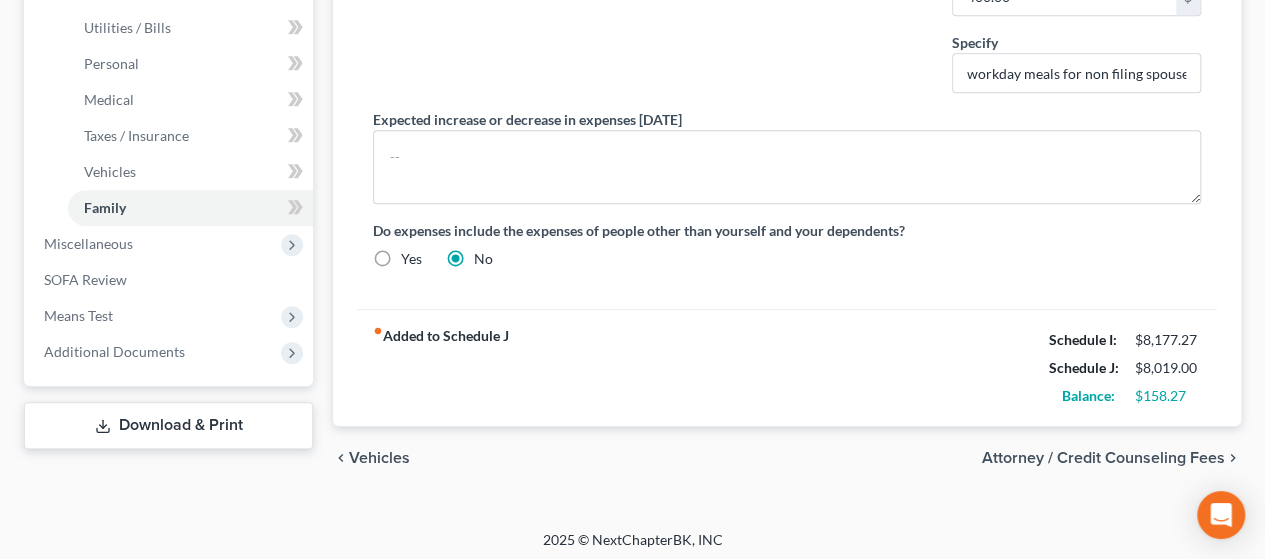 click on "Attorney / Credit Counseling Fees" at bounding box center [1103, 458] 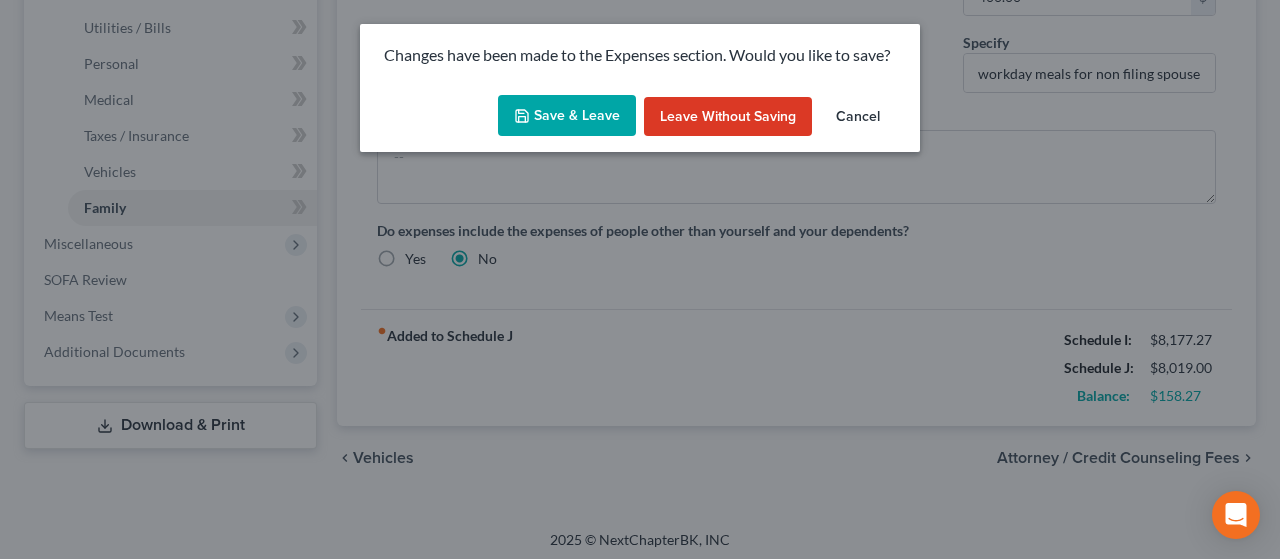 click on "Save & Leave" at bounding box center (567, 116) 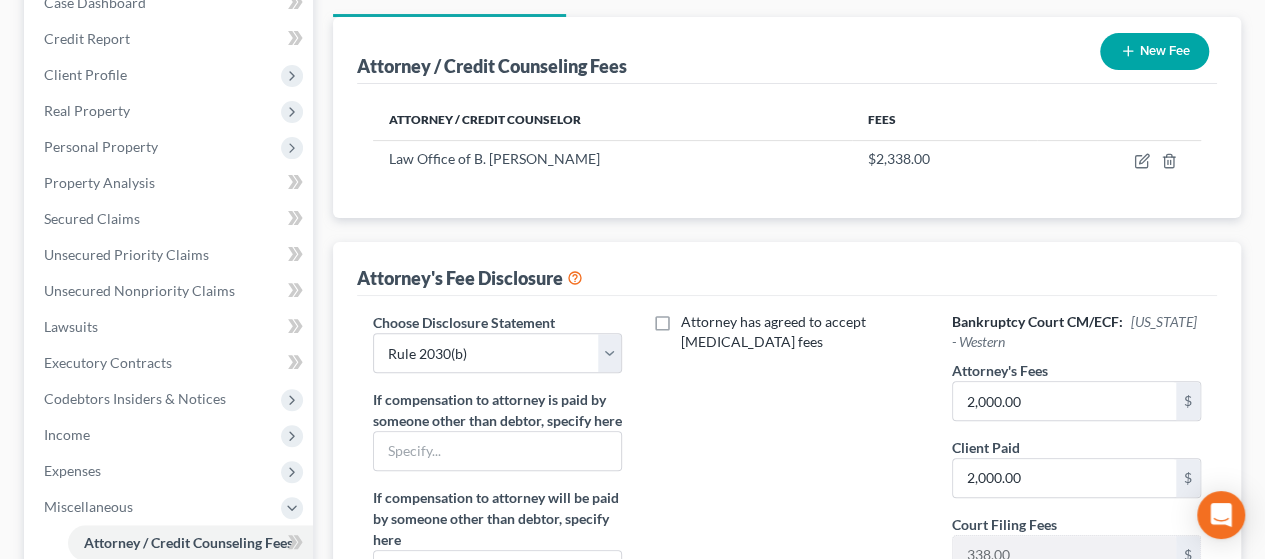 scroll, scrollTop: 0, scrollLeft: 0, axis: both 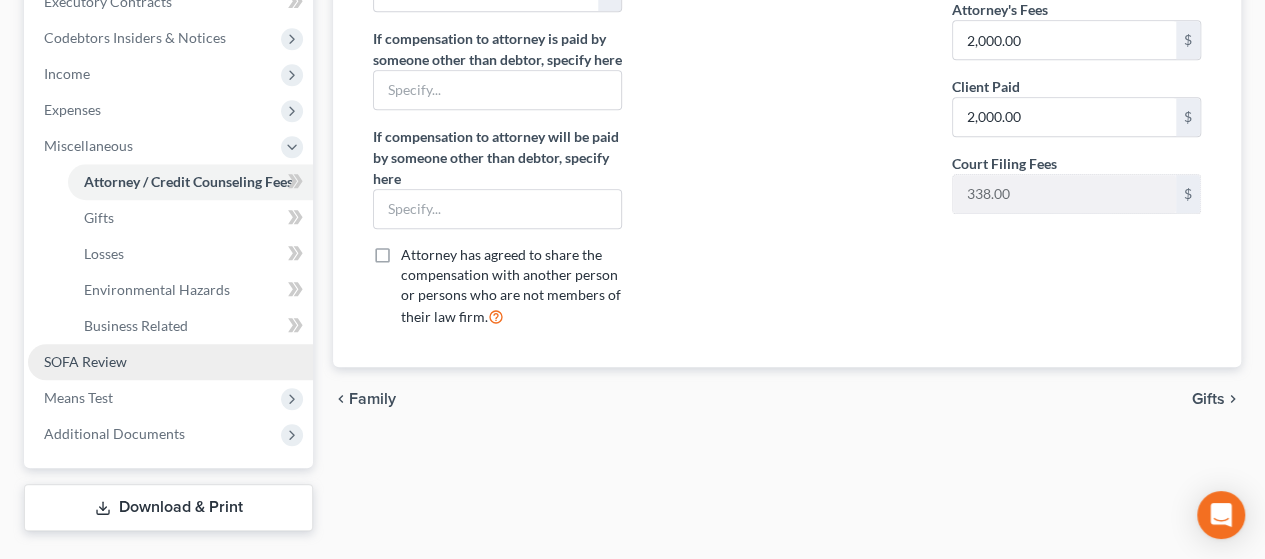 click on "SOFA Review" at bounding box center (170, 362) 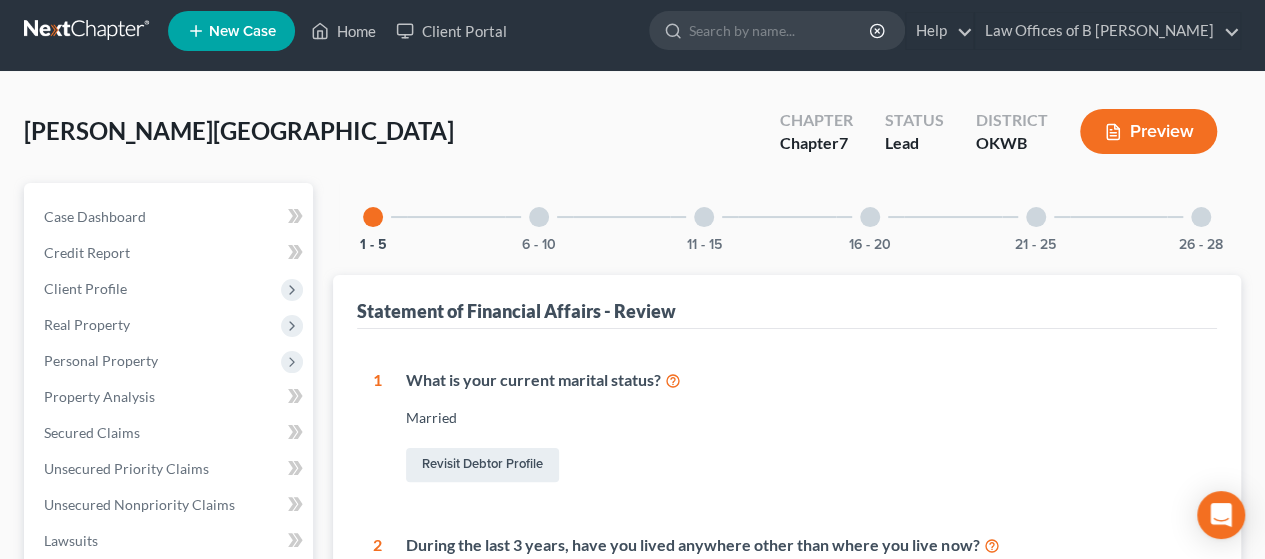 scroll, scrollTop: 0, scrollLeft: 0, axis: both 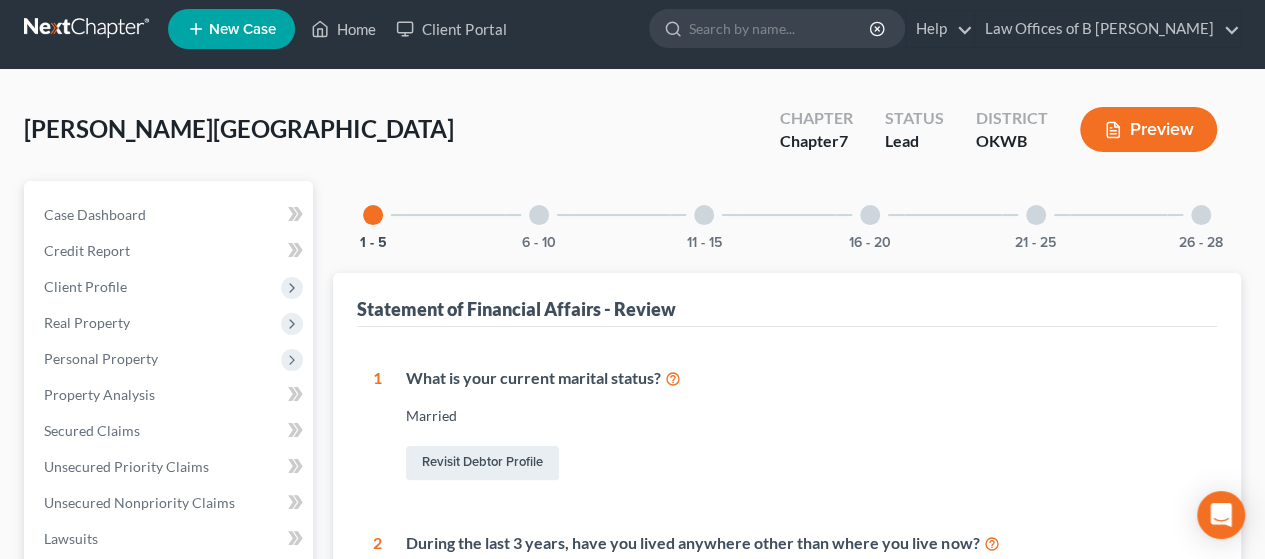 click at bounding box center [539, 215] 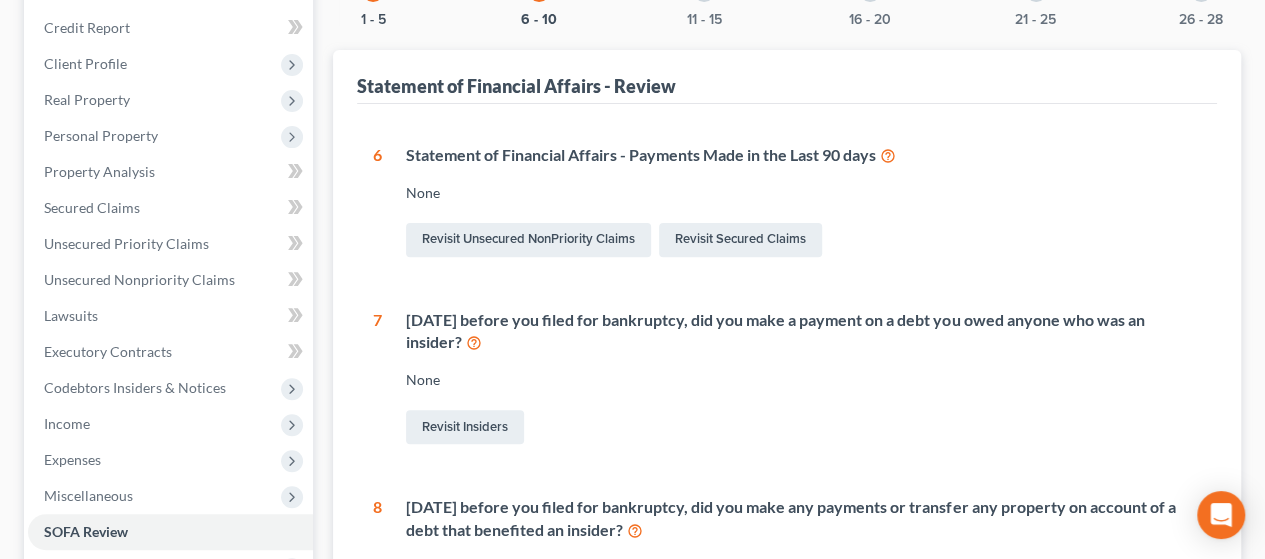 scroll, scrollTop: 247, scrollLeft: 0, axis: vertical 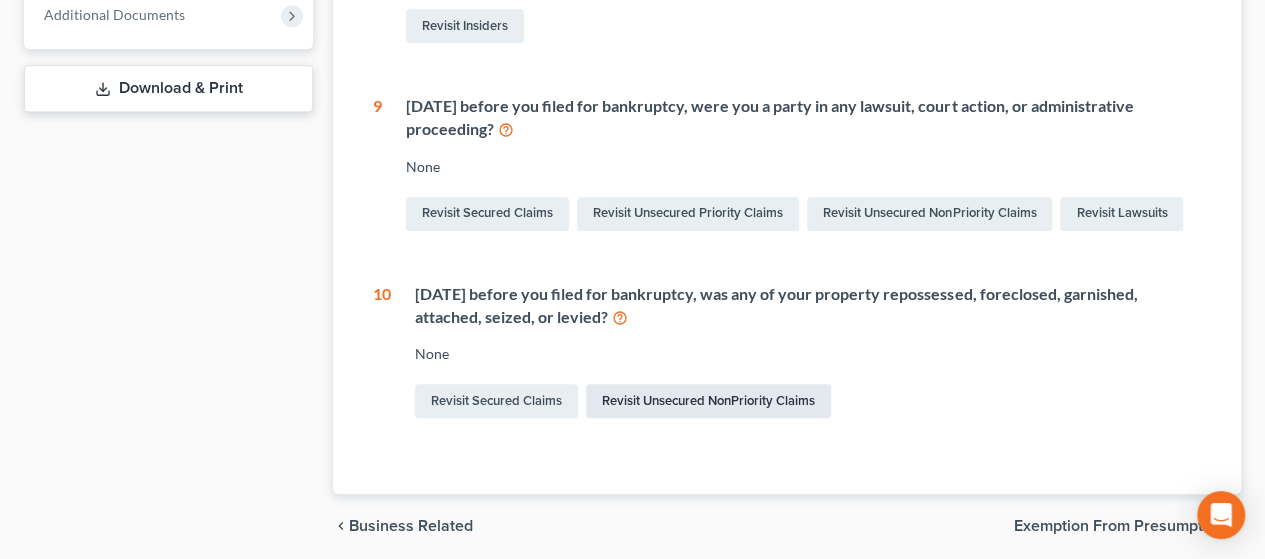 click on "Revisit Unsecured NonPriority Claims" at bounding box center (708, 401) 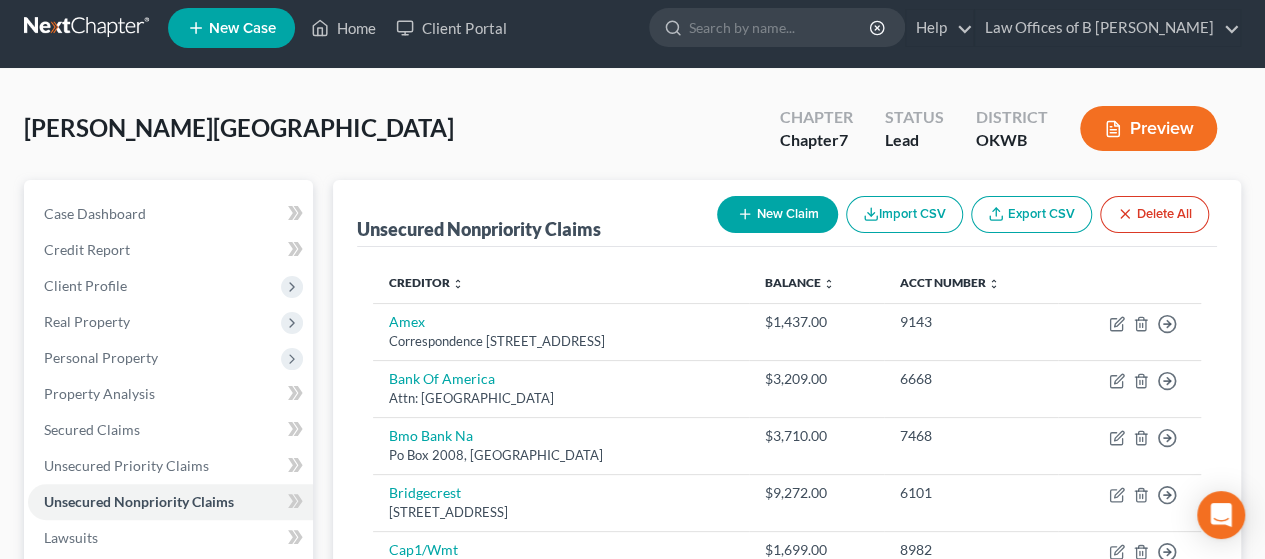 scroll, scrollTop: 0, scrollLeft: 0, axis: both 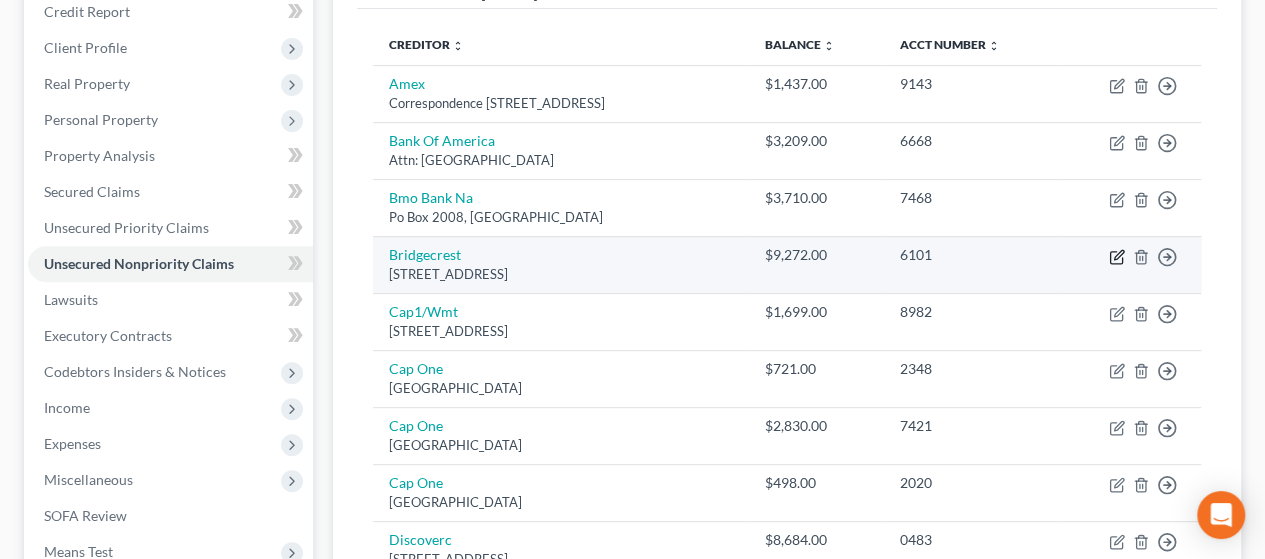 click 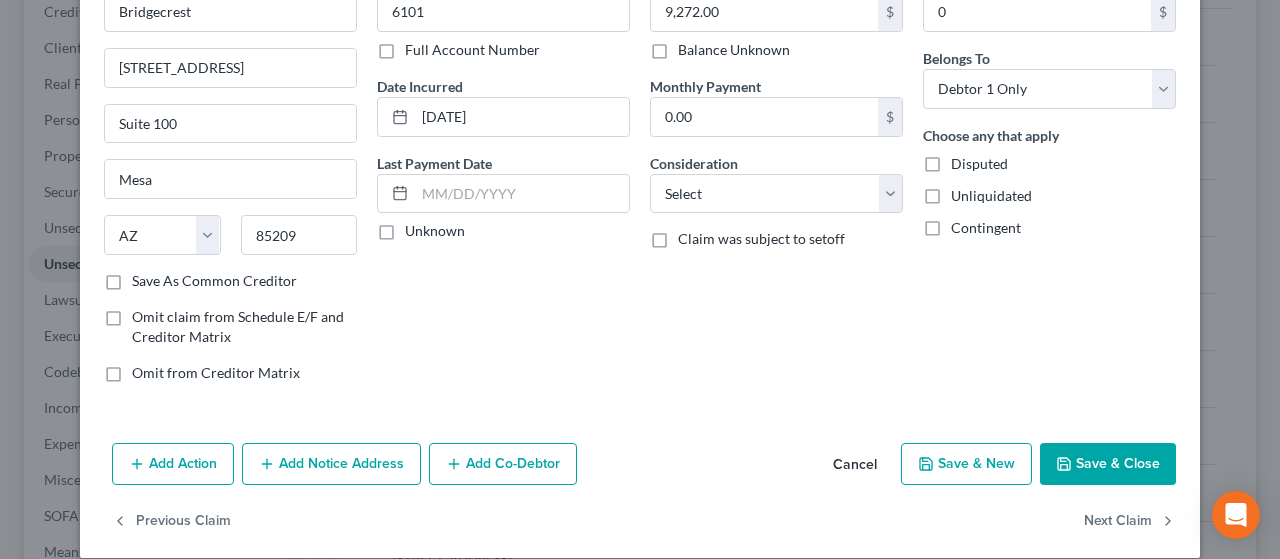 scroll, scrollTop: 140, scrollLeft: 0, axis: vertical 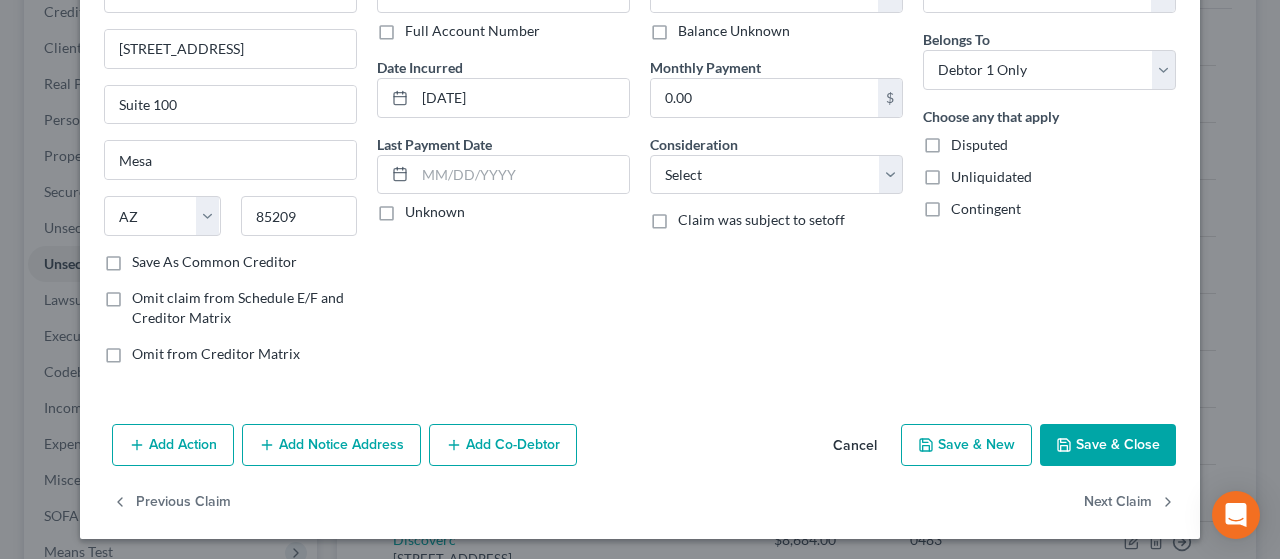 click on "Add Action" at bounding box center [173, 445] 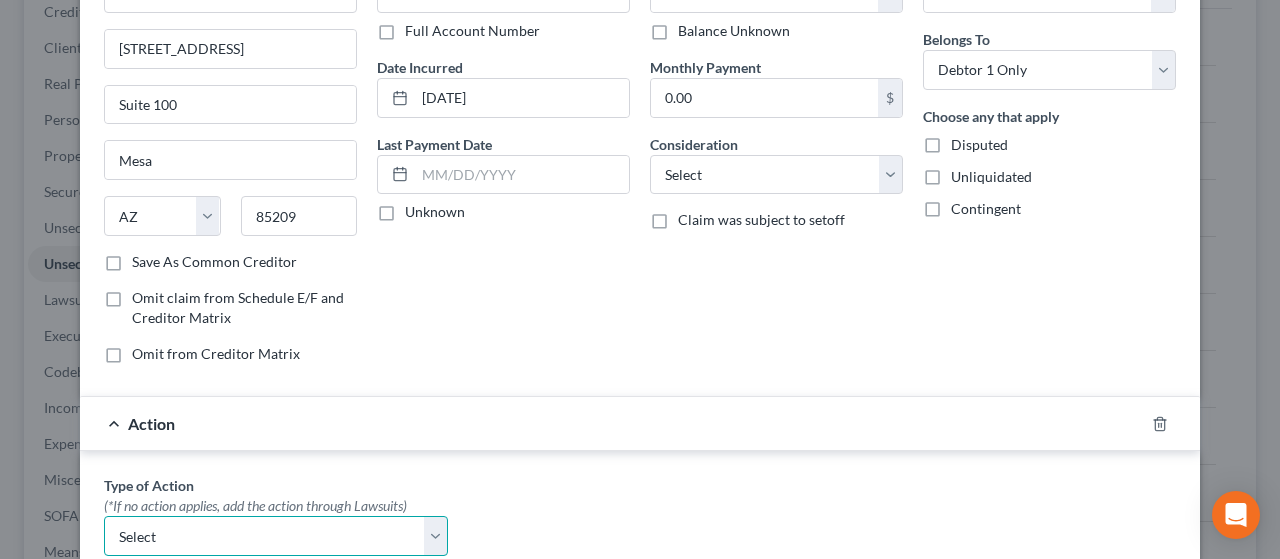 click on "Select Repossession Garnishment Foreclosure Personal Injury Attached, Seized, Or Levied" at bounding box center [276, 536] 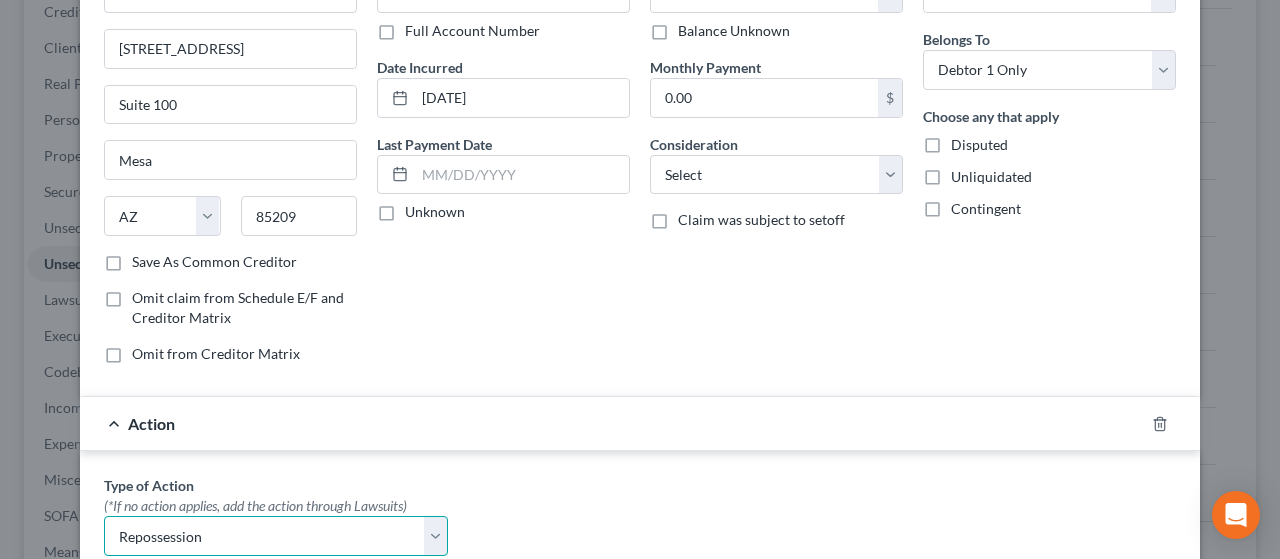 click on "Select Repossession Garnishment Foreclosure Personal Injury Attached, Seized, Or Levied" at bounding box center [276, 536] 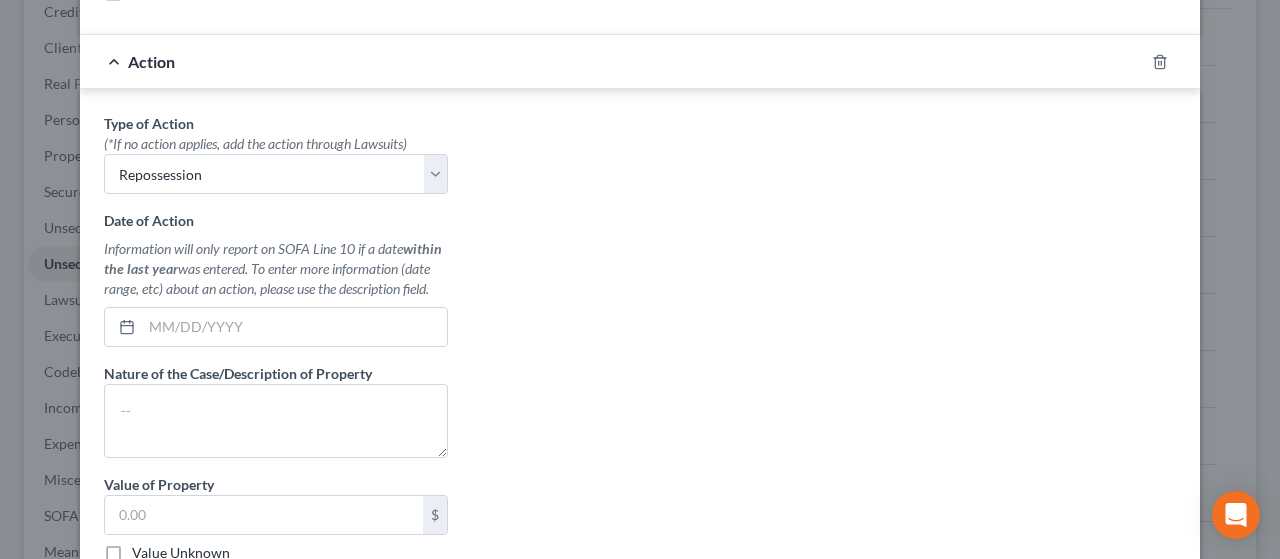 scroll, scrollTop: 523, scrollLeft: 0, axis: vertical 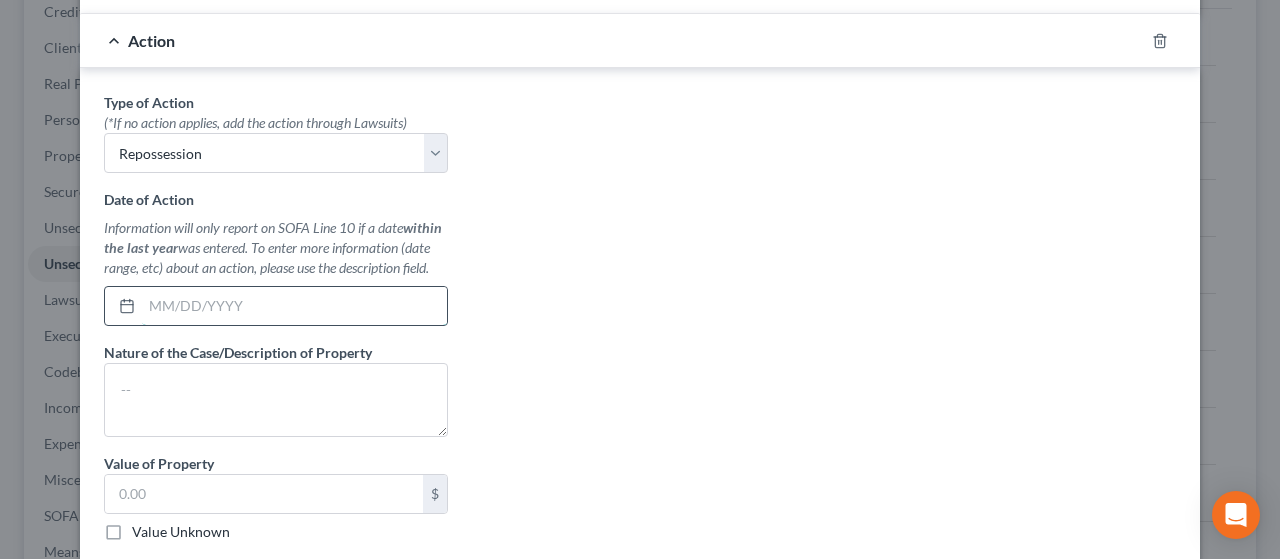 click at bounding box center (294, 306) 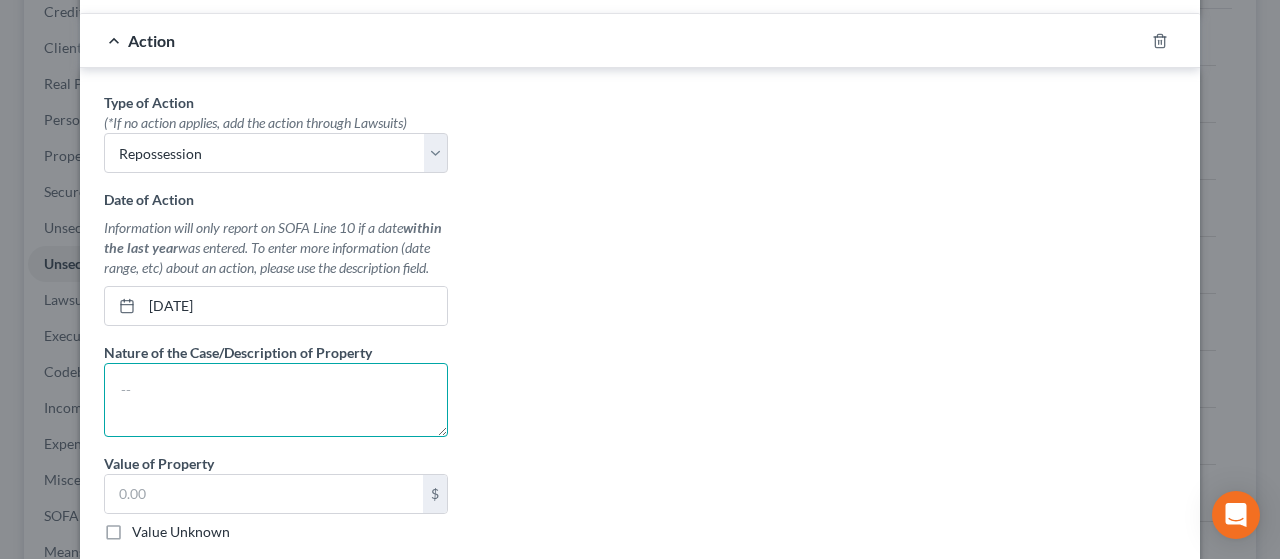 click at bounding box center [276, 400] 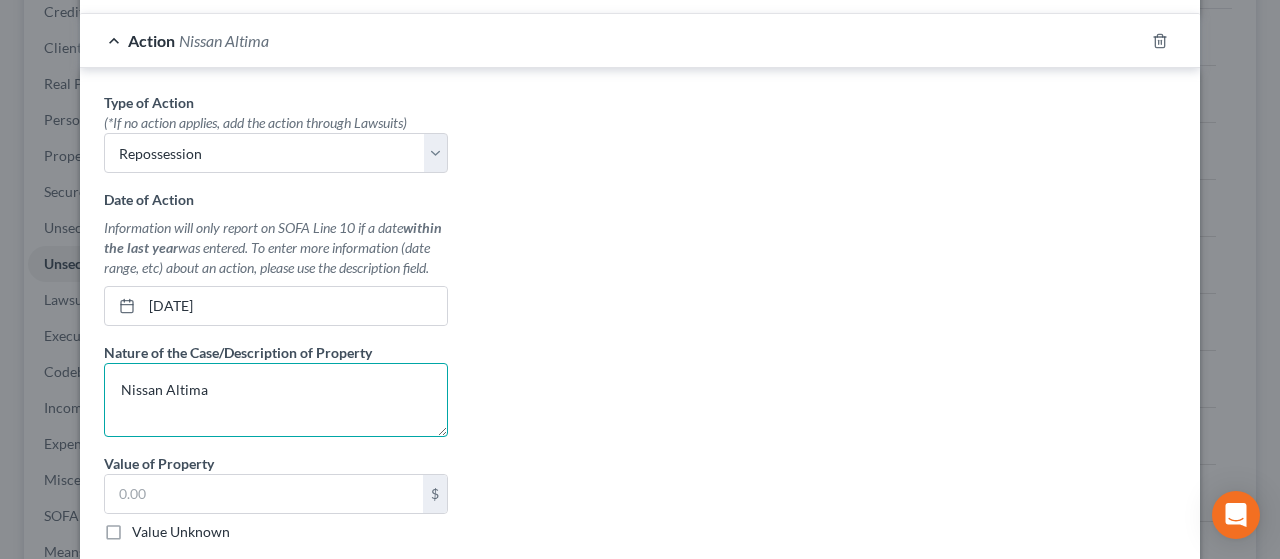 click on "Nissan Altima" at bounding box center [276, 400] 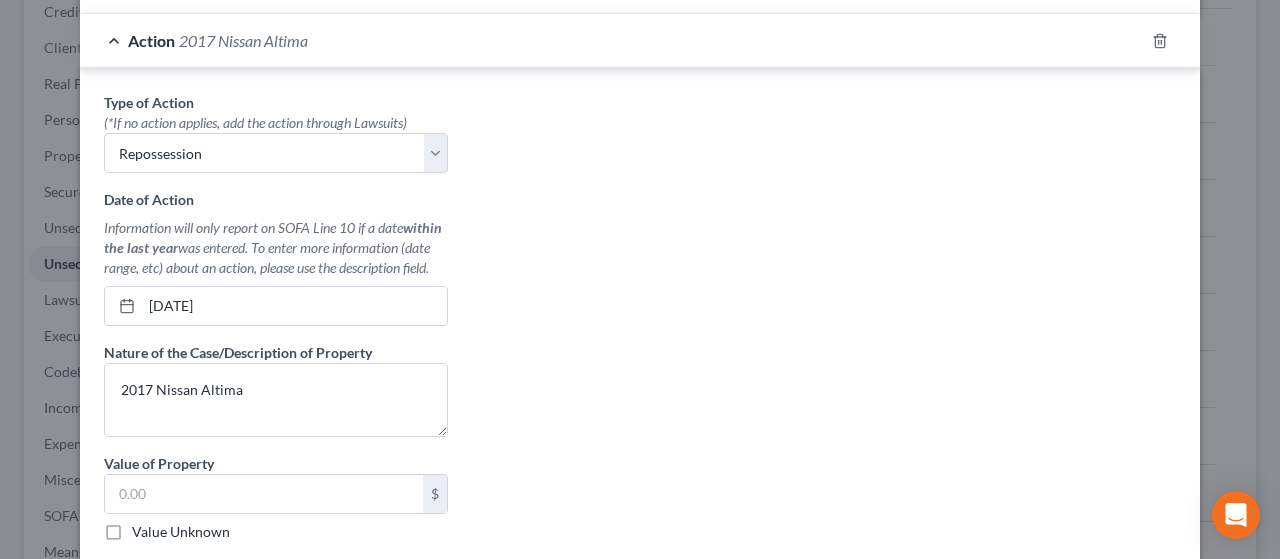click on "Type of Action
*
(*If no action applies, add the action through Lawsuits) Select Repossession Garnishment Foreclosure Personal Injury Attached, Seized, Or Levied Date of Action Information will only report on SOFA Line 10 if a date  within the last year  was entered. To enter more information (date range, etc) about an action, please use the description field.         [DATE] Nature of the Case/Description of Property 2017 Nissan Altima Value of Property
$
Value Unknown
Balance Undetermined
$
Value Unknown
Add to SOFA #9 (Lawsuit)" at bounding box center (640, 342) 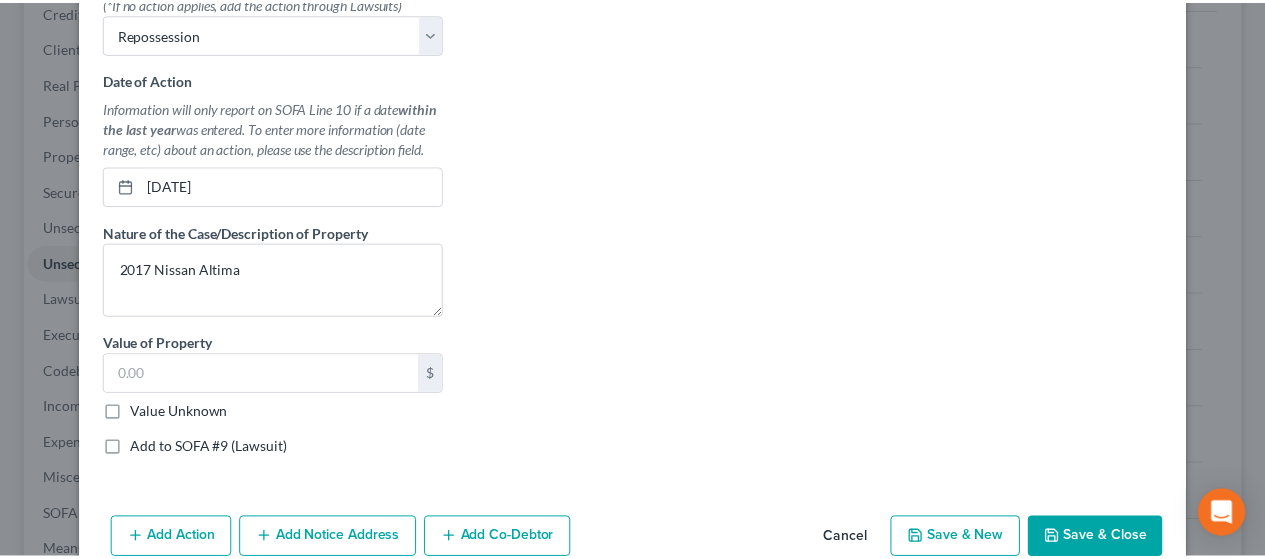 scroll, scrollTop: 683, scrollLeft: 0, axis: vertical 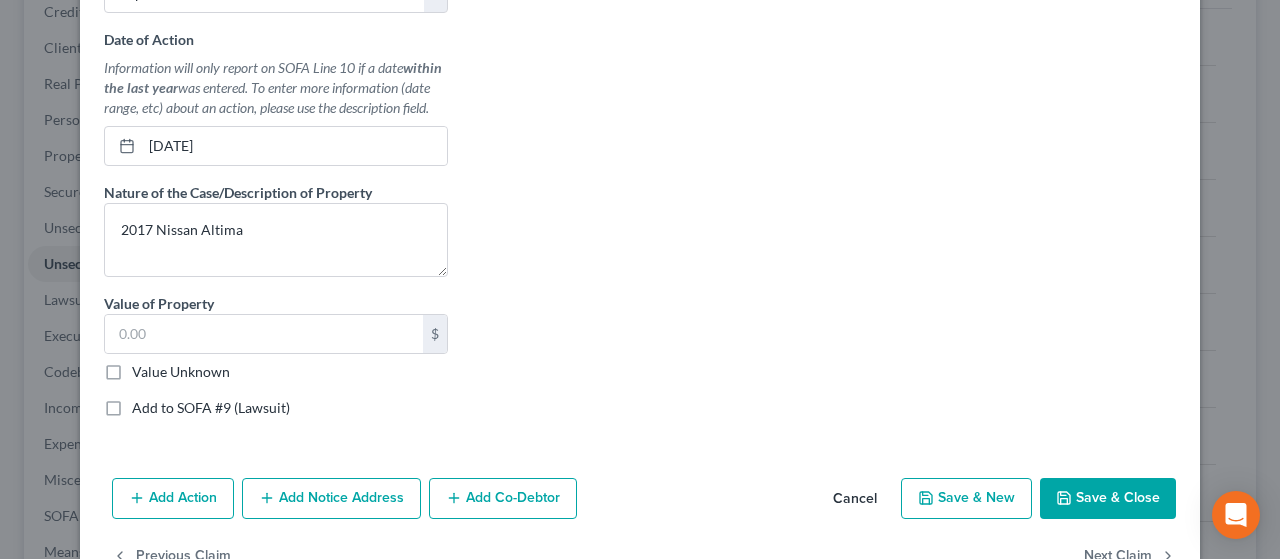 click on "Value Unknown" at bounding box center (181, 372) 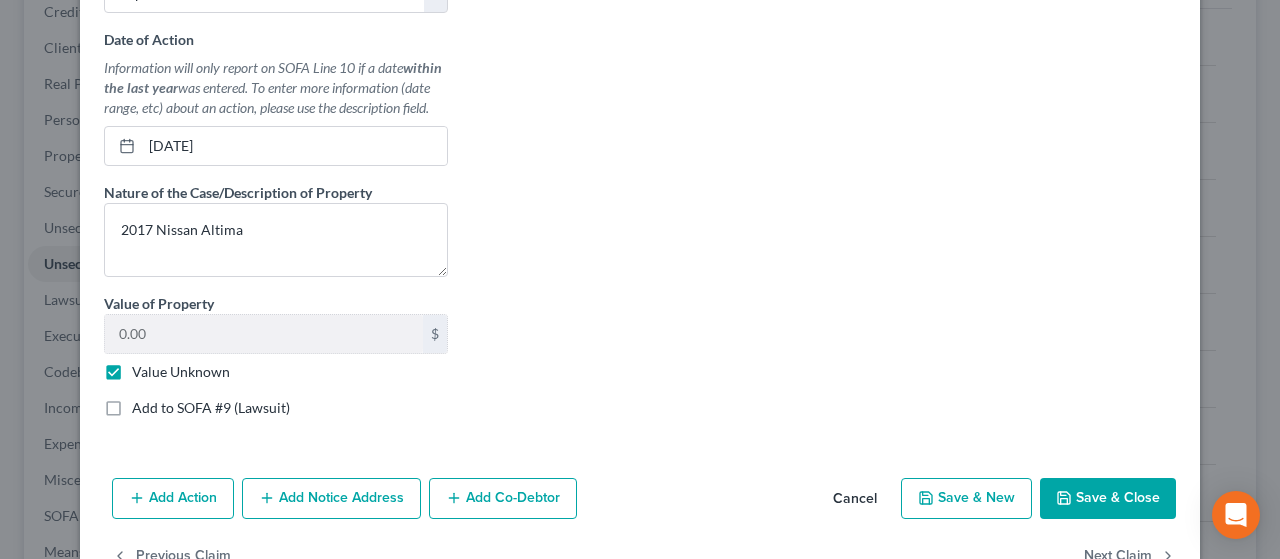 click on "Save & Close" at bounding box center [1108, 499] 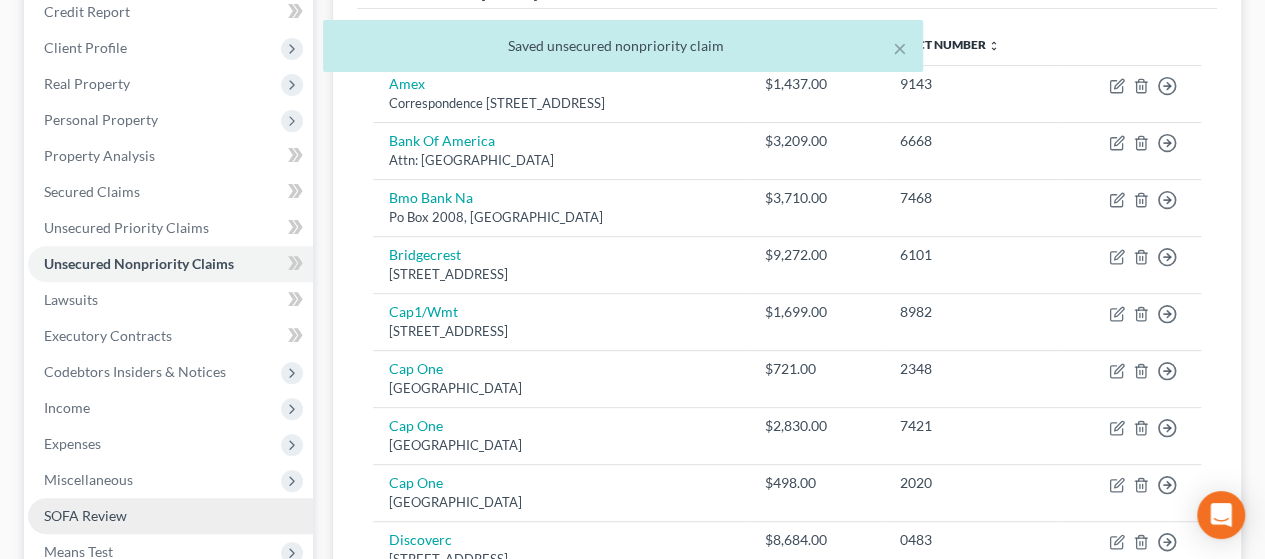click on "SOFA Review" at bounding box center [170, 516] 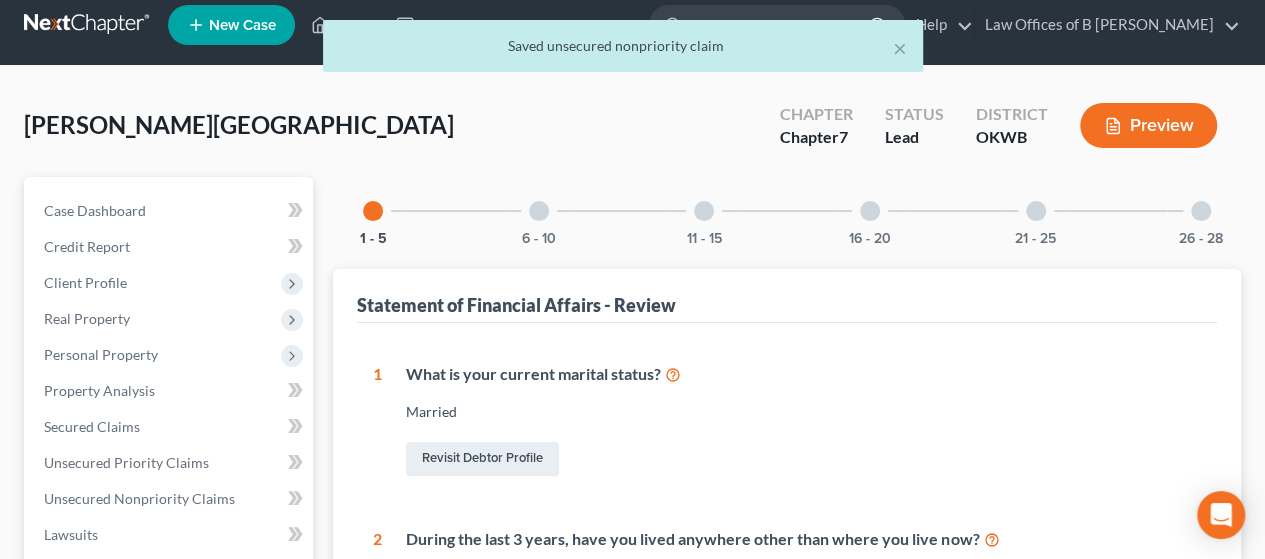 scroll, scrollTop: 0, scrollLeft: 0, axis: both 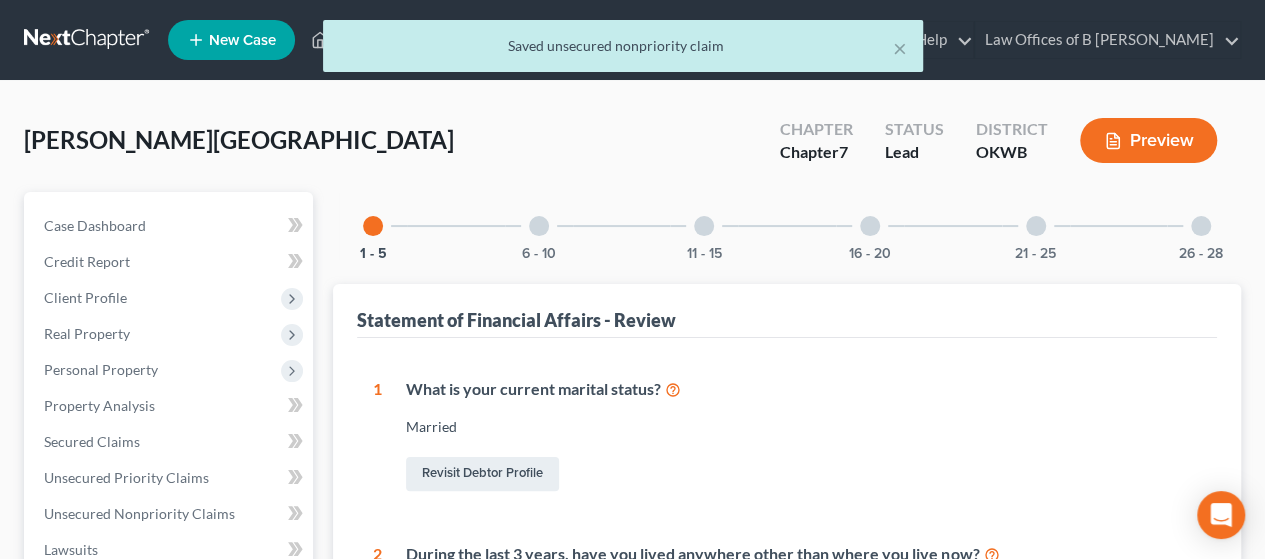 click at bounding box center [704, 226] 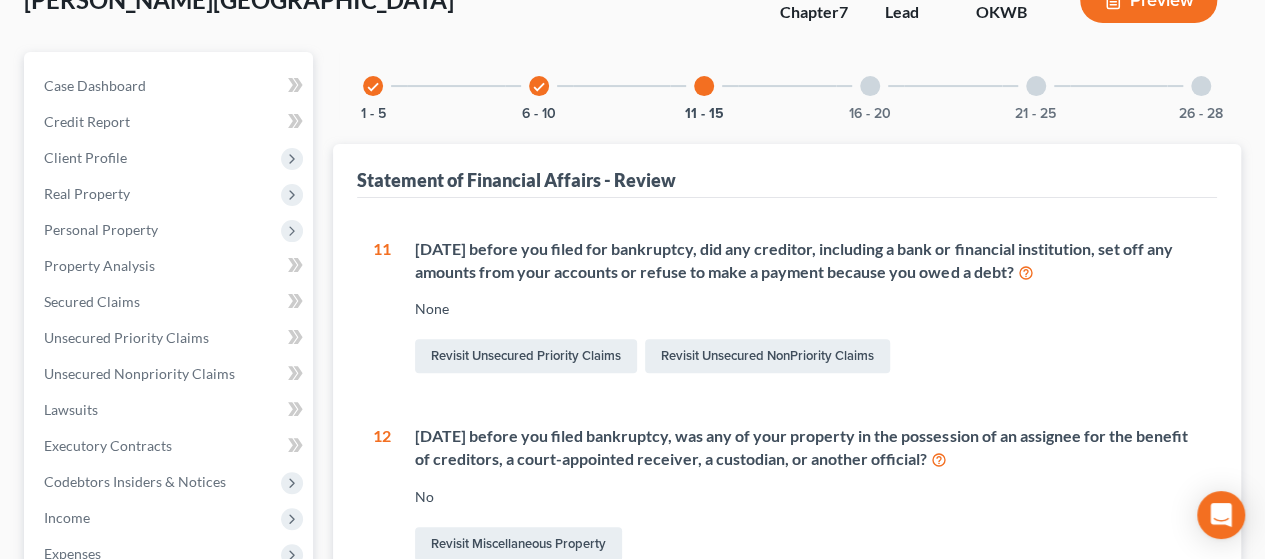 scroll, scrollTop: 138, scrollLeft: 0, axis: vertical 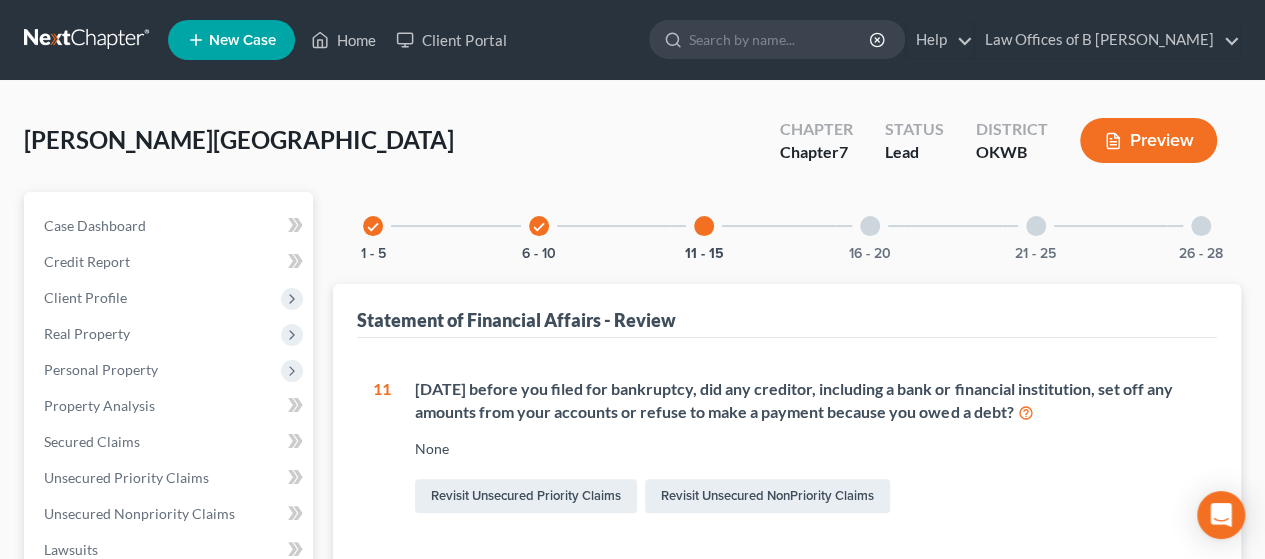 click at bounding box center (870, 226) 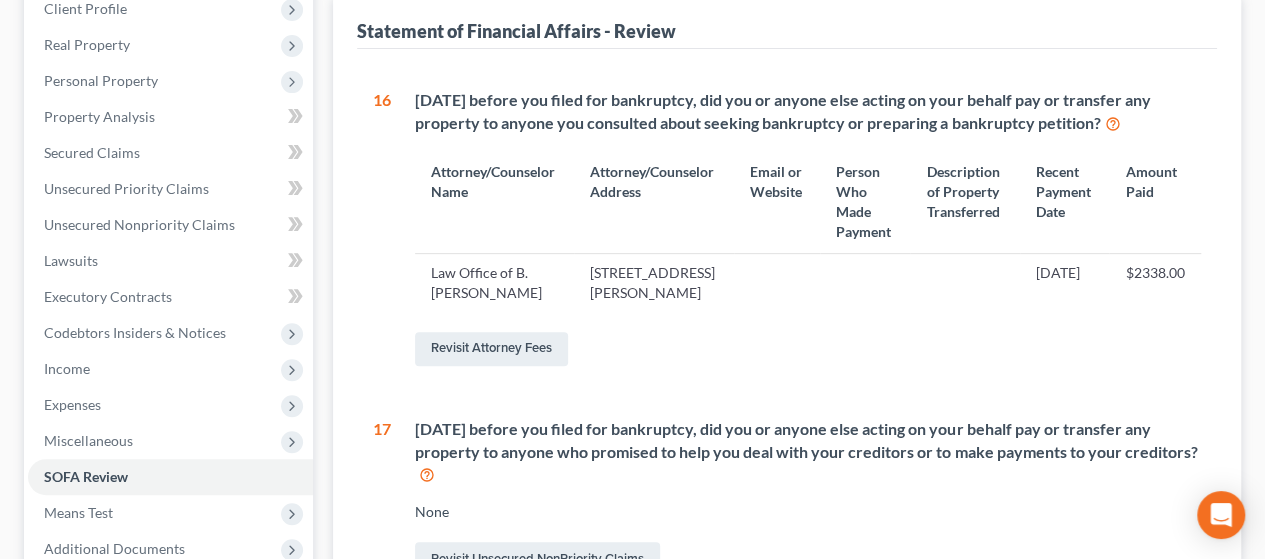scroll, scrollTop: 300, scrollLeft: 0, axis: vertical 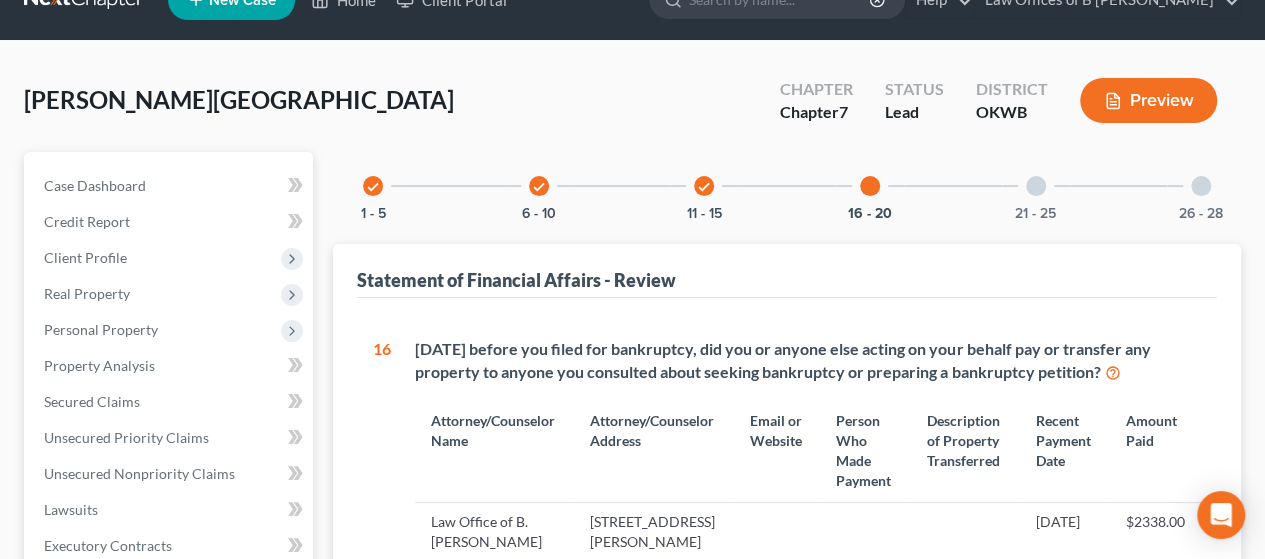 click at bounding box center (1036, 186) 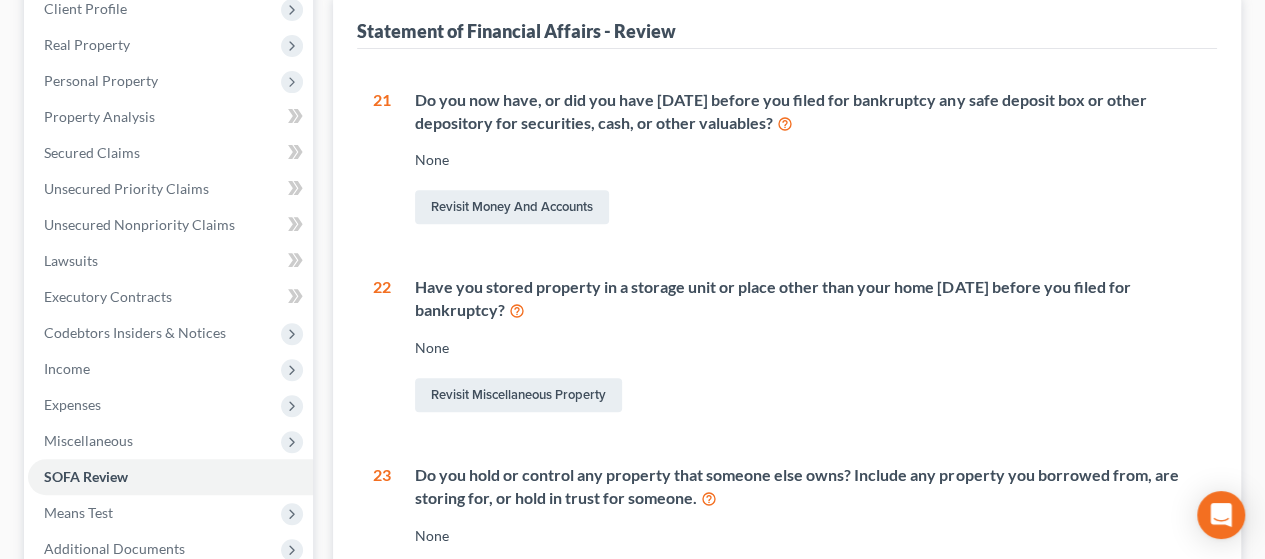 scroll, scrollTop: 286, scrollLeft: 0, axis: vertical 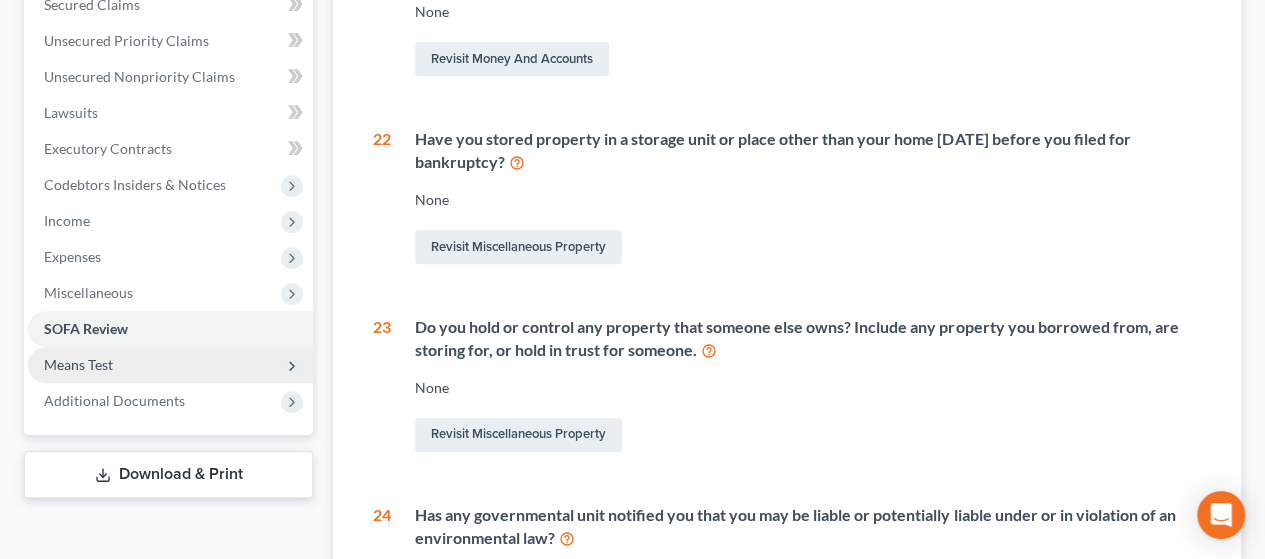 click on "Means Test" at bounding box center [170, 365] 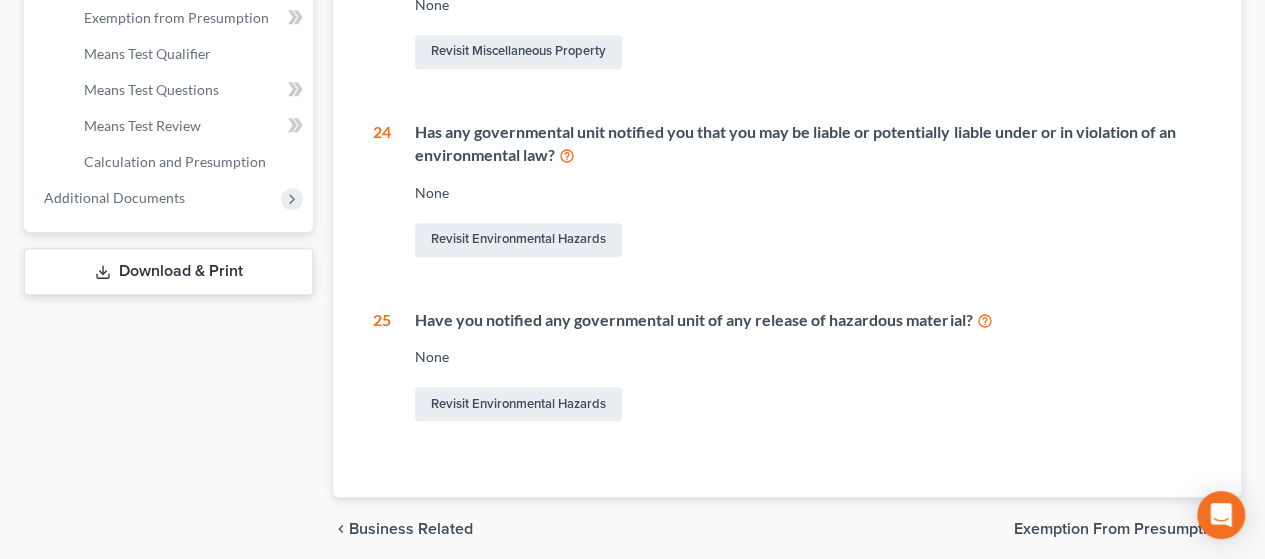 scroll, scrollTop: 825, scrollLeft: 0, axis: vertical 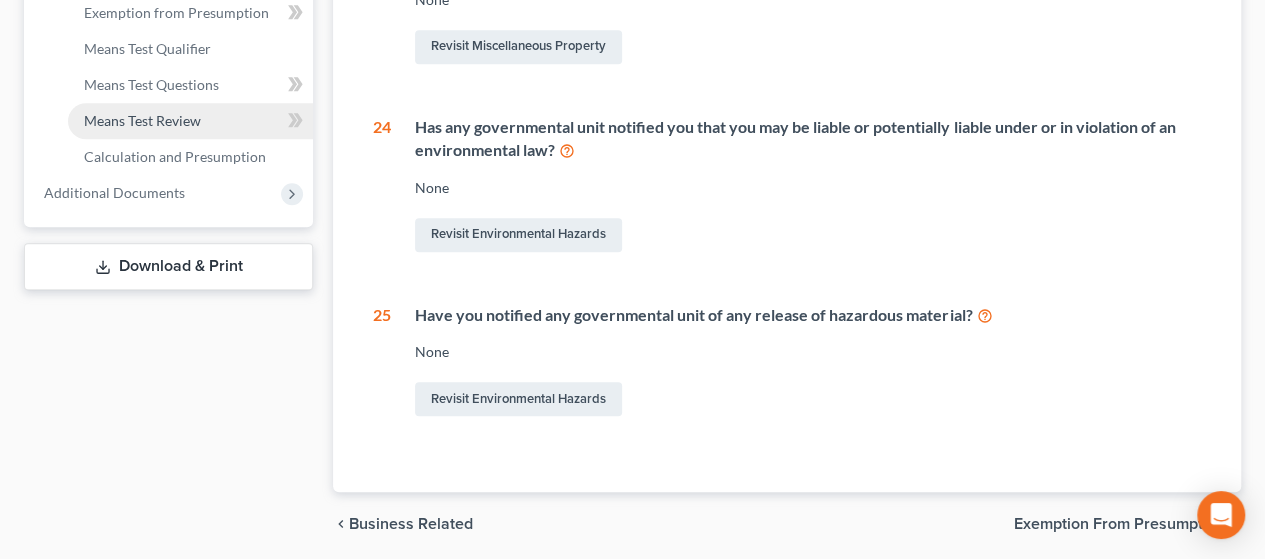click on "Means Test Review" at bounding box center (142, 120) 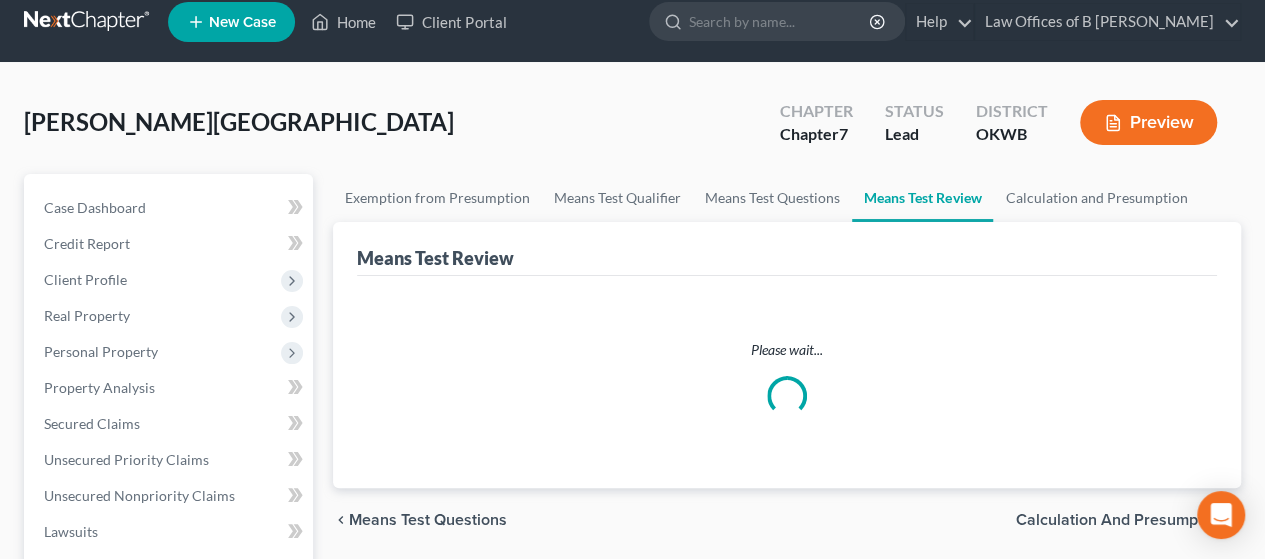 scroll, scrollTop: 0, scrollLeft: 0, axis: both 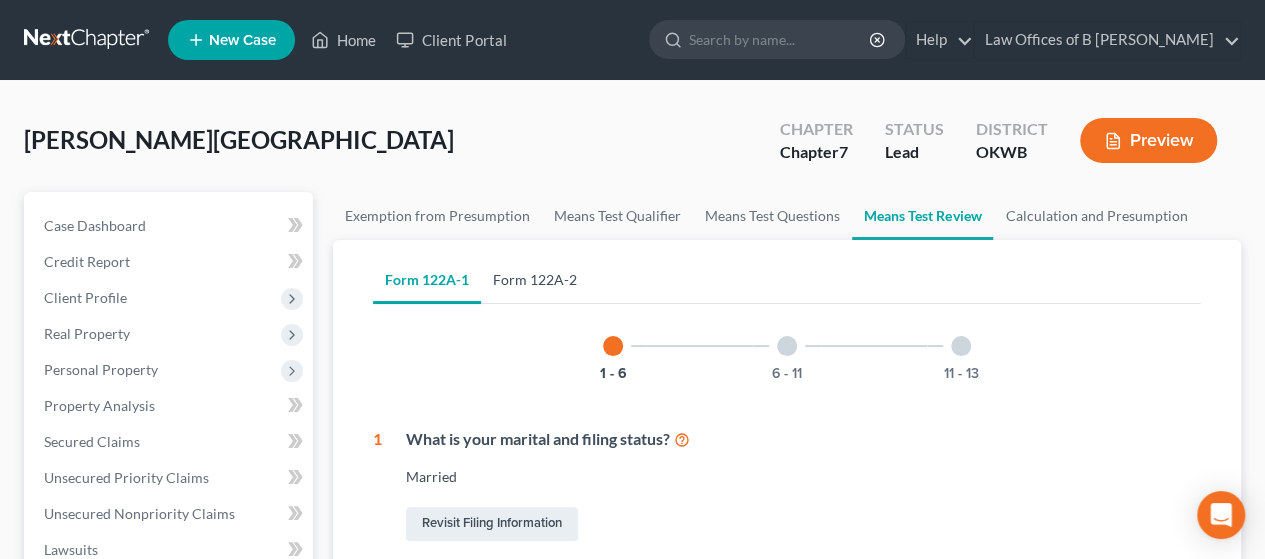 click on "Form 122A-2" at bounding box center (535, 280) 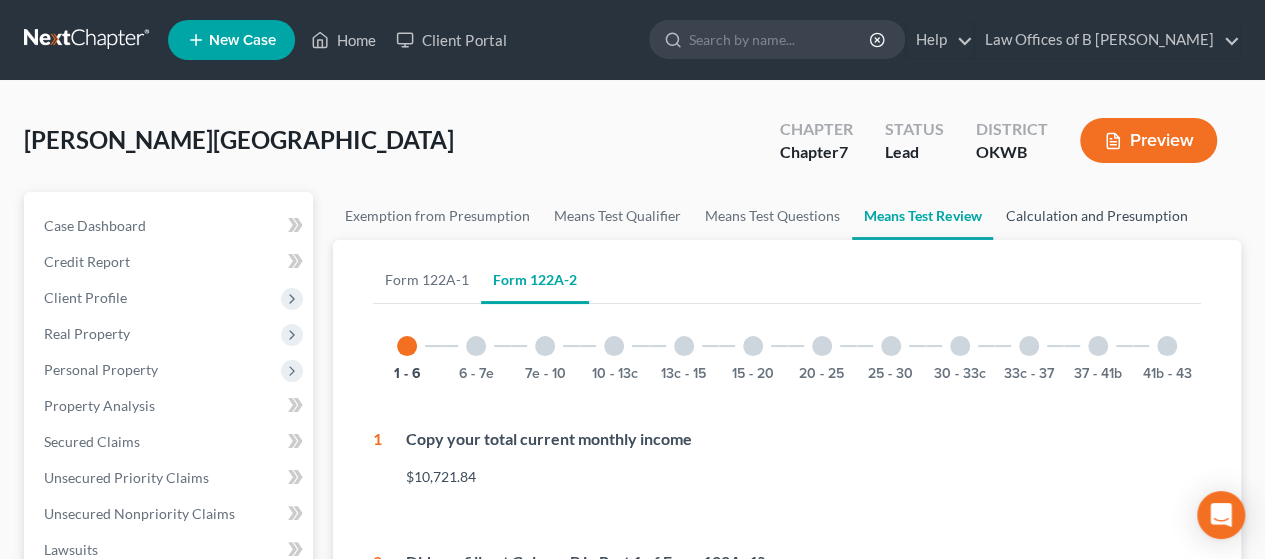 click on "Calculation and Presumption" at bounding box center [1096, 216] 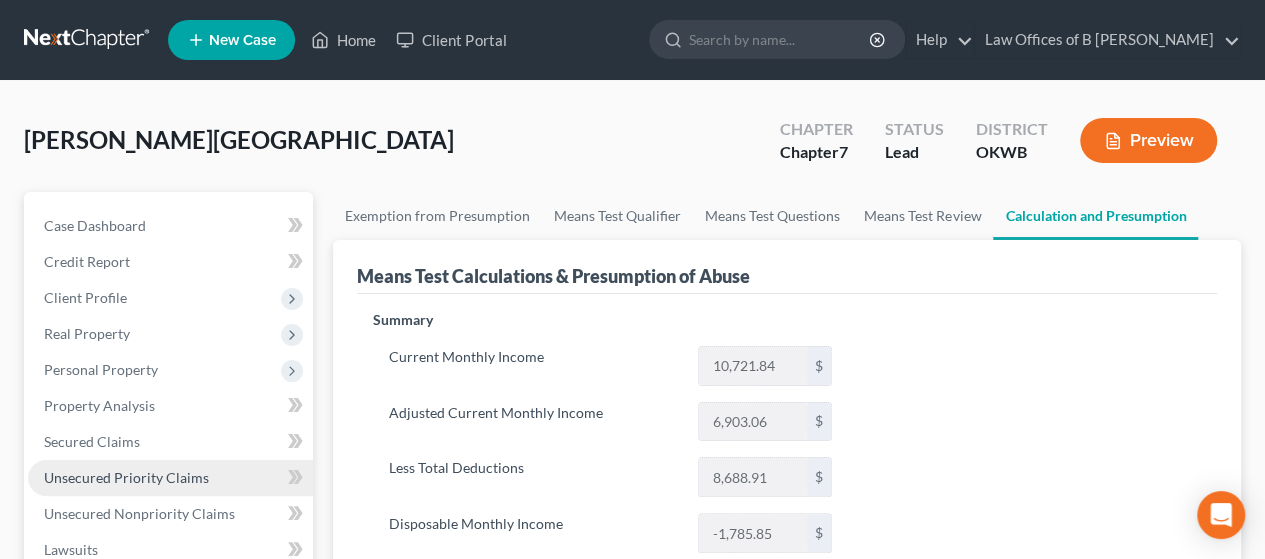 click on "Unsecured Priority Claims" at bounding box center [126, 477] 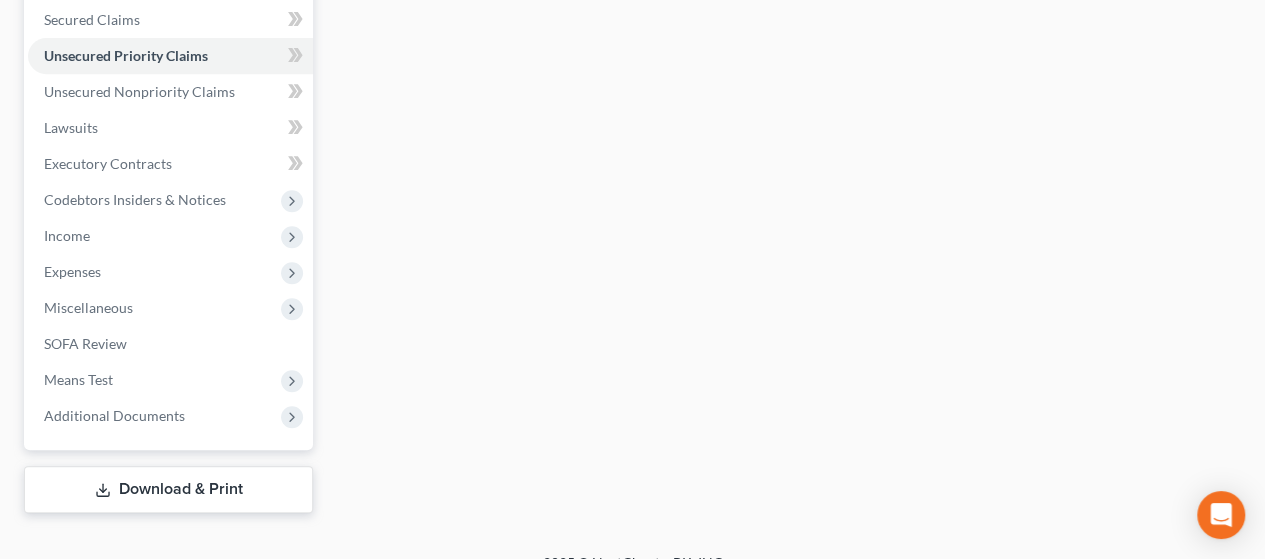 scroll, scrollTop: 449, scrollLeft: 0, axis: vertical 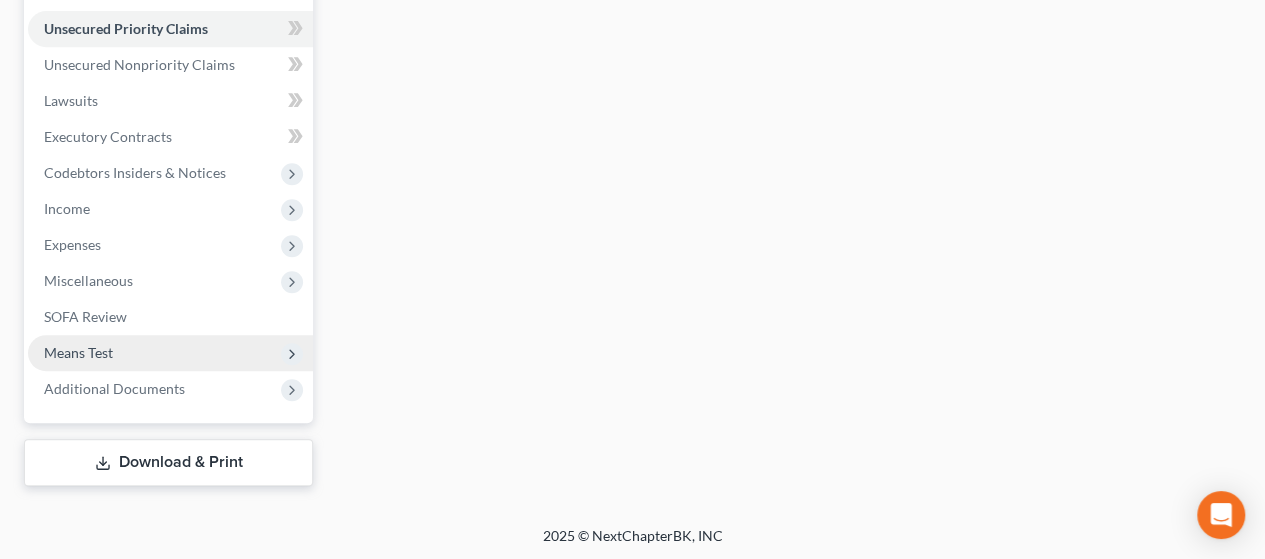 click on "Means Test" at bounding box center (170, 353) 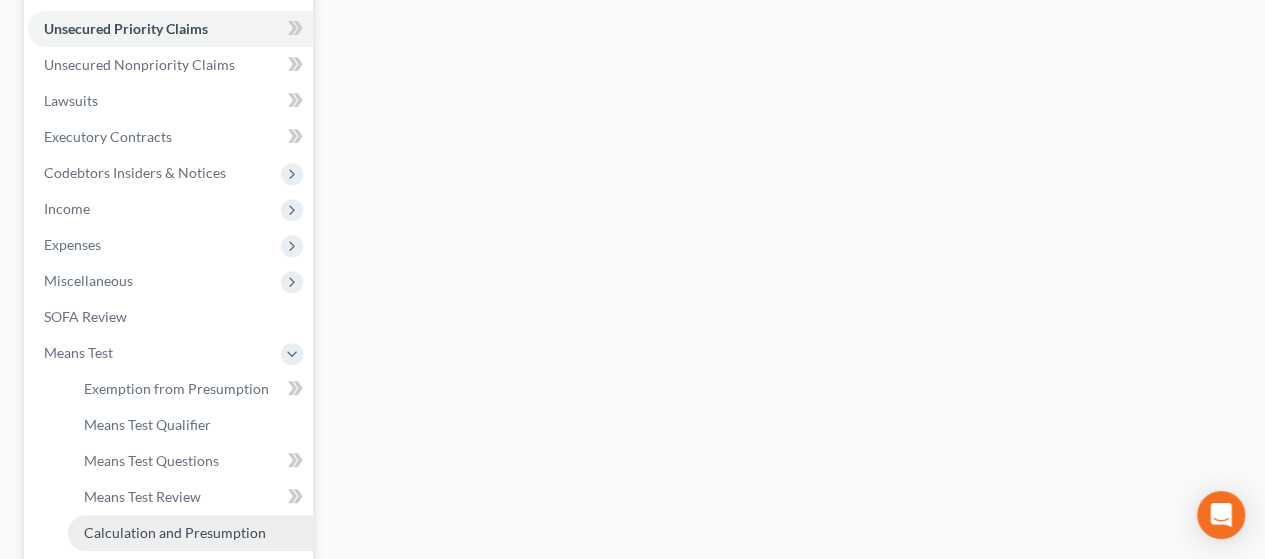 click on "Calculation and Presumption" at bounding box center [175, 532] 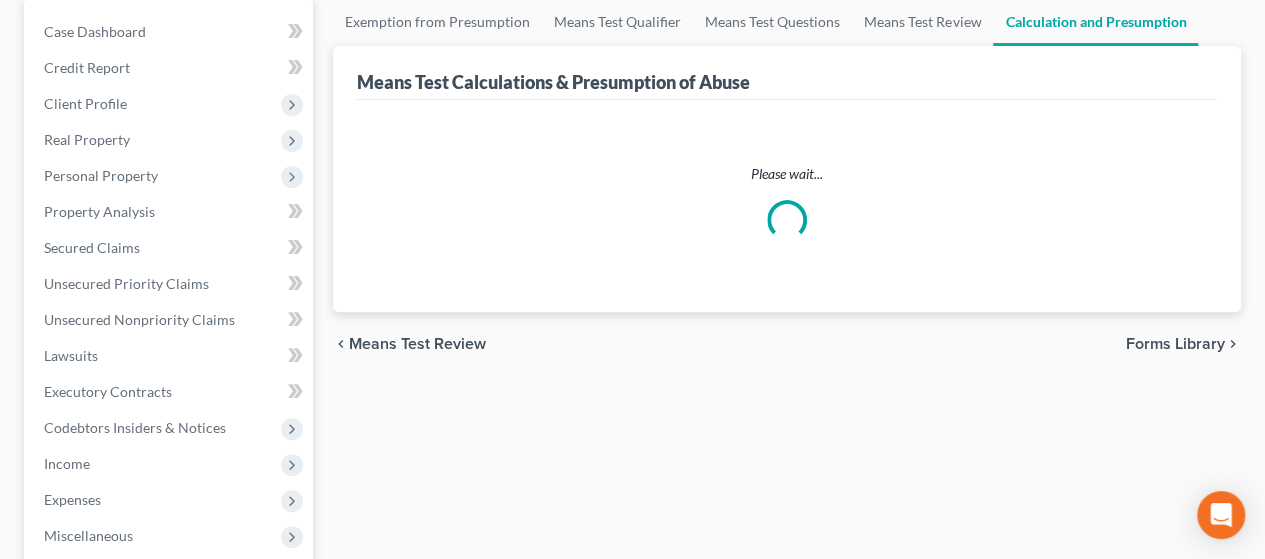scroll, scrollTop: 0, scrollLeft: 0, axis: both 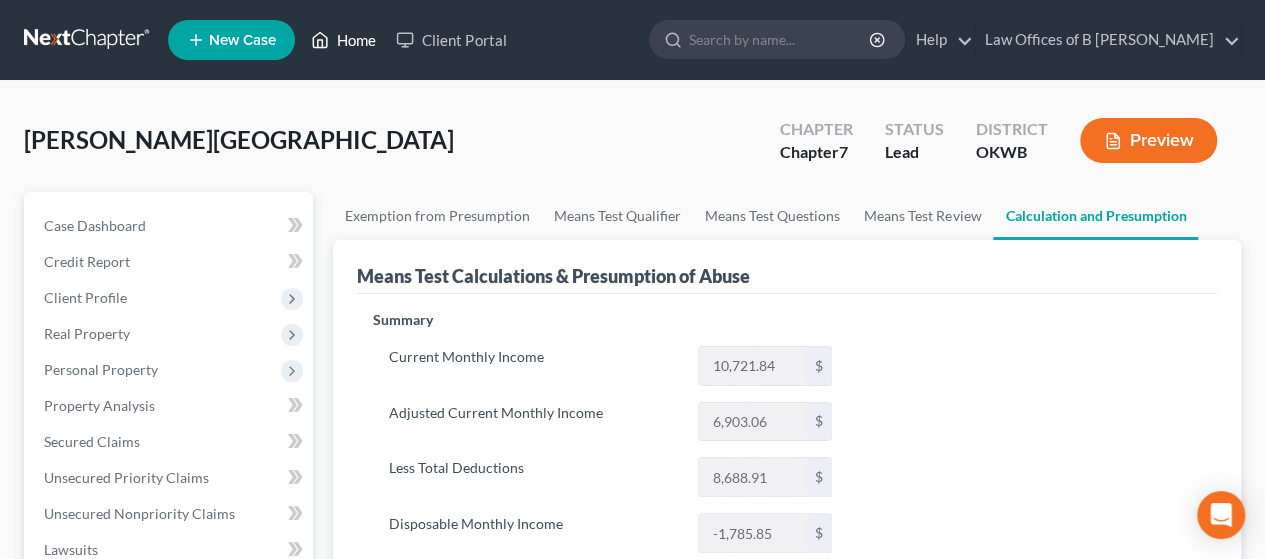 click on "Home" at bounding box center (343, 40) 